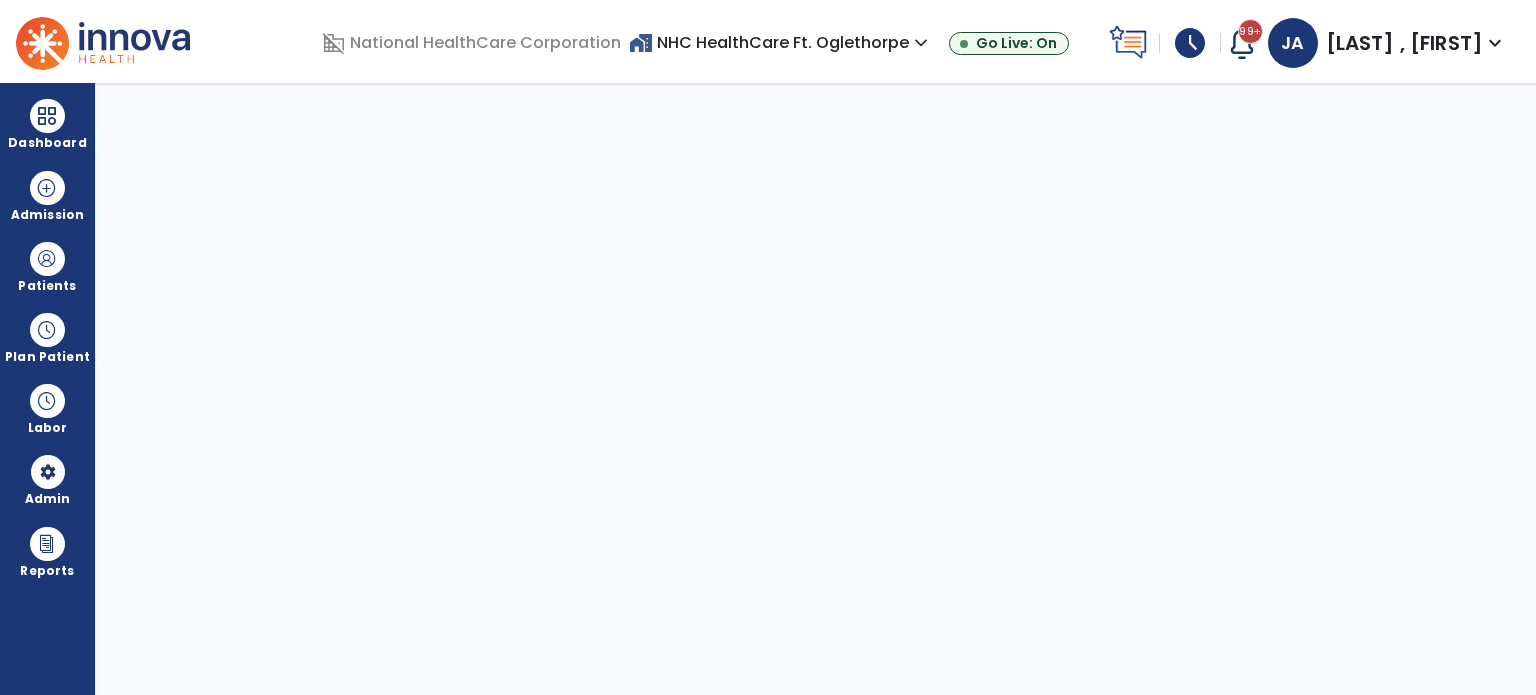 select on "***" 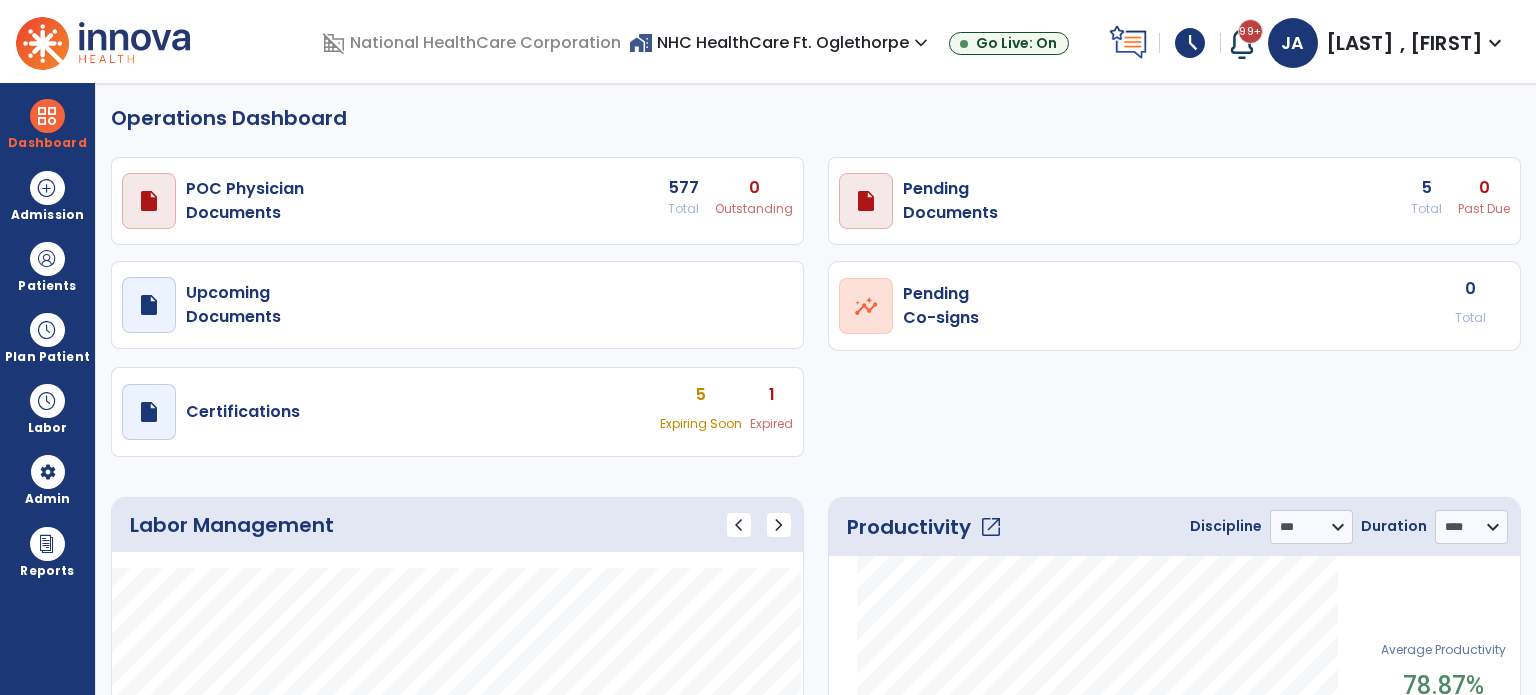 scroll, scrollTop: 0, scrollLeft: 0, axis: both 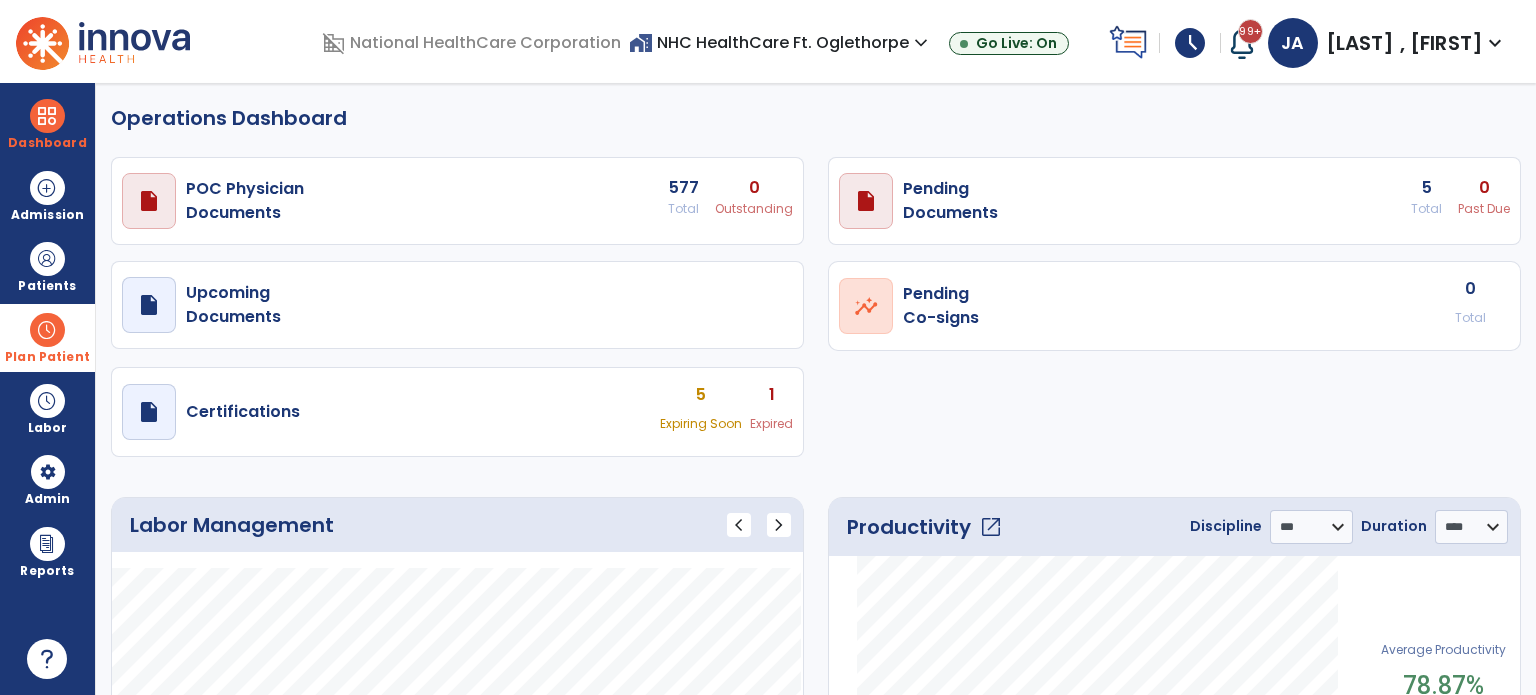 click at bounding box center (47, 330) 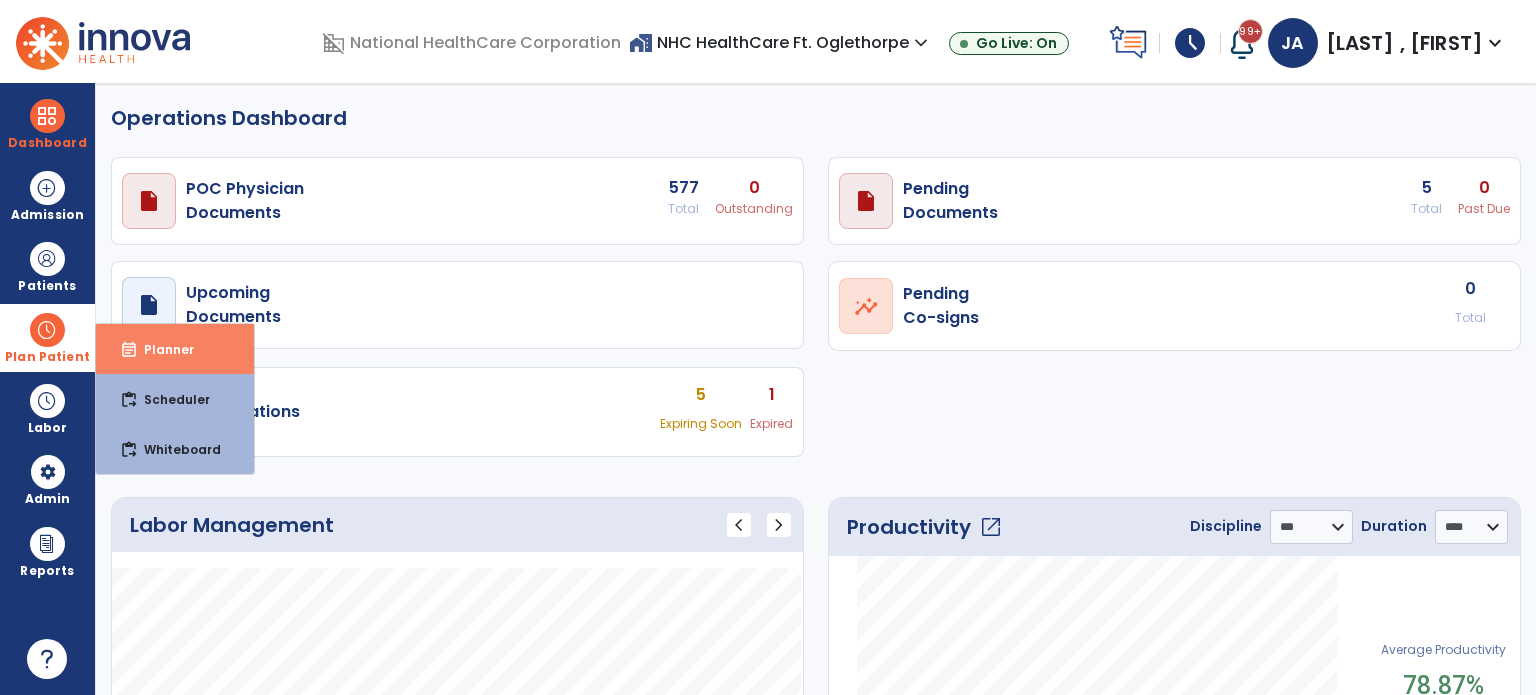 click on "event_note  Planner" at bounding box center [175, 349] 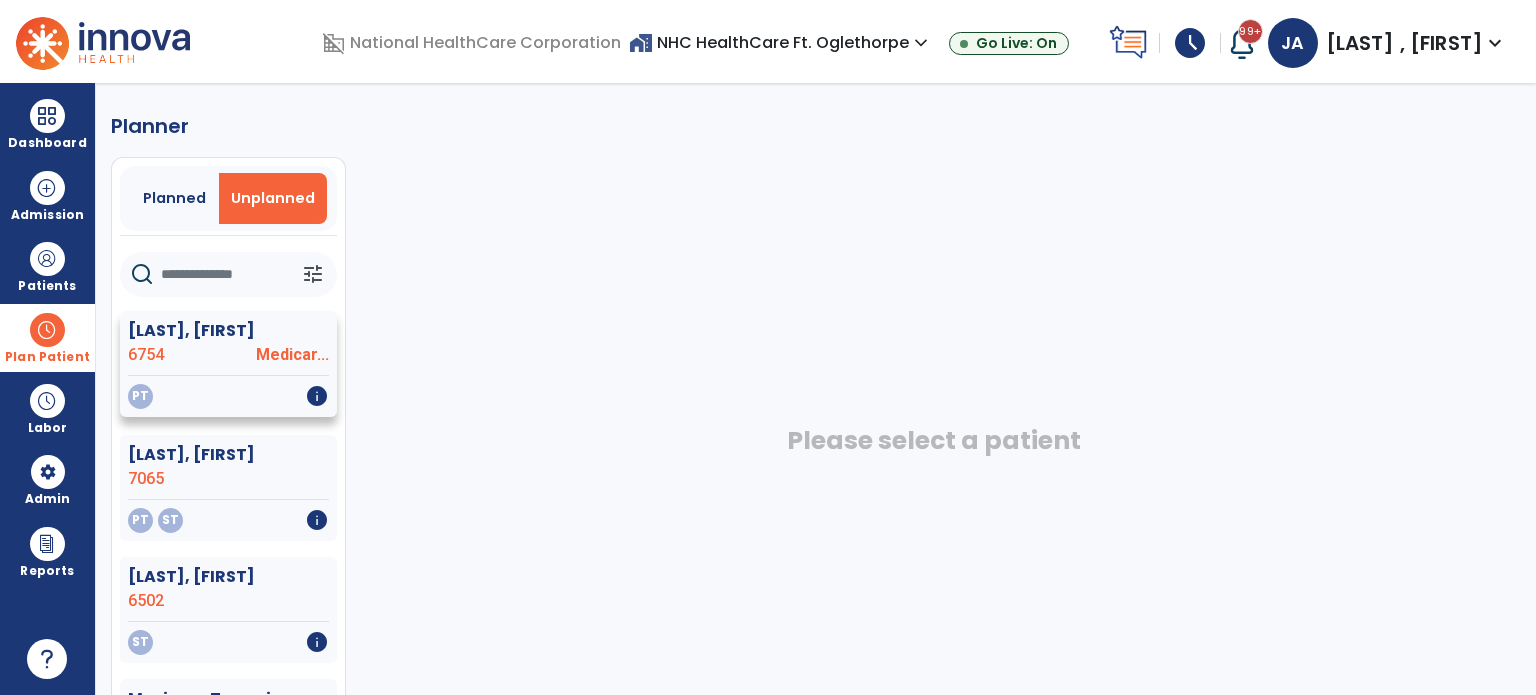 click on "Medicar..." 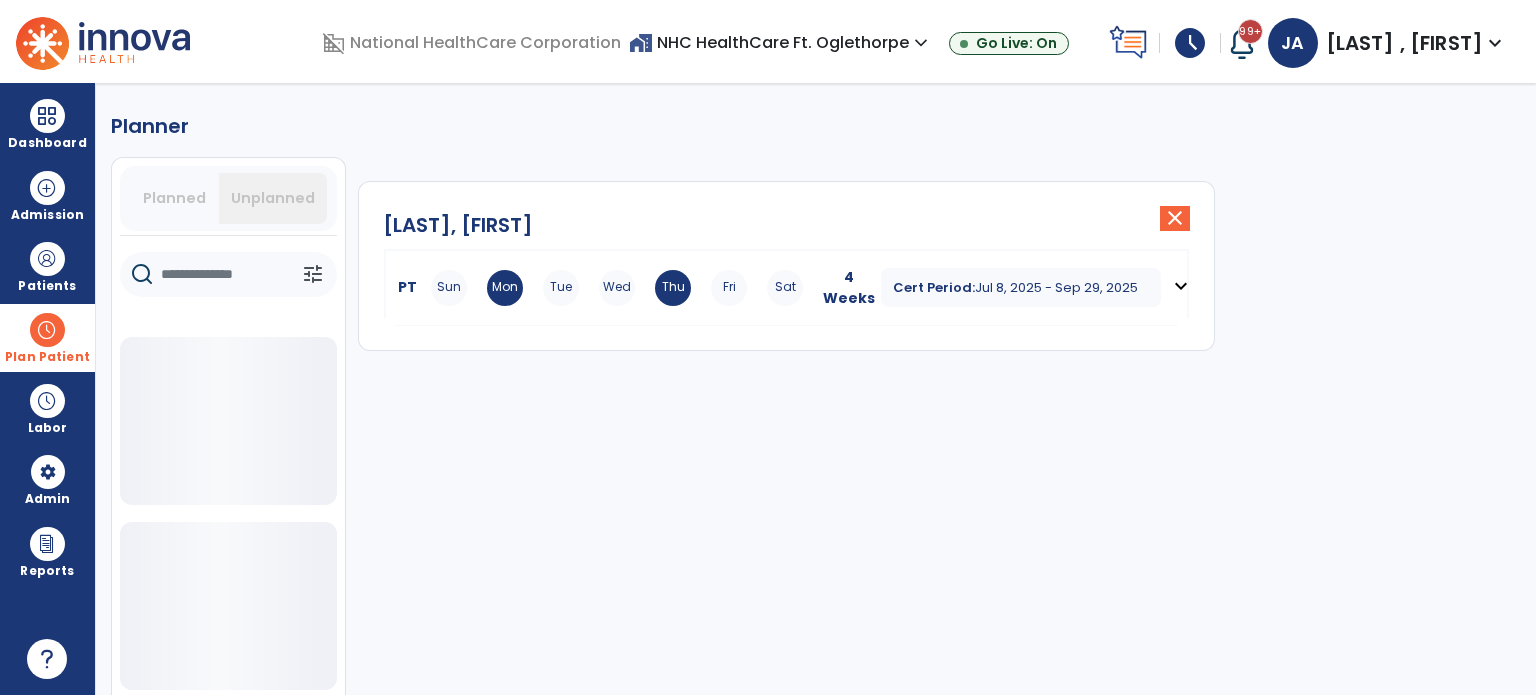 click on "Thu" at bounding box center [673, 288] 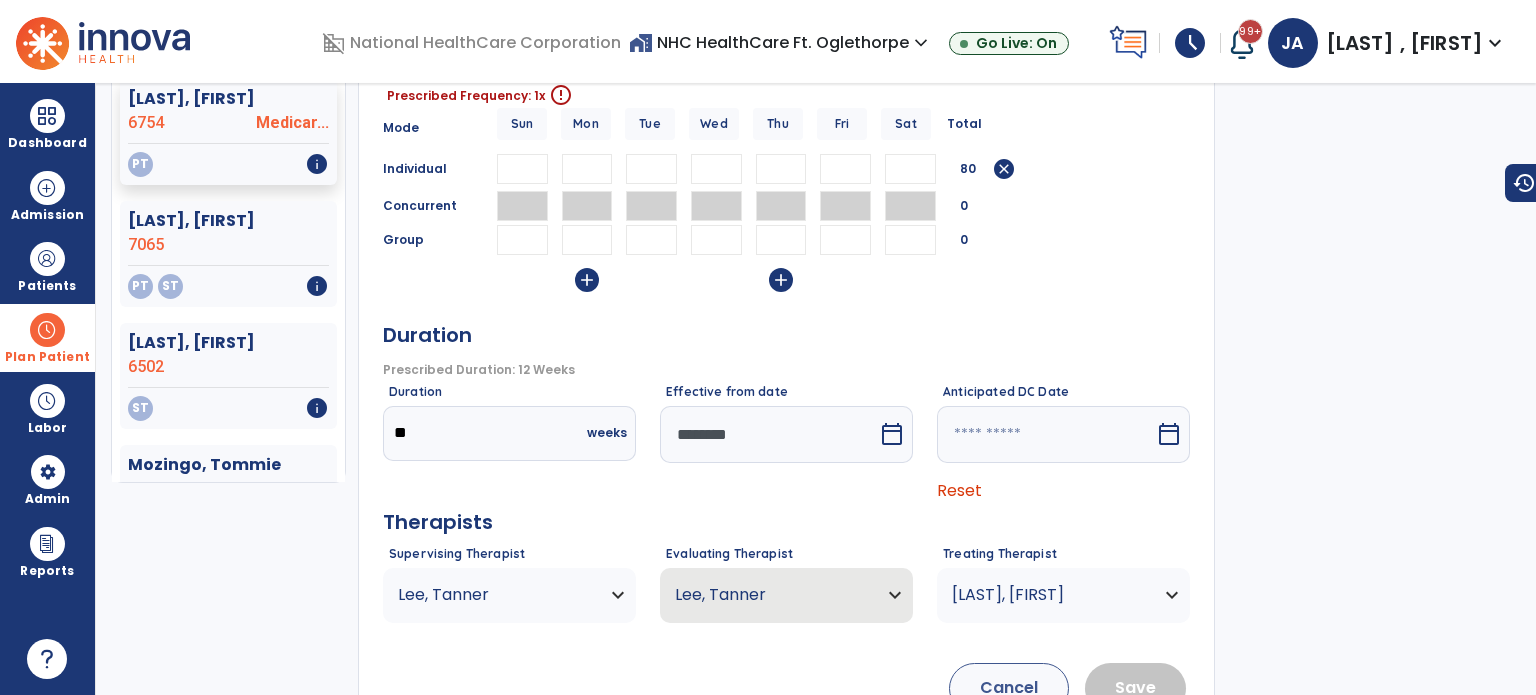 scroll, scrollTop: 200, scrollLeft: 0, axis: vertical 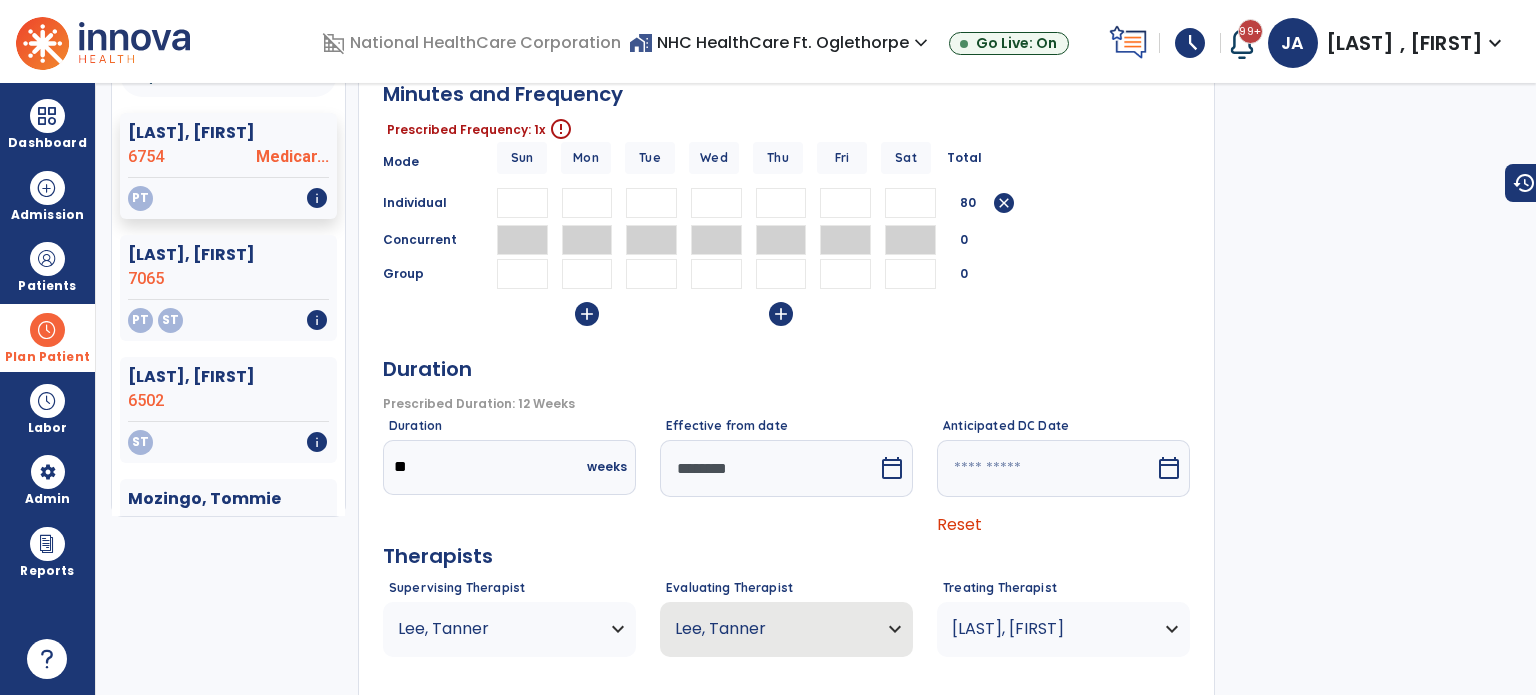 click at bounding box center [716, 203] 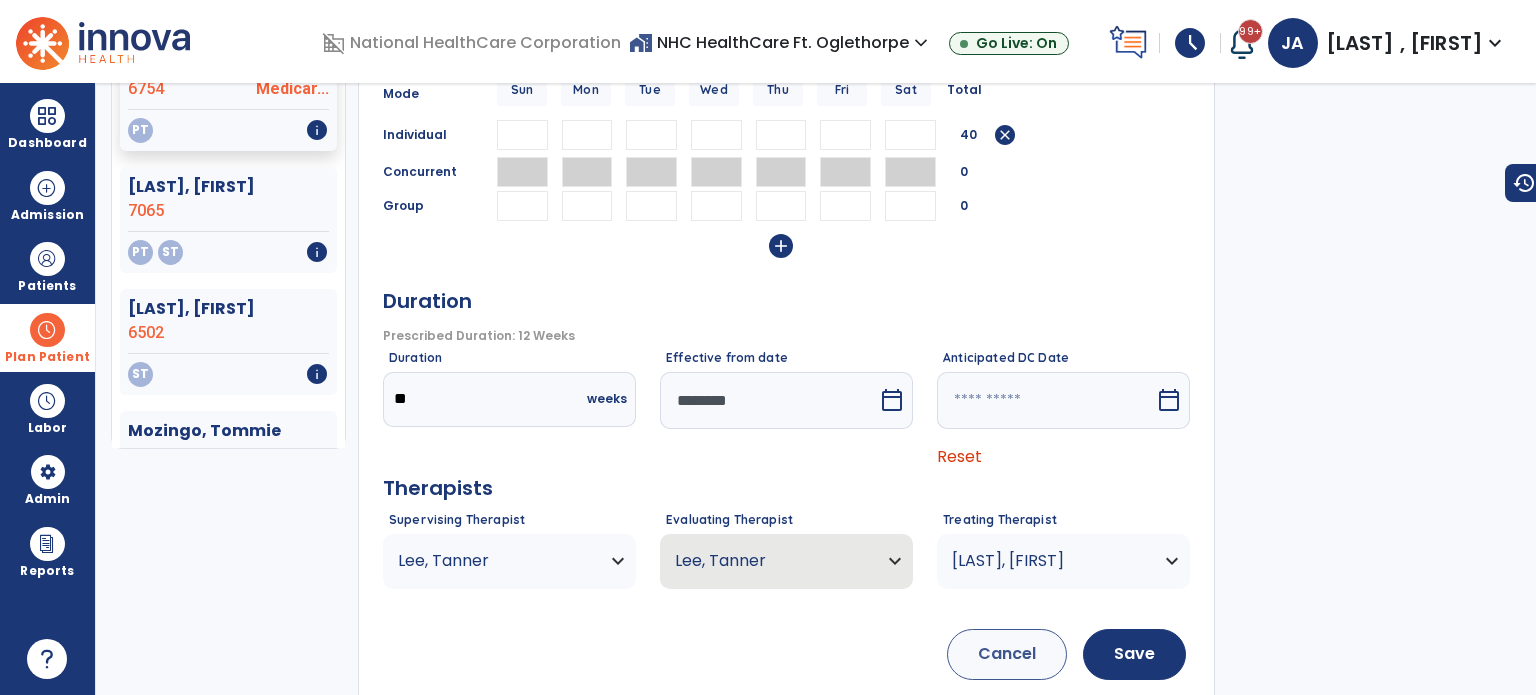 scroll, scrollTop: 300, scrollLeft: 0, axis: vertical 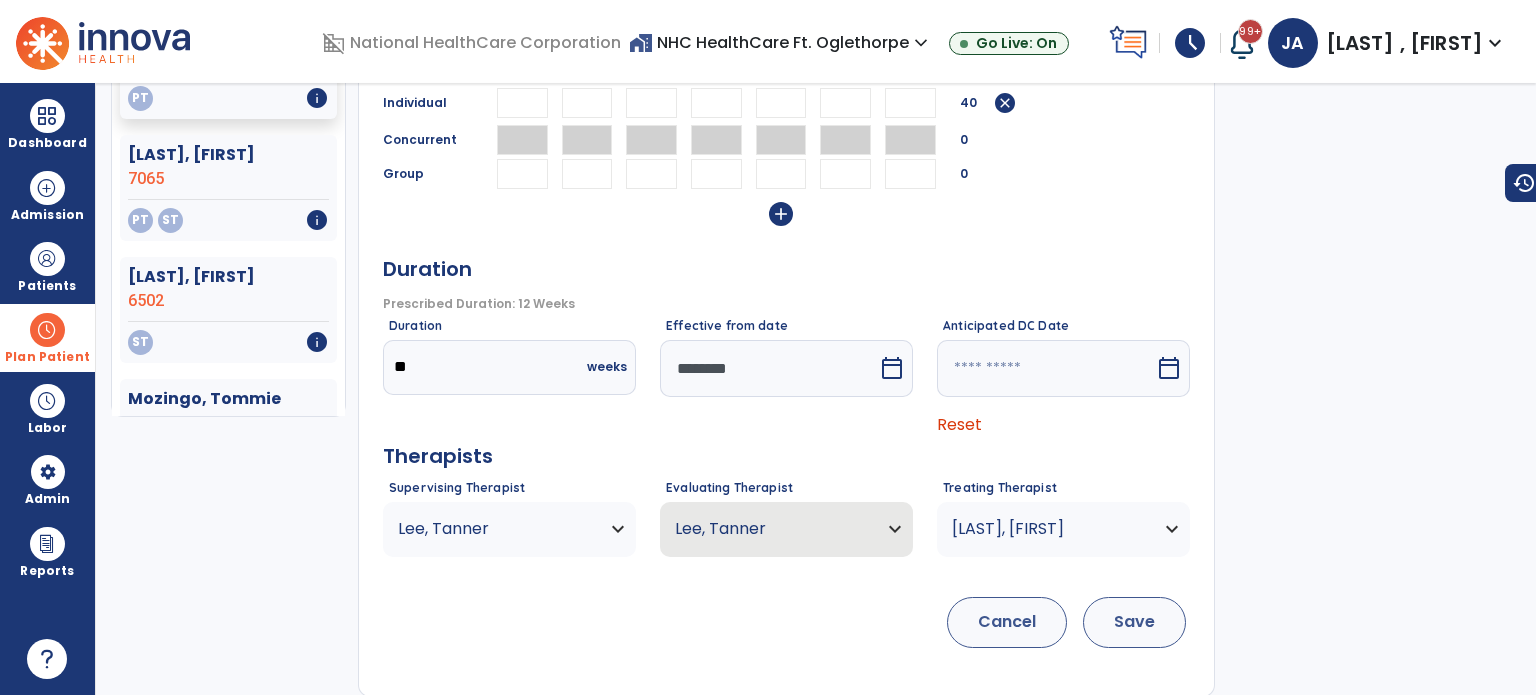 type 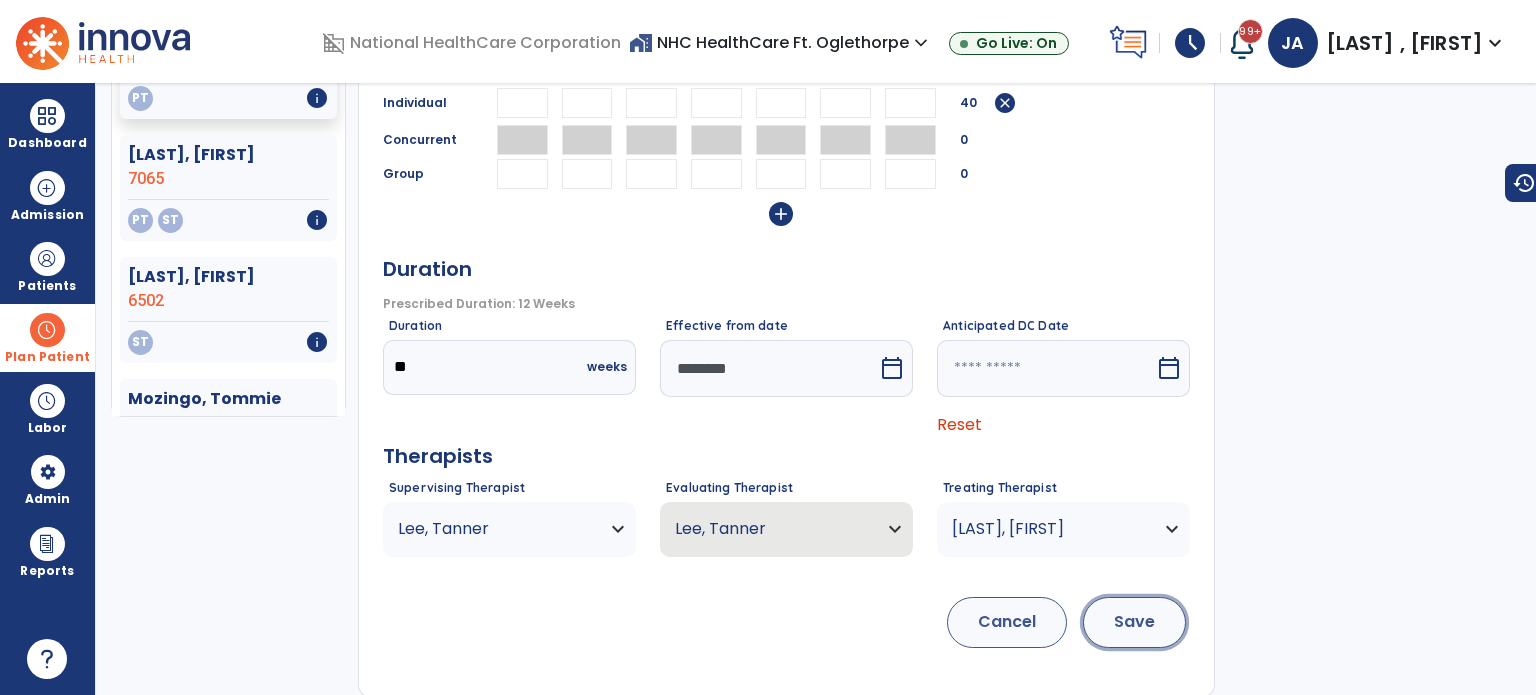 click on "Save" at bounding box center (1134, 622) 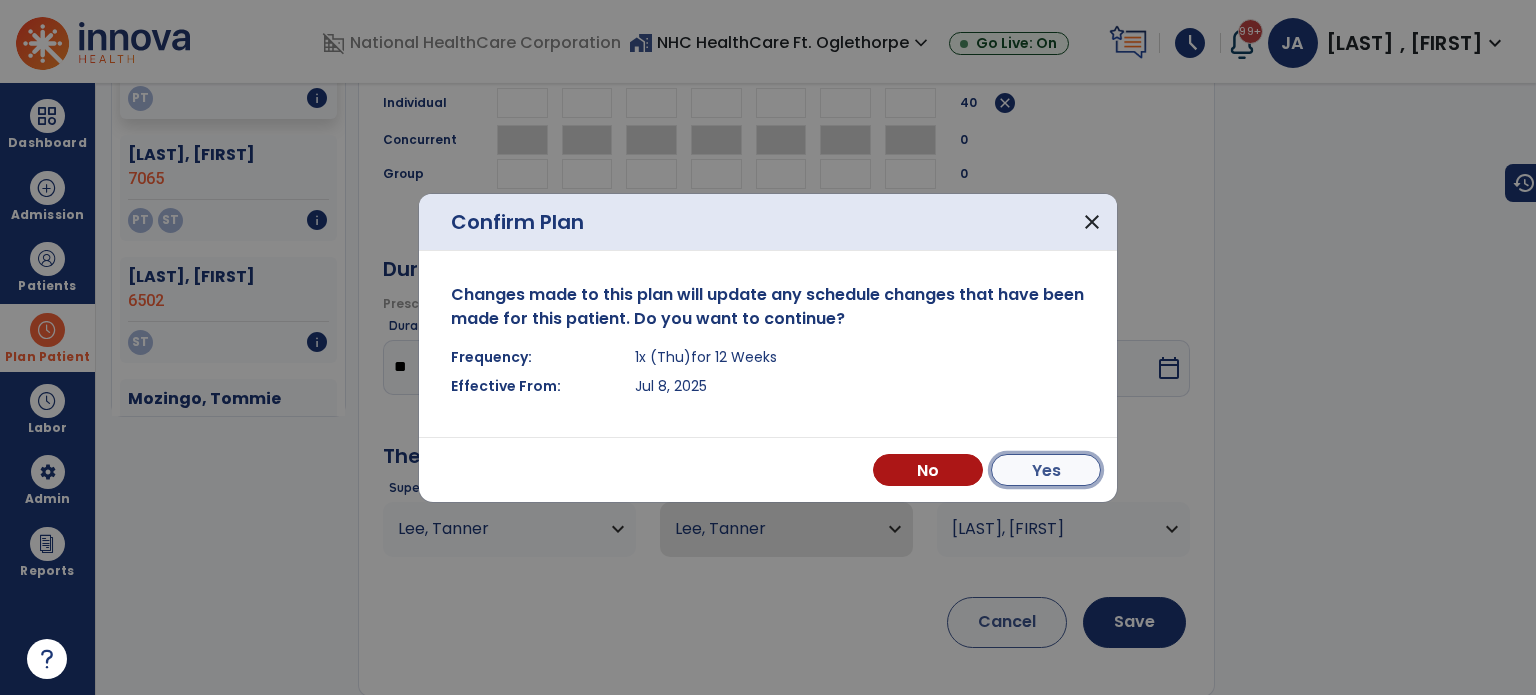 click on "Yes" at bounding box center [1046, 470] 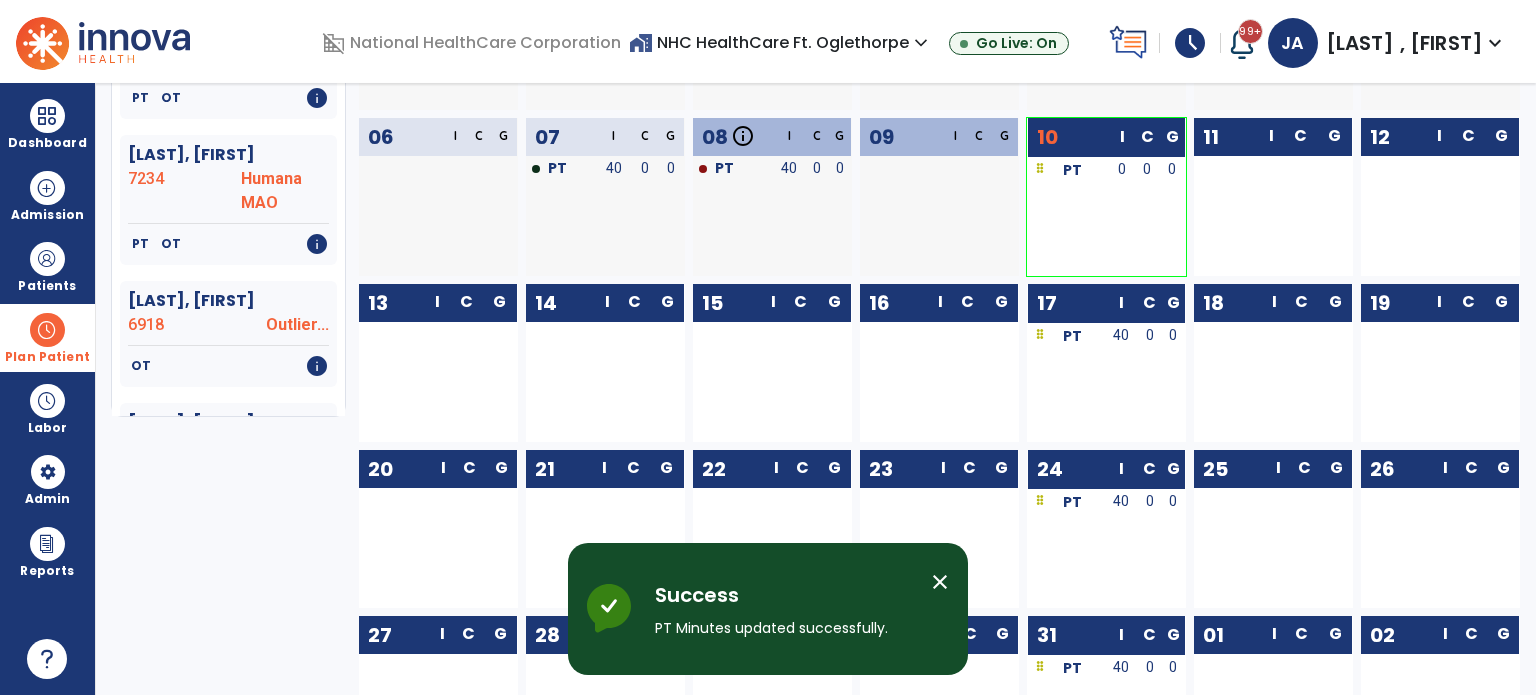 scroll, scrollTop: 0, scrollLeft: 0, axis: both 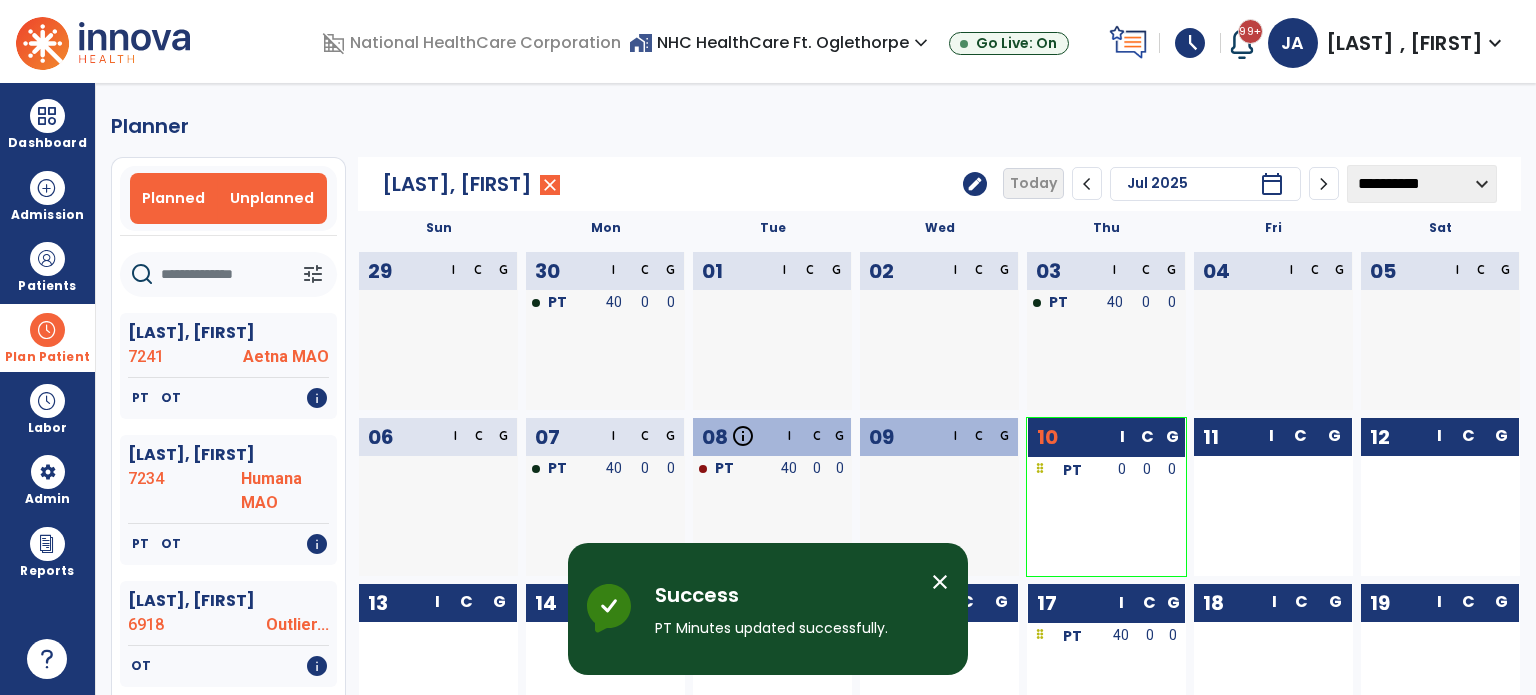 click on "Unplanned" at bounding box center (272, 198) 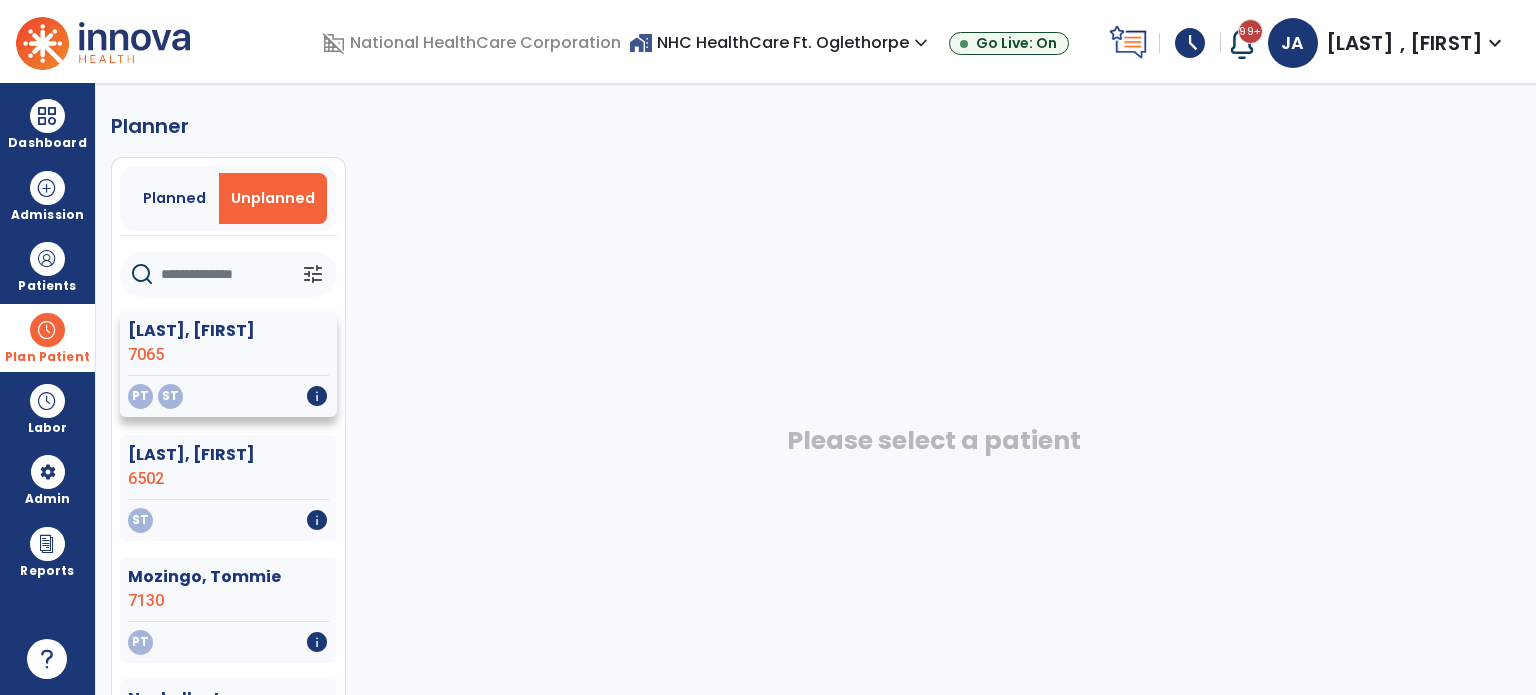 click on "[LAST], [FIRST] 7065" 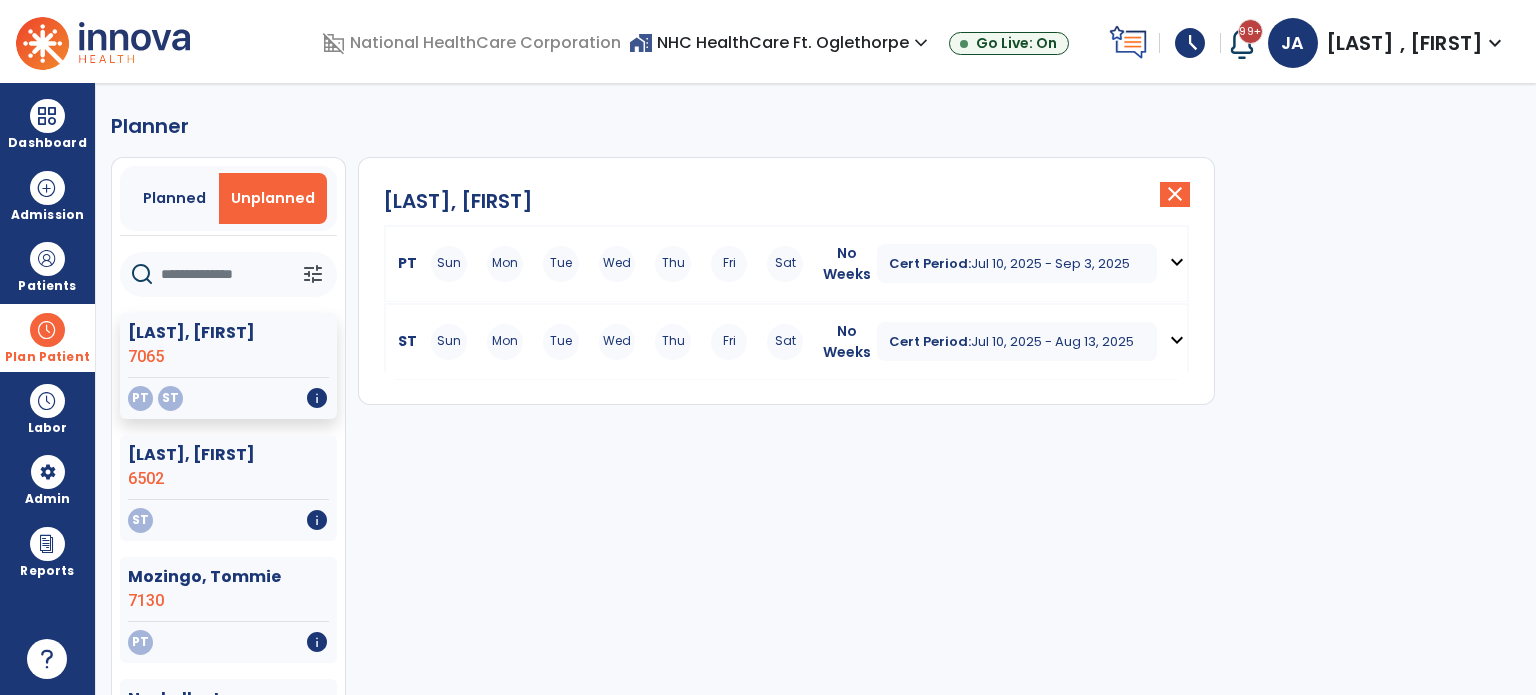 click on "Mon" at bounding box center (505, 264) 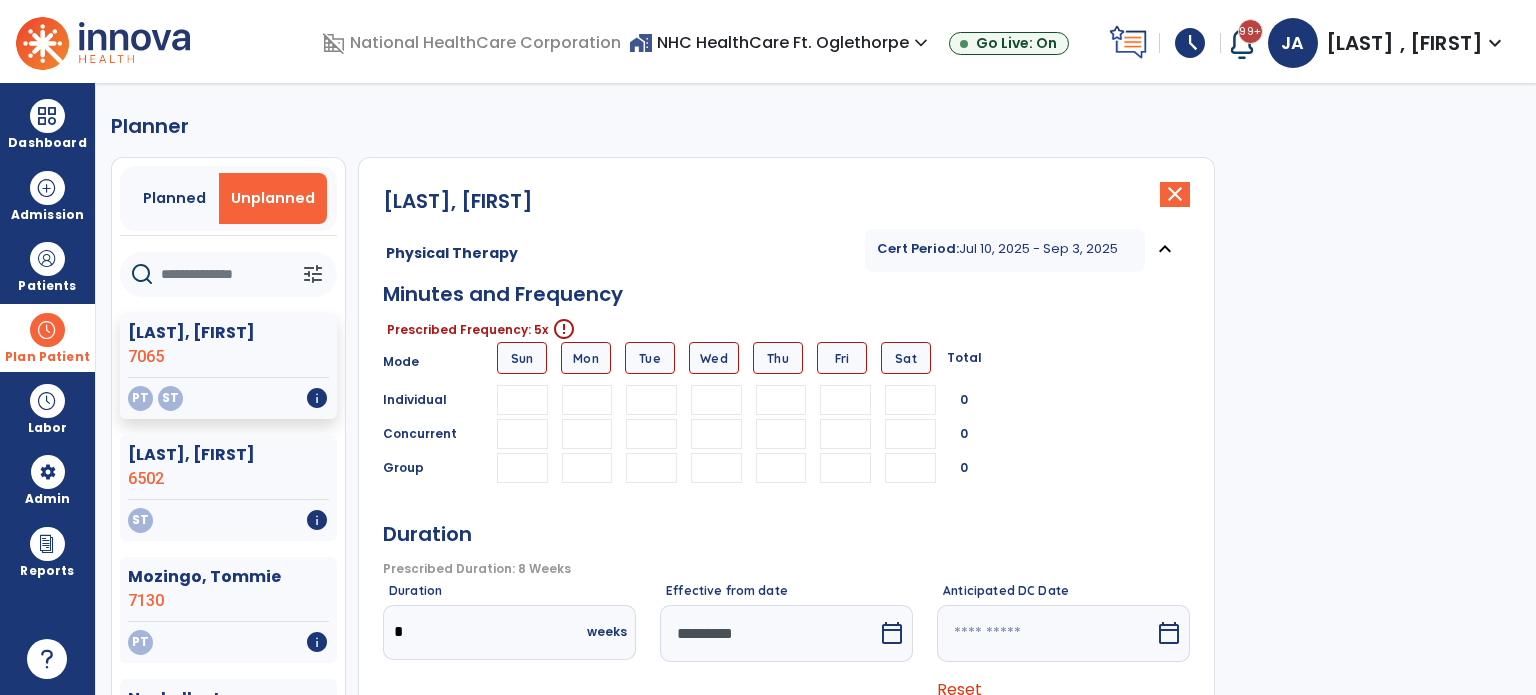 click at bounding box center [587, 400] 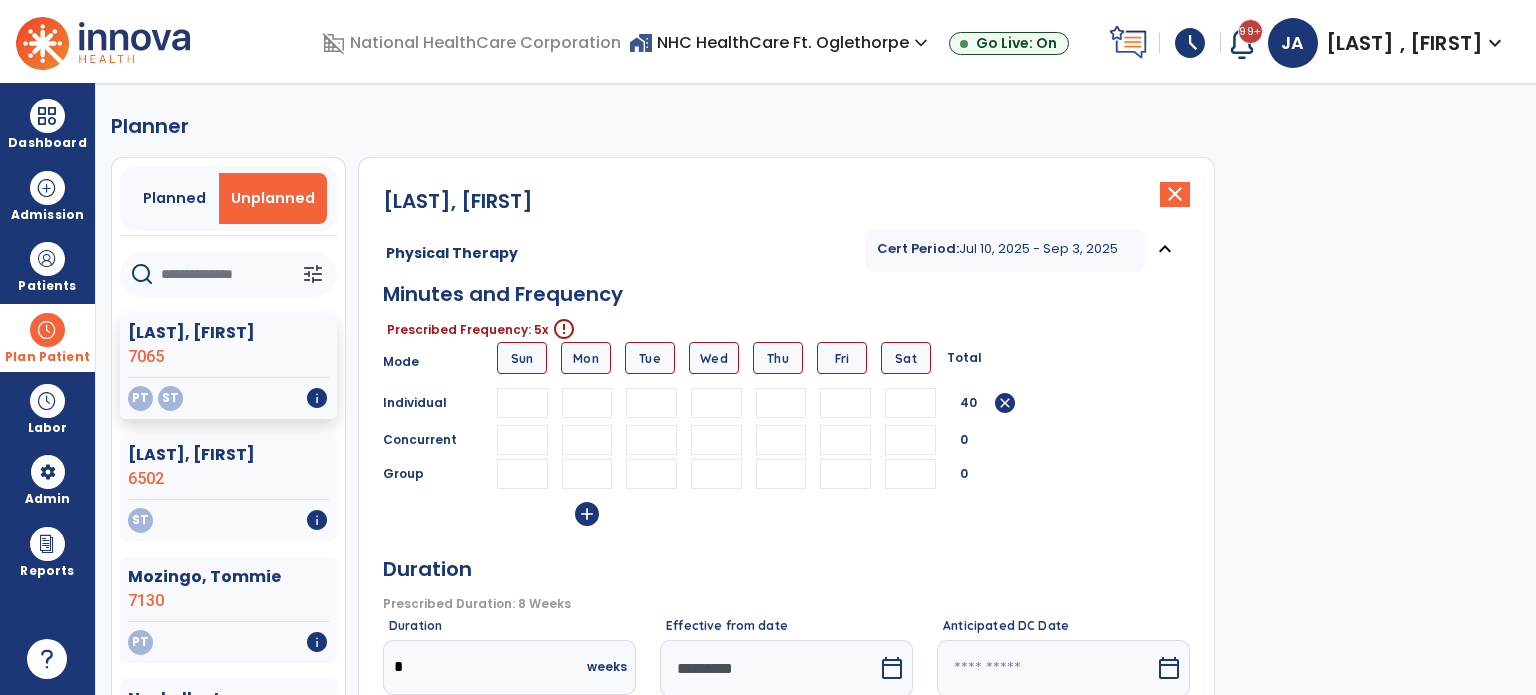type on "**" 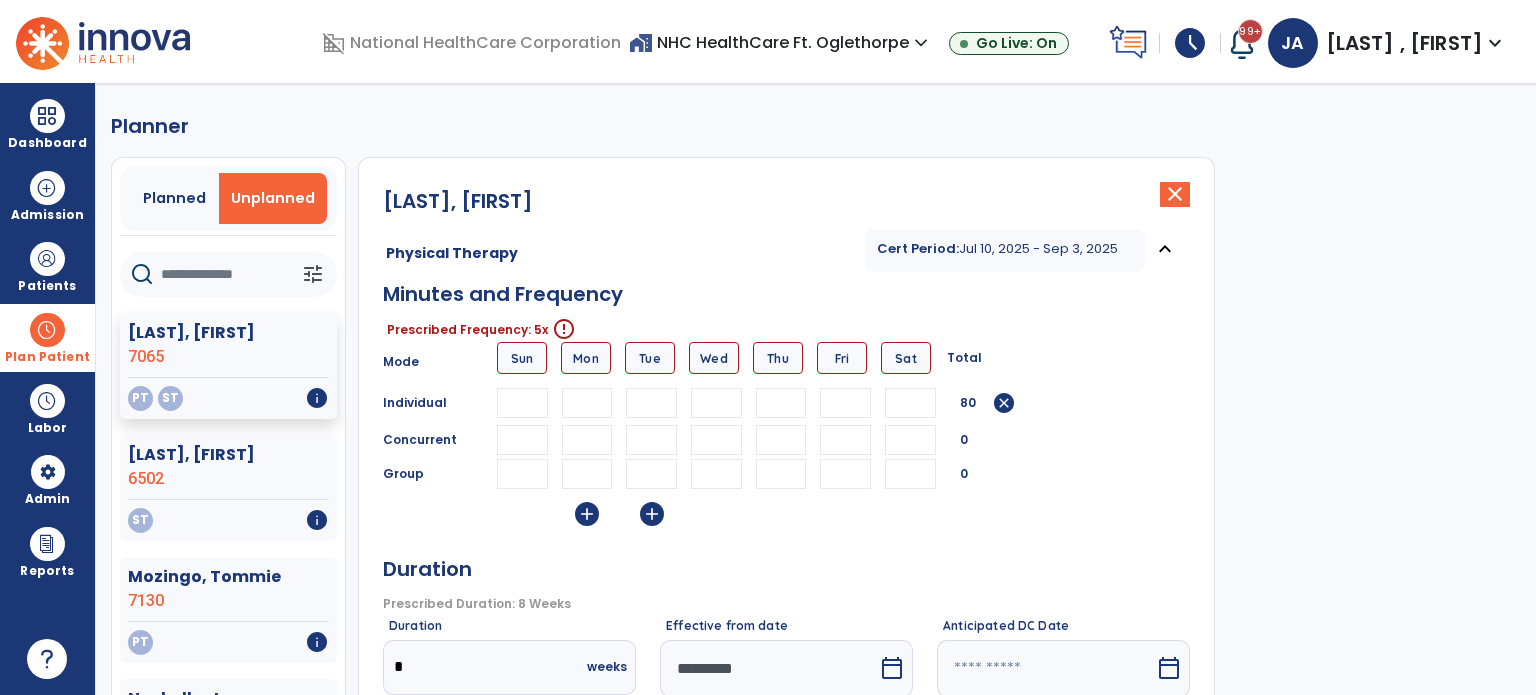 type on "**" 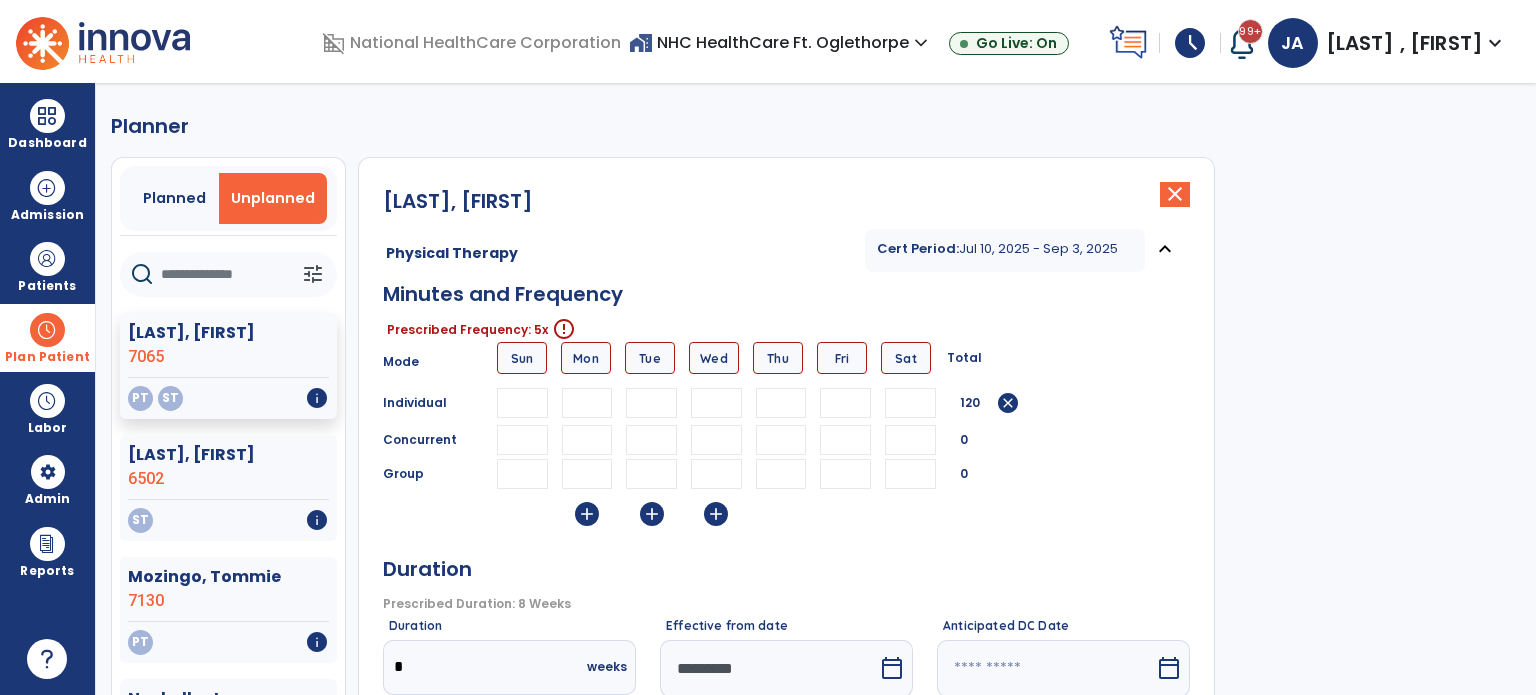 type on "**" 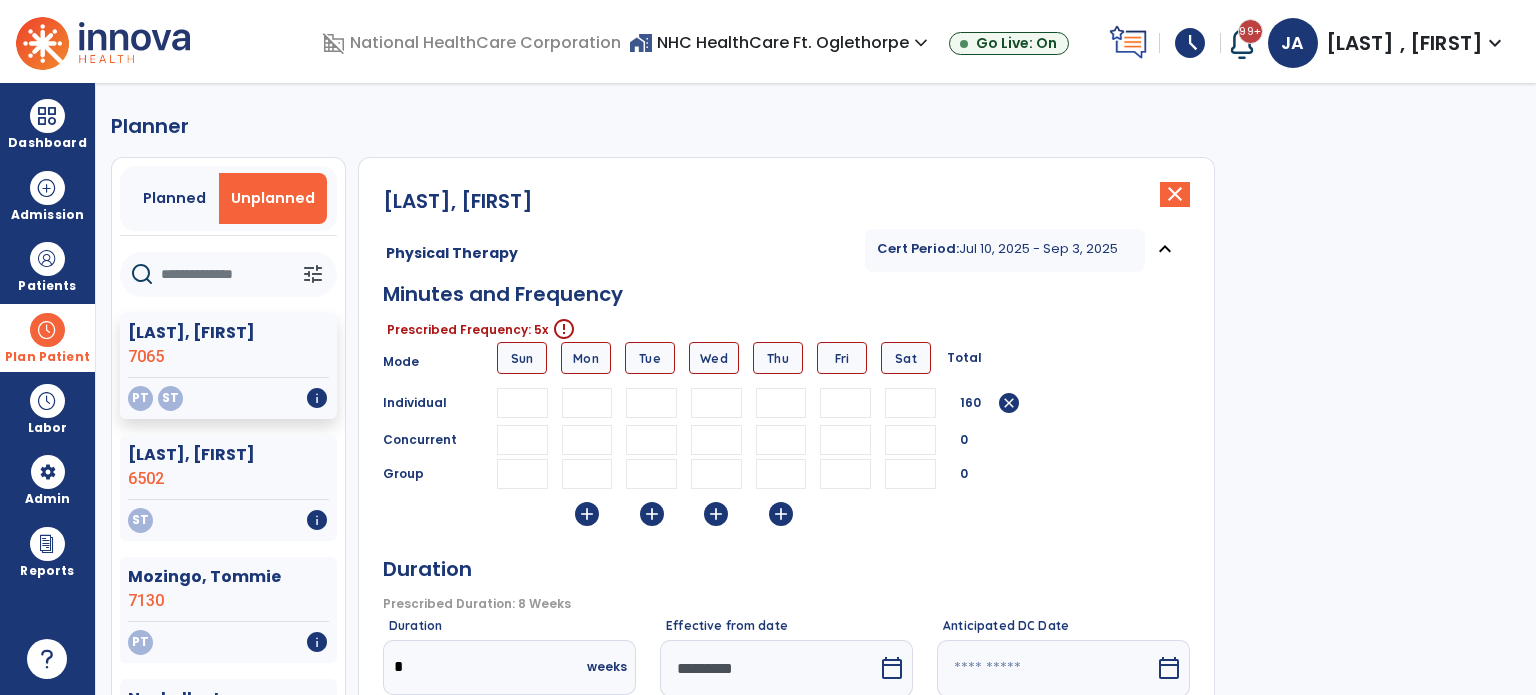 type on "**" 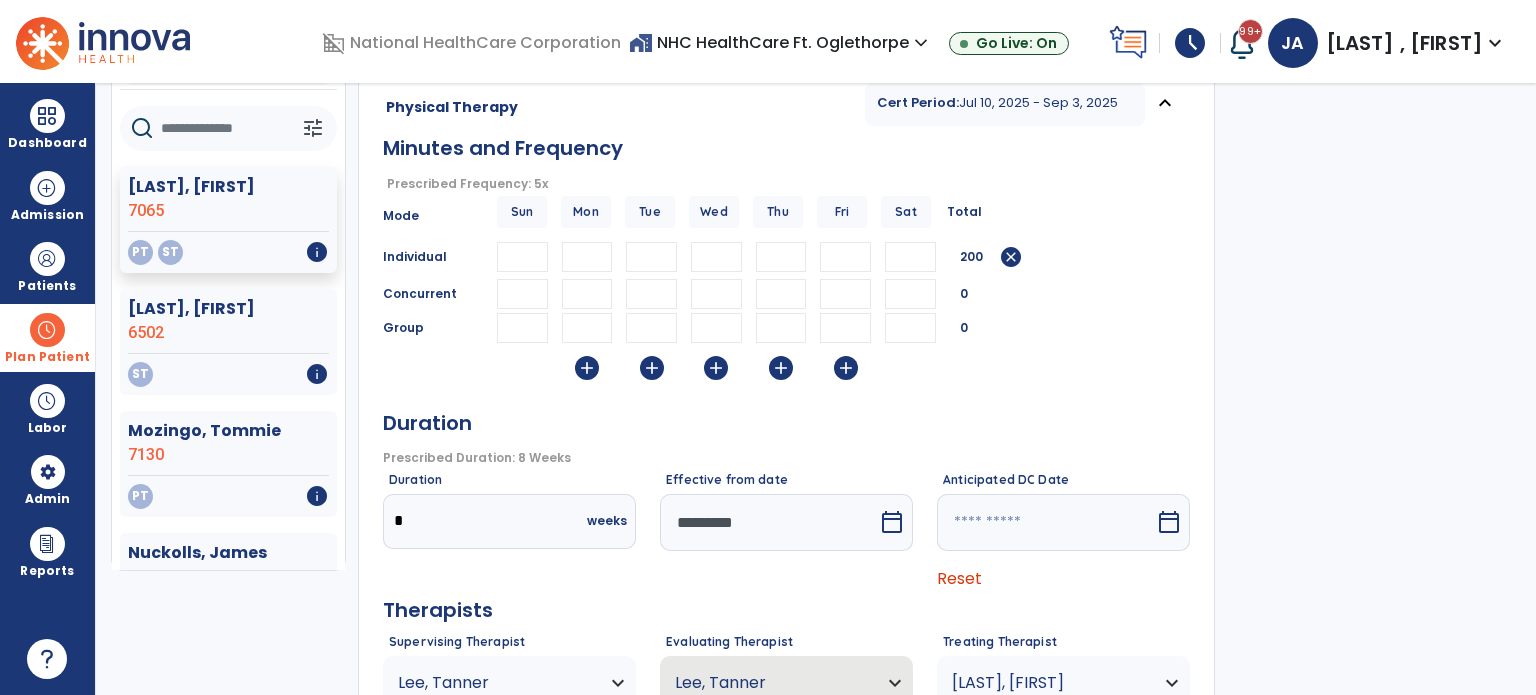 scroll, scrollTop: 376, scrollLeft: 0, axis: vertical 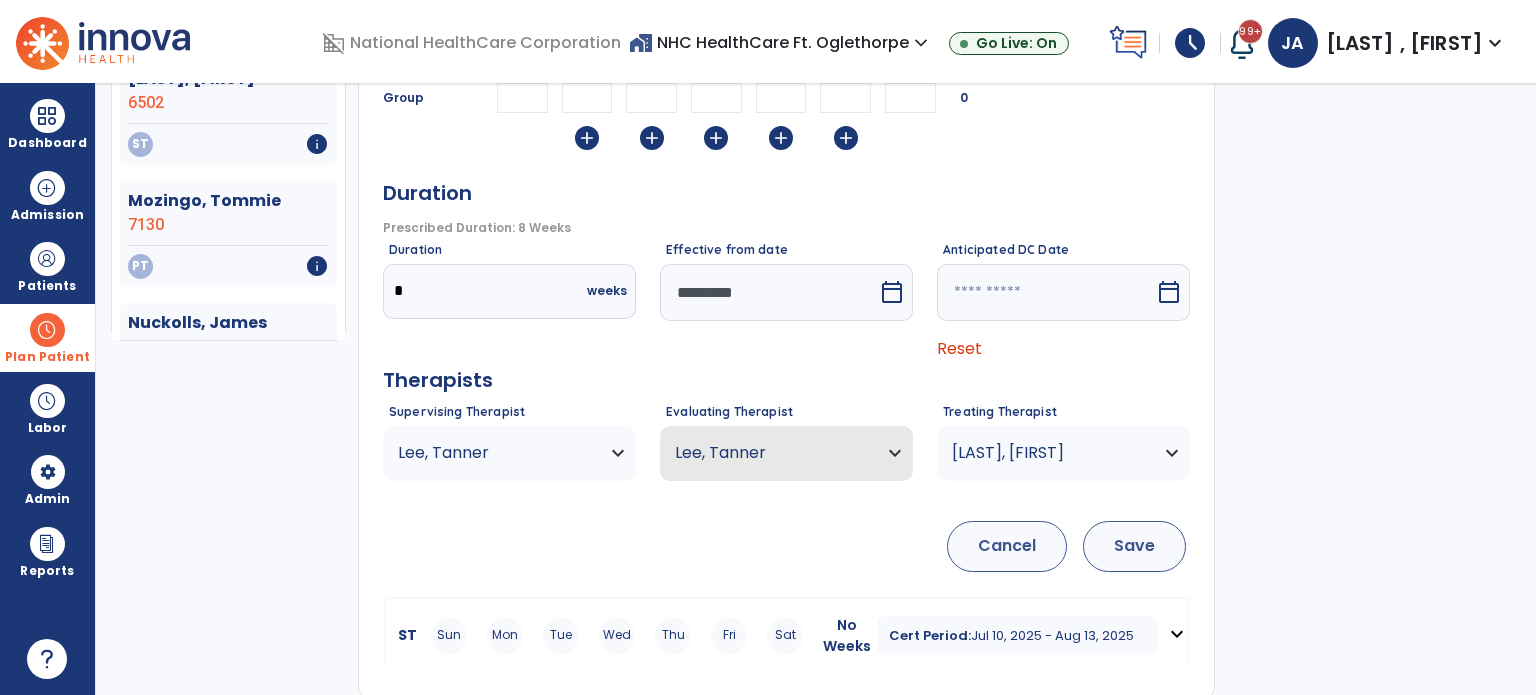 type on "**" 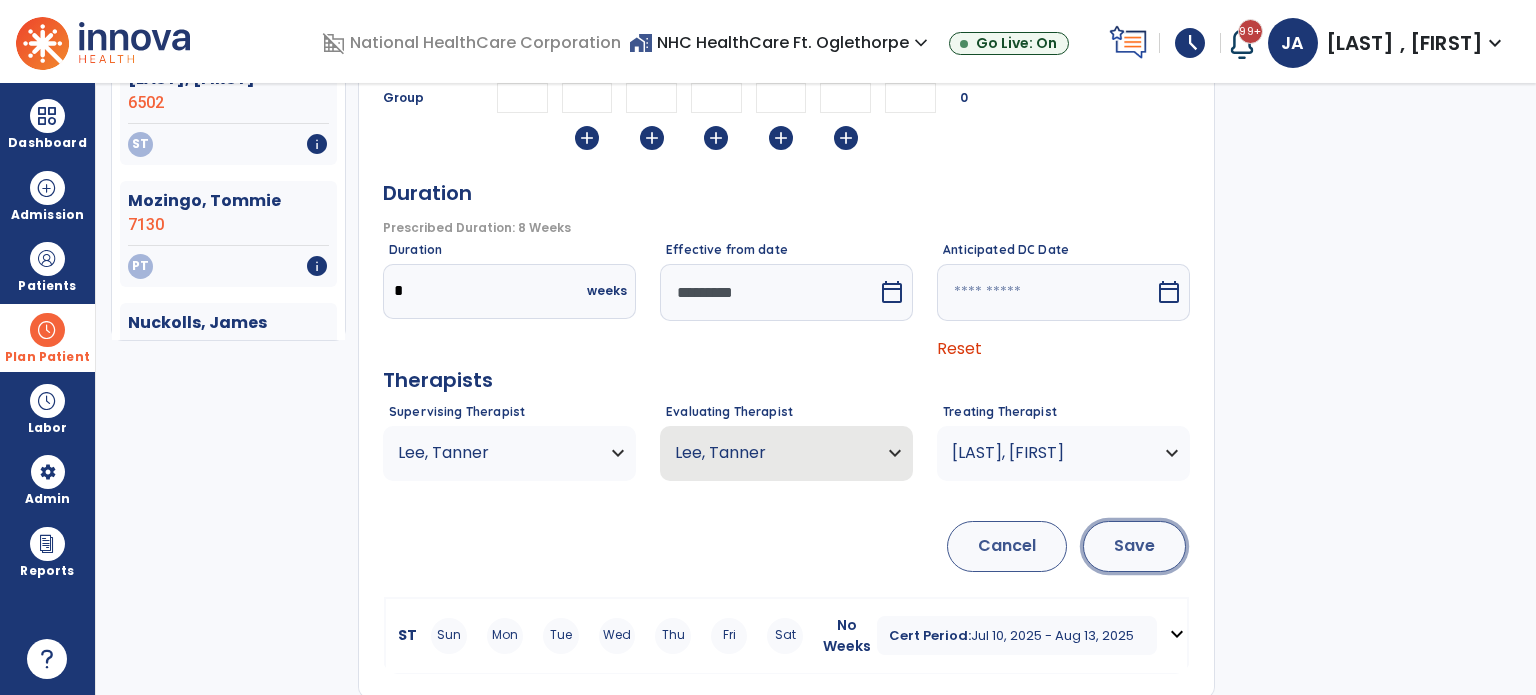 click on "Save" at bounding box center (1134, 546) 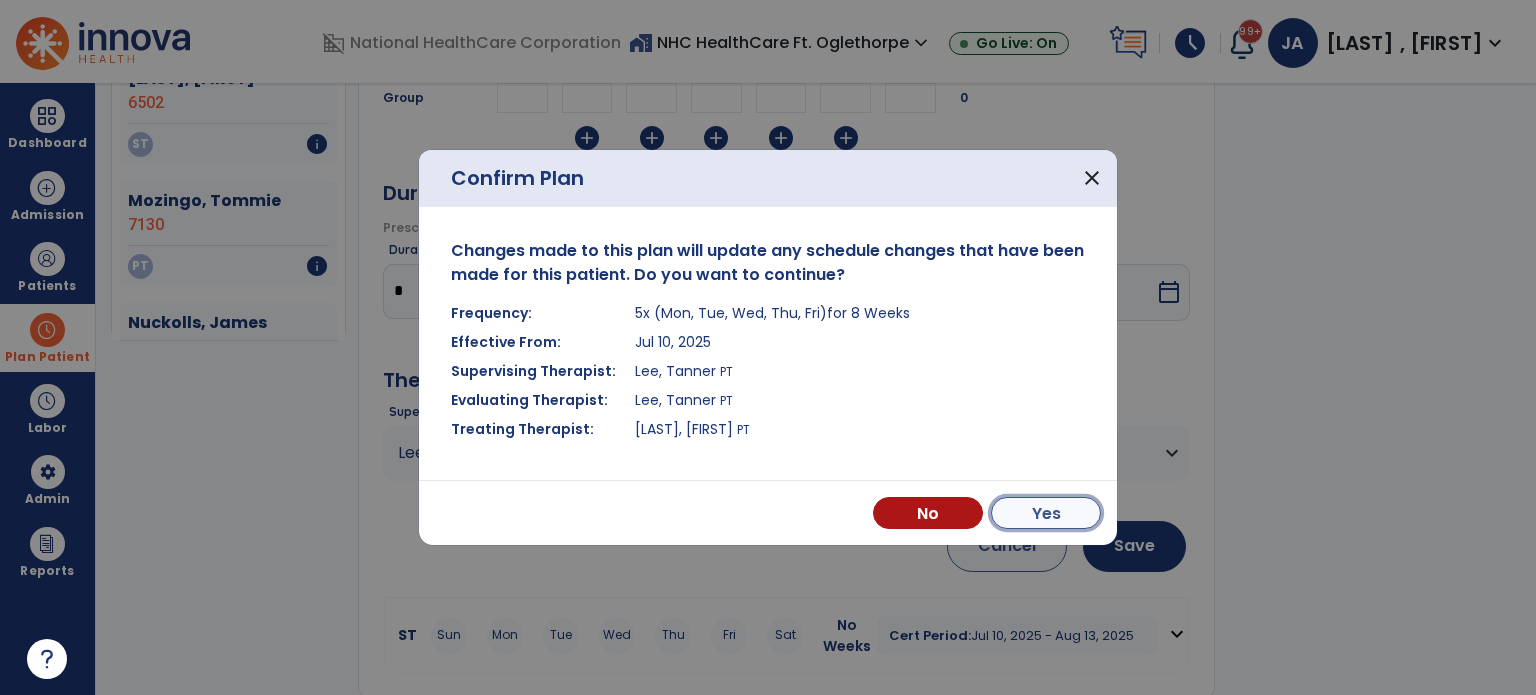 click on "Yes" at bounding box center (1046, 513) 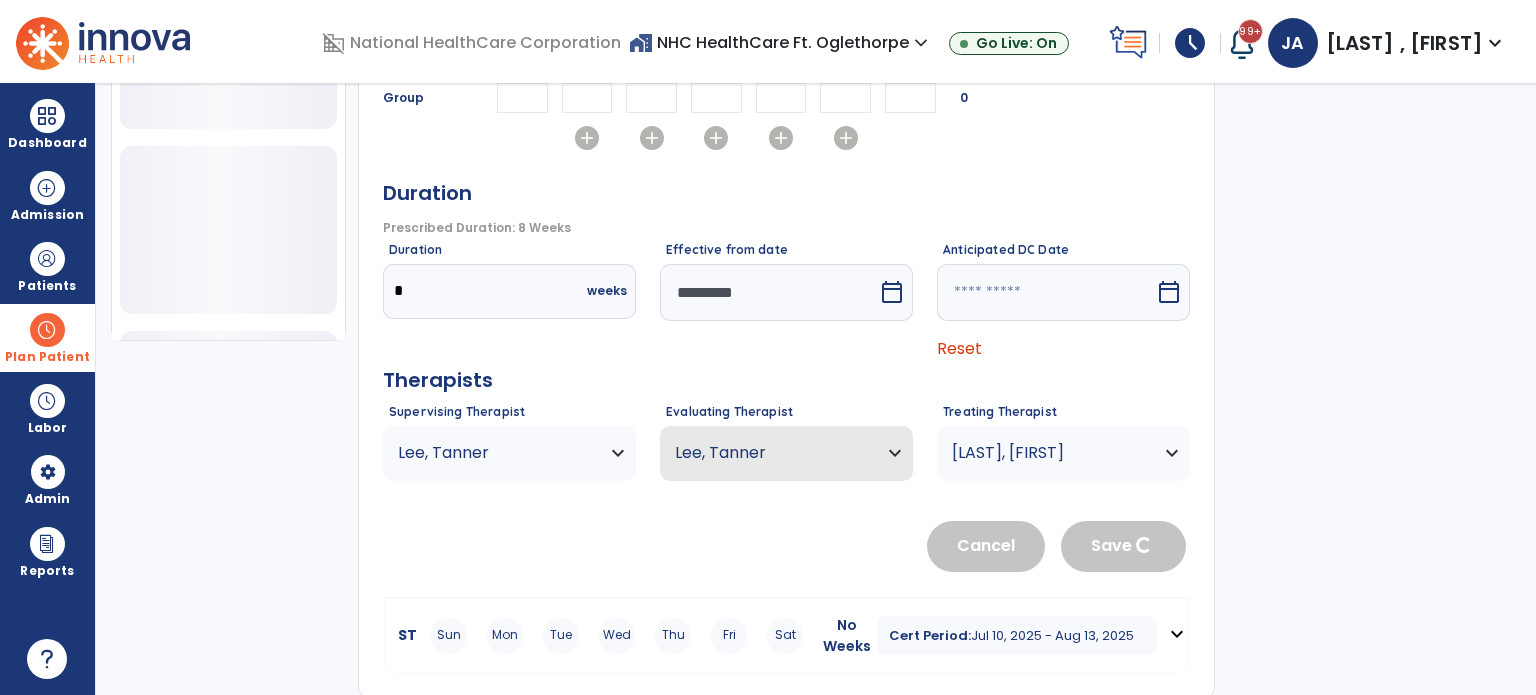 type 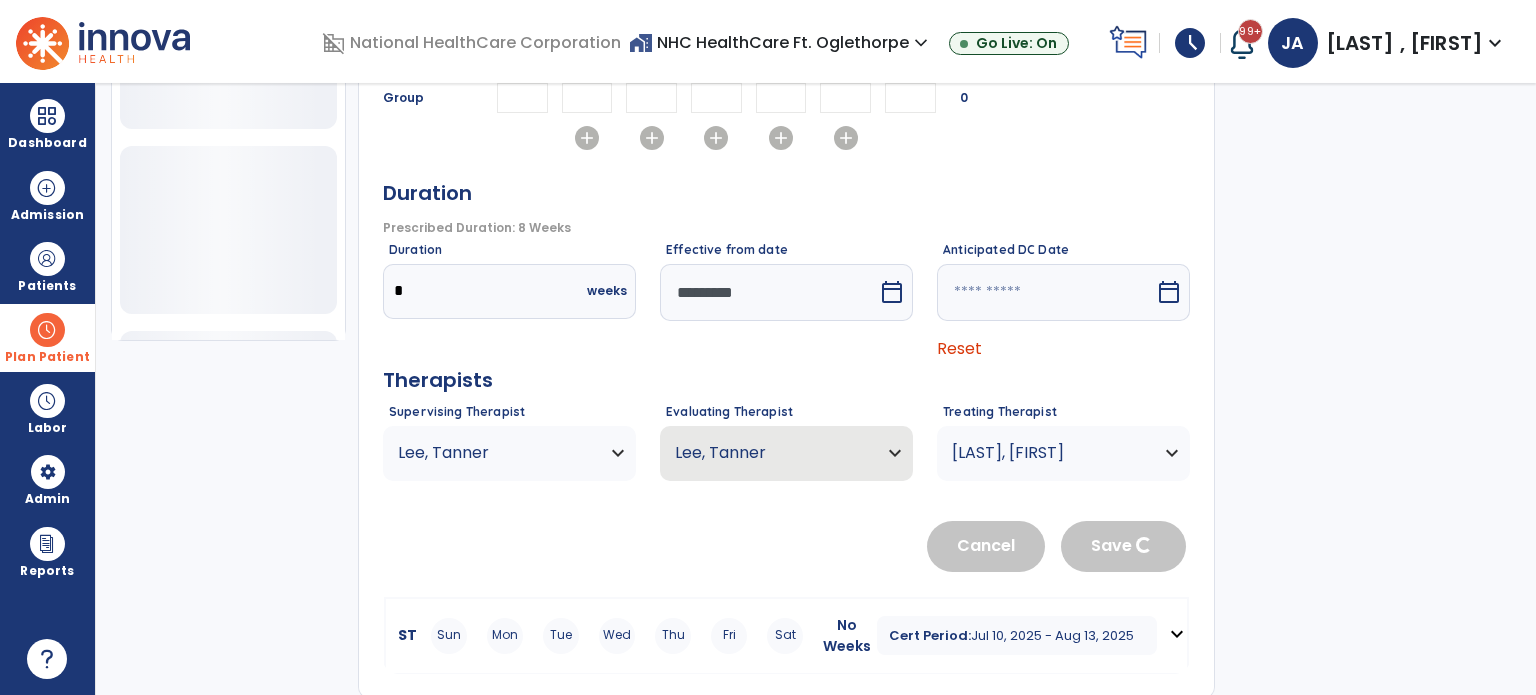 type 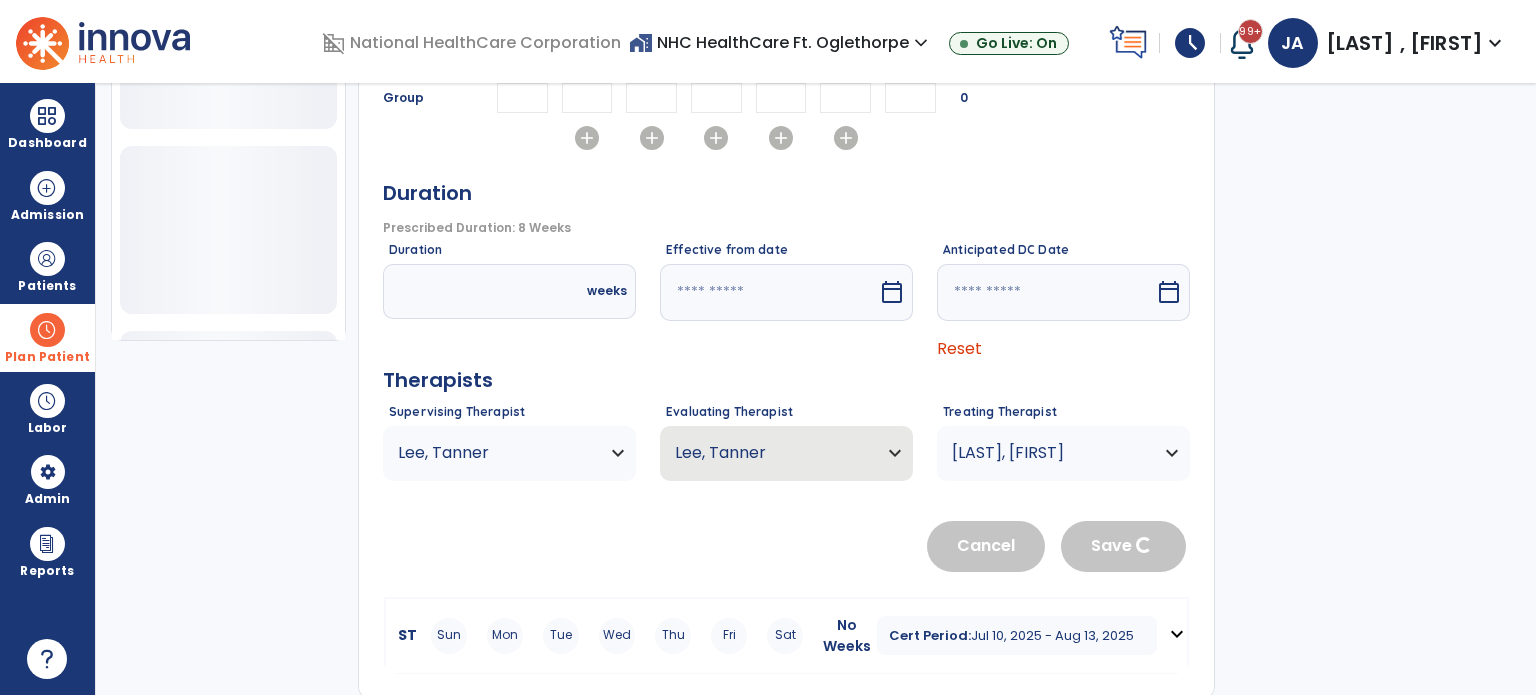 scroll, scrollTop: 36, scrollLeft: 0, axis: vertical 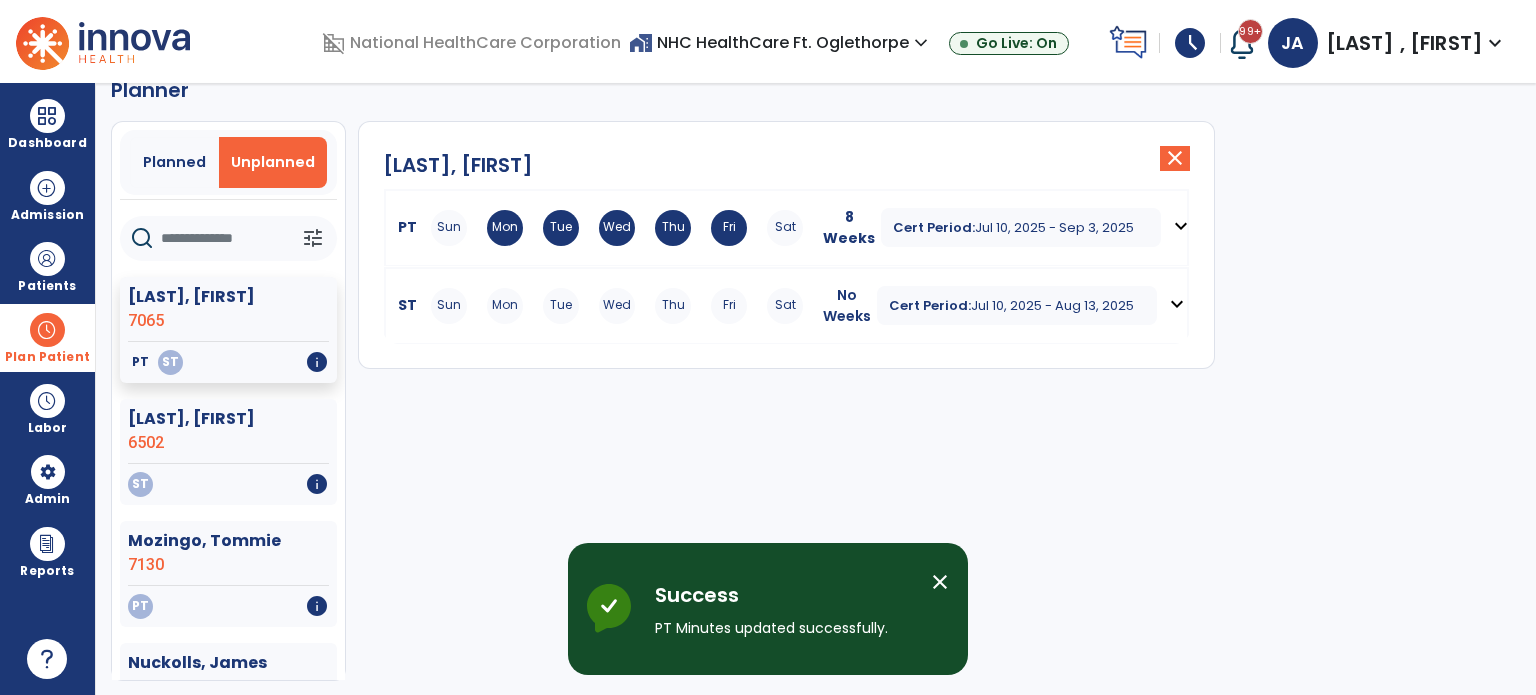click on "Tue" at bounding box center [561, 306] 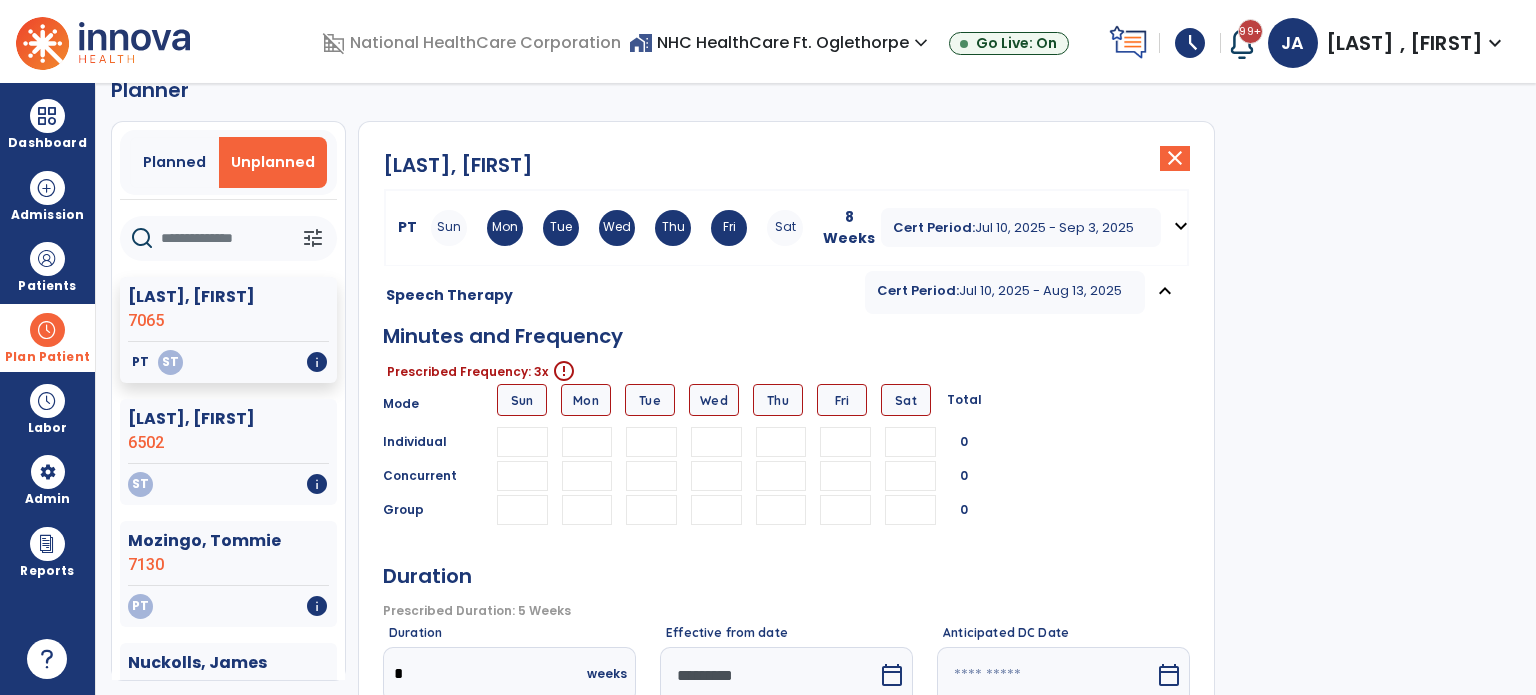 click at bounding box center (587, 442) 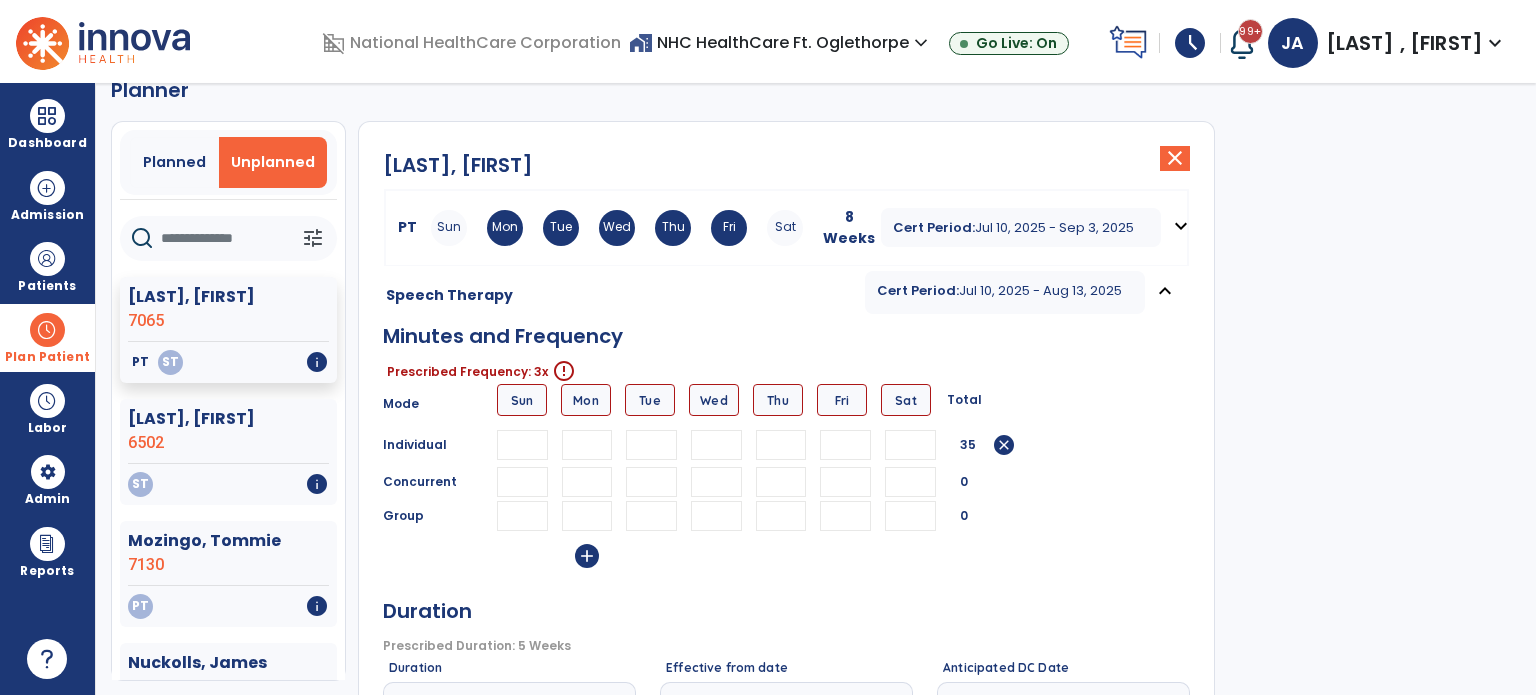 type on "**" 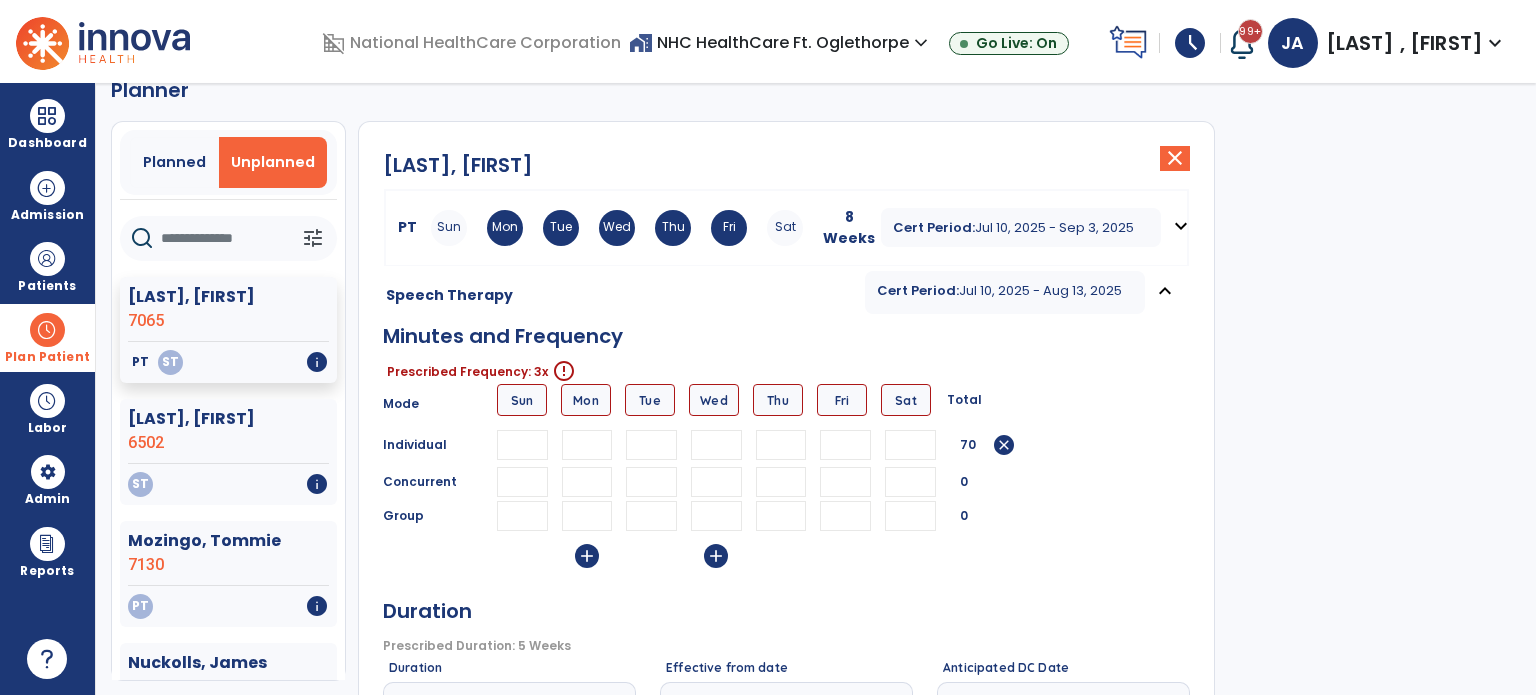 type on "**" 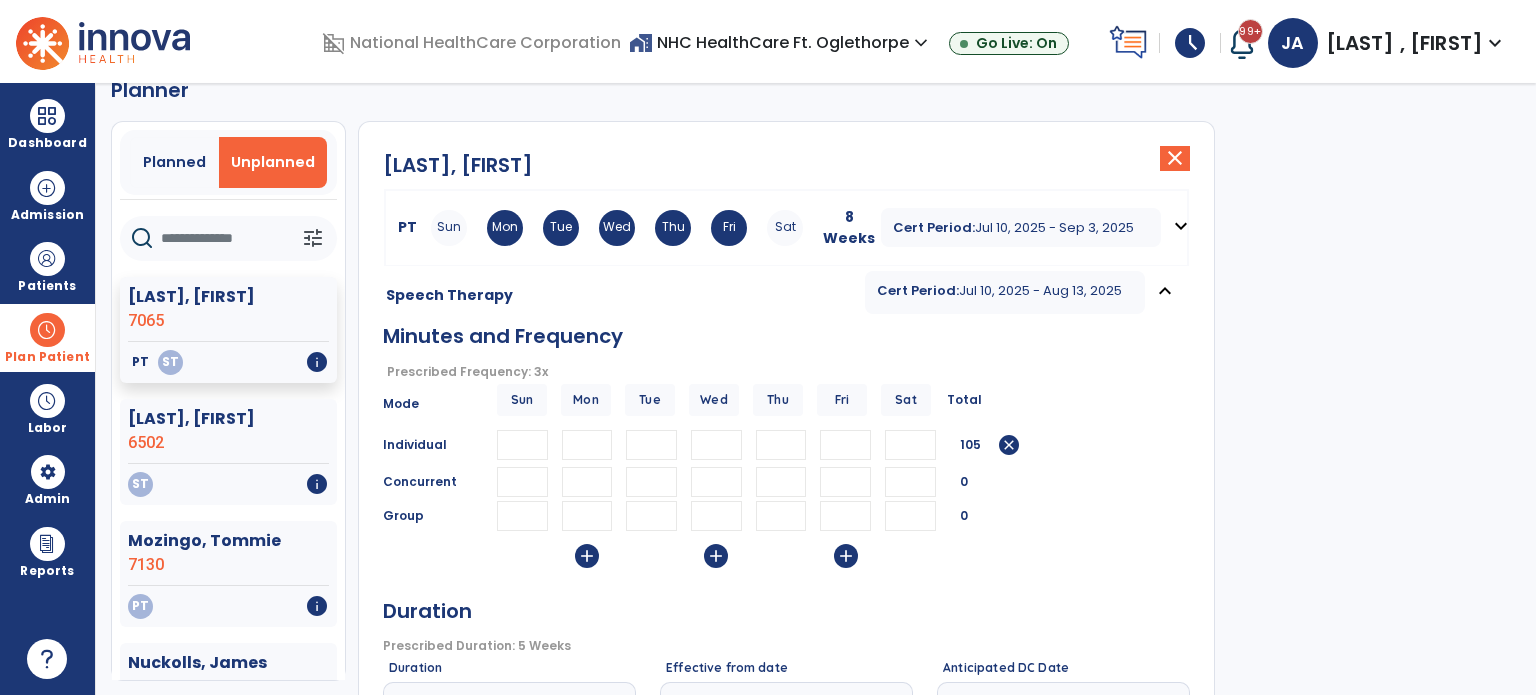 scroll, scrollTop: 376, scrollLeft: 0, axis: vertical 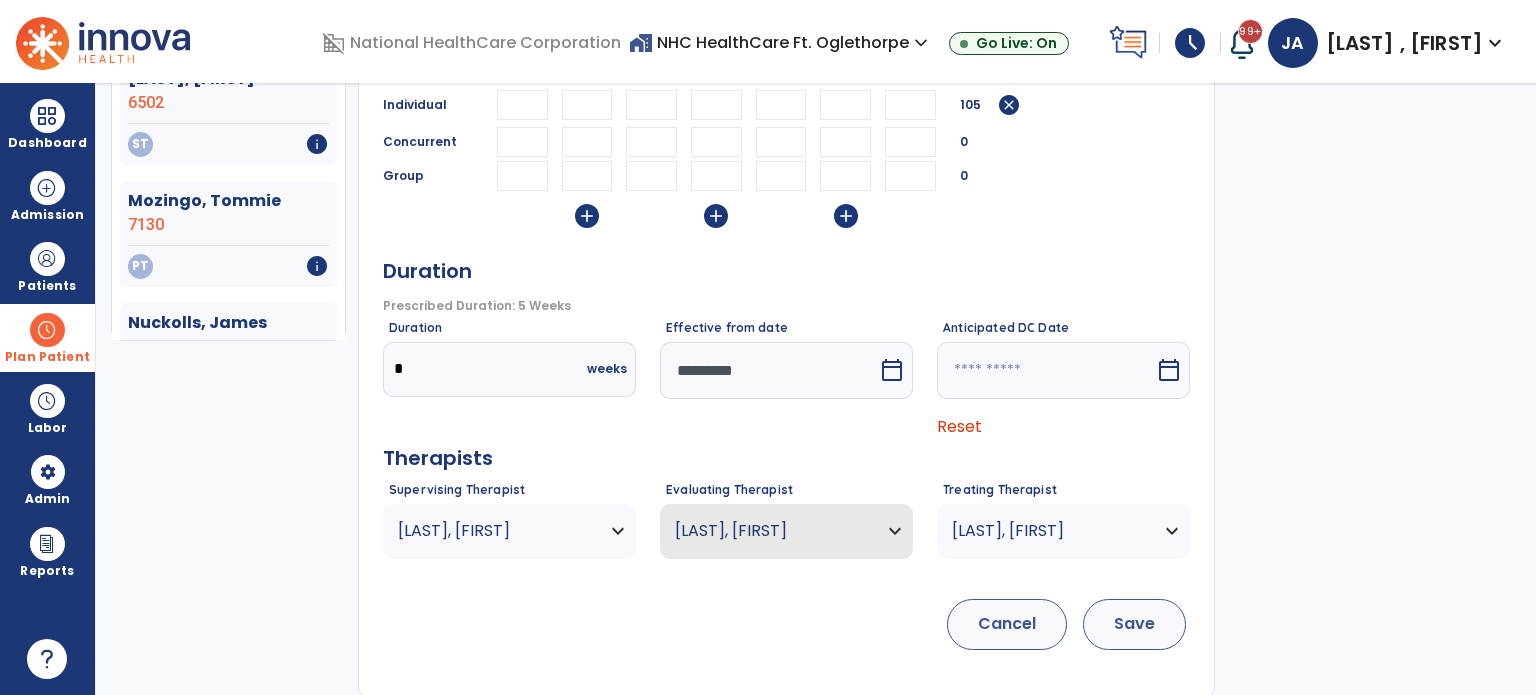 type on "**" 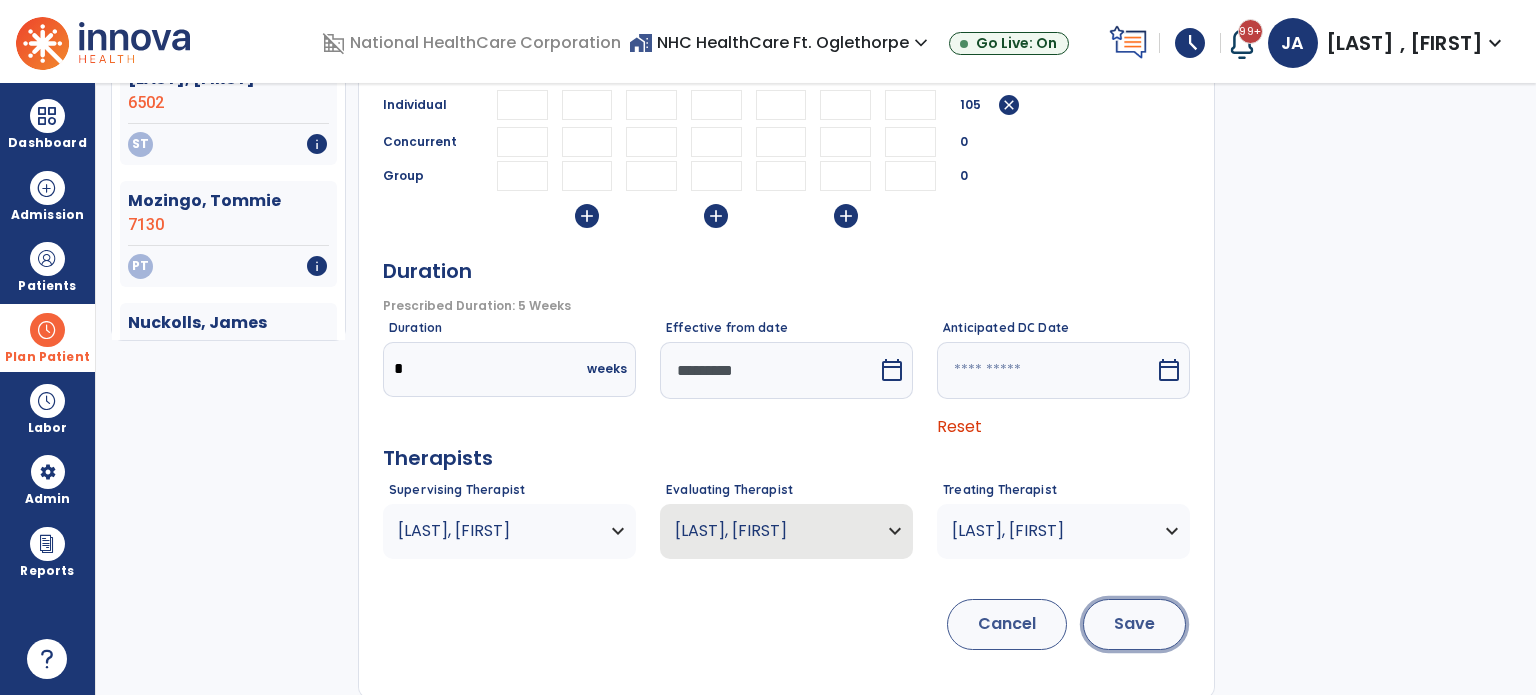 click on "Save" at bounding box center [1134, 624] 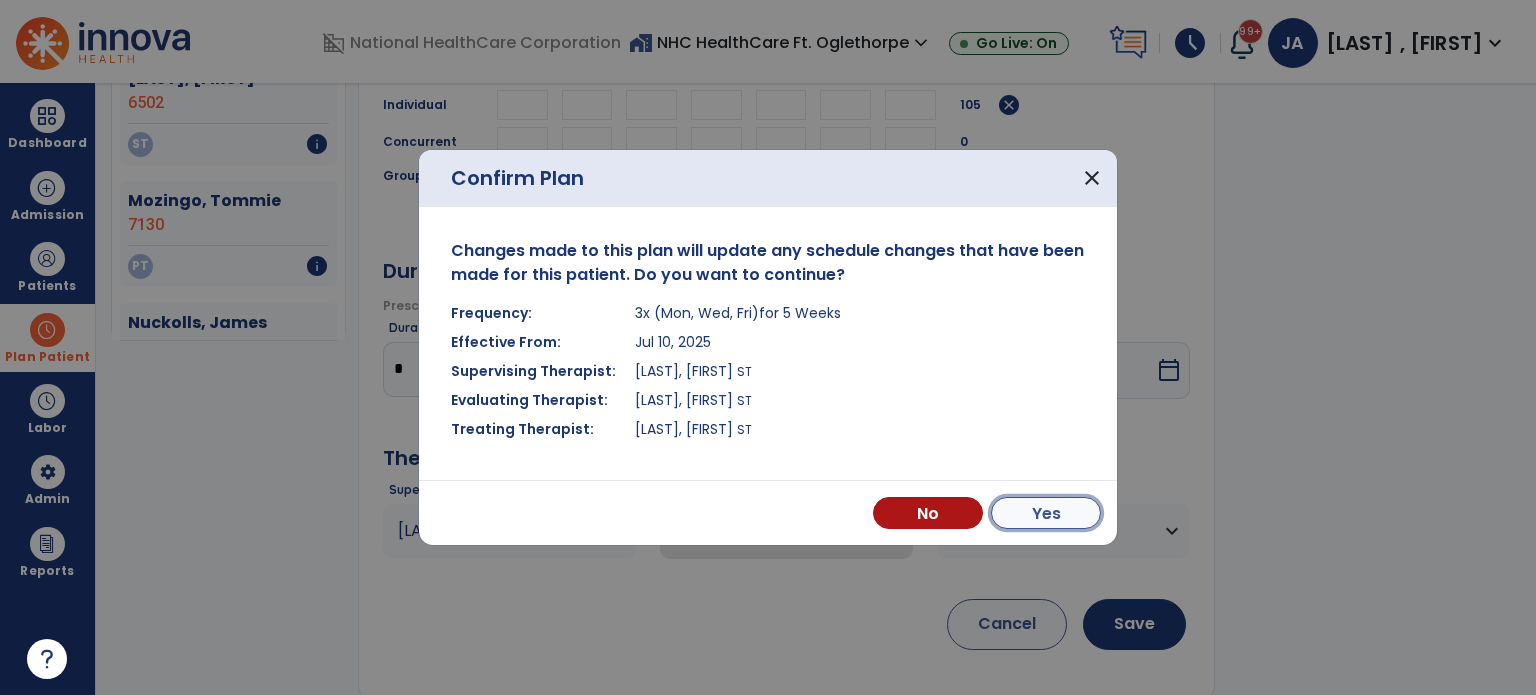 click on "Yes" at bounding box center (1046, 513) 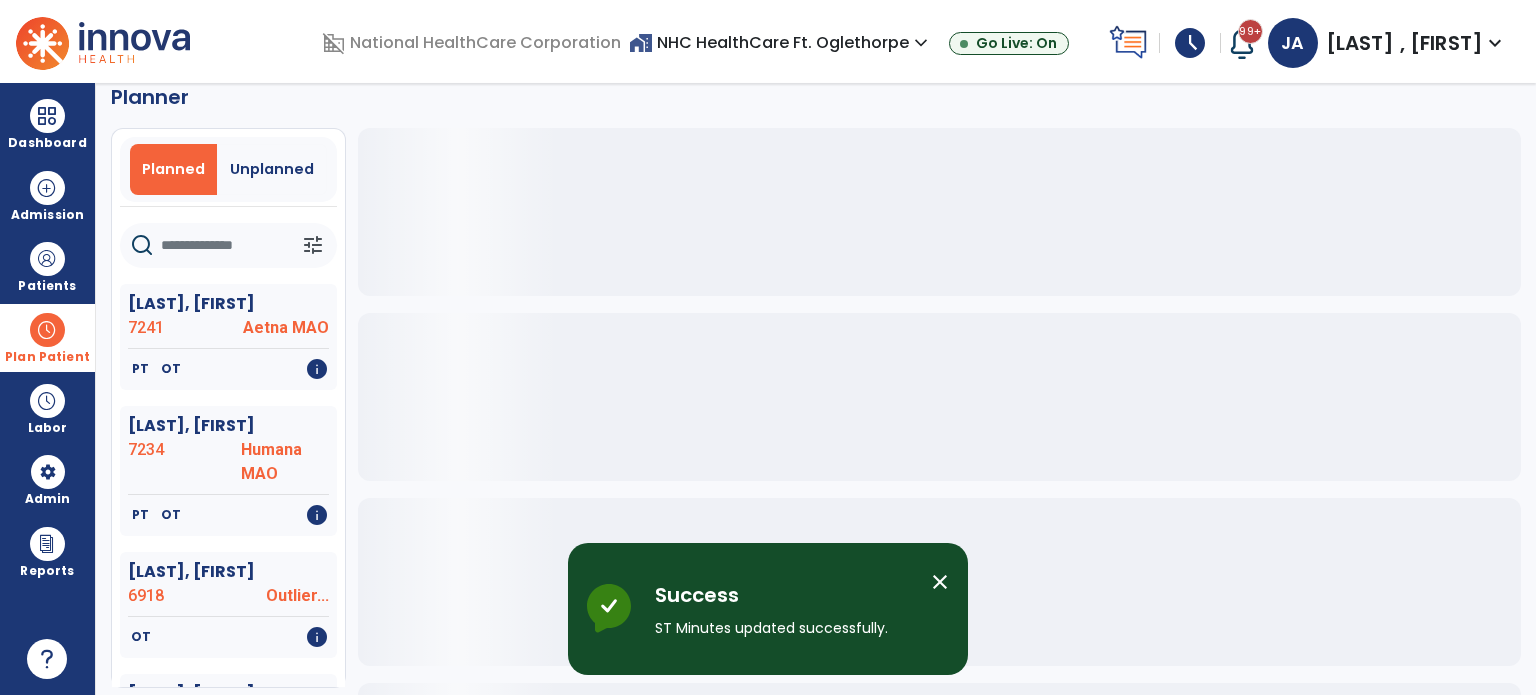 scroll, scrollTop: 0, scrollLeft: 0, axis: both 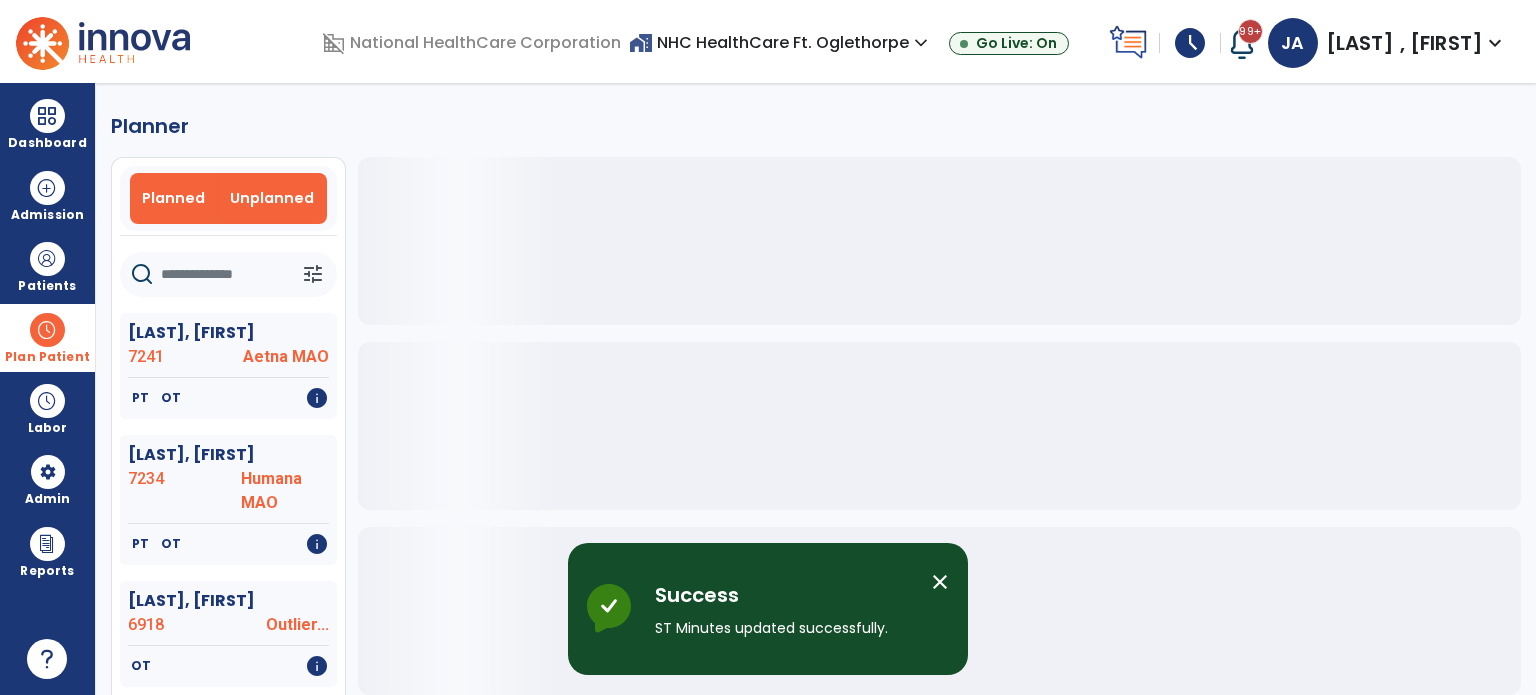 click on "Unplanned" at bounding box center [272, 198] 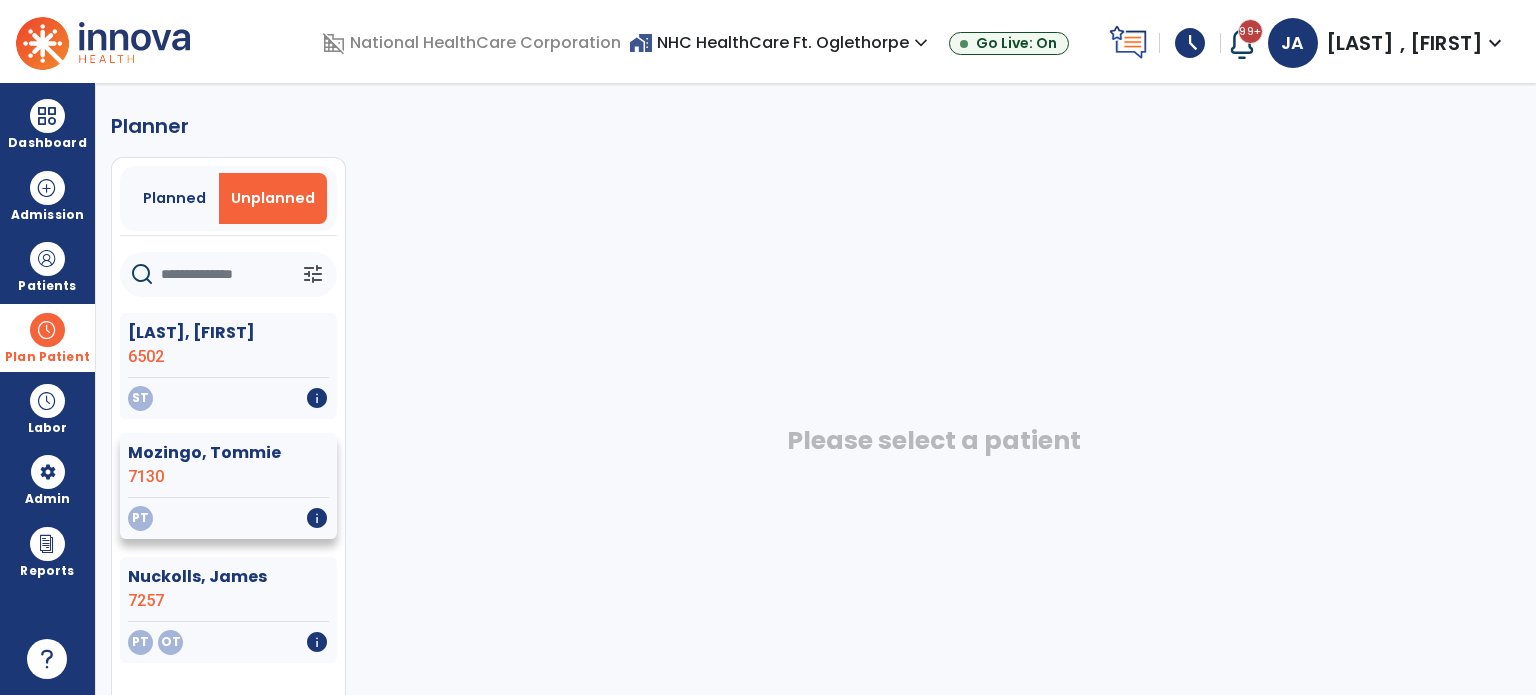 click on "PT   info" 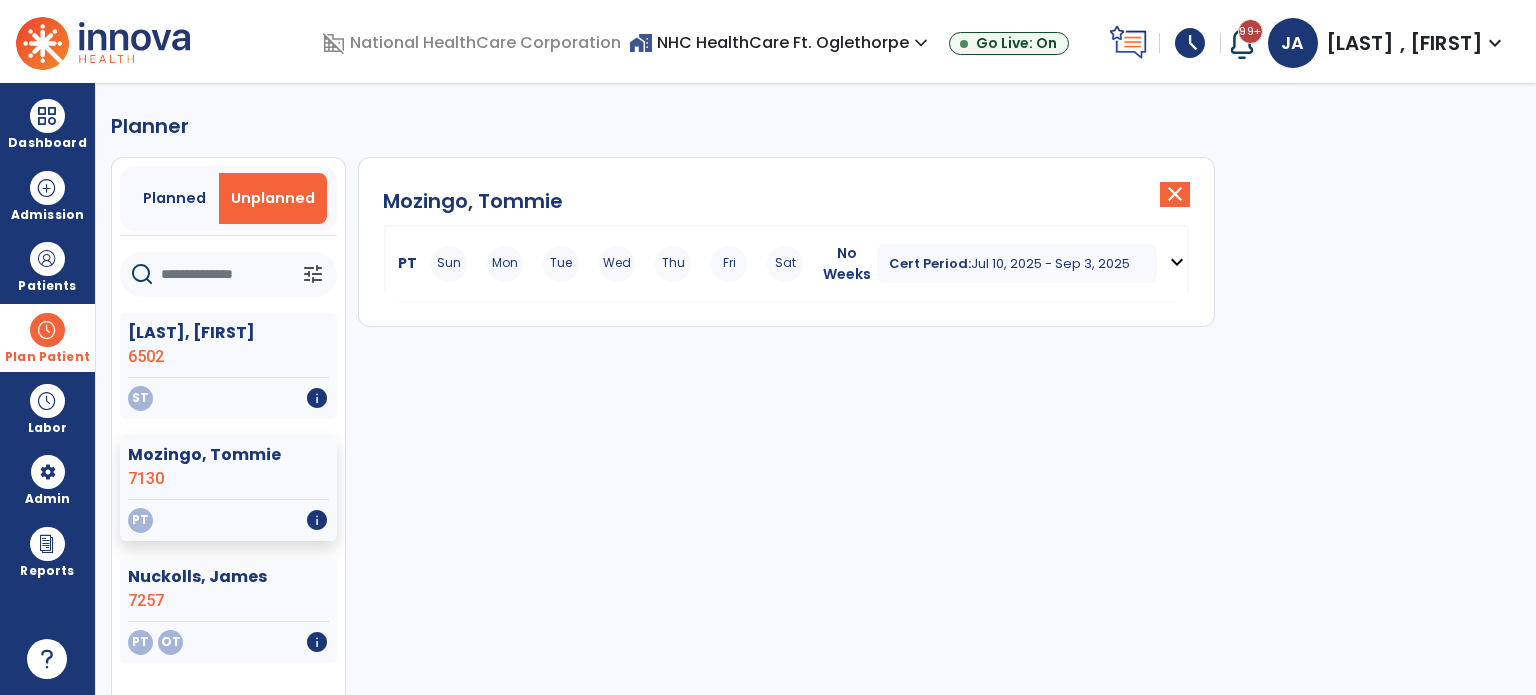 click on "Tue" at bounding box center [561, 264] 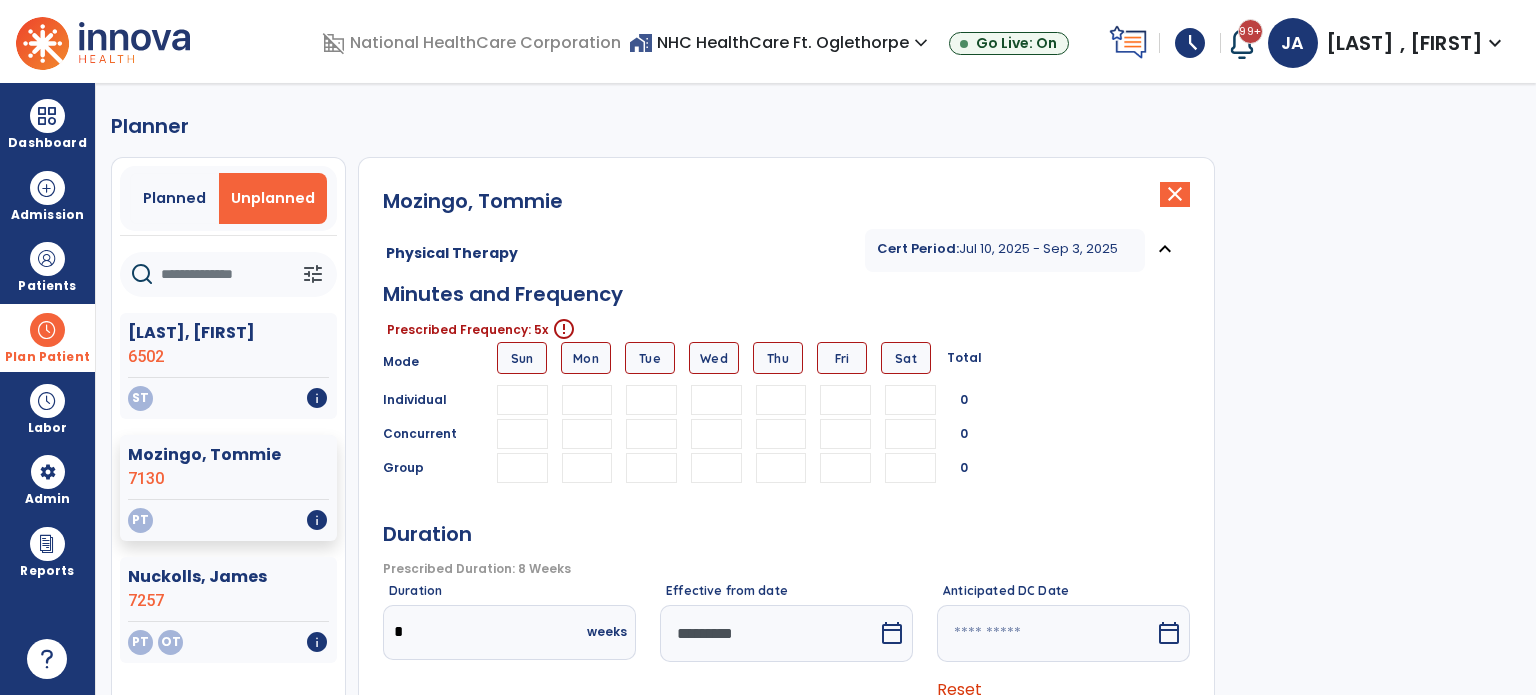 click at bounding box center (587, 400) 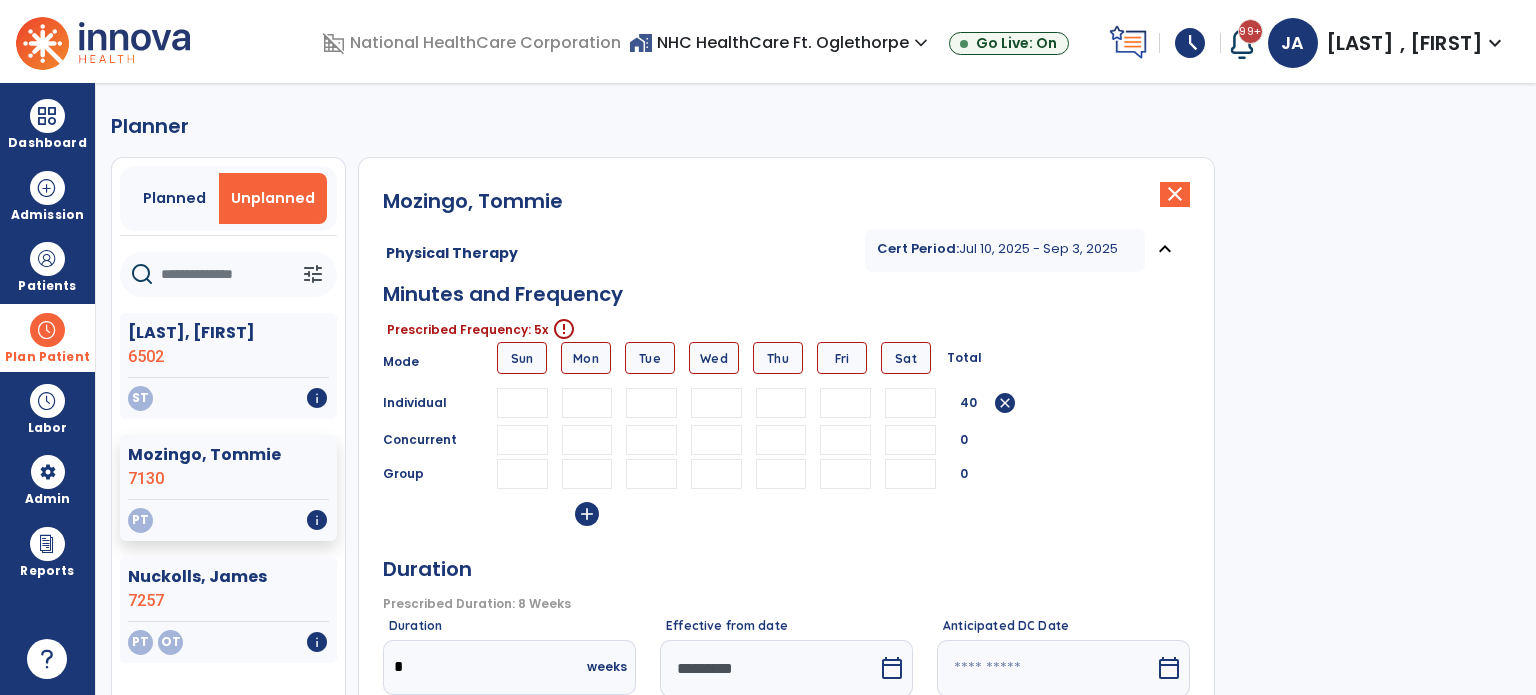 type on "**" 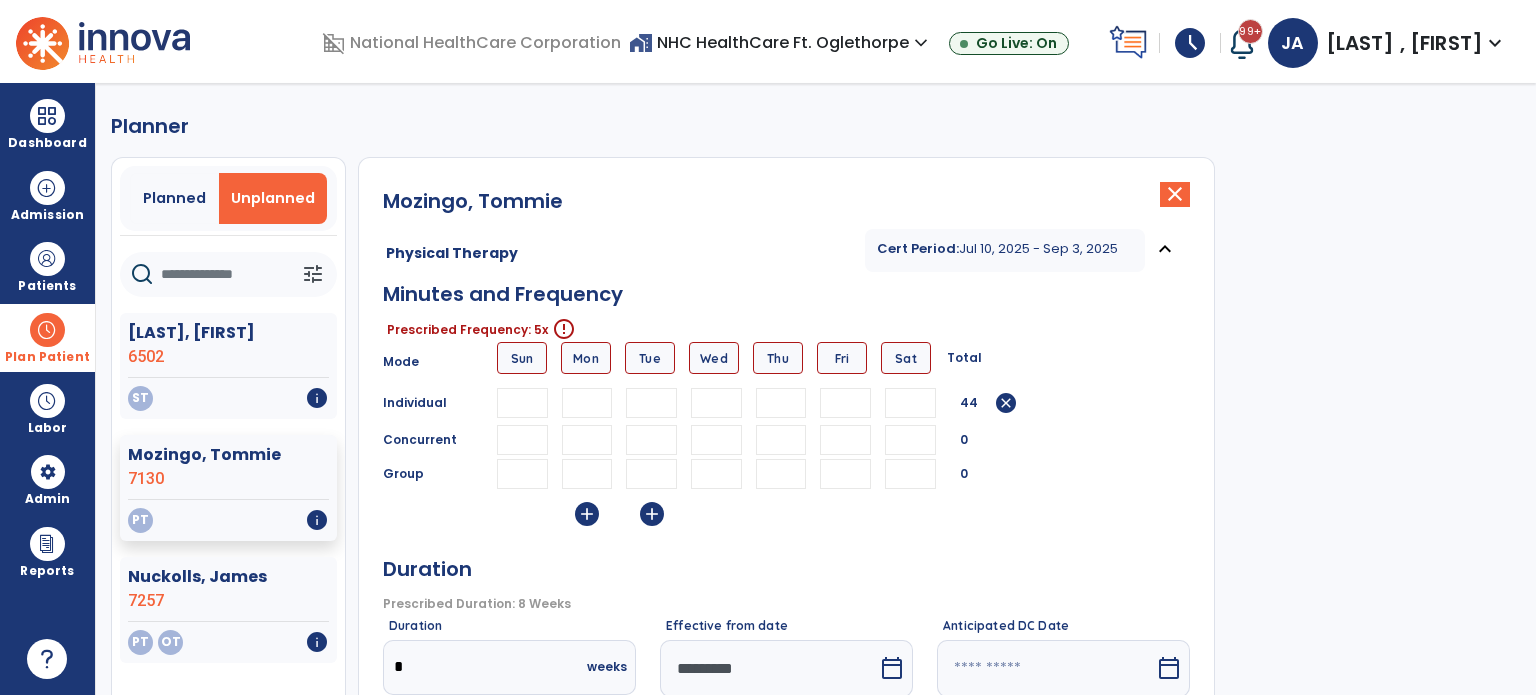 type on "**" 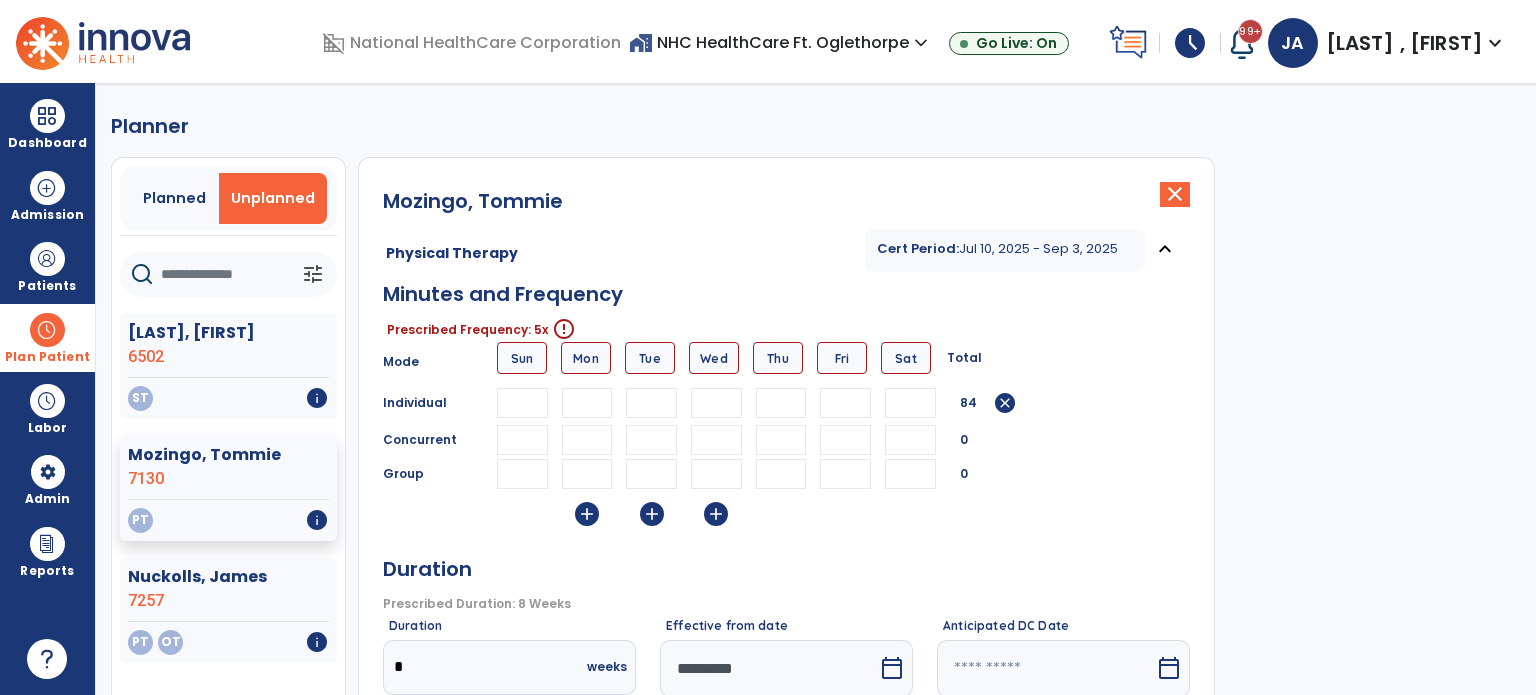 type on "**" 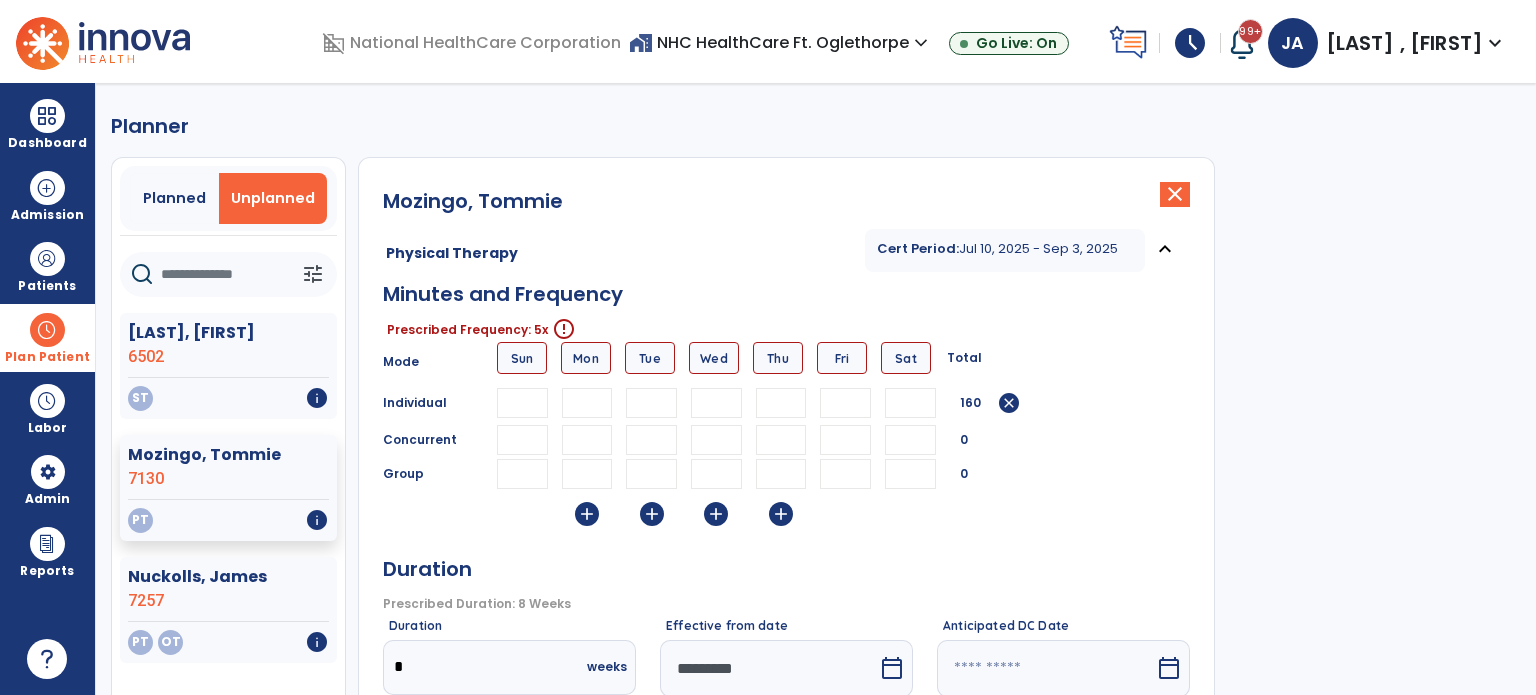 type on "**" 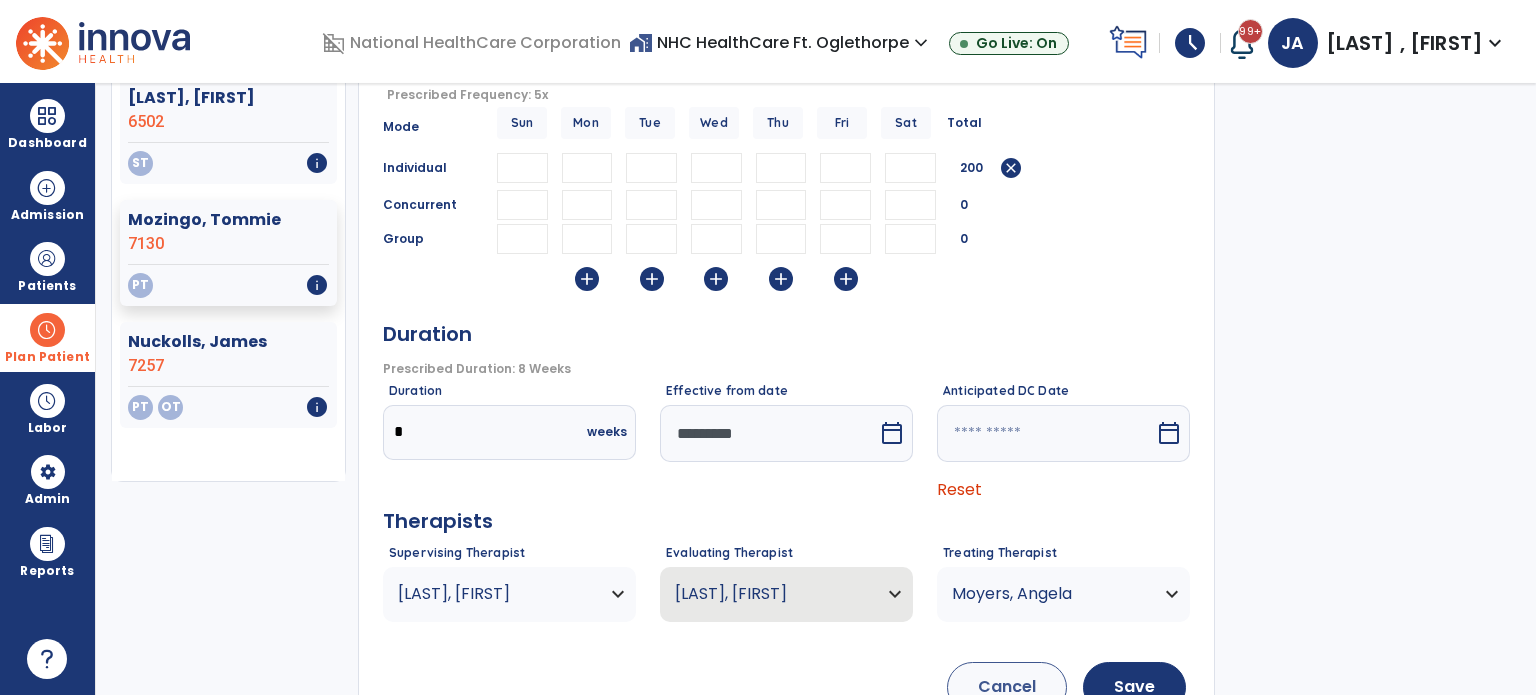 scroll, scrollTop: 300, scrollLeft: 0, axis: vertical 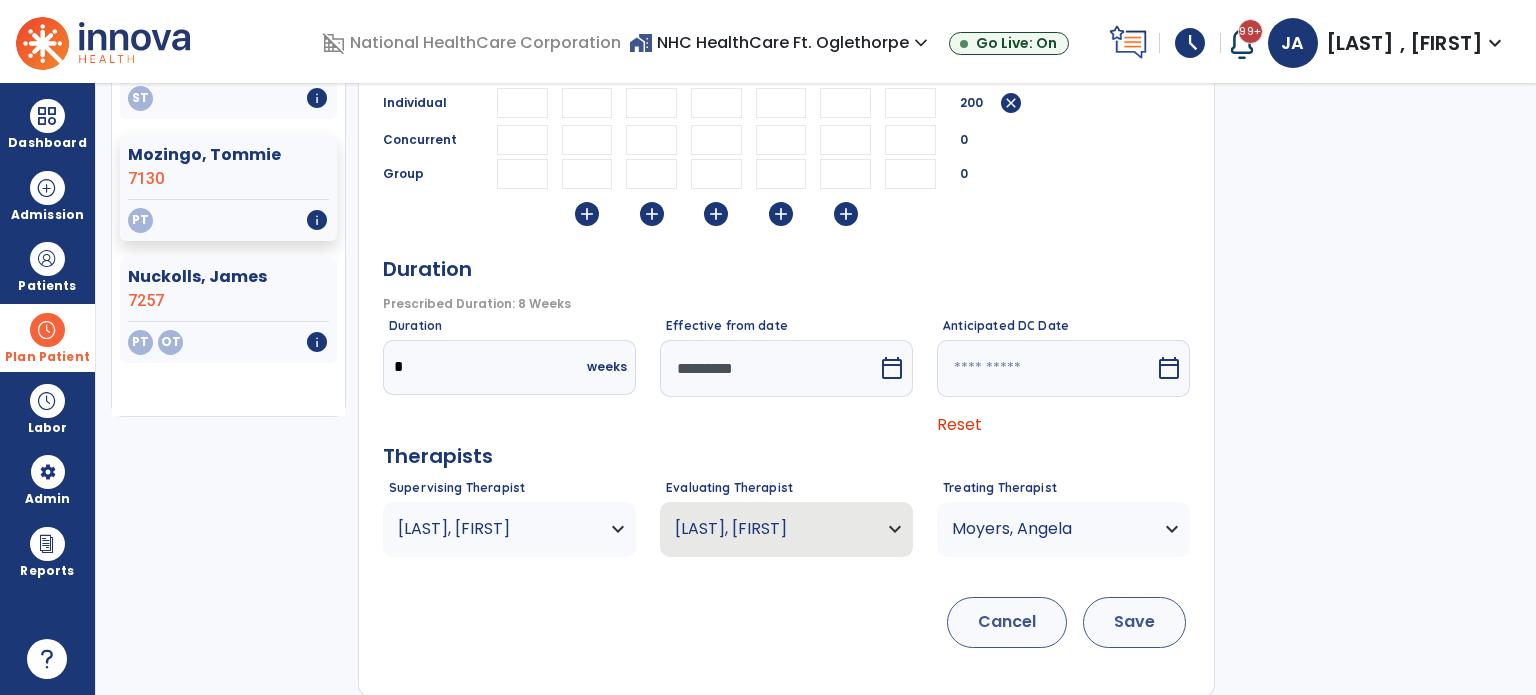 type on "**" 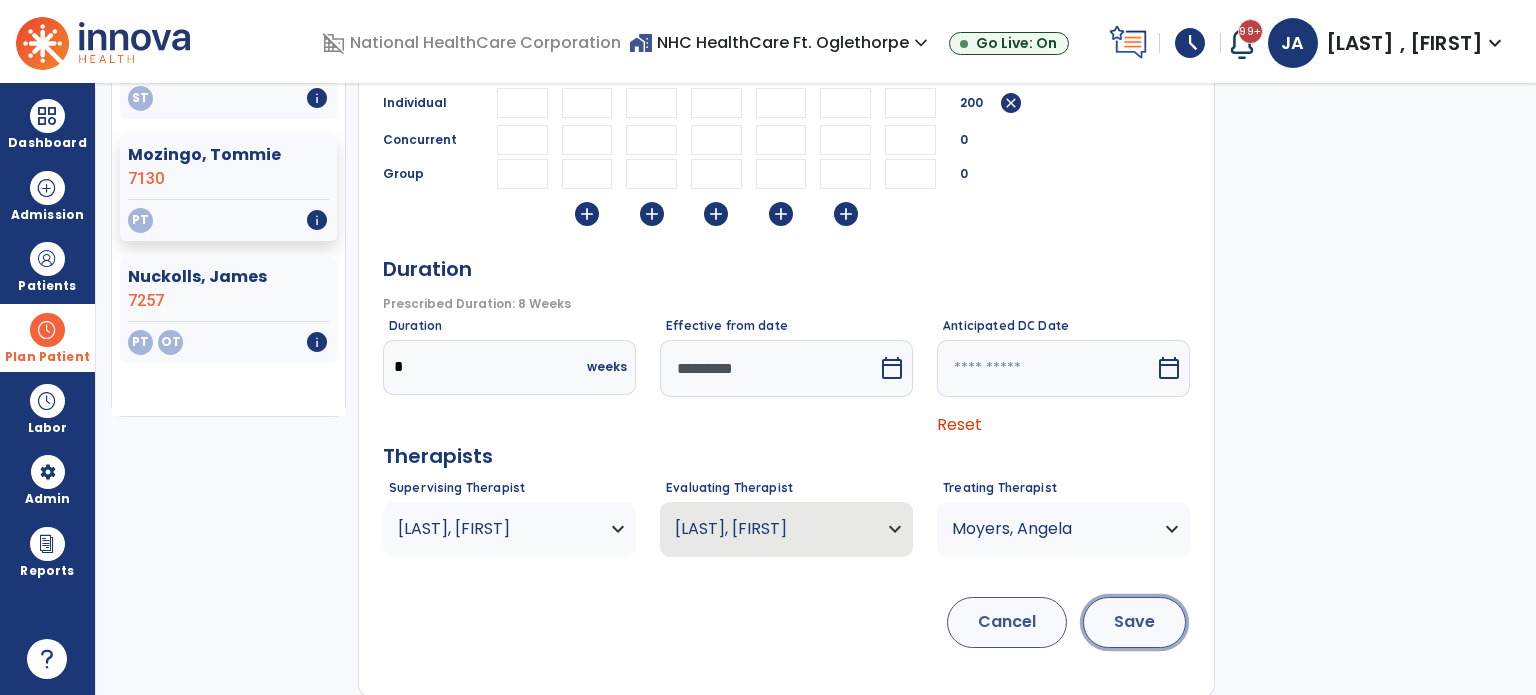 click on "Save" at bounding box center [1134, 622] 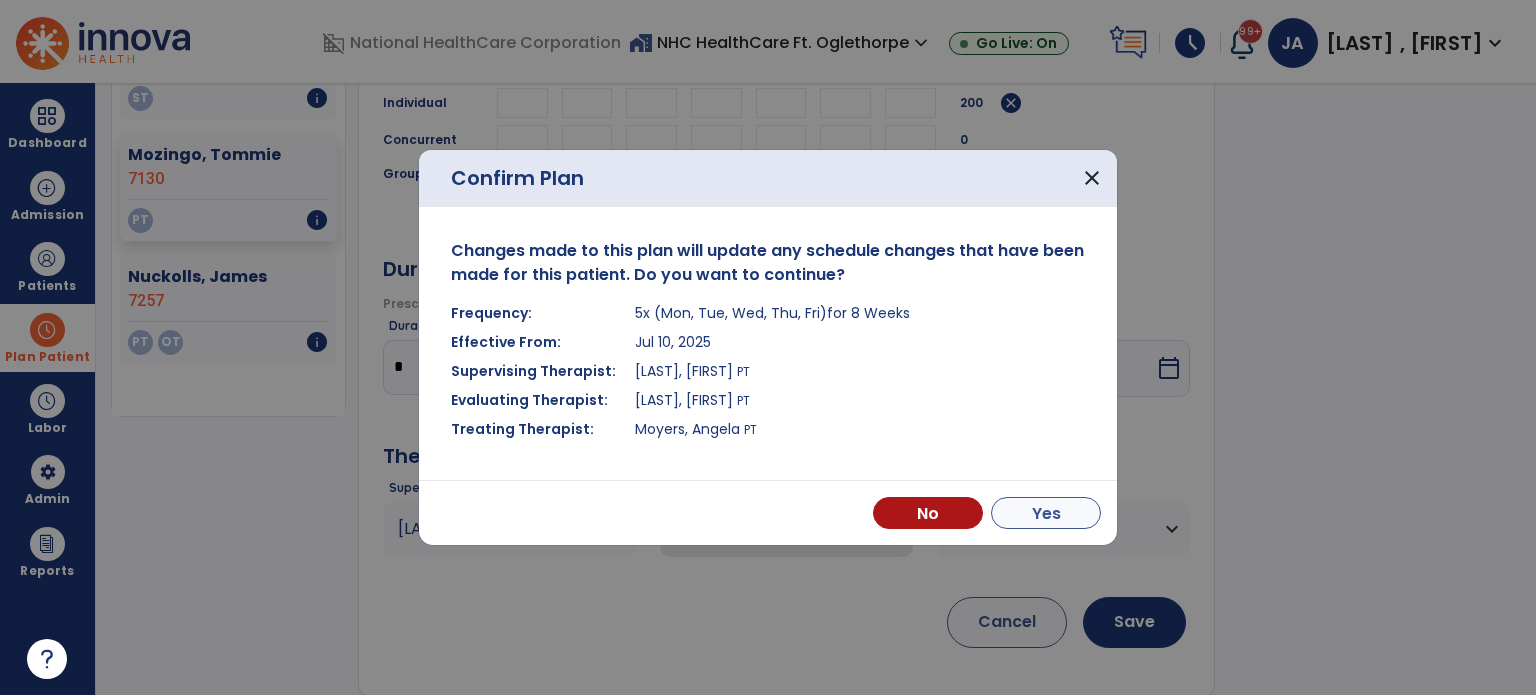 drag, startPoint x: 1066, startPoint y: 530, endPoint x: 1056, endPoint y: 512, distance: 20.59126 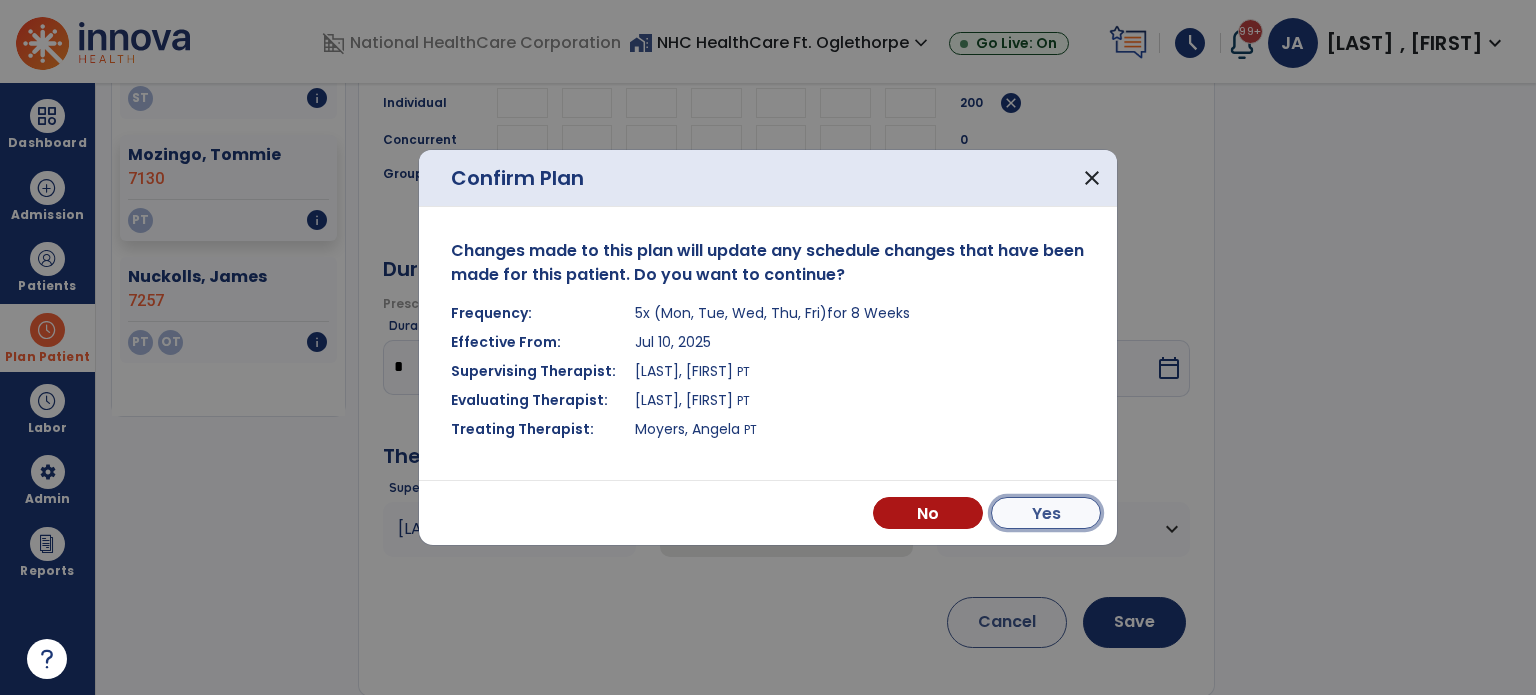 click on "Yes" at bounding box center [1046, 513] 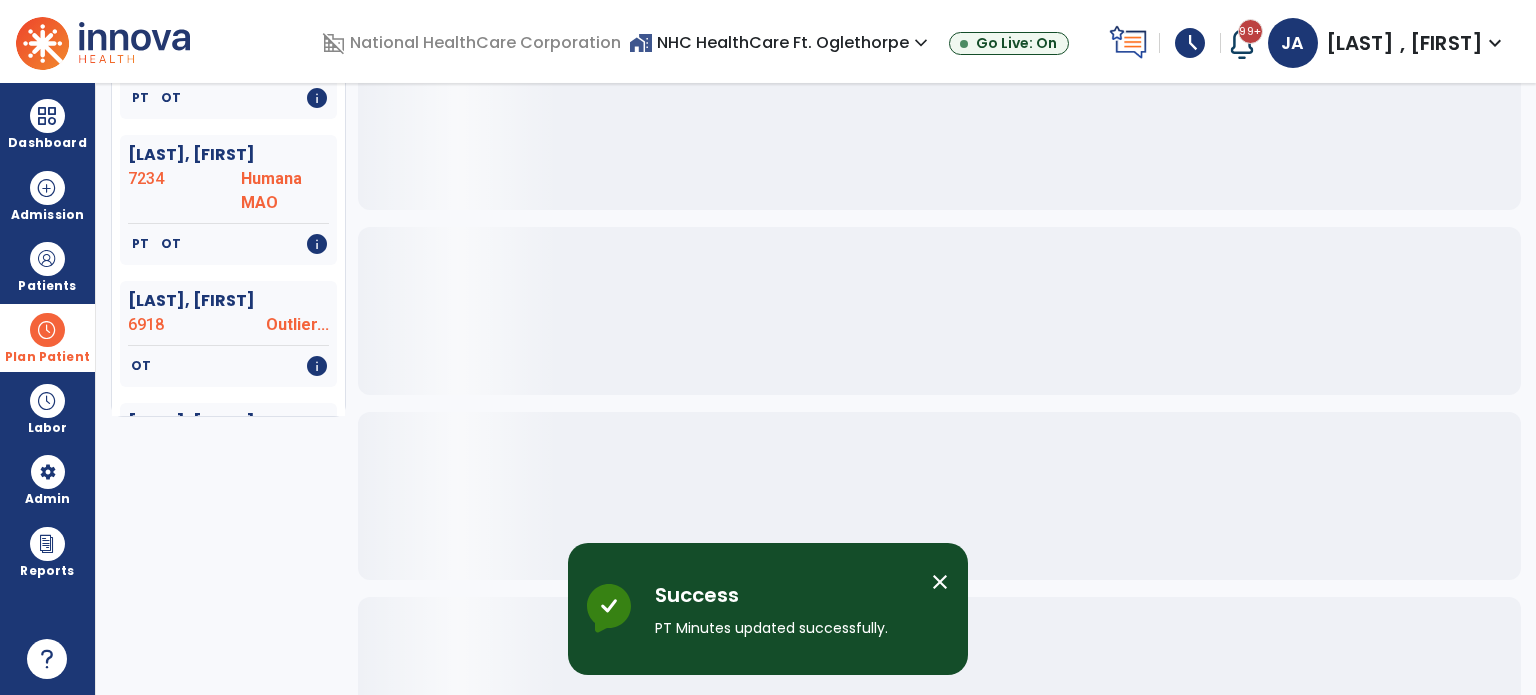 click on "close" at bounding box center [940, 582] 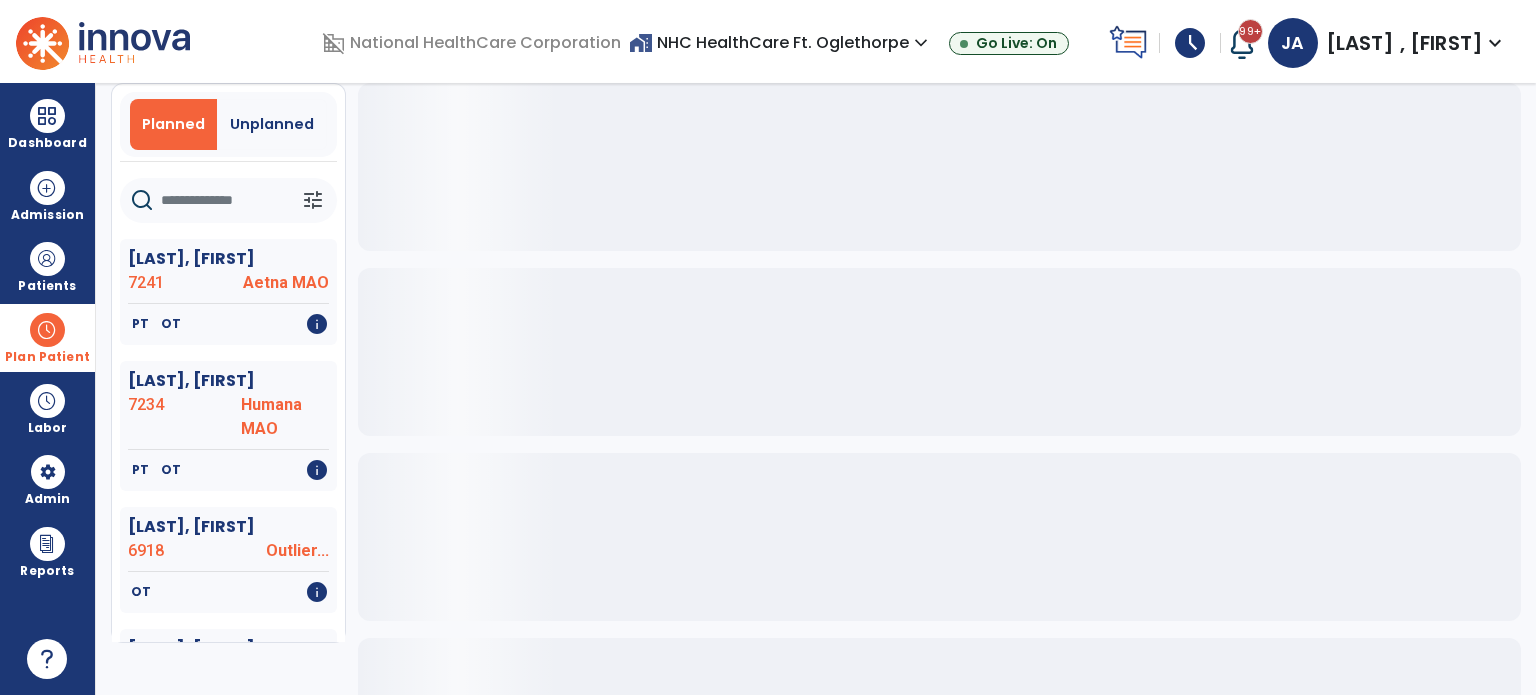 scroll, scrollTop: 0, scrollLeft: 0, axis: both 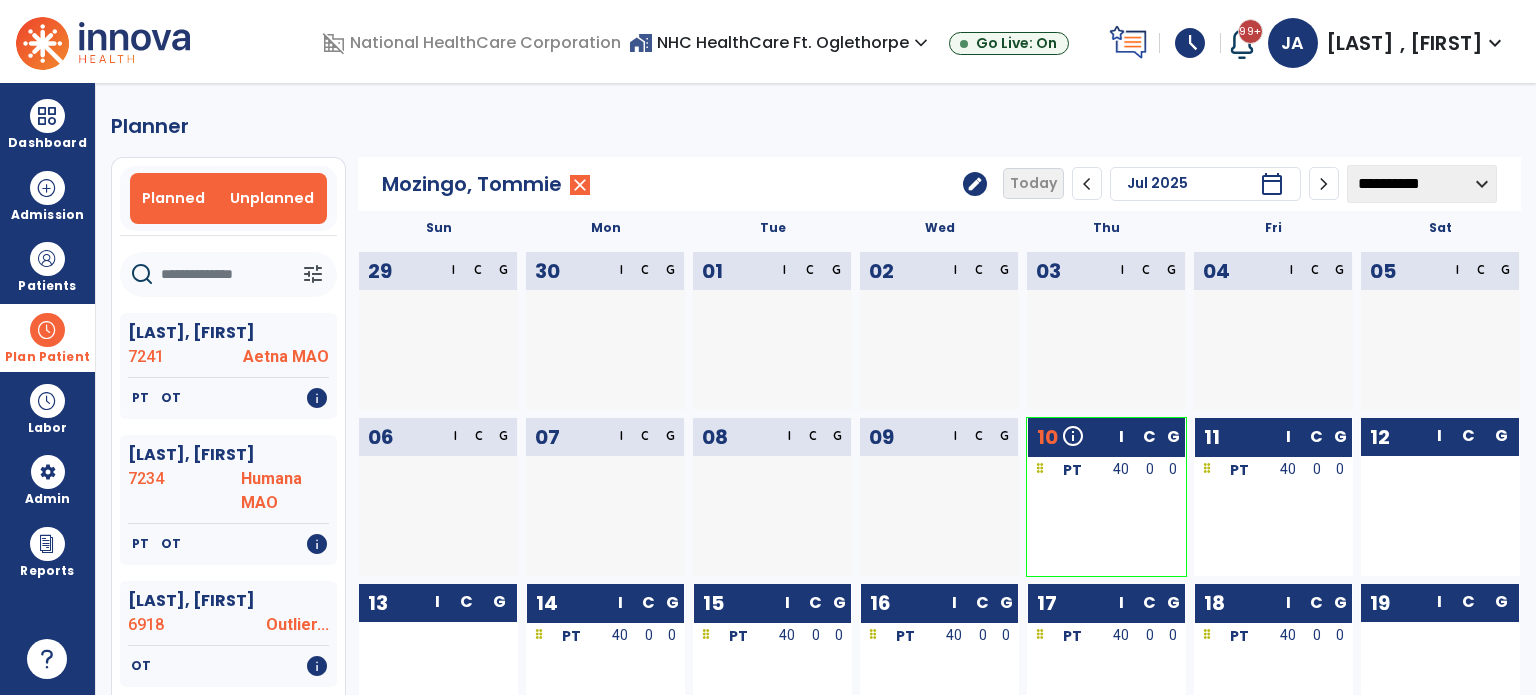 click on "Unplanned" at bounding box center (272, 198) 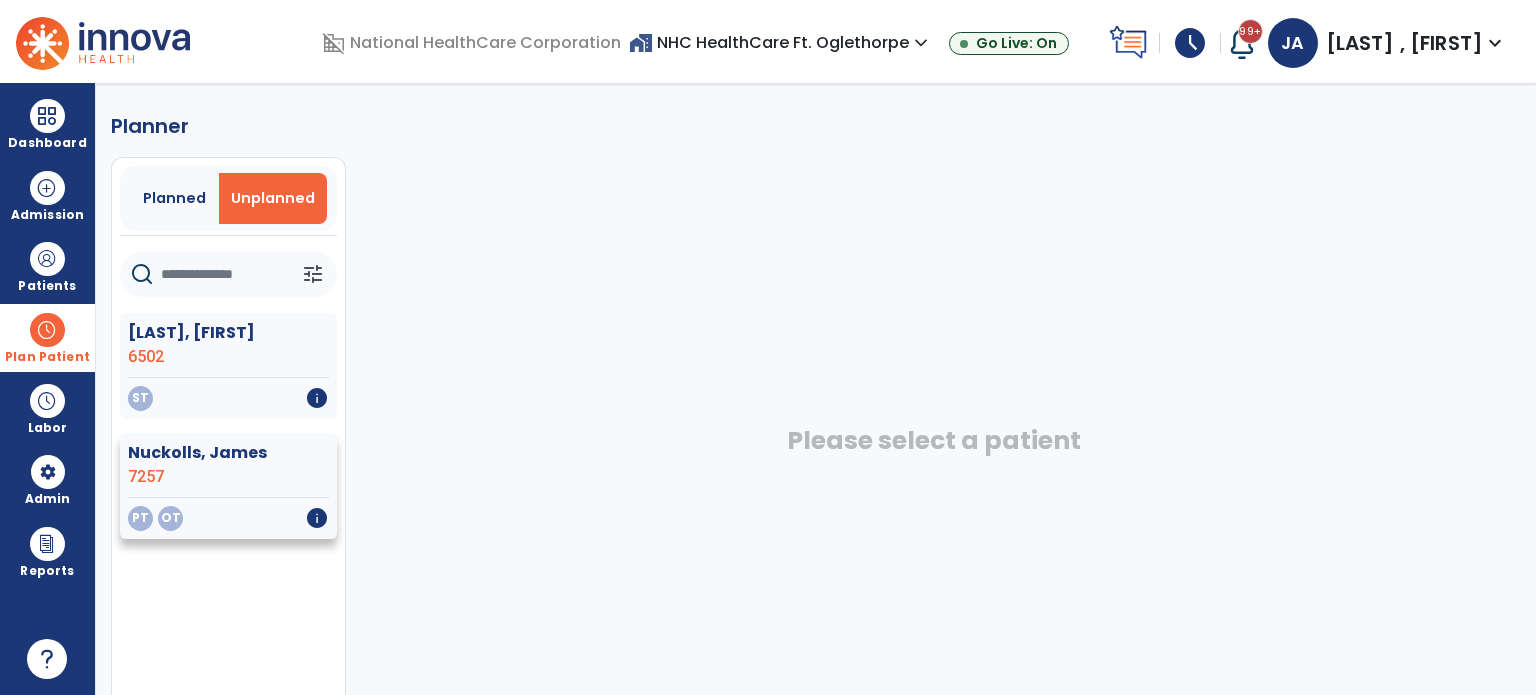 click 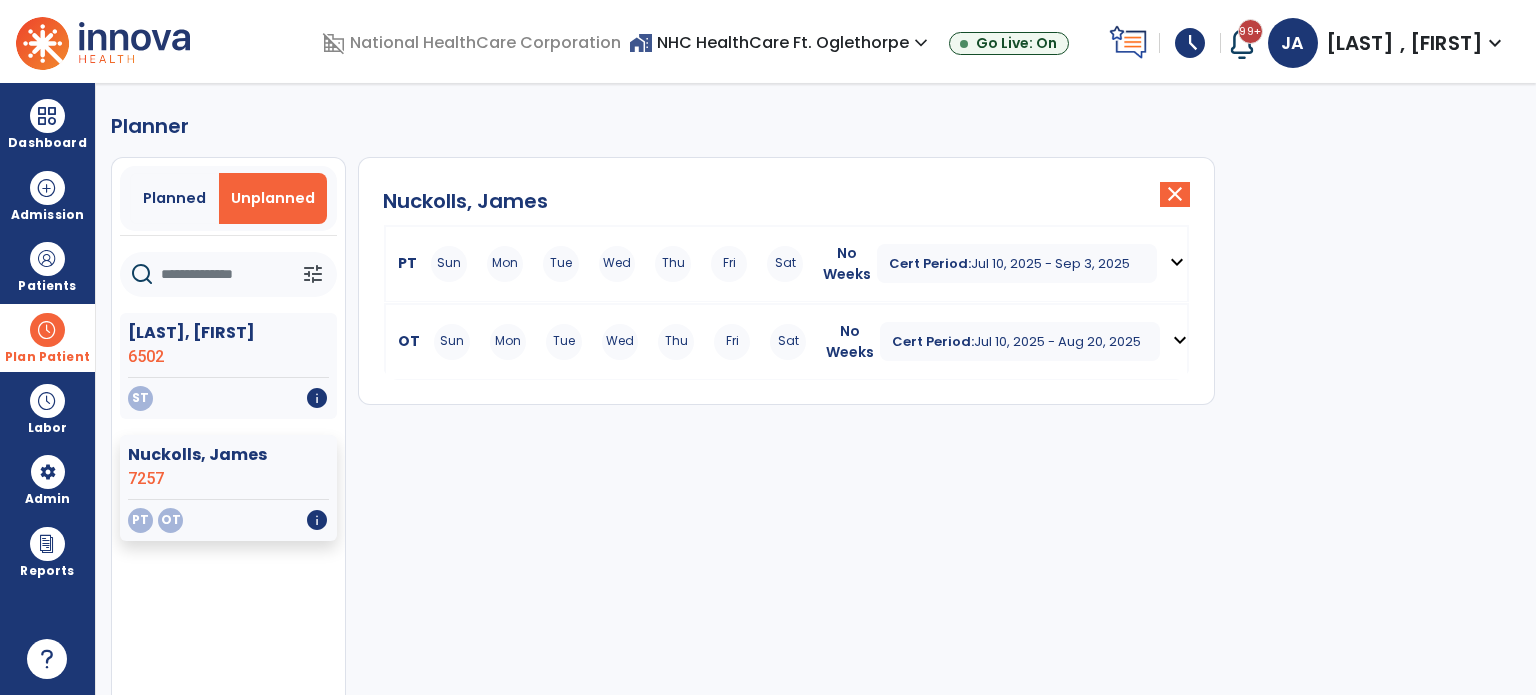 click on "Mon" at bounding box center [505, 264] 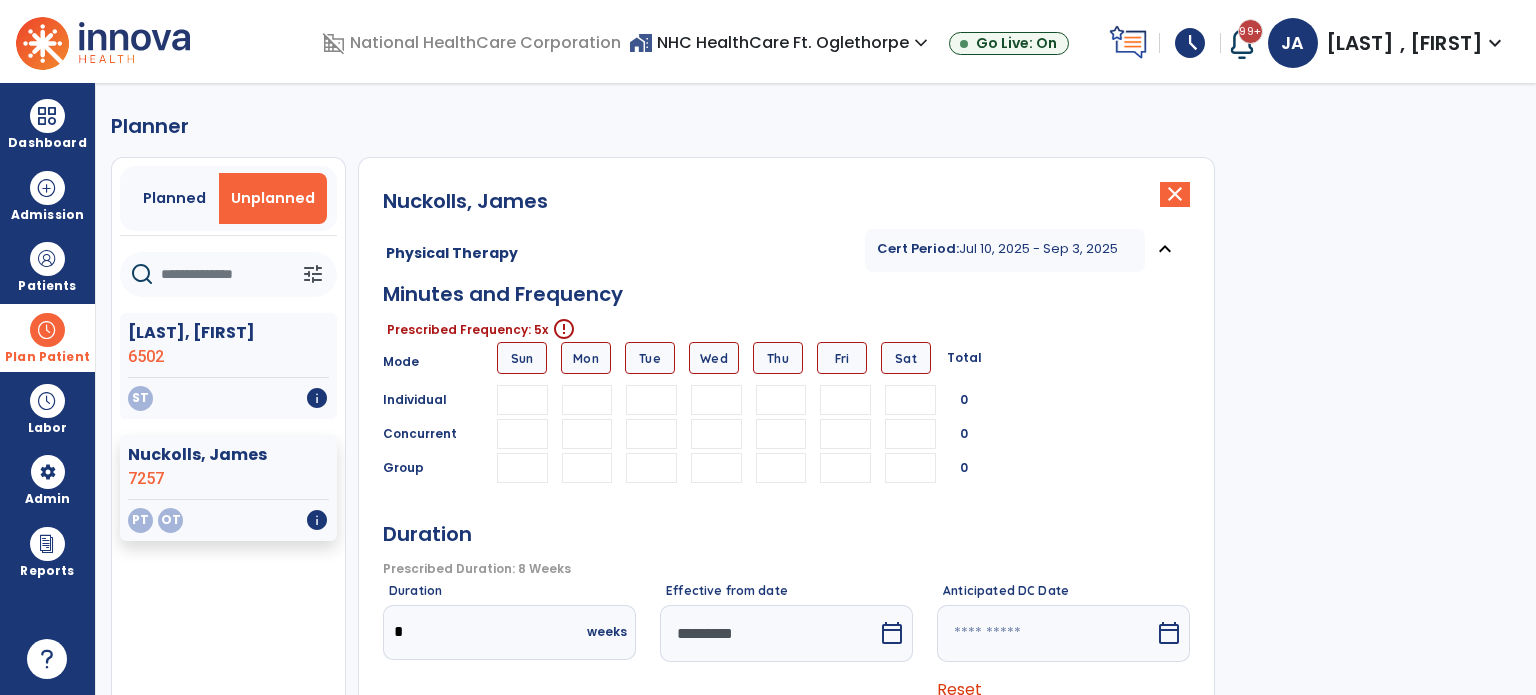 click at bounding box center (587, 400) 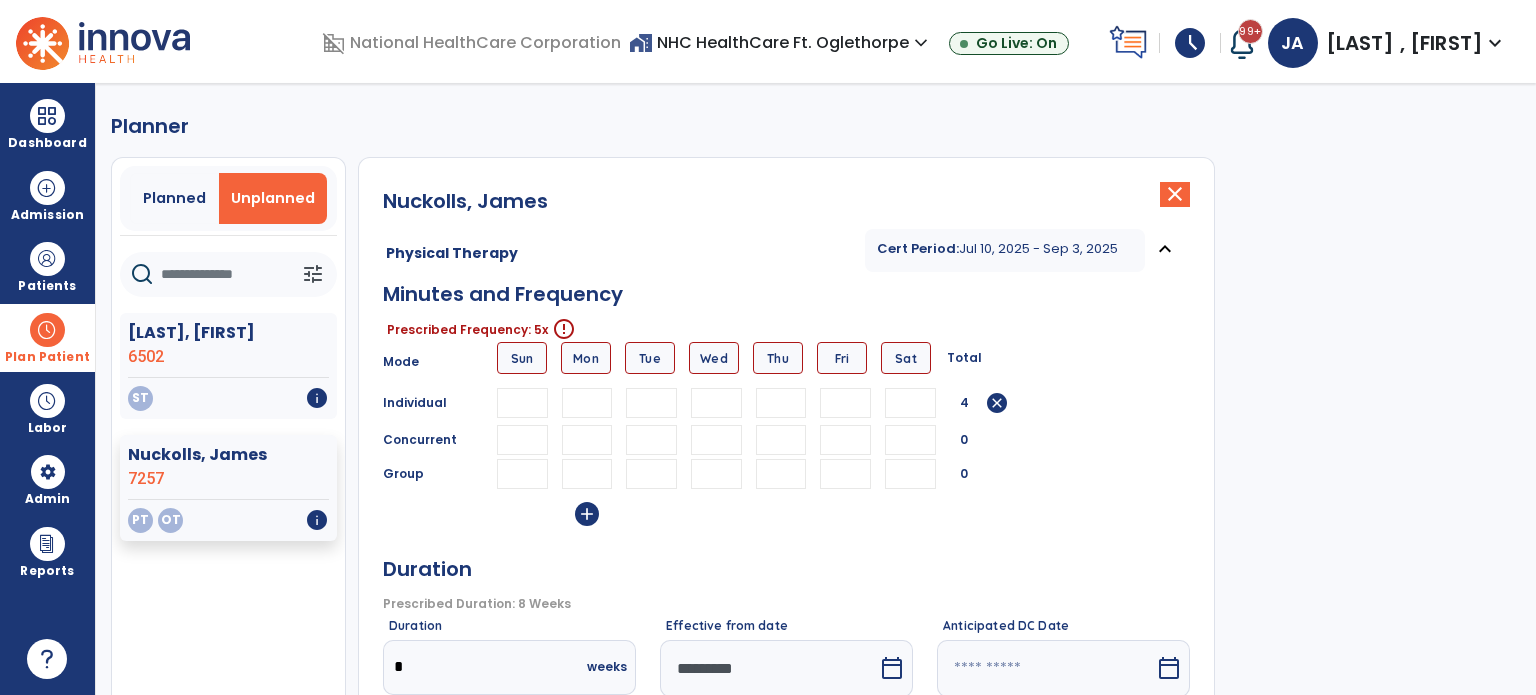 type on "**" 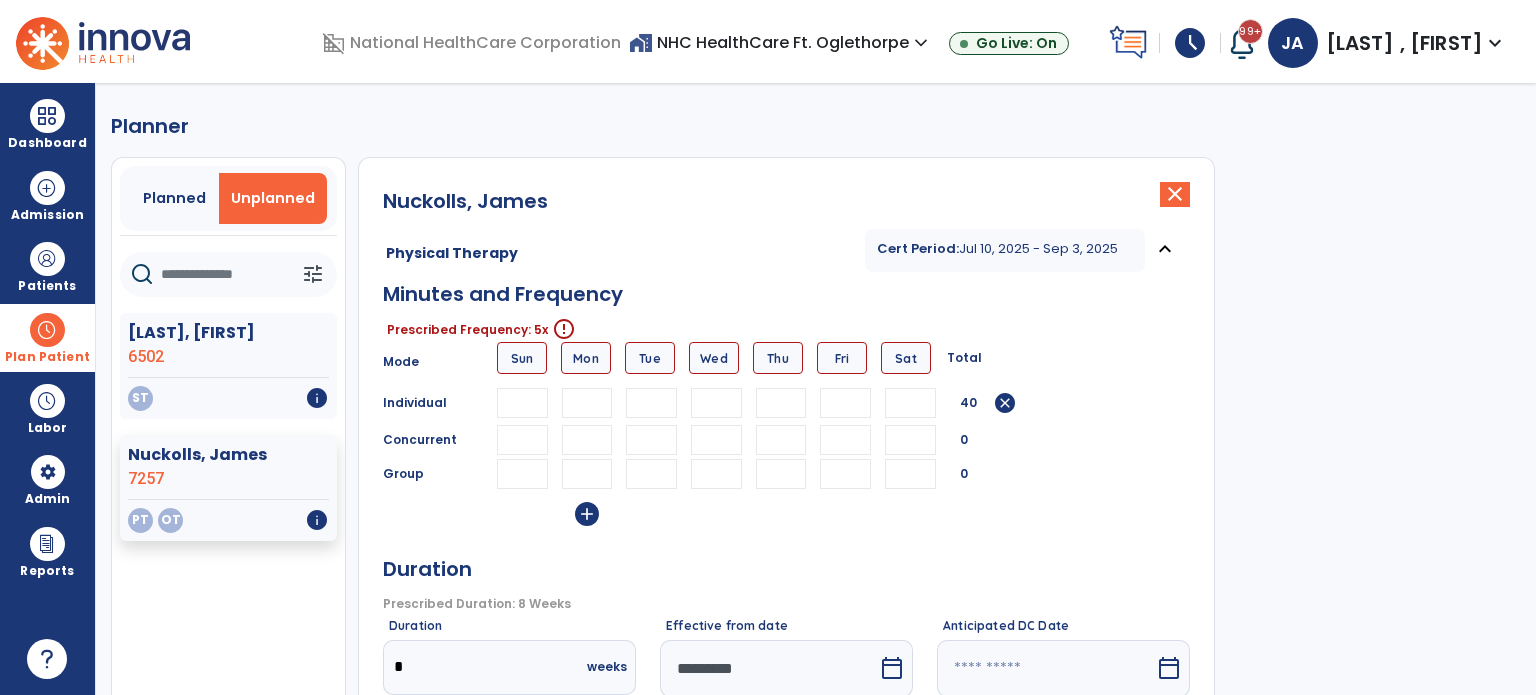 type on "**" 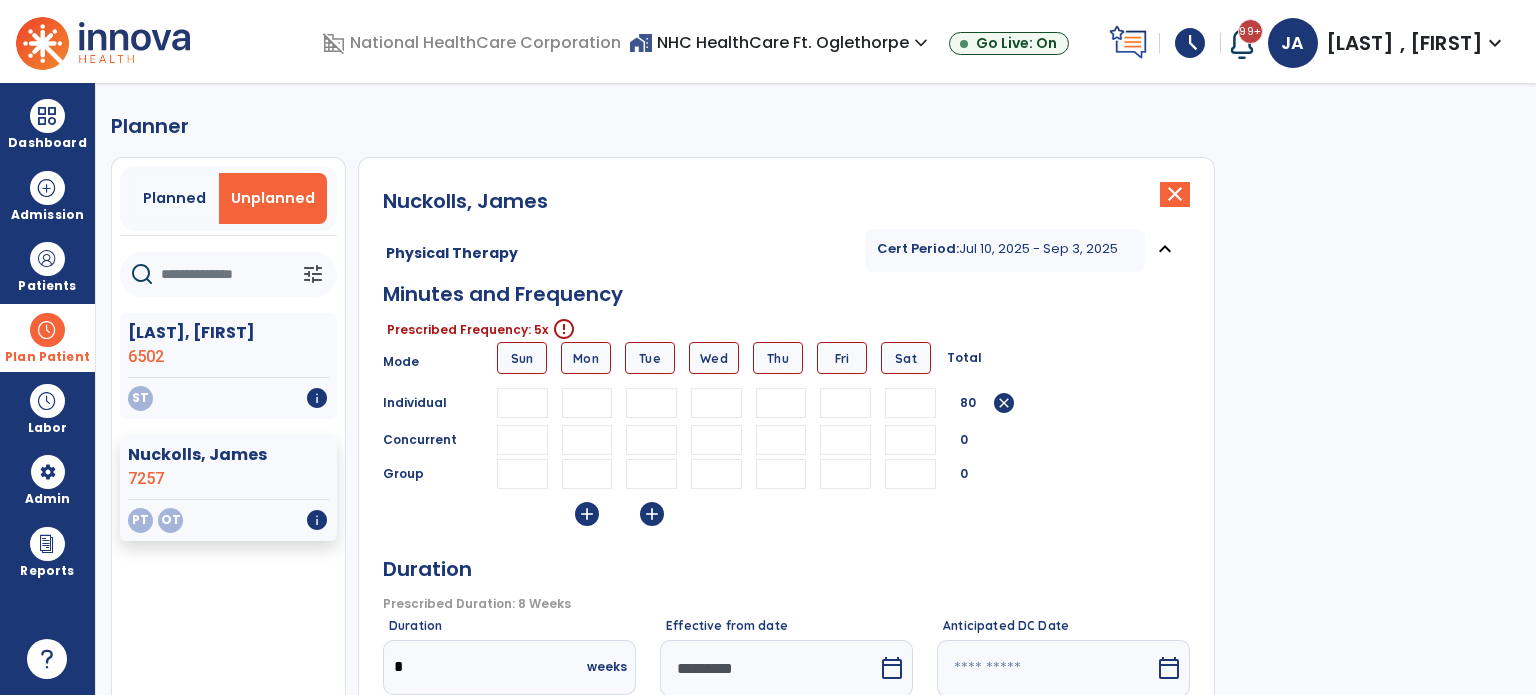 type on "**" 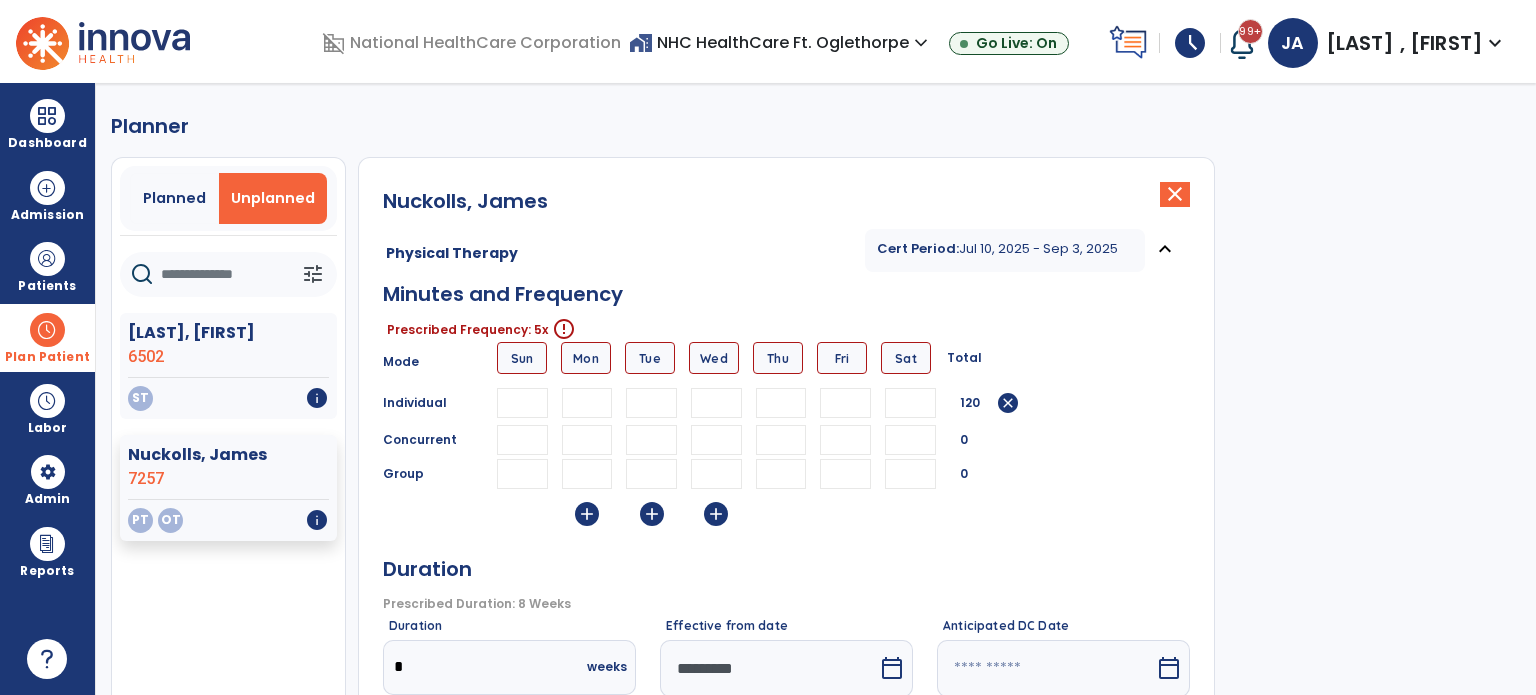 type on "**" 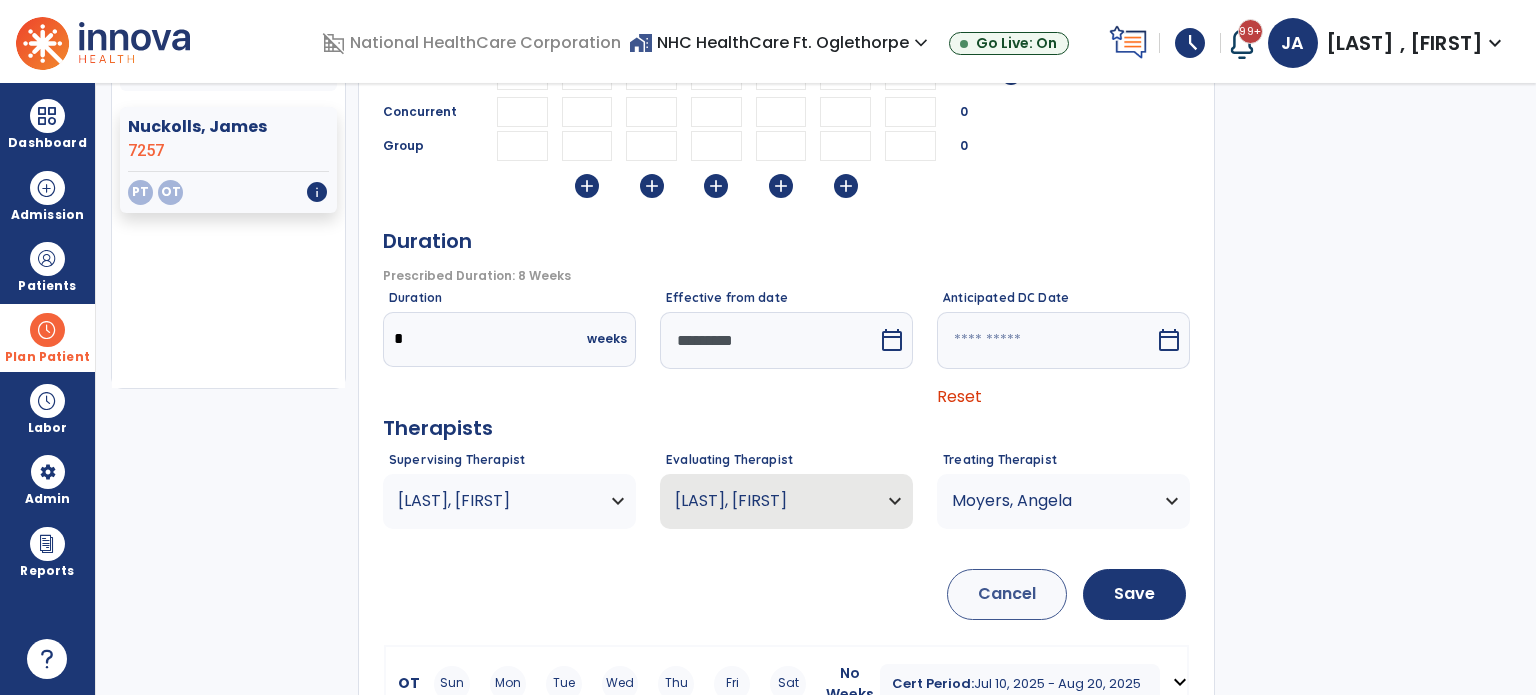 scroll, scrollTop: 376, scrollLeft: 0, axis: vertical 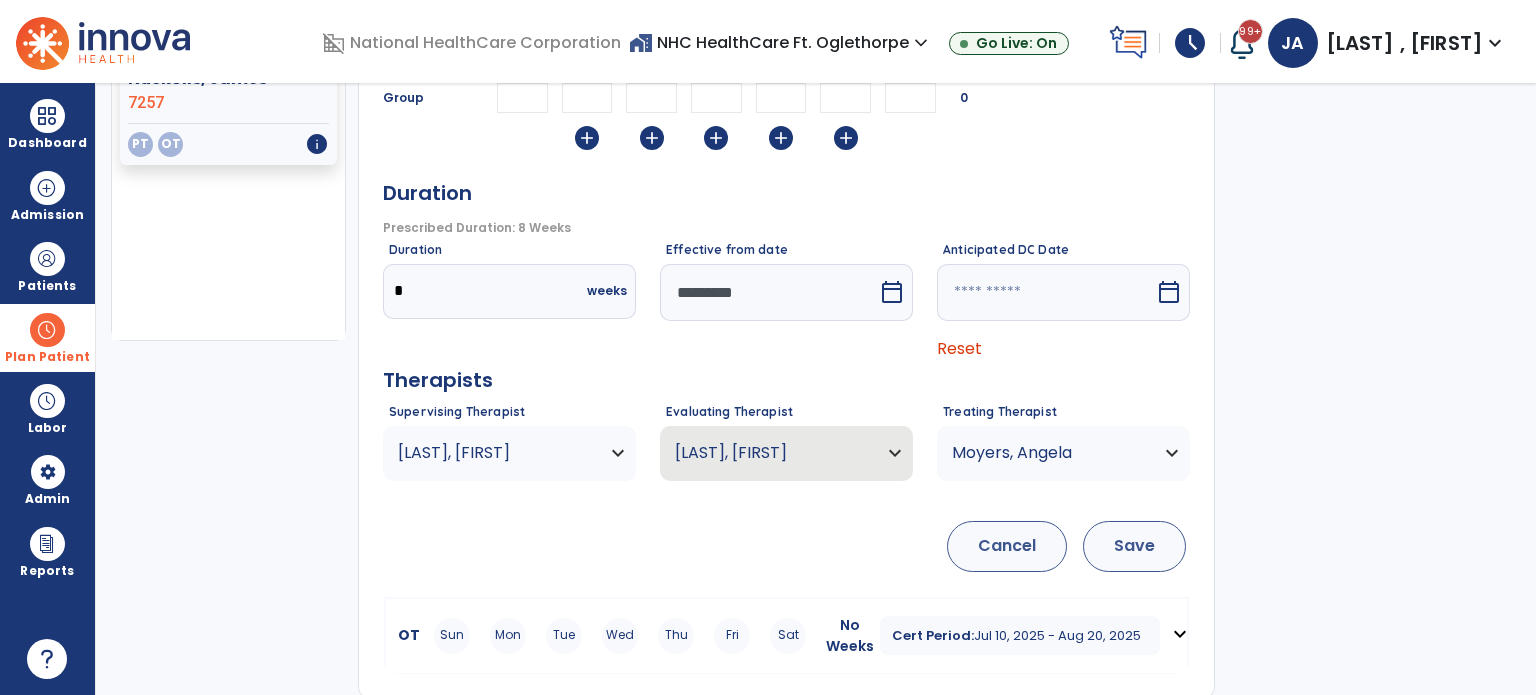 type on "**" 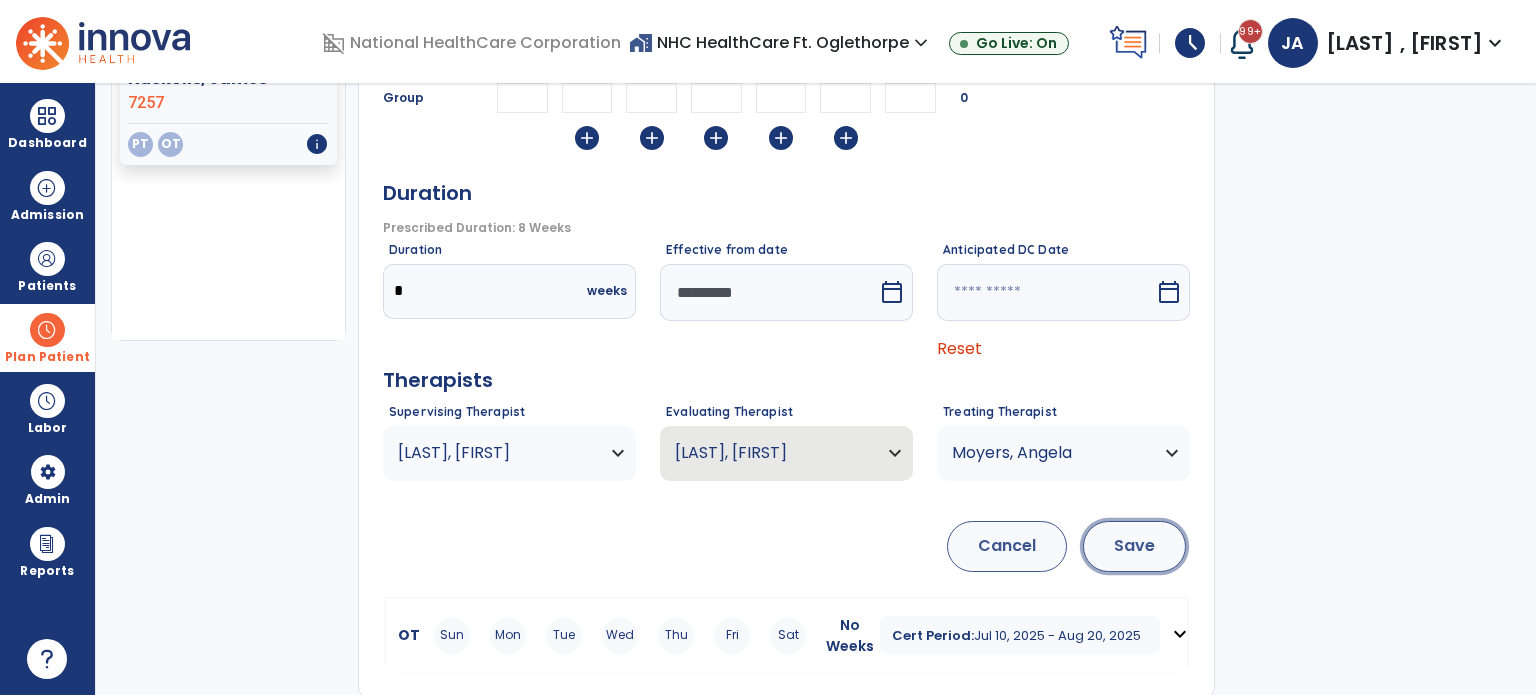 click on "Save" at bounding box center (1134, 546) 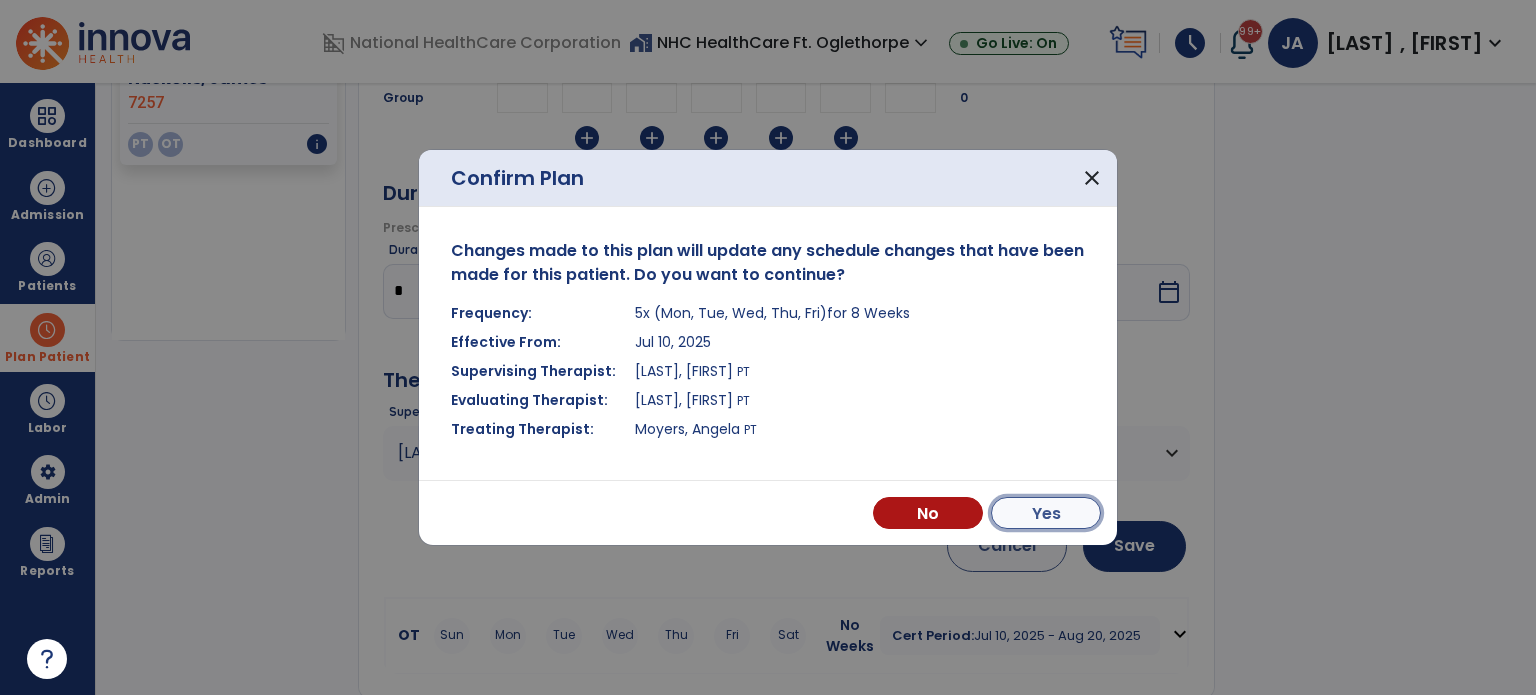 click on "Yes" at bounding box center [1046, 513] 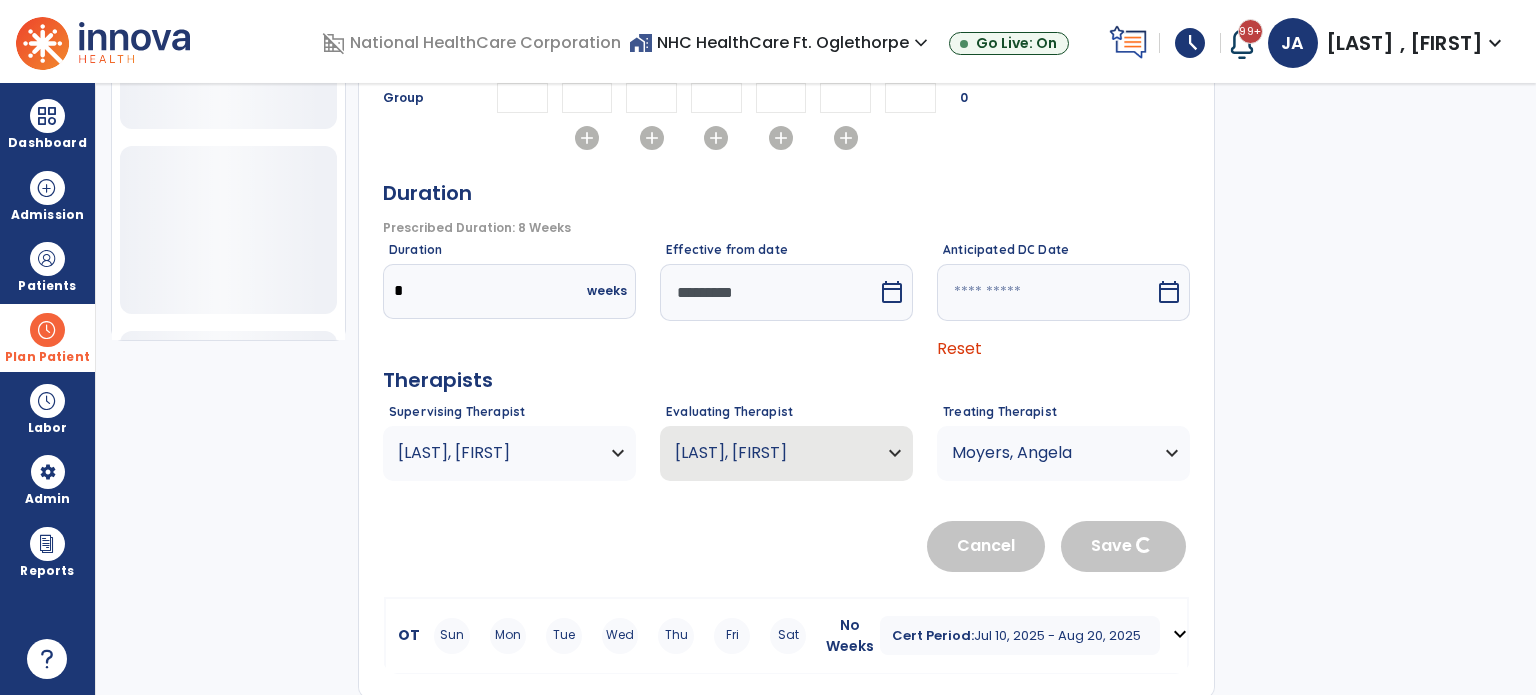 type 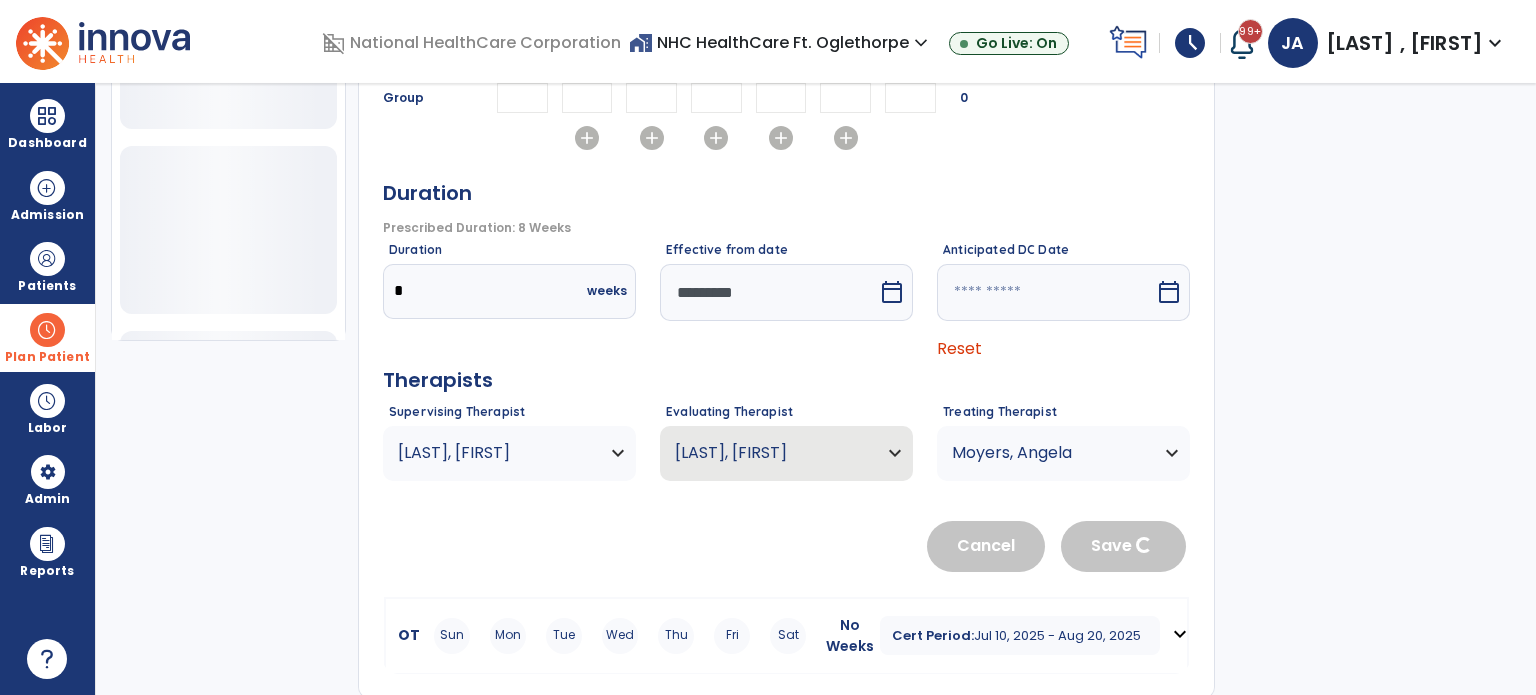 type 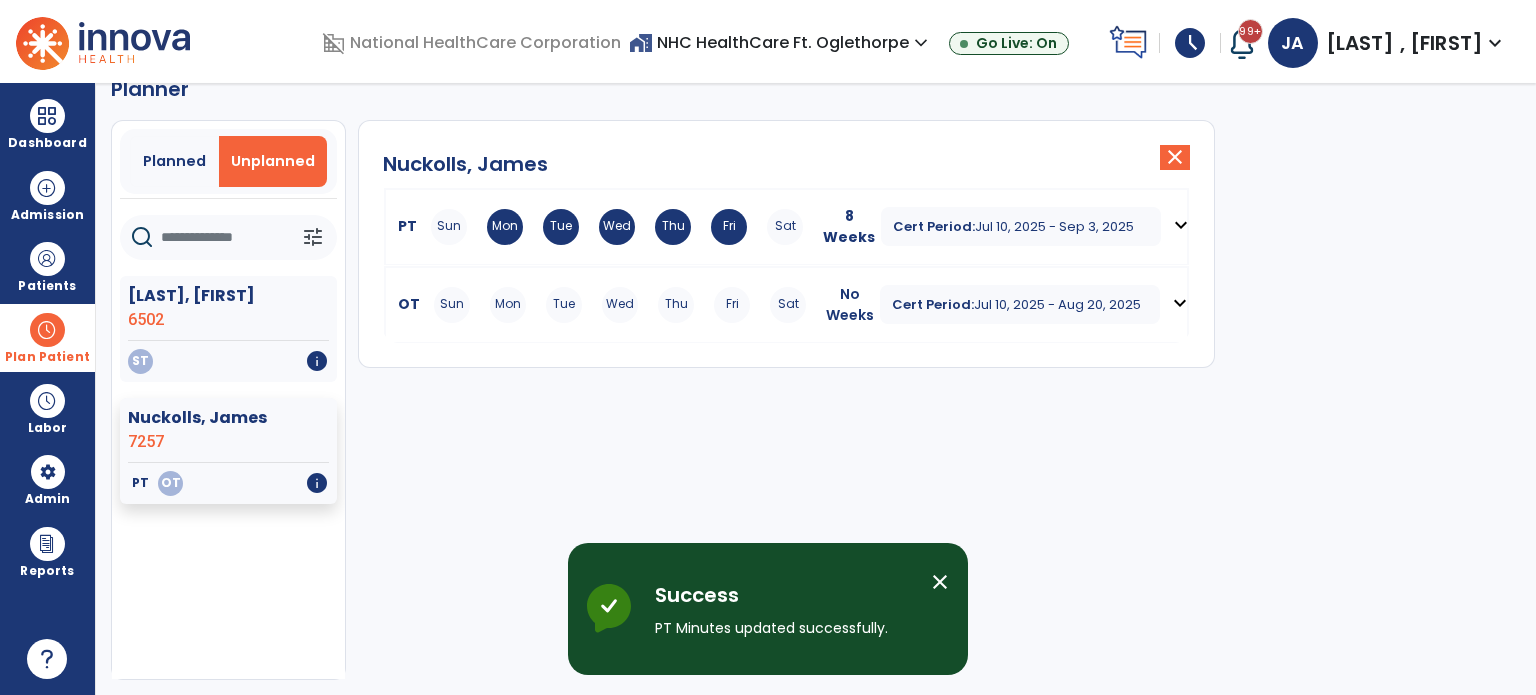 scroll, scrollTop: 36, scrollLeft: 0, axis: vertical 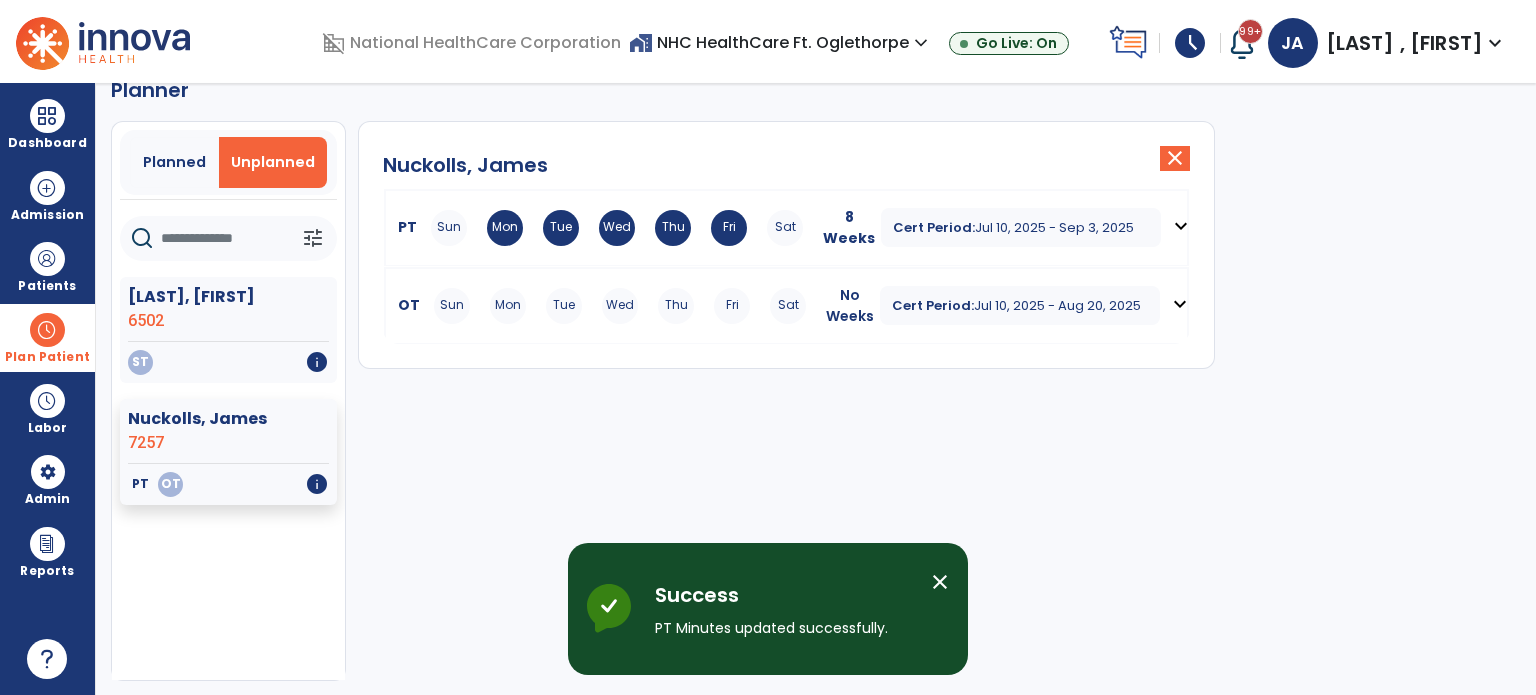 click on "Mon" at bounding box center [508, 306] 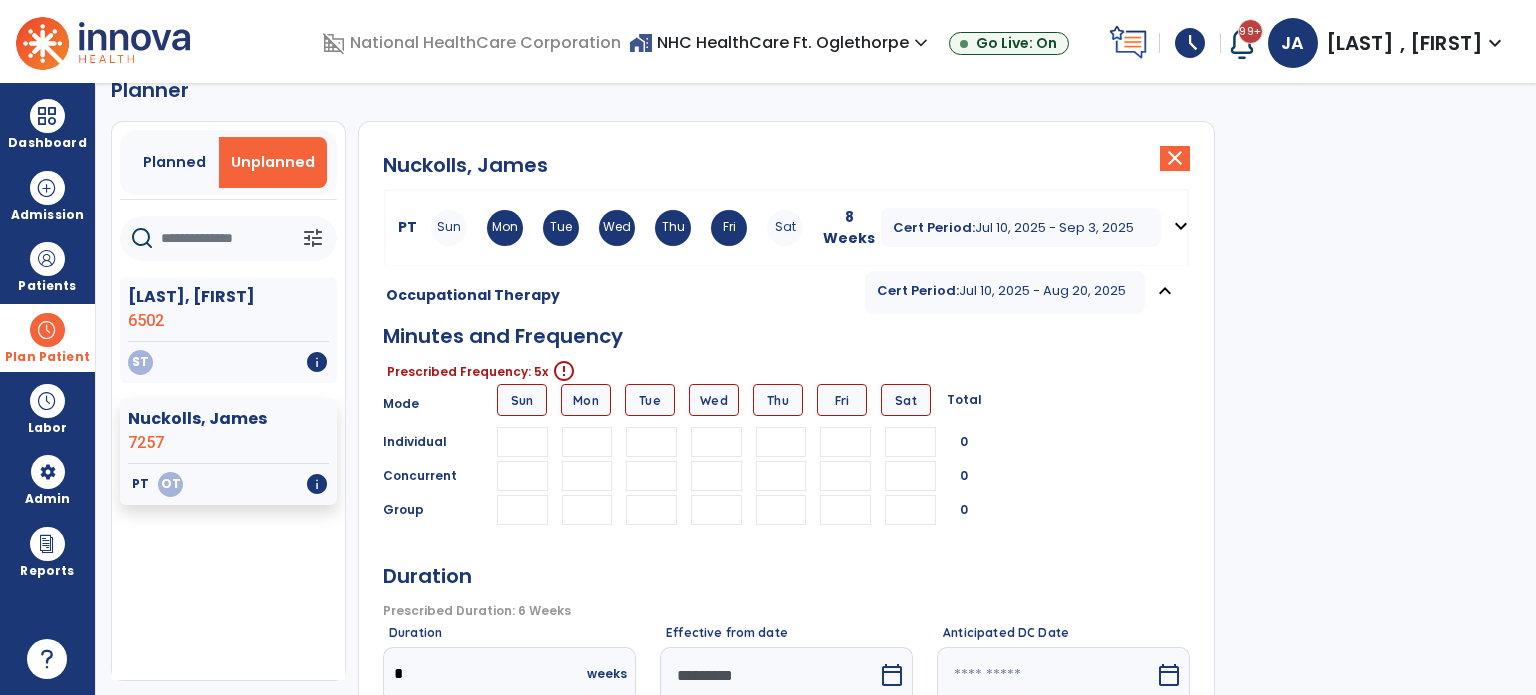 click at bounding box center (587, 442) 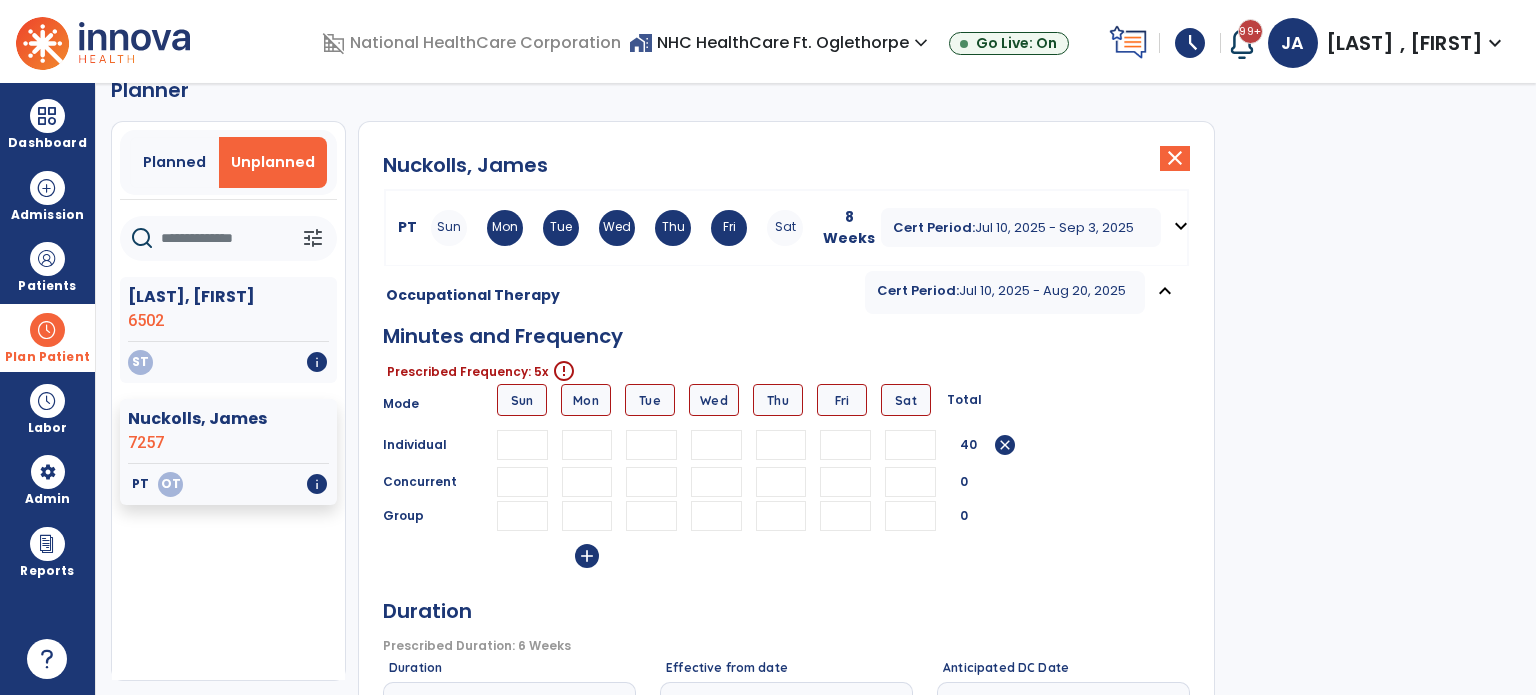 type on "**" 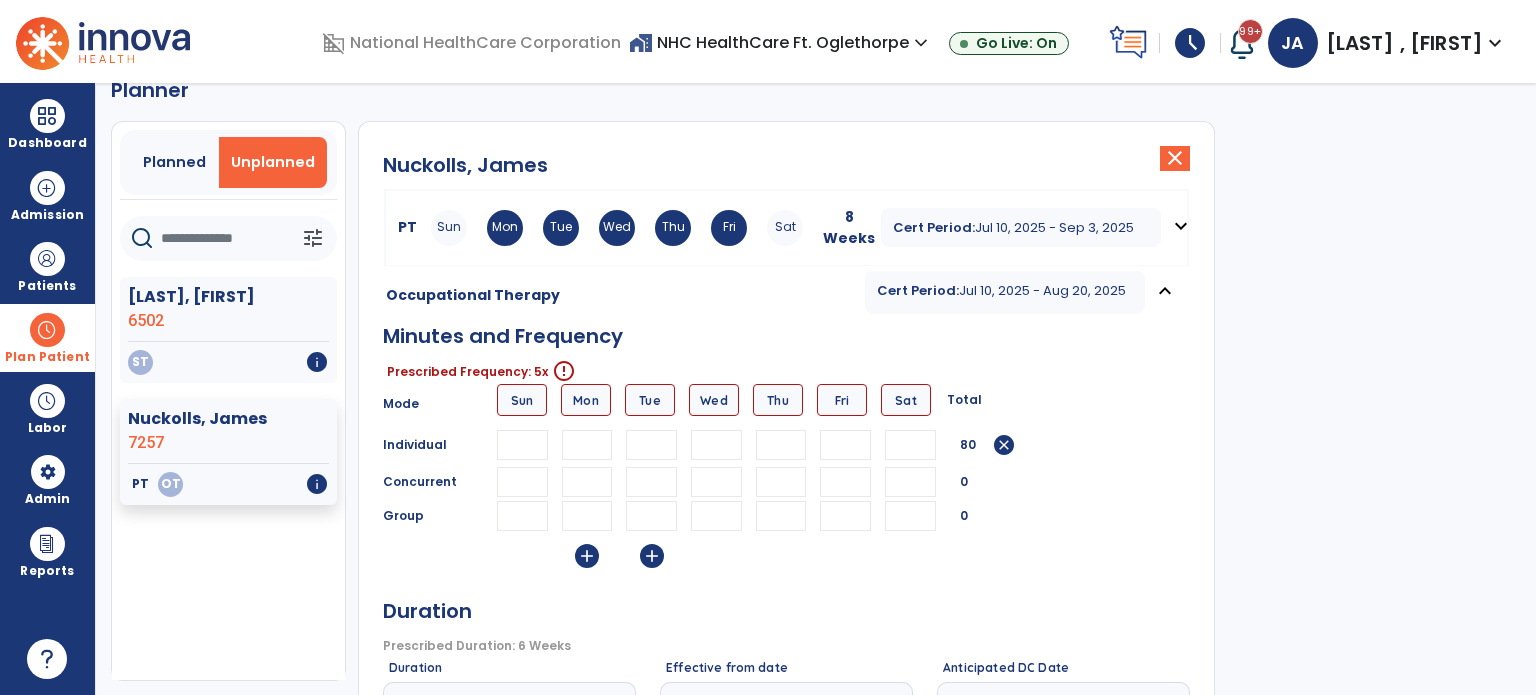 type on "**" 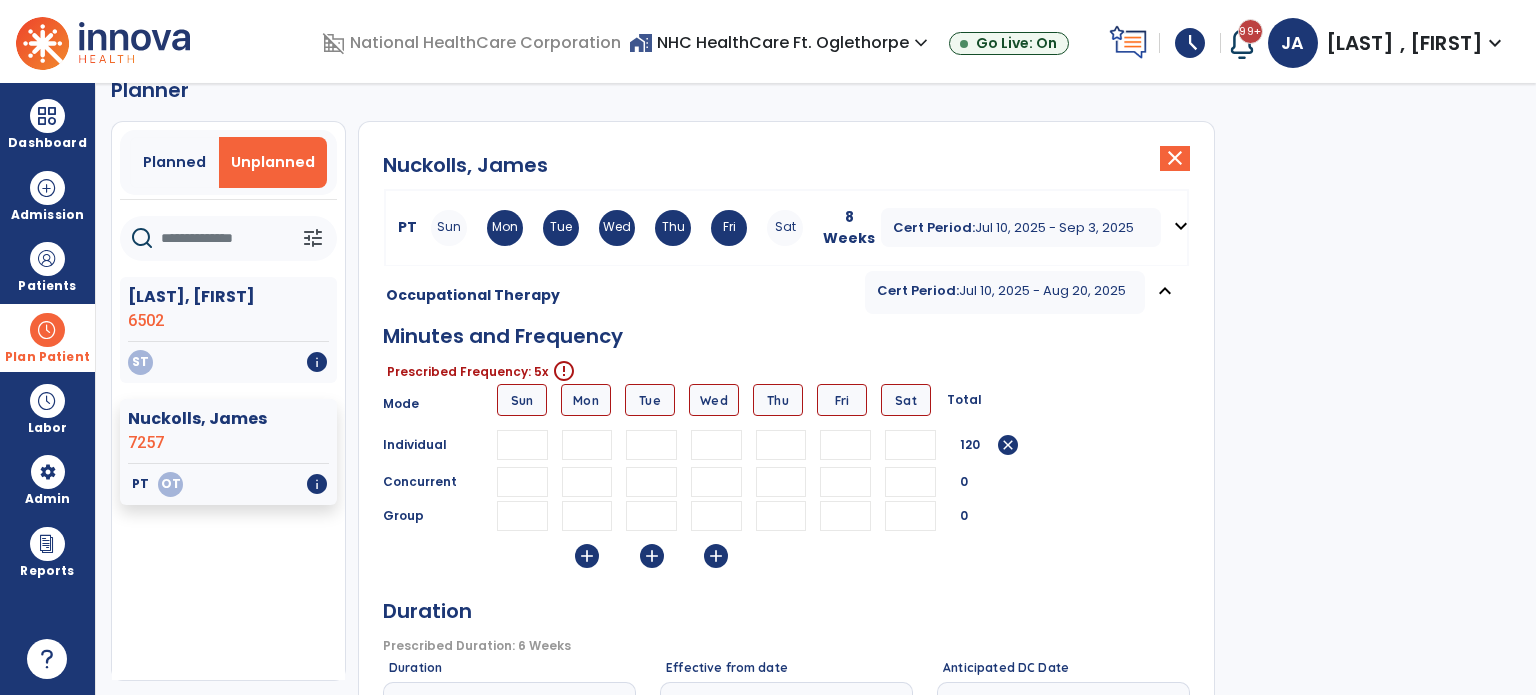 type on "**" 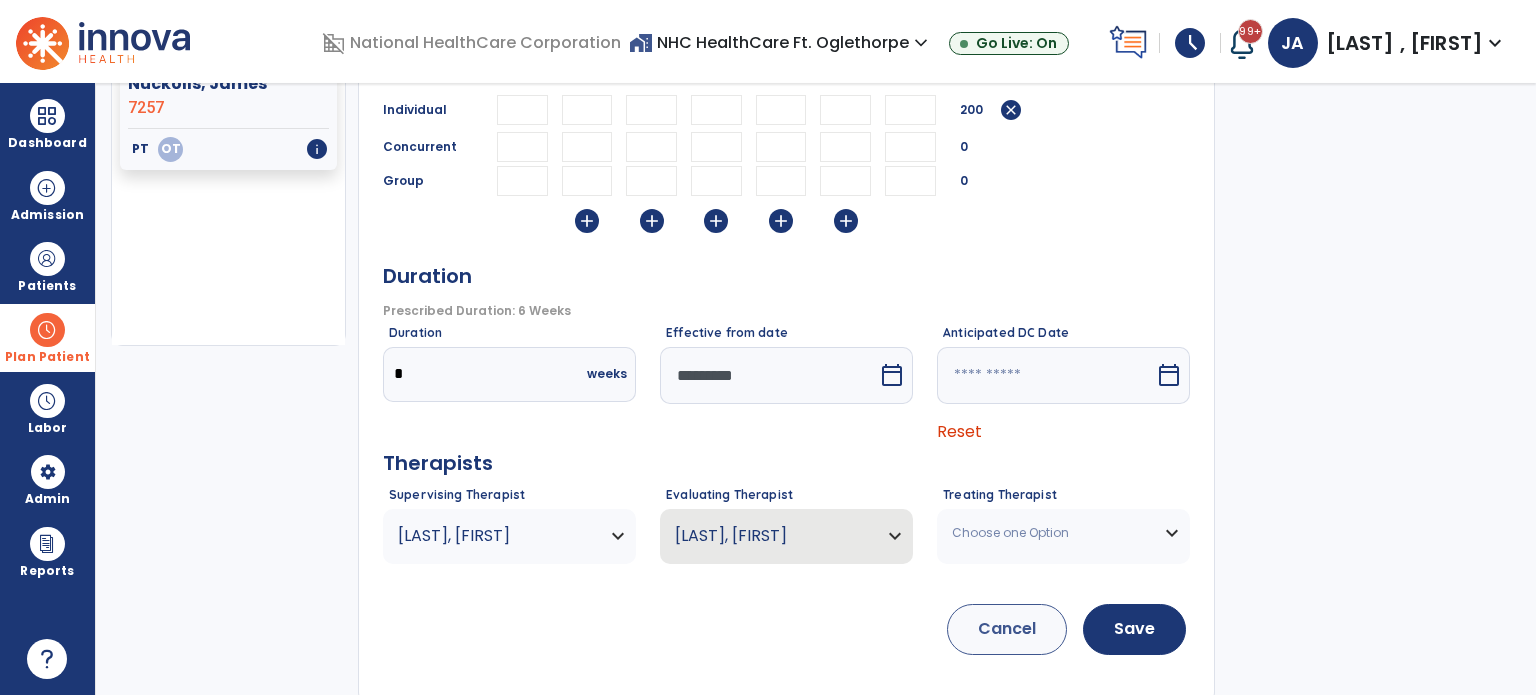 scroll, scrollTop: 376, scrollLeft: 0, axis: vertical 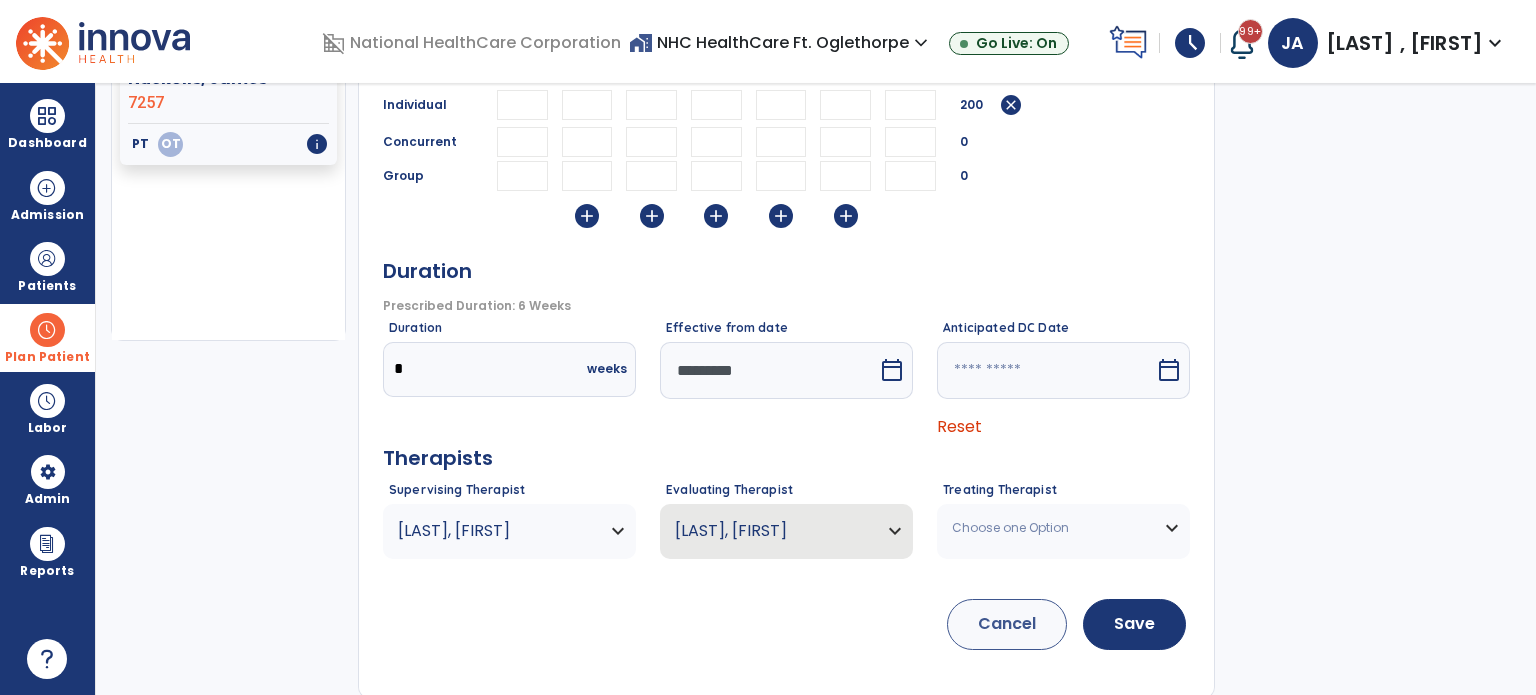type on "**" 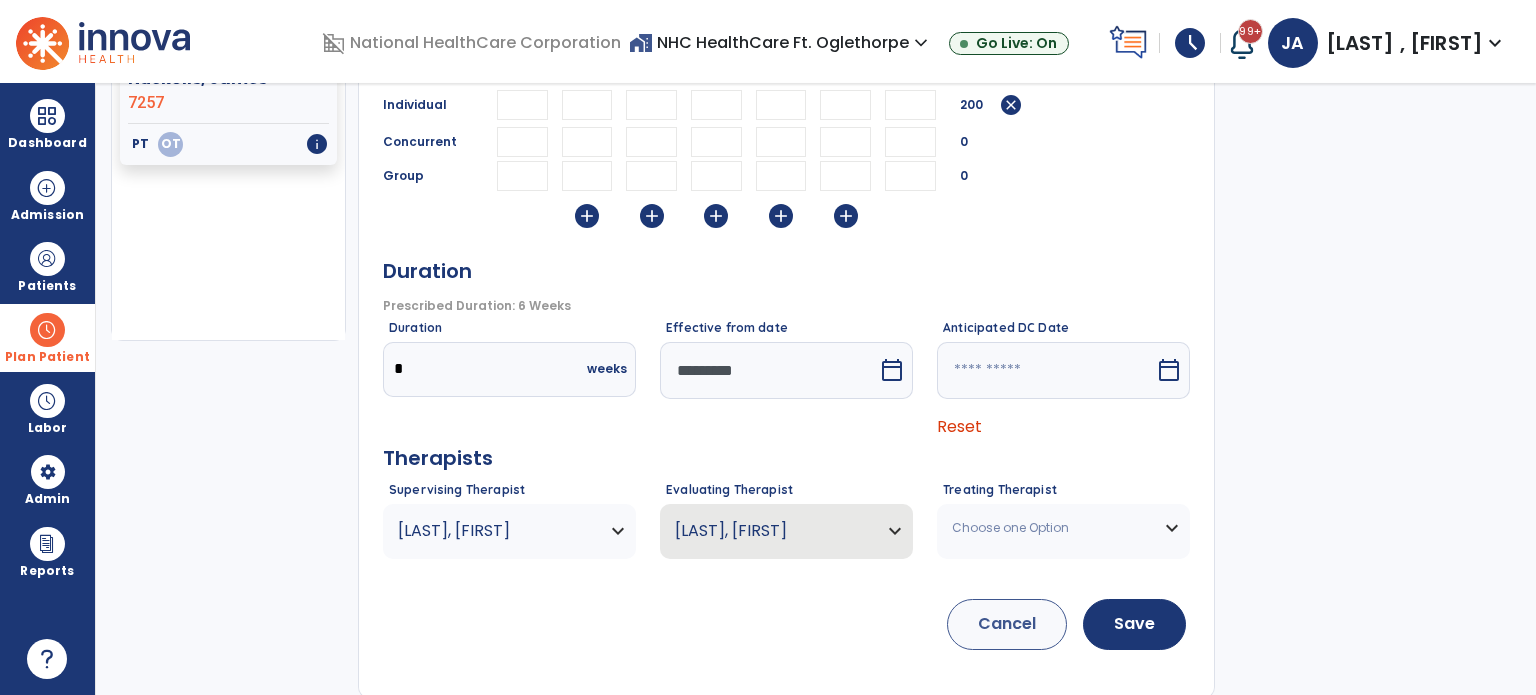 click on "Choose one Option" at bounding box center (1051, 528) 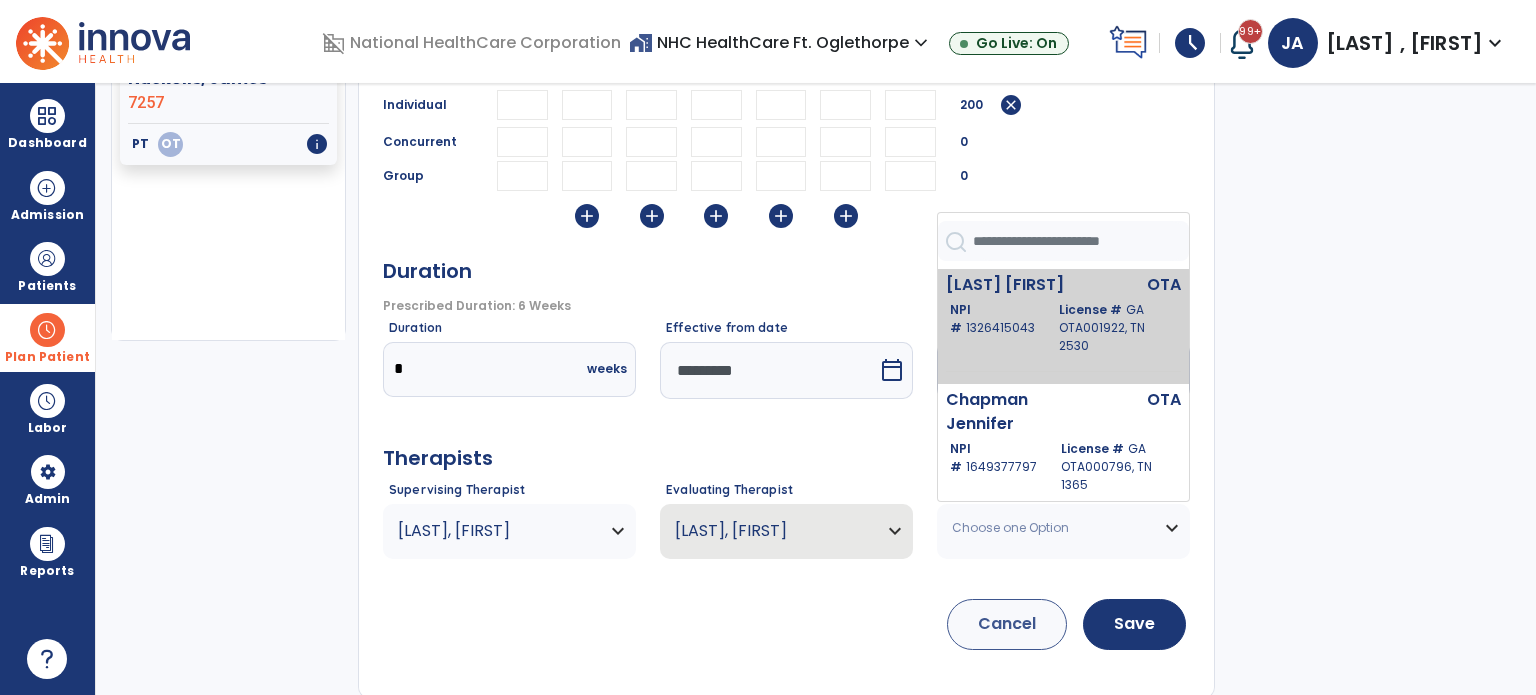 click on "[LAST] [FIRST] OTA NPI # 1326415043 License # GA OTA001922, TN 2530" at bounding box center (1063, 326) 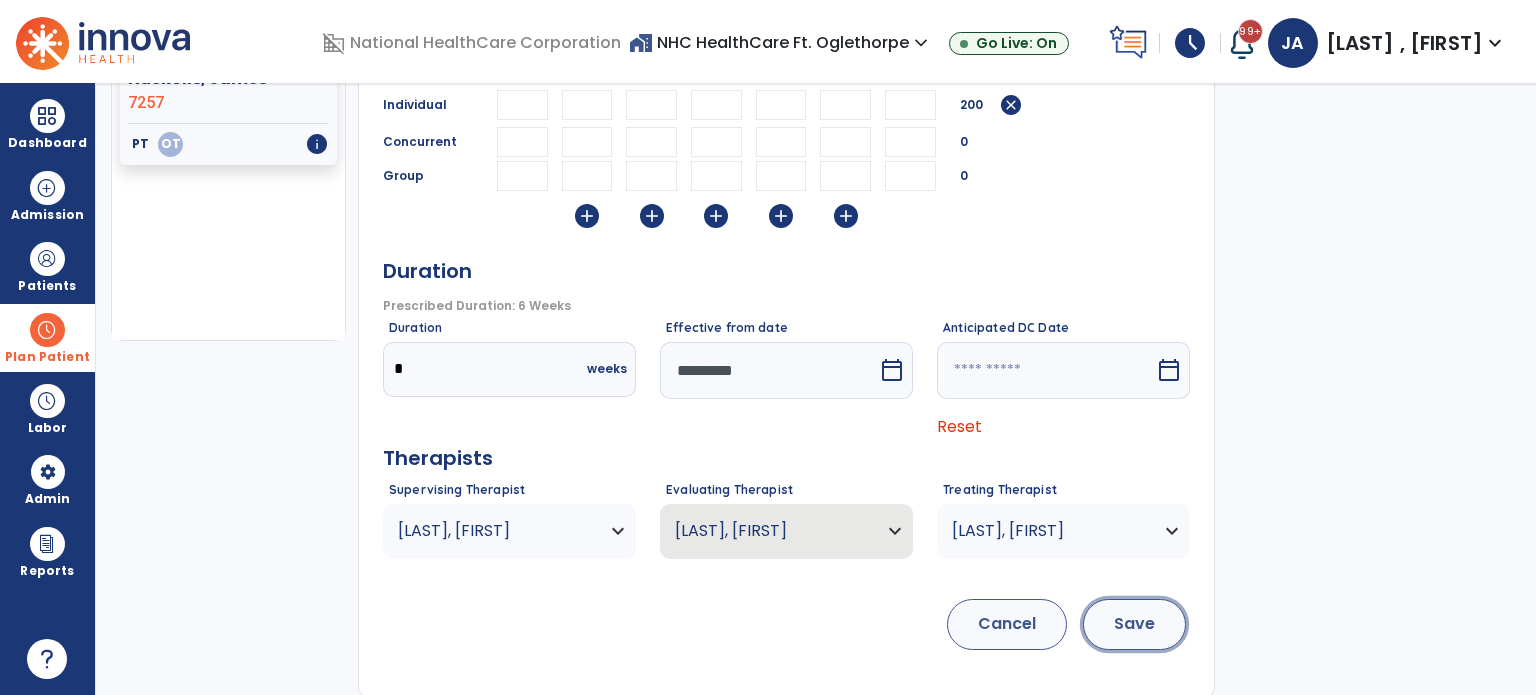 click on "Save" at bounding box center [1134, 624] 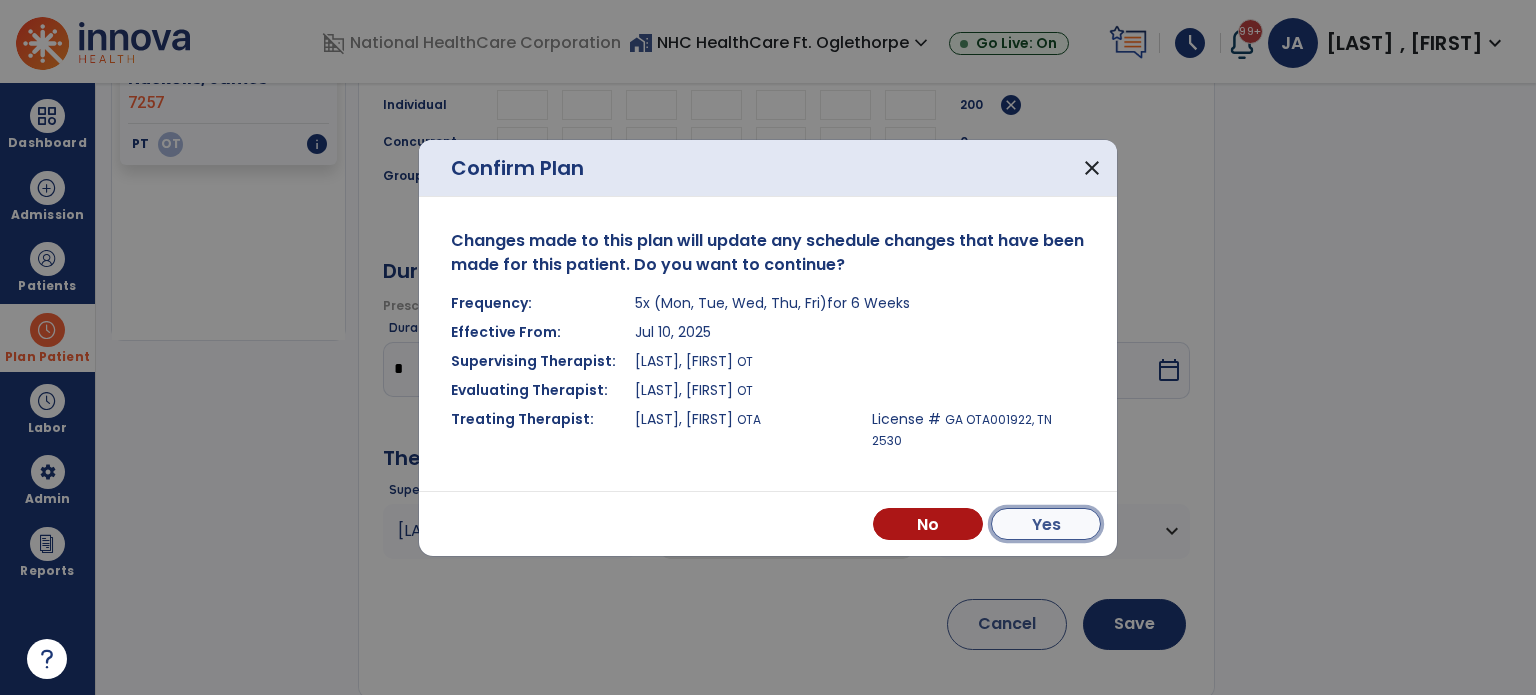 click on "Yes" at bounding box center [1046, 524] 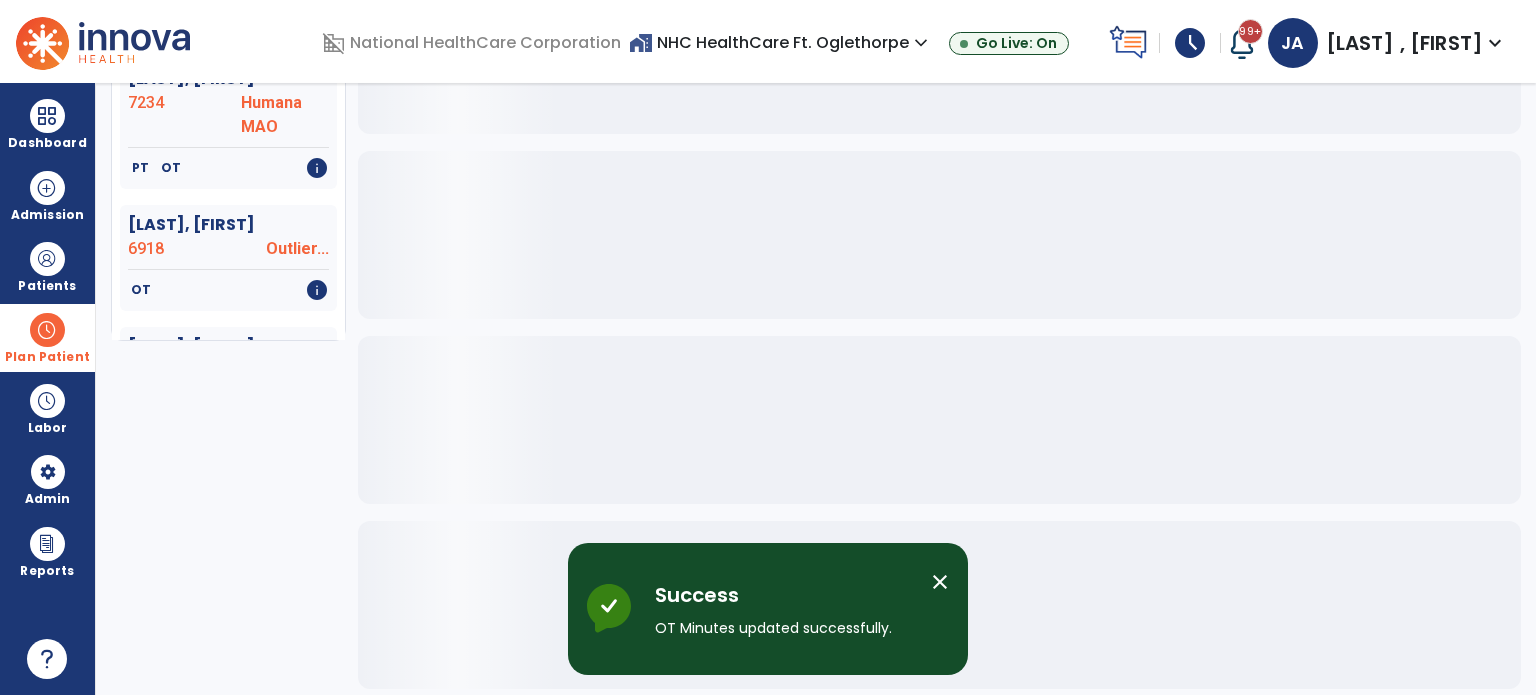 click on "close" at bounding box center (940, 582) 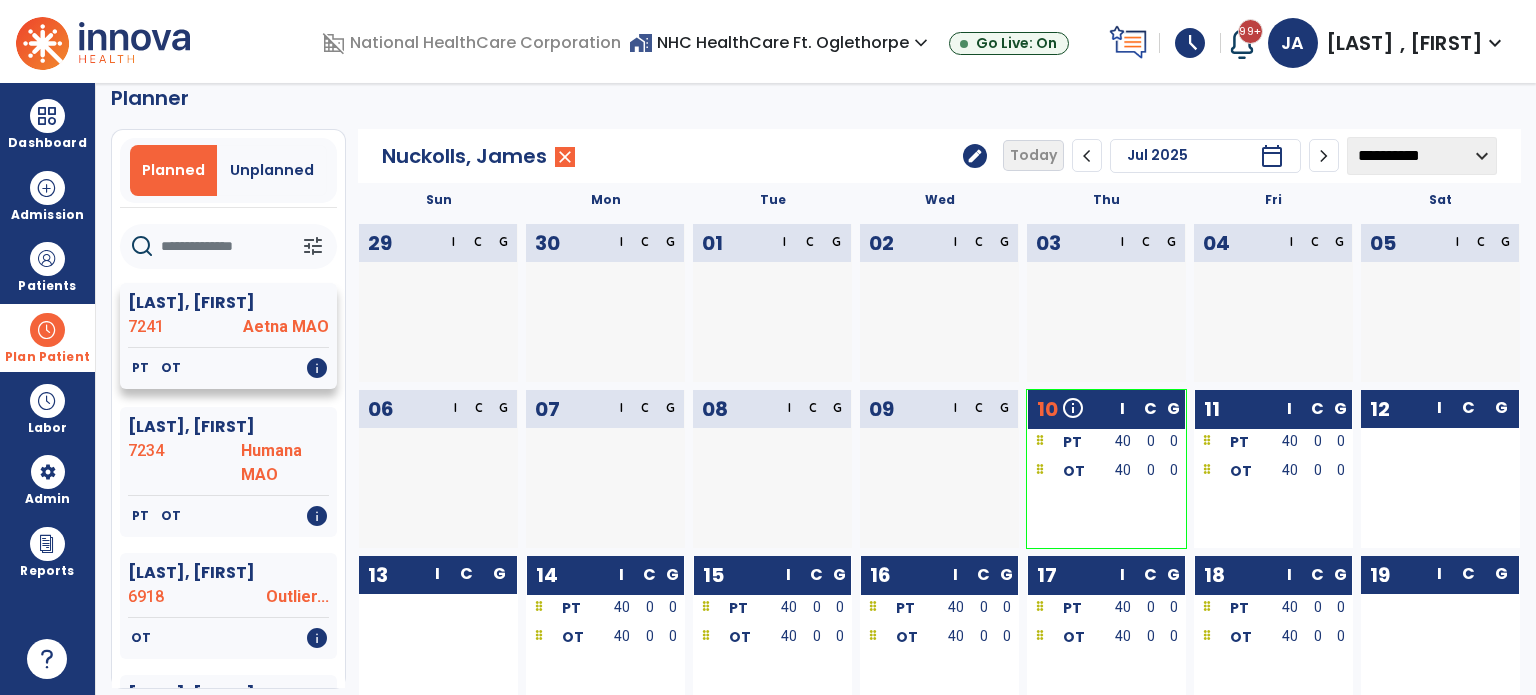 scroll, scrollTop: 0, scrollLeft: 0, axis: both 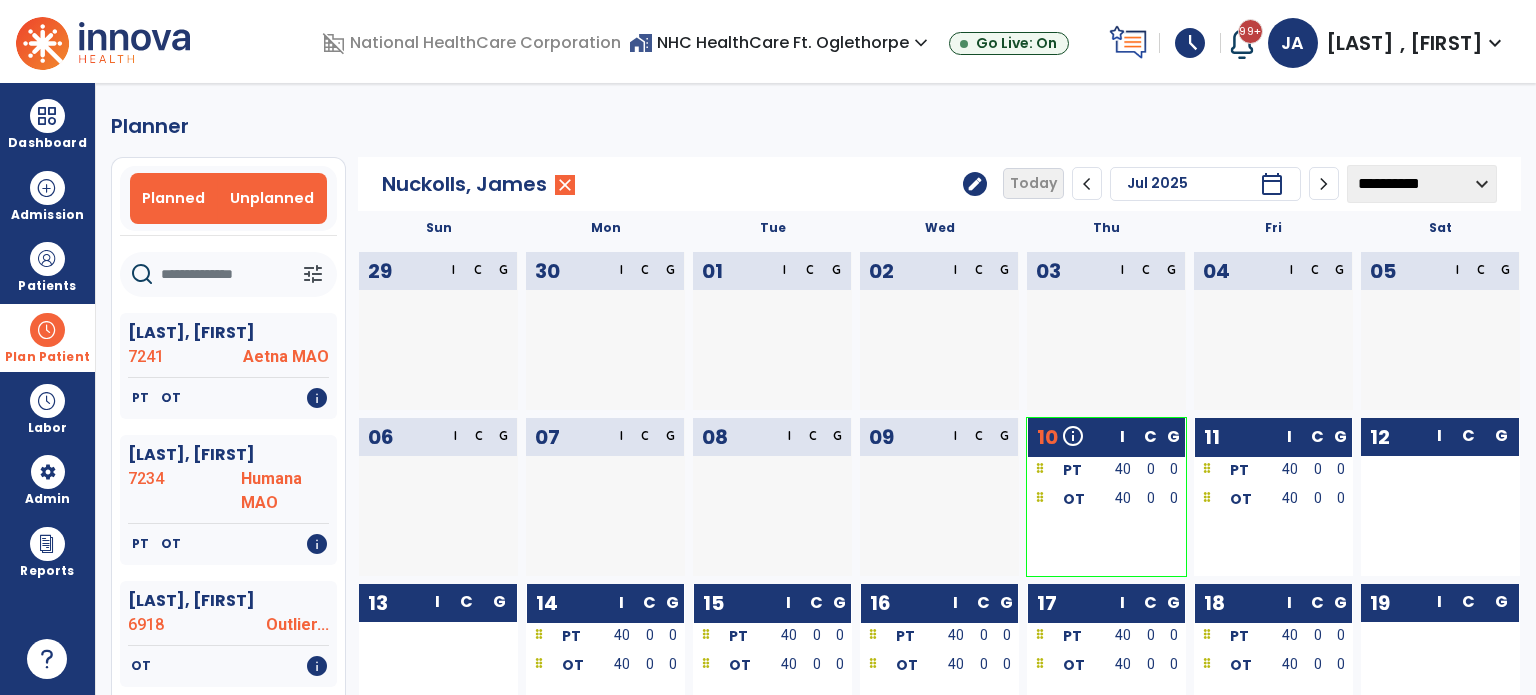 click on "Unplanned" at bounding box center [272, 198] 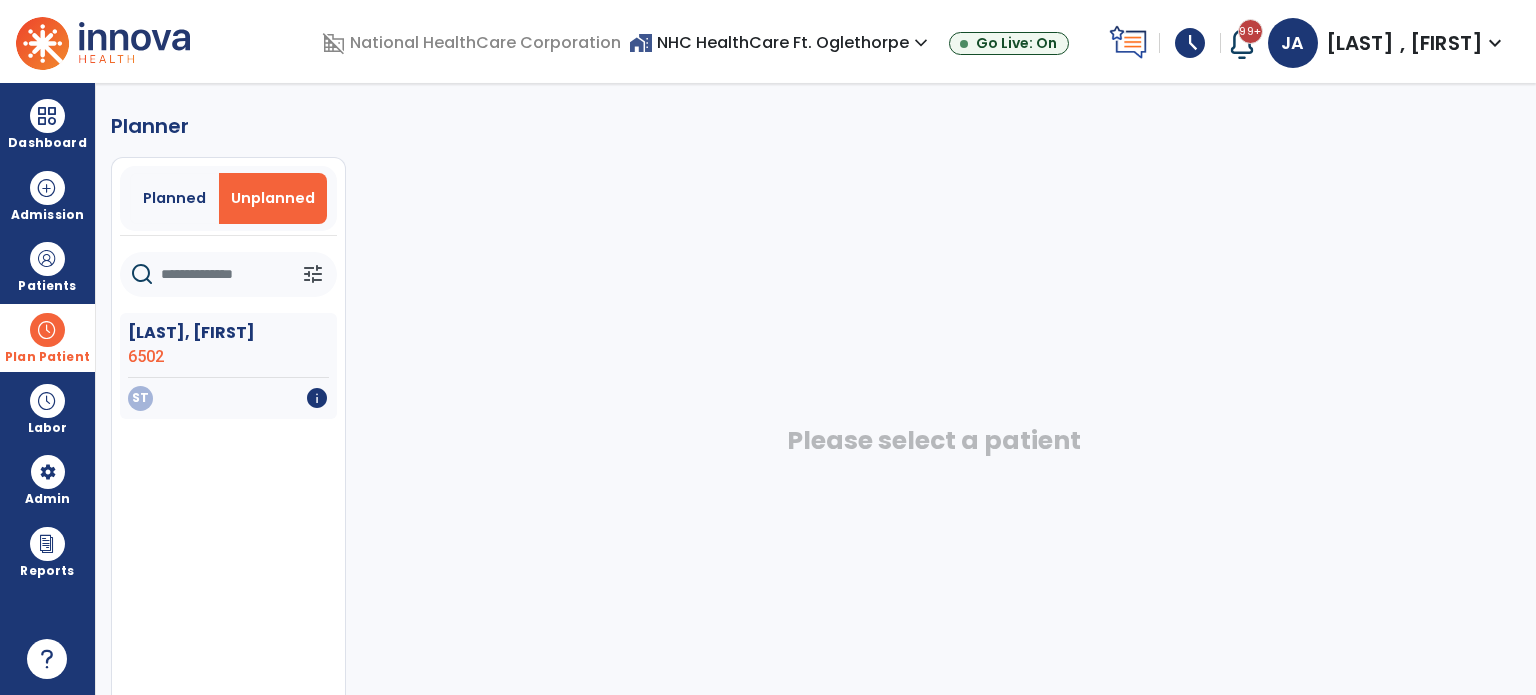 click on "Plan Patient" at bounding box center (47, 337) 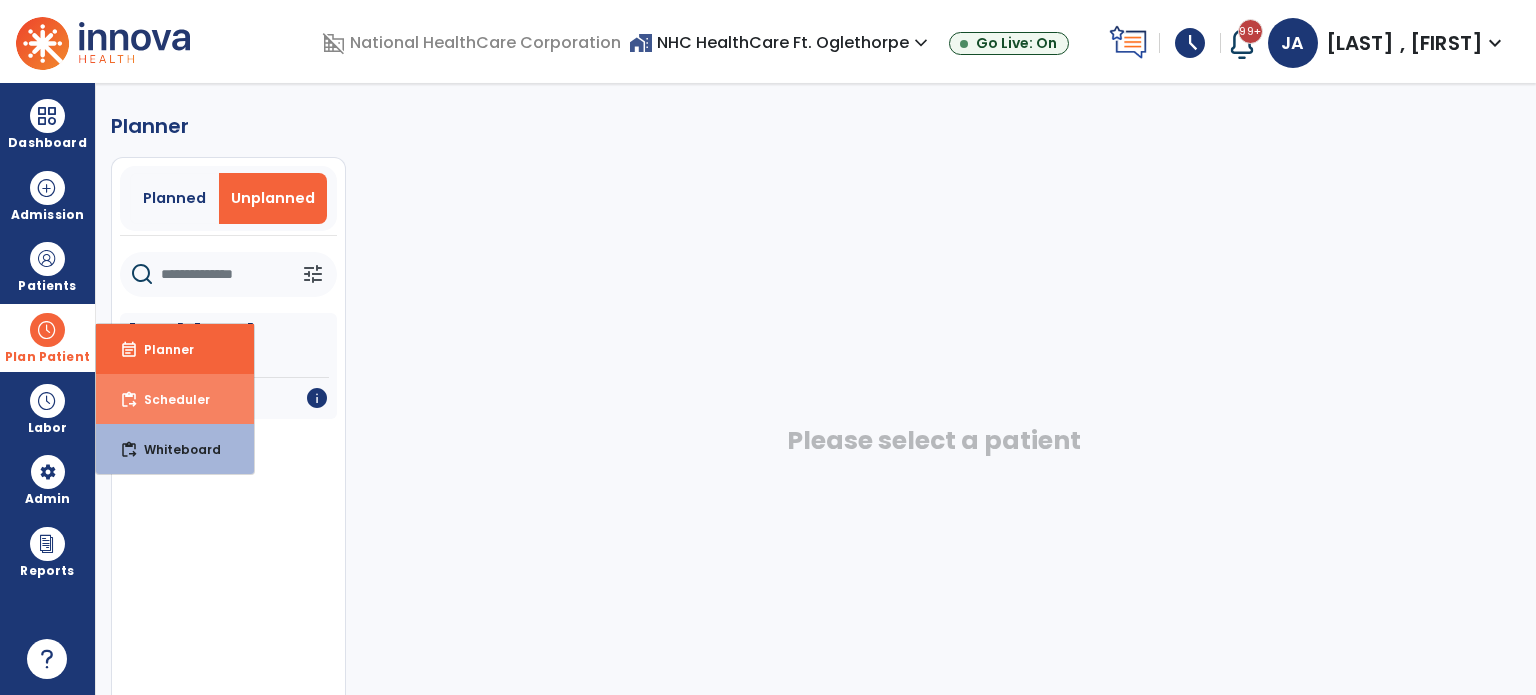 click on "content_paste_go" at bounding box center [129, 400] 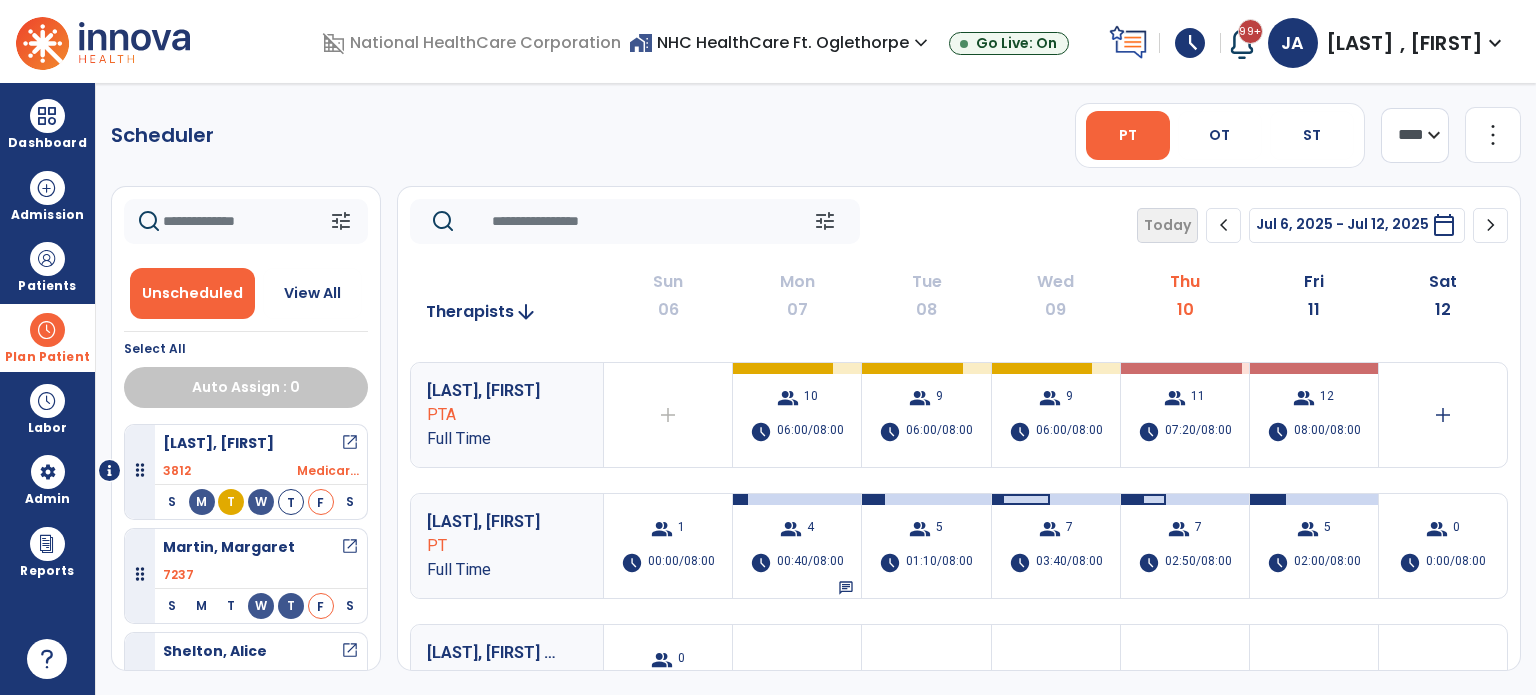 scroll, scrollTop: 300, scrollLeft: 0, axis: vertical 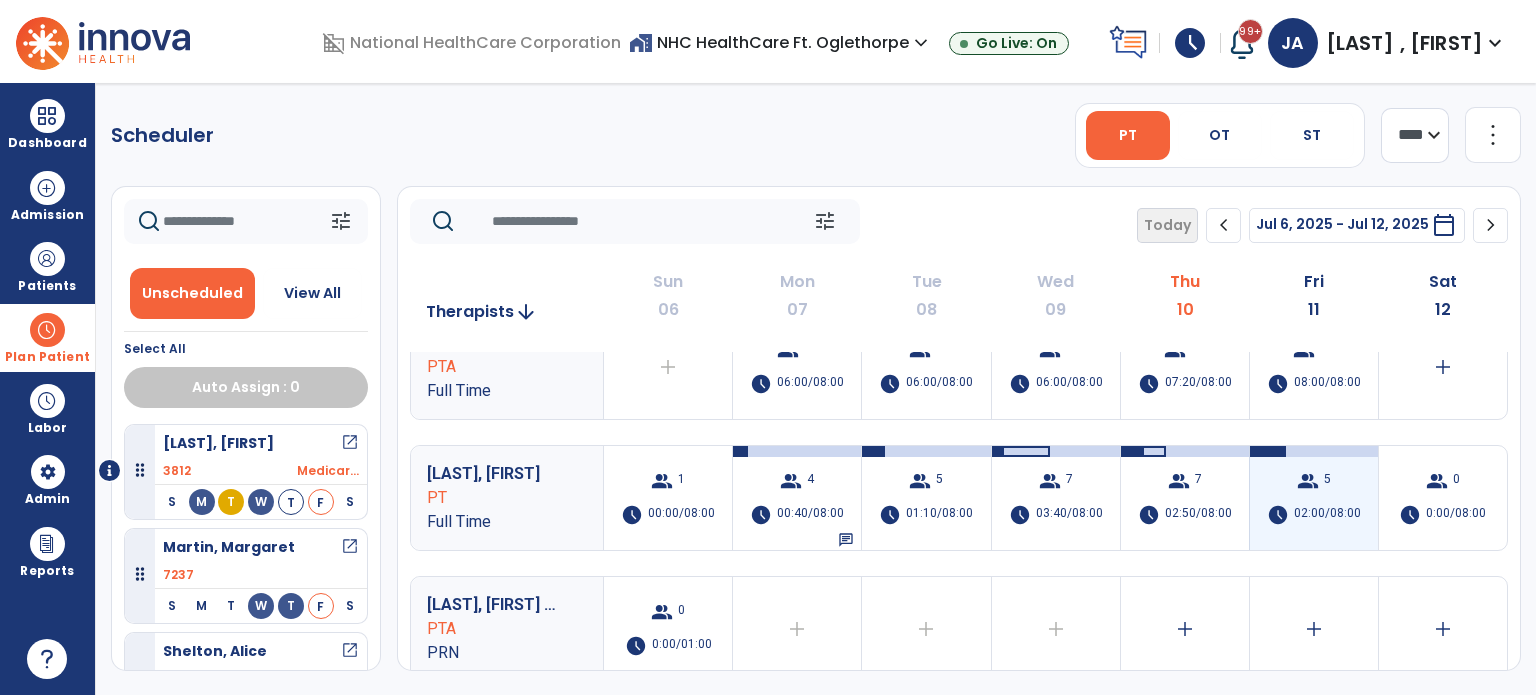 click on "group  5  schedule  02:00/08:00" at bounding box center (1314, 498) 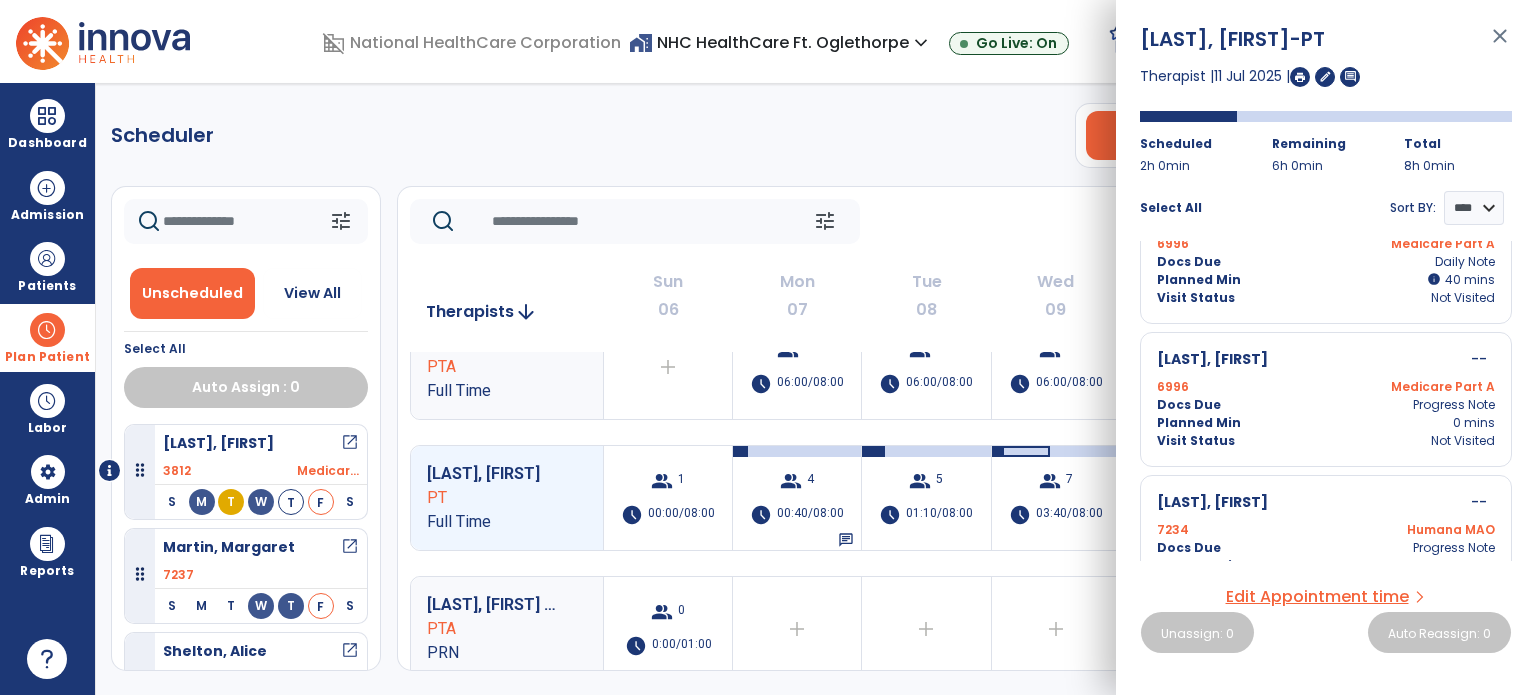 scroll, scrollTop: 398, scrollLeft: 0, axis: vertical 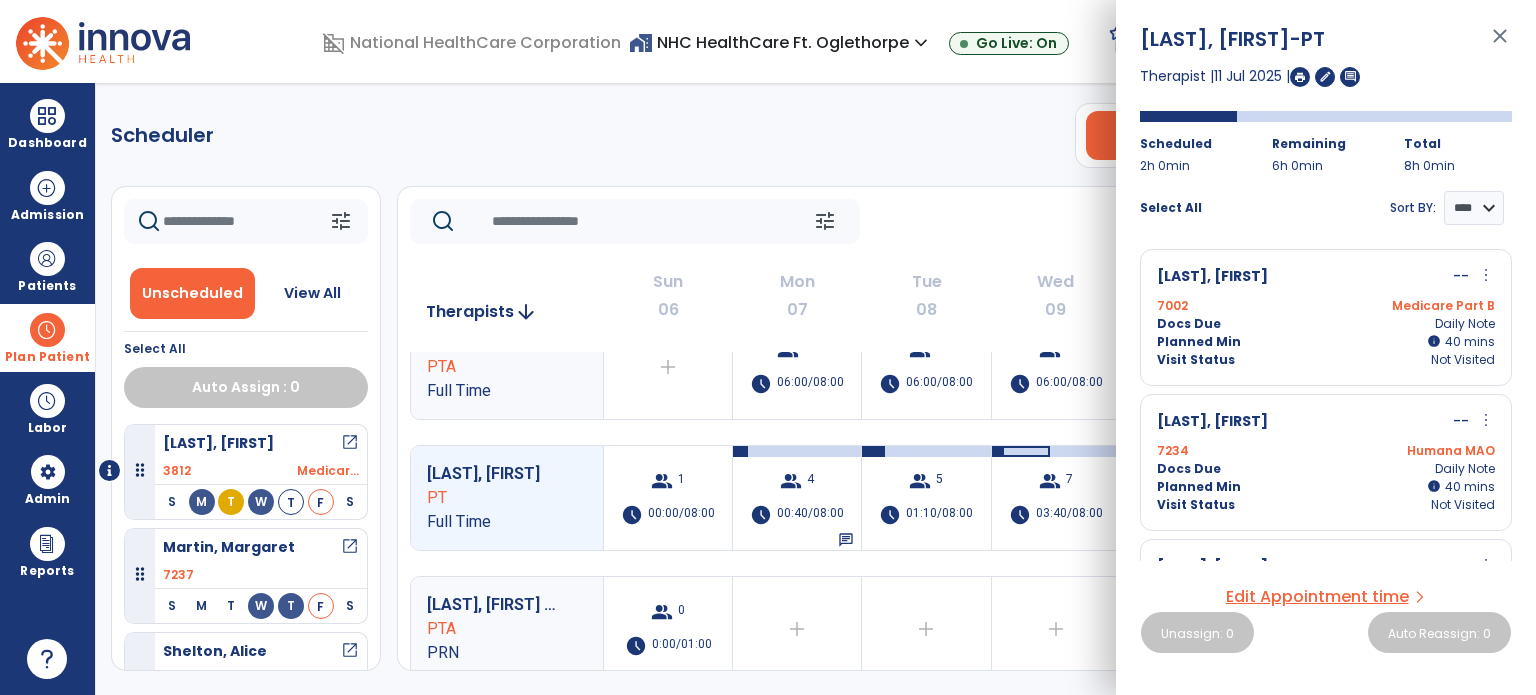 click on "Planned Min  info   40 I 40 mins" at bounding box center [1326, 342] 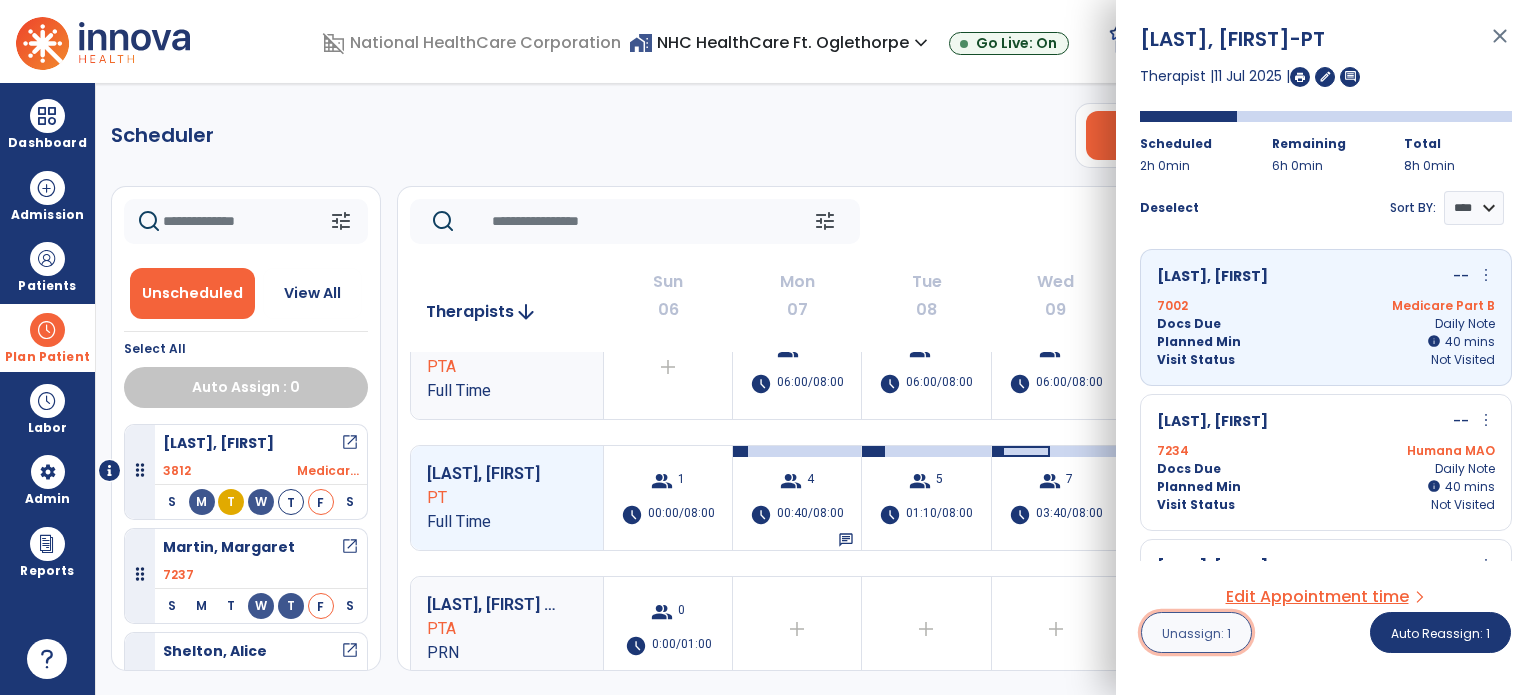 click on "Unassign: 1" at bounding box center (1196, 633) 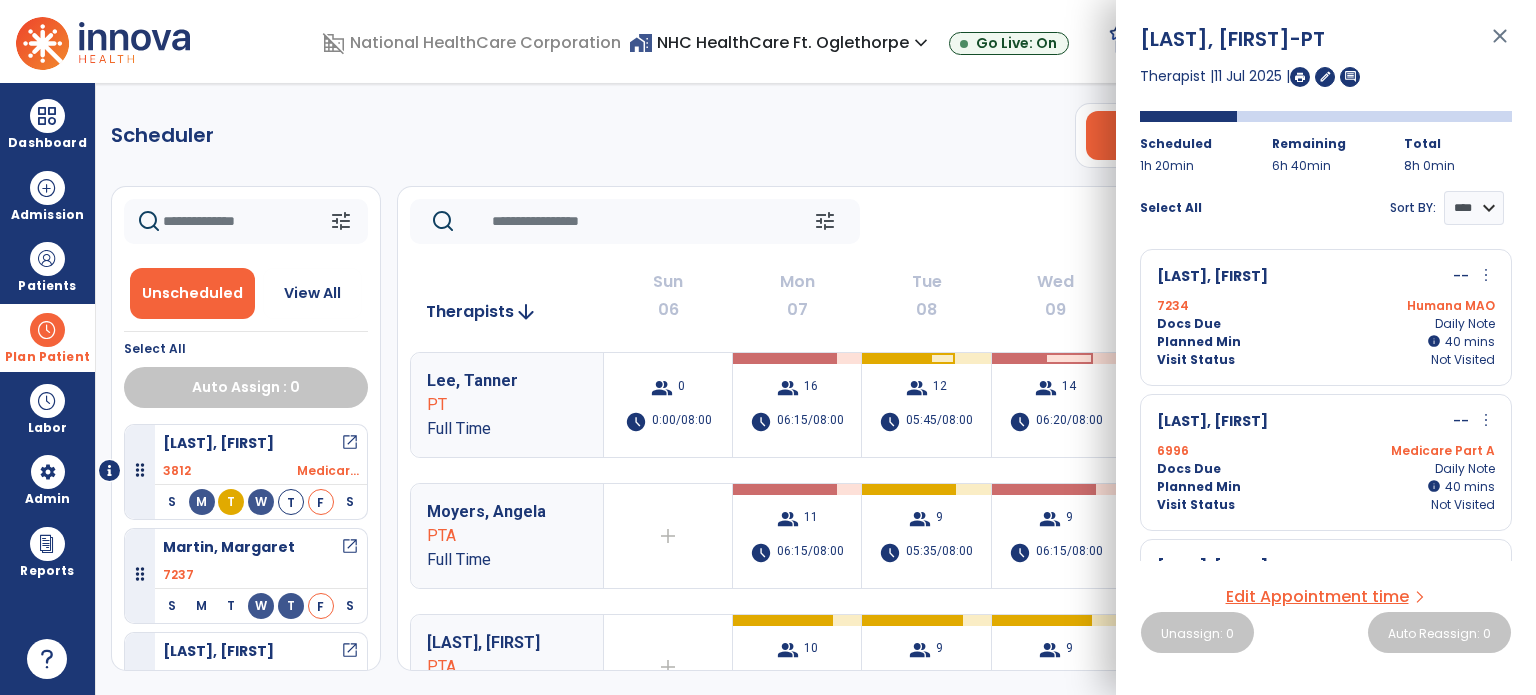 click on "tune   Today  chevron_left Jul 6, 2025 - Jul 12, 2025  *********  calendar_today  chevron_right" 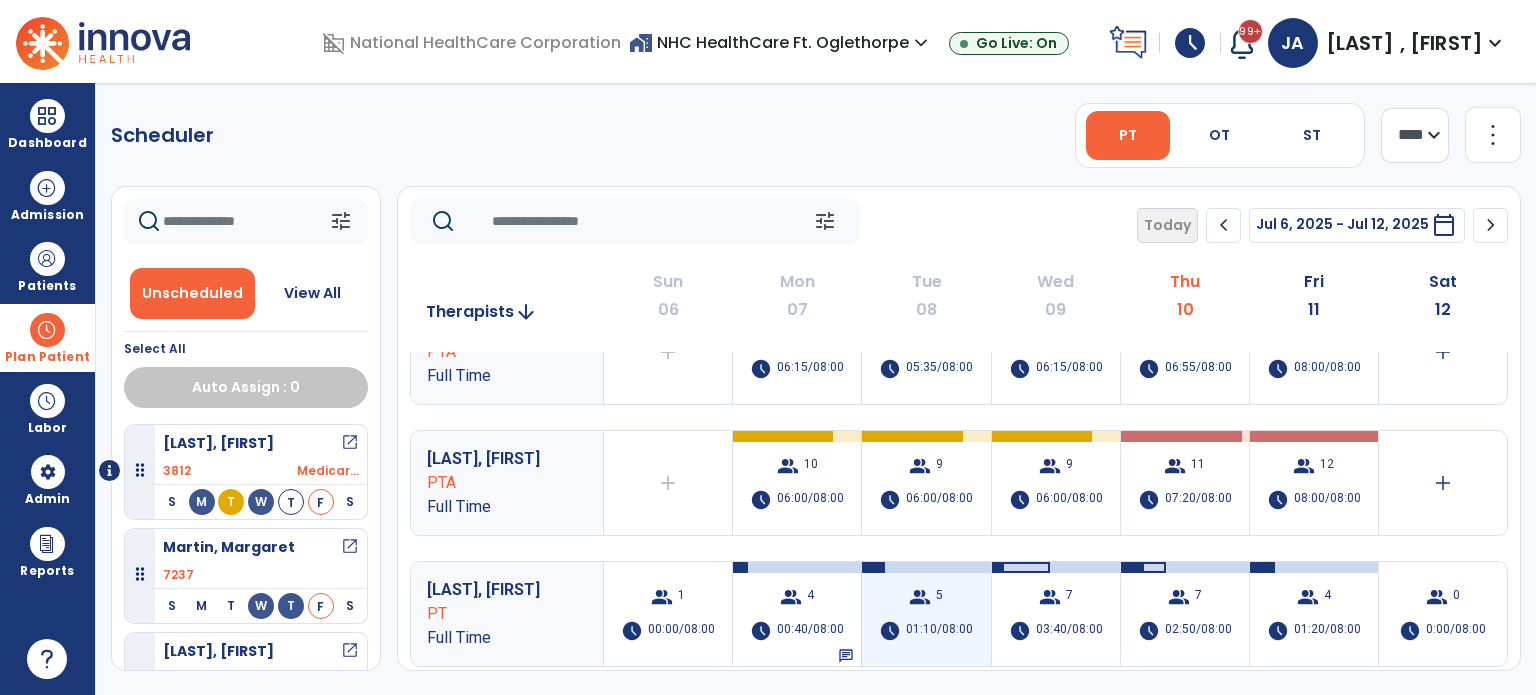 scroll, scrollTop: 300, scrollLeft: 0, axis: vertical 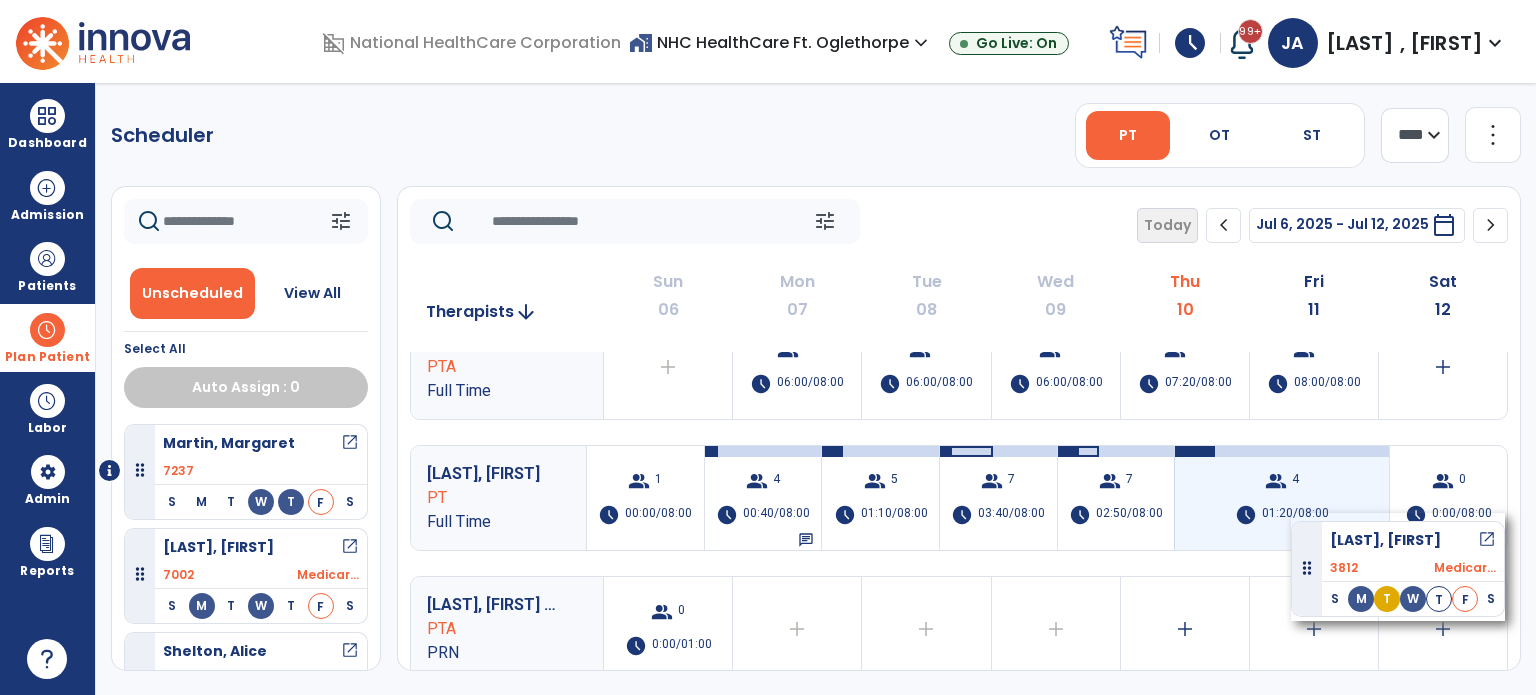 drag, startPoint x: 139, startPoint y: 466, endPoint x: 1291, endPoint y: 513, distance: 1152.9584 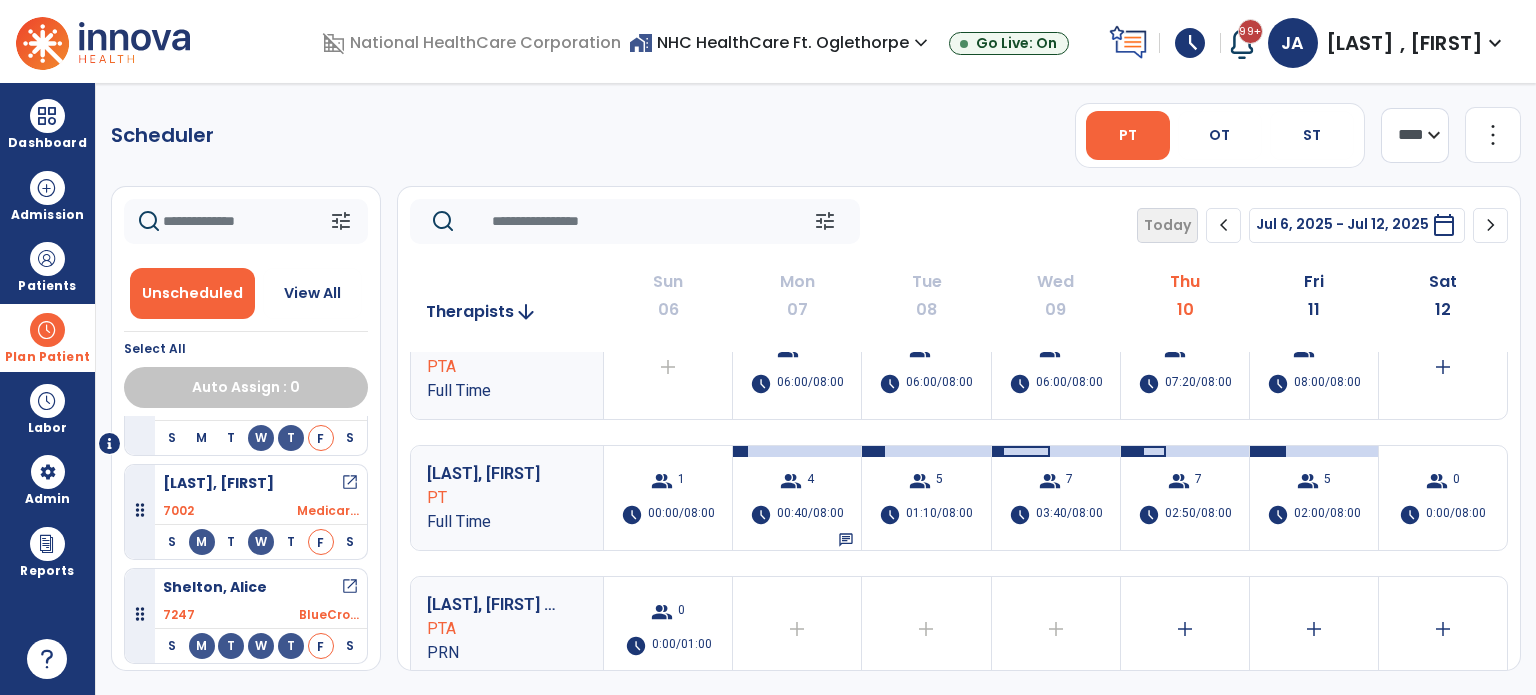 scroll, scrollTop: 149, scrollLeft: 0, axis: vertical 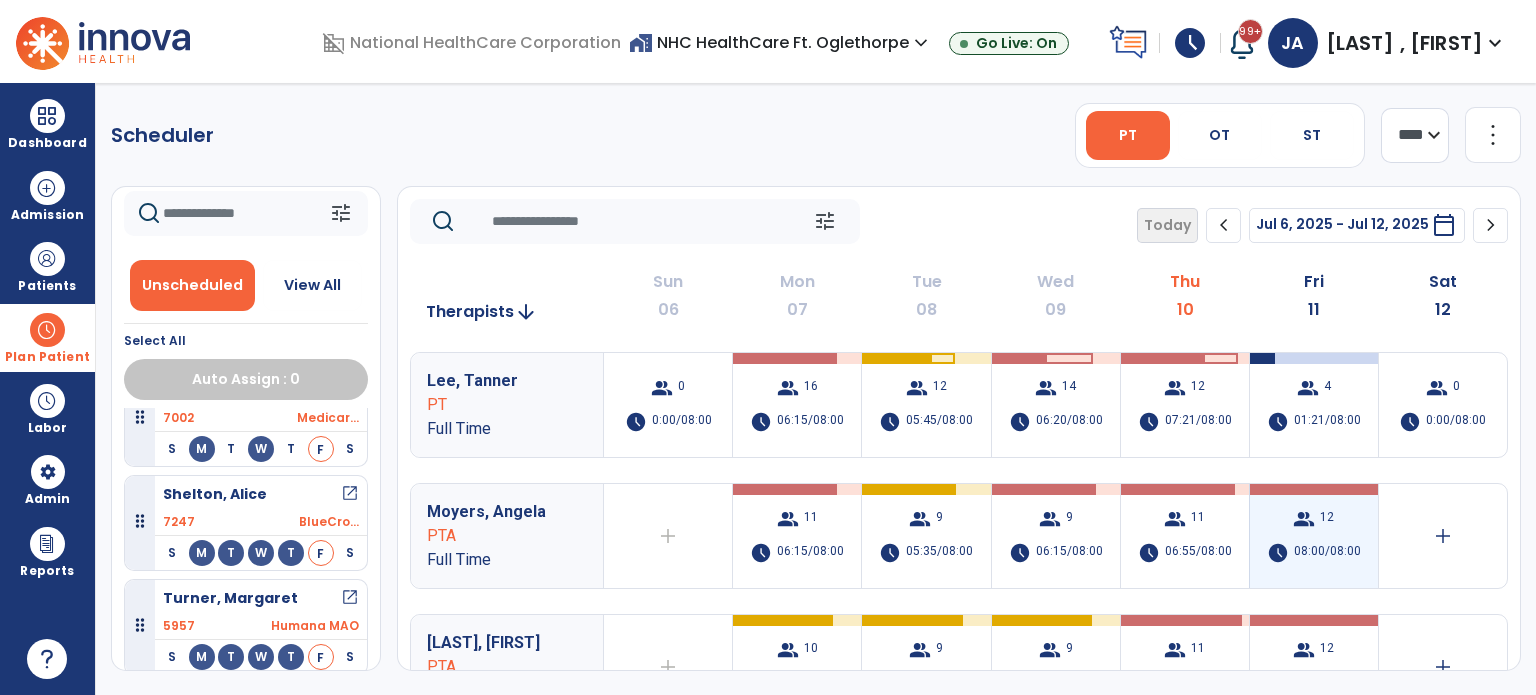 click on "08:00/08:00" at bounding box center [1327, 553] 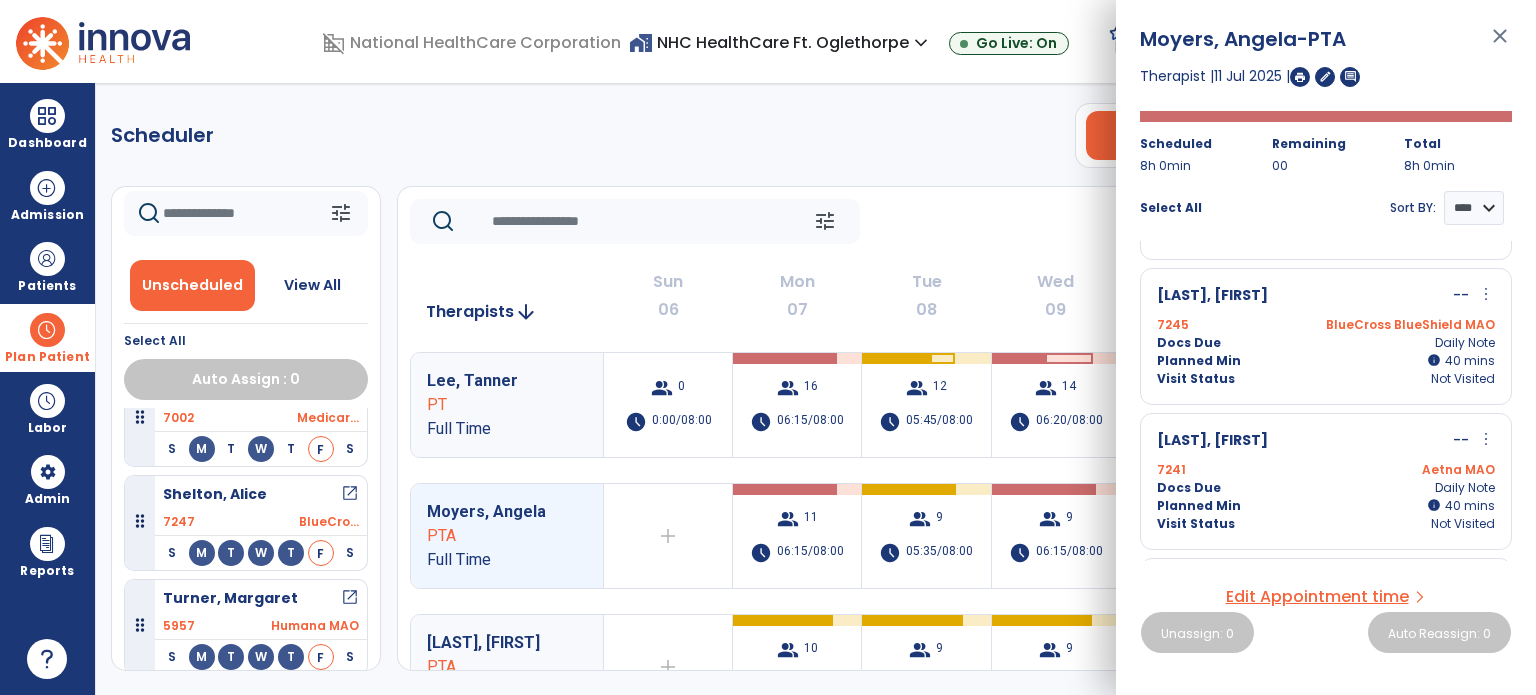 scroll, scrollTop: 536, scrollLeft: 0, axis: vertical 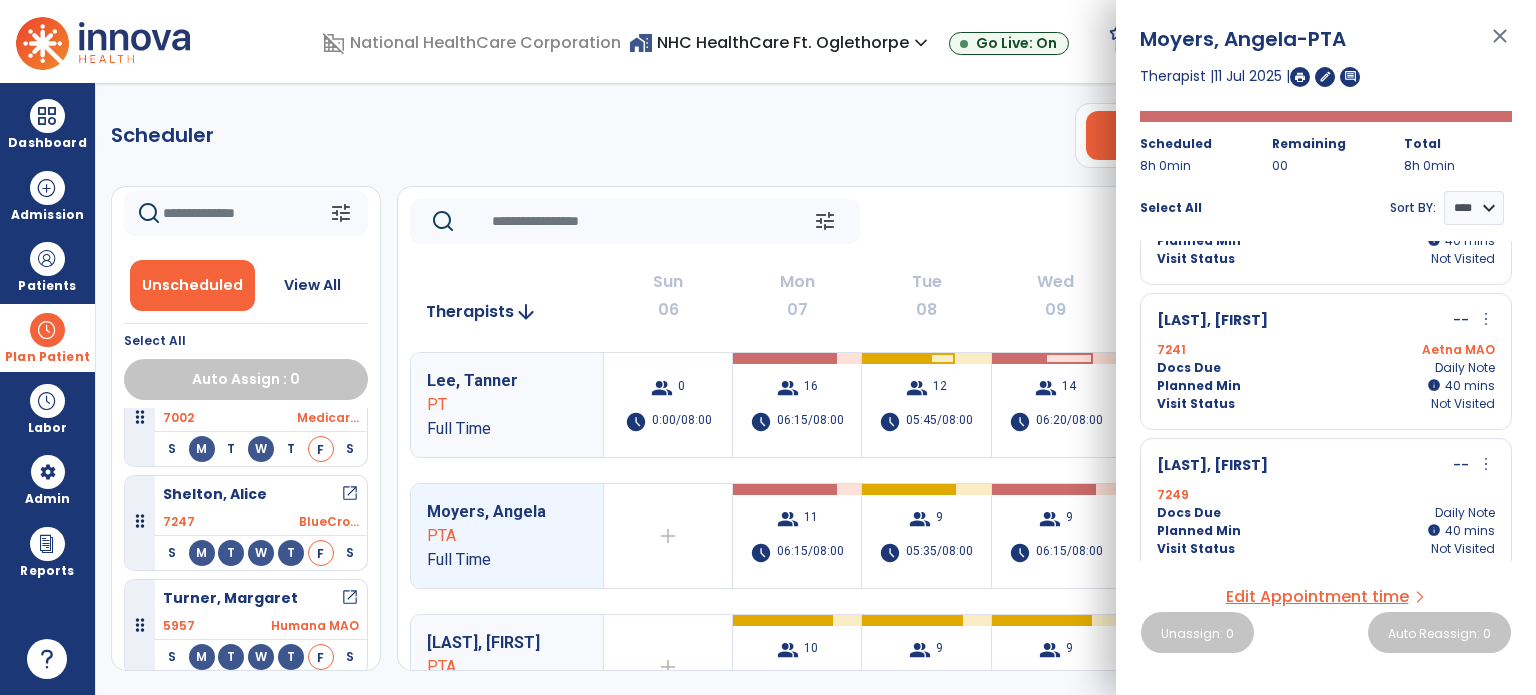click on "Docs Due Daily Note" at bounding box center (1326, 368) 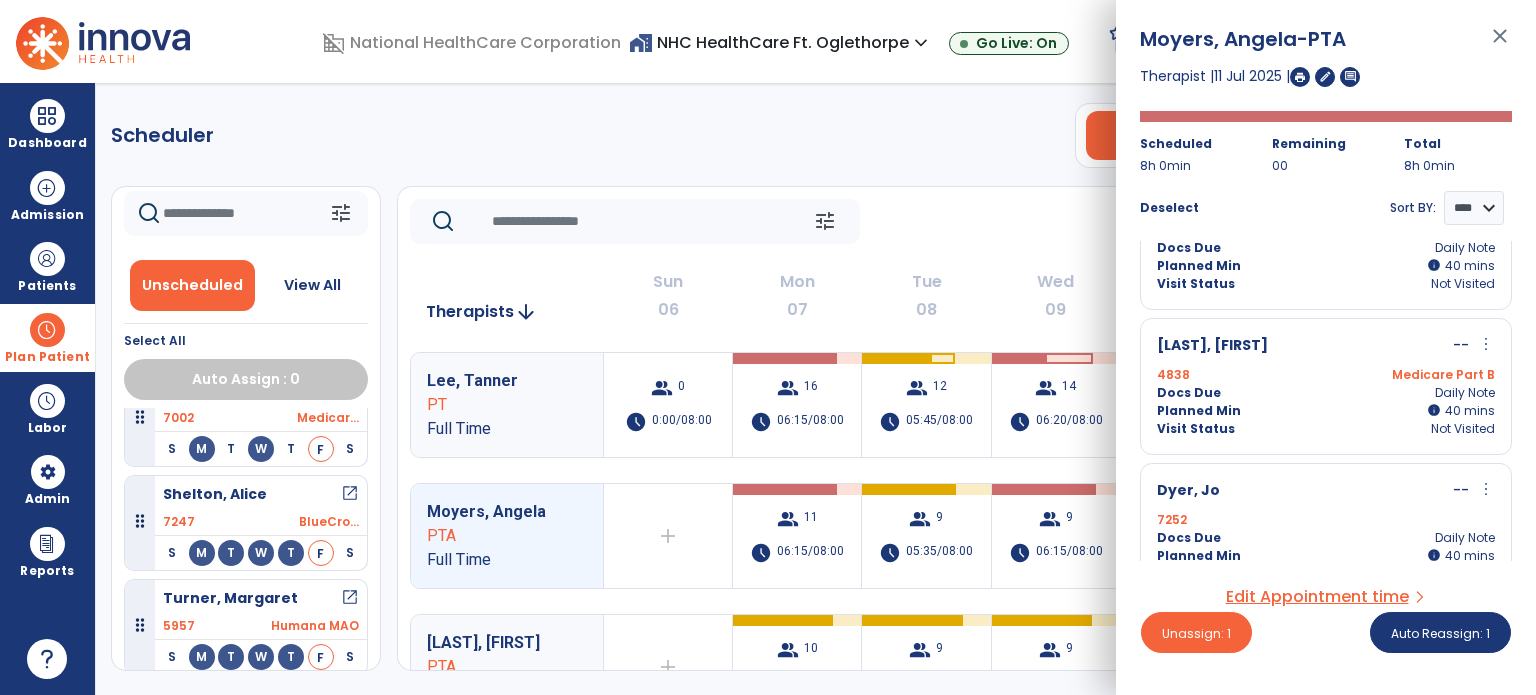 scroll, scrollTop: 1036, scrollLeft: 0, axis: vertical 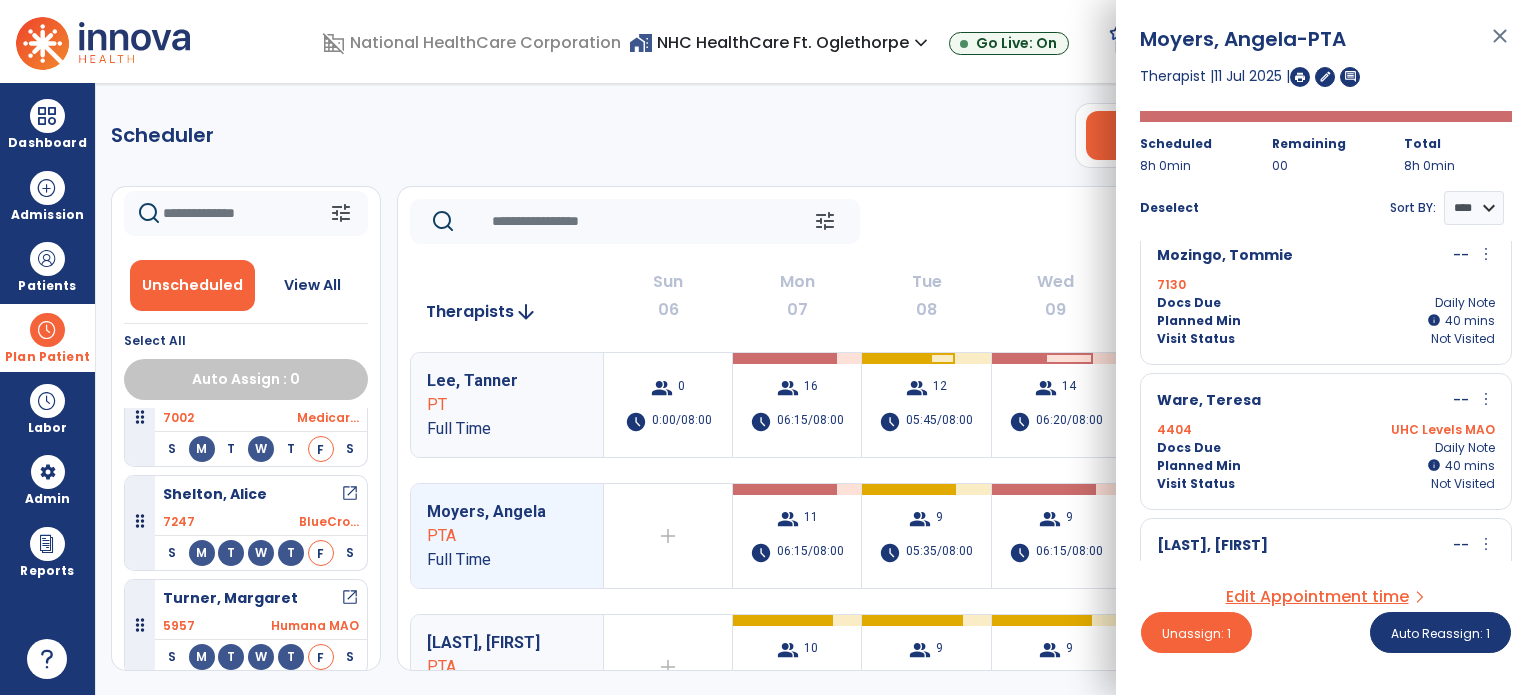 click on "[LAST], [FIRST] -- more_vert edit Edit Session alt_route Split Minutes" at bounding box center [1326, 401] 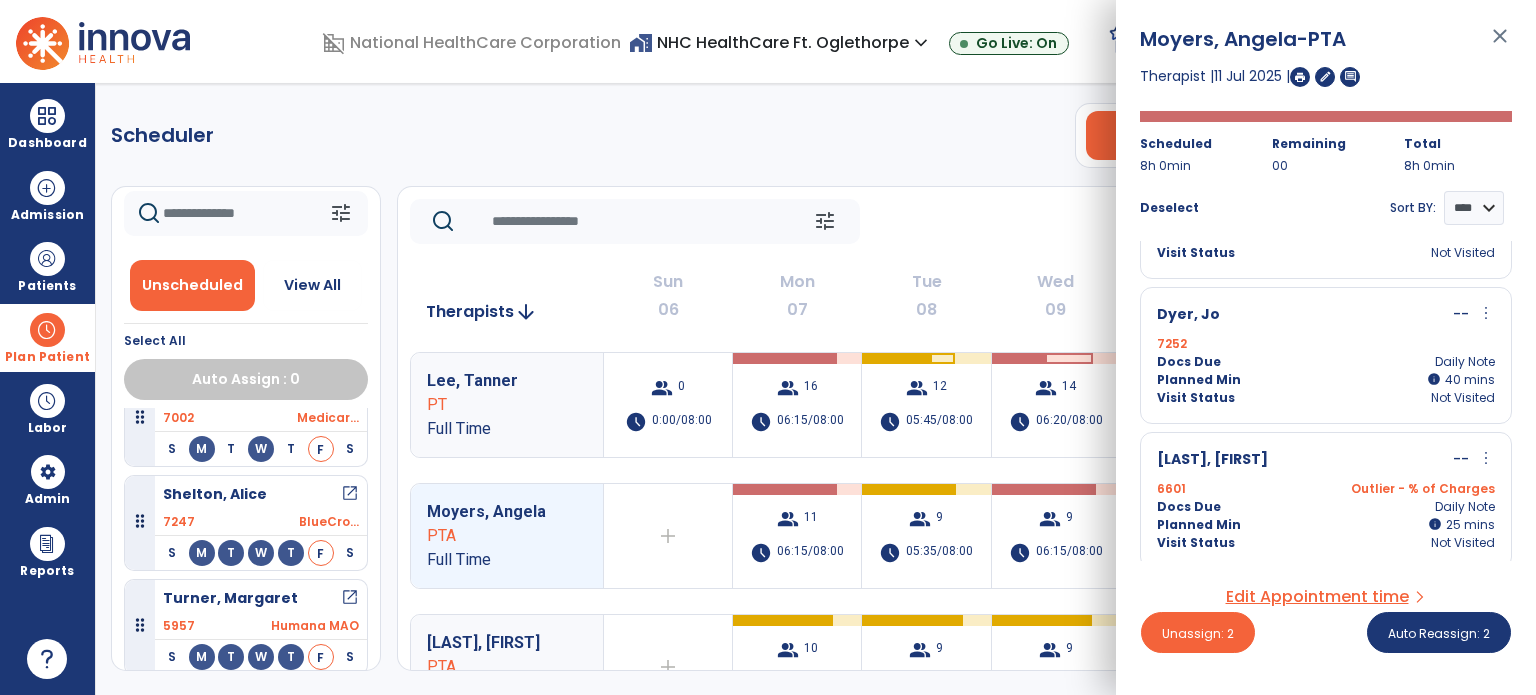 scroll, scrollTop: 1412, scrollLeft: 0, axis: vertical 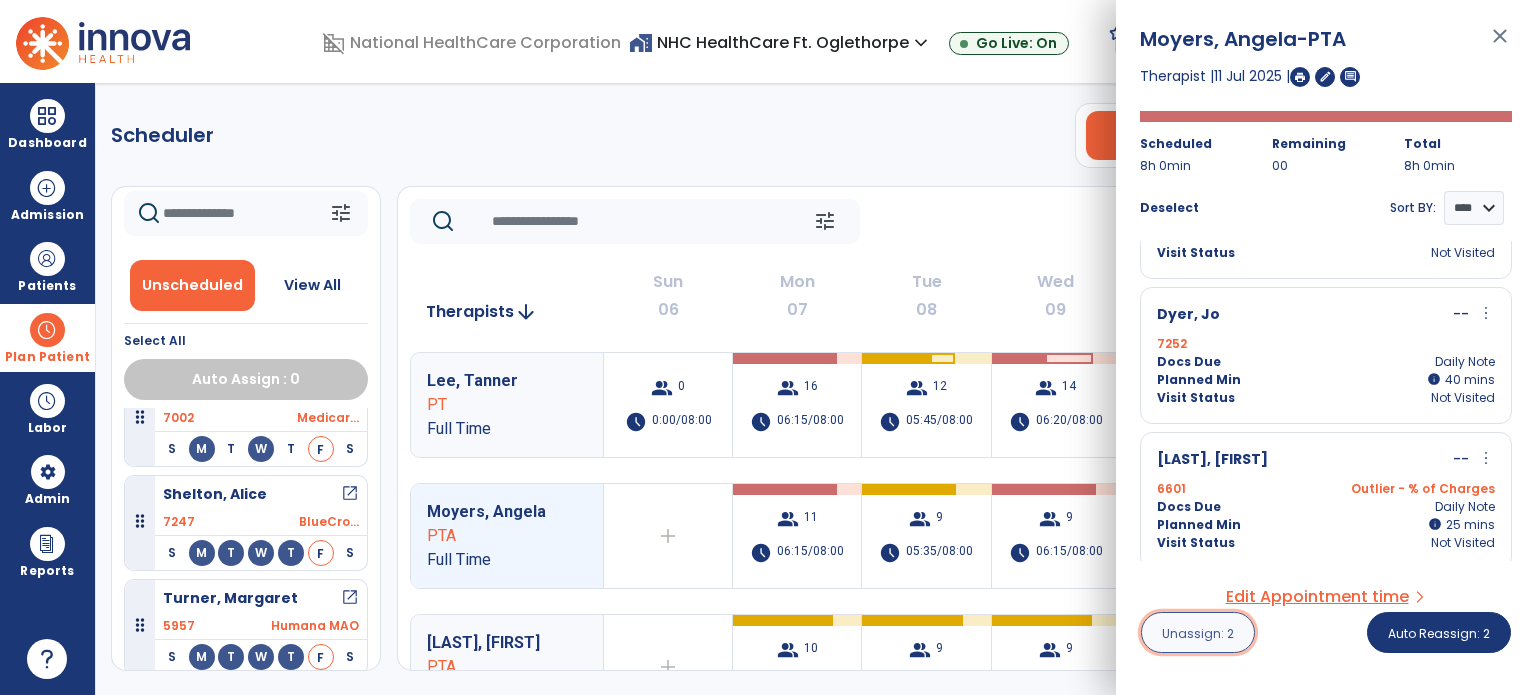 click on "Unassign: 2" at bounding box center [1198, 633] 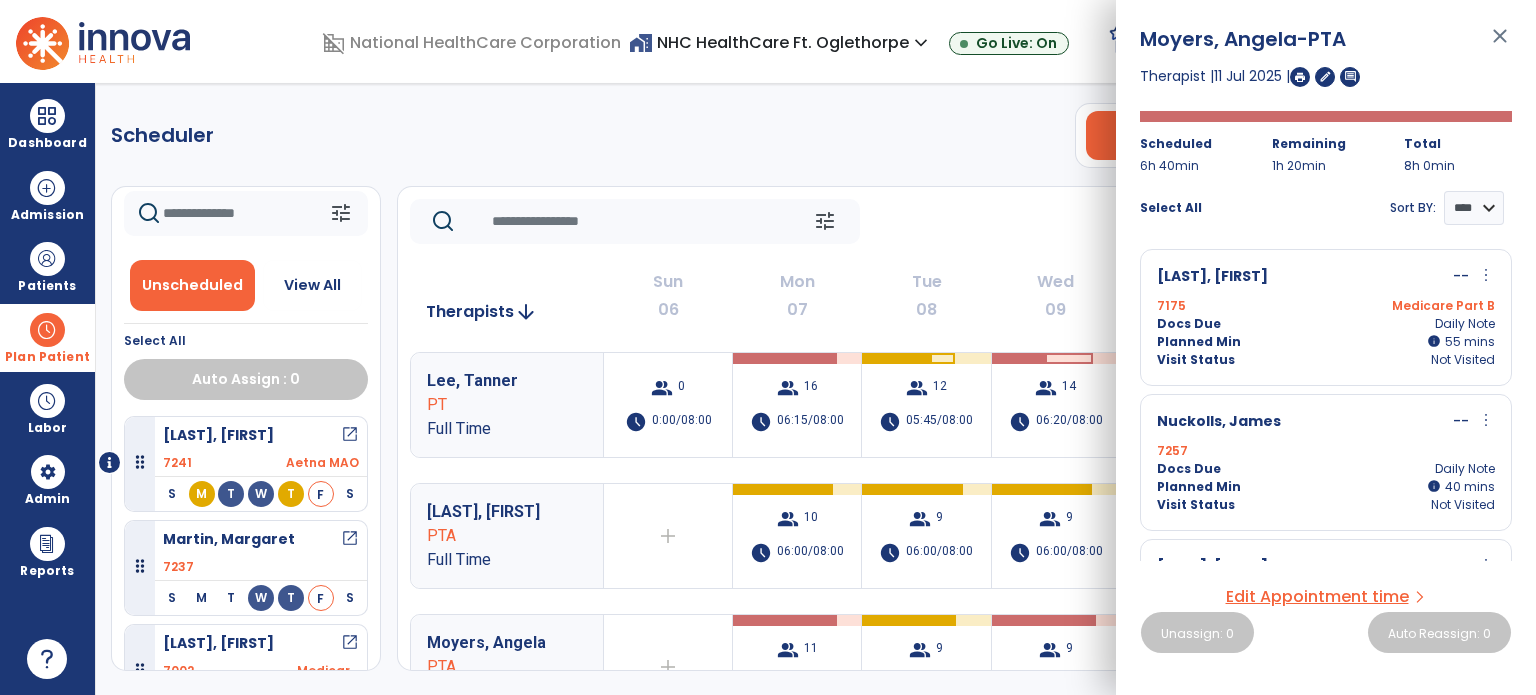 click on "tune   Today  chevron_left Jul 6, 2025 - Jul 12, 2025  *********  calendar_today  chevron_right" 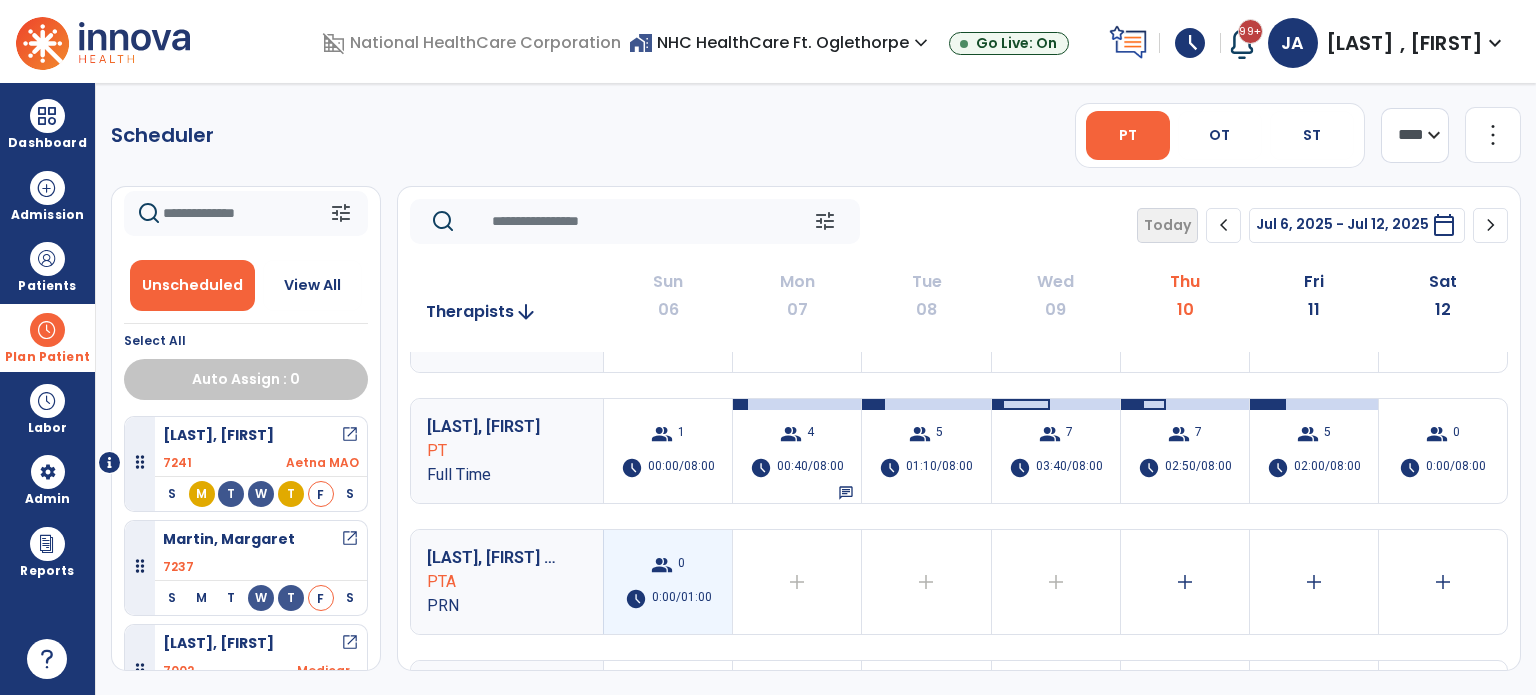scroll, scrollTop: 300, scrollLeft: 0, axis: vertical 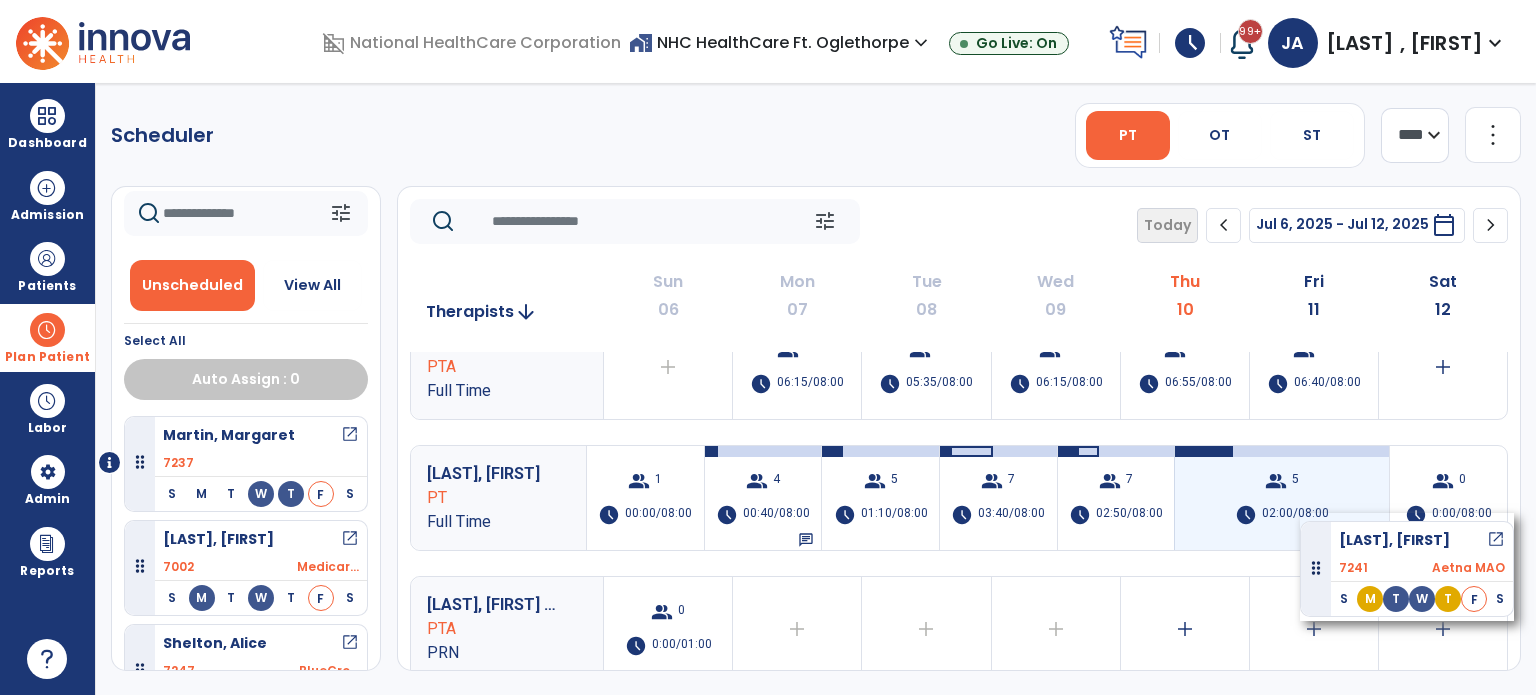 drag, startPoint x: 148, startPoint y: 442, endPoint x: 1314, endPoint y: 511, distance: 1168.0398 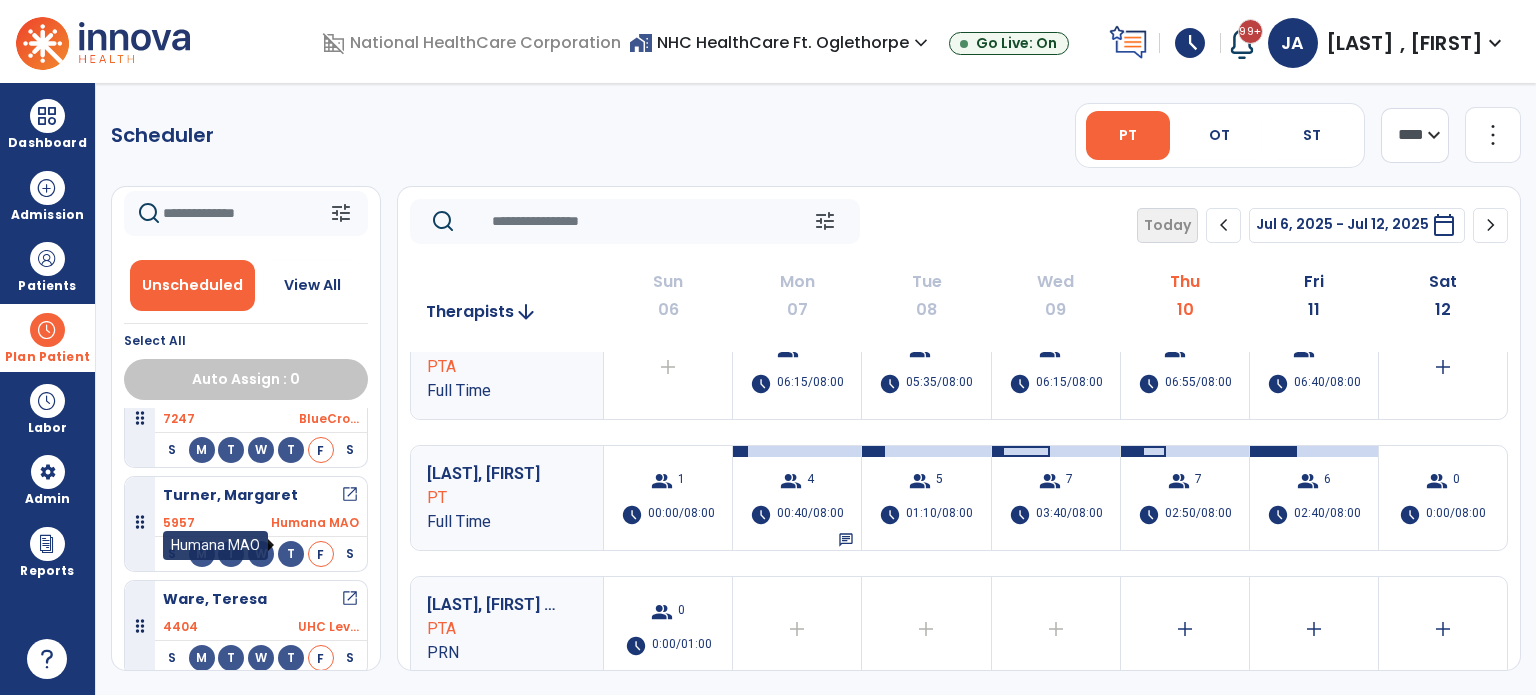 scroll, scrollTop: 252, scrollLeft: 0, axis: vertical 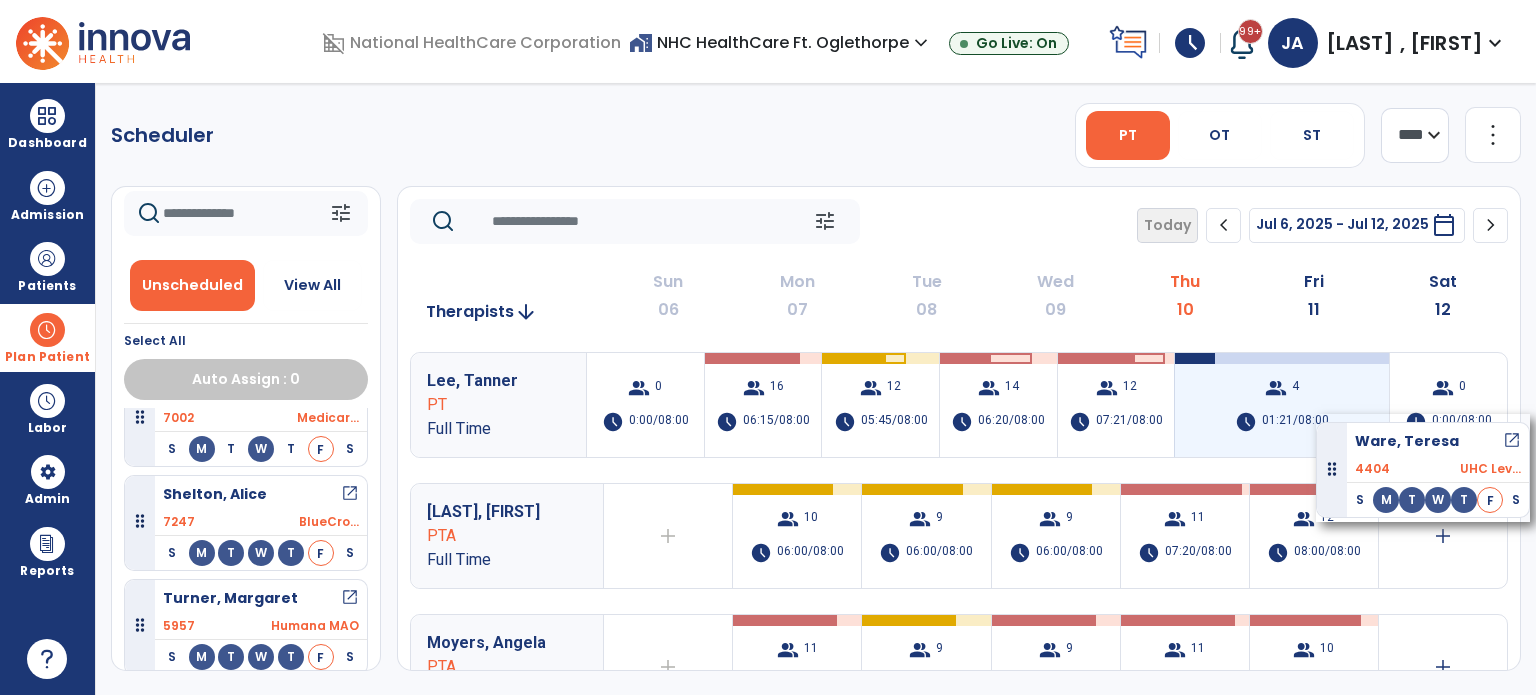 drag, startPoint x: 146, startPoint y: 618, endPoint x: 1316, endPoint y: 414, distance: 1187.6515 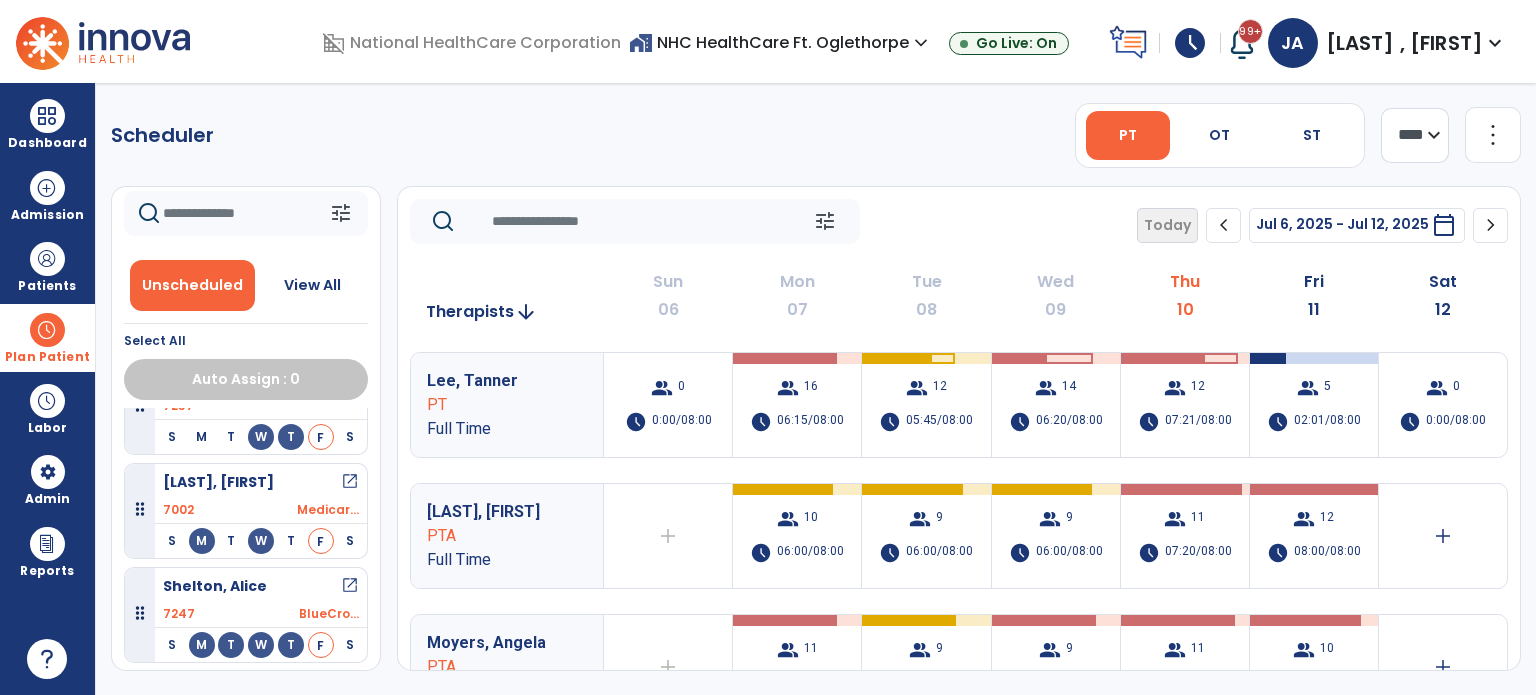scroll, scrollTop: 0, scrollLeft: 0, axis: both 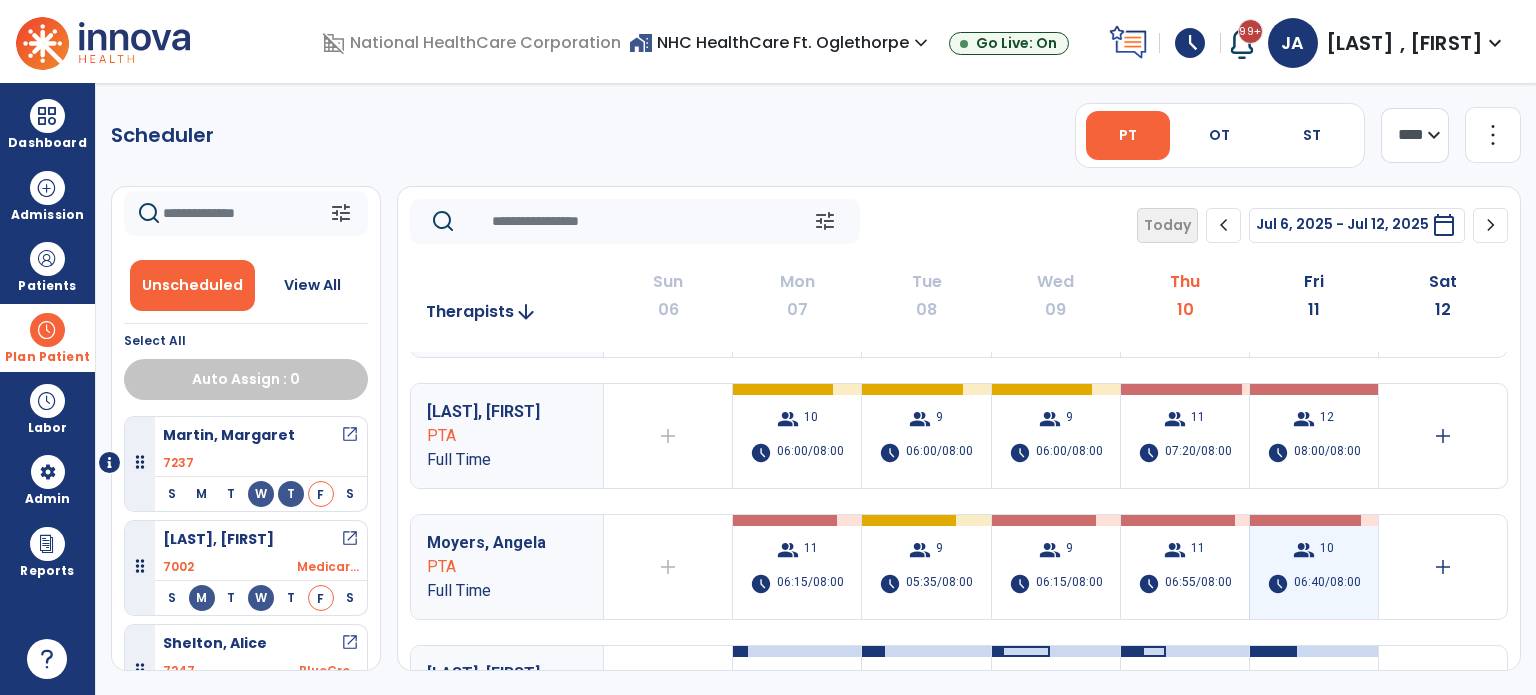 click on "group  10  schedule  06:40/08:00" at bounding box center [1314, 567] 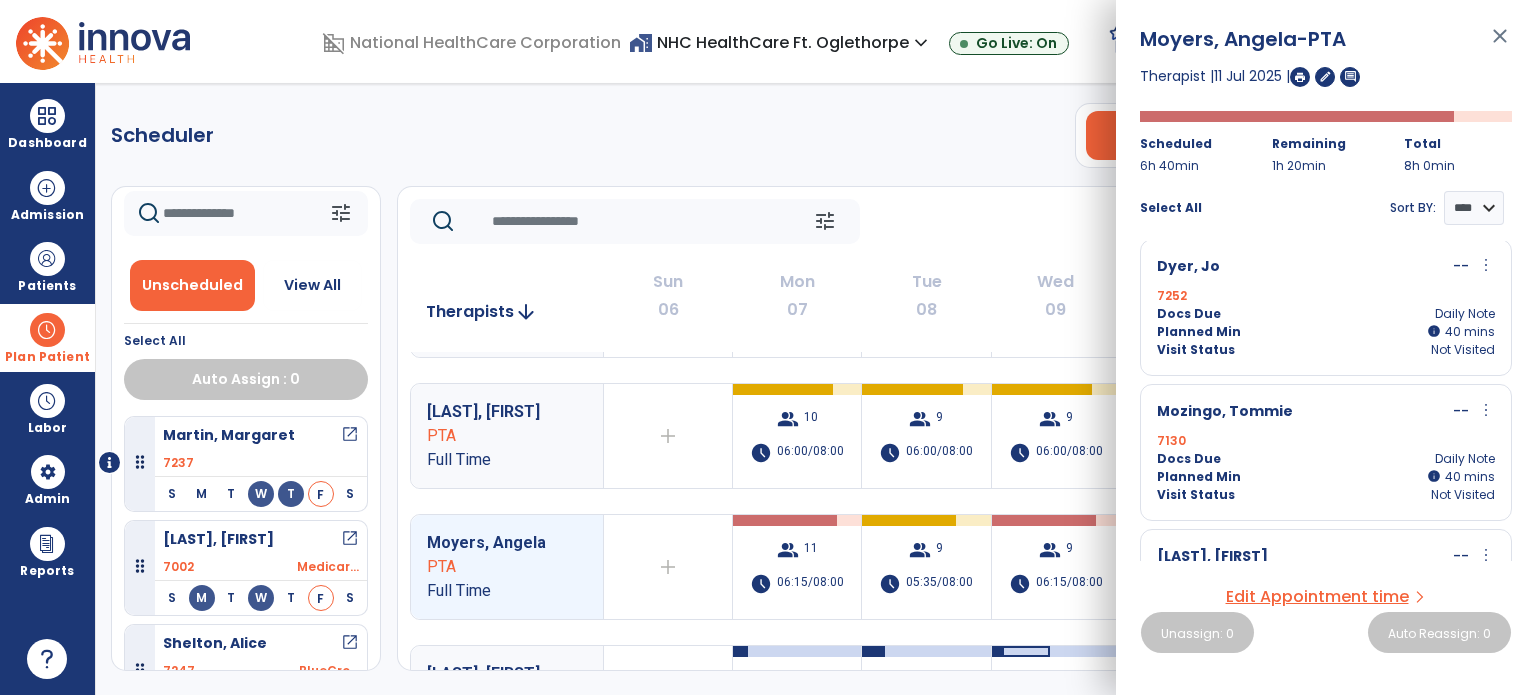 scroll, scrollTop: 600, scrollLeft: 0, axis: vertical 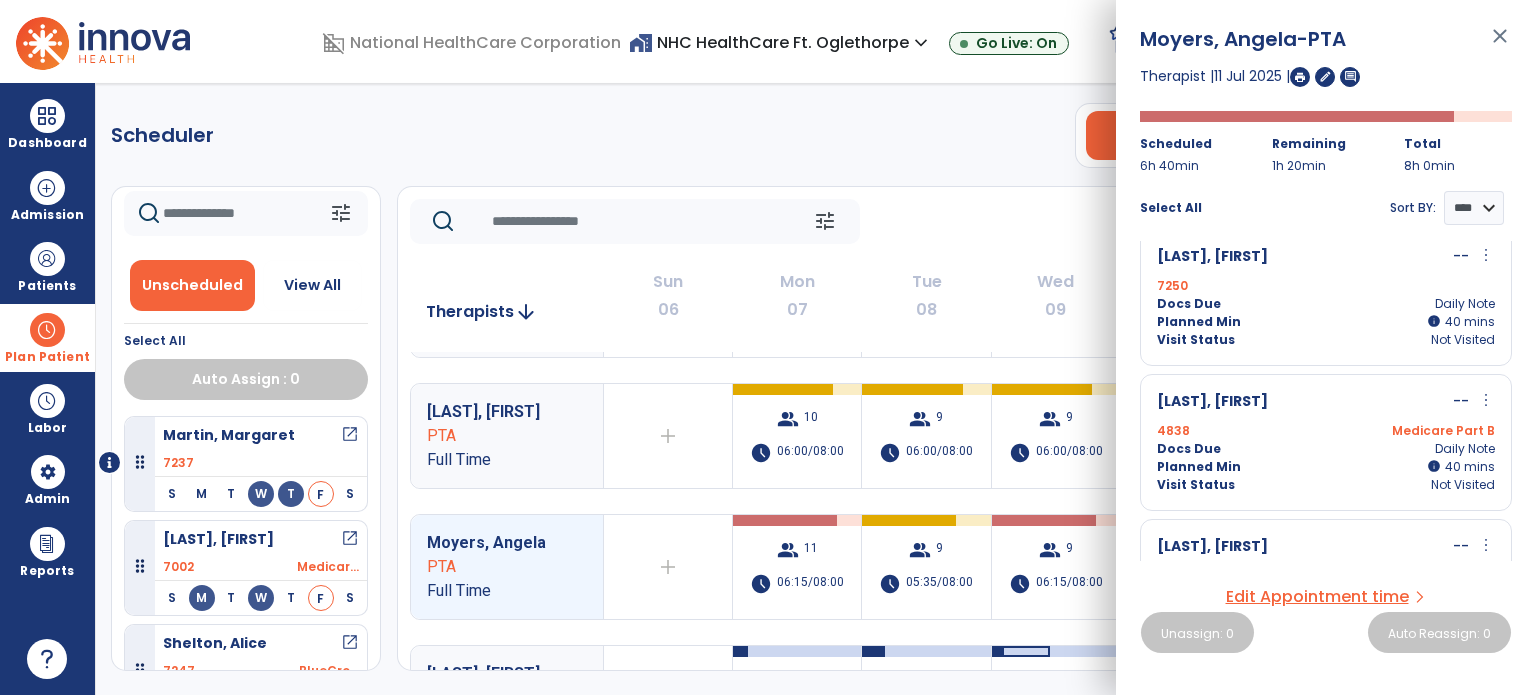 click on "Visit Status  Not Visited" at bounding box center [1326, 340] 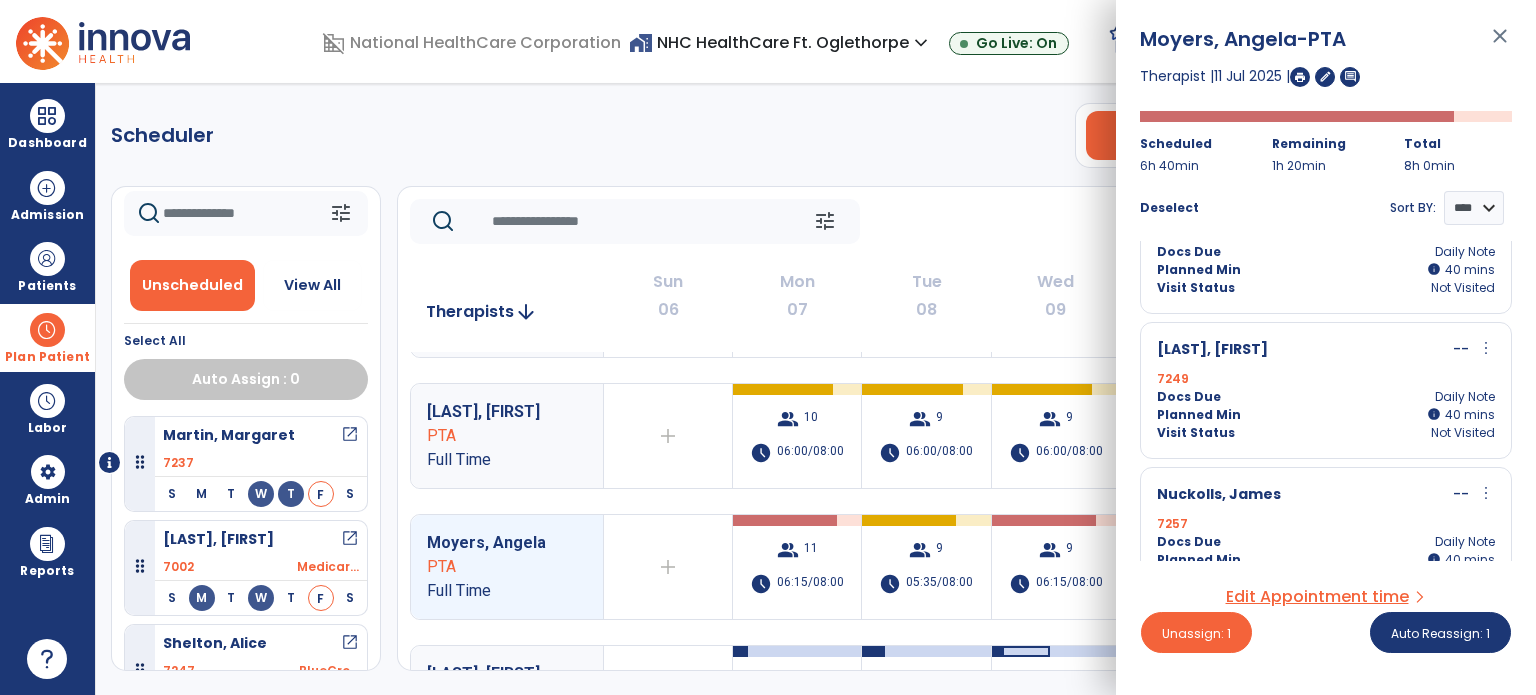 scroll, scrollTop: 1000, scrollLeft: 0, axis: vertical 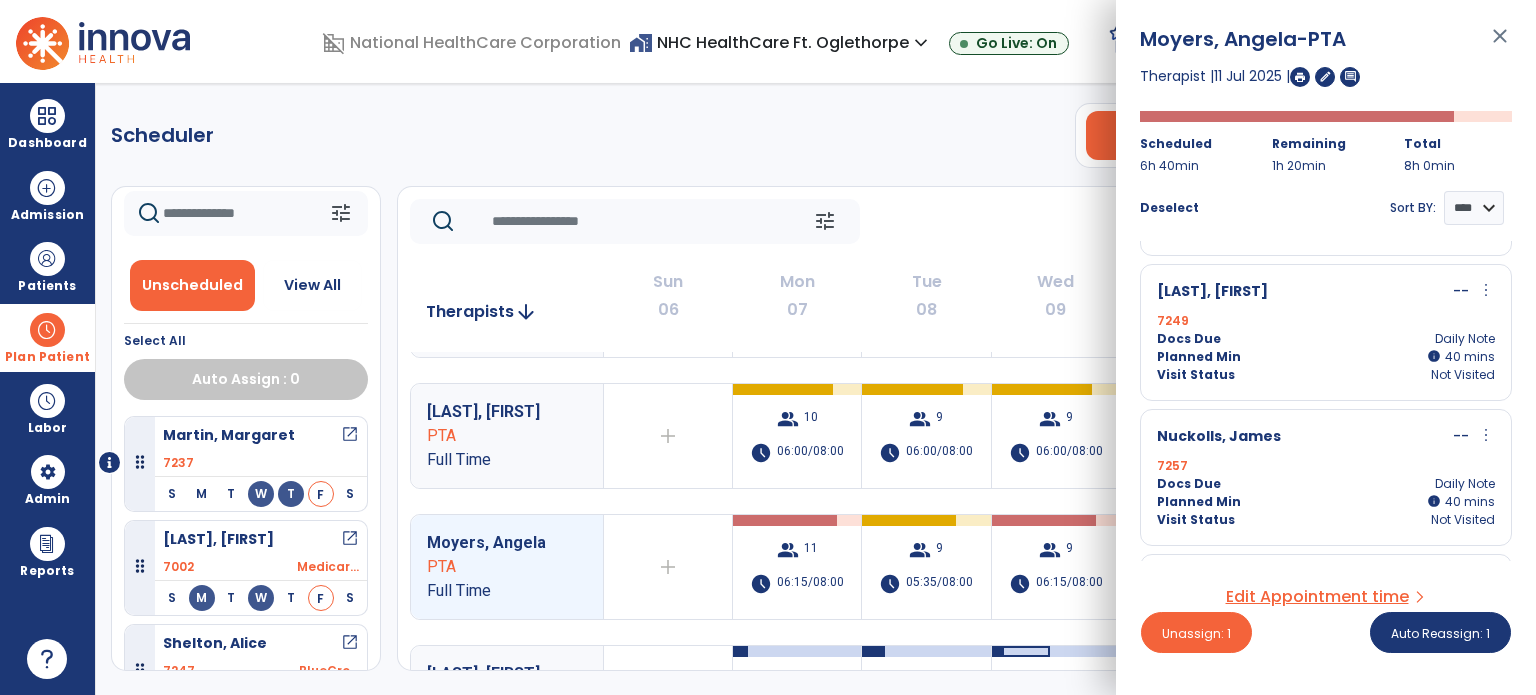 click on "[LAST], [FIRST] -- more_vert edit Edit Session alt_route Split Minutes 7257 Docs Due Daily Note Planned Min info 40 I 40 mins Visit Status Not Visited" at bounding box center [1326, 477] 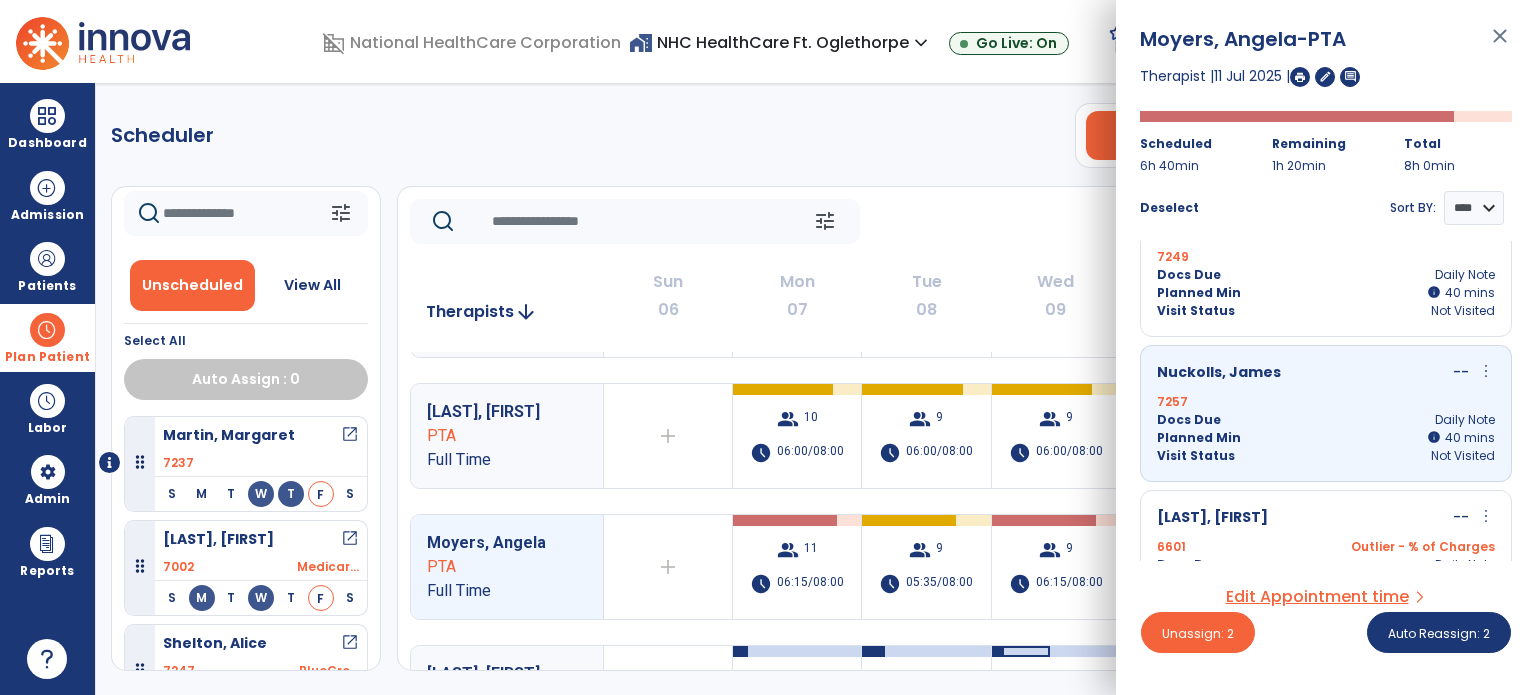 scroll, scrollTop: 1124, scrollLeft: 0, axis: vertical 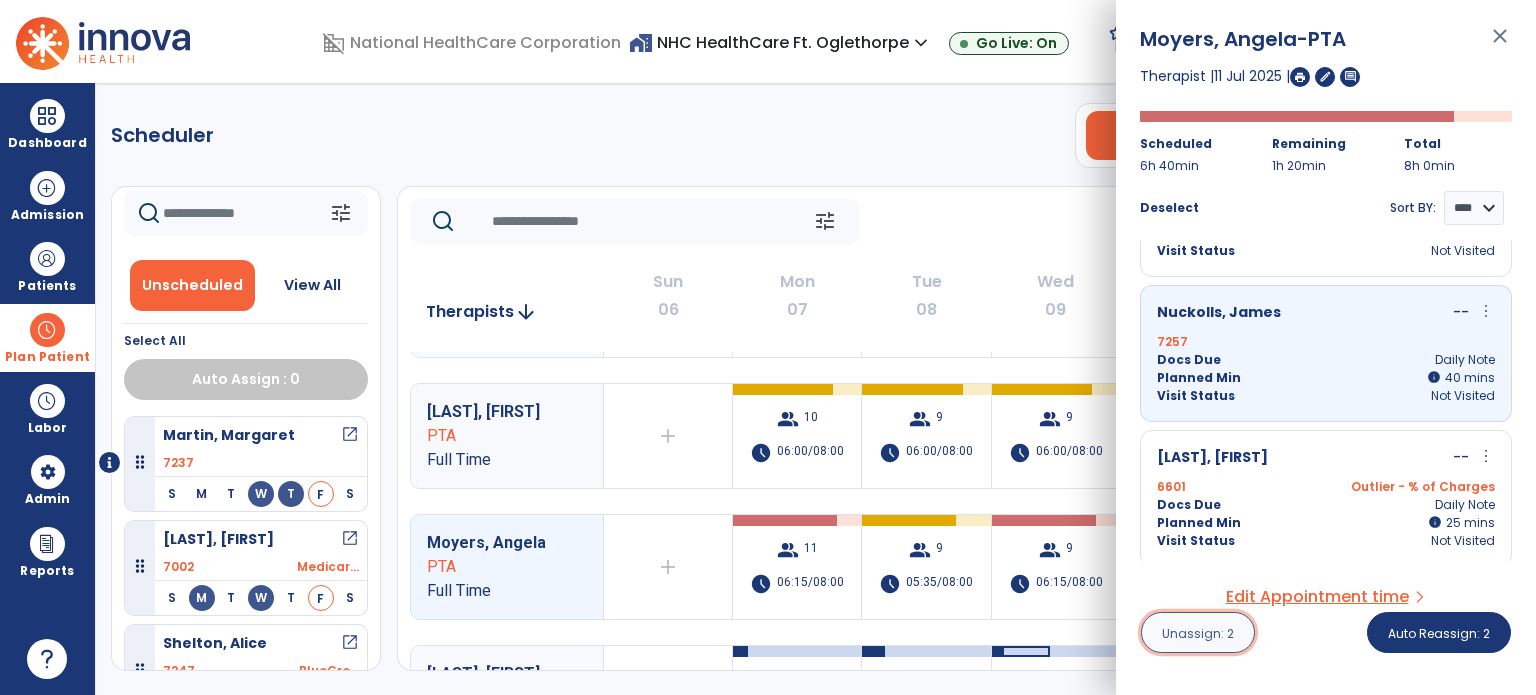 click on "Unassign: 2" at bounding box center (1198, 632) 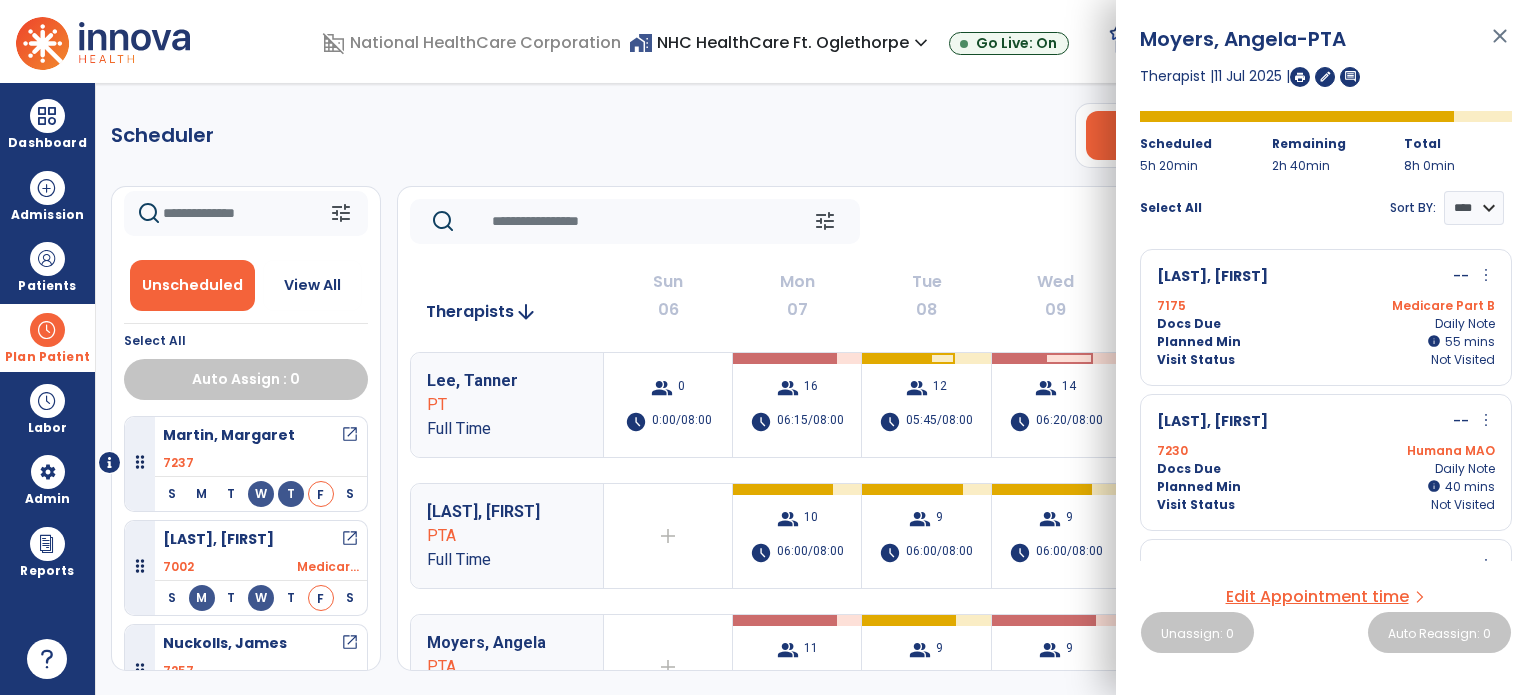 click on "tune   Today  chevron_left Jul 6, 2025 - Jul 12, 2025  *********  calendar_today  chevron_right" 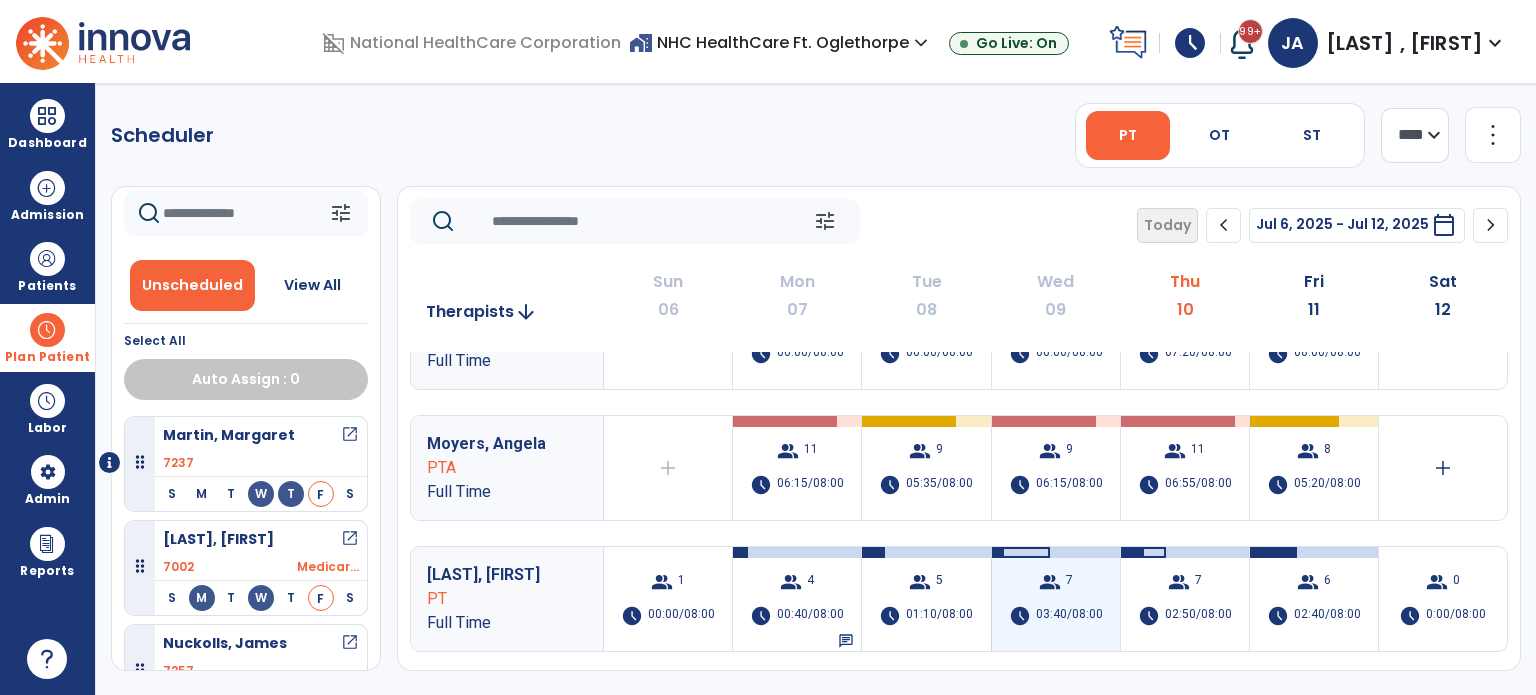 scroll, scrollTop: 200, scrollLeft: 0, axis: vertical 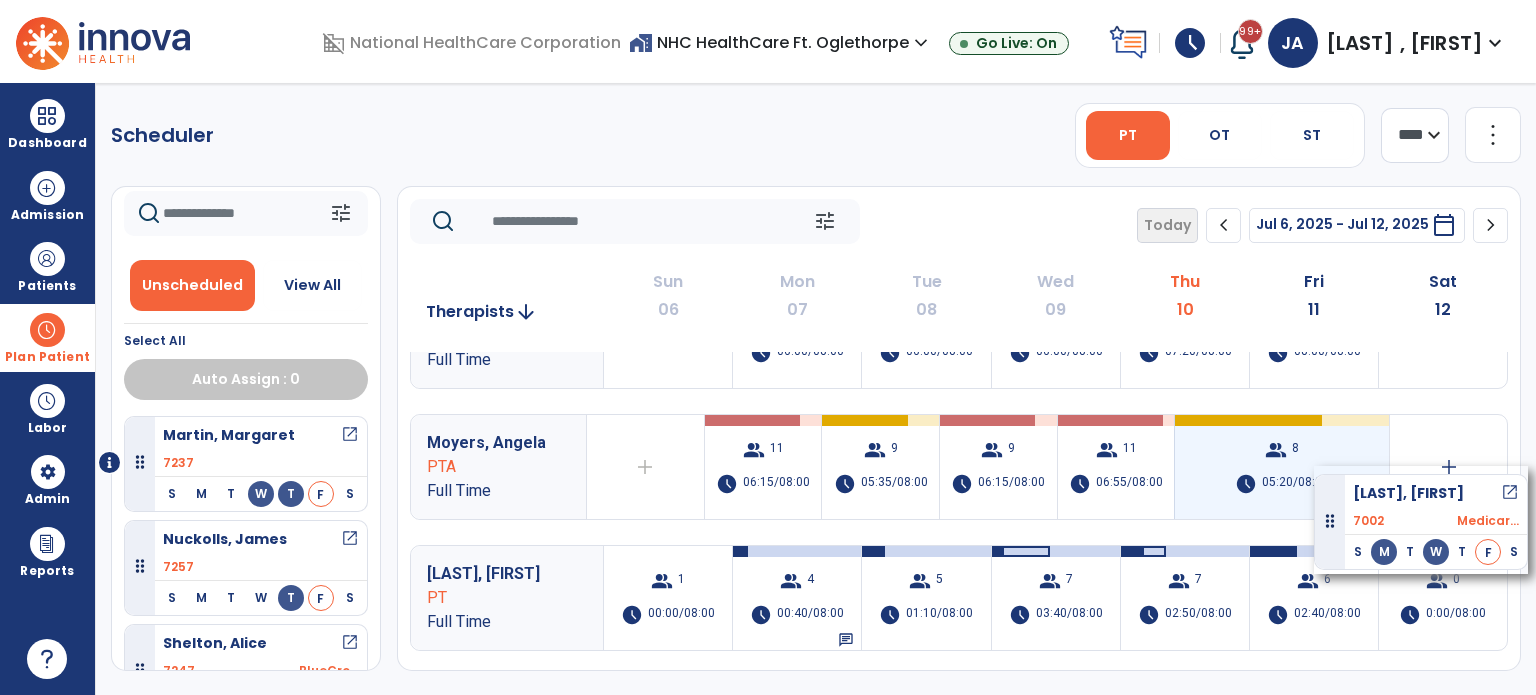 drag, startPoint x: 142, startPoint y: 567, endPoint x: 1314, endPoint y: 466, distance: 1176.3439 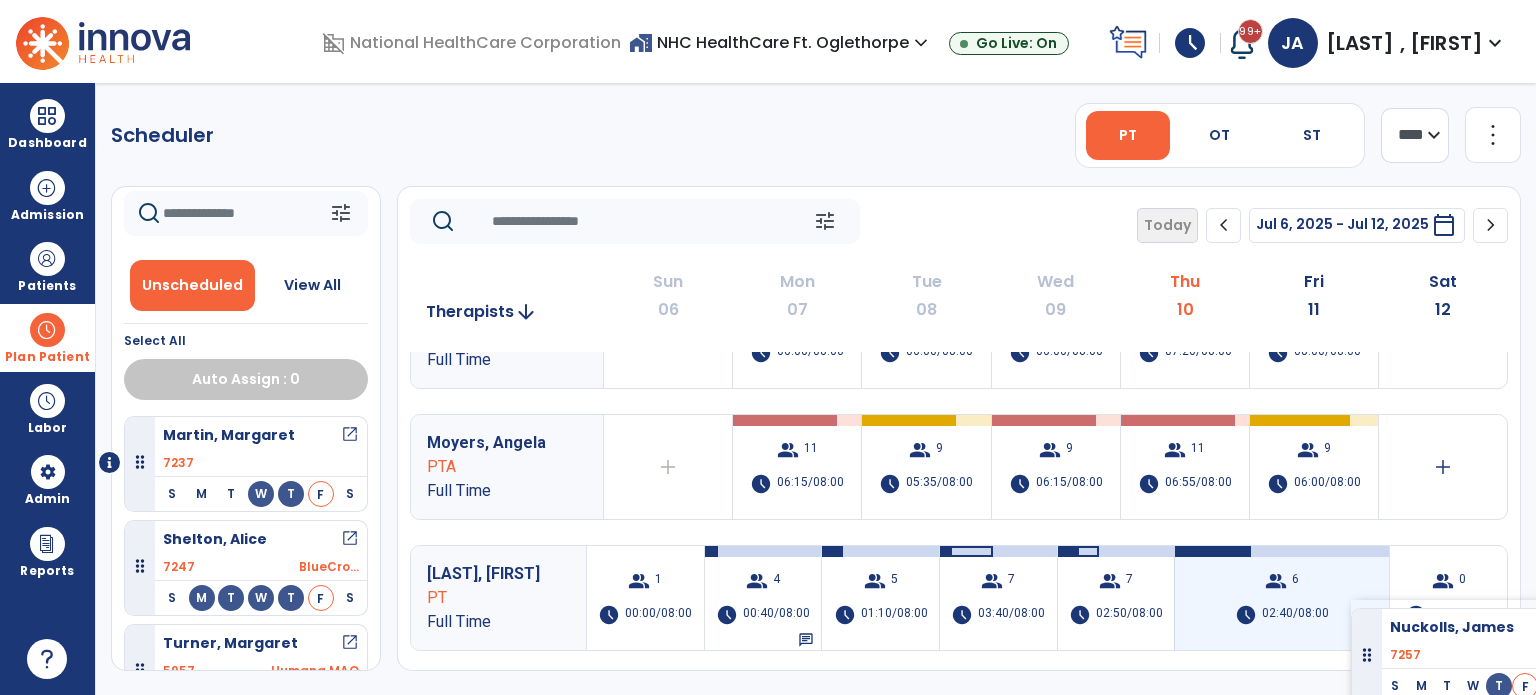 drag, startPoint x: 144, startPoint y: 559, endPoint x: 1351, endPoint y: 600, distance: 1207.6962 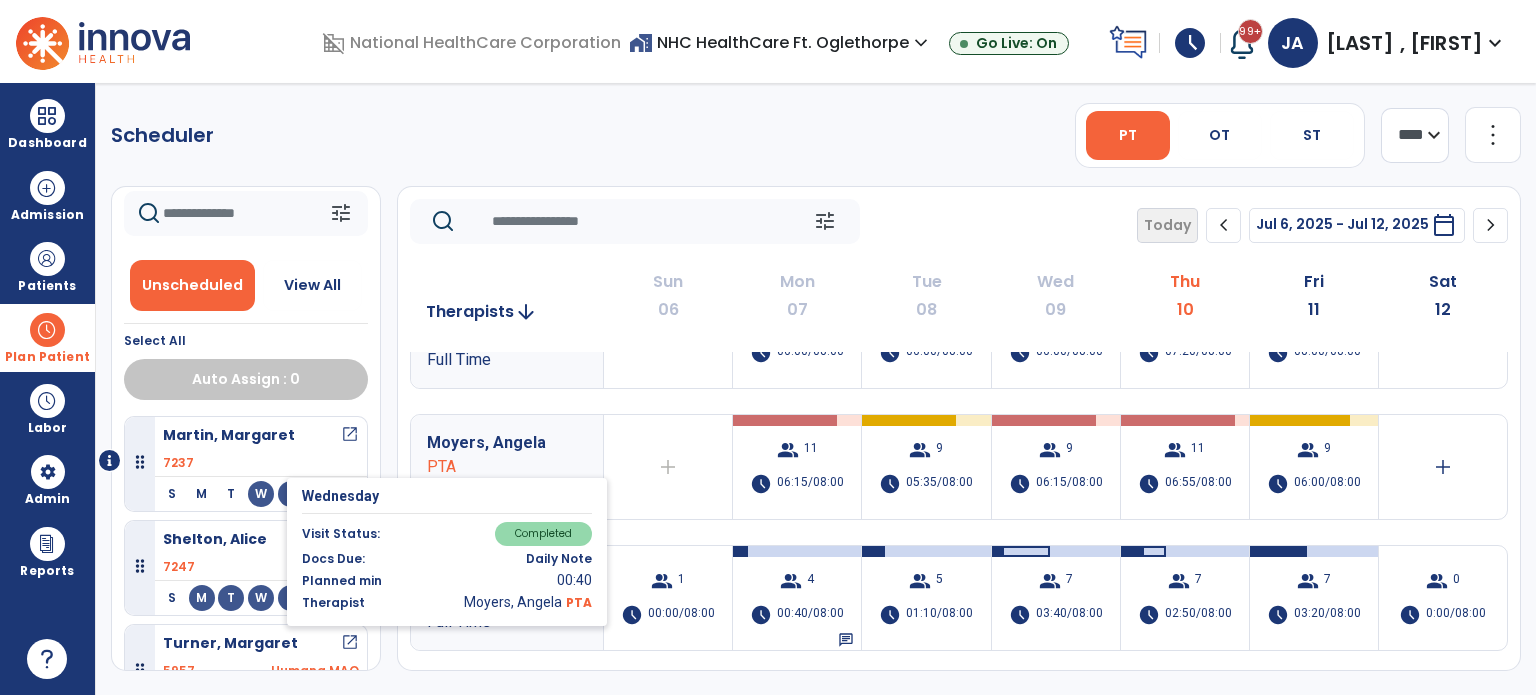 scroll, scrollTop: 149, scrollLeft: 0, axis: vertical 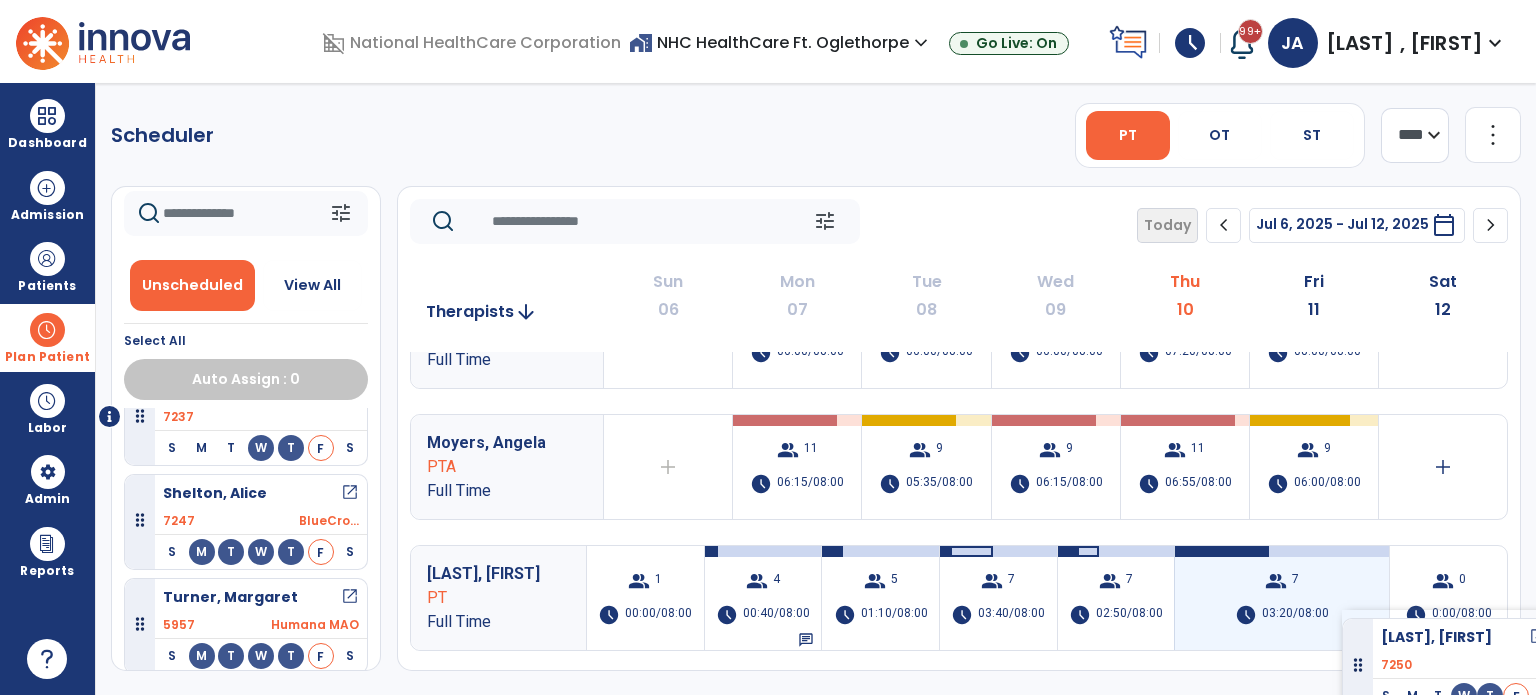 drag, startPoint x: 148, startPoint y: 622, endPoint x: 1342, endPoint y: 610, distance: 1194.0603 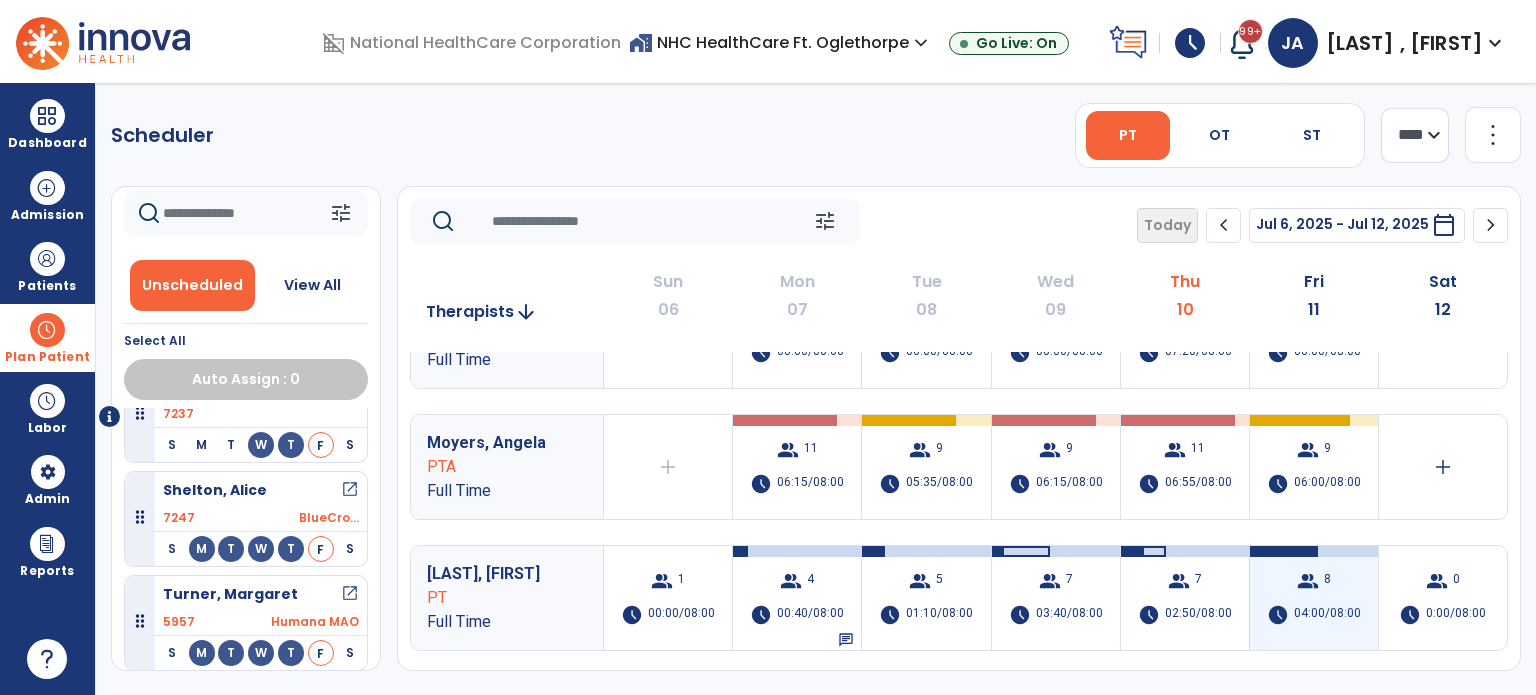 scroll, scrollTop: 46, scrollLeft: 0, axis: vertical 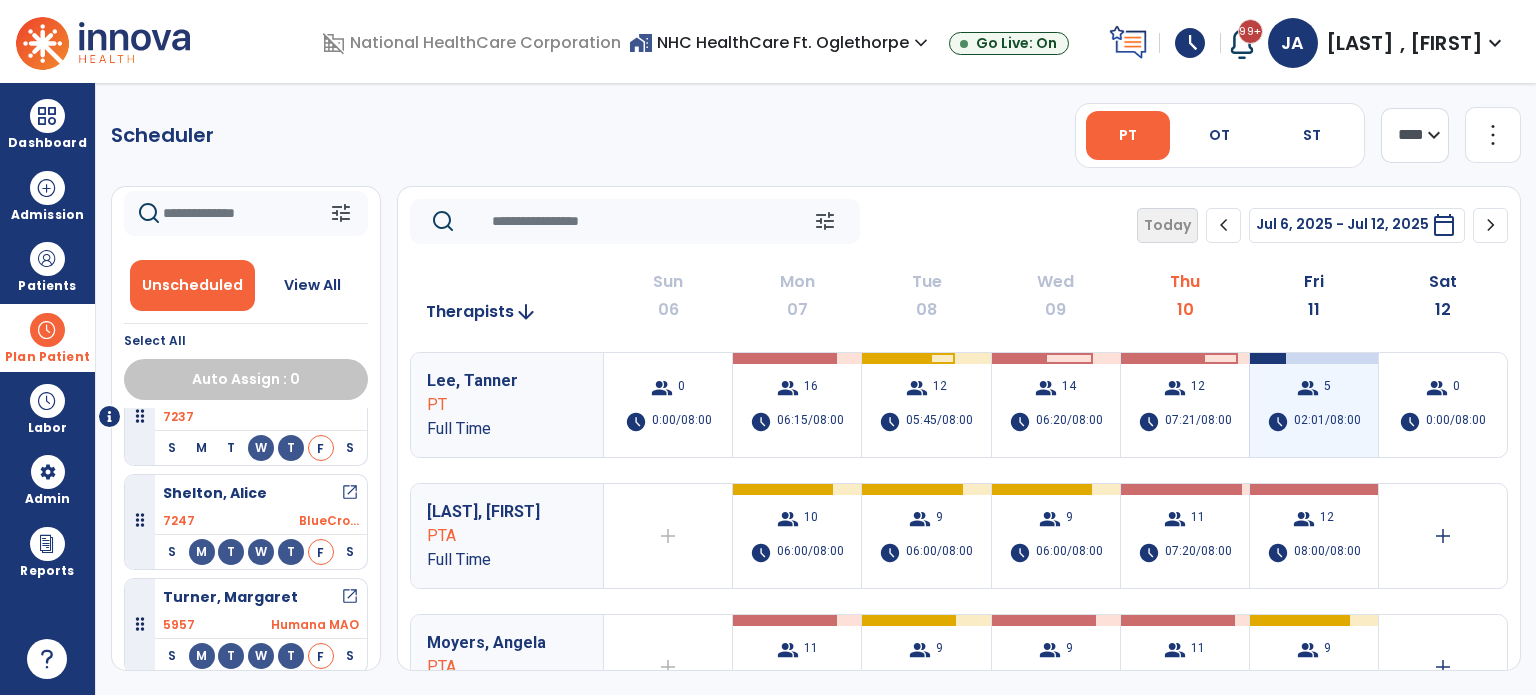 click on "group  5  schedule  02:01/08:00" at bounding box center [1314, 405] 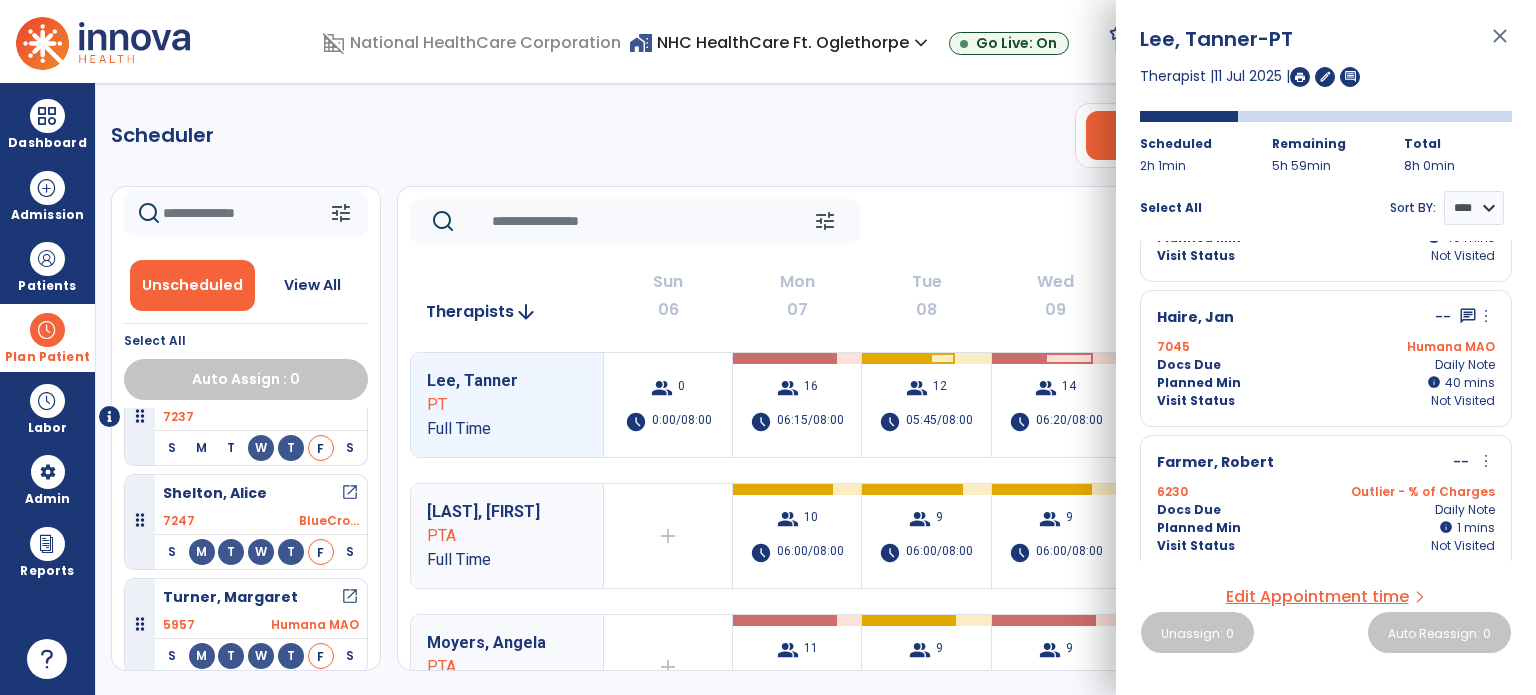scroll, scrollTop: 400, scrollLeft: 0, axis: vertical 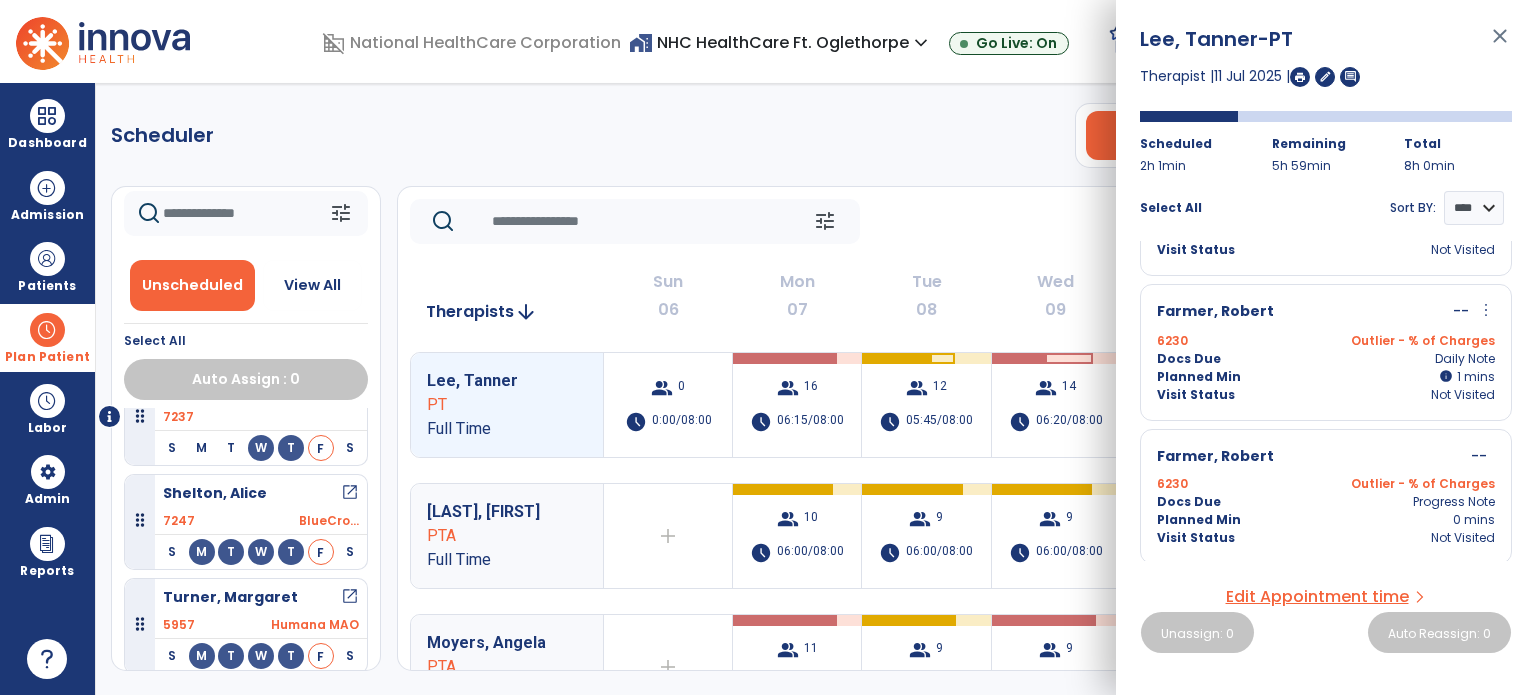 drag, startPoint x: 1296, startPoint y: 476, endPoint x: 1296, endPoint y: 487, distance: 11 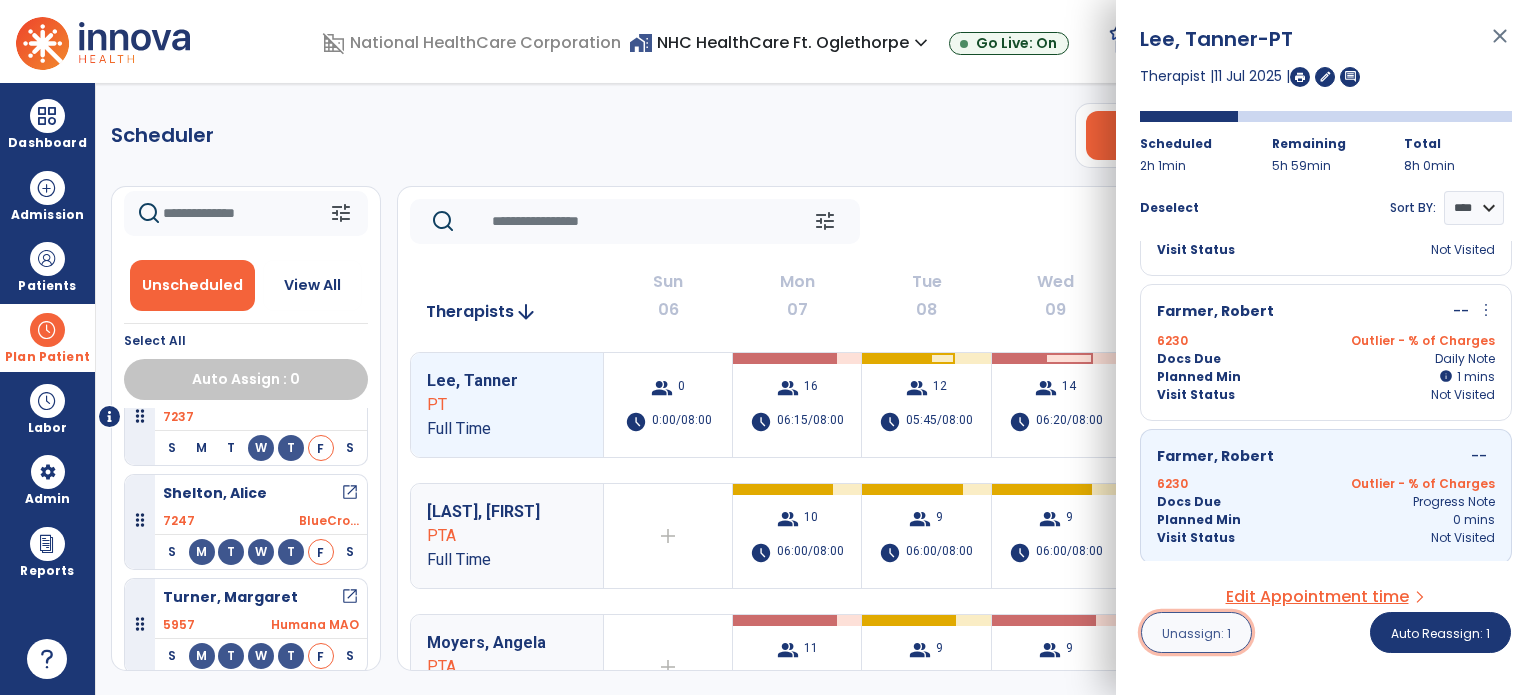click on "Unassign: 1" at bounding box center [1196, 633] 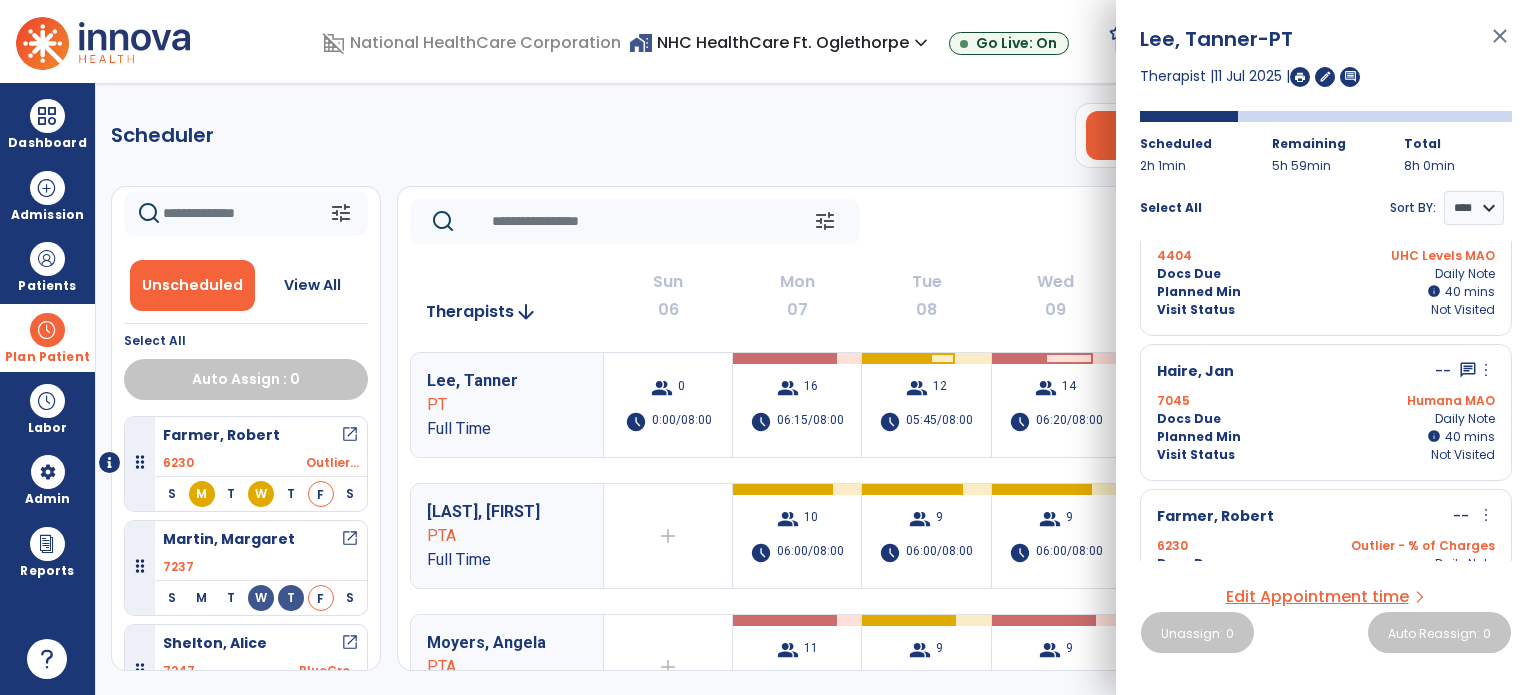 scroll, scrollTop: 257, scrollLeft: 0, axis: vertical 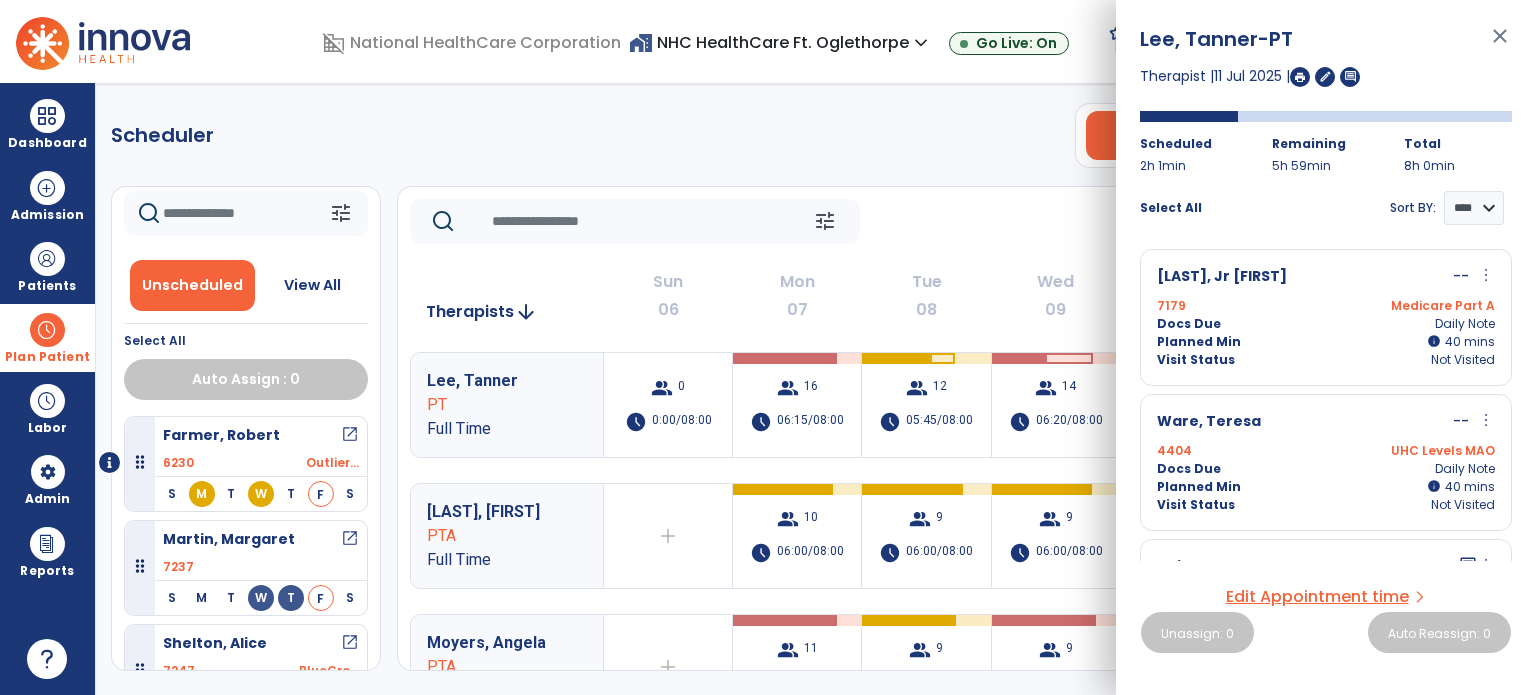 click on "Medicare Part A" at bounding box center [1410, 306] 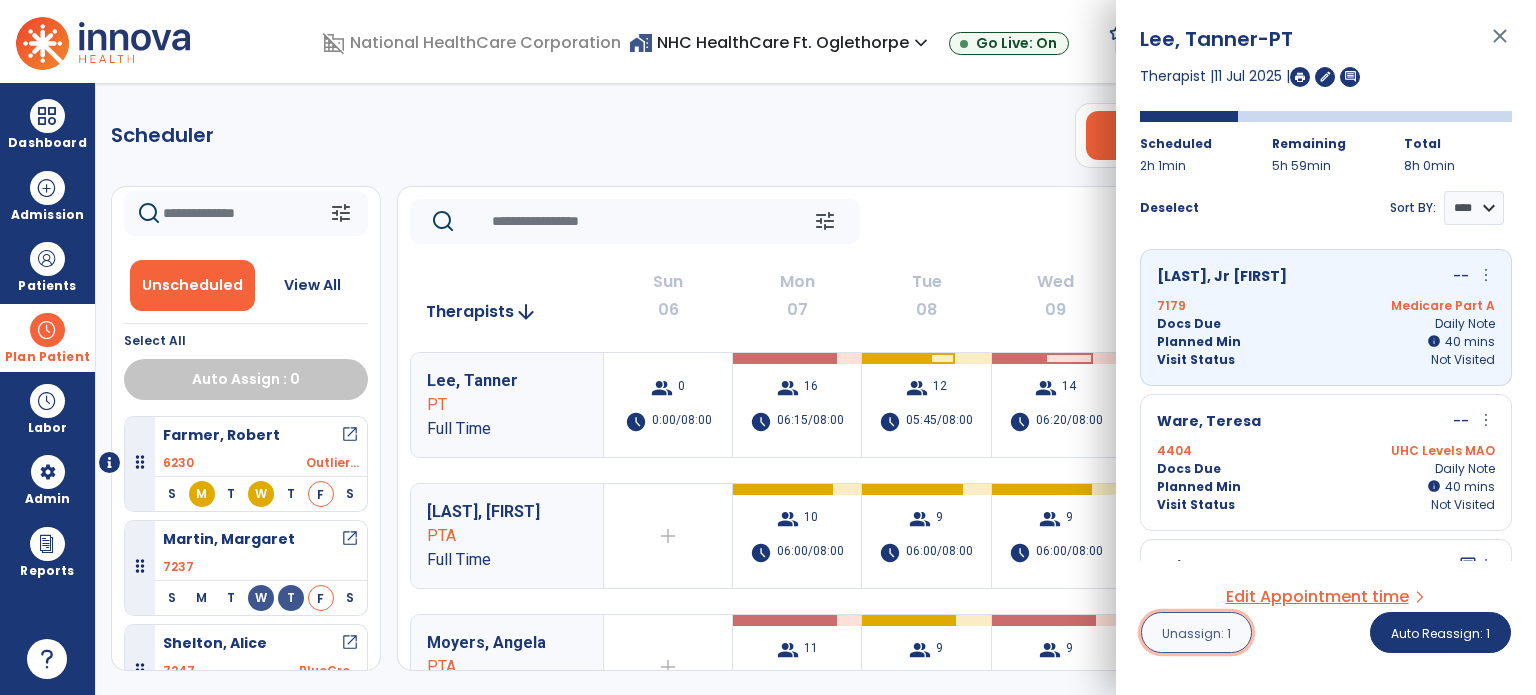 click on "Unassign: 1" at bounding box center [1196, 633] 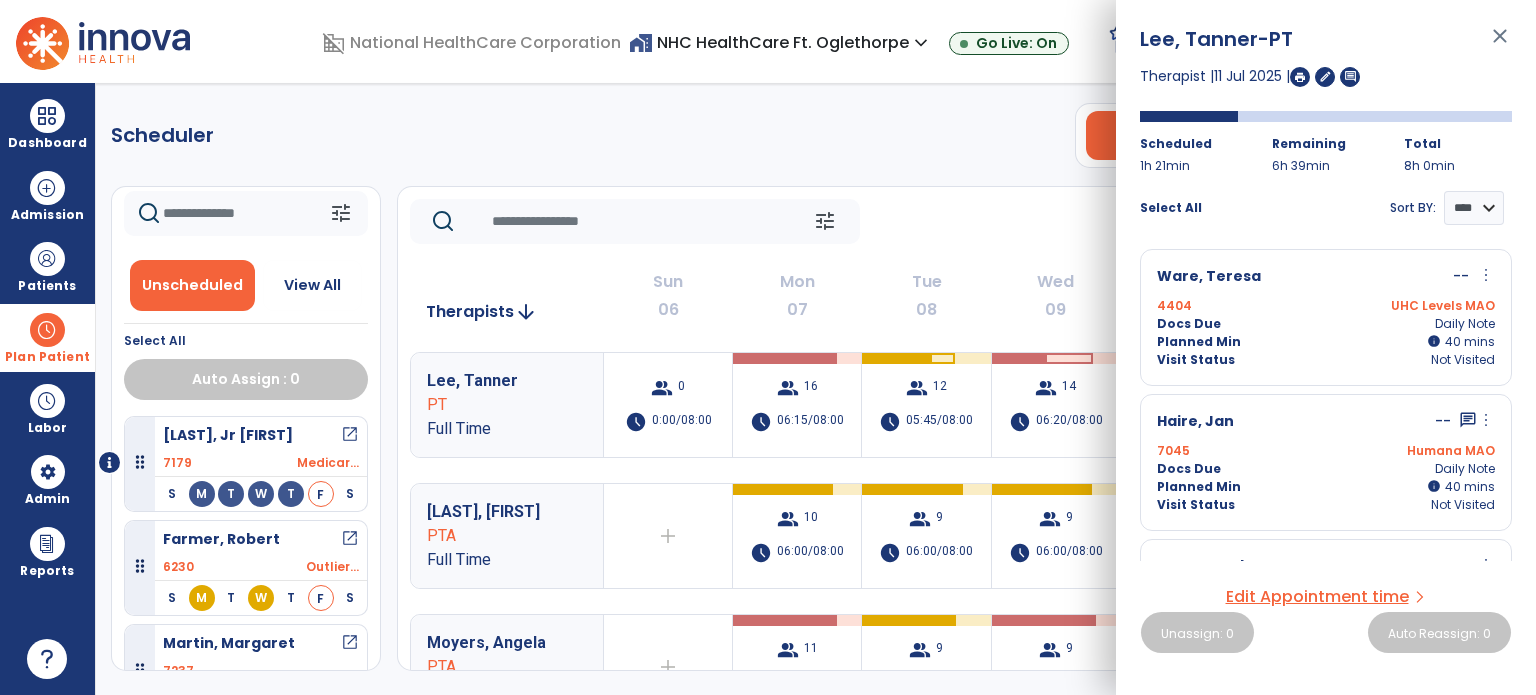 click on "tune   Today  chevron_left Jul 6, 2025 - Jul 12, 2025  *********  calendar_today  chevron_right" 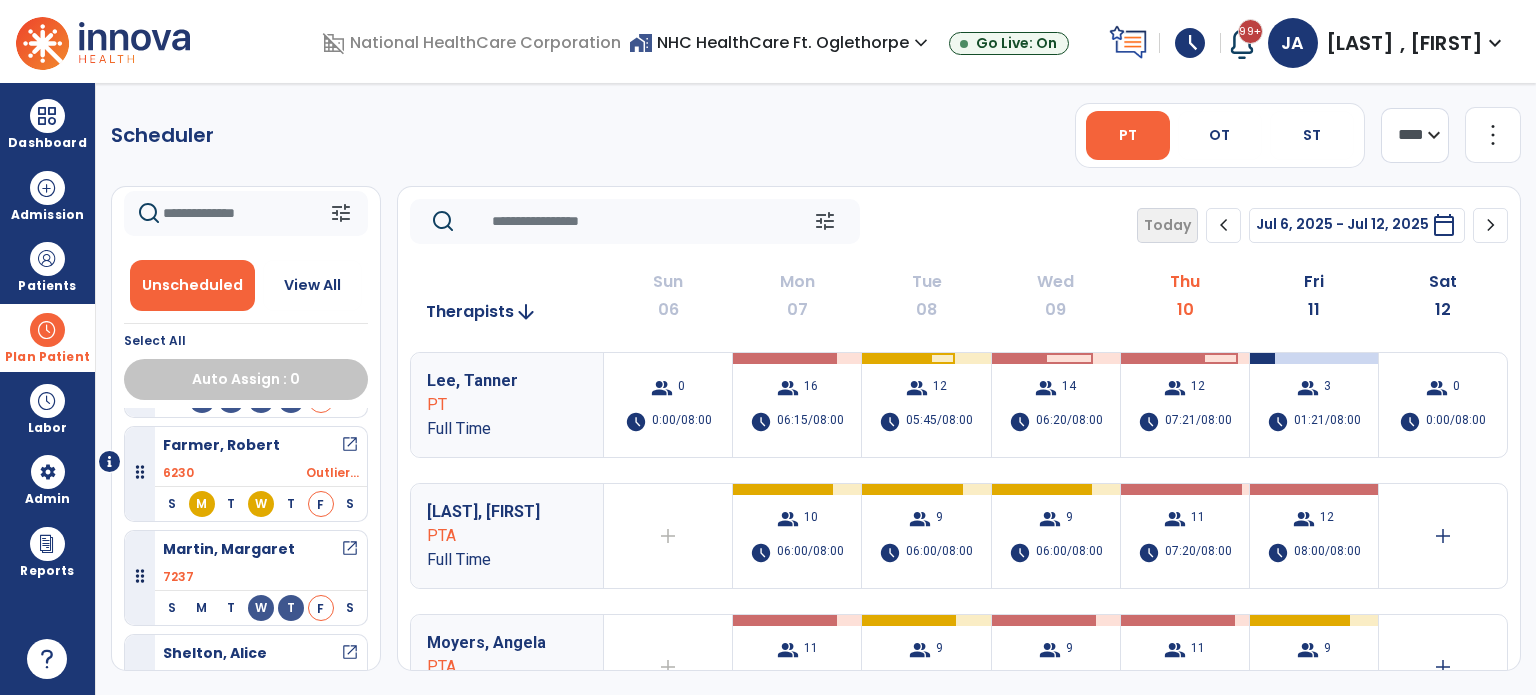 scroll, scrollTop: 200, scrollLeft: 0, axis: vertical 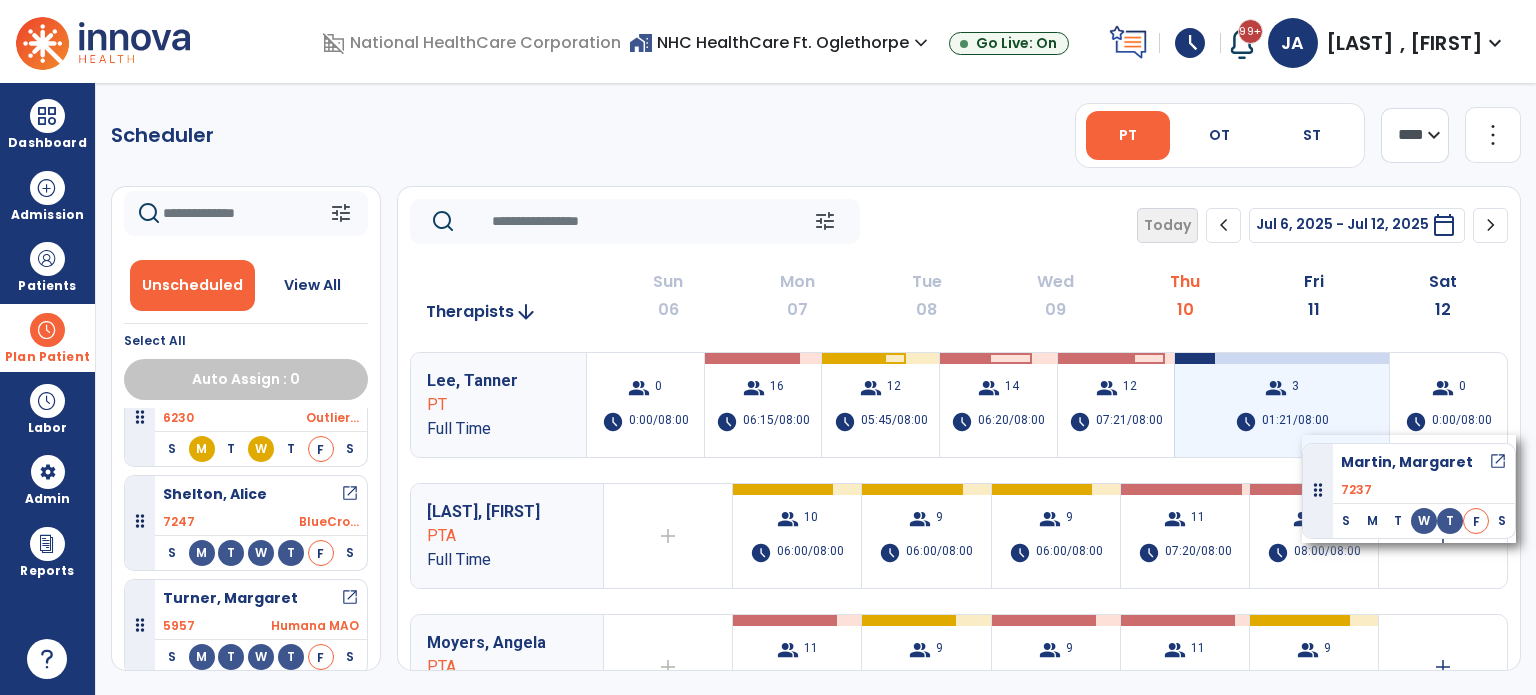 drag, startPoint x: 145, startPoint y: 484, endPoint x: 1302, endPoint y: 435, distance: 1158.0371 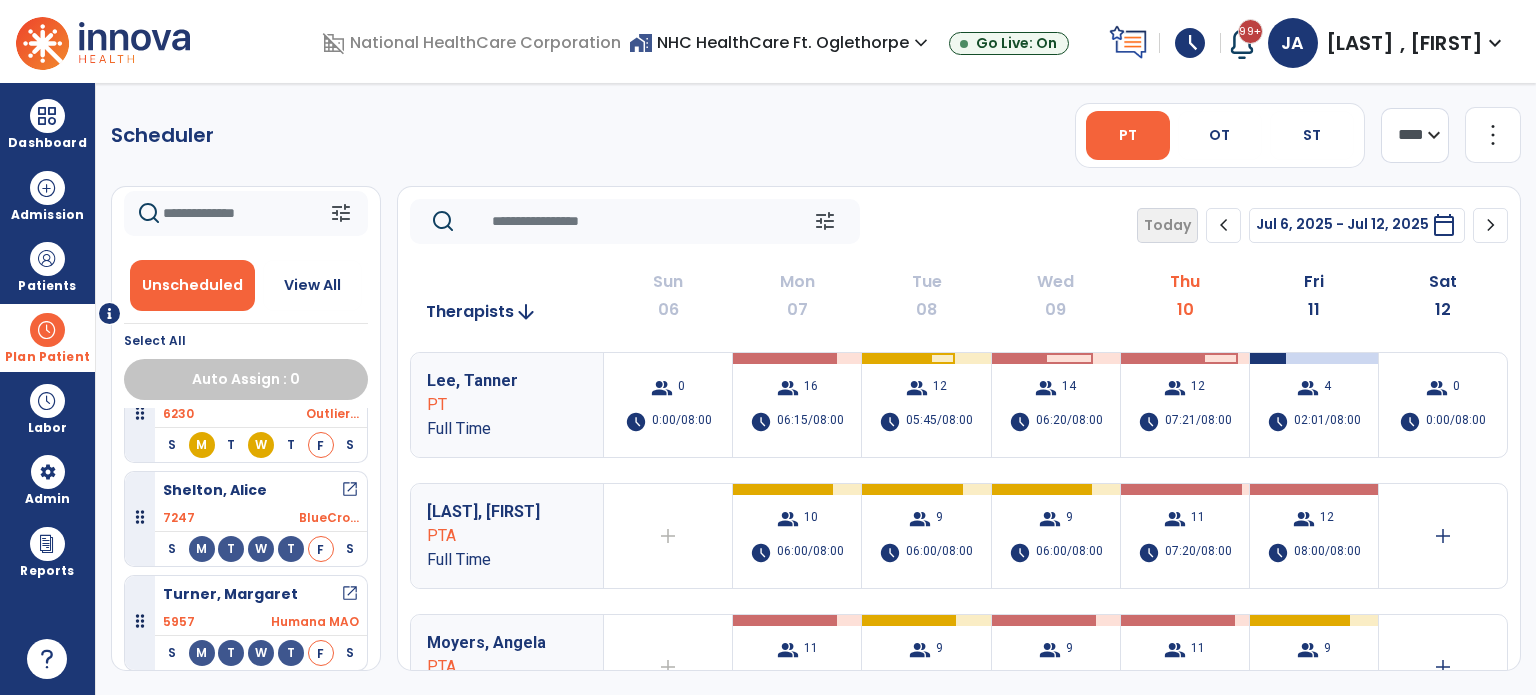 scroll, scrollTop: 149, scrollLeft: 0, axis: vertical 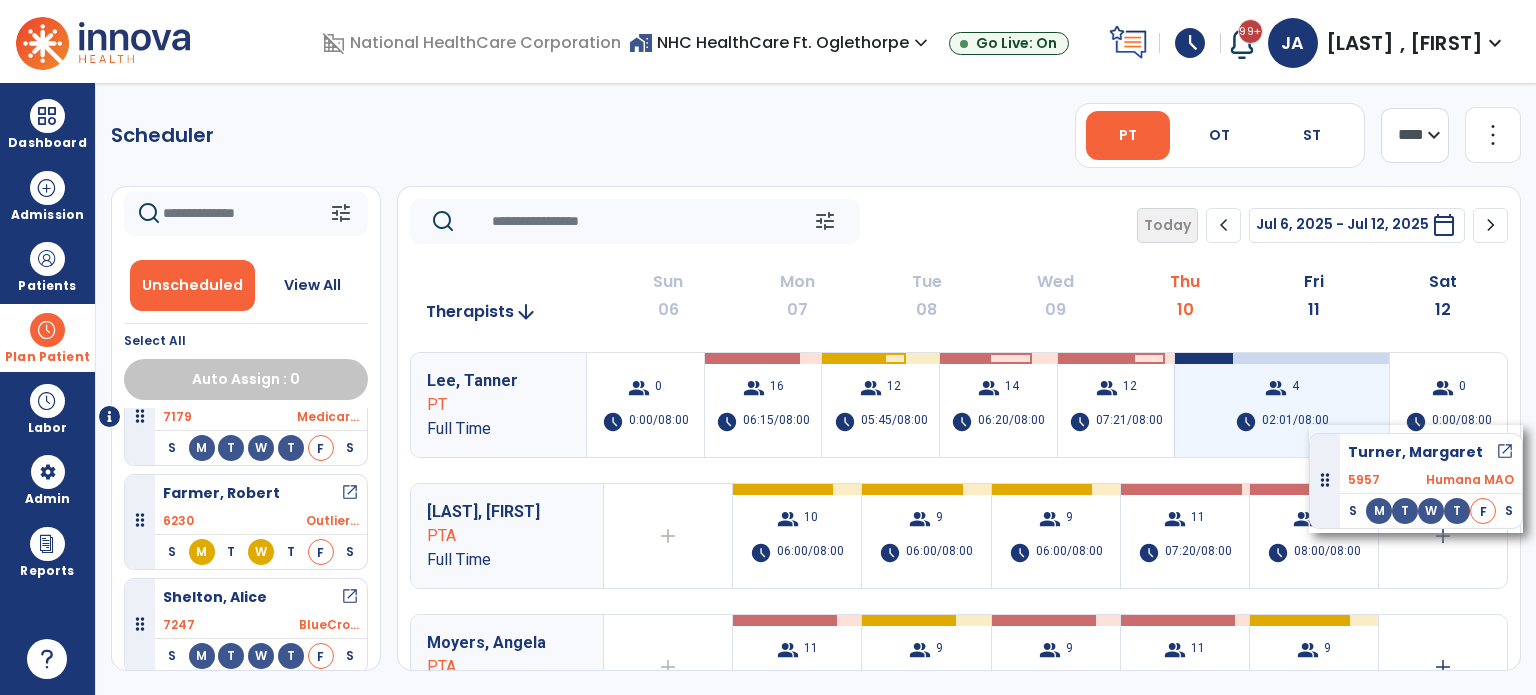 drag, startPoint x: 139, startPoint y: 628, endPoint x: 1309, endPoint y: 425, distance: 1187.4801 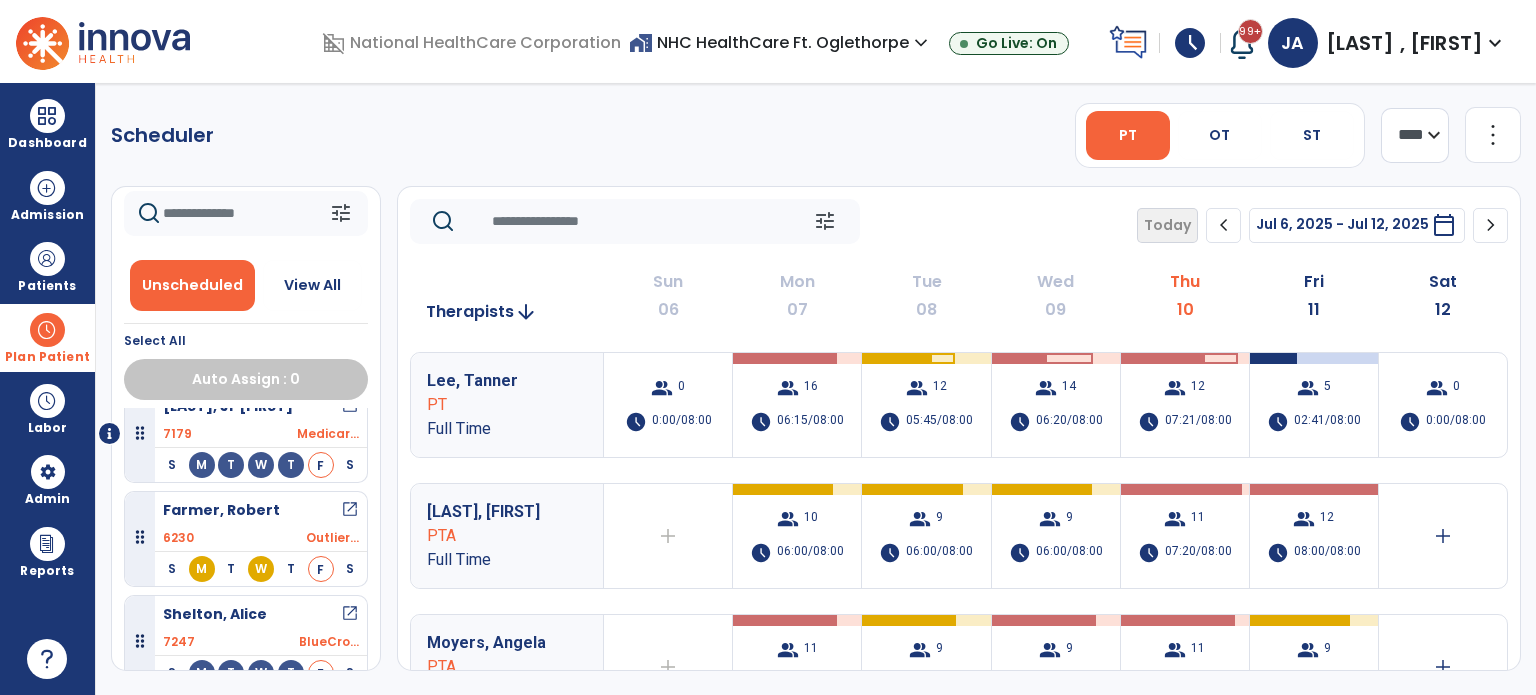 scroll, scrollTop: 46, scrollLeft: 0, axis: vertical 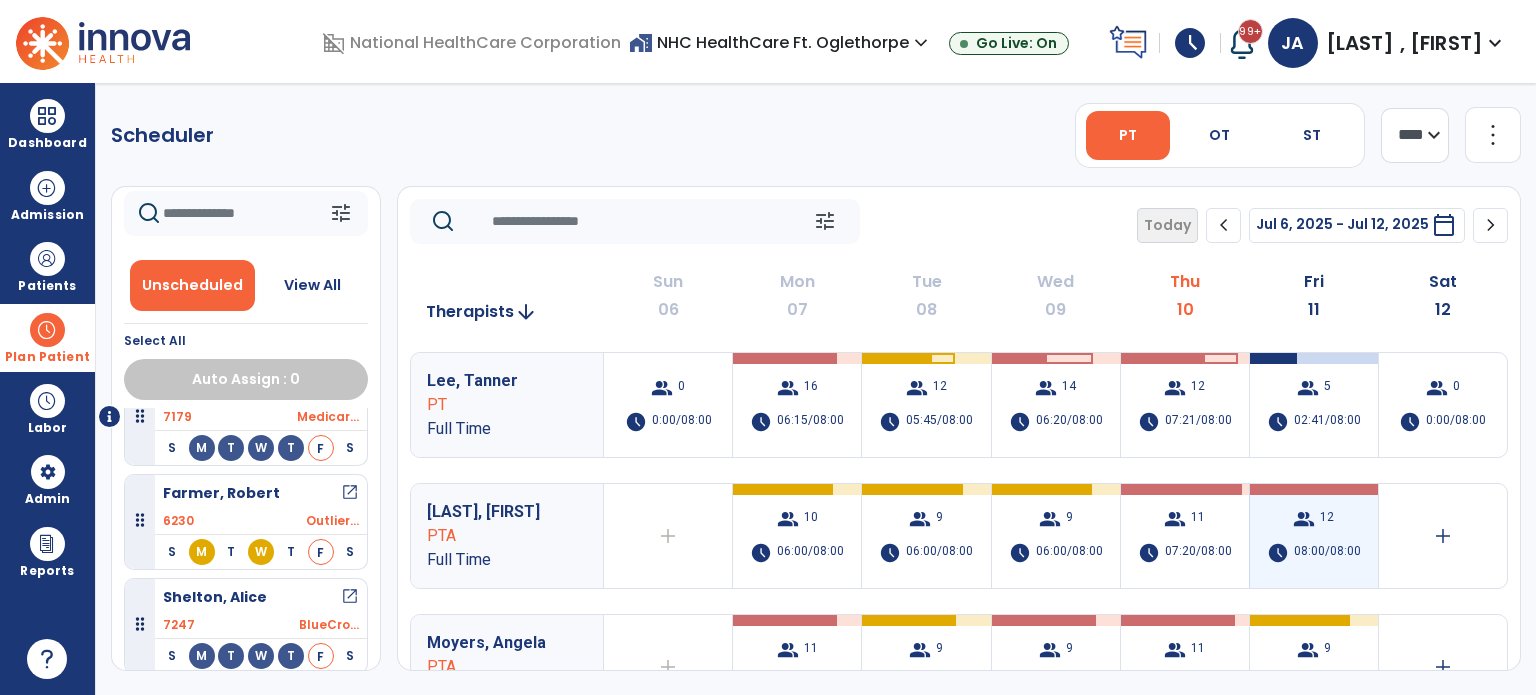 click on "group  12  schedule  08:00/08:00" at bounding box center [1314, 536] 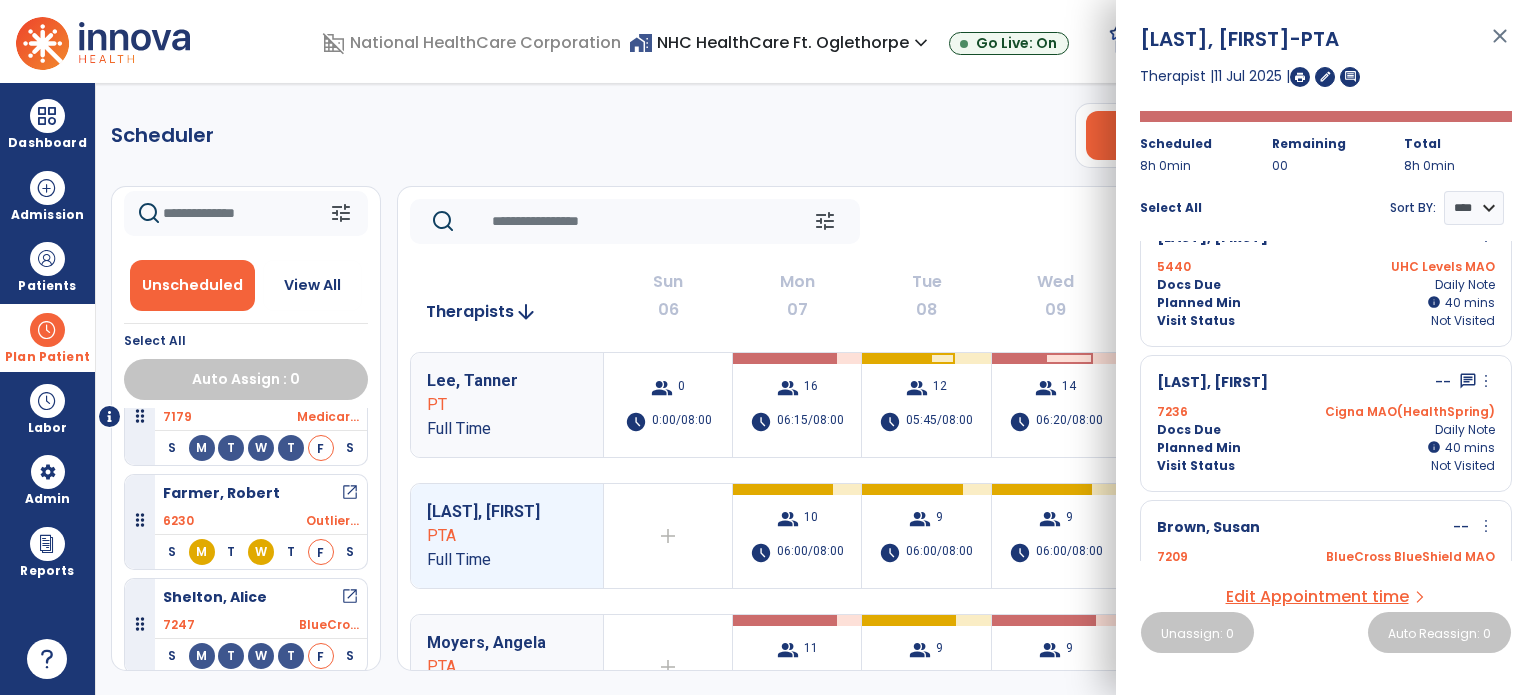 scroll, scrollTop: 74, scrollLeft: 0, axis: vertical 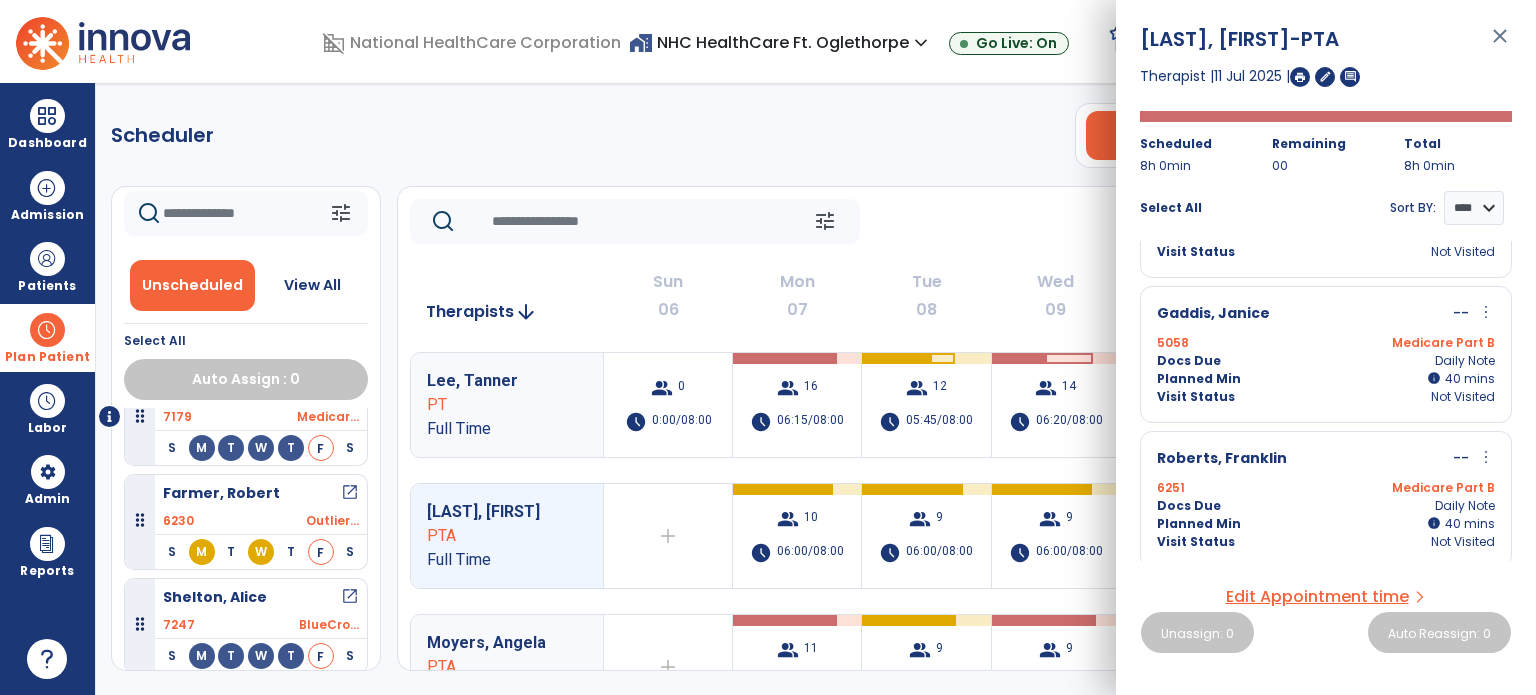 click on "Planned Min  info   40 I 40 mins" at bounding box center (1326, 379) 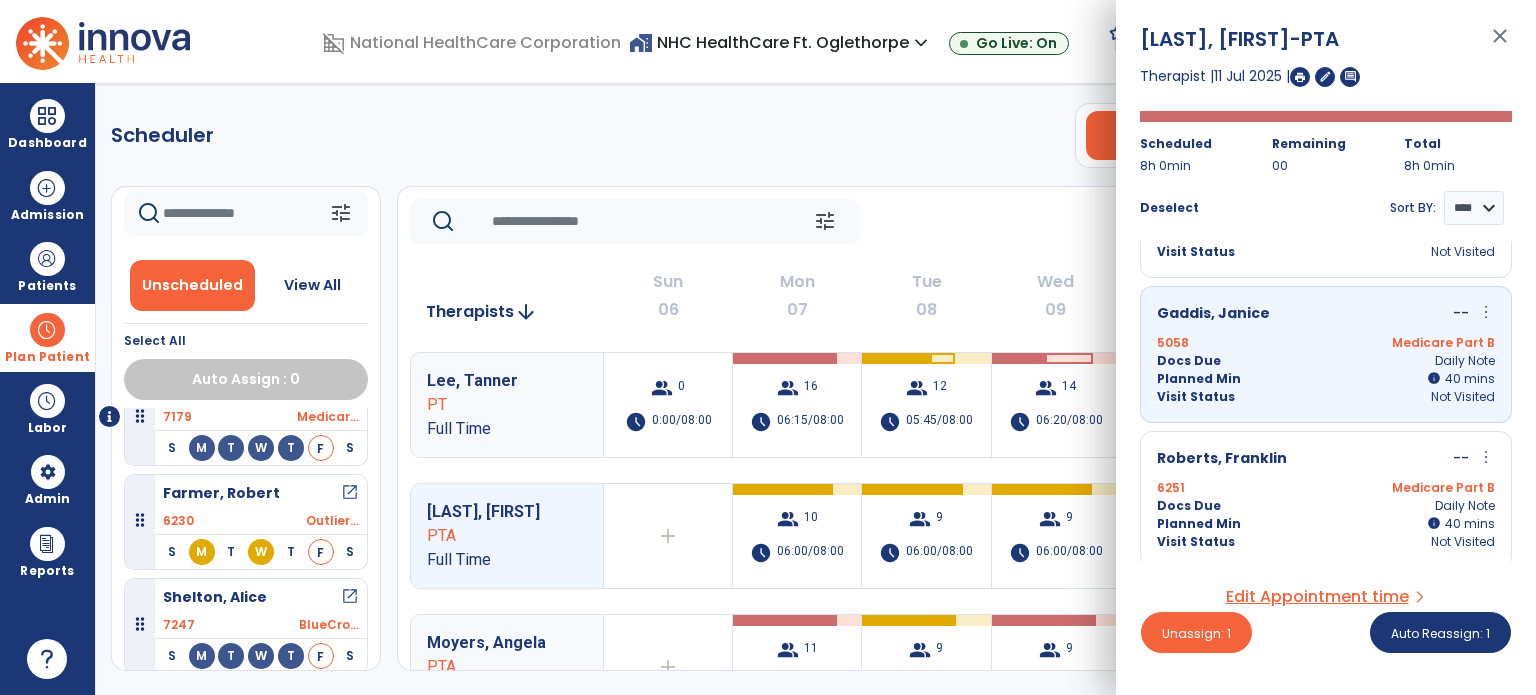 click on "Medicare Part B" at bounding box center [1410, 488] 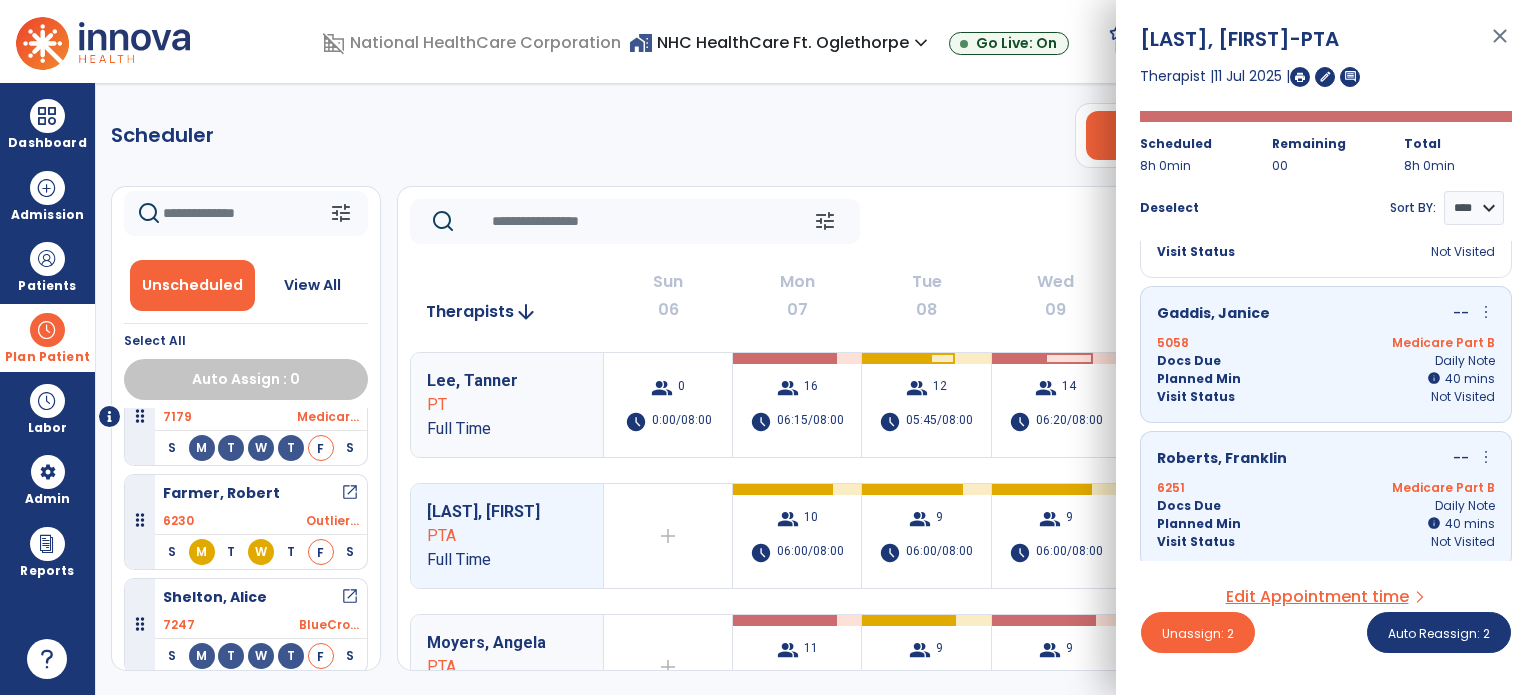 scroll, scrollTop: 988, scrollLeft: 0, axis: vertical 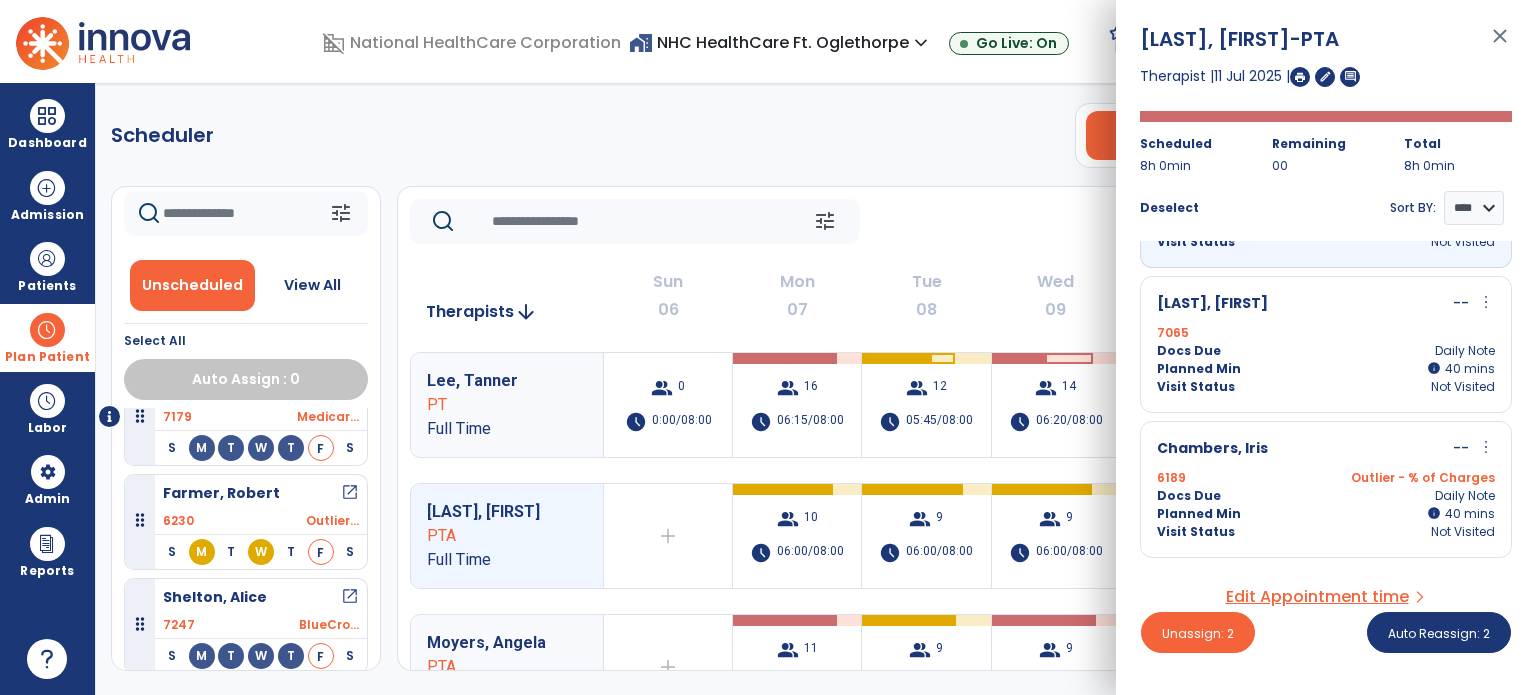 click on "6189 Outlier - % of Charges" at bounding box center [1326, 478] 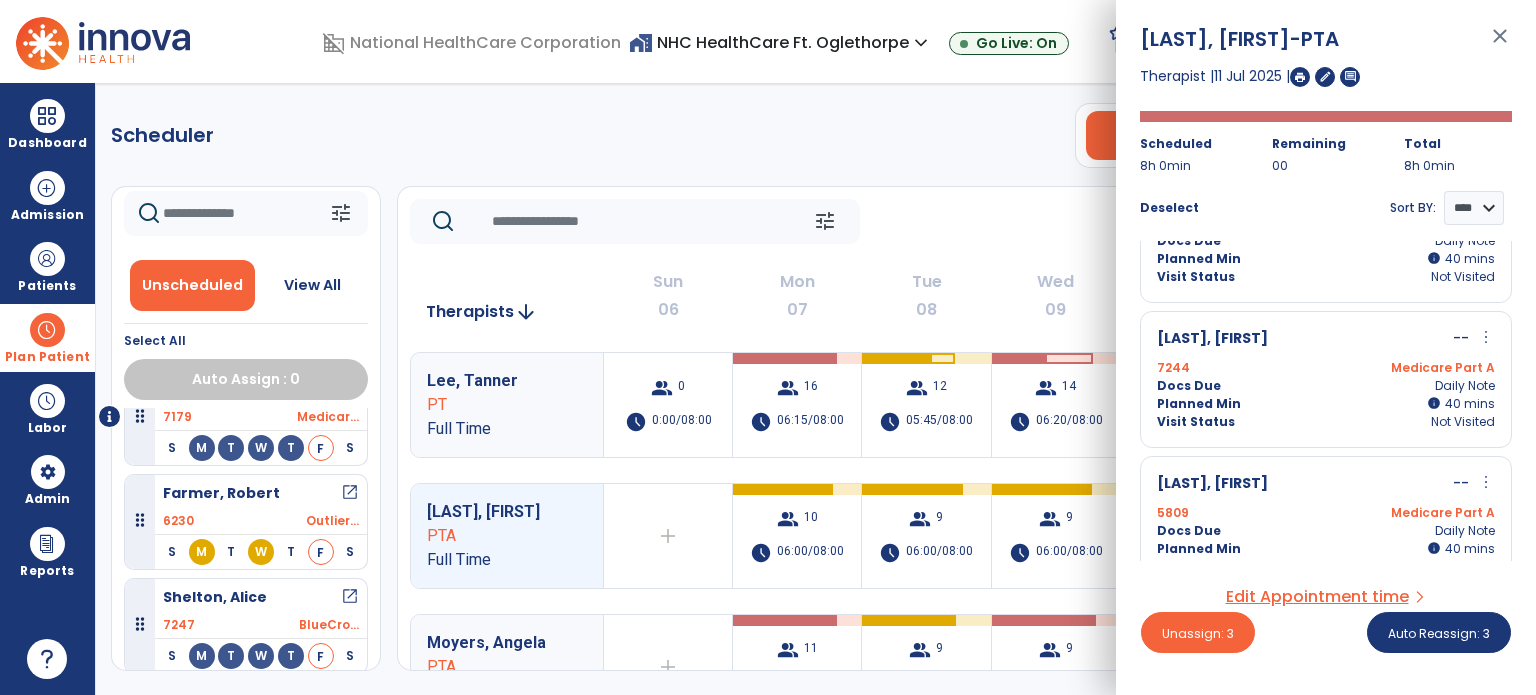 scroll, scrollTop: 1412, scrollLeft: 0, axis: vertical 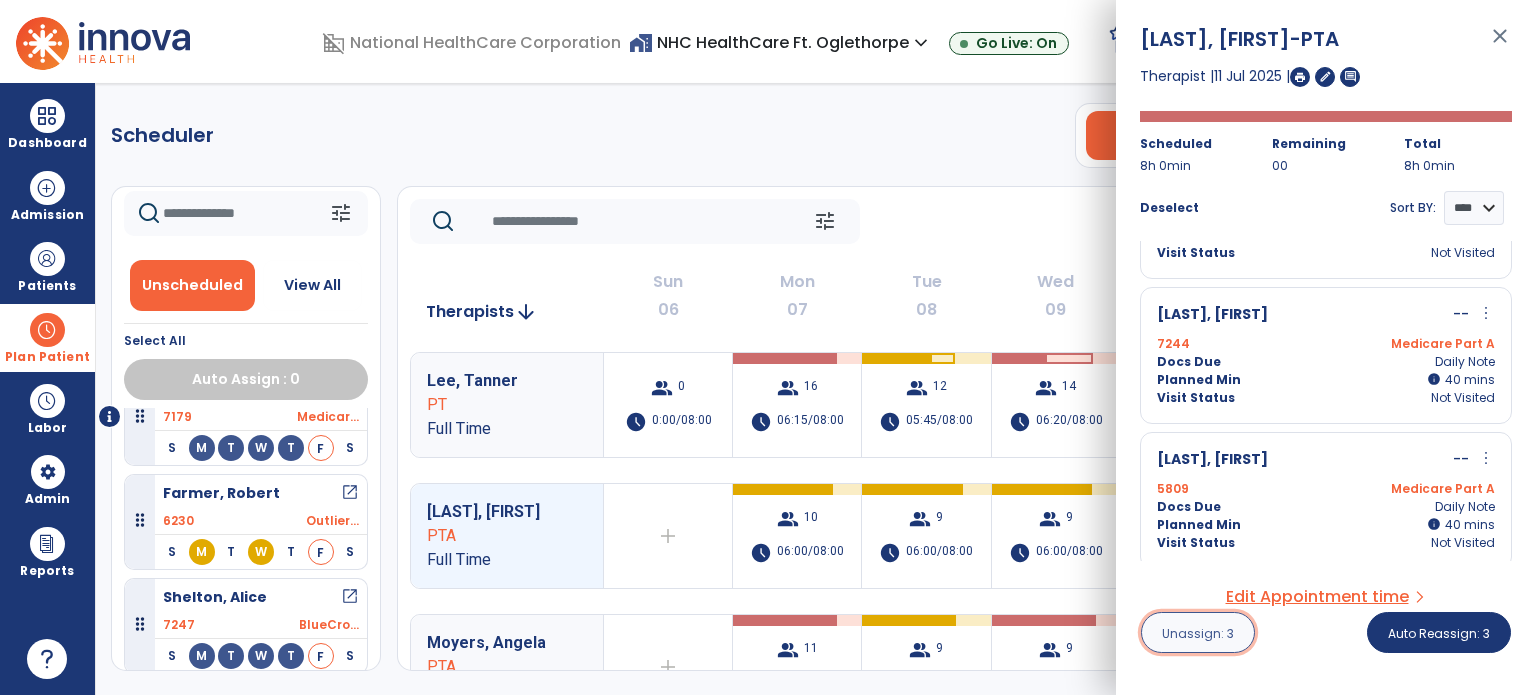 click on "Unassign: 3" at bounding box center (1198, 633) 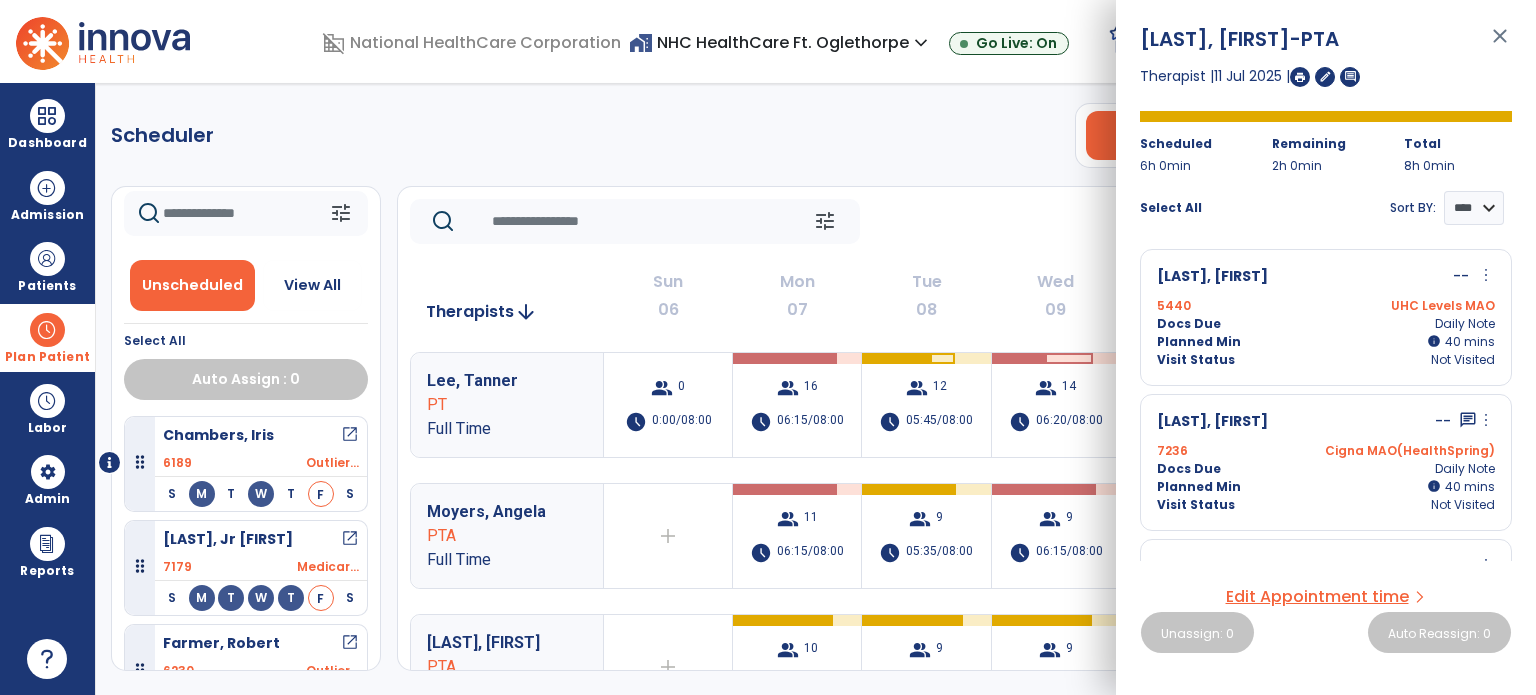 click on "tune   Today  chevron_left Jul 6, 2025 - Jul 12, 2025  *********  calendar_today  chevron_right" 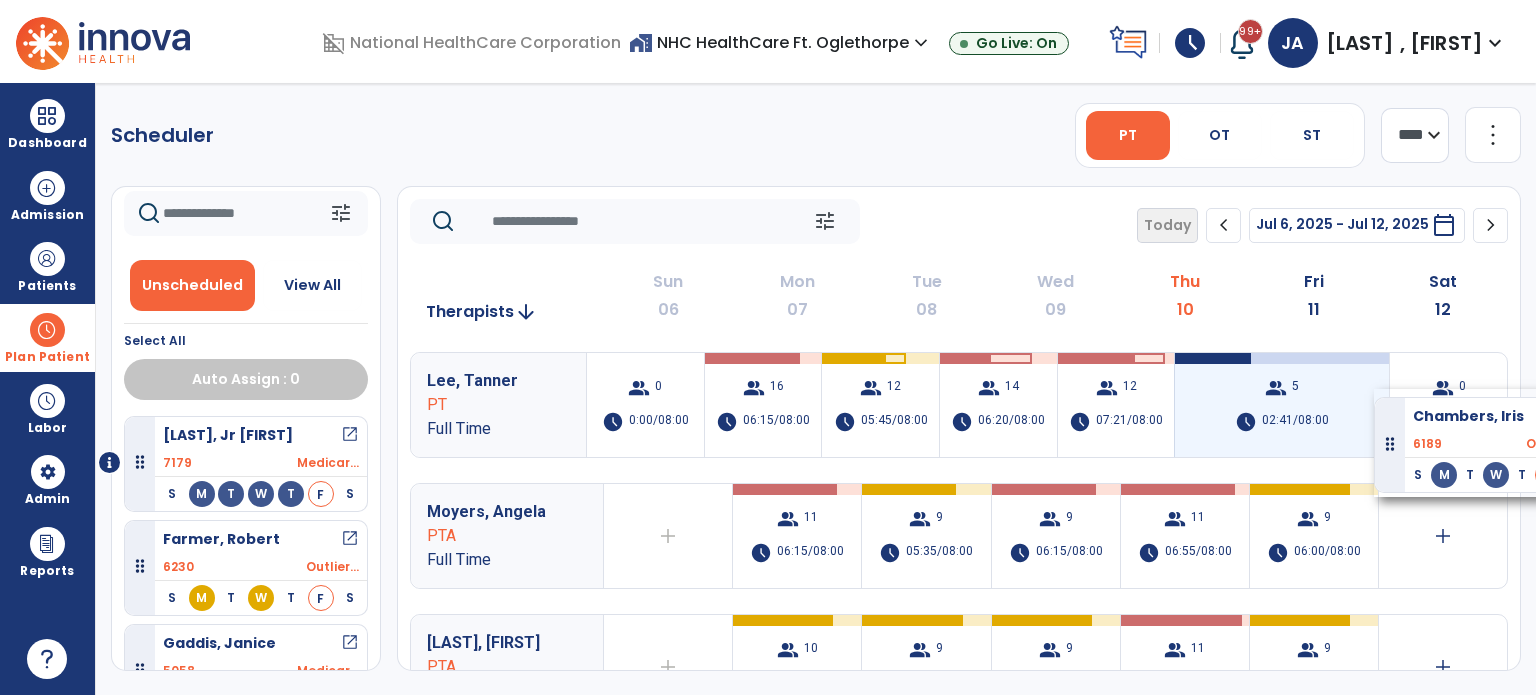 drag, startPoint x: 137, startPoint y: 469, endPoint x: 1333, endPoint y: 394, distance: 1198.3492 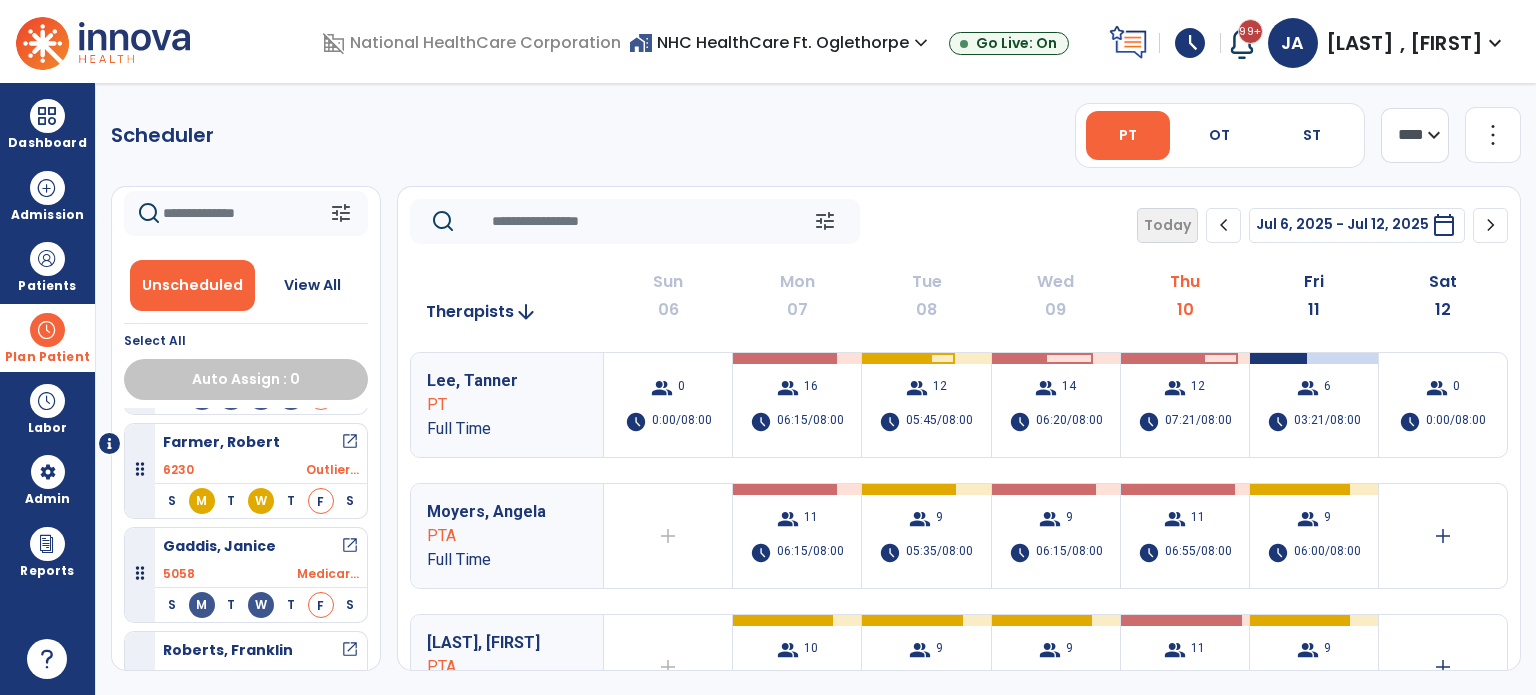 scroll, scrollTop: 200, scrollLeft: 0, axis: vertical 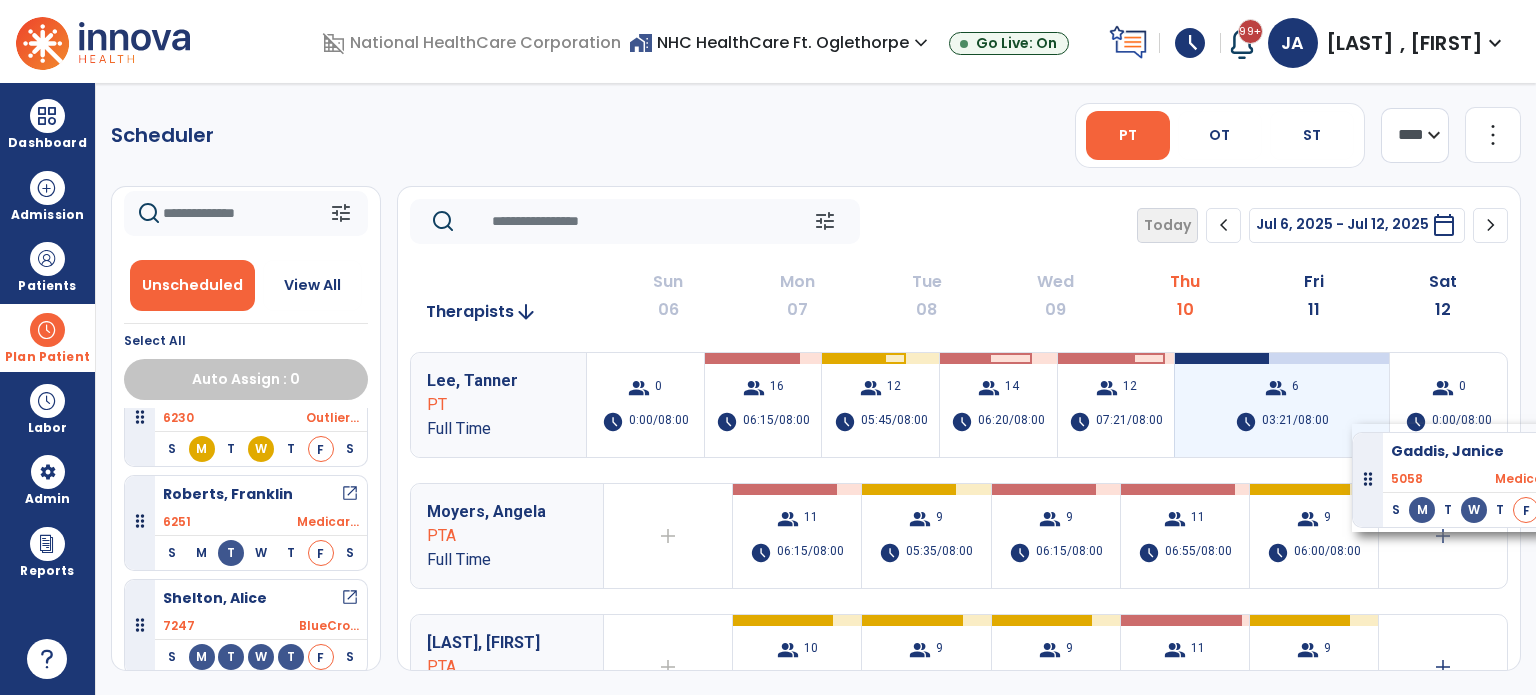 drag, startPoint x: 213, startPoint y: 475, endPoint x: 1352, endPoint y: 424, distance: 1140.1412 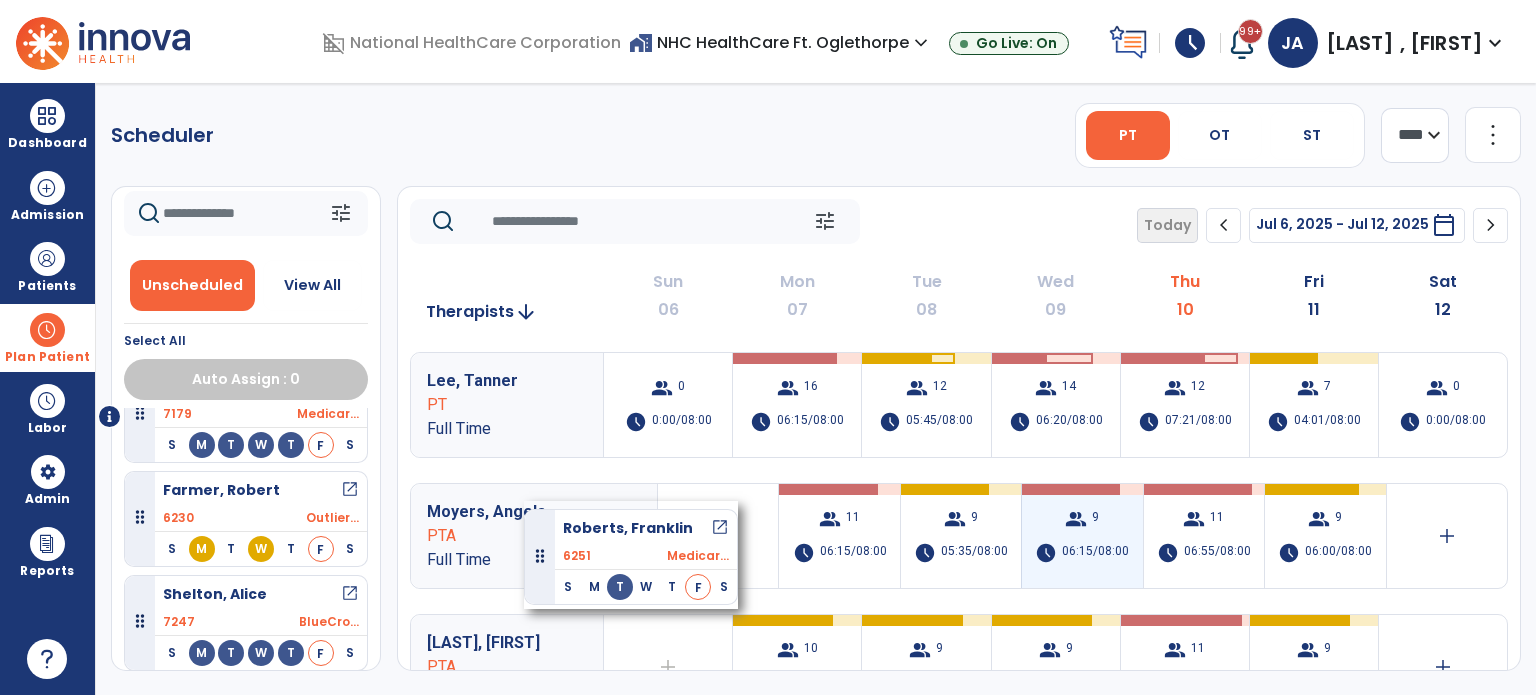 scroll, scrollTop: 46, scrollLeft: 0, axis: vertical 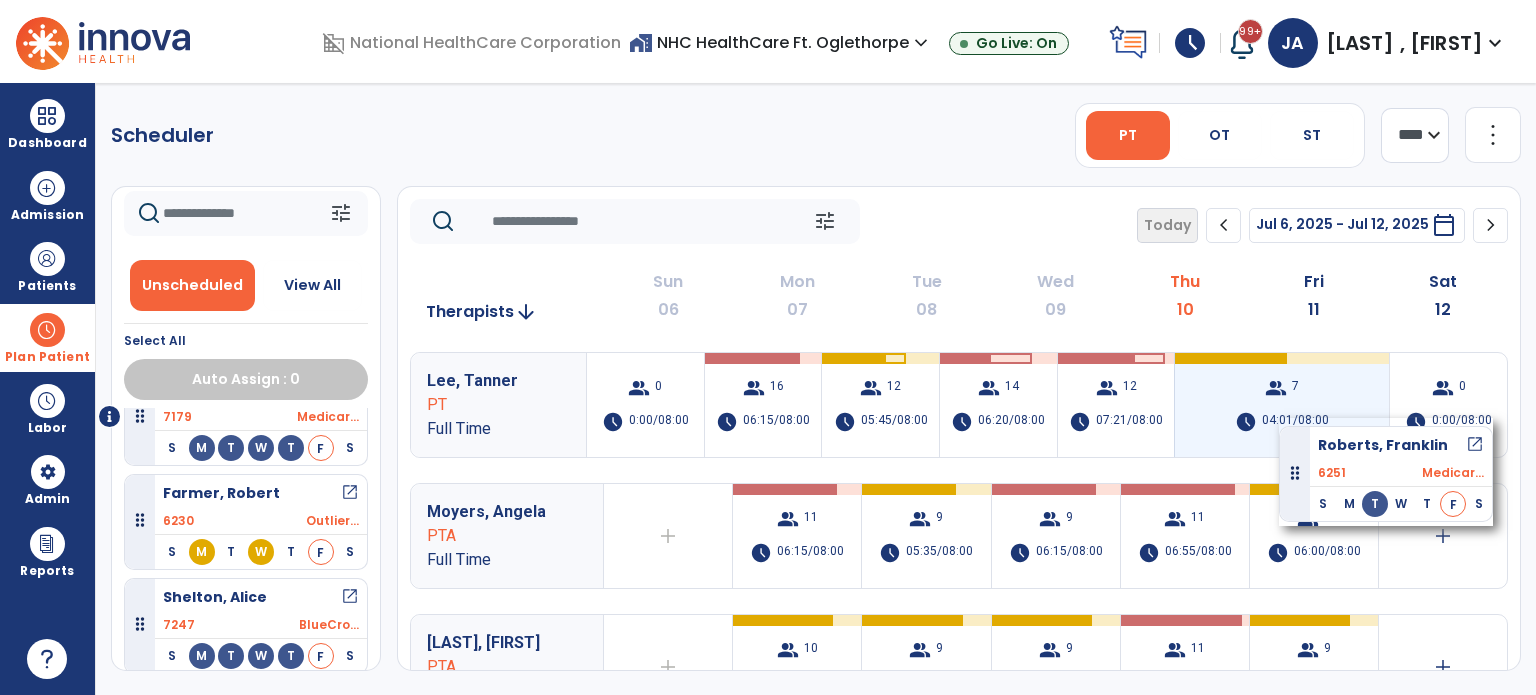 drag, startPoint x: 135, startPoint y: 529, endPoint x: 1279, endPoint y: 418, distance: 1149.3724 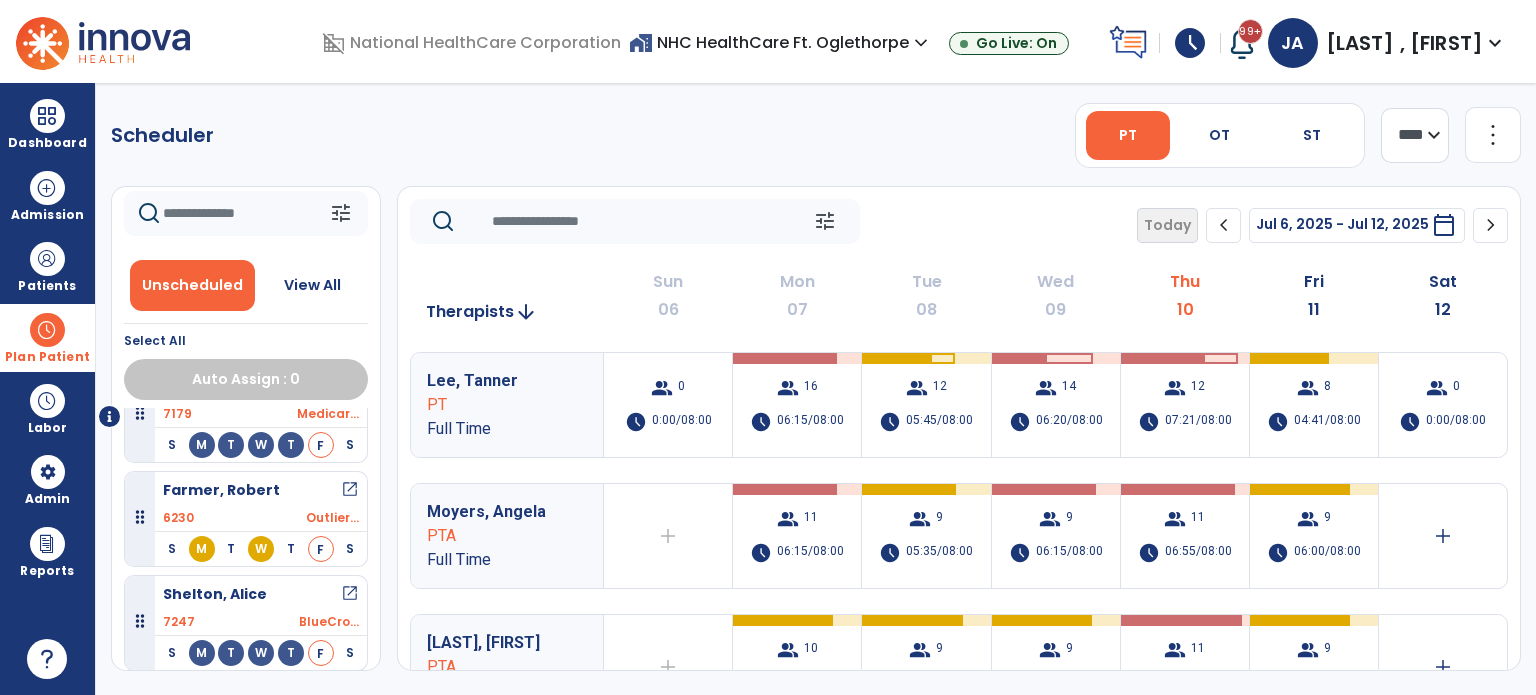 scroll, scrollTop: 46, scrollLeft: 0, axis: vertical 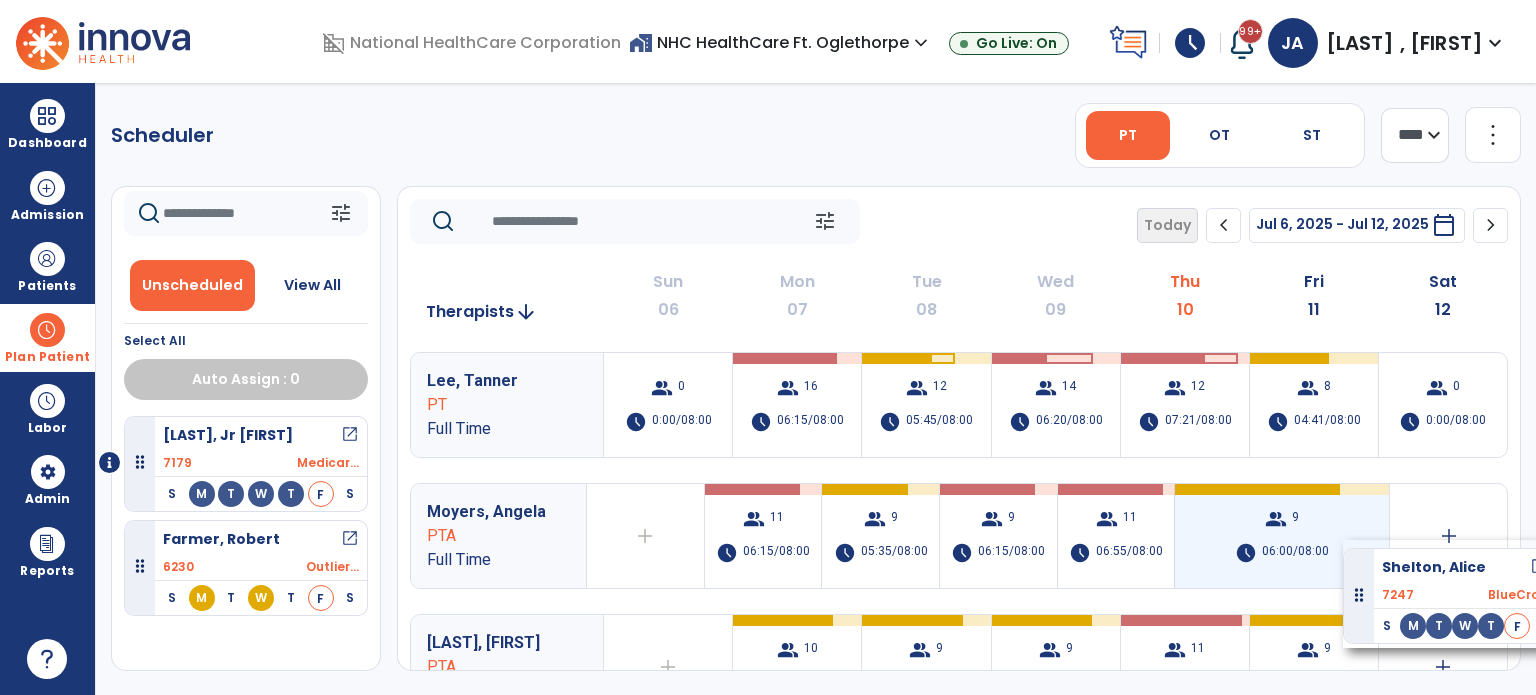 drag, startPoint x: 140, startPoint y: 623, endPoint x: 1343, endPoint y: 540, distance: 1205.8599 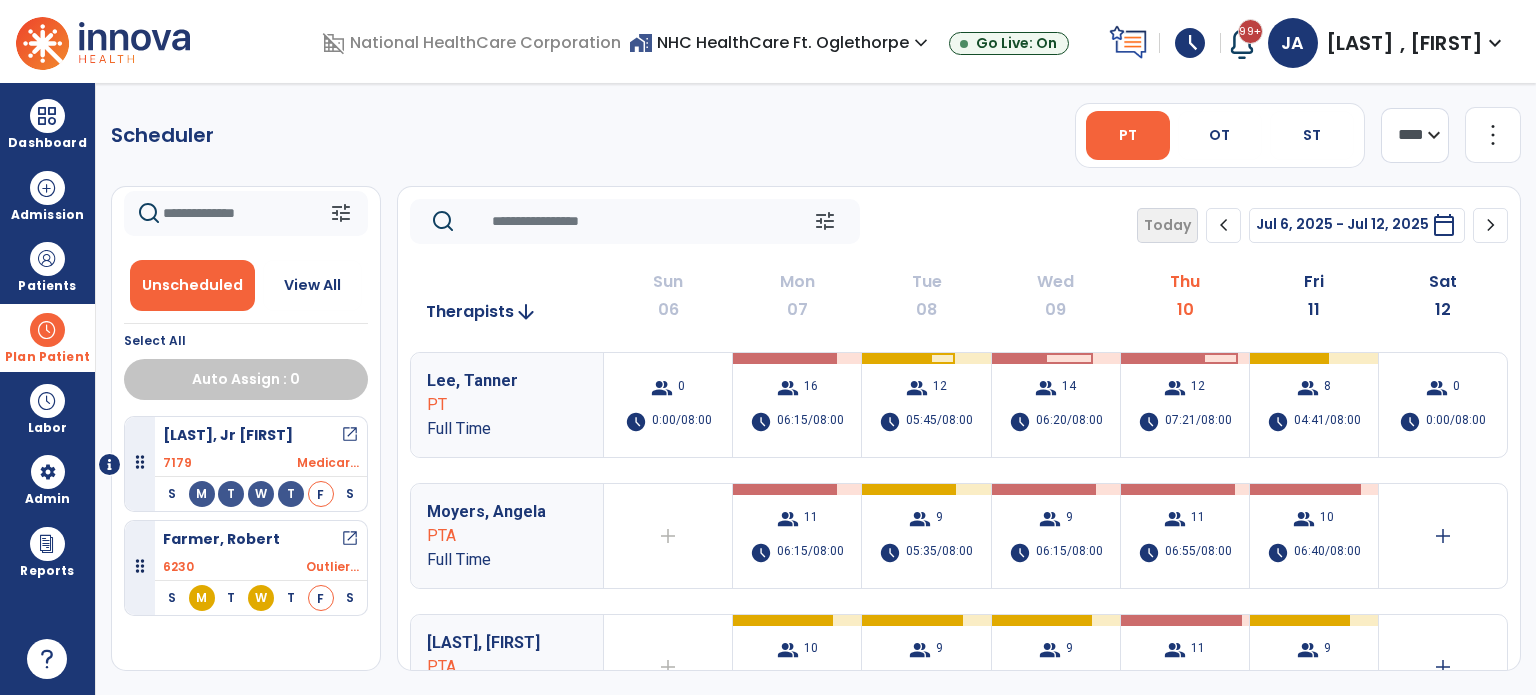 scroll, scrollTop: 0, scrollLeft: 0, axis: both 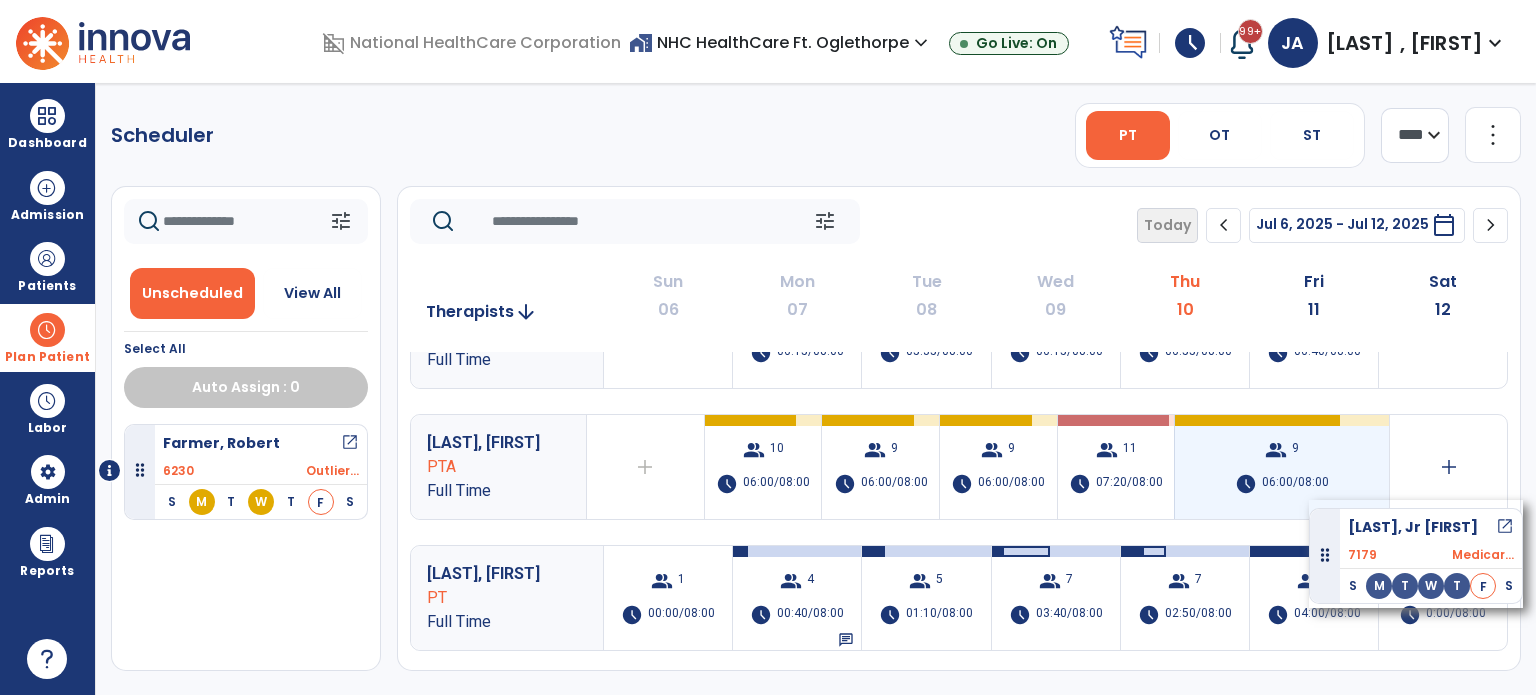 drag, startPoint x: 129, startPoint y: 475, endPoint x: 1309, endPoint y: 500, distance: 1180.2648 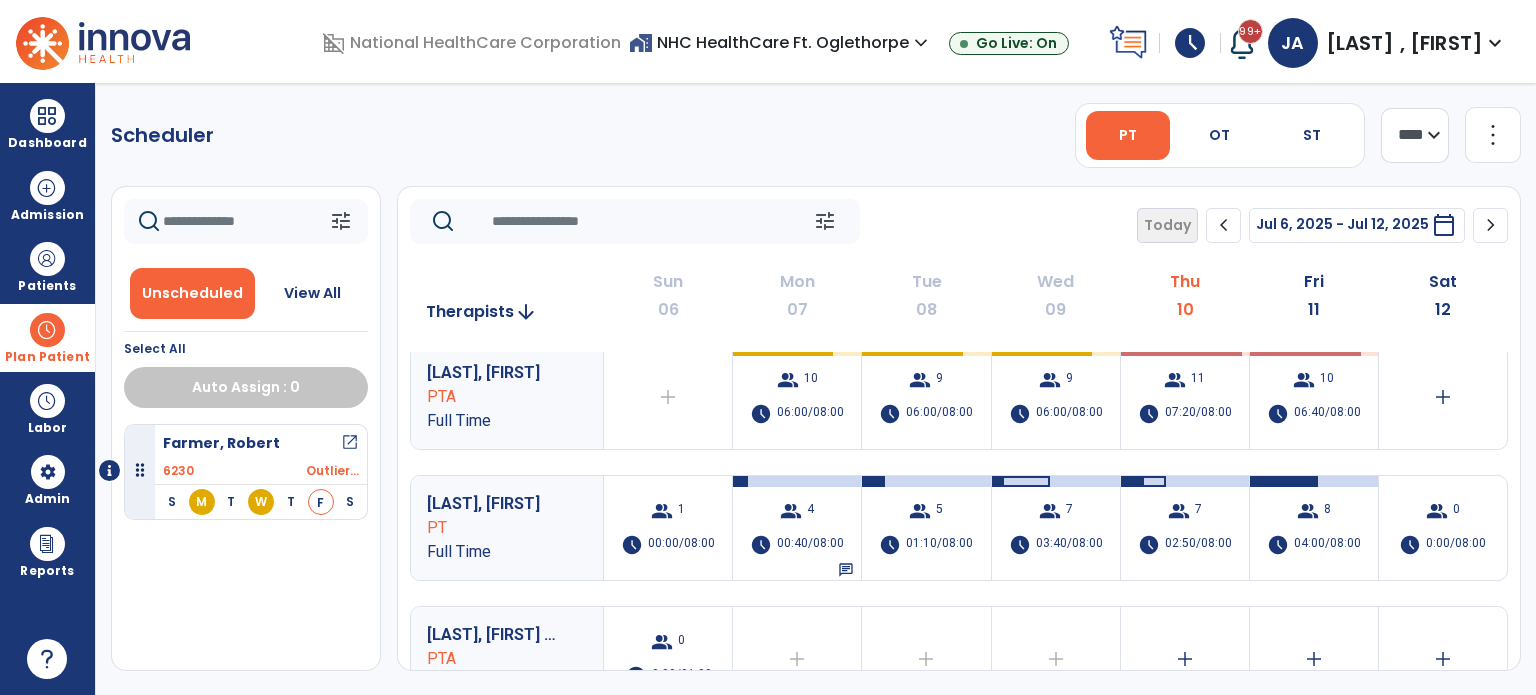 scroll, scrollTop: 300, scrollLeft: 0, axis: vertical 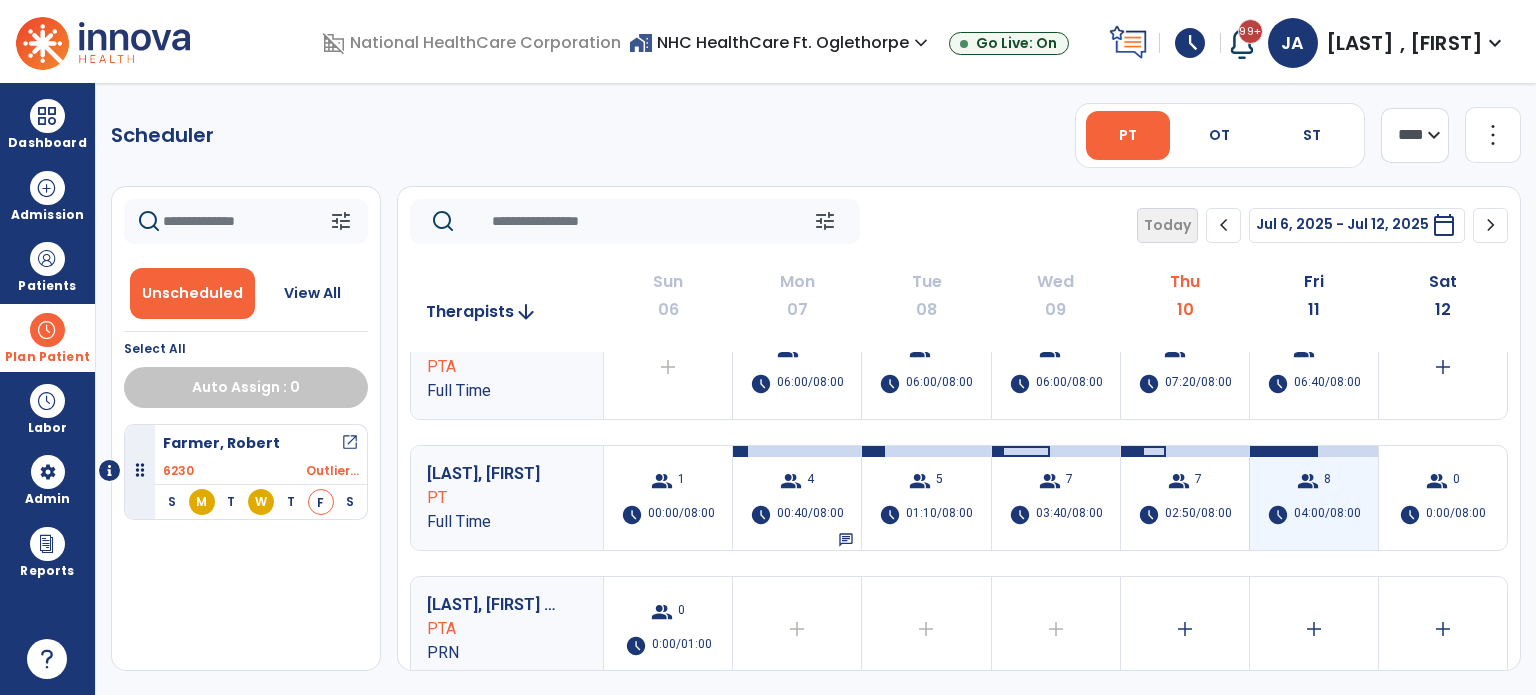 click on "04:00/08:00" at bounding box center (1327, 515) 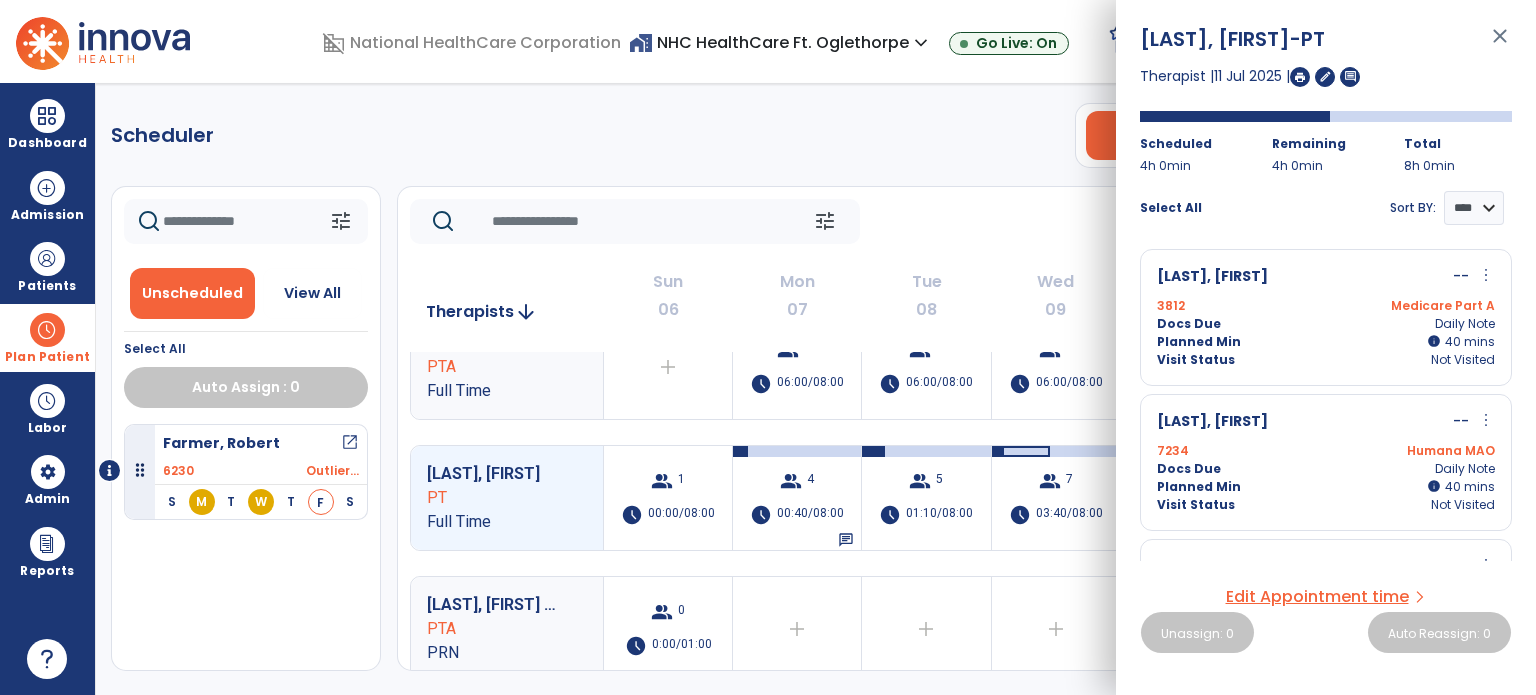 click on "more_vert" at bounding box center [1486, 275] 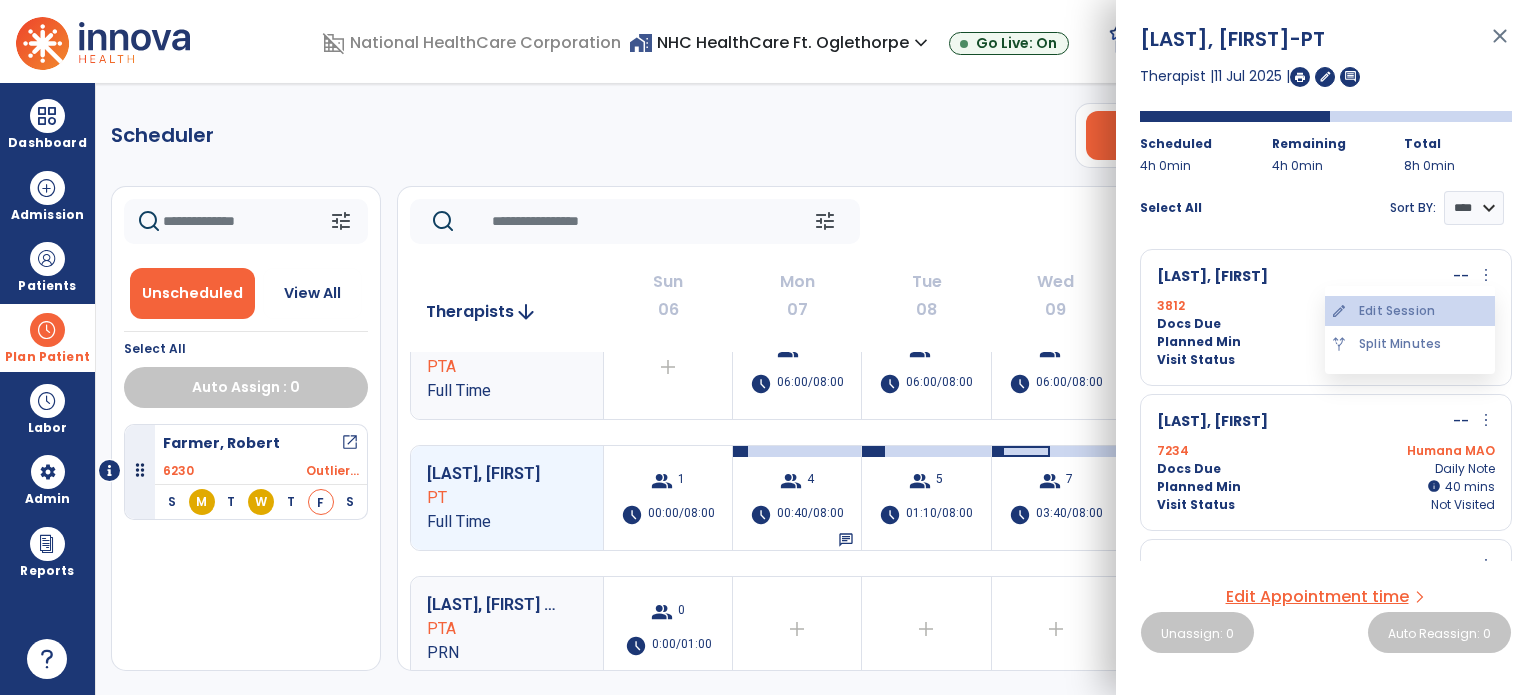 click on "edit   Edit Session" at bounding box center [1410, 311] 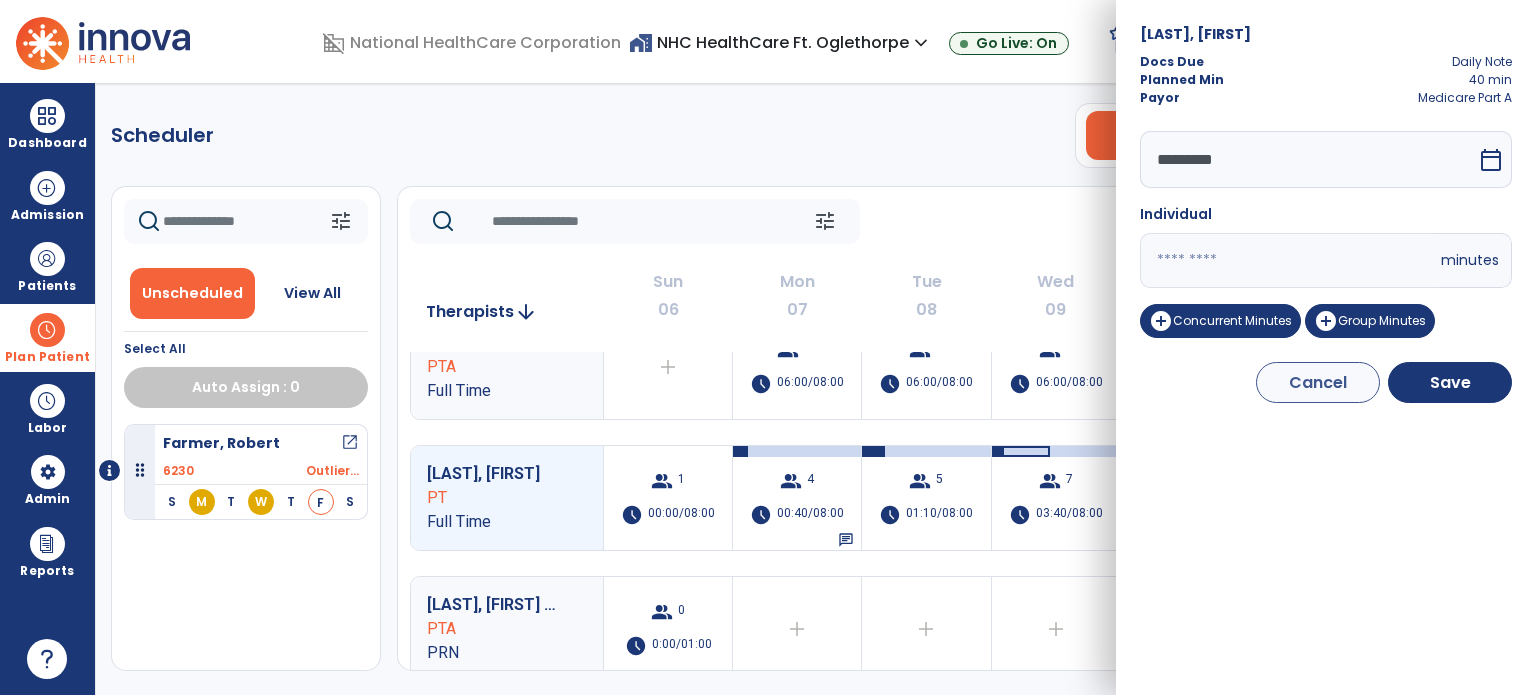 drag, startPoint x: 1204, startPoint y: 249, endPoint x: 1100, endPoint y: 263, distance: 104.93808 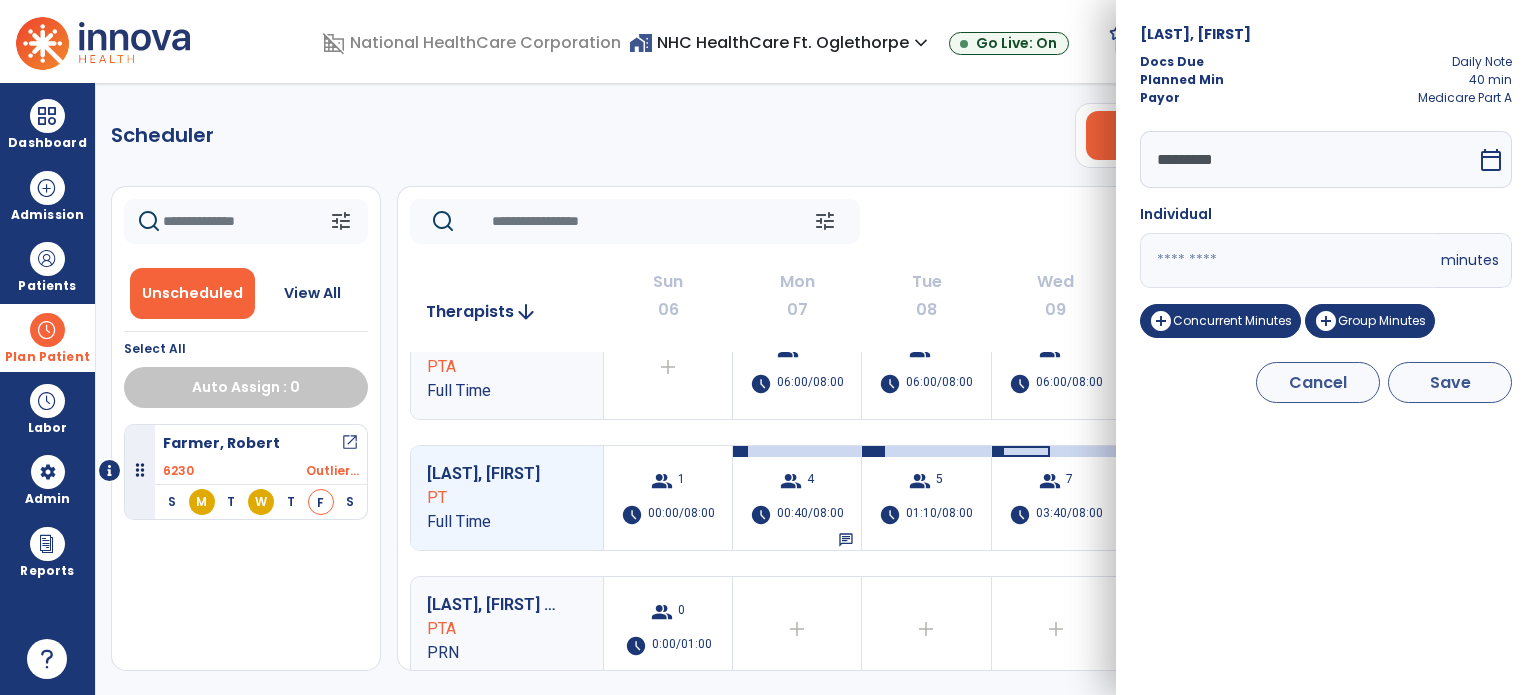 type on "*" 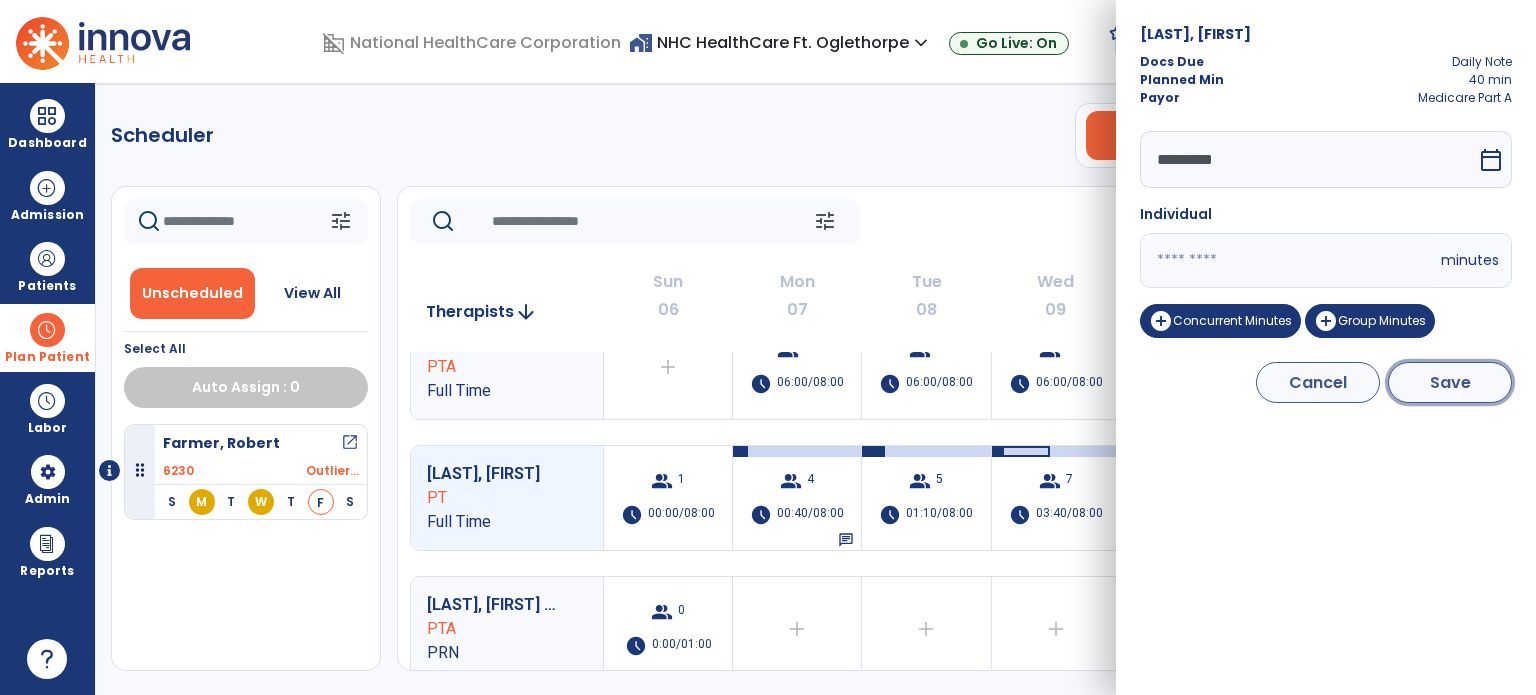 click on "Save" at bounding box center (1450, 382) 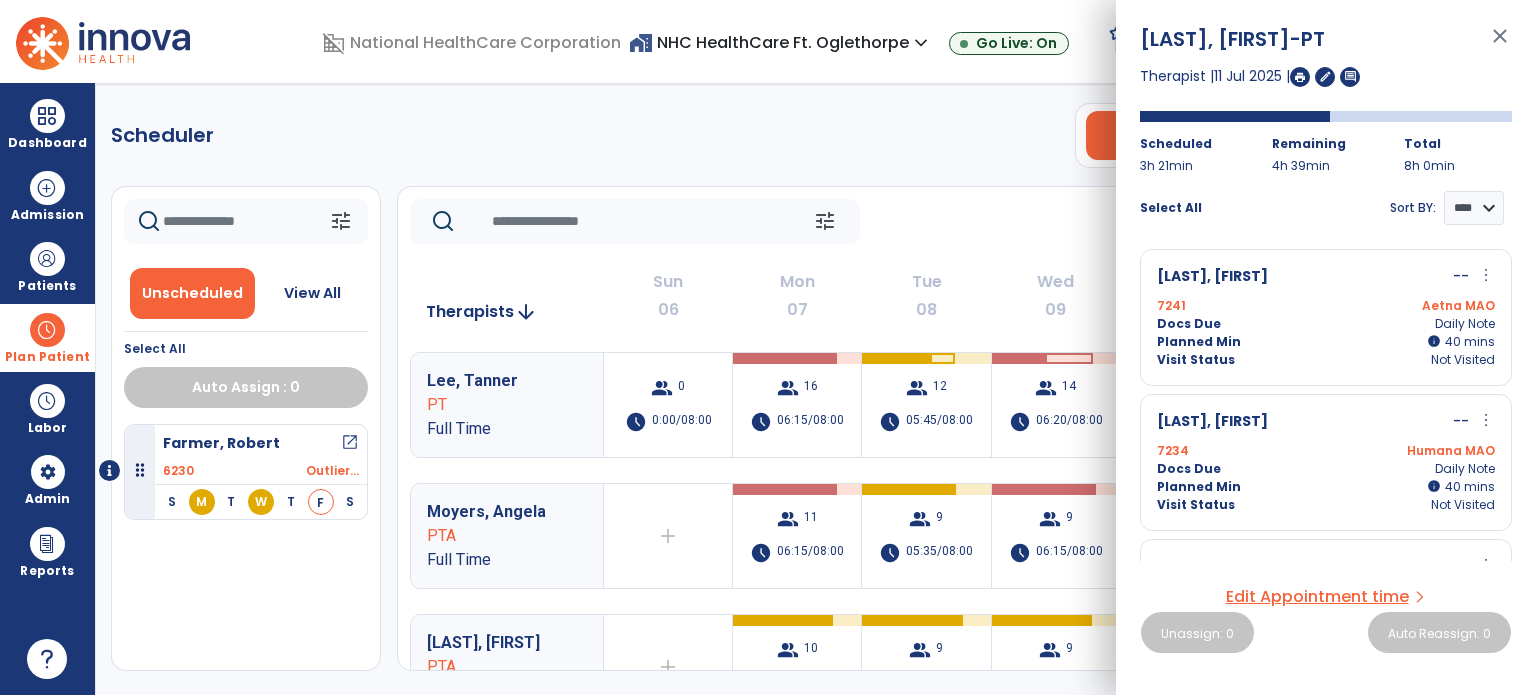 click on "more_vert" at bounding box center [1486, 275] 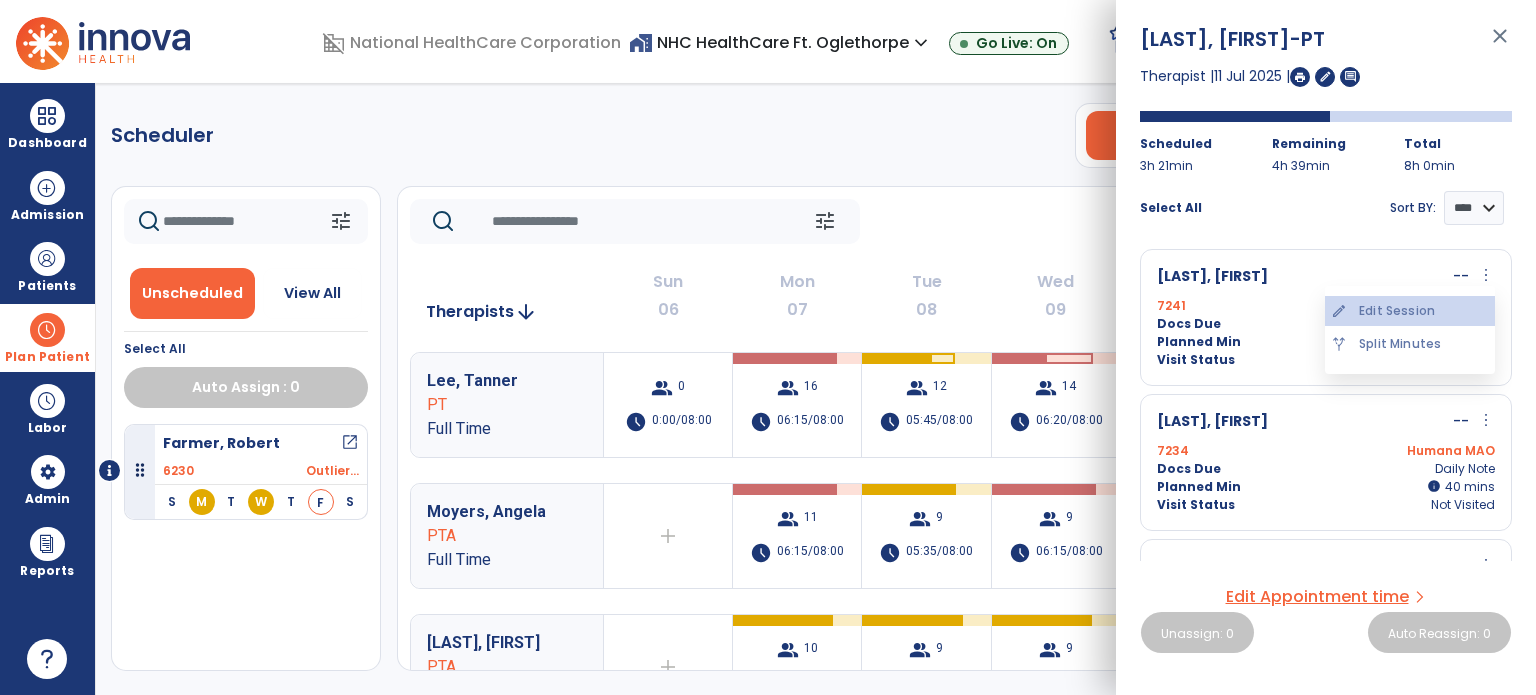 click on "edit   Edit Session" at bounding box center [1410, 311] 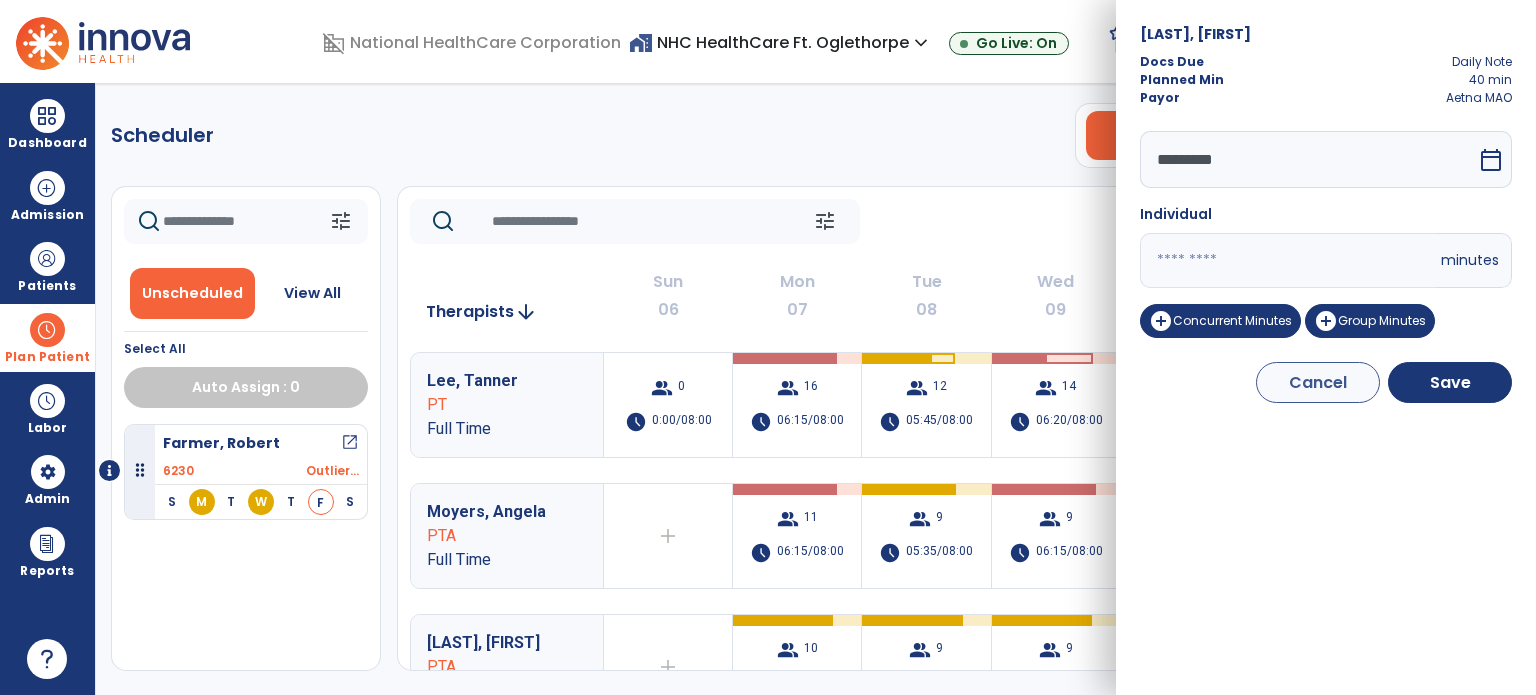 drag, startPoint x: 1210, startPoint y: 263, endPoint x: 1105, endPoint y: 275, distance: 105.68349 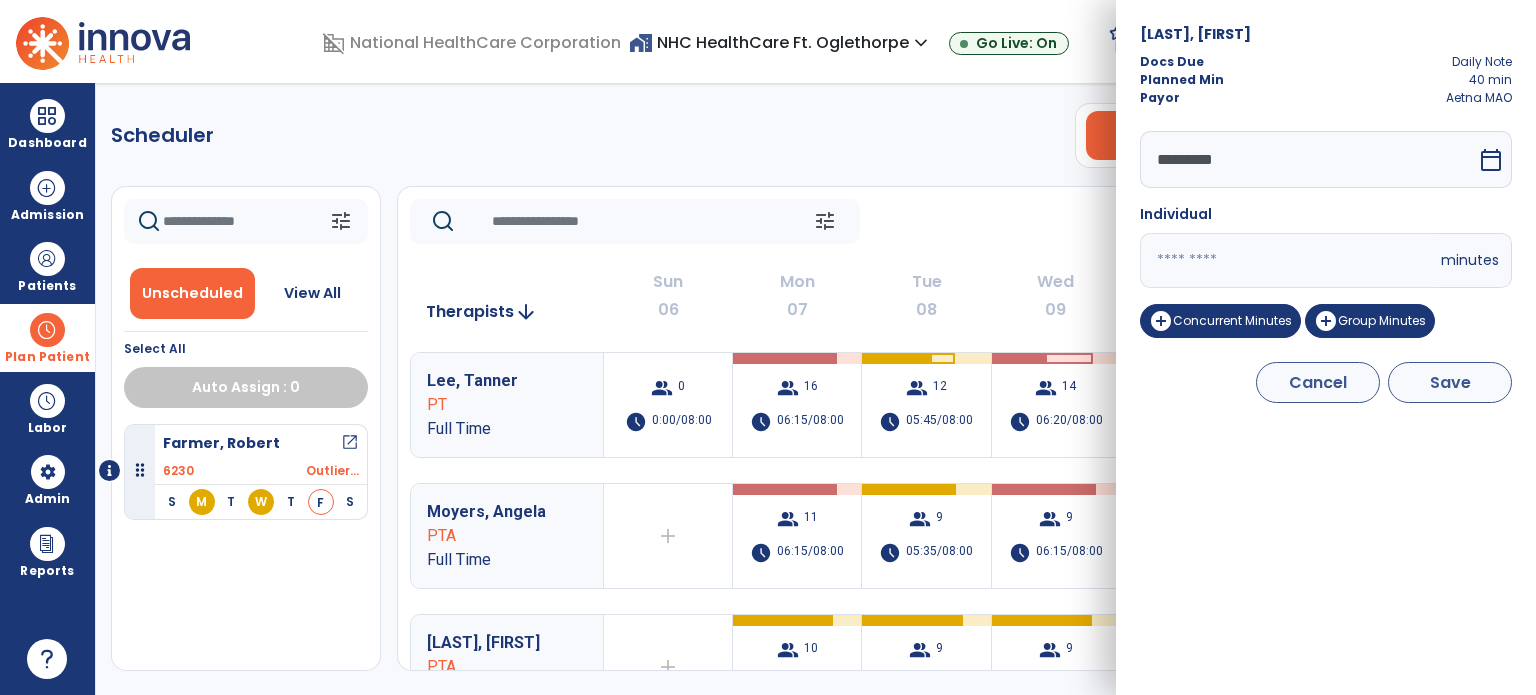 type on "*" 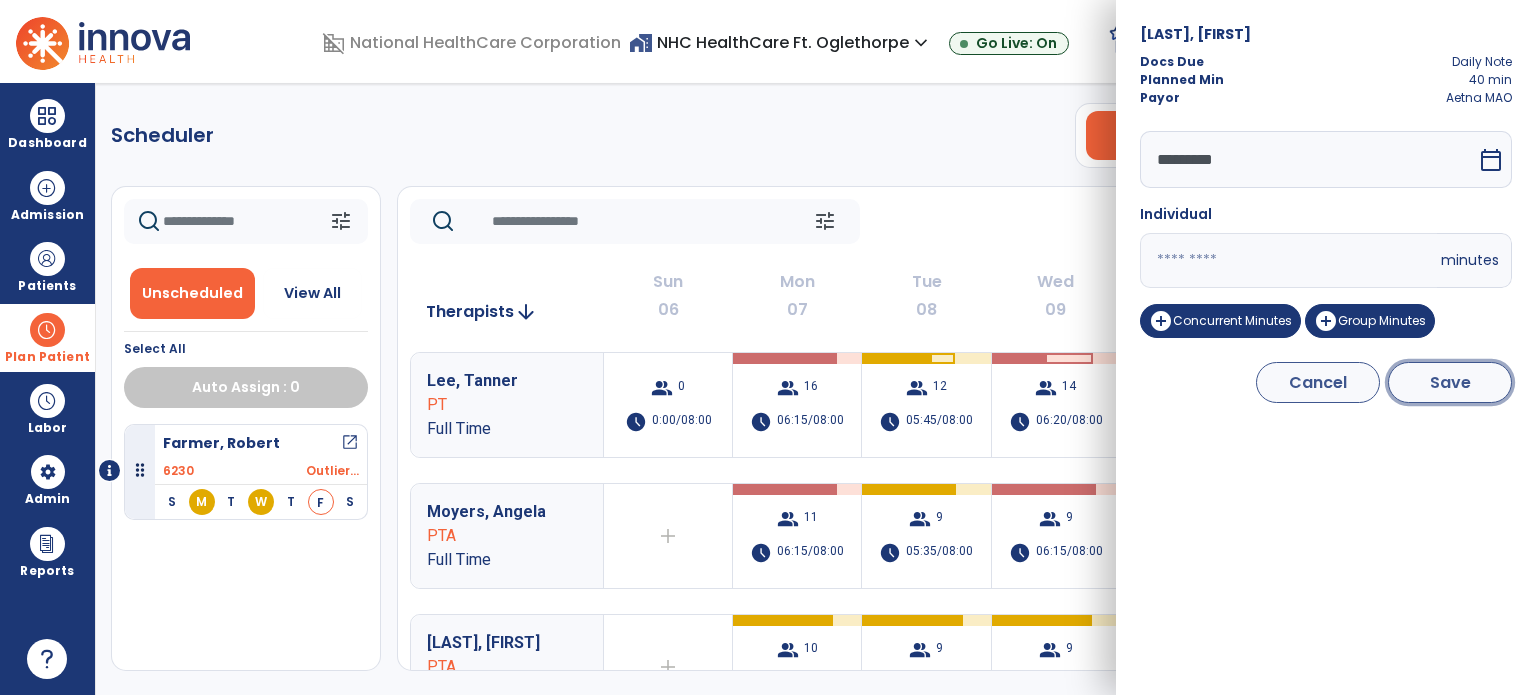click on "Save" at bounding box center [1450, 382] 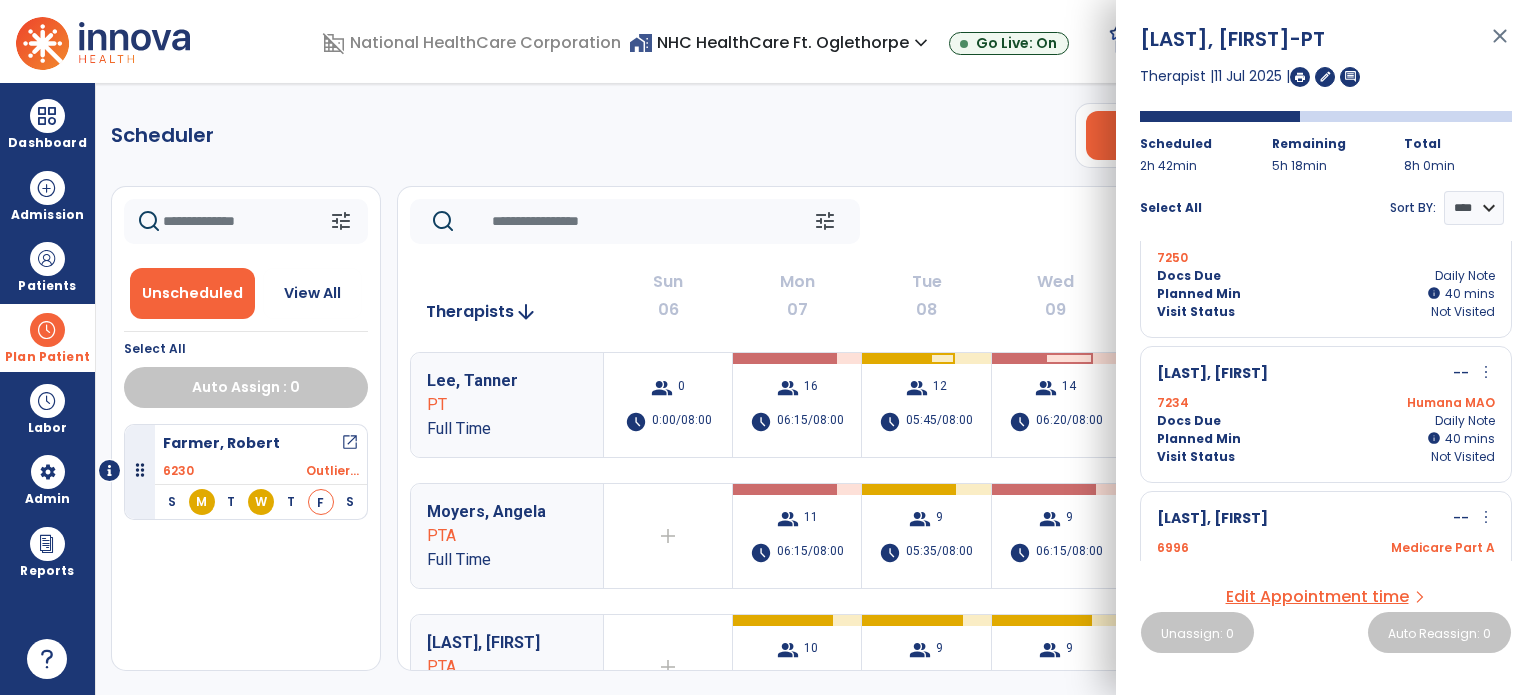 scroll, scrollTop: 0, scrollLeft: 0, axis: both 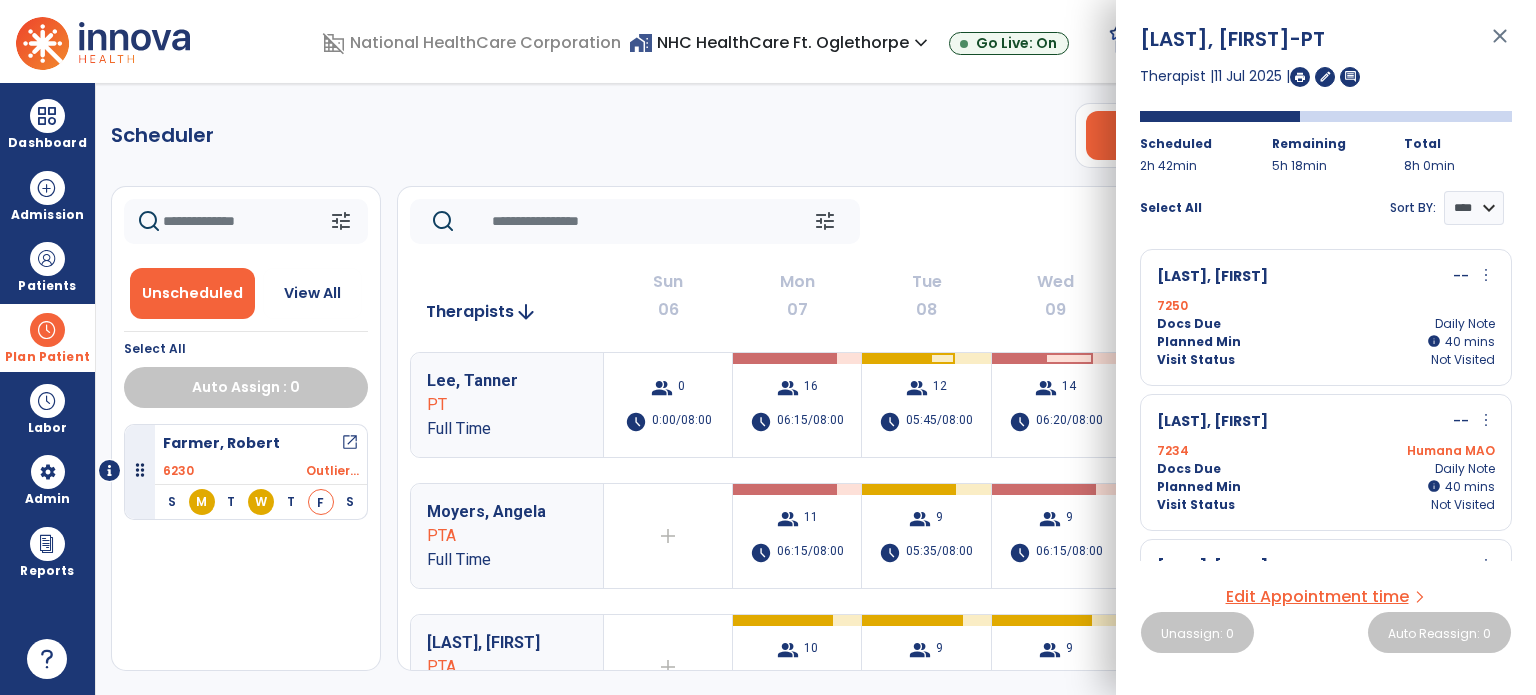 click on "tune   Today  chevron_left Jul 6, 2025 - Jul 12, 2025  *********  calendar_today  chevron_right" 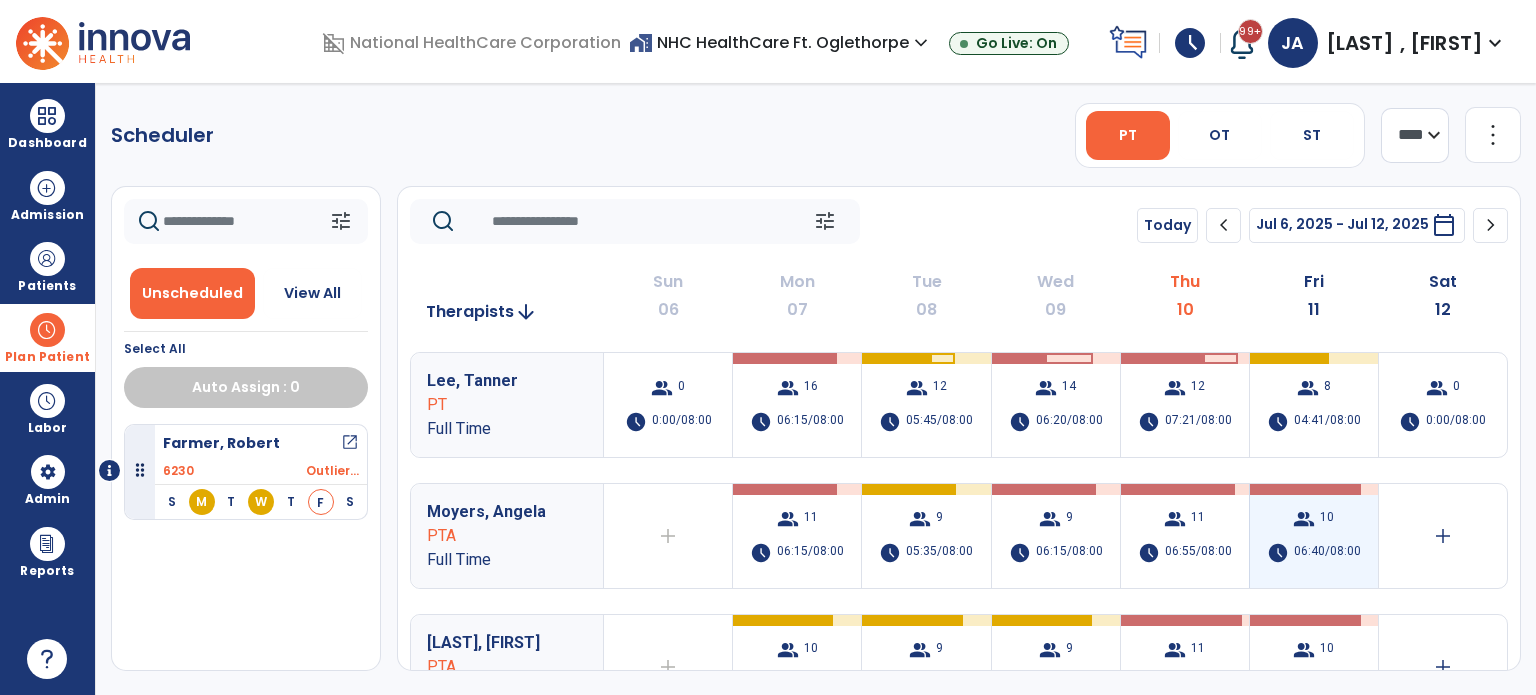 scroll, scrollTop: 200, scrollLeft: 0, axis: vertical 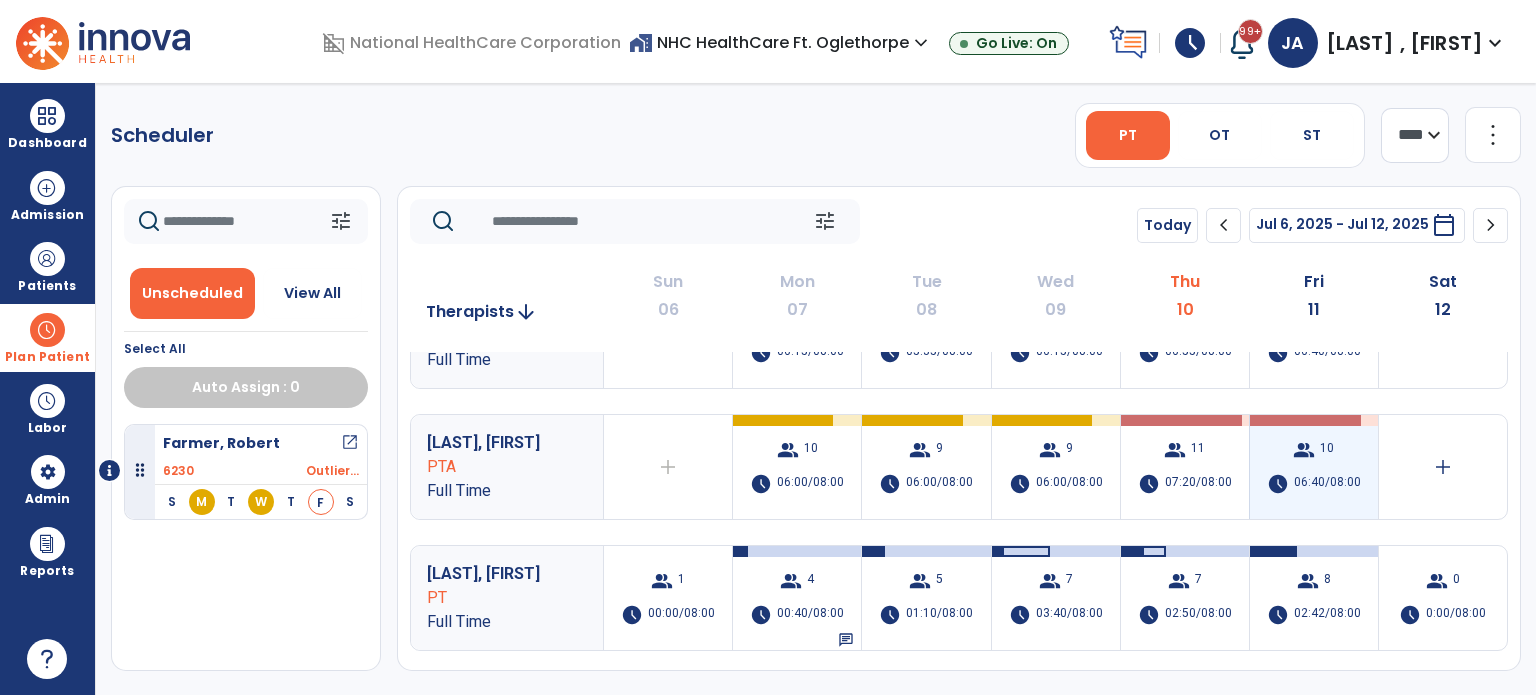 click on "group  10  schedule  06:40/08:00" at bounding box center (1314, 467) 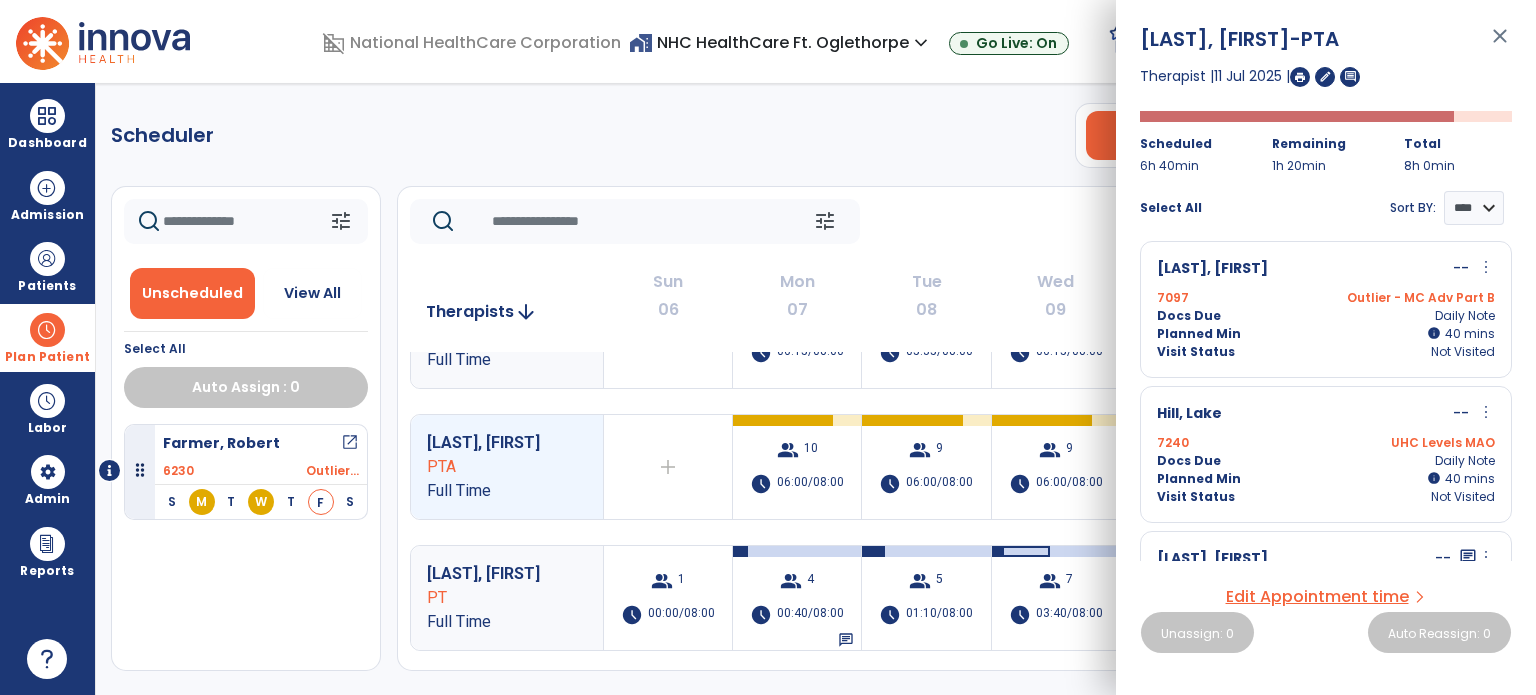 scroll, scrollTop: 610, scrollLeft: 0, axis: vertical 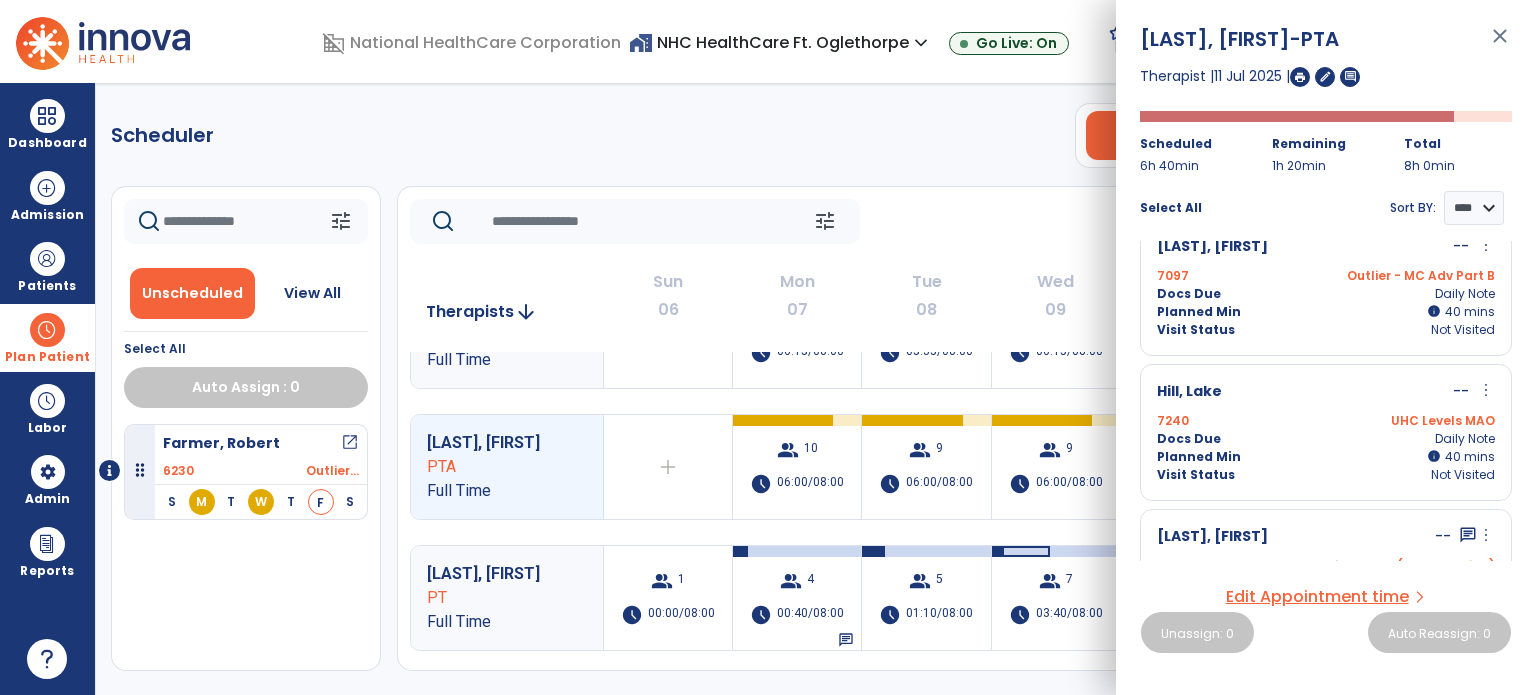 click on "UHC Levels MAO" at bounding box center [1410, 421] 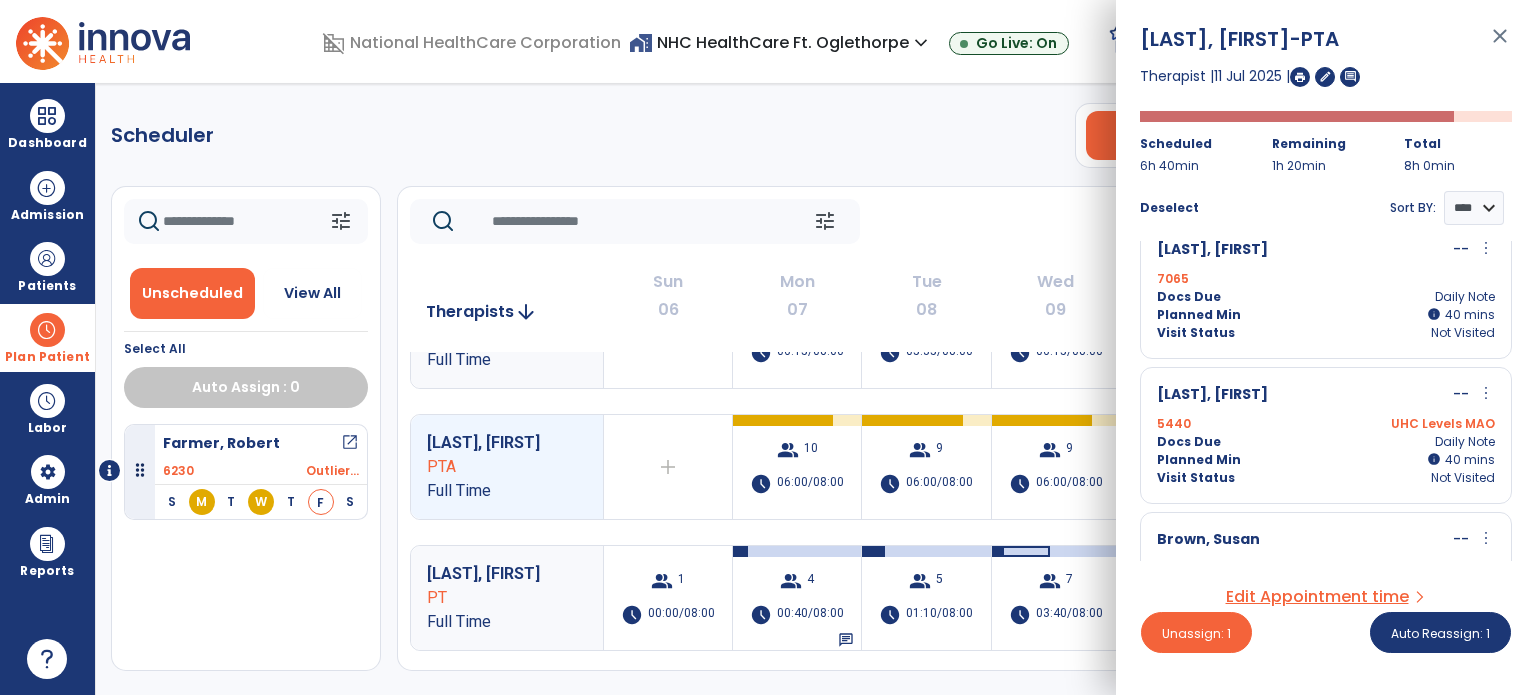 scroll, scrollTop: 1110, scrollLeft: 0, axis: vertical 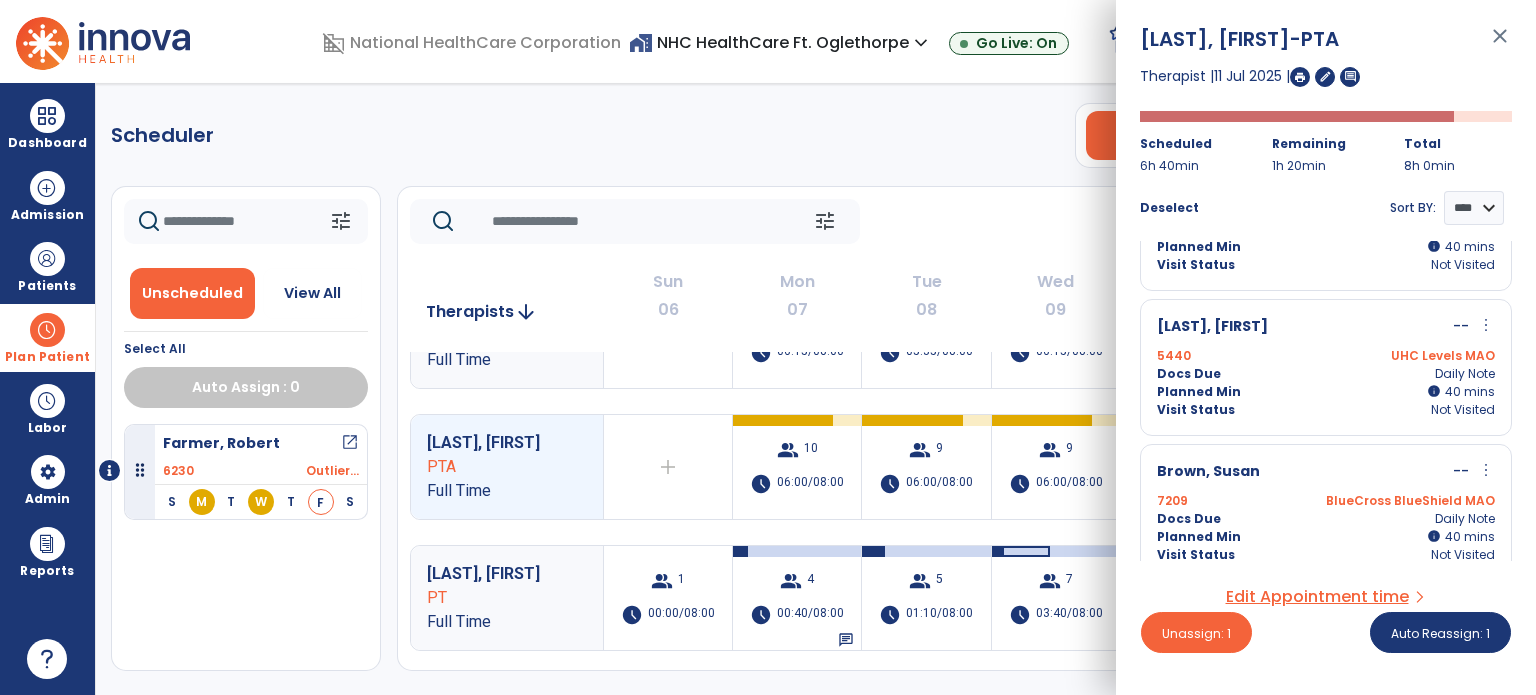 click on "Planned Min  info   40 I 40 mins" at bounding box center (1326, 392) 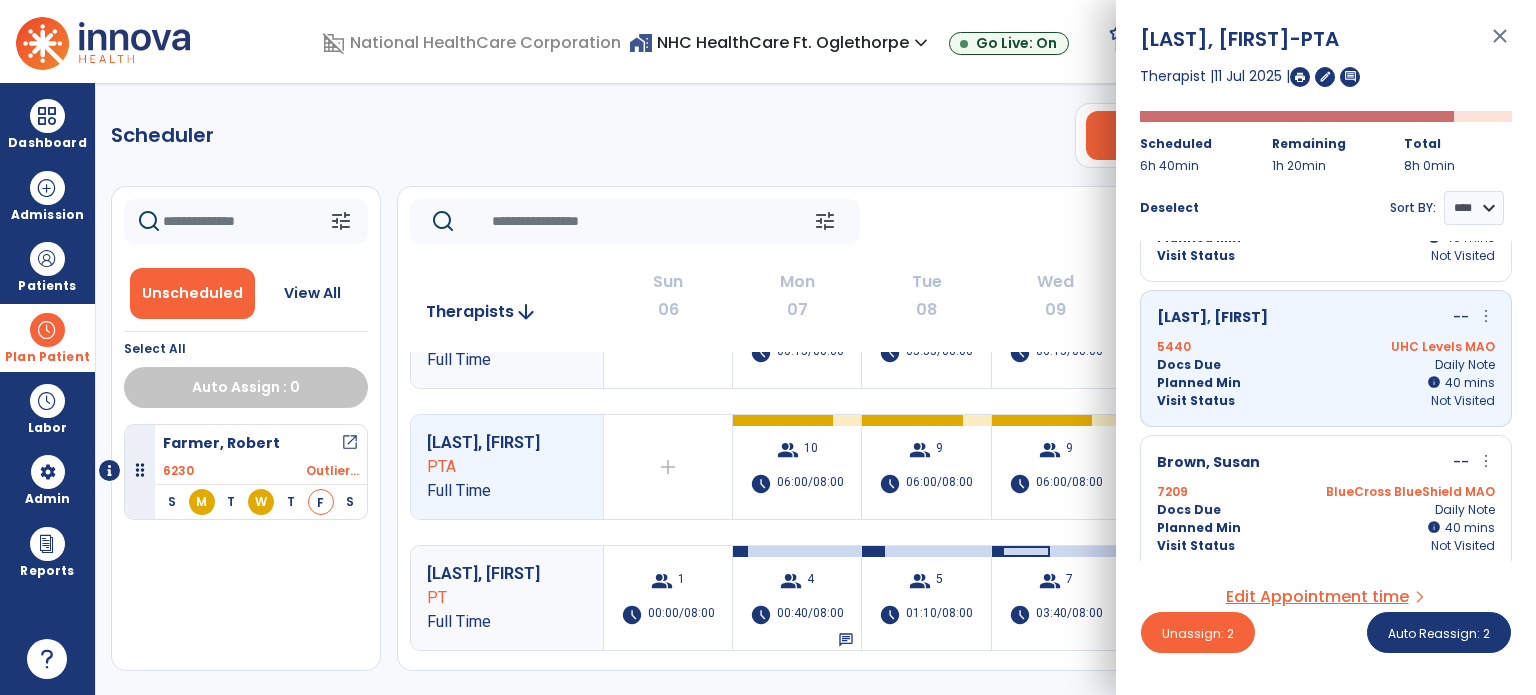 scroll, scrollTop: 1124, scrollLeft: 0, axis: vertical 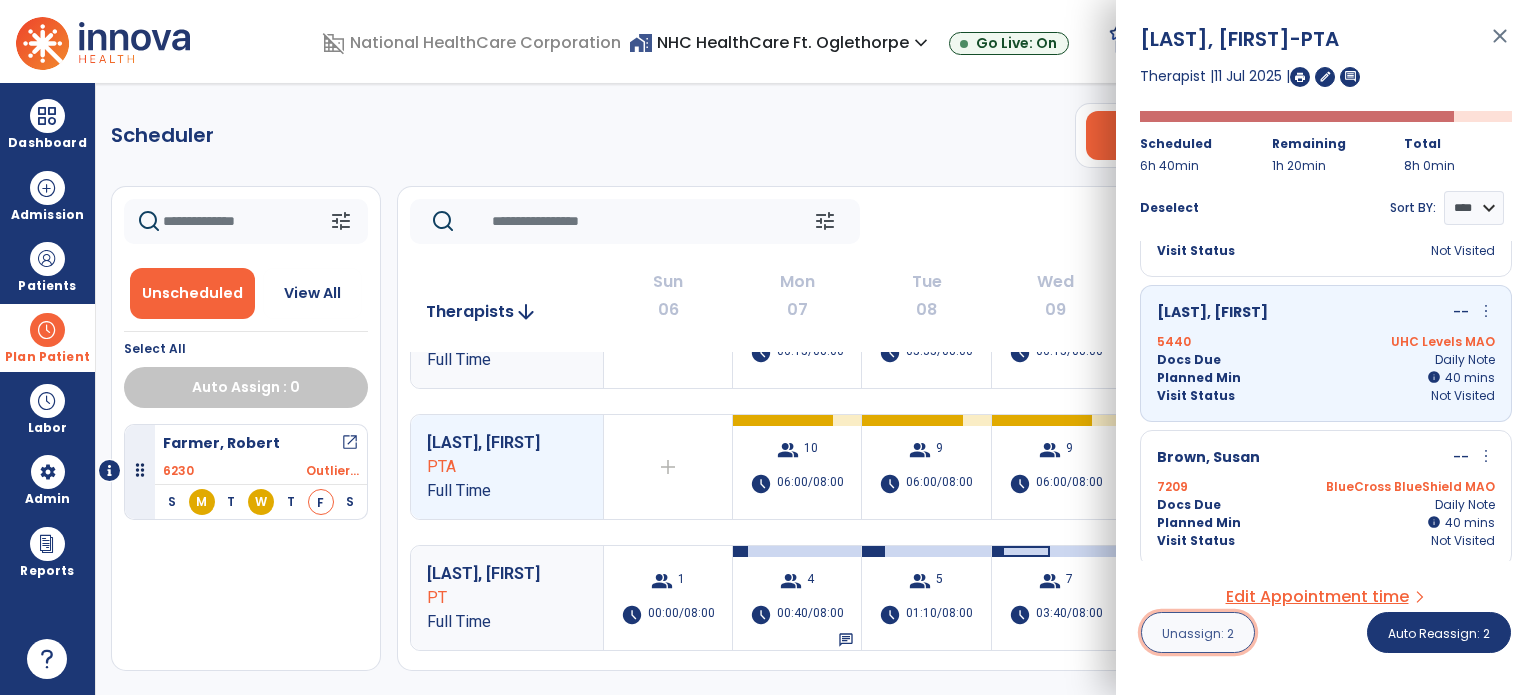 click on "Unassign: 2" at bounding box center [1198, 633] 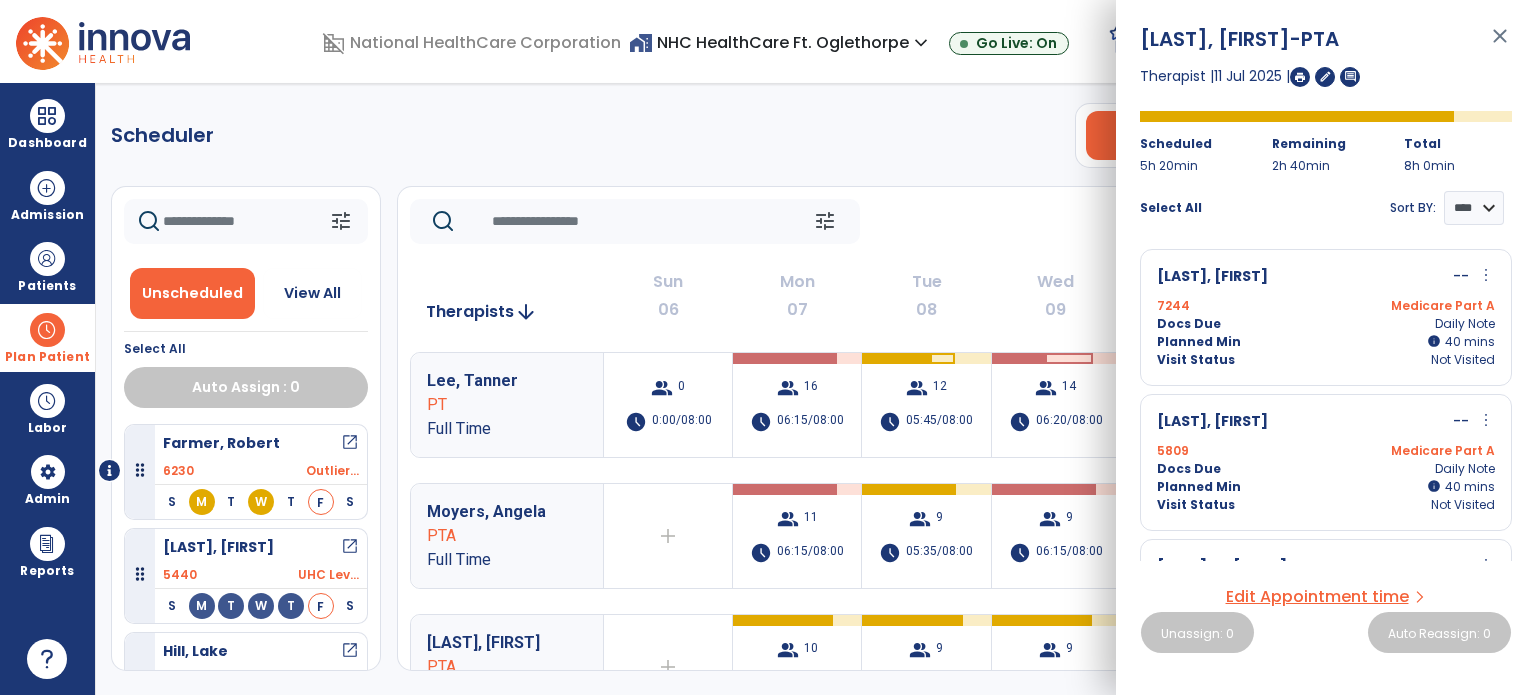 click on "Scheduler PT OT ST **** *** more_vert Manage Labor View All Therapists Print tune Unscheduled View All Select All Auto Assign : 0 [LAST], [FIRST] open_in_new 6230 Outlier... S M T W T F S [LAST], [FIRST] open_in_new 5440 UHC Lev... S M T W T F S [LAST], [FIRST] open_in_new 7240 UHC Lev... S M T W T F S tune Today chevron_left Jul 6, 2025 - Jul 12, 2025 ********* calendar_today chevron_right Therapists arrow_downward Sun 06 Mon 07 Tue 08 Wed 09 Thu 10 Fri 11 Sat 12 [LAST], [FIRST] PT Full Time group 0 schedule 0:00/08:00 group 16 schedule 06:15/08:00 group 12 schedule 05:45/08:00 group 14 schedule 06:20/08:00 group 12 schedule 07:21/08:00 group 8 schedule 04:41/08:00 group 0 schedule 0:00/08:00 [LAST], [FIRST] PTA Full Time add Therapist not available for the day group 11 schedule 06:15/08:00 group 9 schedule 05:35/08:00 group 9 schedule 06:15/08:00 group 11 schedule 06:55/08:00 group 10 schedule add" at bounding box center (816, 389) 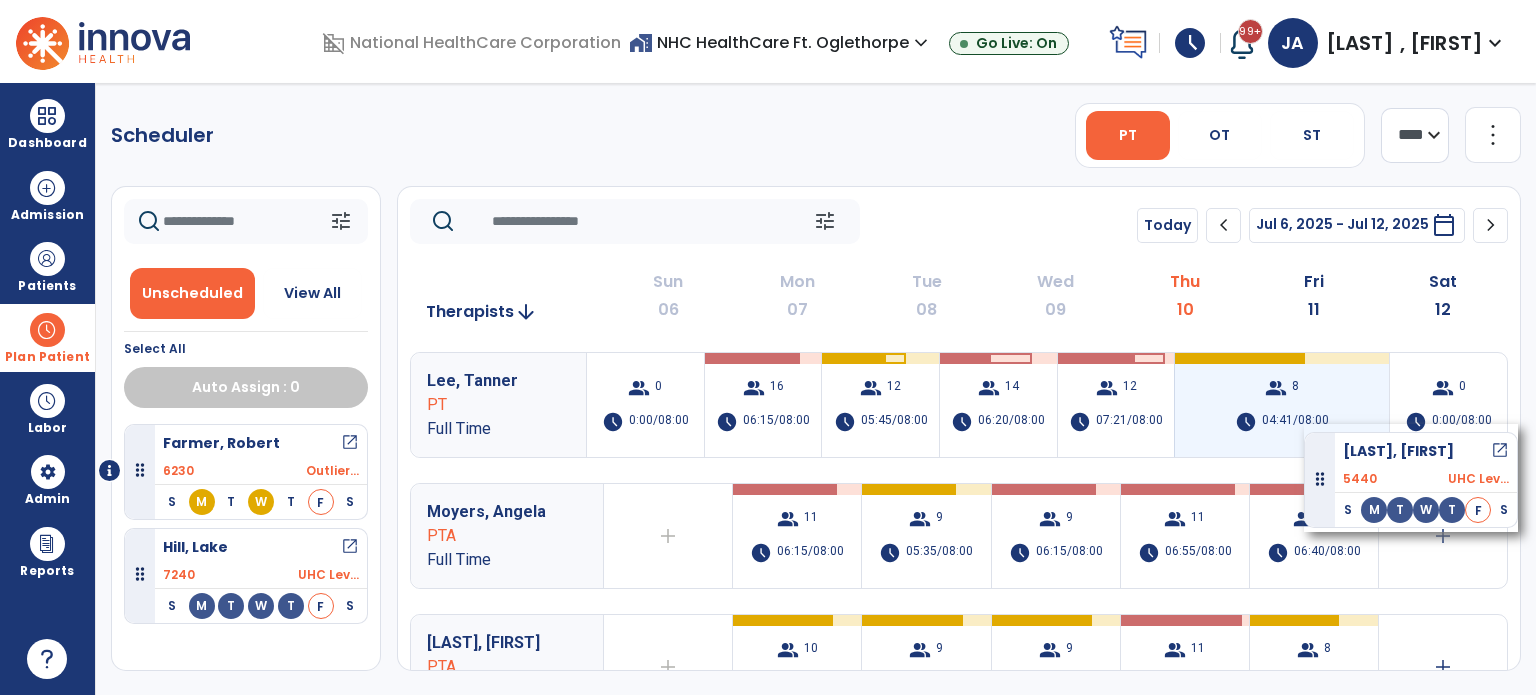 drag, startPoint x: 244, startPoint y: 559, endPoint x: 1304, endPoint y: 424, distance: 1068.5621 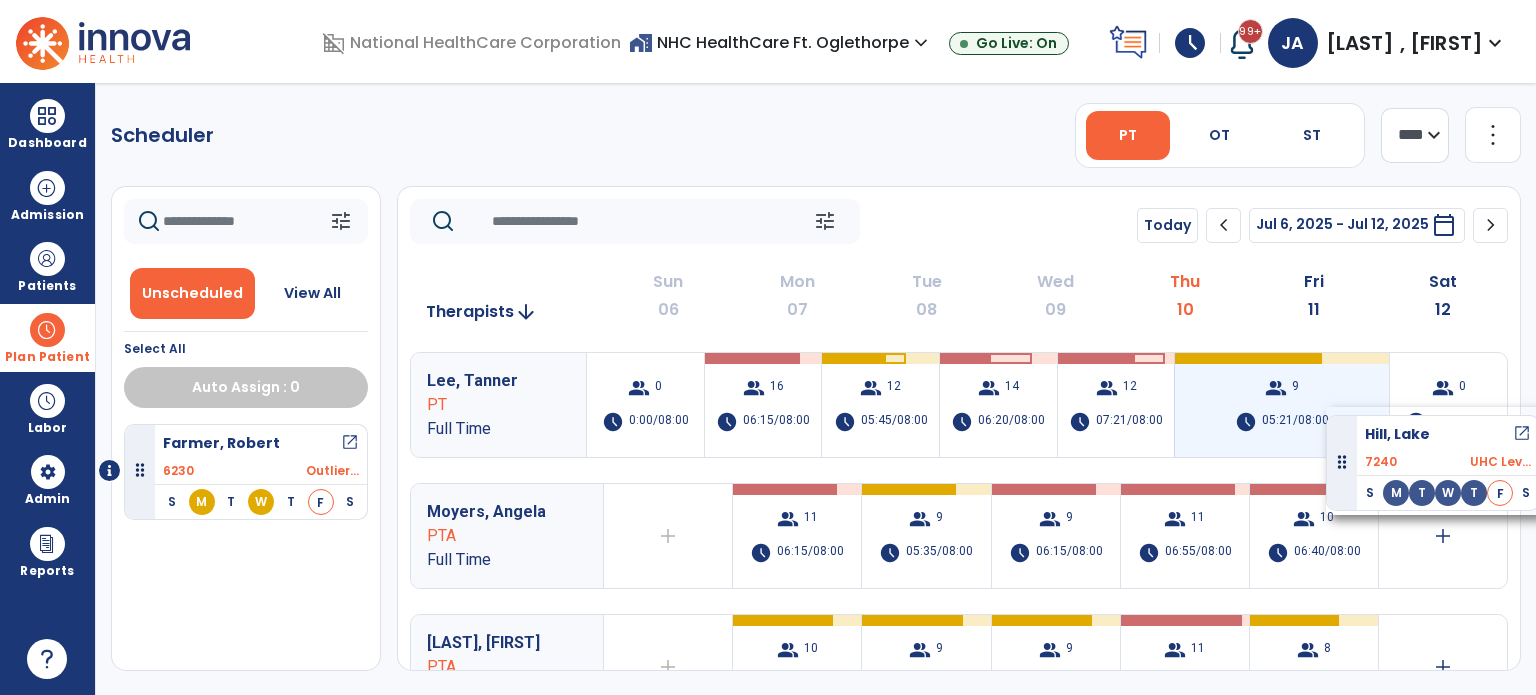 drag, startPoint x: 139, startPoint y: 577, endPoint x: 1326, endPoint y: 407, distance: 1199.1117 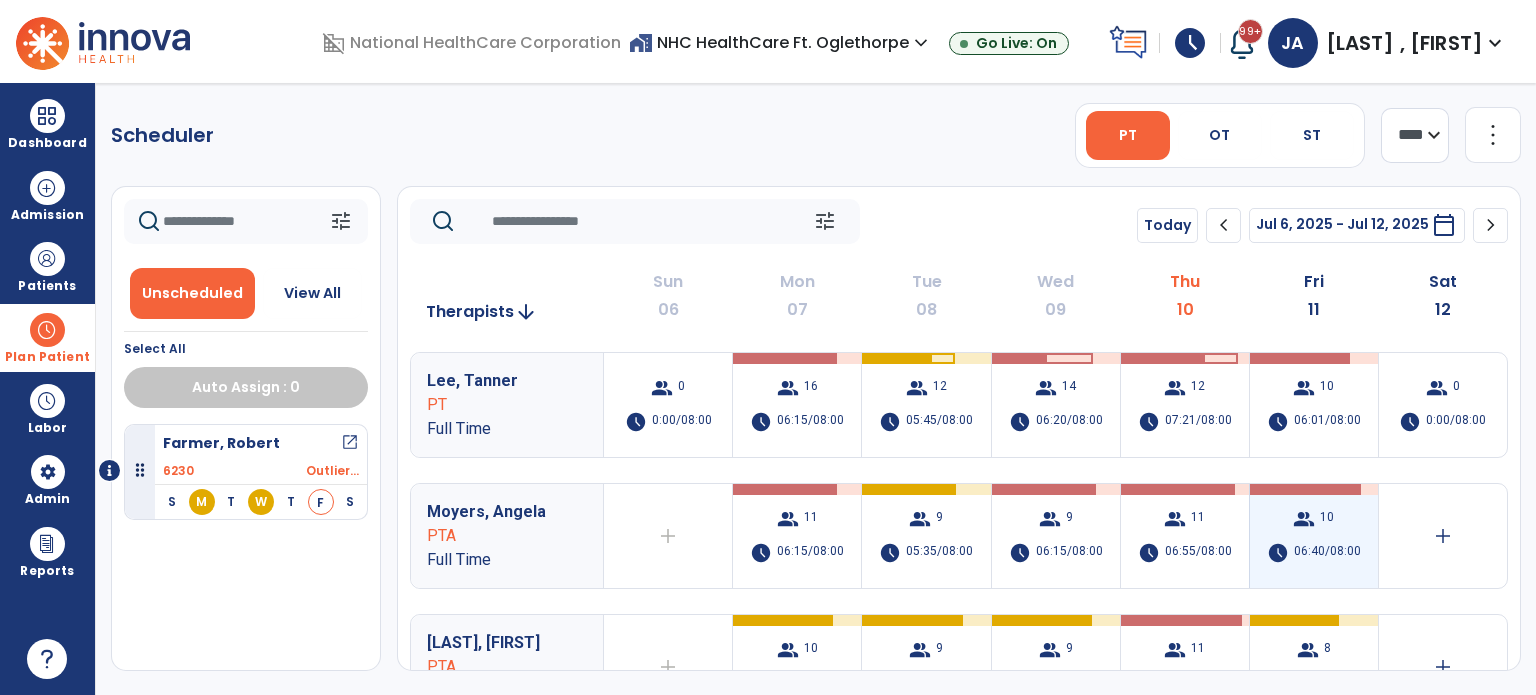 click on "group  10  schedule  06:40/08:00" at bounding box center (1314, 536) 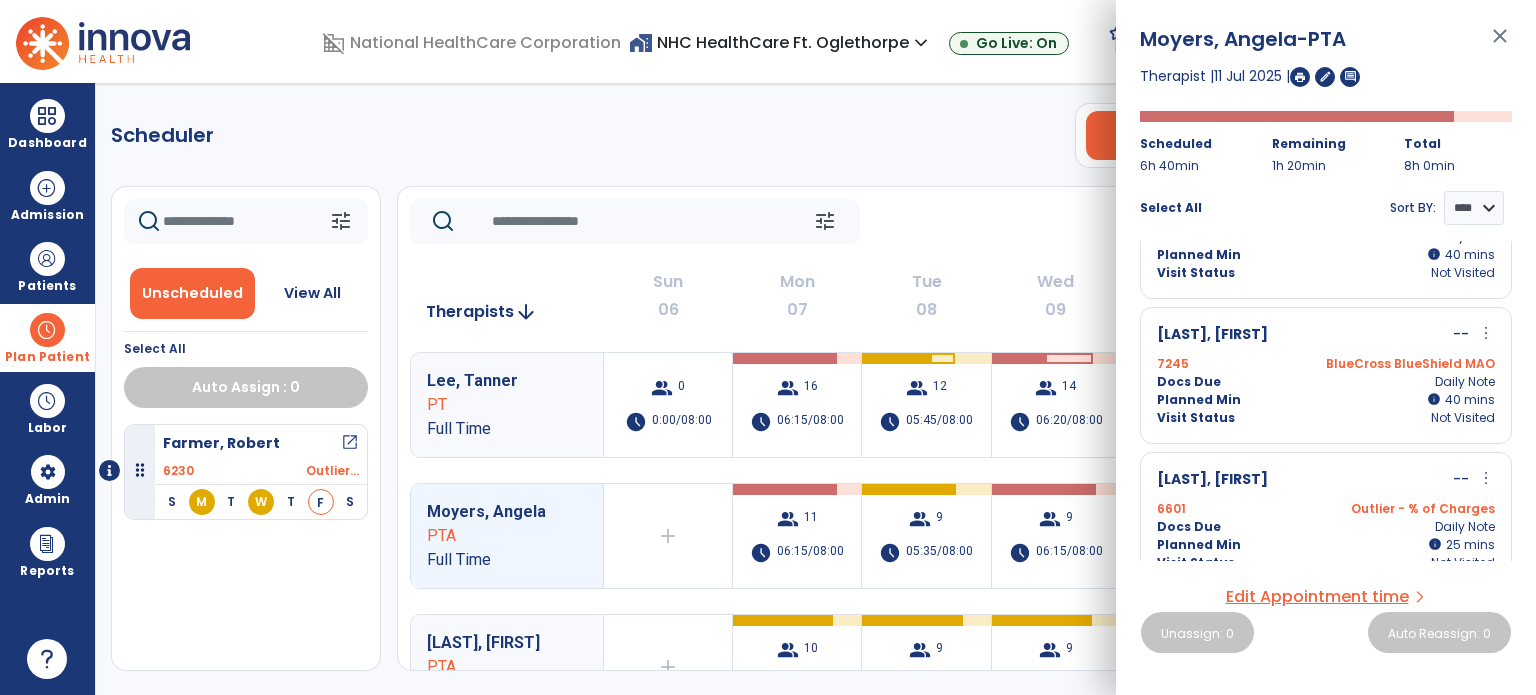 scroll, scrollTop: 1124, scrollLeft: 0, axis: vertical 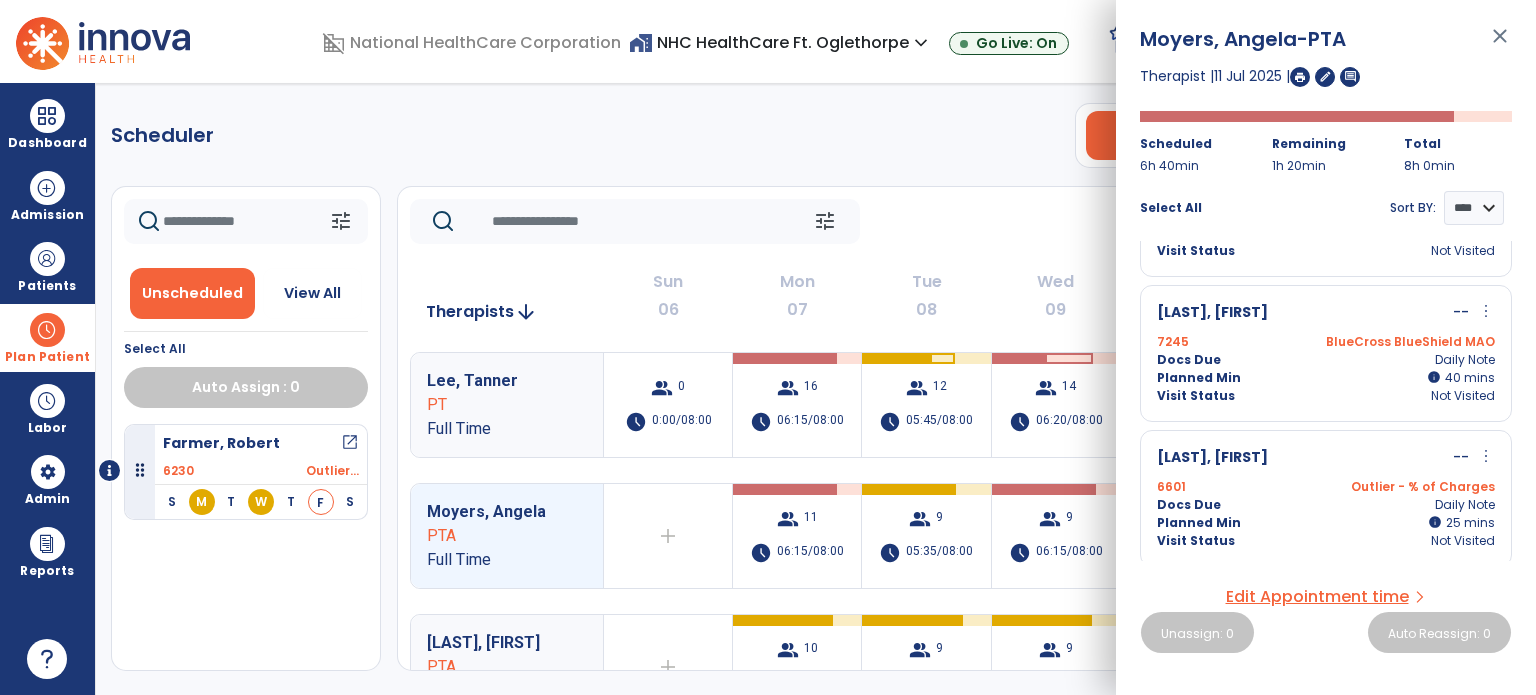 click on "tune   Today  chevron_left Jul 6, 2025 - Jul 12, 2025  *********  calendar_today  chevron_right" 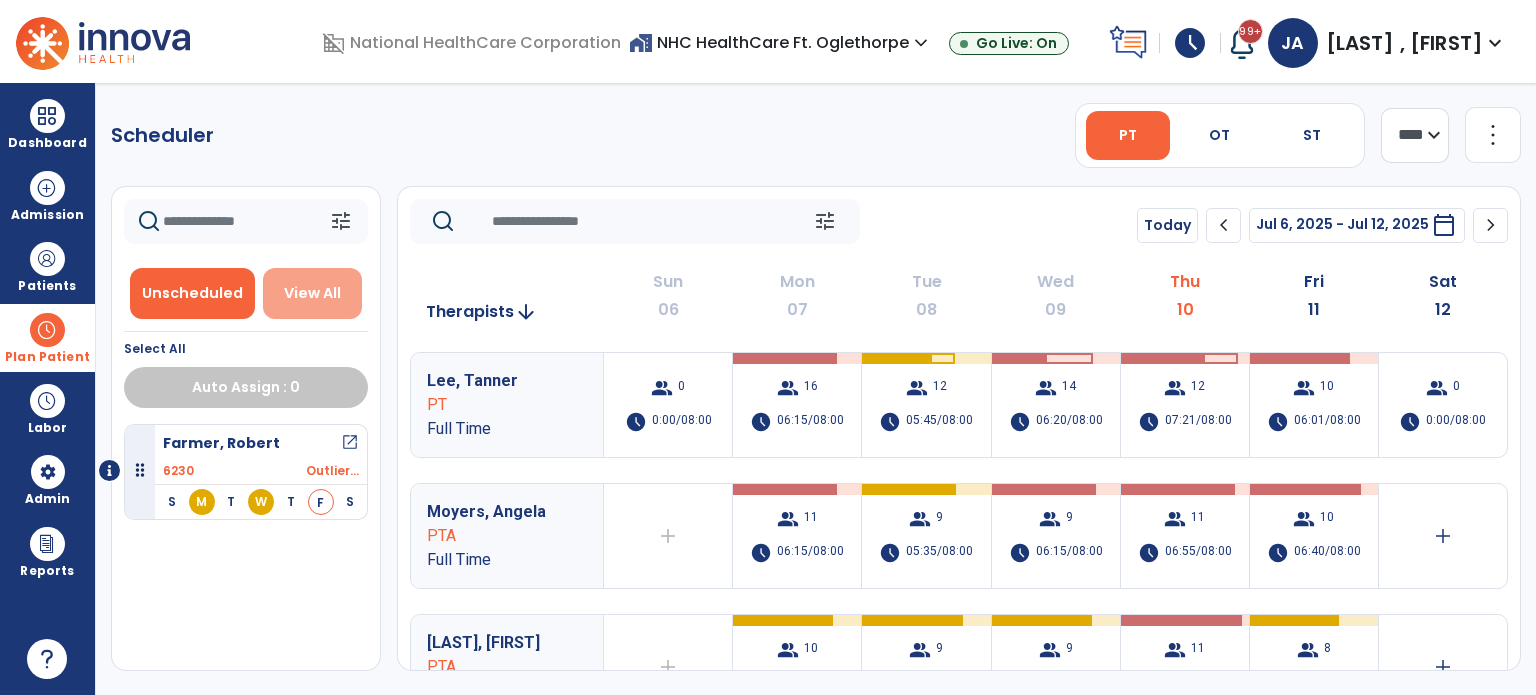 click on "View All" at bounding box center [312, 293] 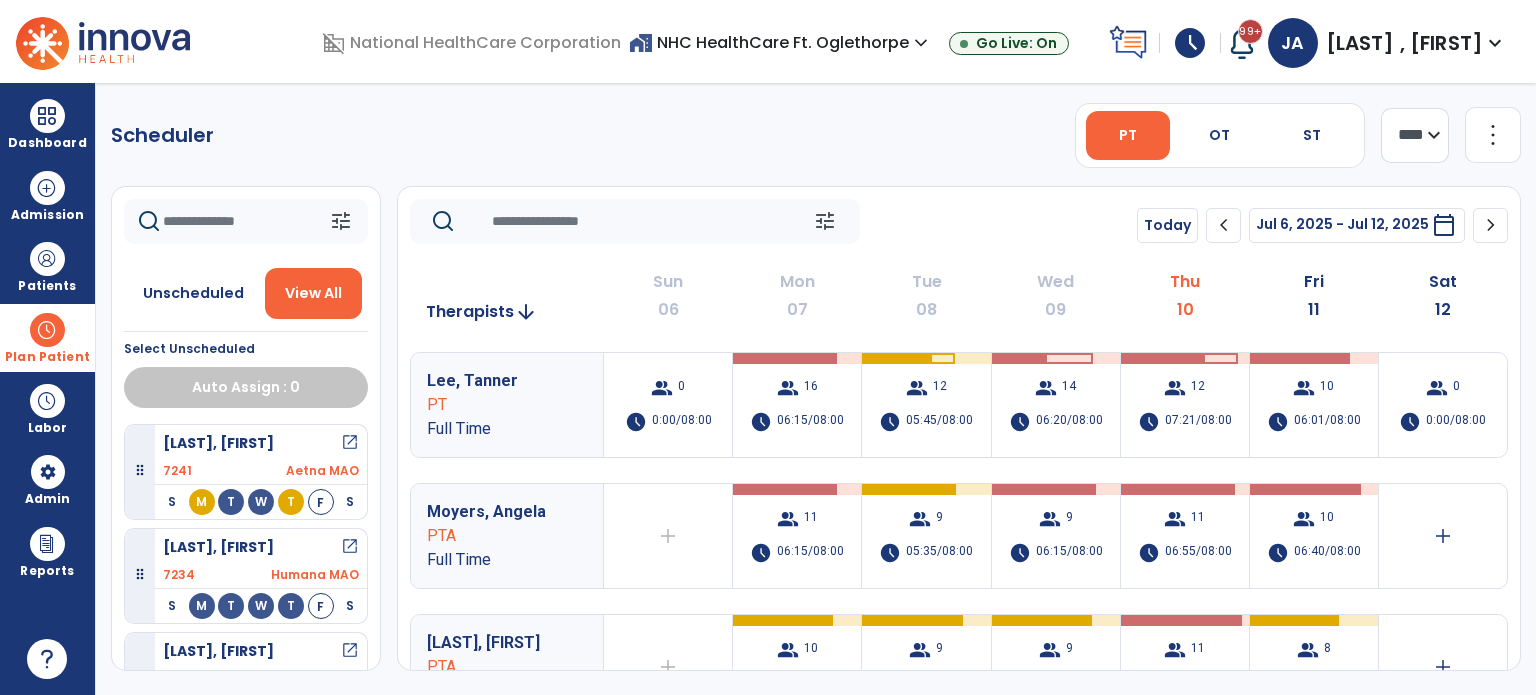 click 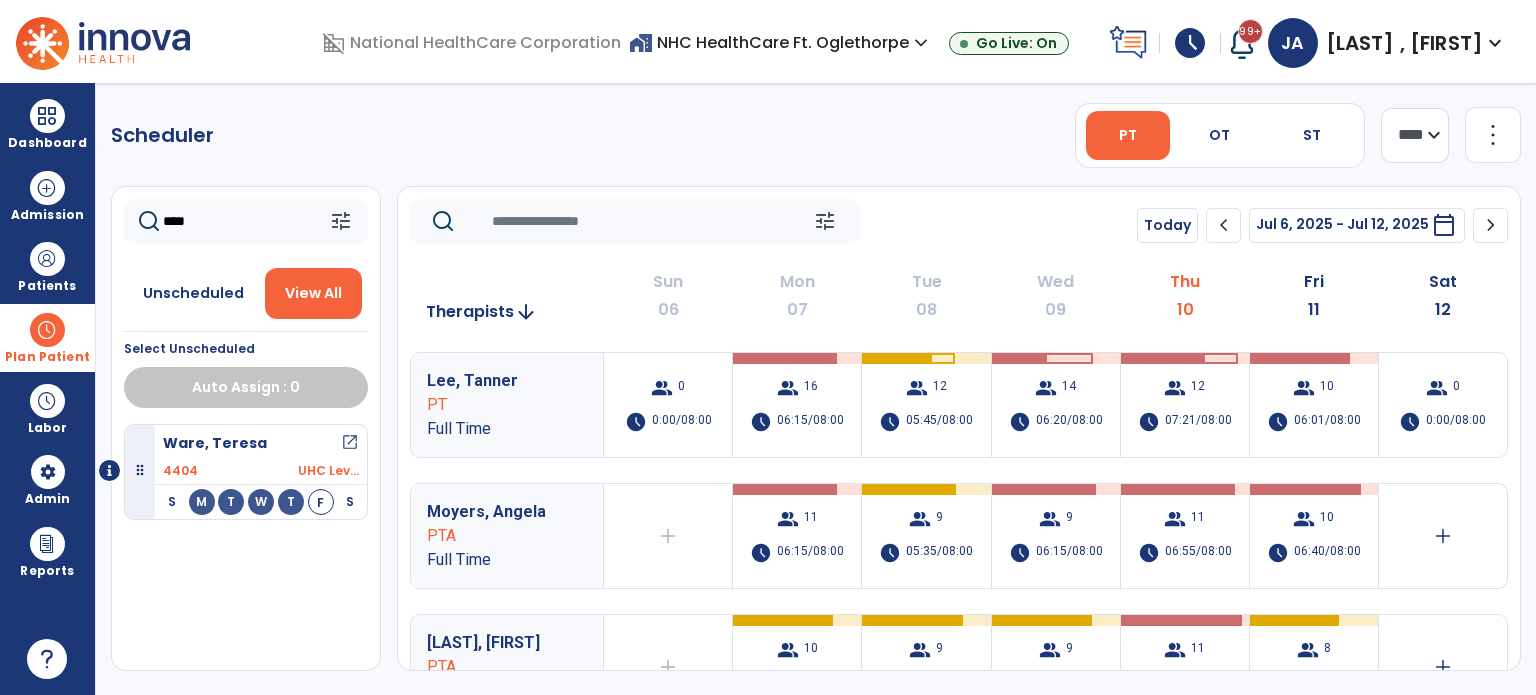 type on "****" 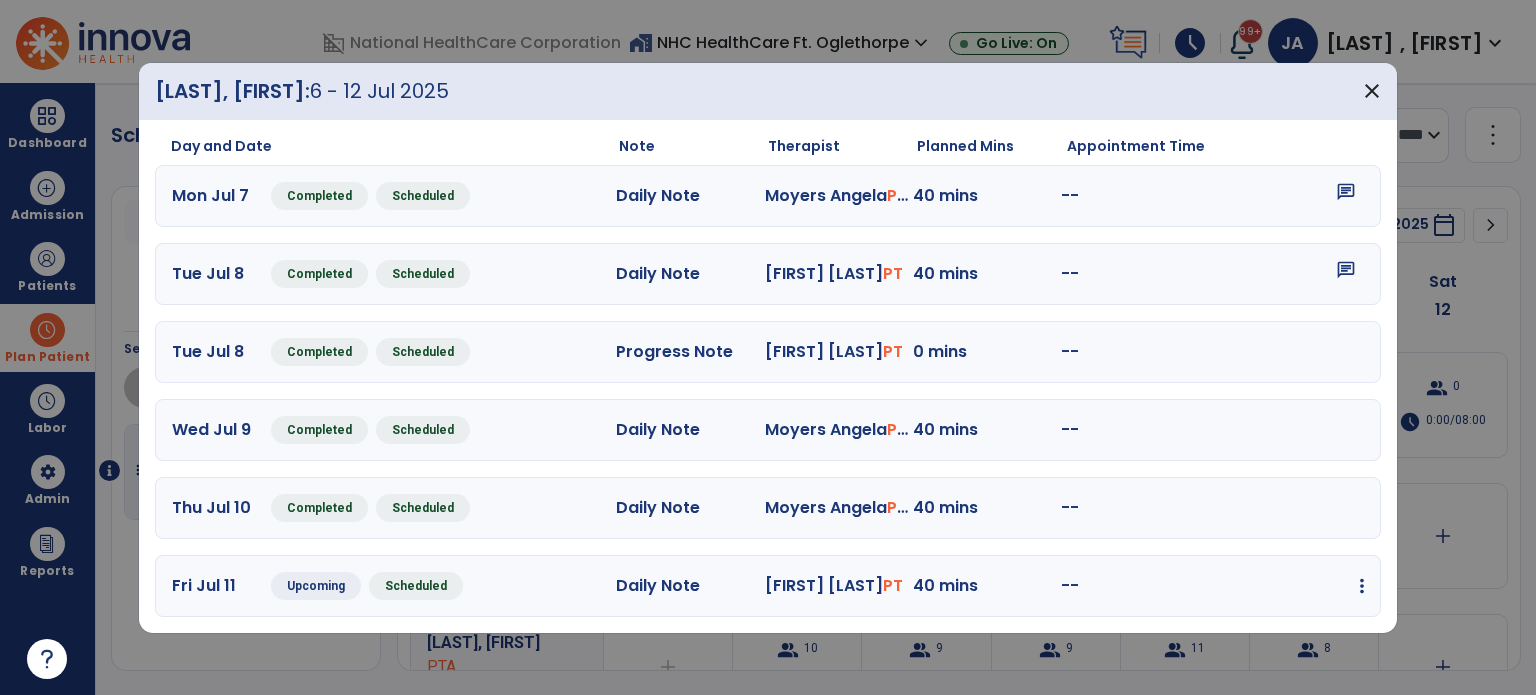 click at bounding box center (1362, 586) 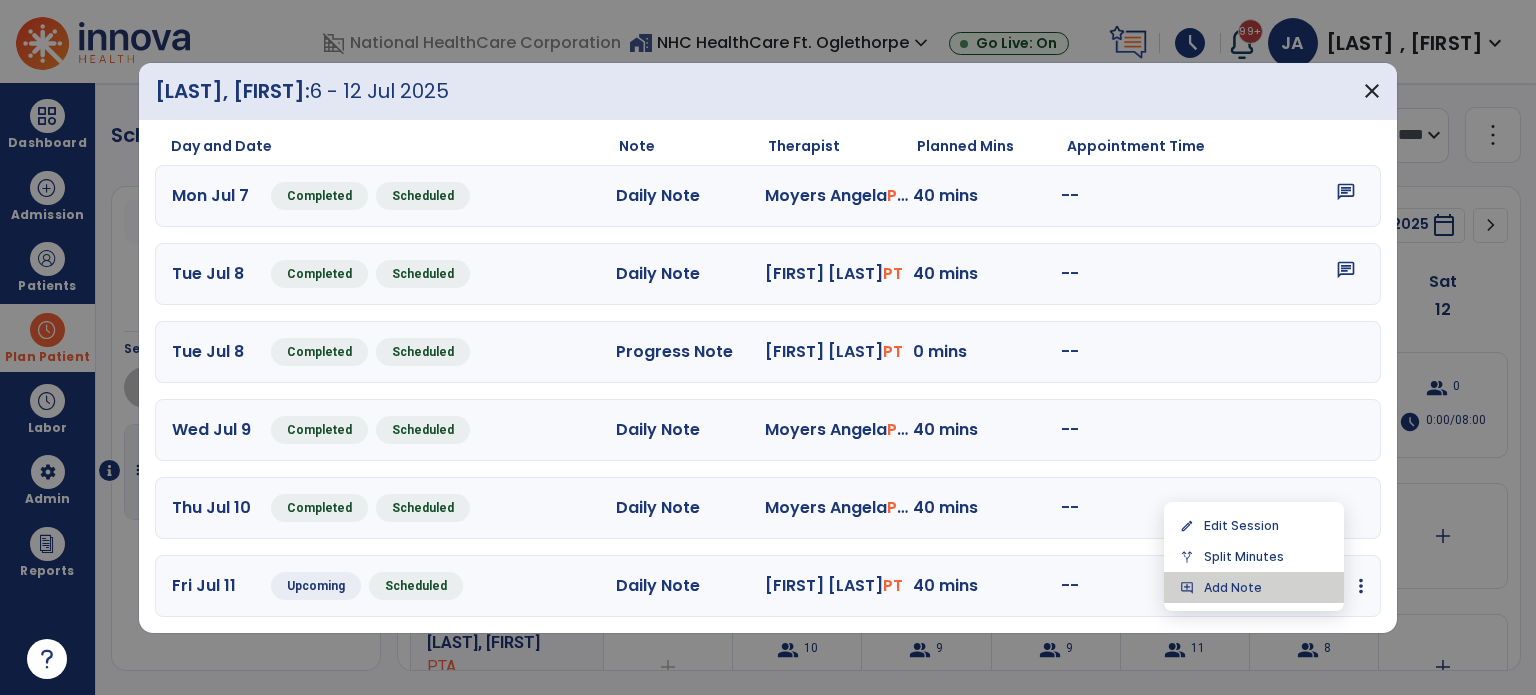 click on "add_comment  Add Note" at bounding box center [1254, 587] 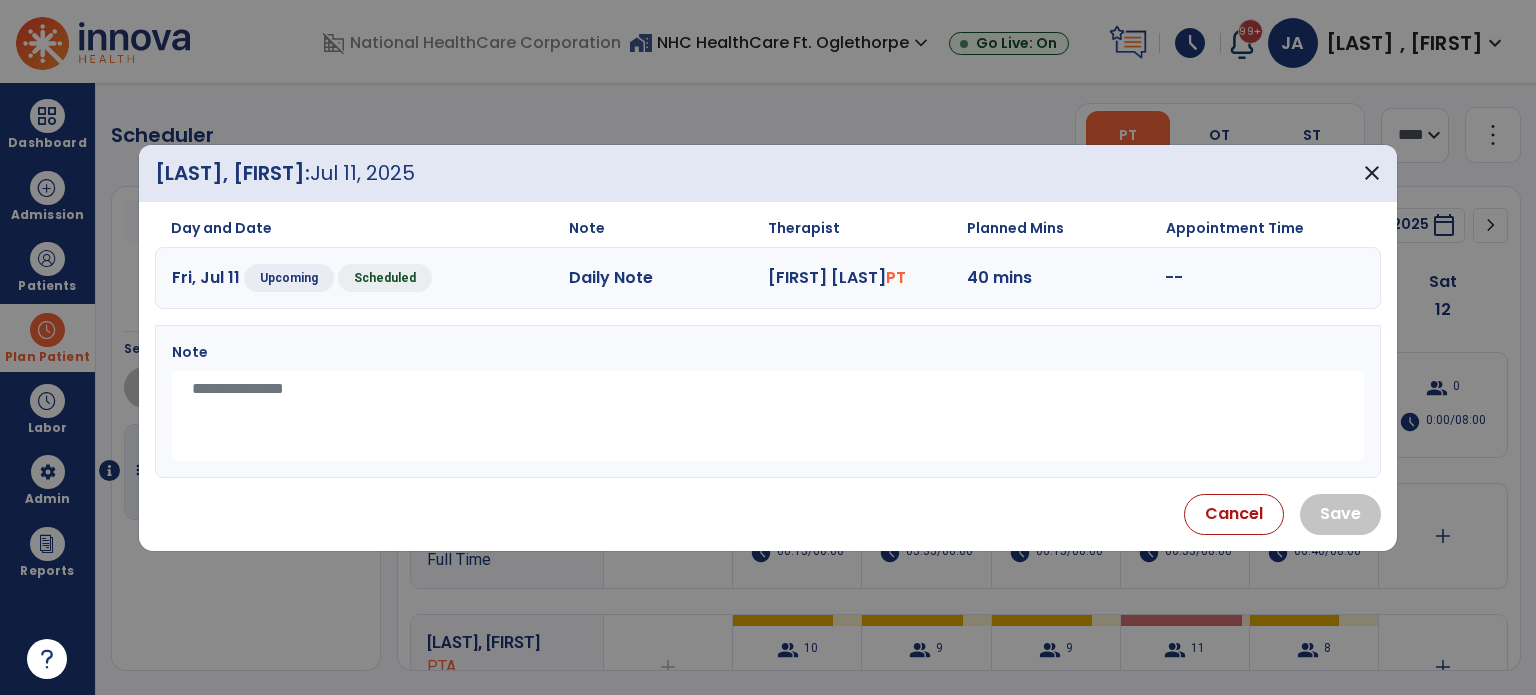 click at bounding box center (768, 416) 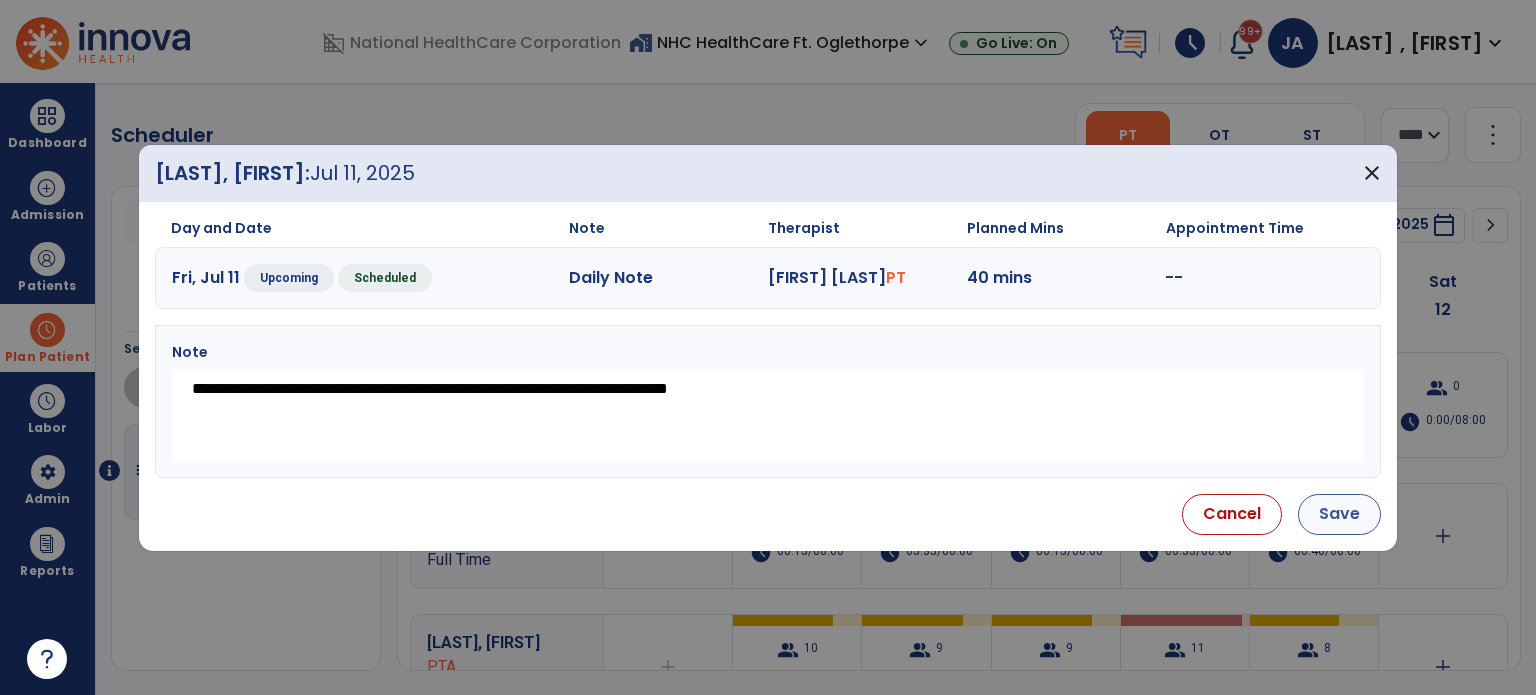 type on "**********" 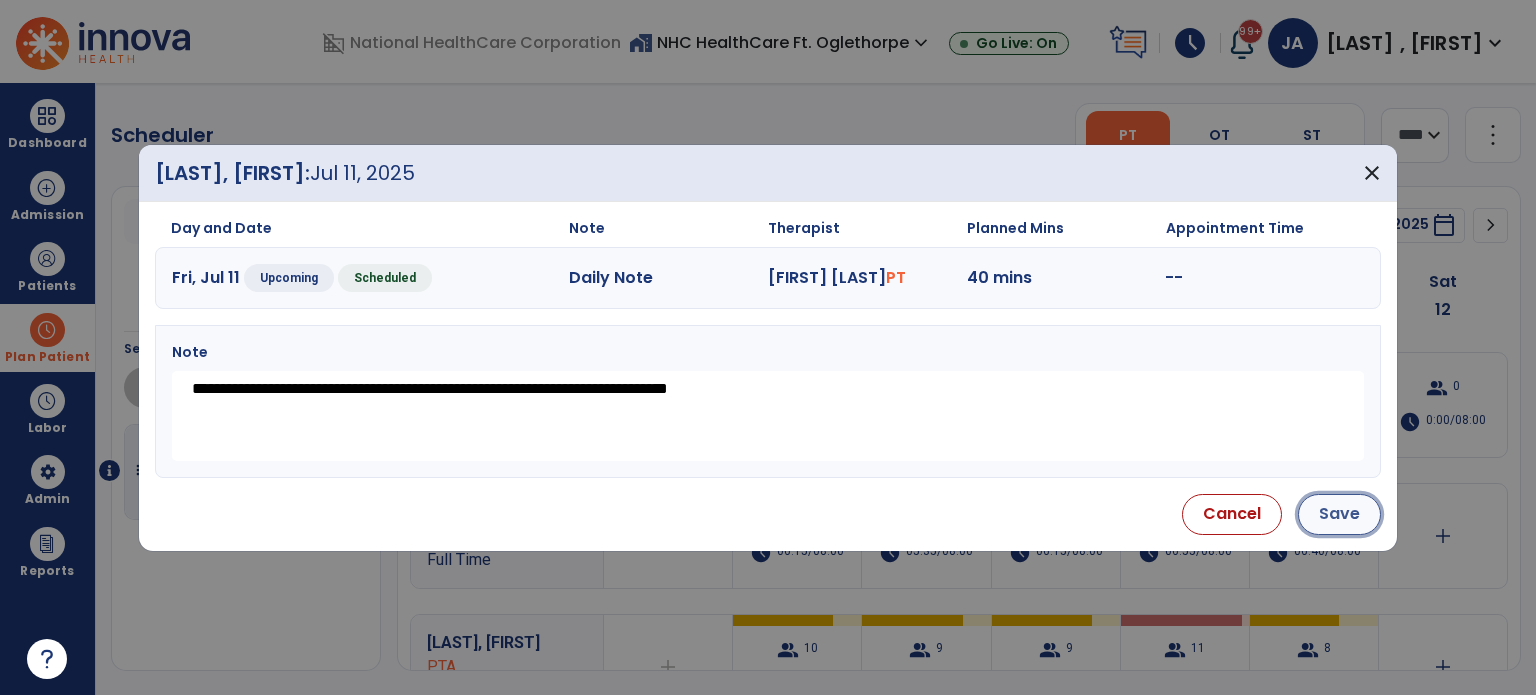 click on "Save" at bounding box center [1339, 514] 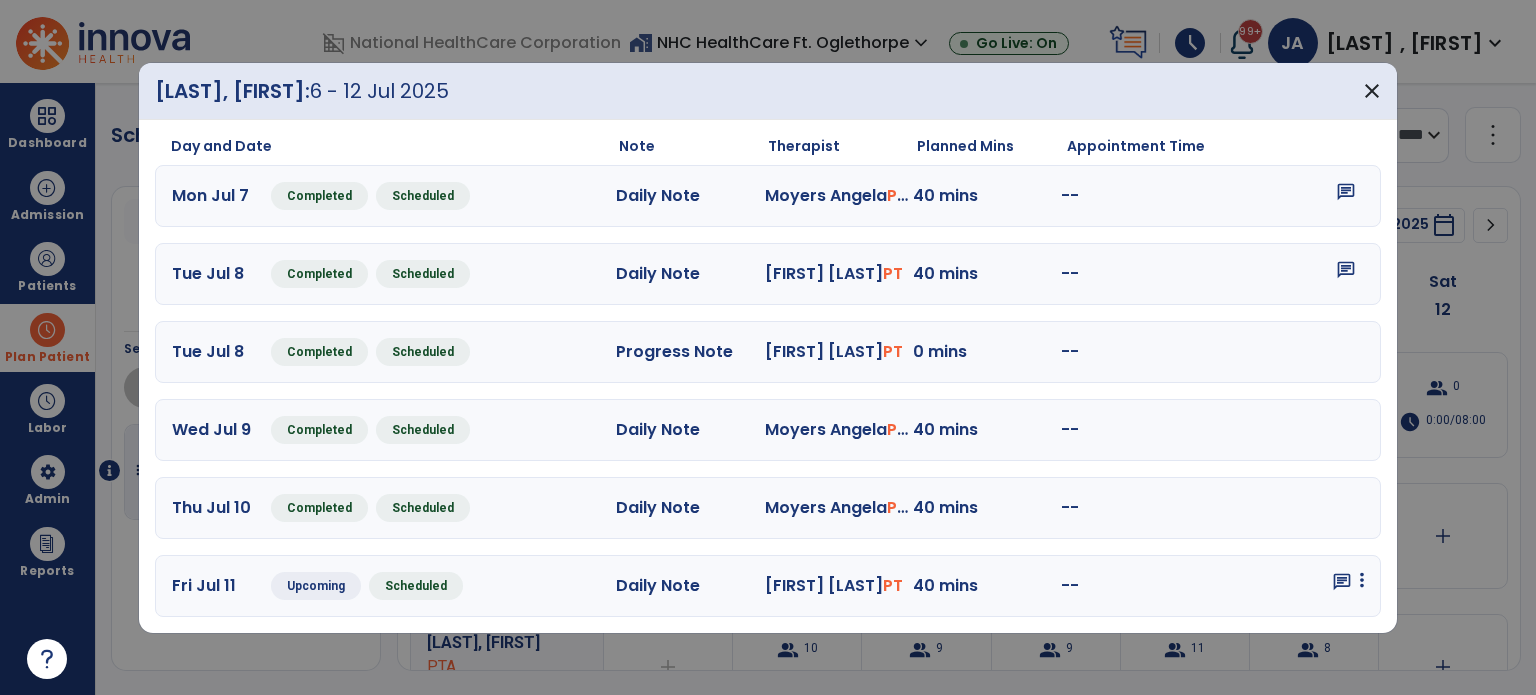 click at bounding box center [1362, 580] 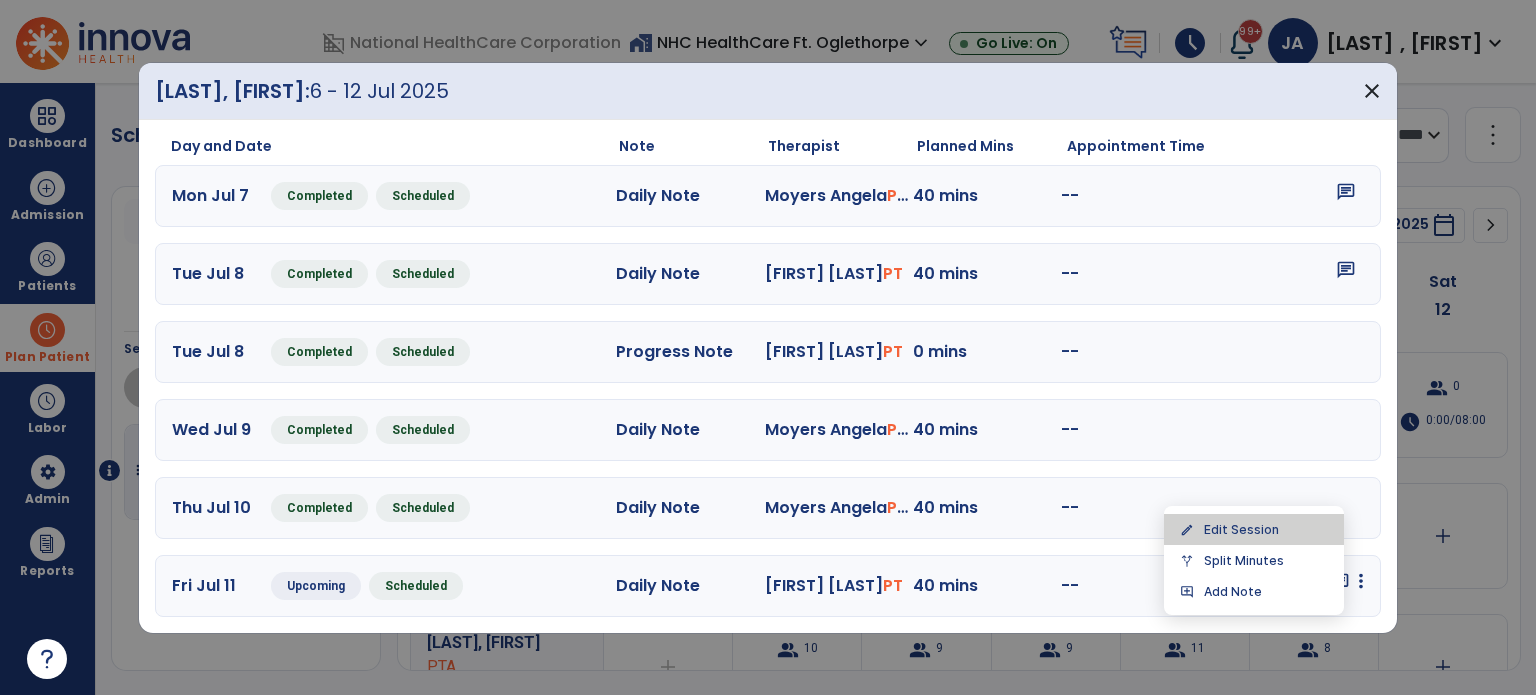 click on "edit   Edit Session" at bounding box center [1254, 529] 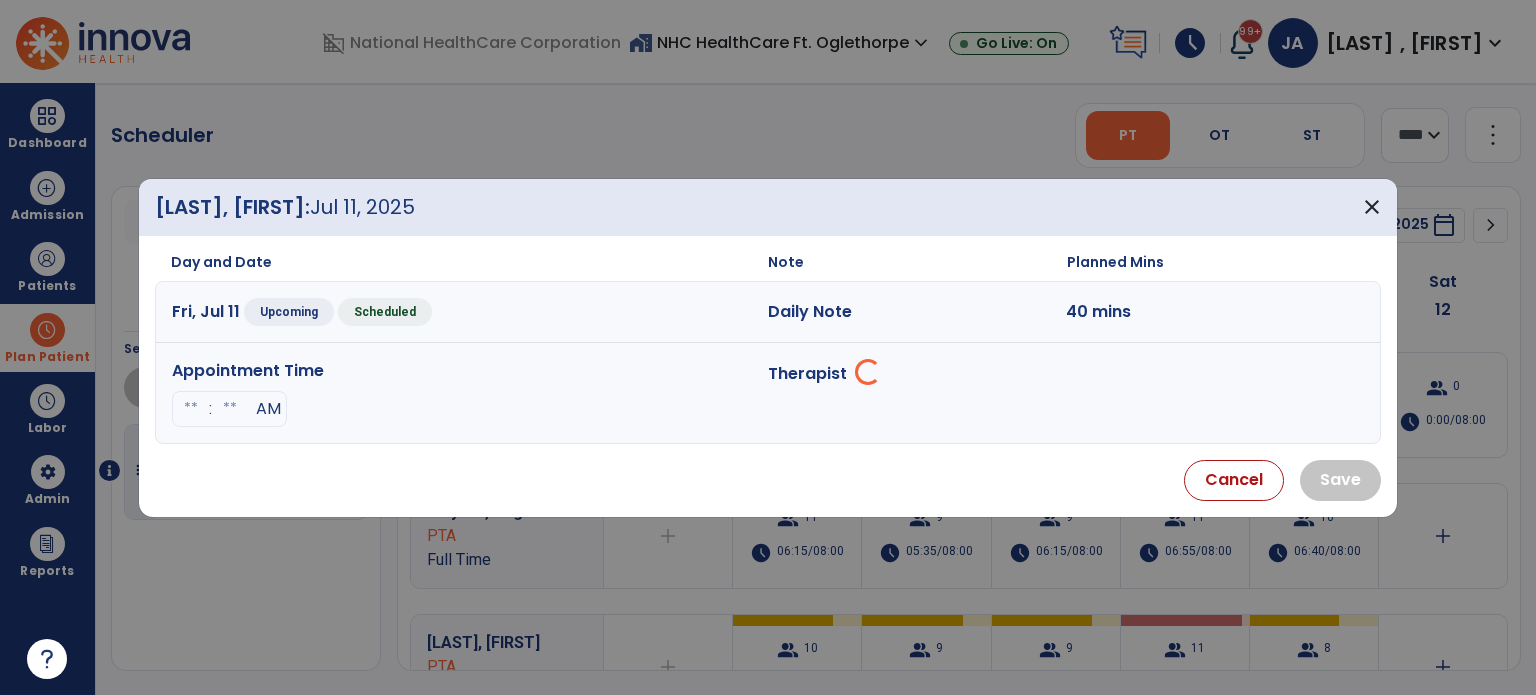select on "**********" 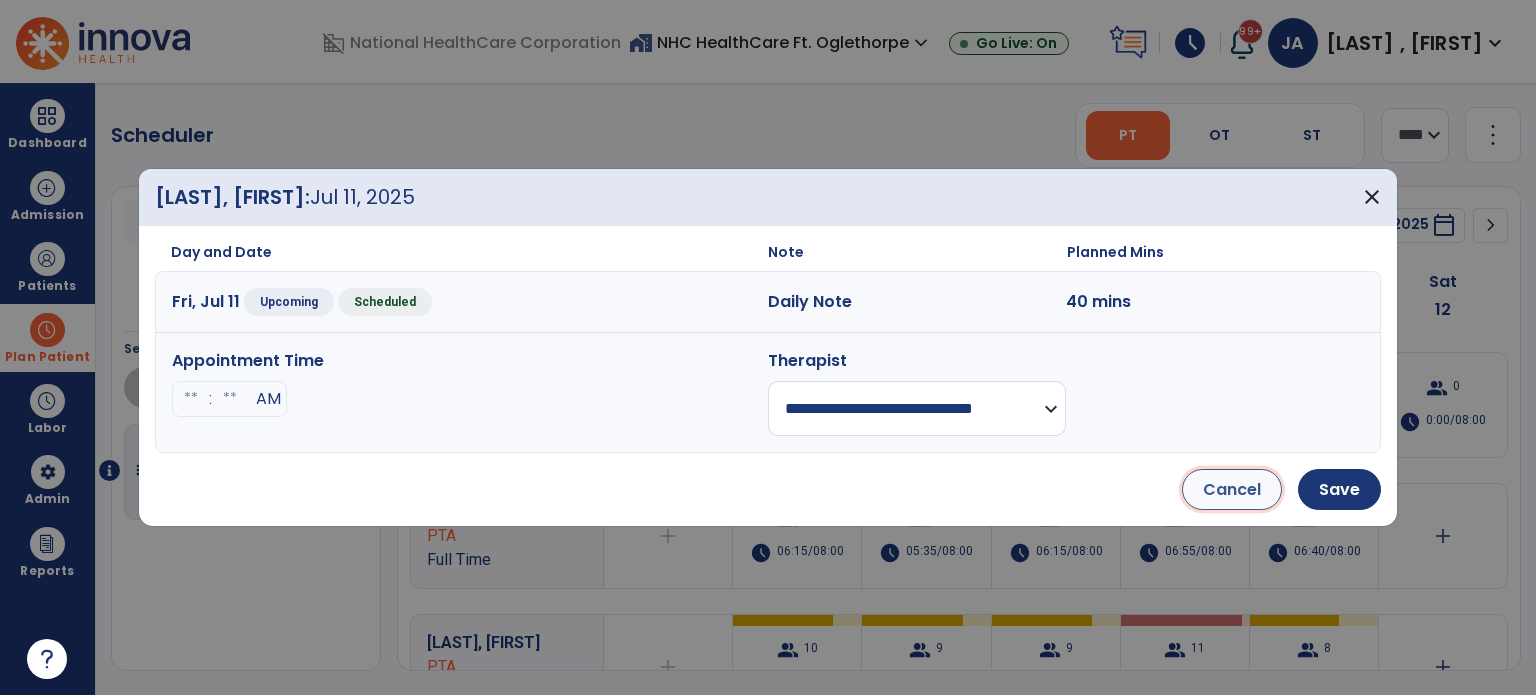 click on "Cancel" at bounding box center (1232, 489) 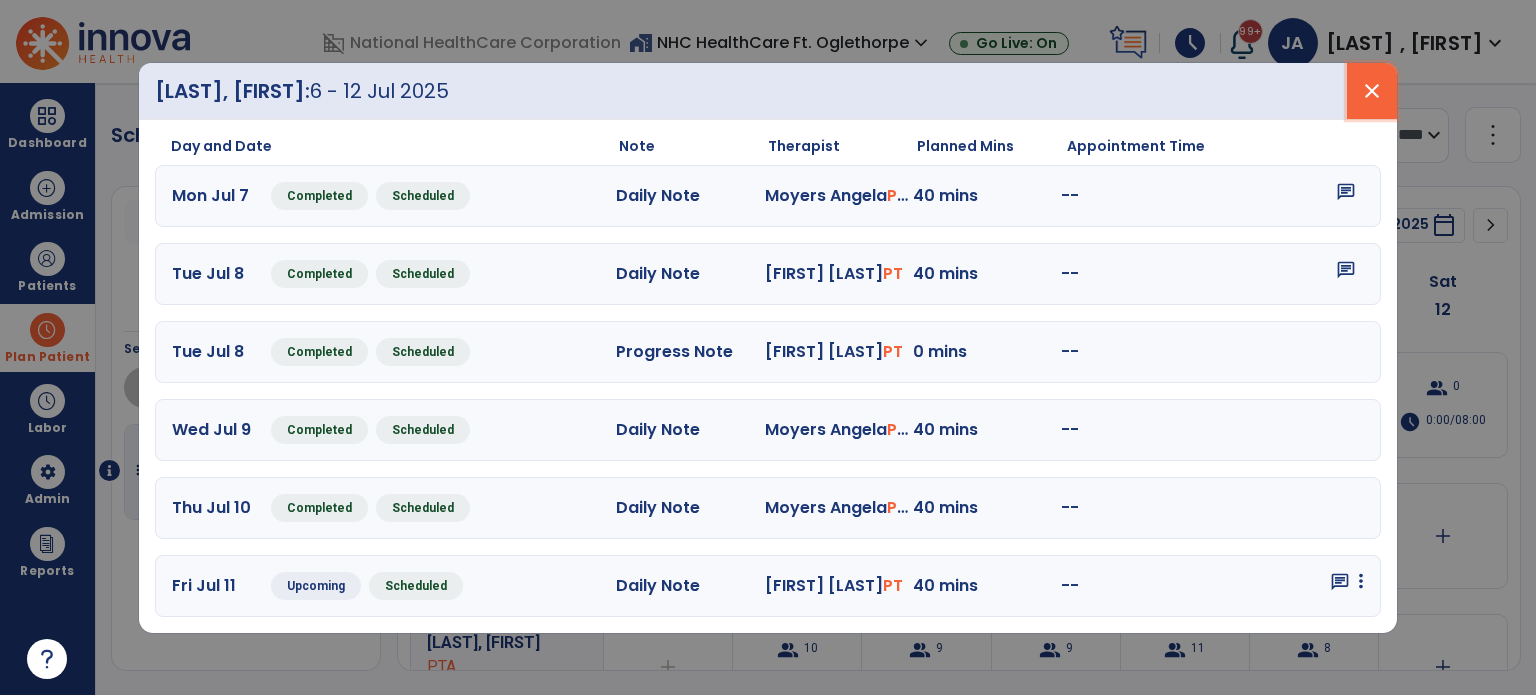 click on "close" at bounding box center [1372, 91] 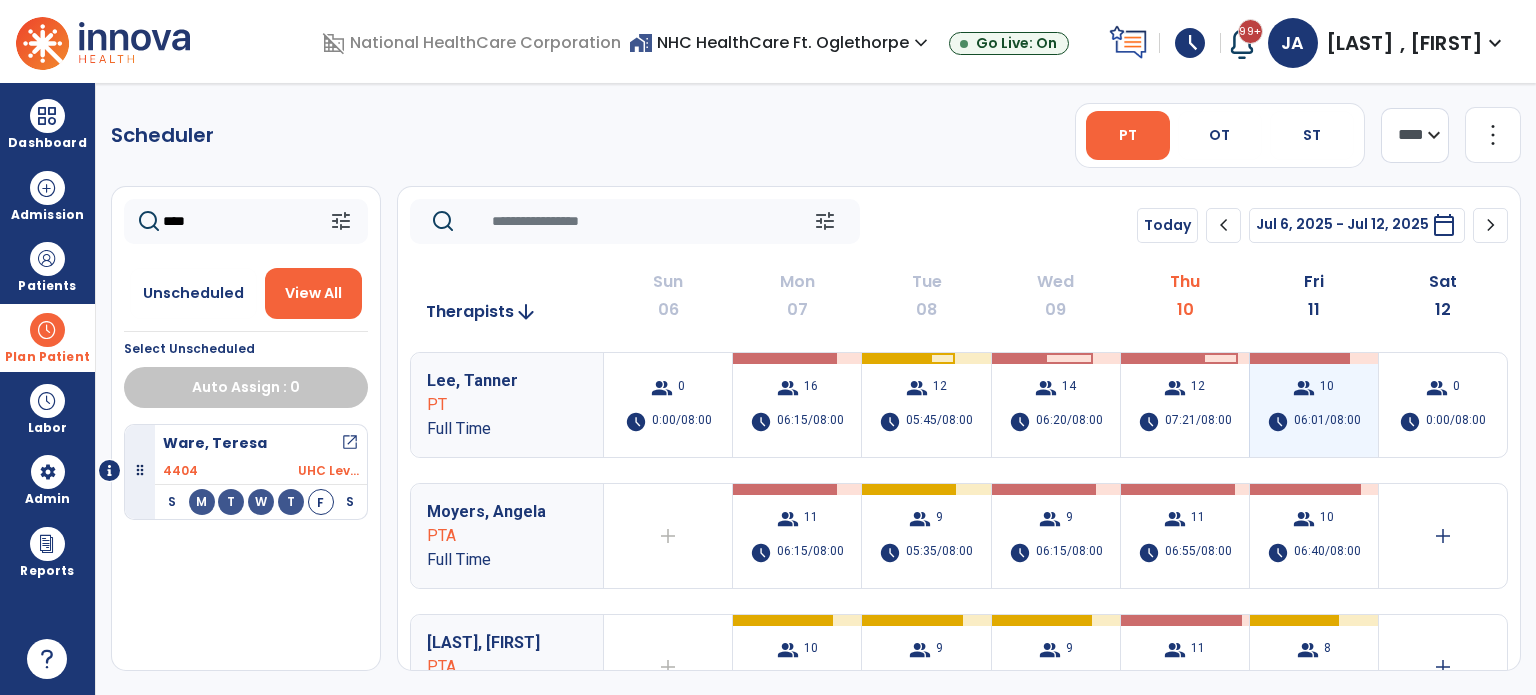 click on "10" at bounding box center [1327, 388] 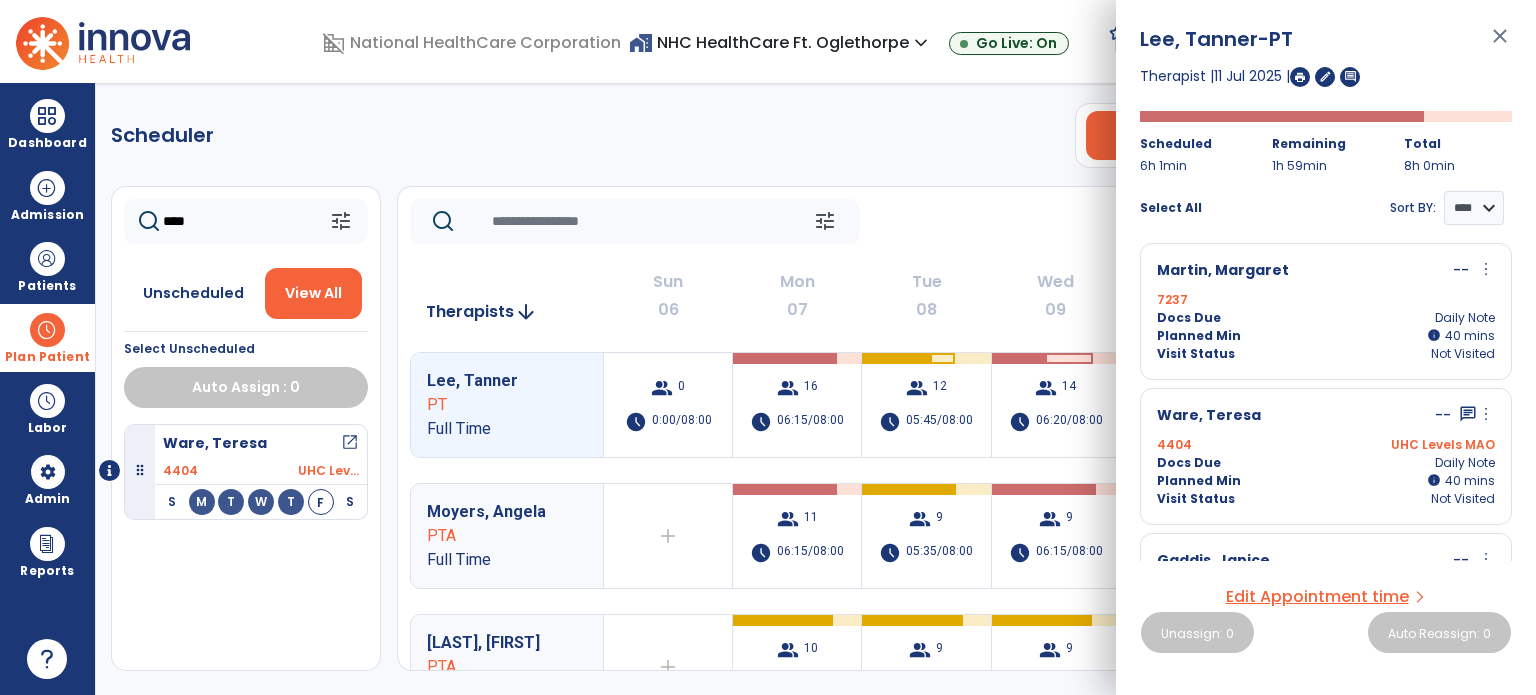 scroll, scrollTop: 112, scrollLeft: 0, axis: vertical 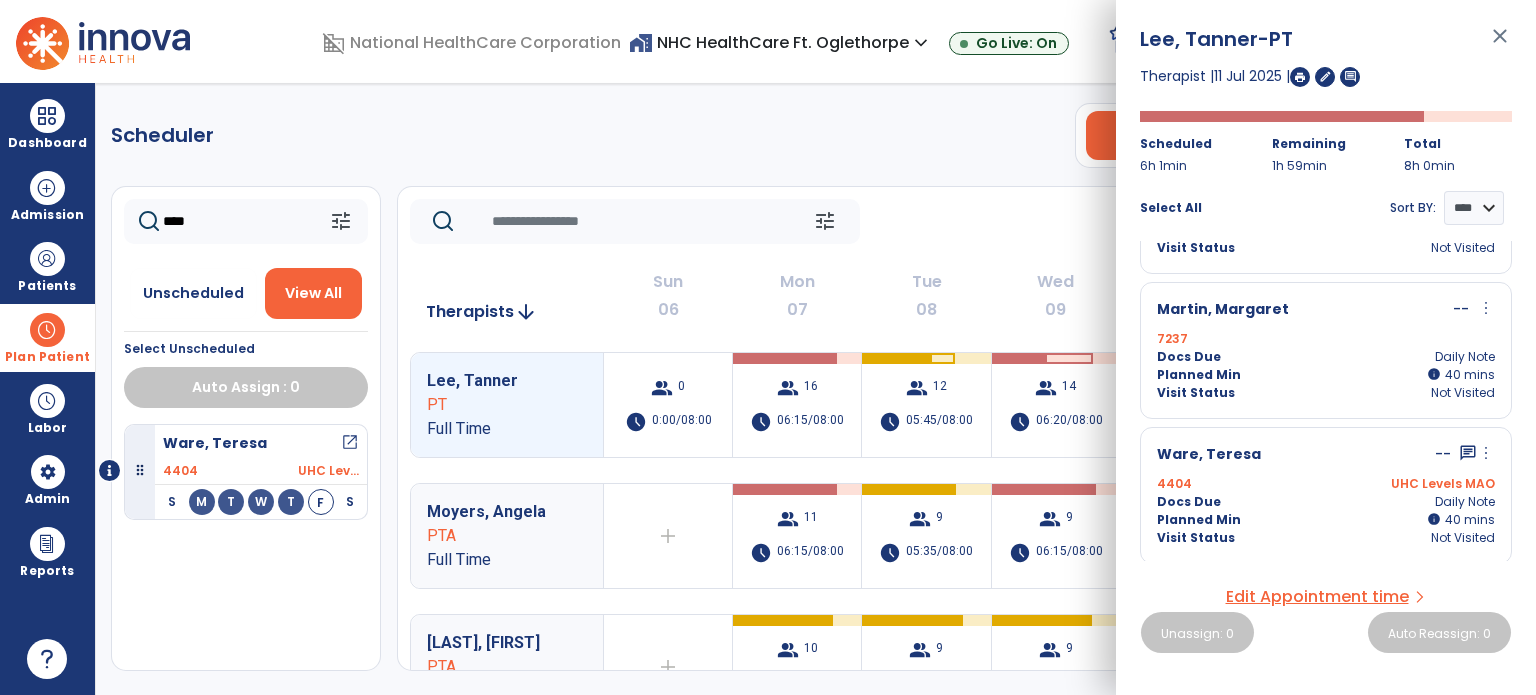 click on "more_vert" at bounding box center (1486, 453) 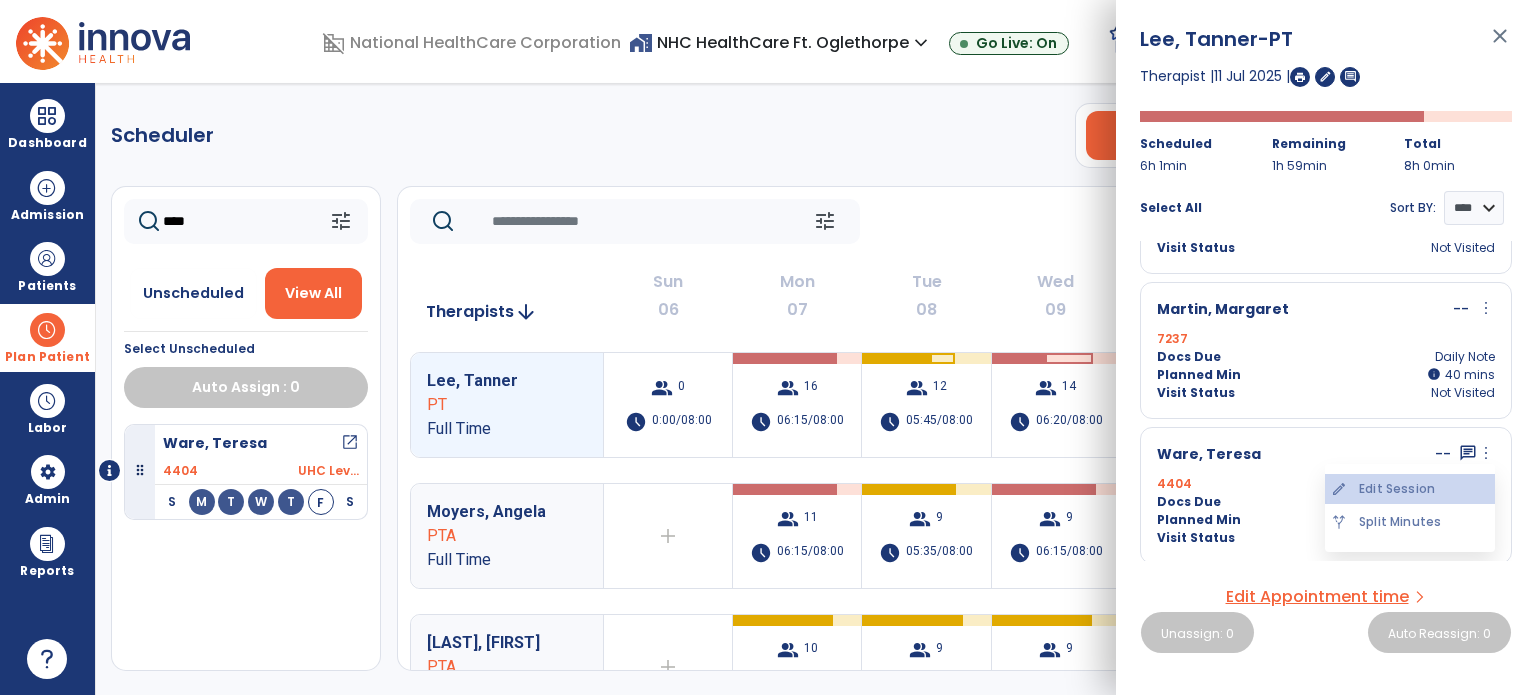 click on "edit   Edit Session" at bounding box center [1410, 489] 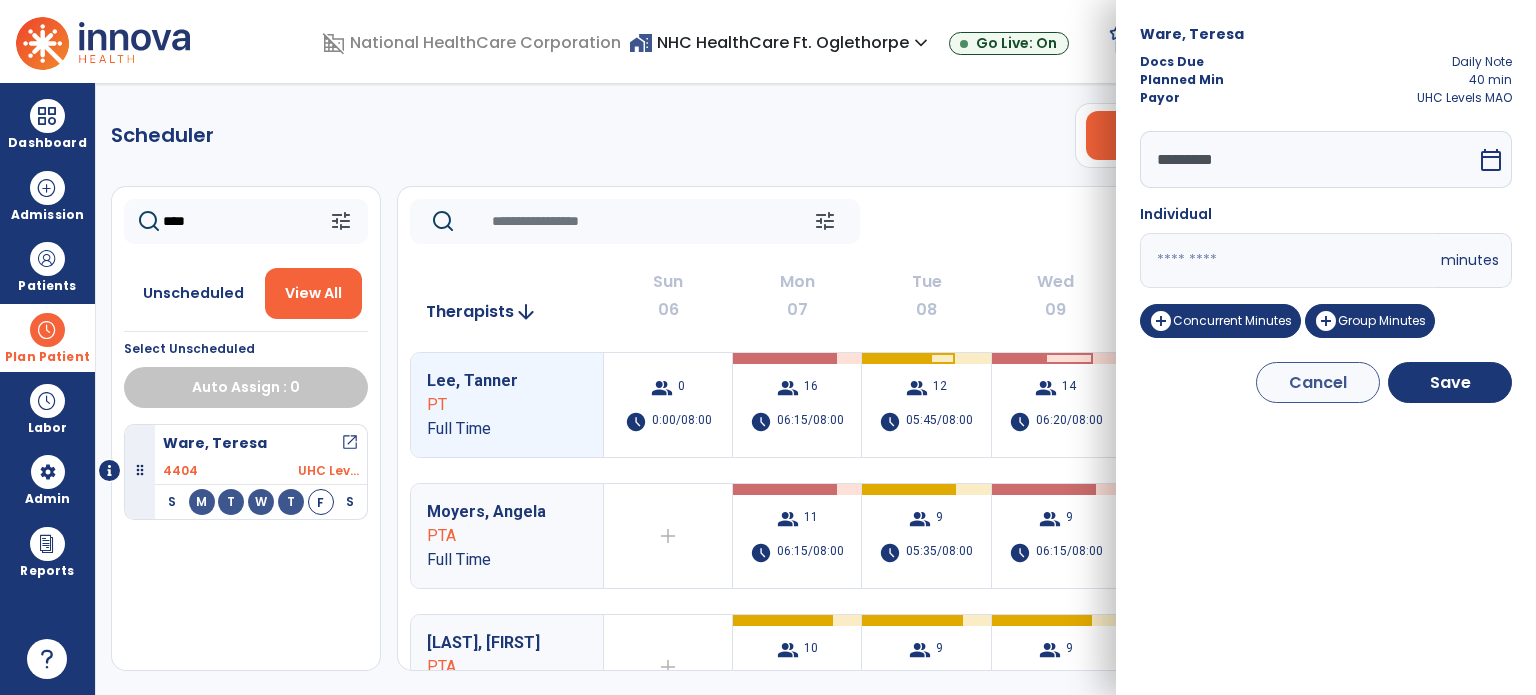 drag, startPoint x: 1216, startPoint y: 261, endPoint x: 1048, endPoint y: 268, distance: 168.14577 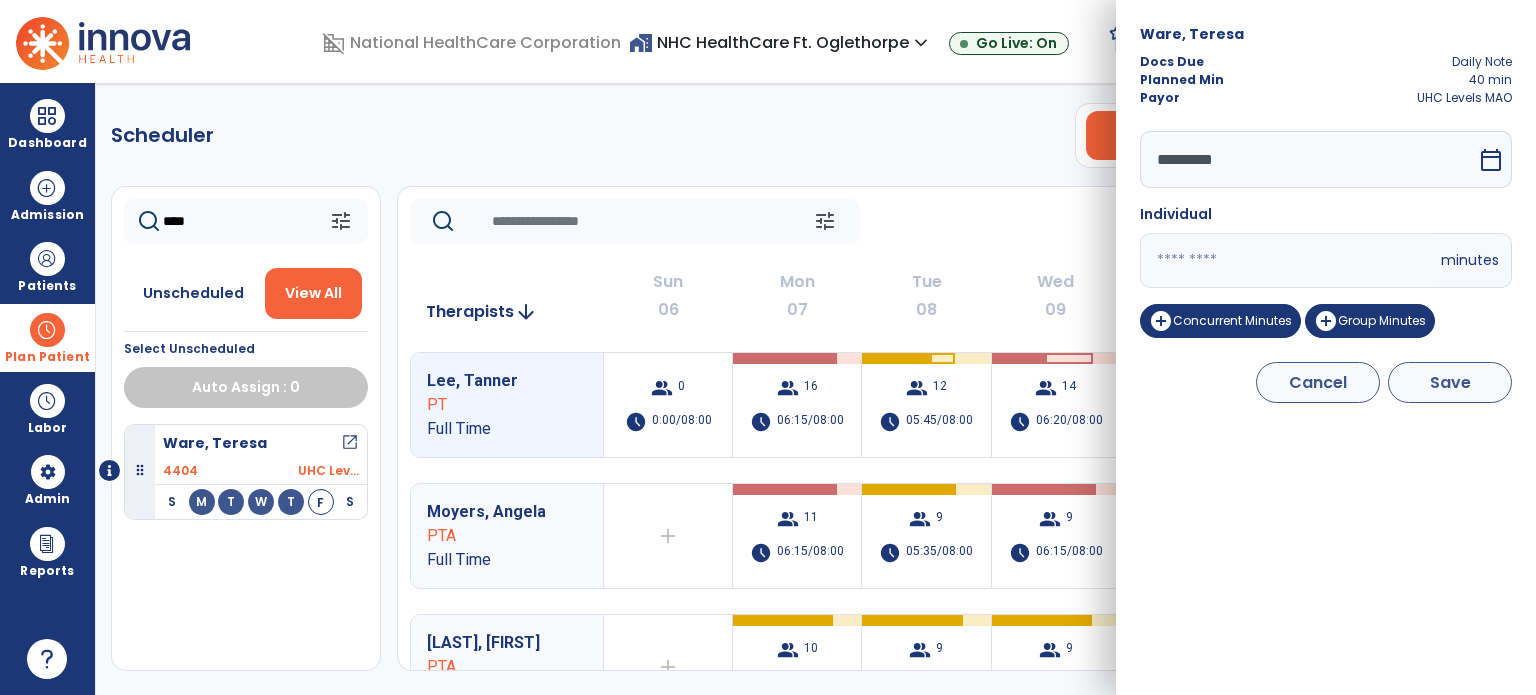 type on "**" 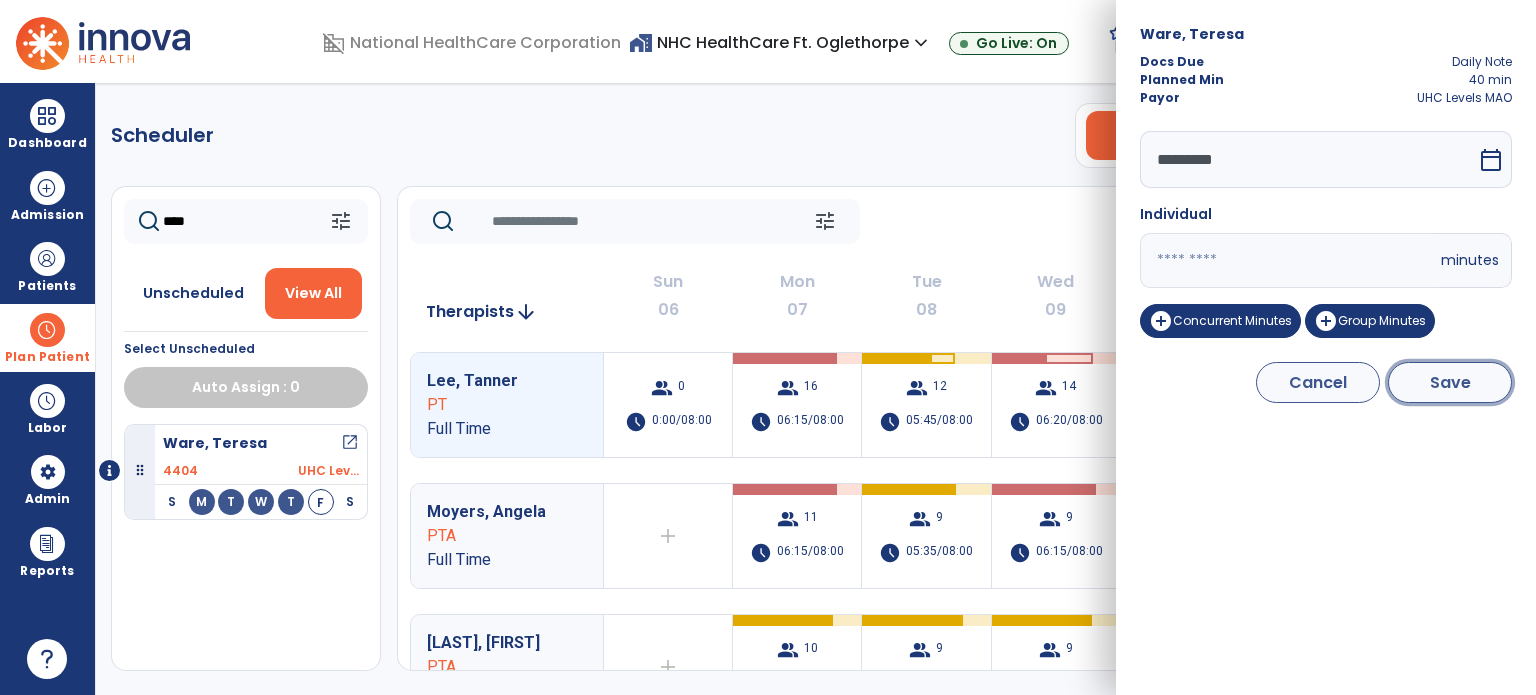 click on "Save" at bounding box center (1450, 382) 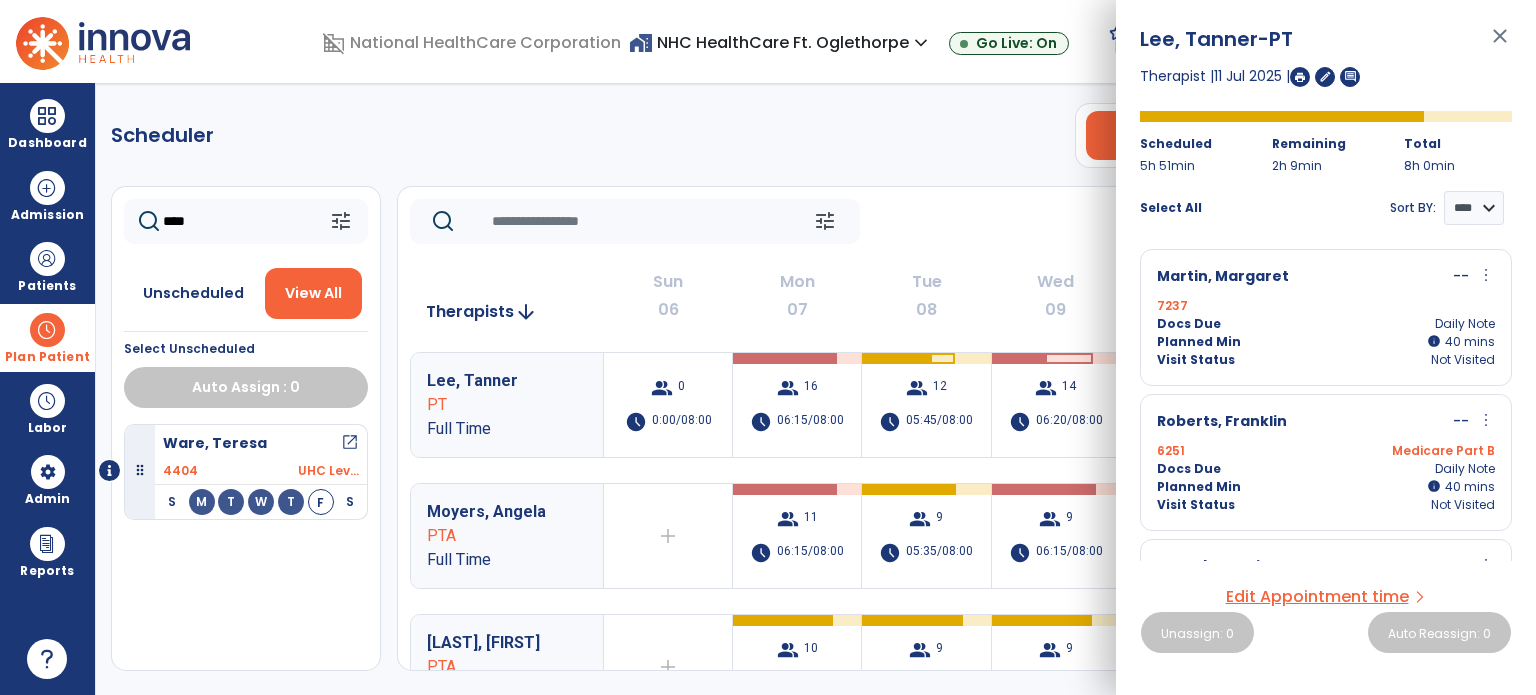 click on "tune   Today  chevron_left Jul 6, 2025 - Jul 12, 2025  *********  calendar_today  chevron_right" 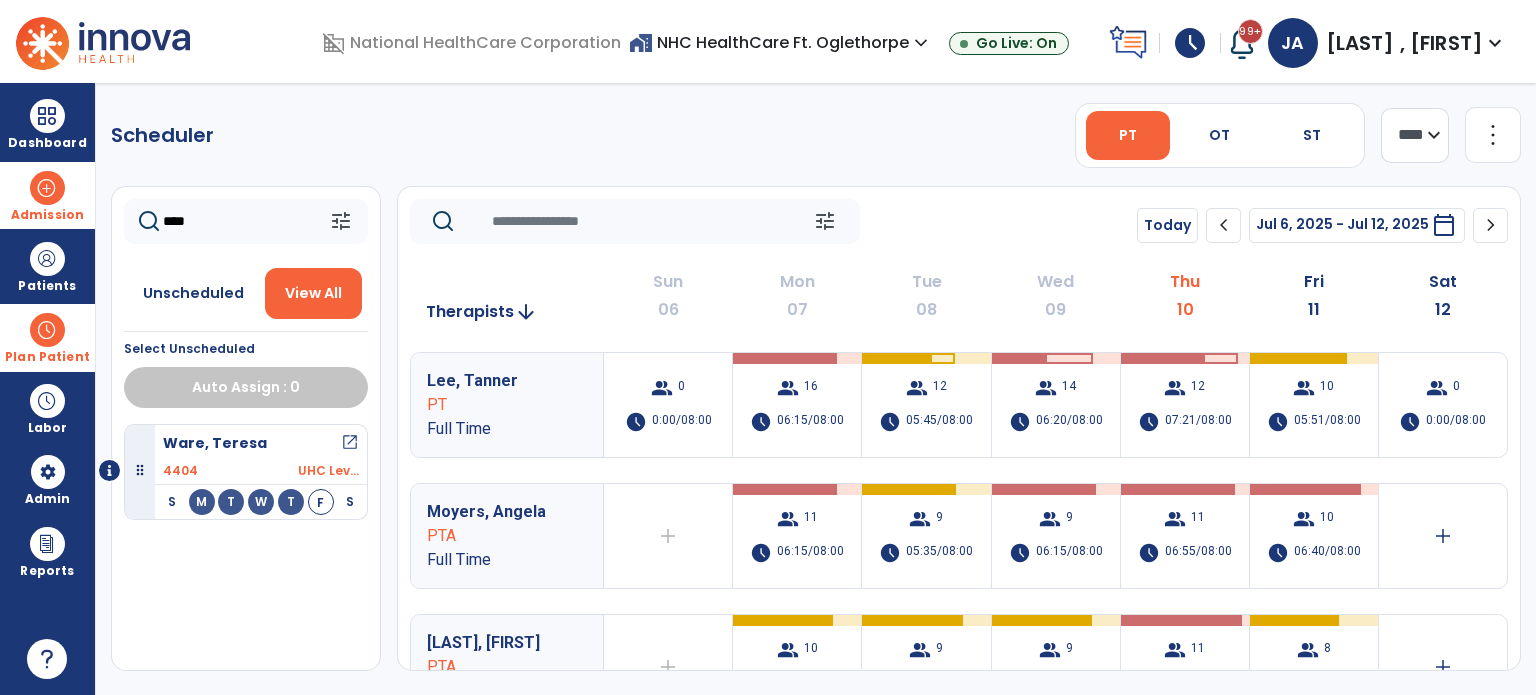 drag, startPoint x: 148, startPoint y: 213, endPoint x: 71, endPoint y: 225, distance: 77.92946 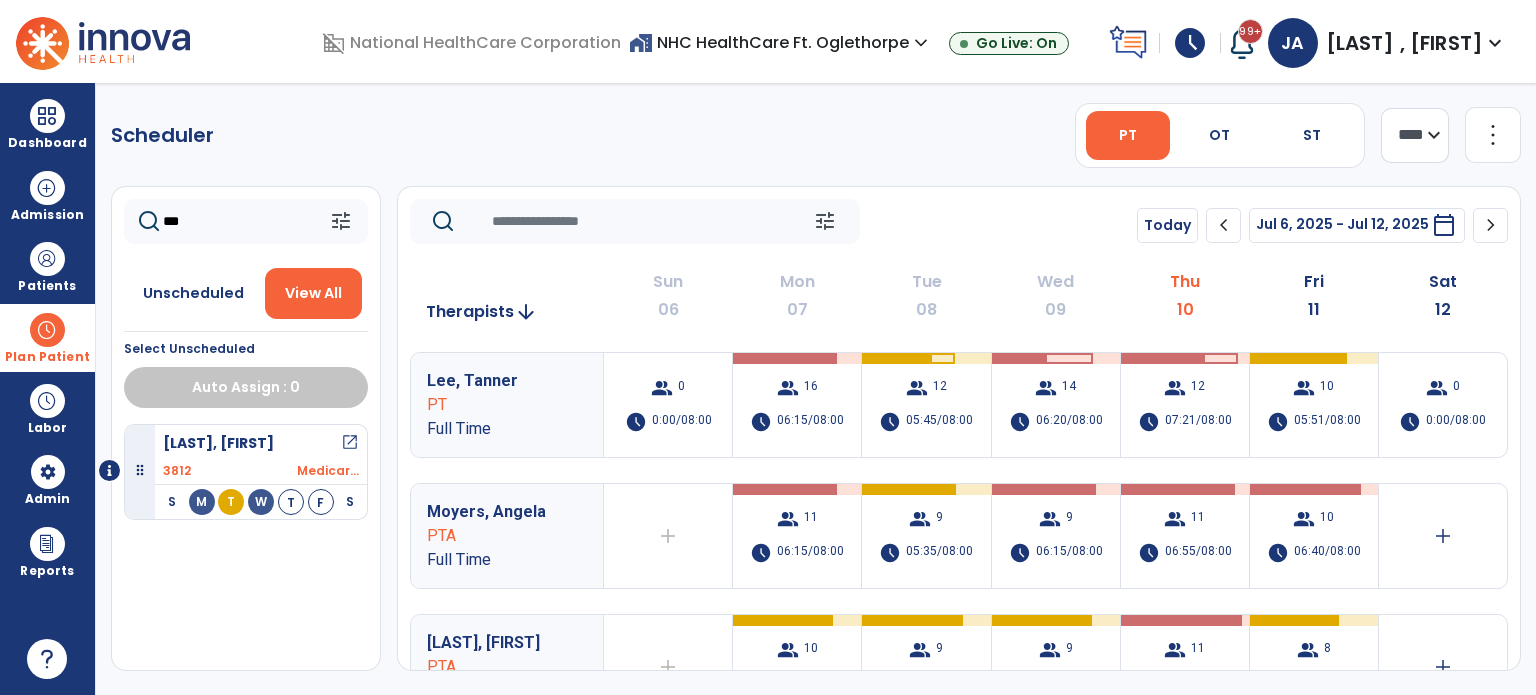 type on "***" 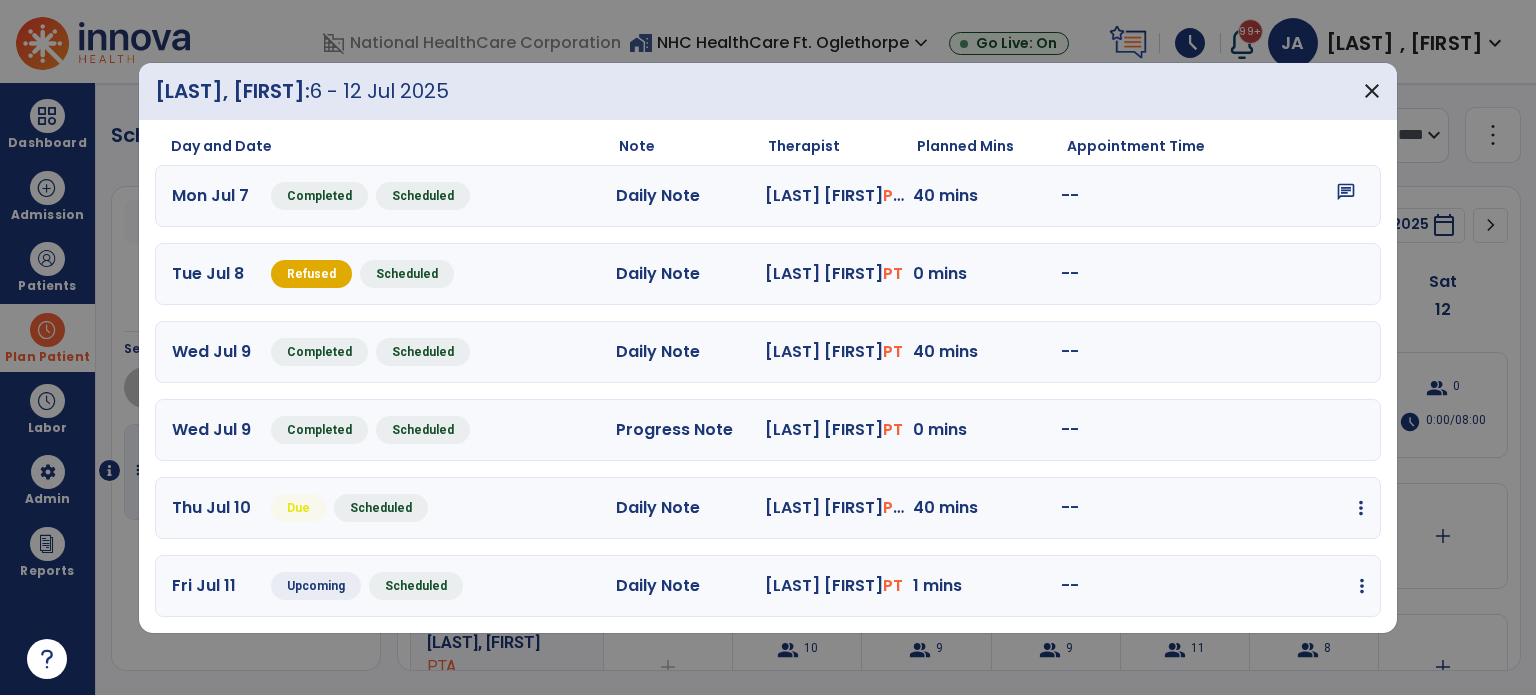click at bounding box center (1361, 508) 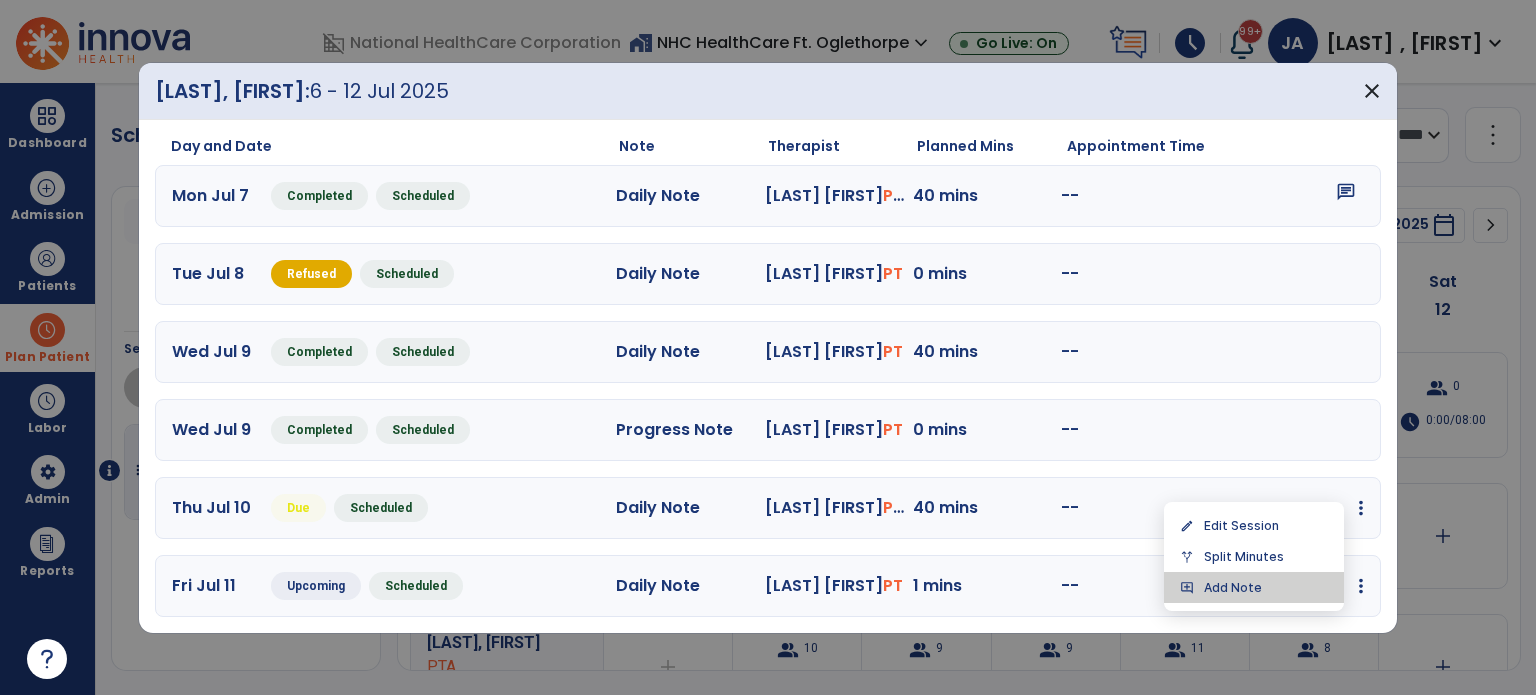 click on "add_comment  Add Note" at bounding box center (1254, 587) 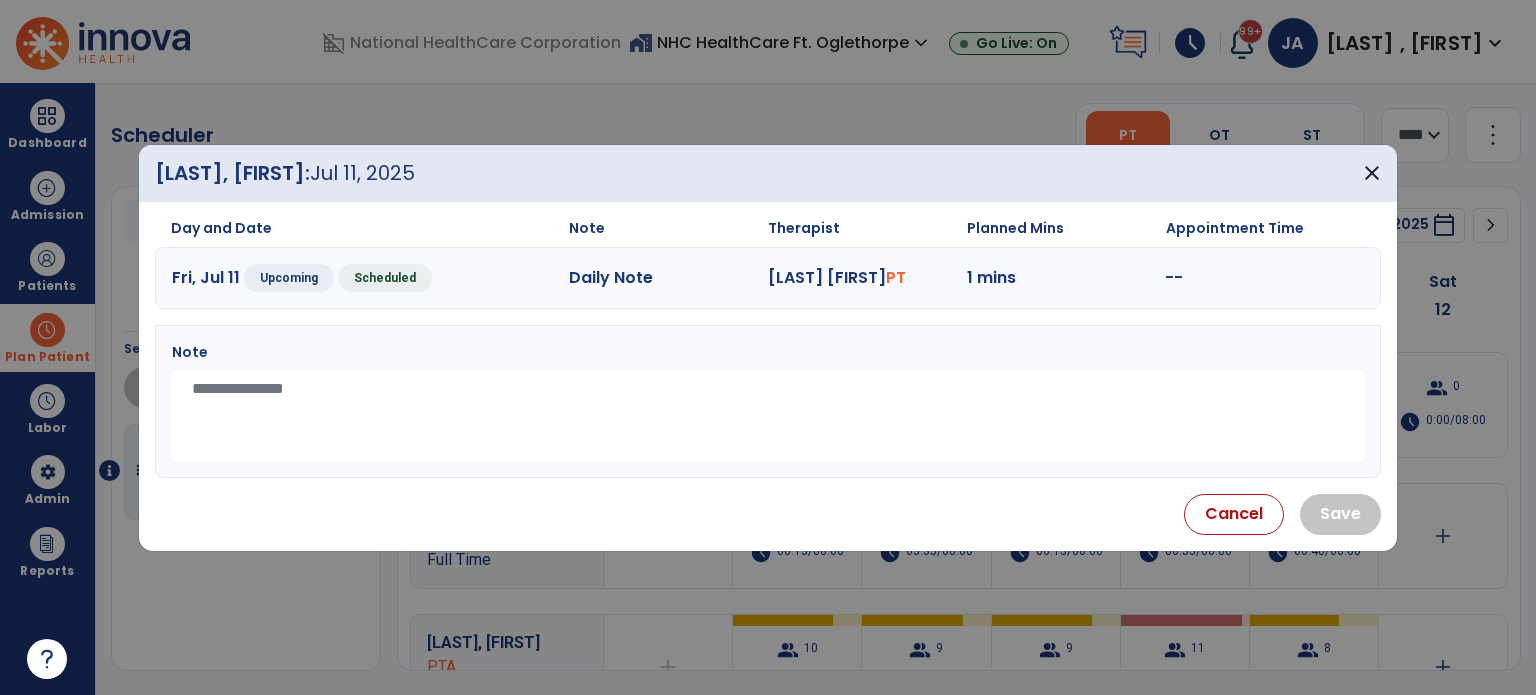 click at bounding box center (768, 416) 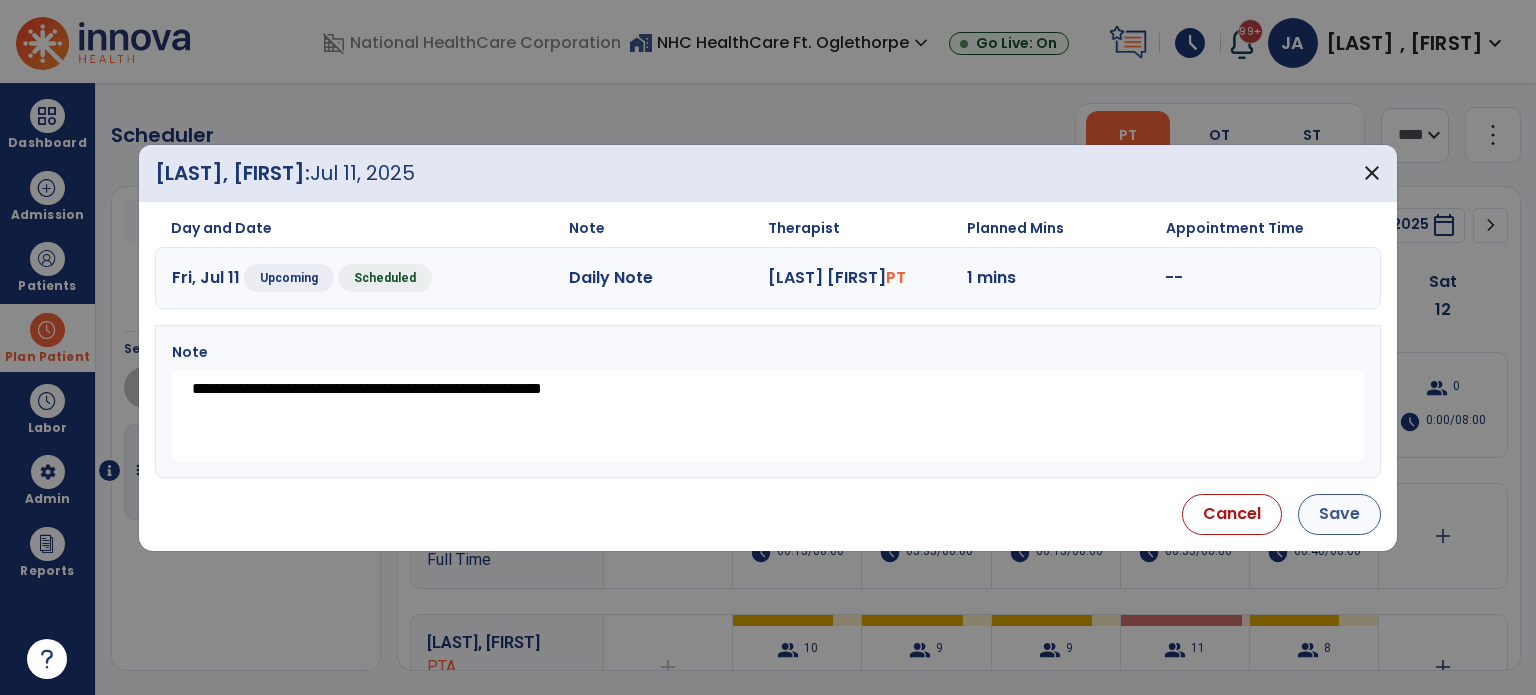 type on "**********" 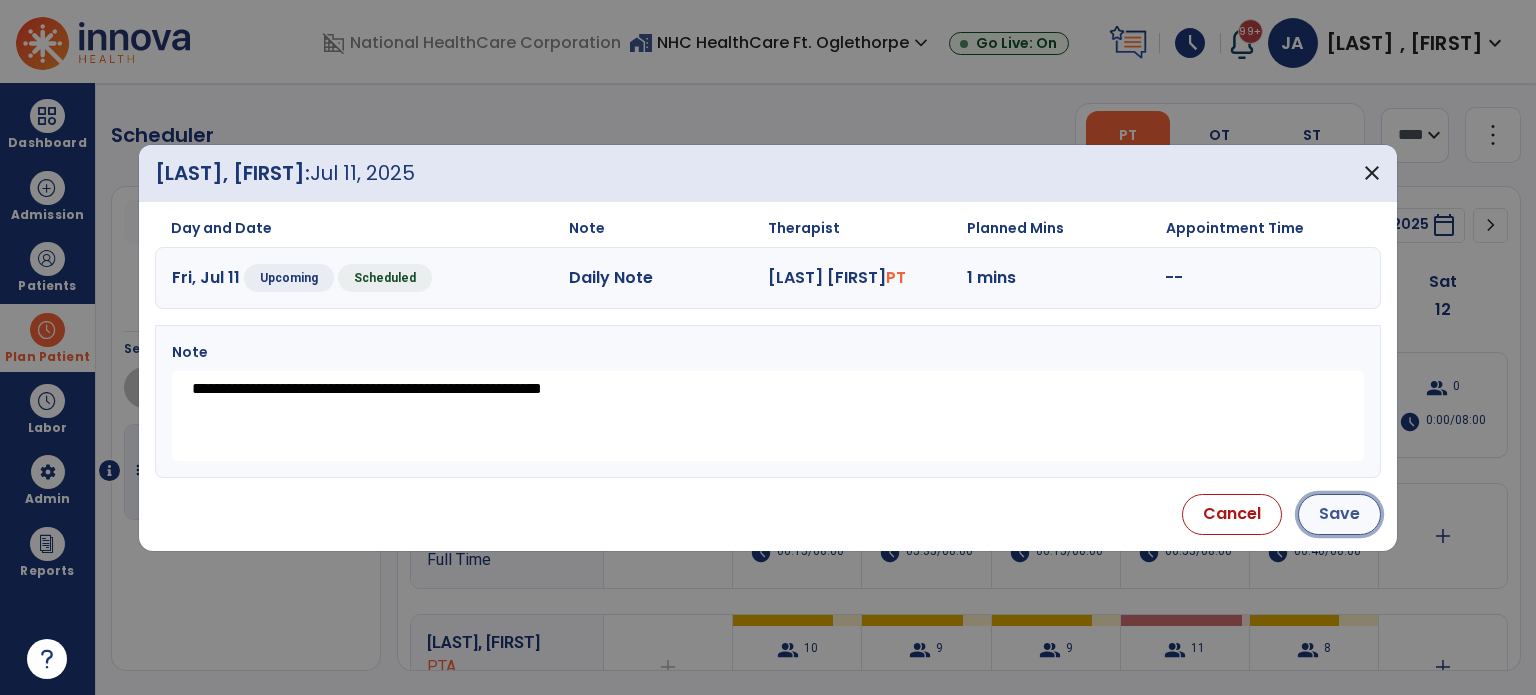 click on "Save" at bounding box center [1339, 514] 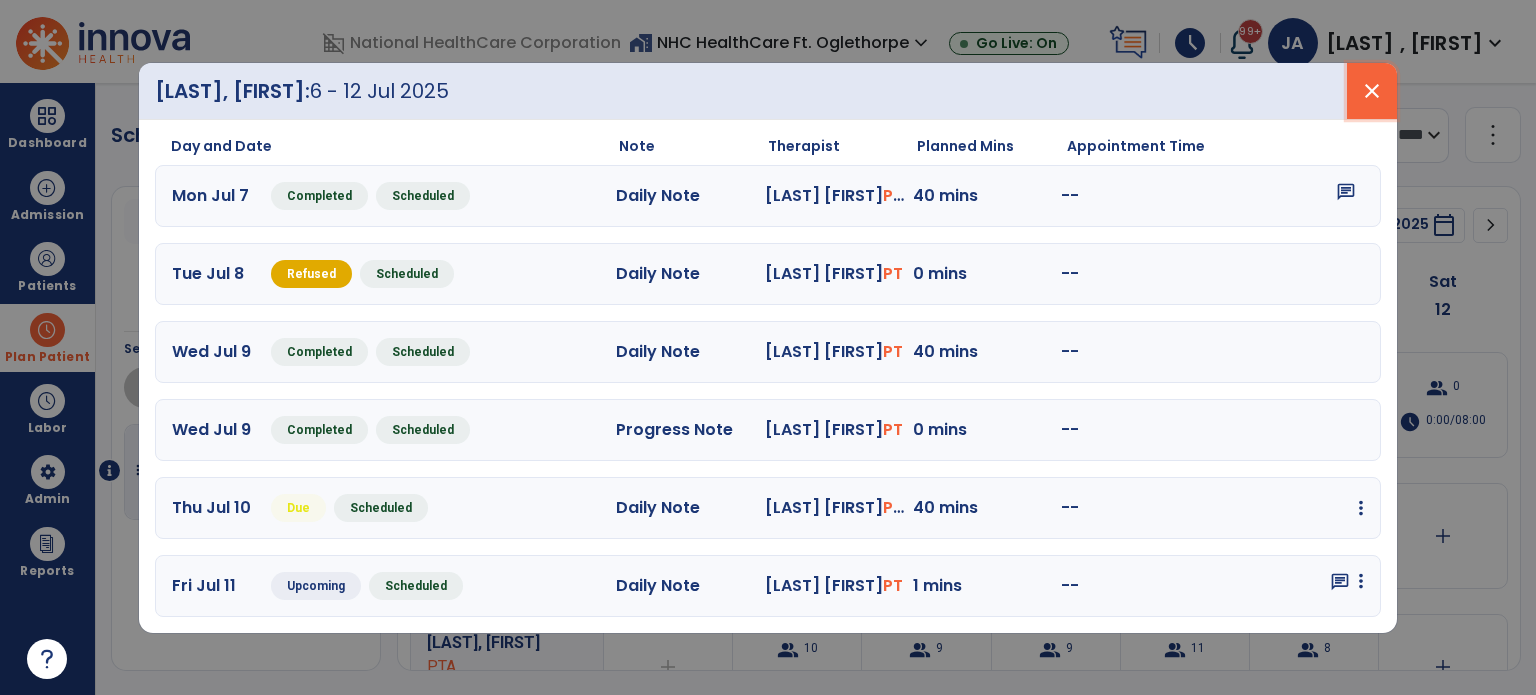 click on "close" at bounding box center (1372, 91) 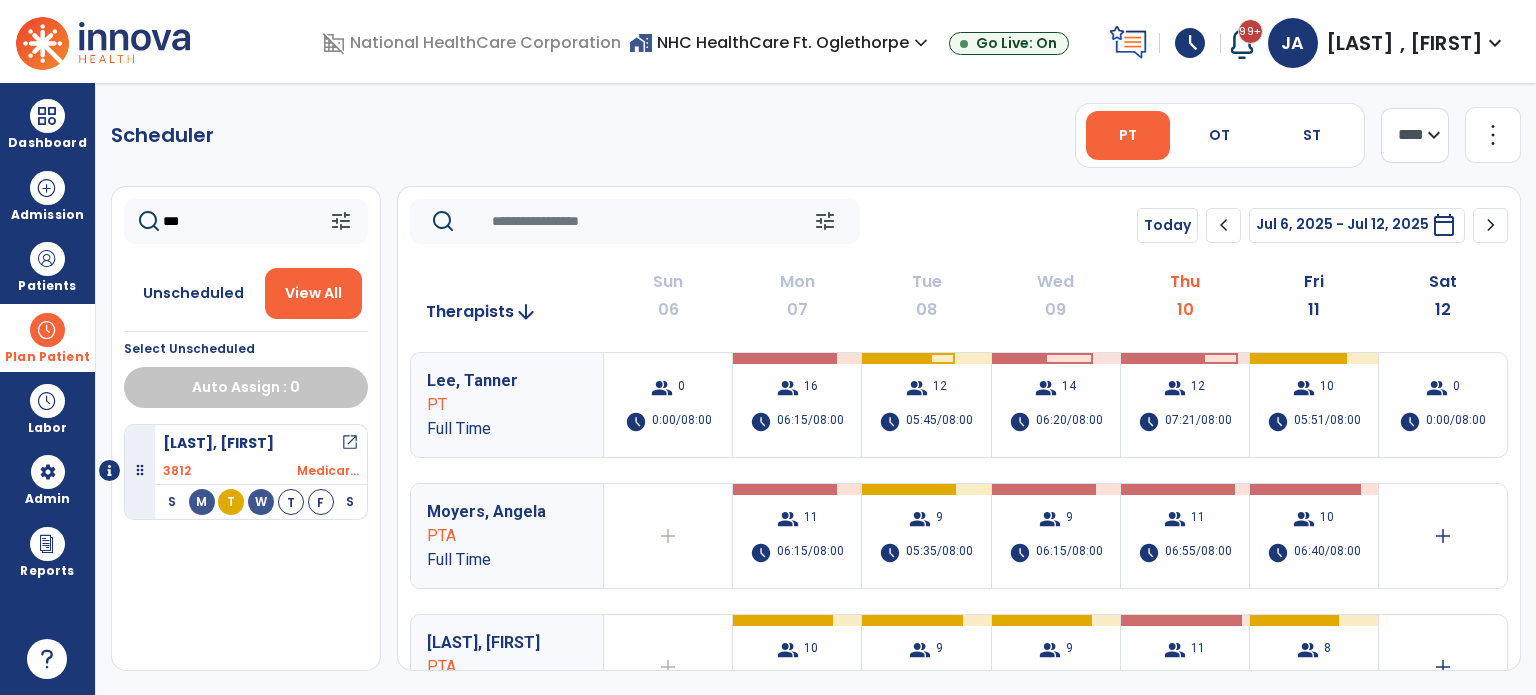 drag, startPoint x: 26, startPoint y: 231, endPoint x: 12, endPoint y: 231, distance: 14 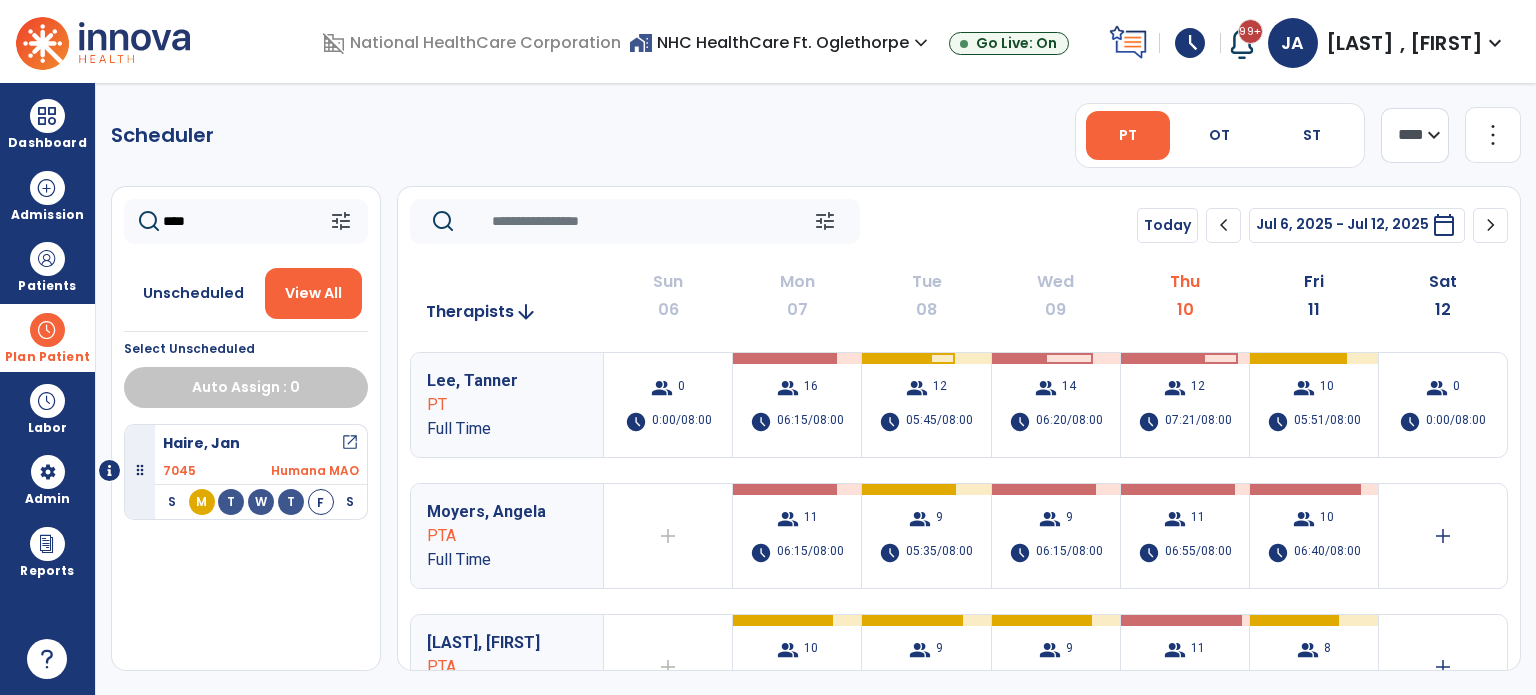 type on "****" 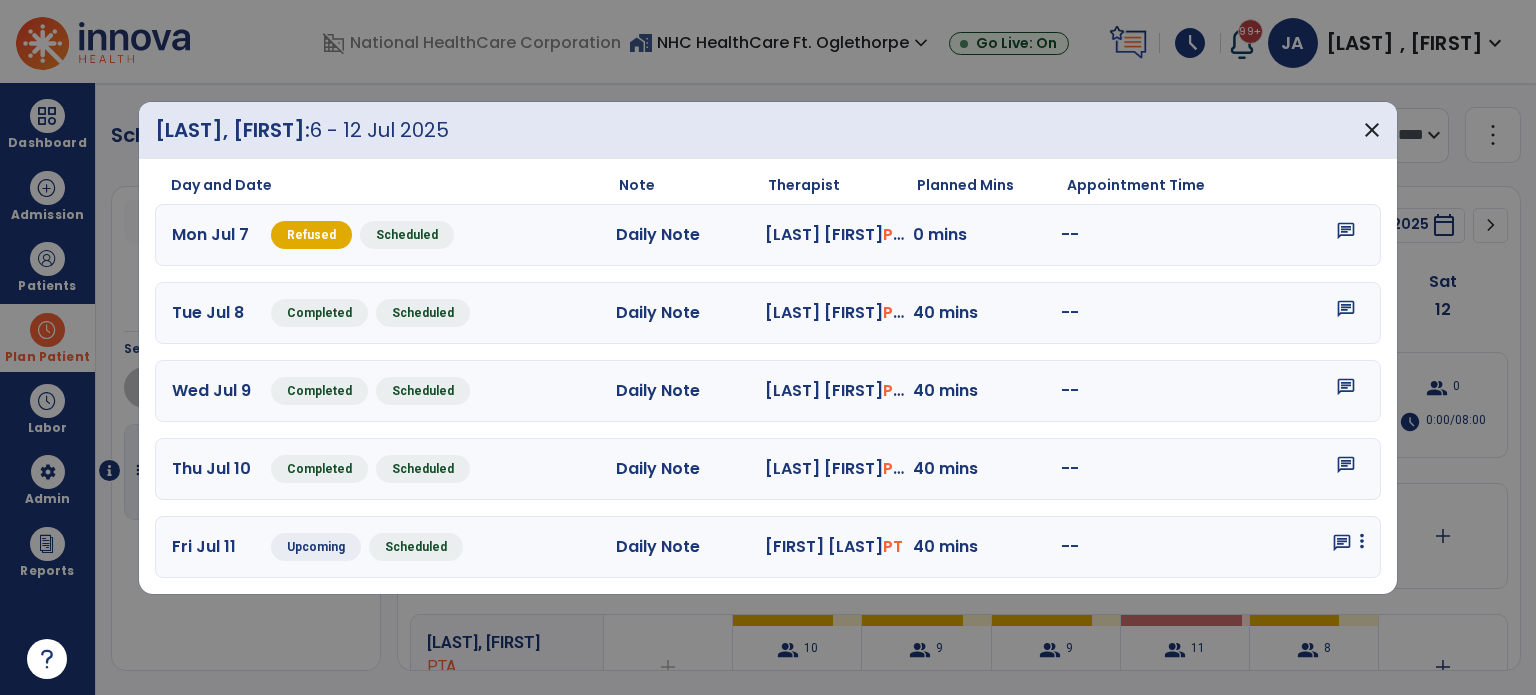 click at bounding box center (1362, 541) 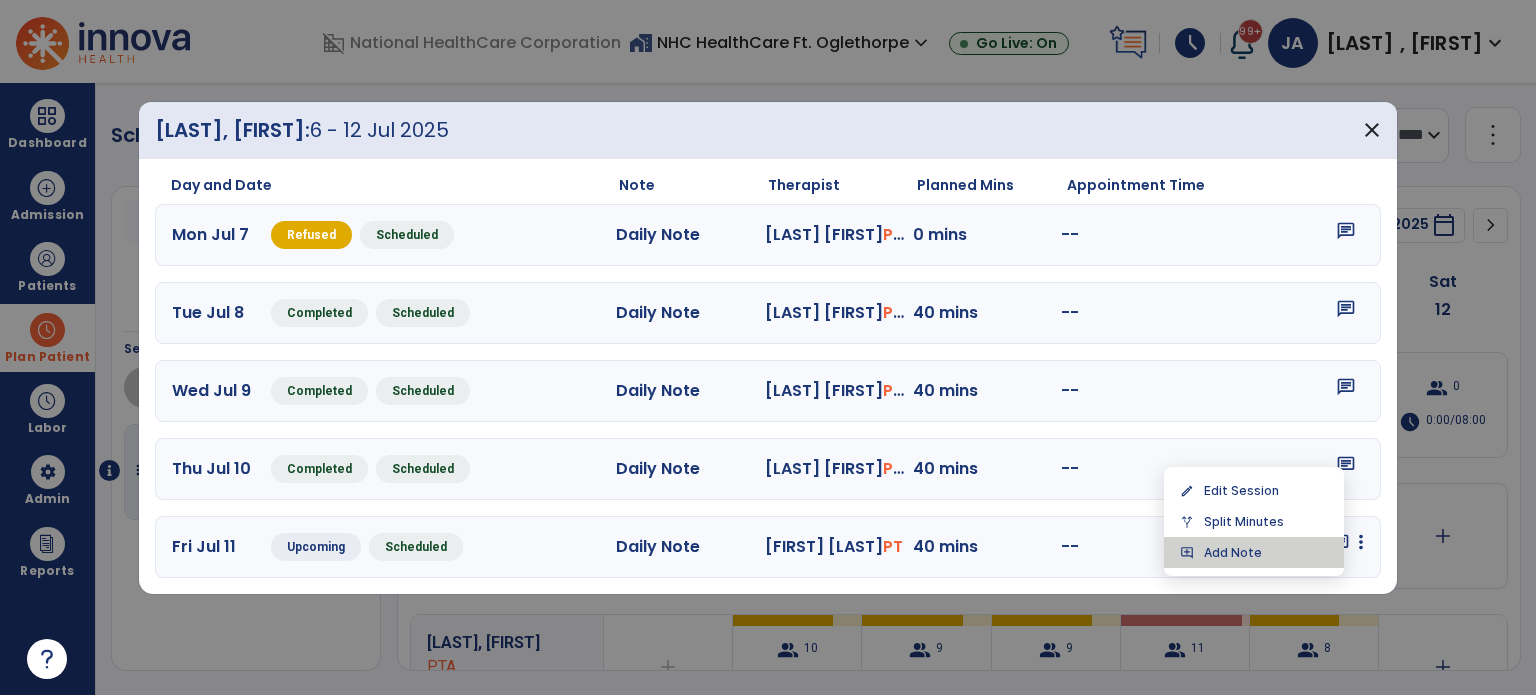 click on "add_comment  Add Note" at bounding box center [1254, 552] 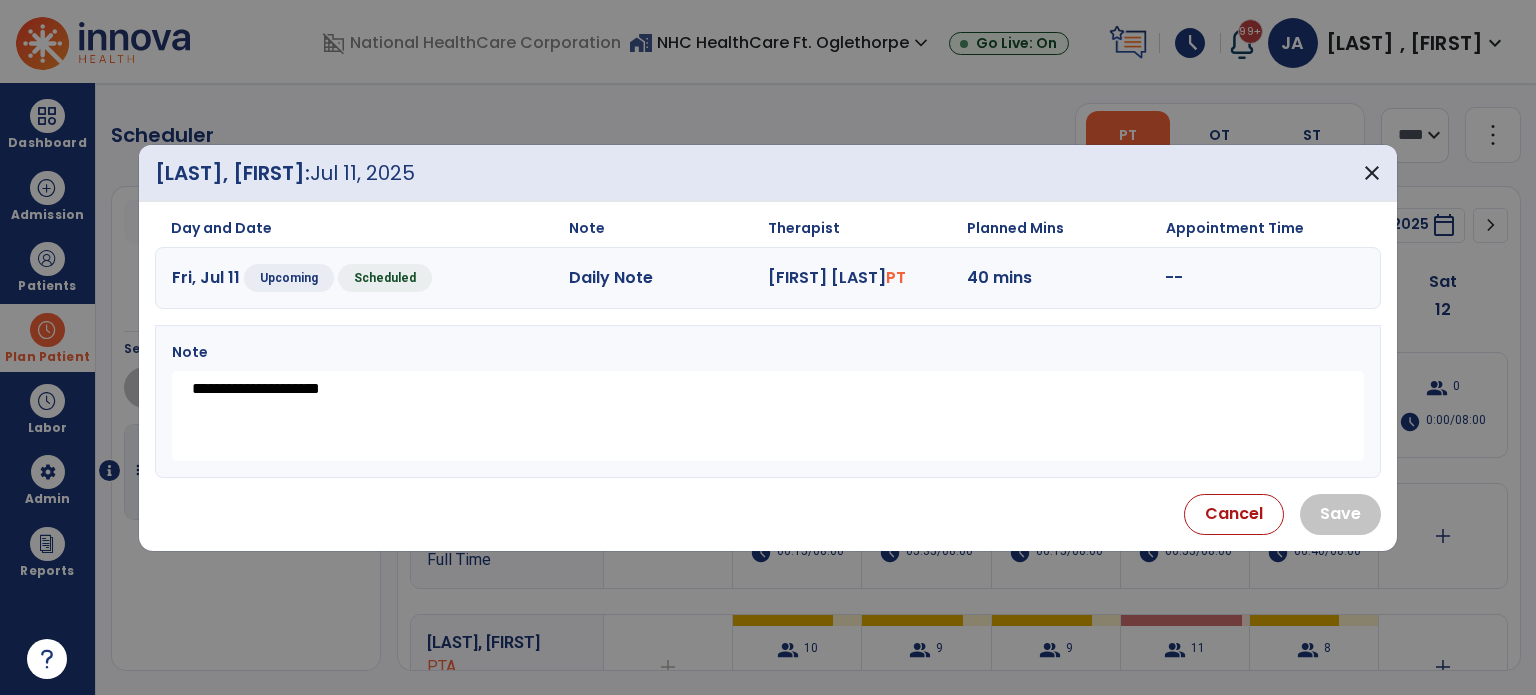 drag, startPoint x: 695, startPoint y: 376, endPoint x: 693, endPoint y: 393, distance: 17.117243 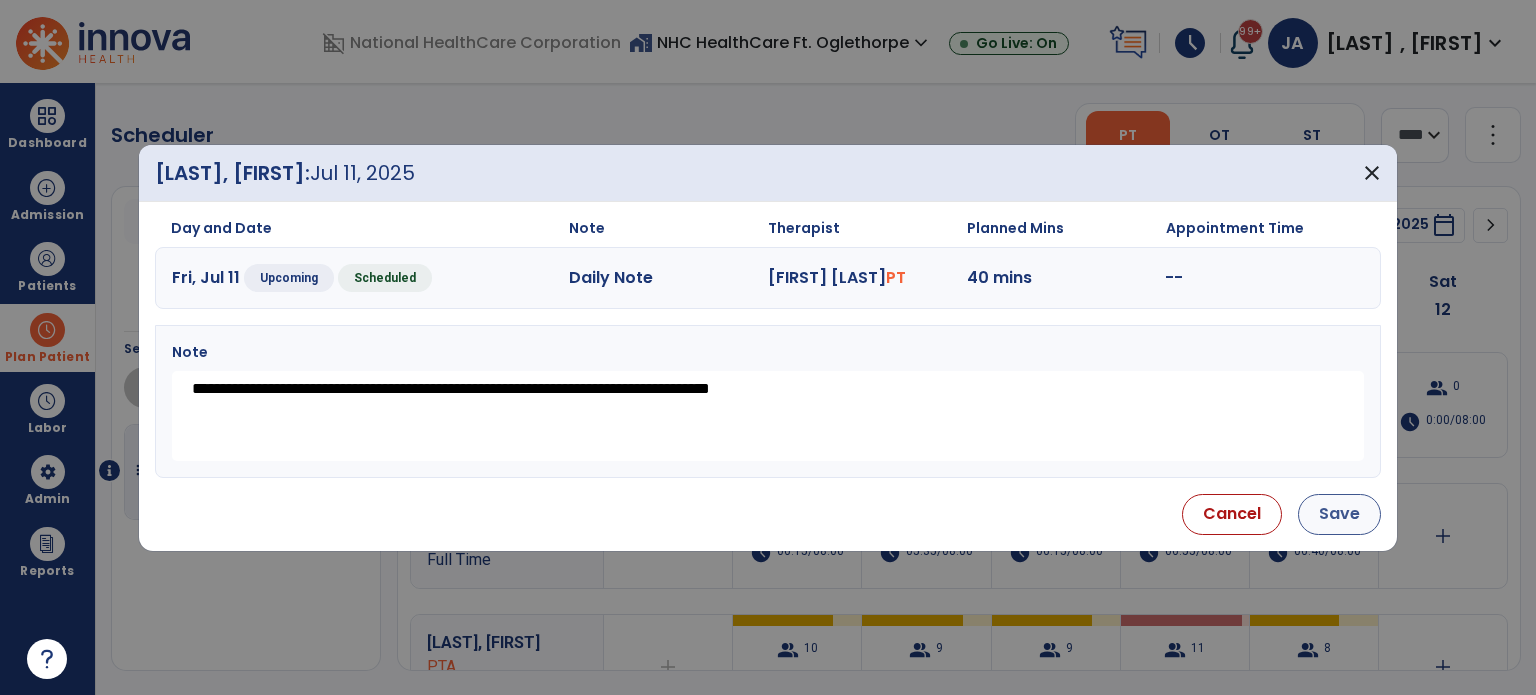type on "**********" 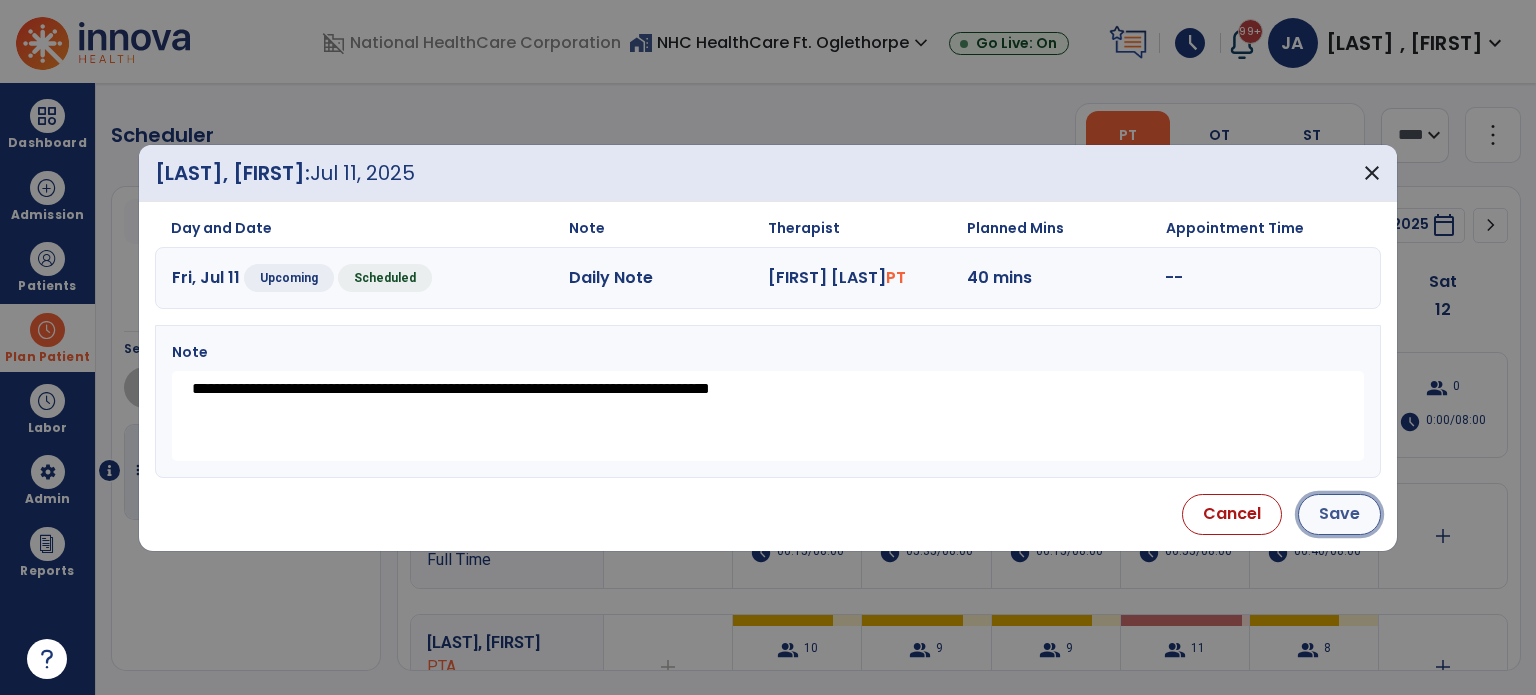 click on "Save" at bounding box center [1339, 514] 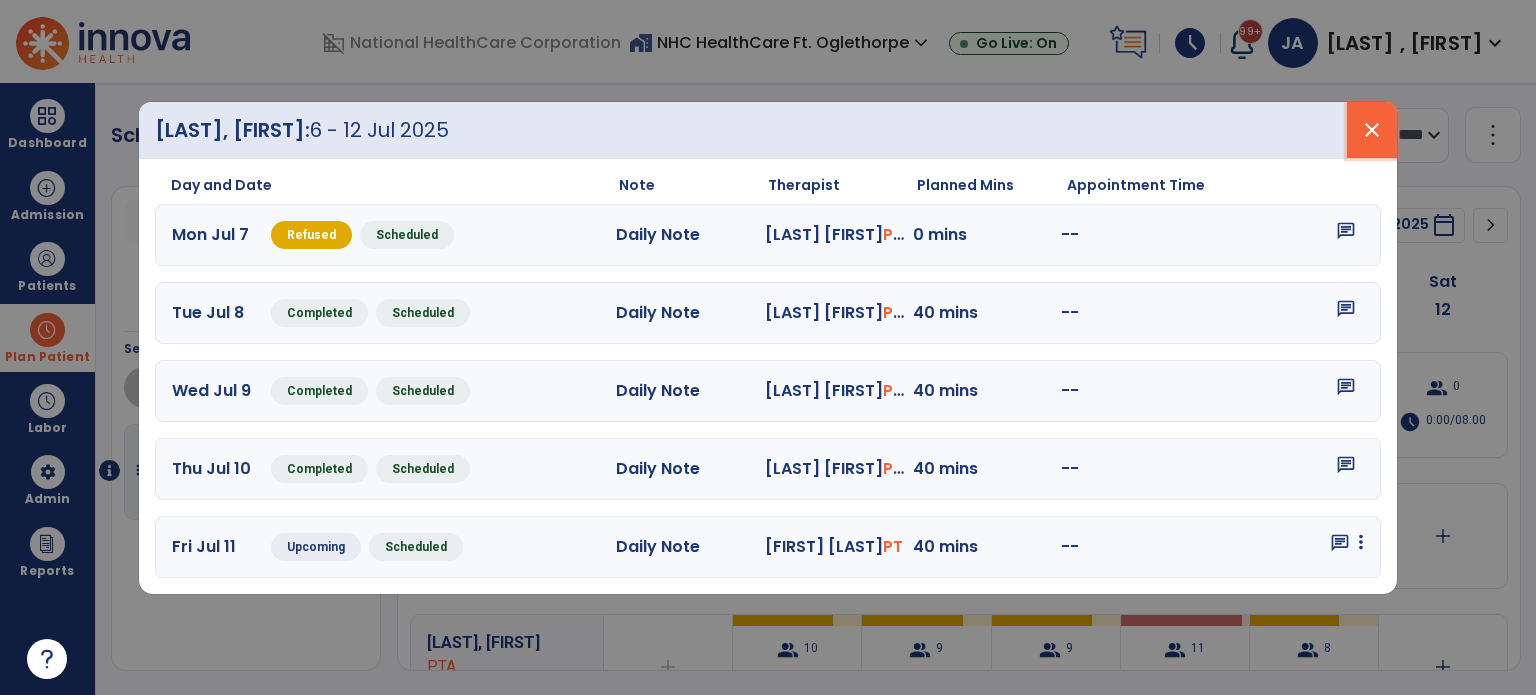 click on "close" at bounding box center (1372, 130) 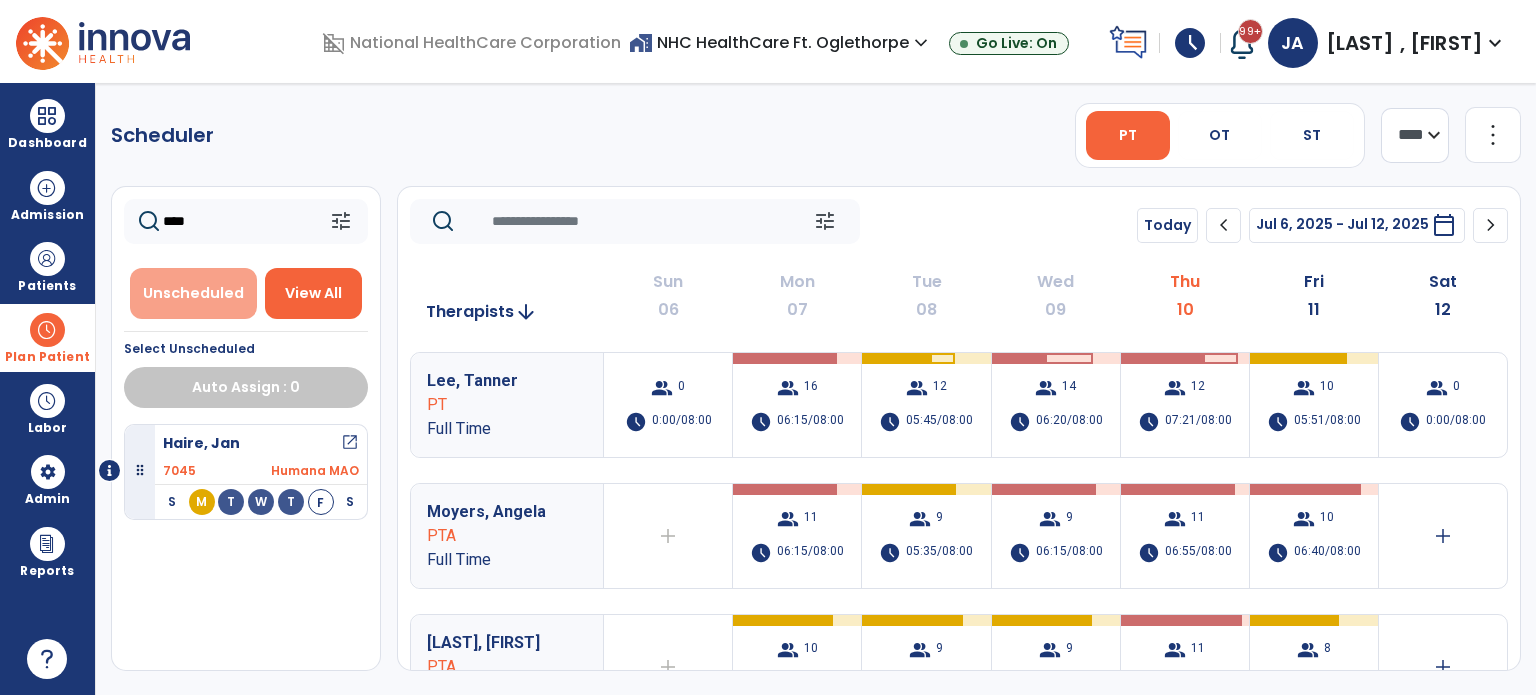 click on "Unscheduled" at bounding box center (193, 293) 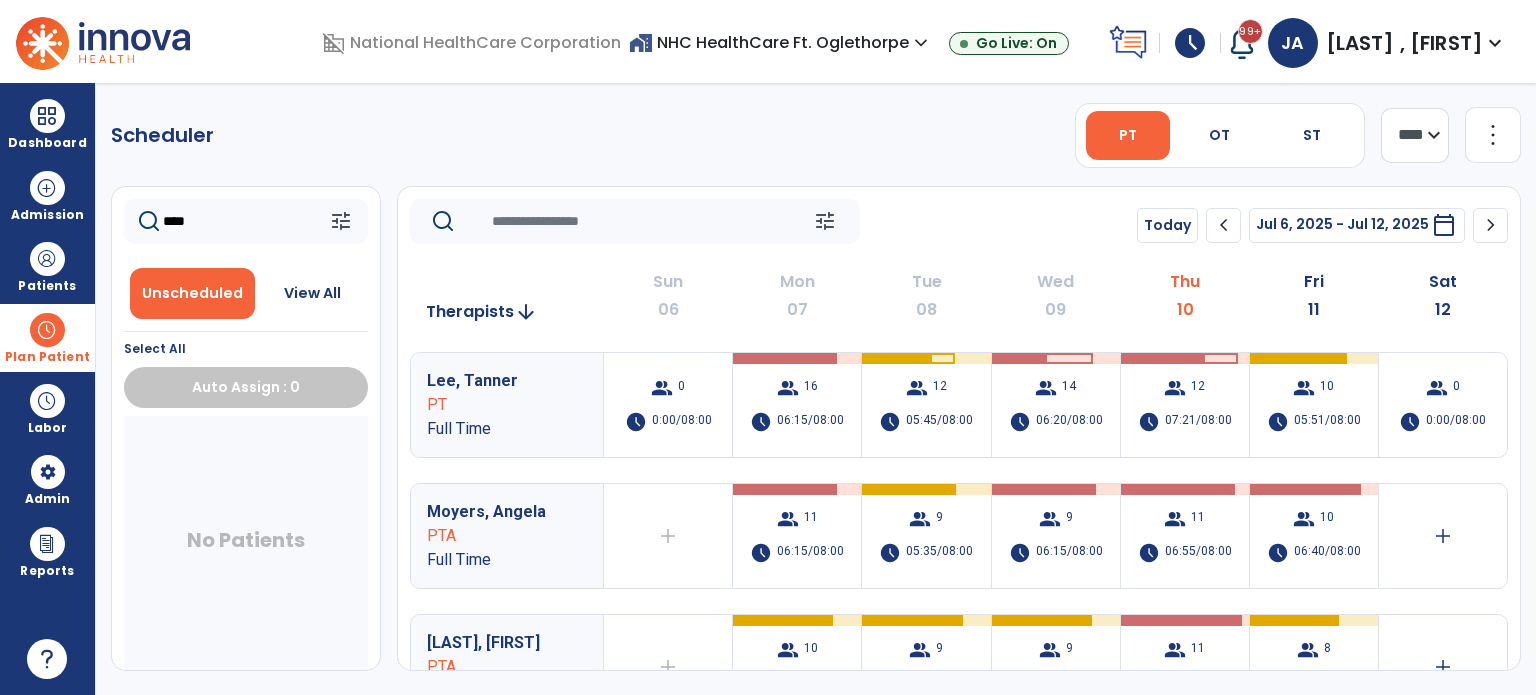 drag, startPoint x: 324, startPoint y: 307, endPoint x: 208, endPoint y: 265, distance: 123.36936 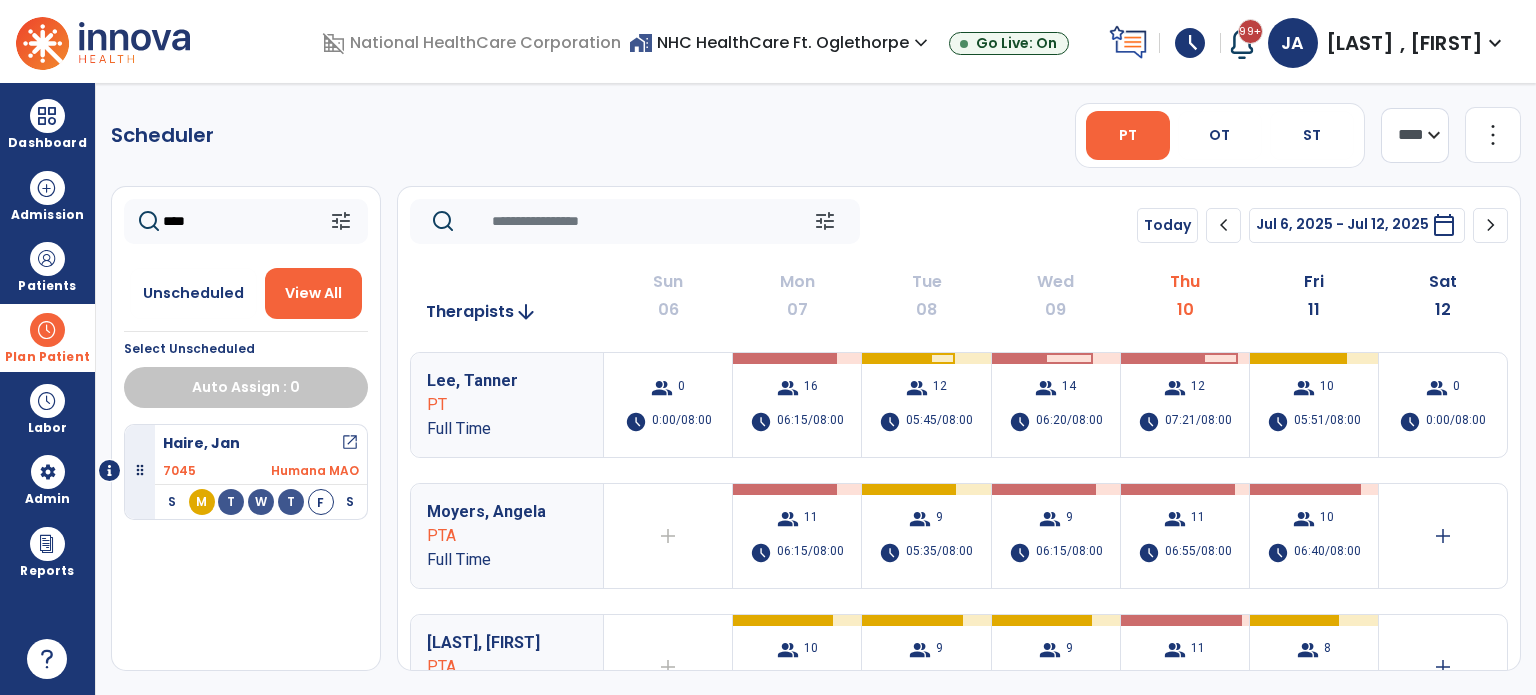 drag, startPoint x: 200, startPoint y: 236, endPoint x: 146, endPoint y: 235, distance: 54.00926 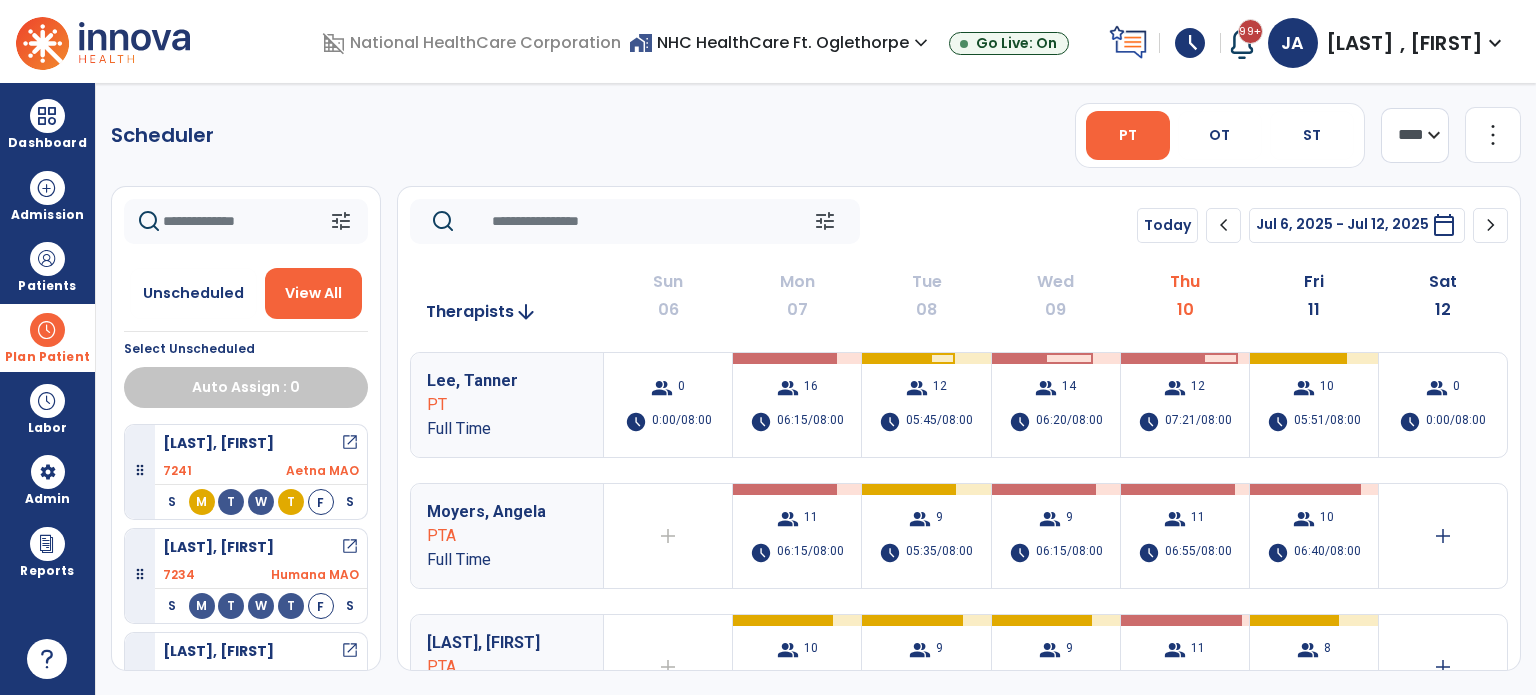 type 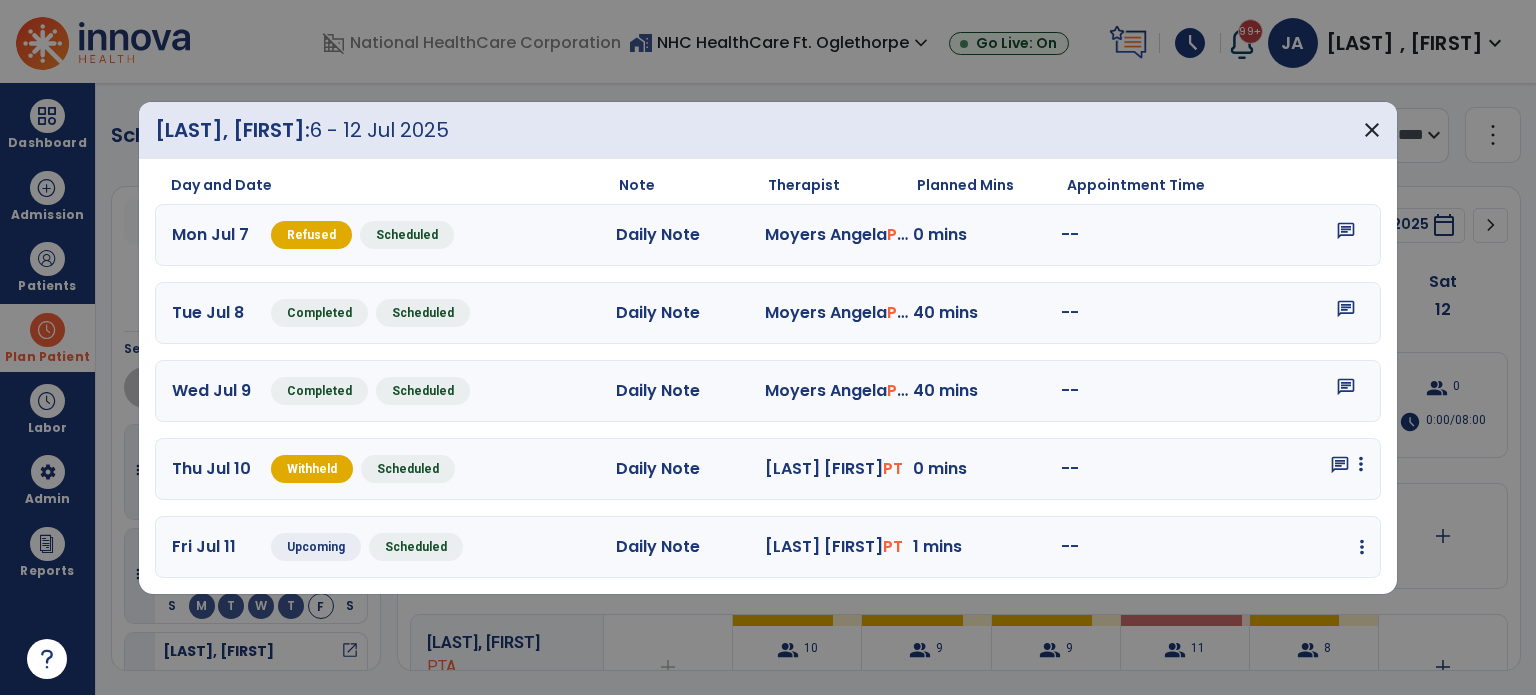 click at bounding box center [1361, 464] 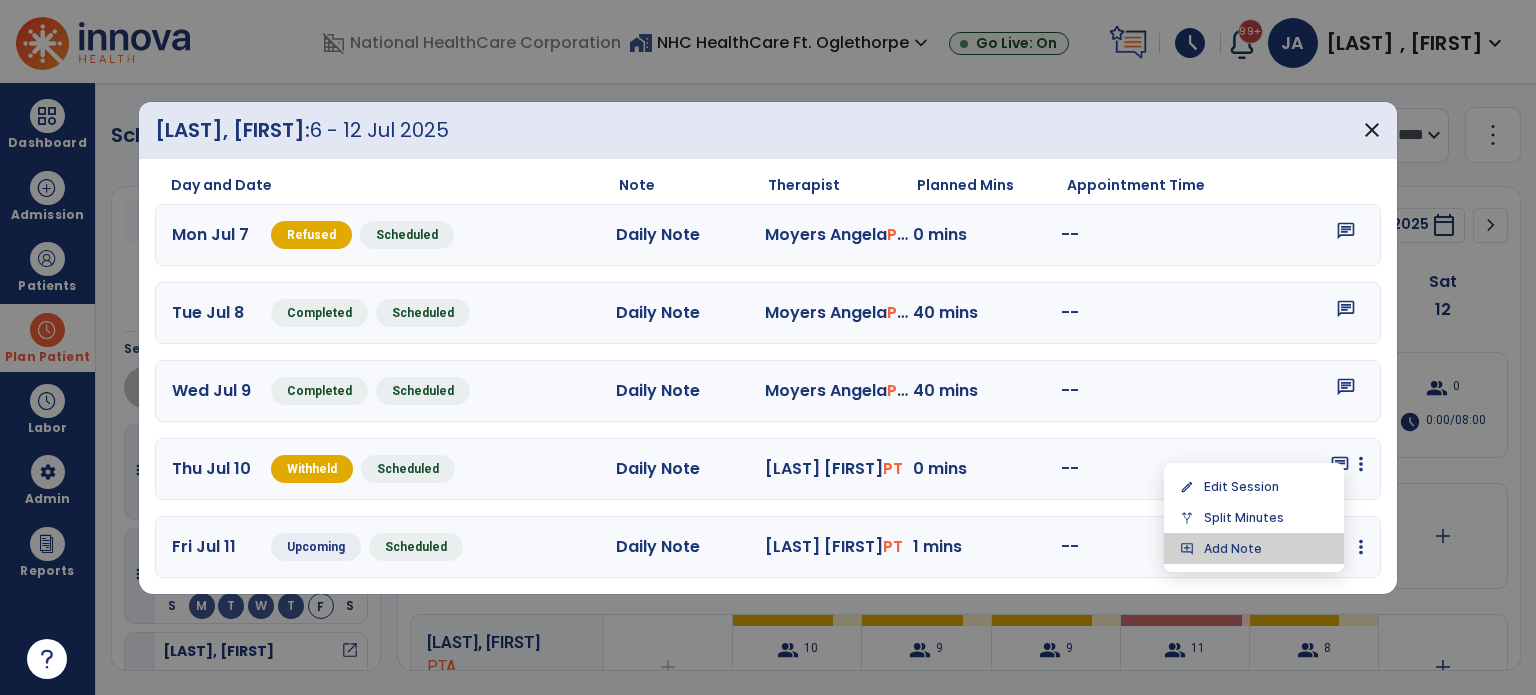 click on "add_comment  Add Note" at bounding box center [1254, 548] 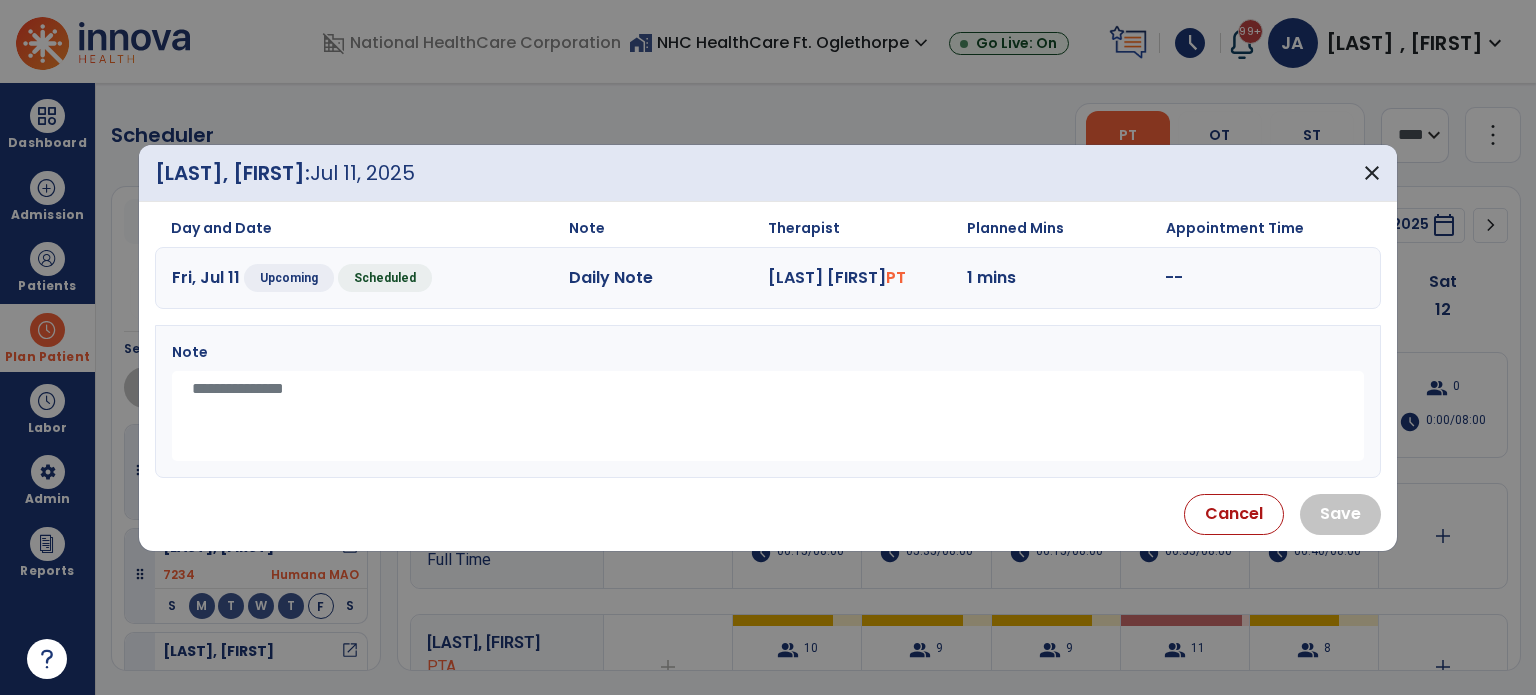 click at bounding box center (768, 416) 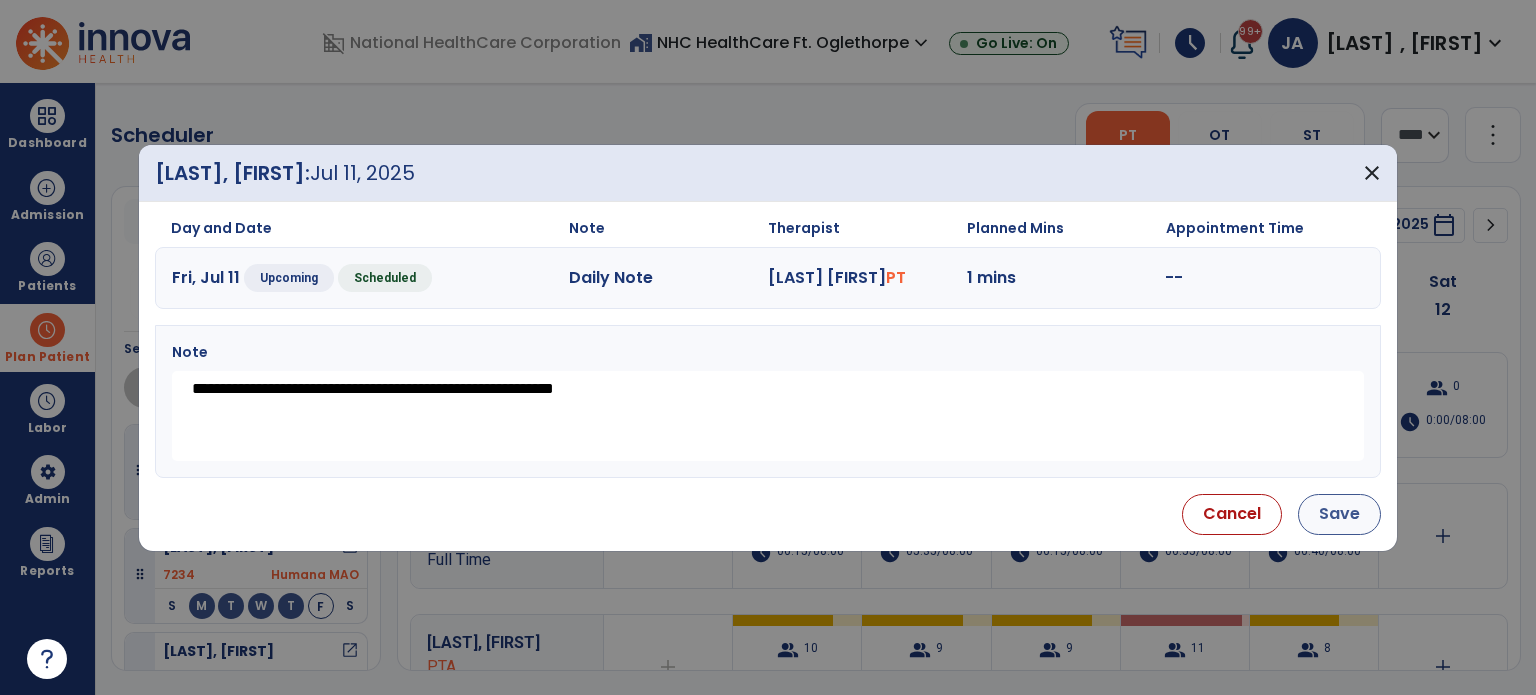 type on "**********" 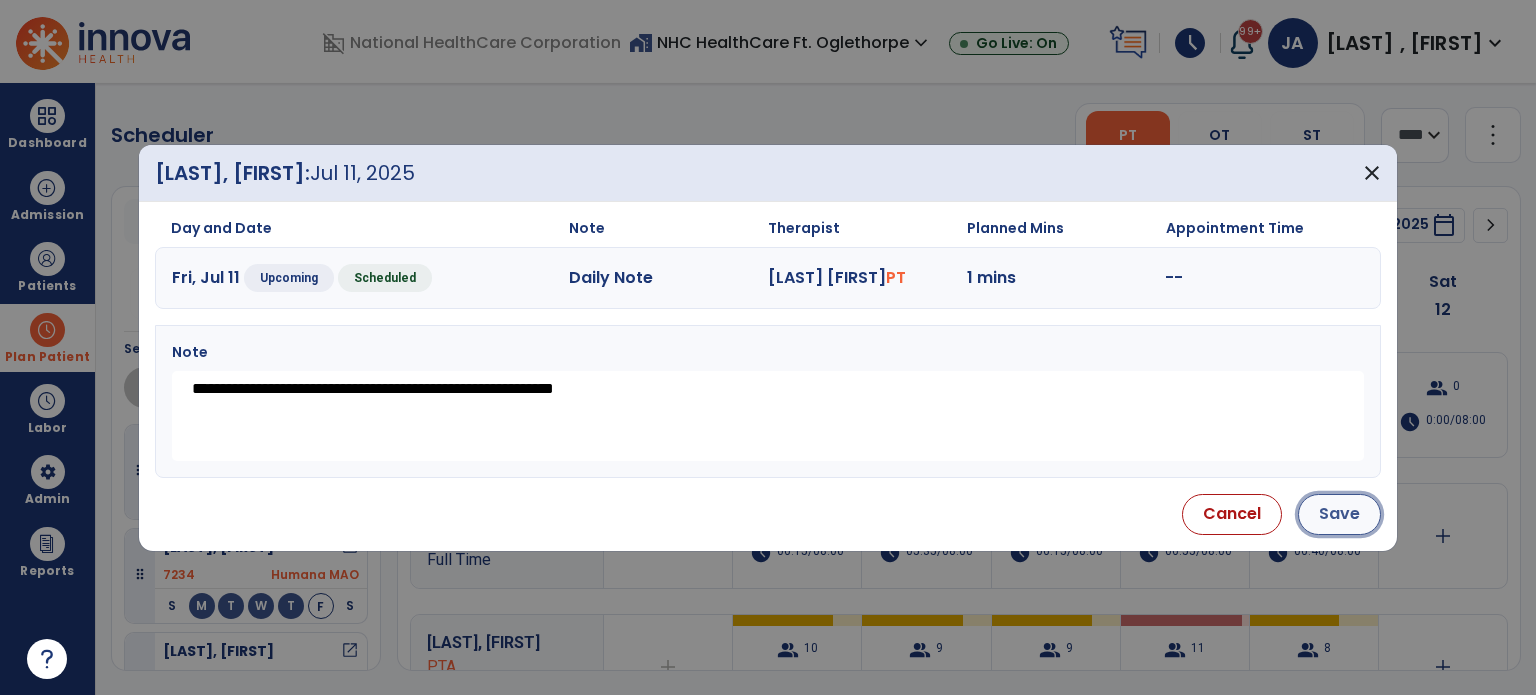 click on "Save" at bounding box center [1339, 514] 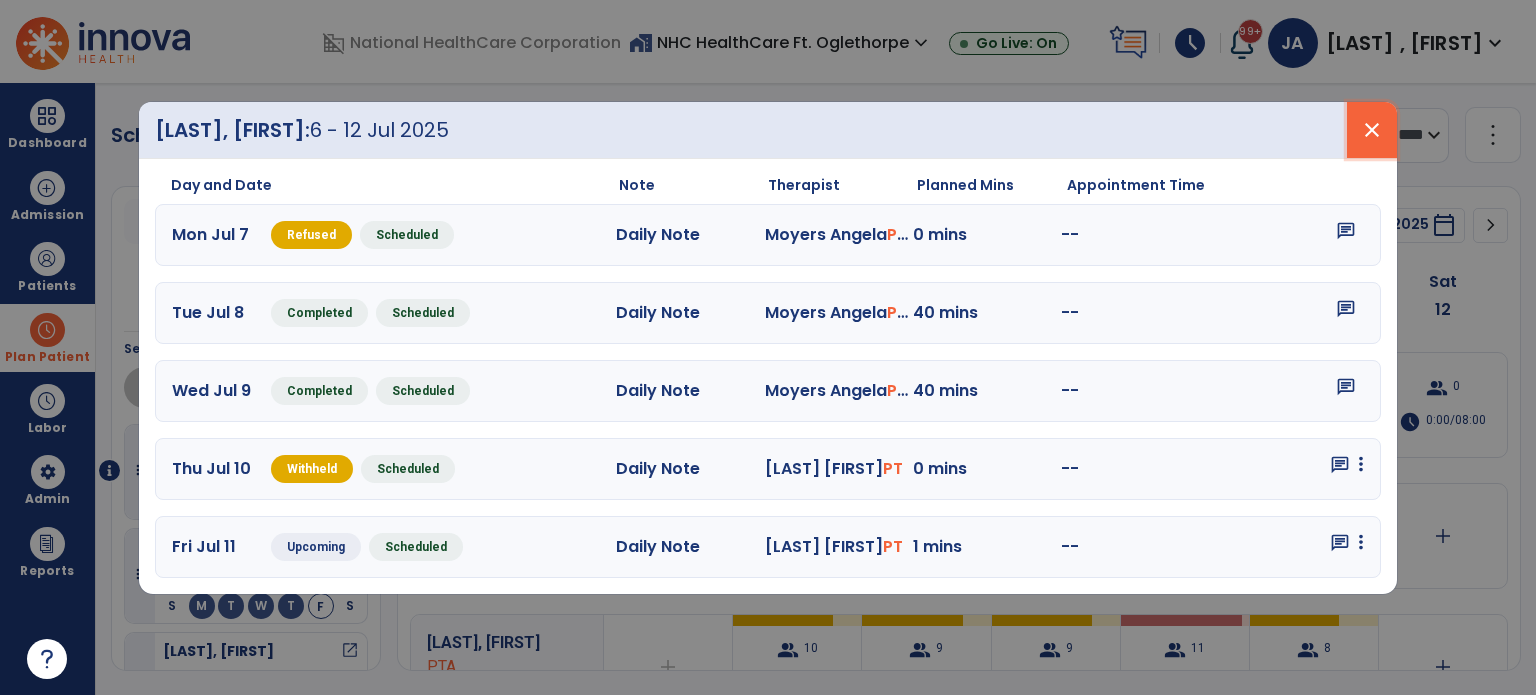 click on "close" at bounding box center [1372, 130] 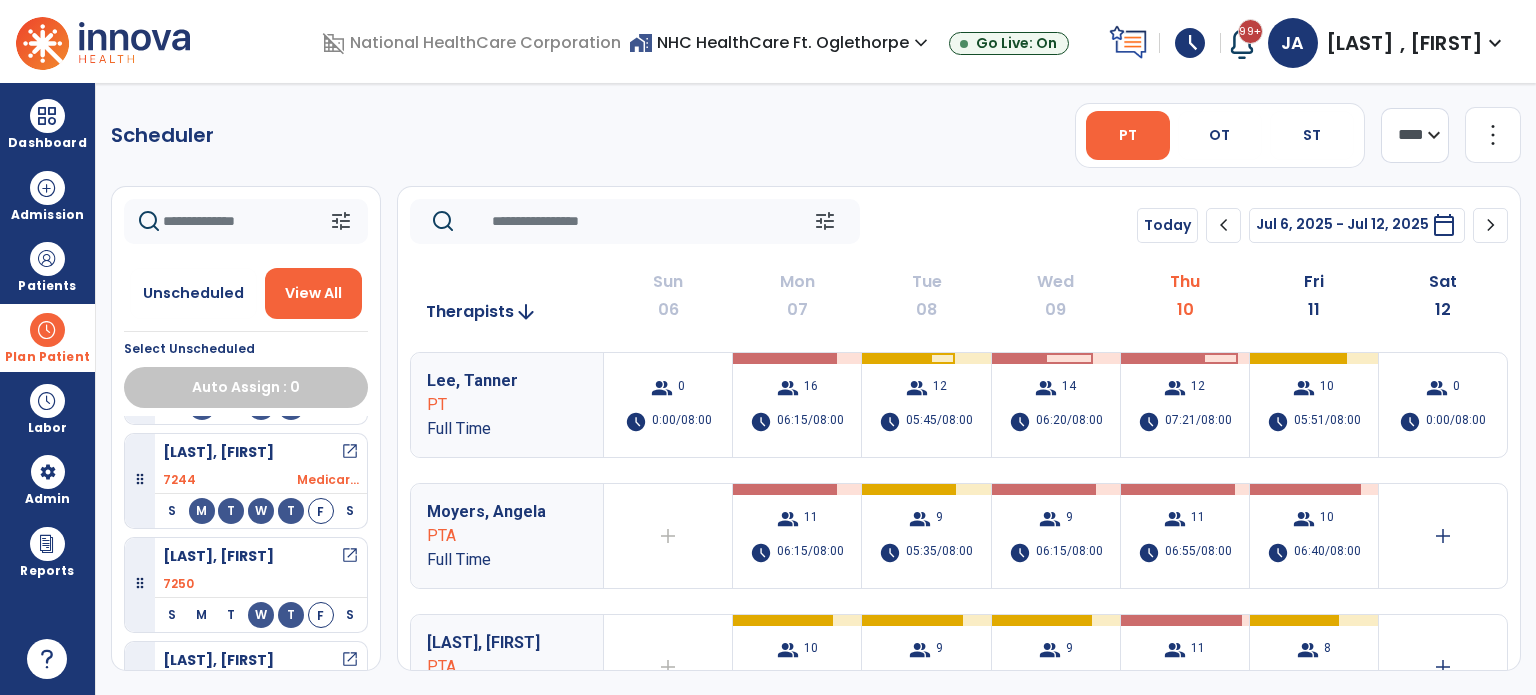 scroll, scrollTop: 3975, scrollLeft: 0, axis: vertical 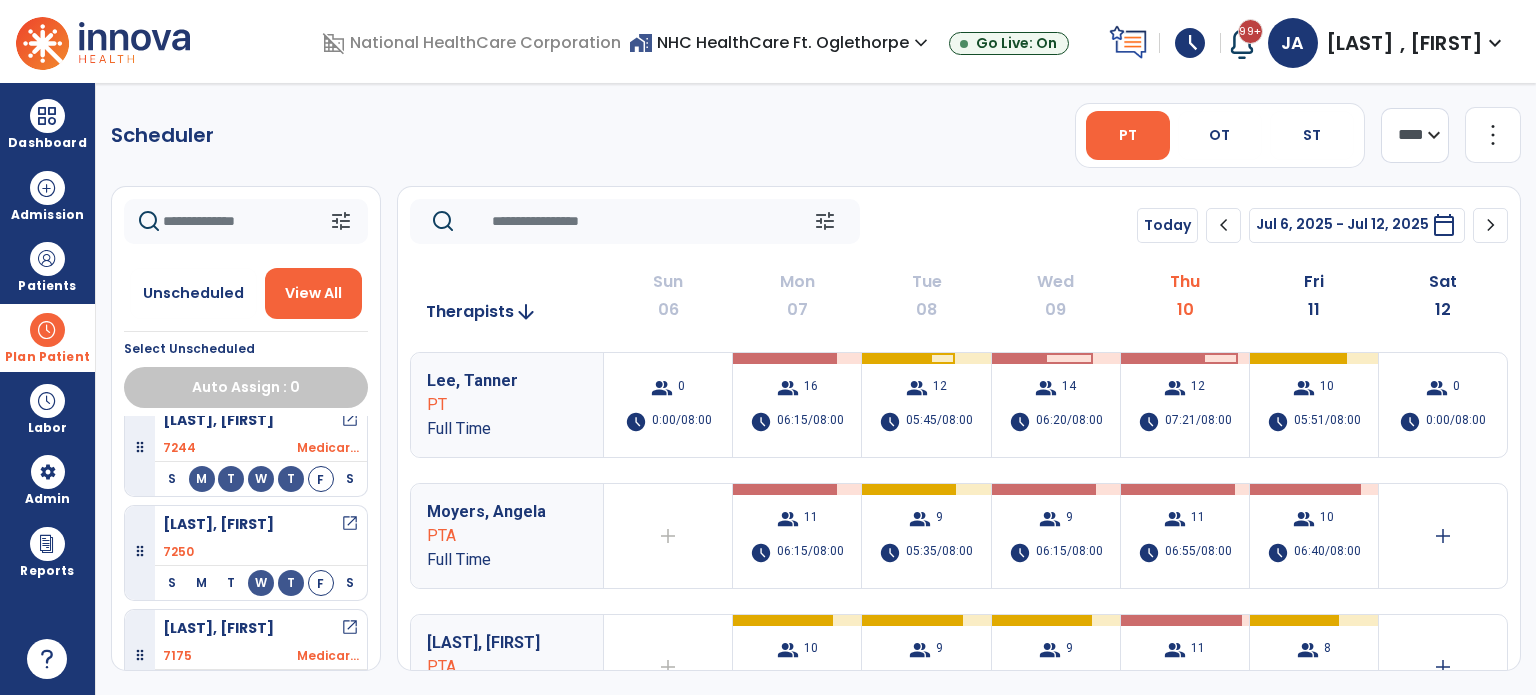 click on "open_in_new" at bounding box center (350, 524) 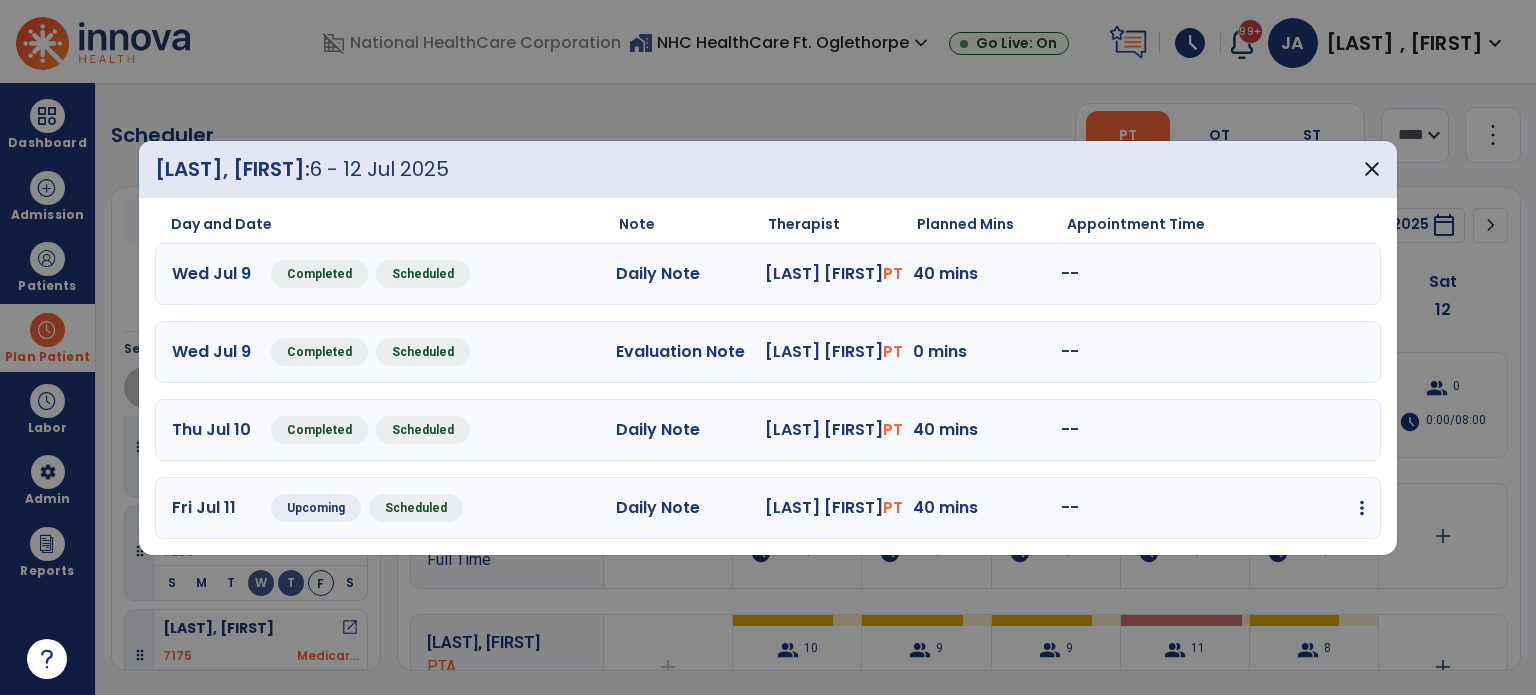 click at bounding box center [1362, 508] 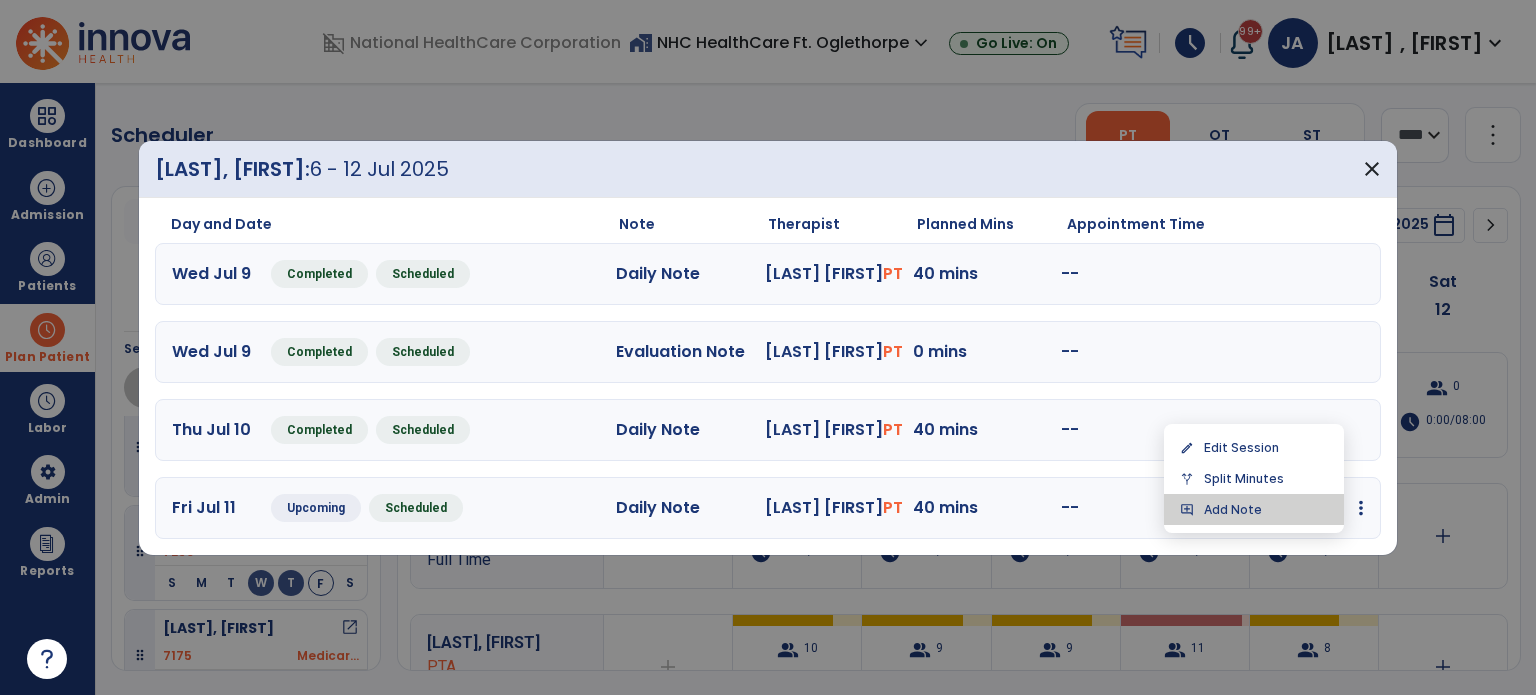 click on "add_comment  Add Note" at bounding box center (1254, 509) 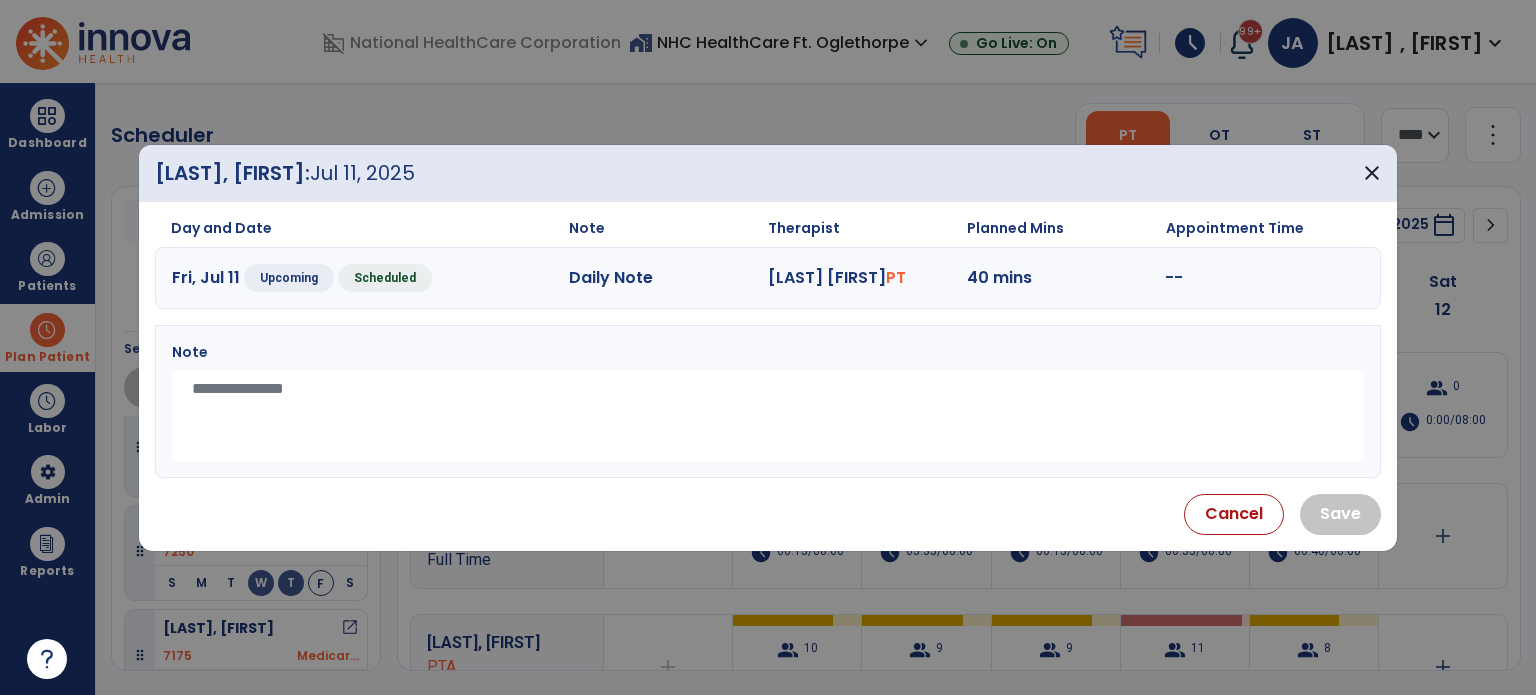 click at bounding box center (768, 416) 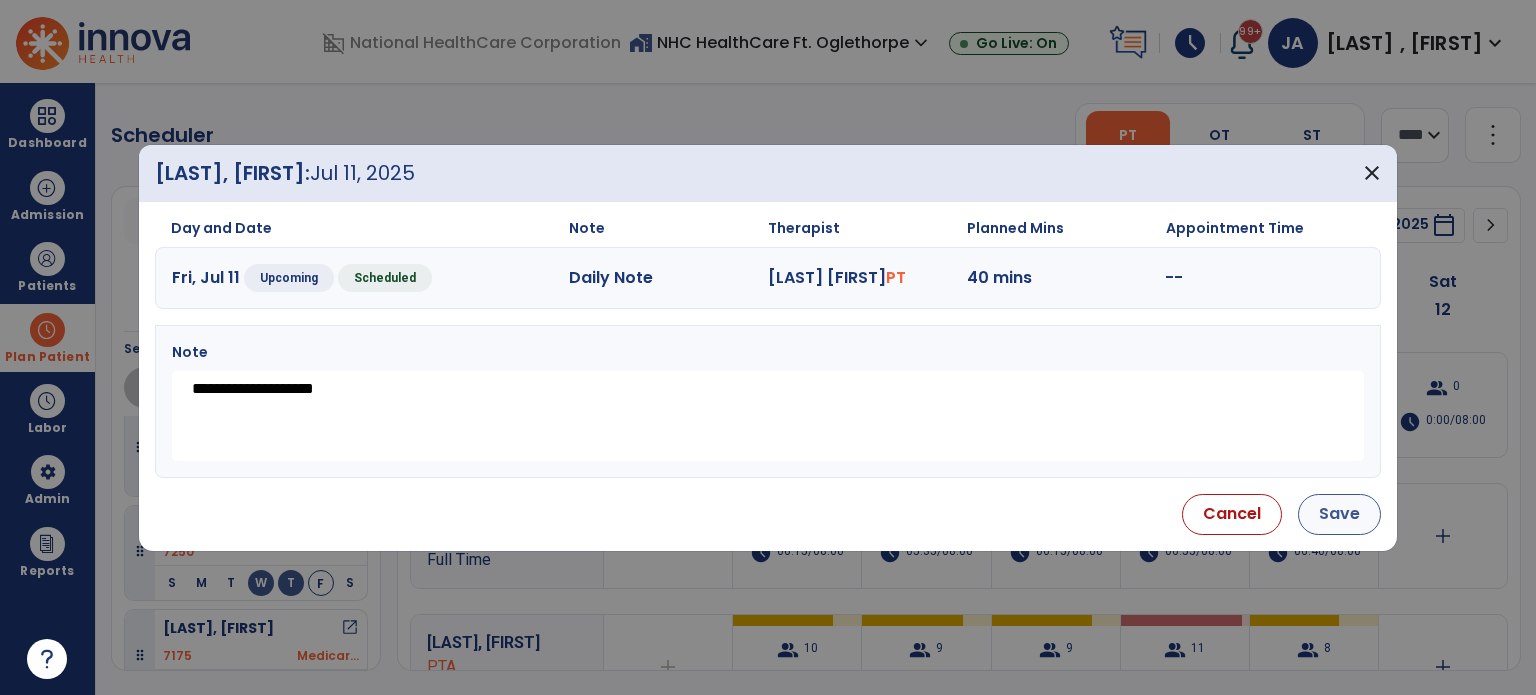 type on "**********" 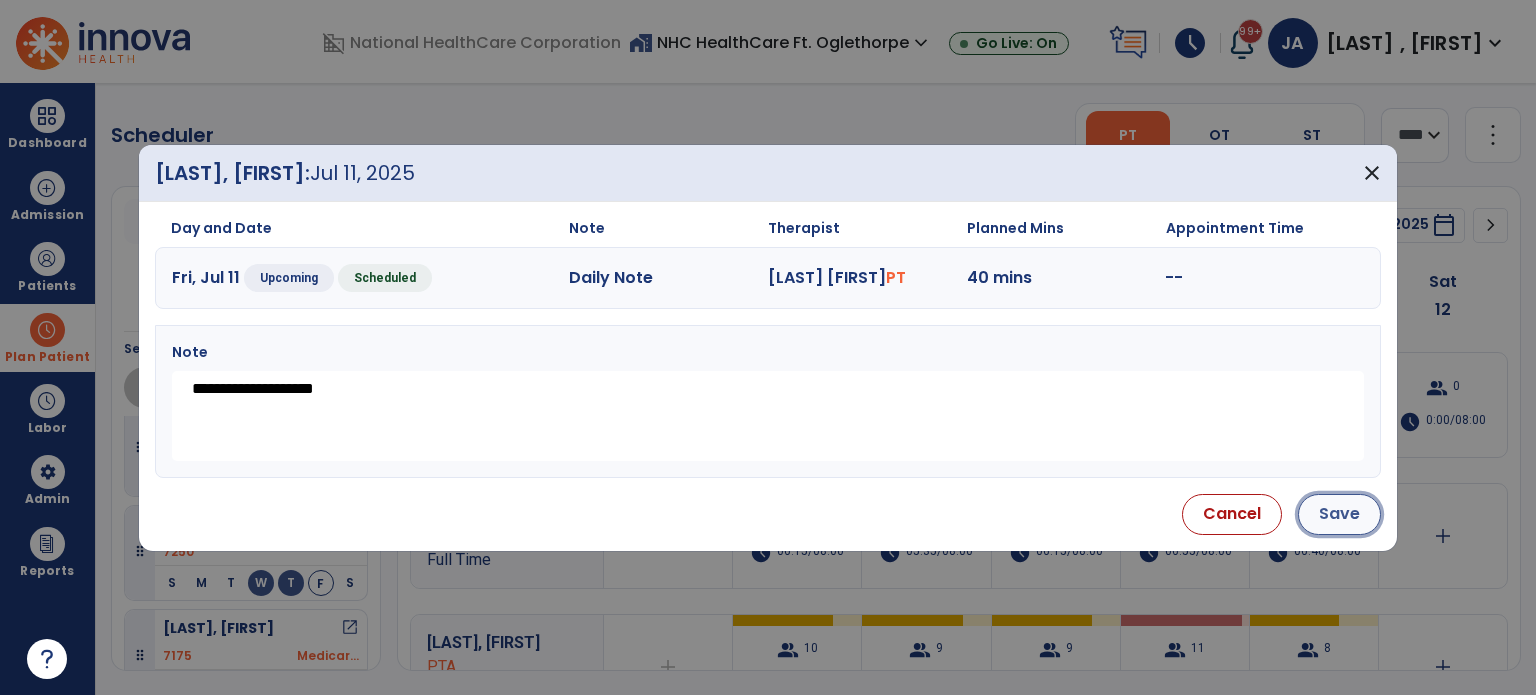 click on "Save" at bounding box center [1339, 514] 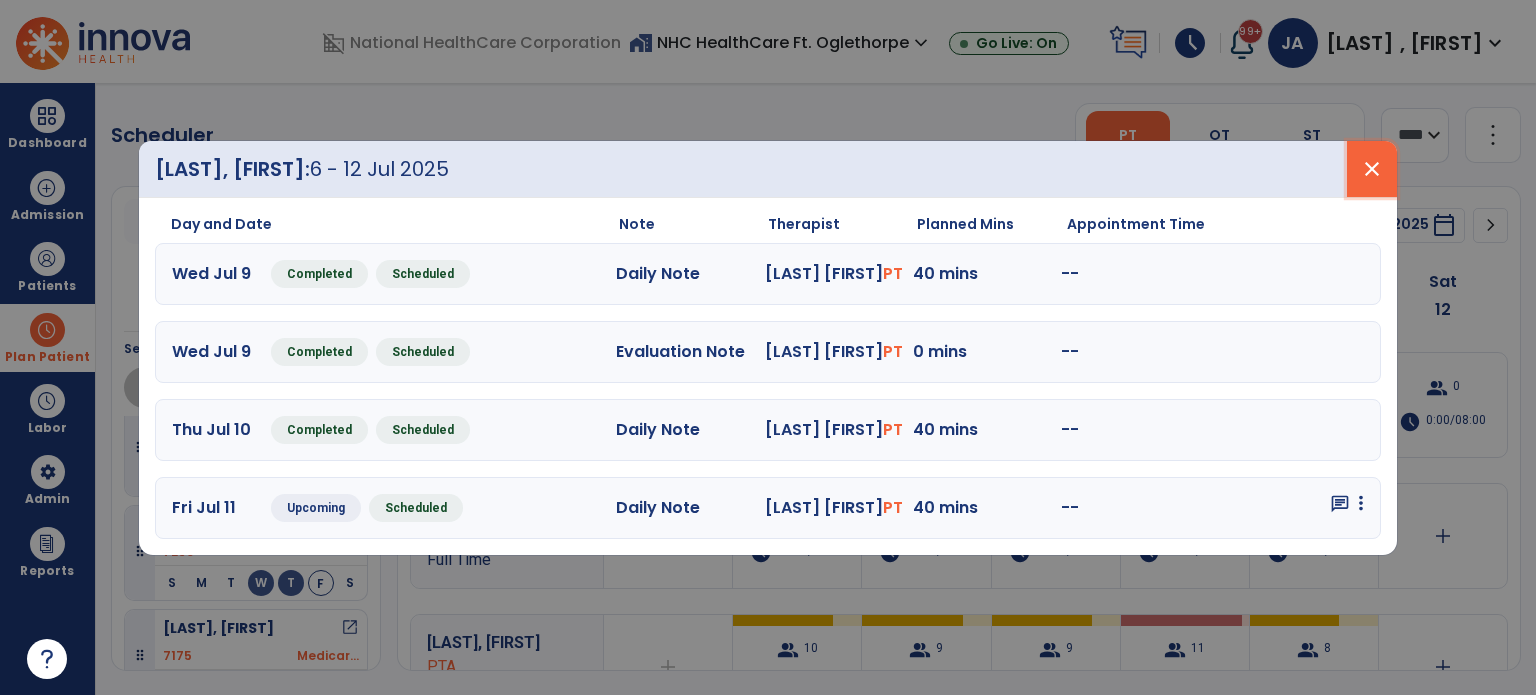 click on "close" at bounding box center [1372, 169] 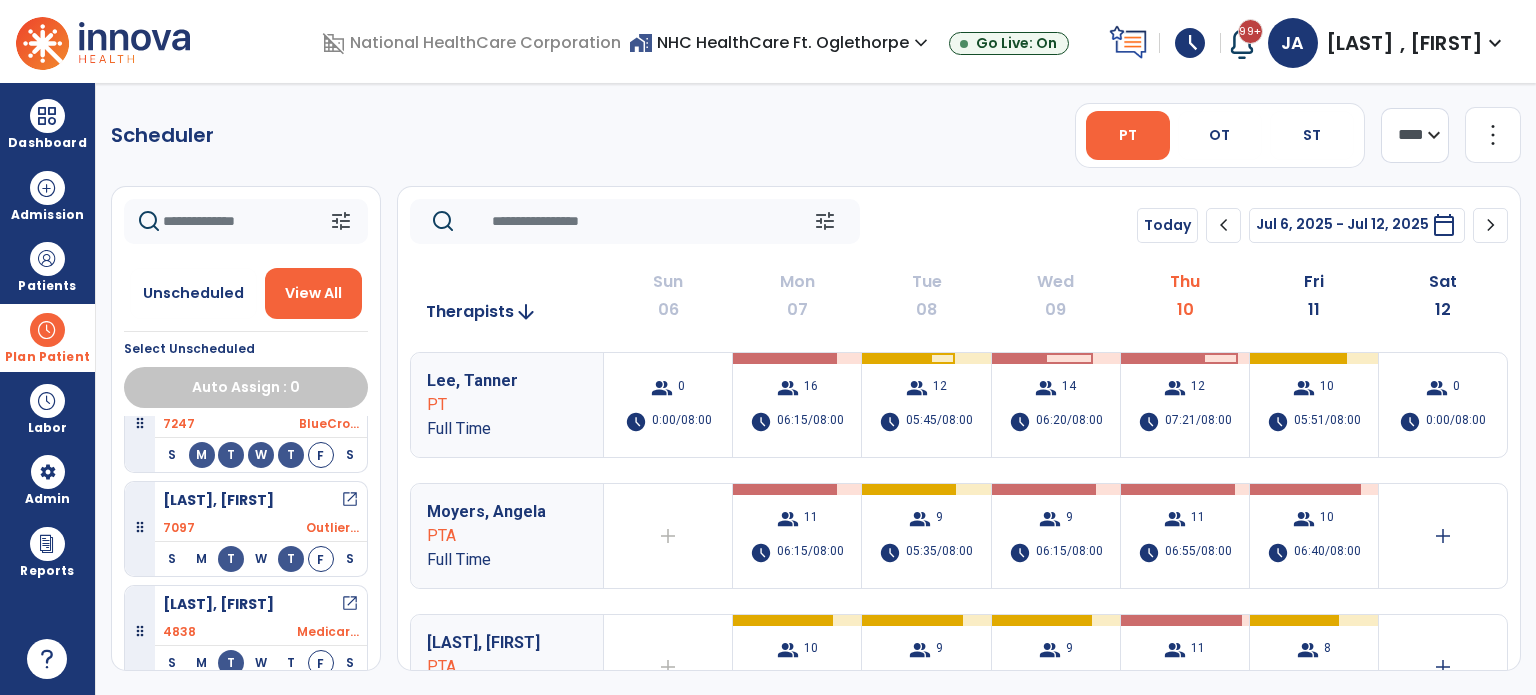 scroll, scrollTop: 2875, scrollLeft: 0, axis: vertical 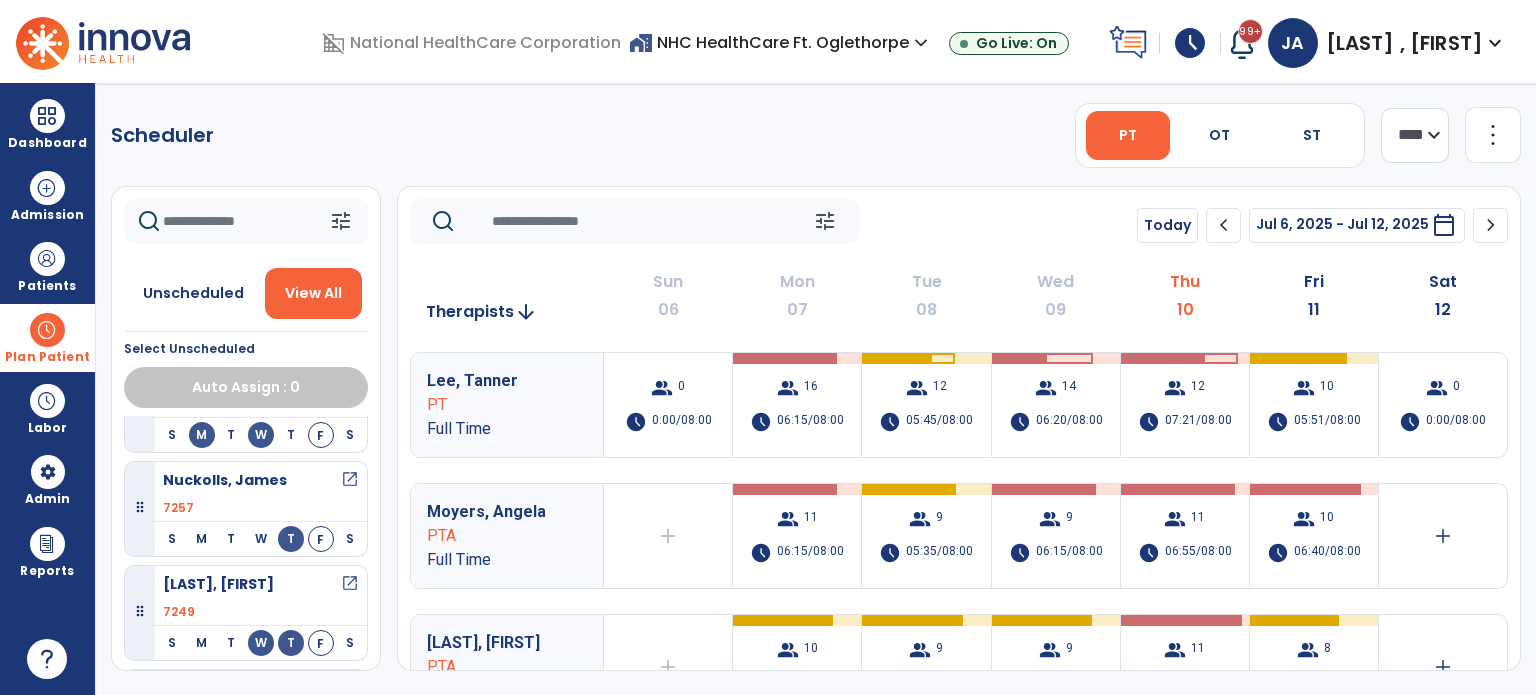 click on "open_in_new" at bounding box center (350, 584) 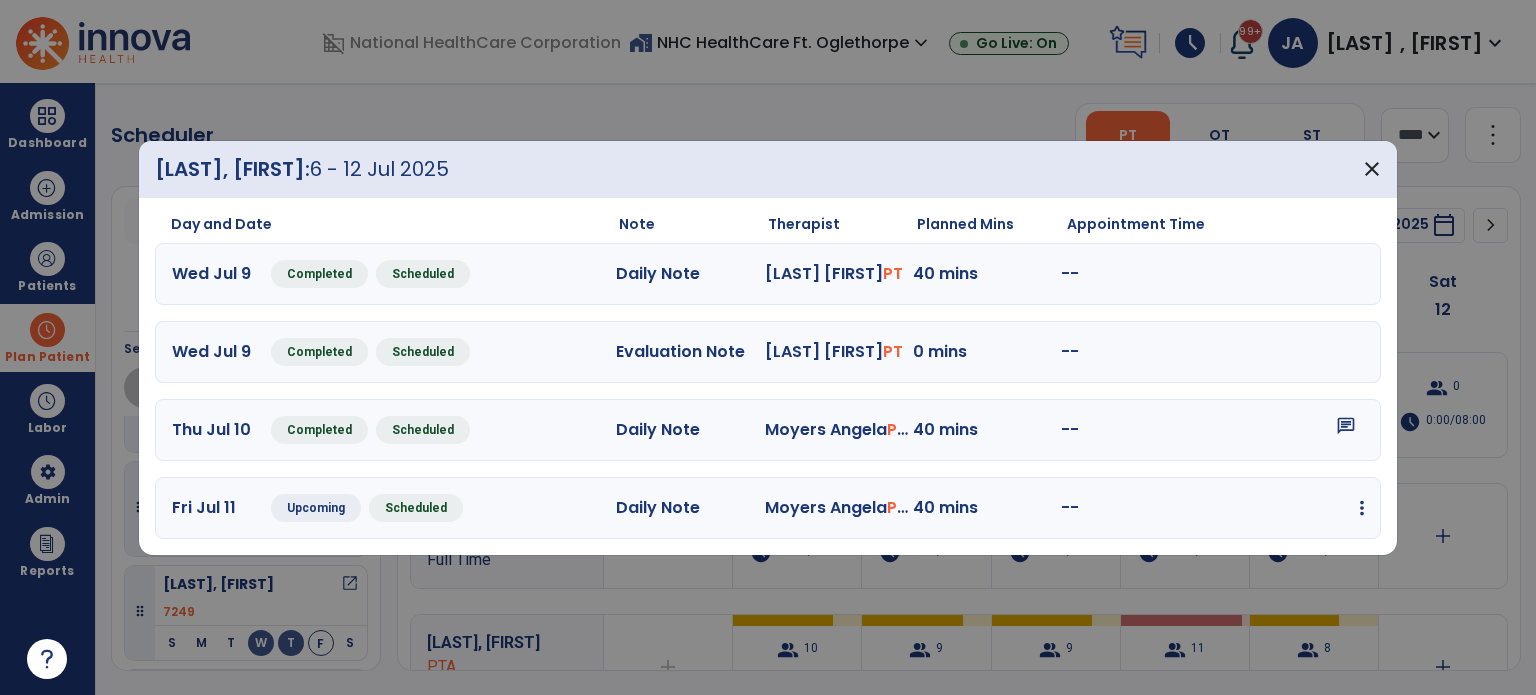 click at bounding box center (1362, 508) 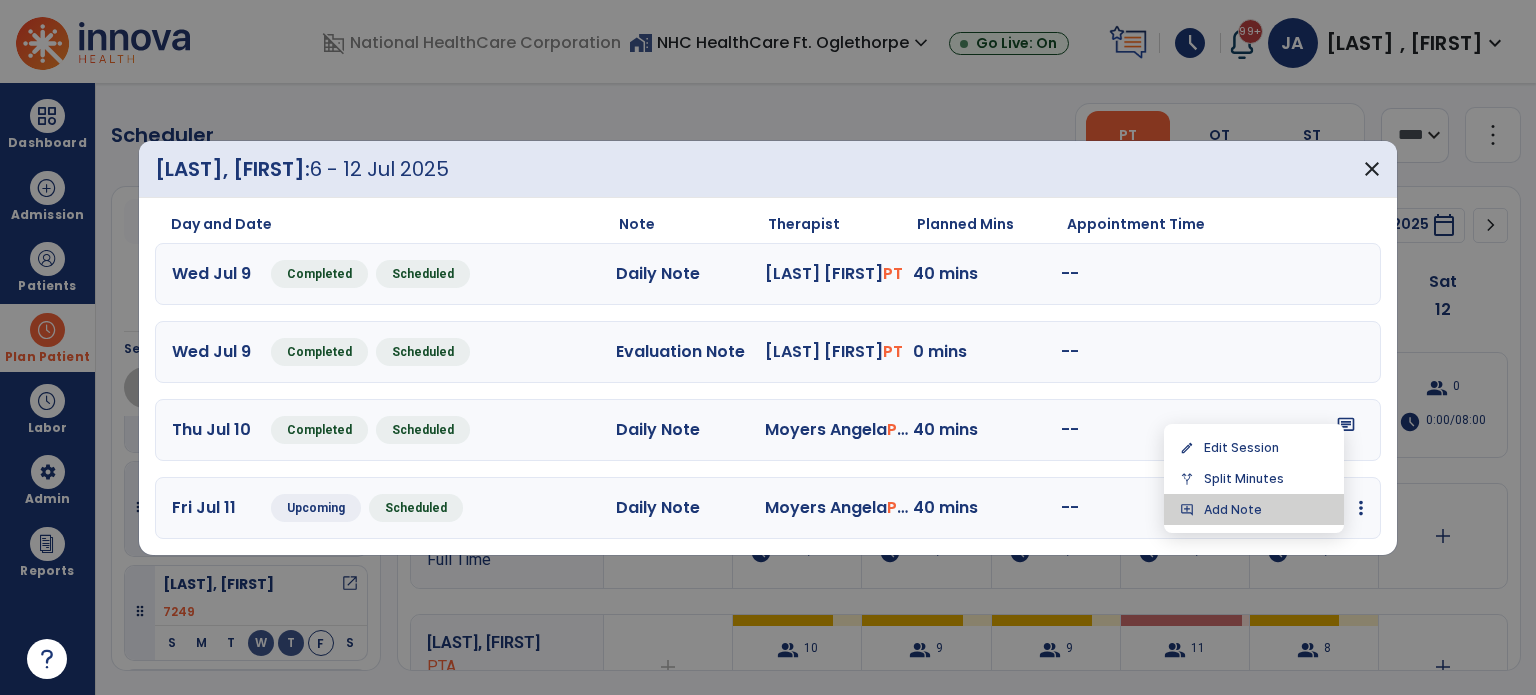 click on "add_comment  Add Note" at bounding box center (1254, 509) 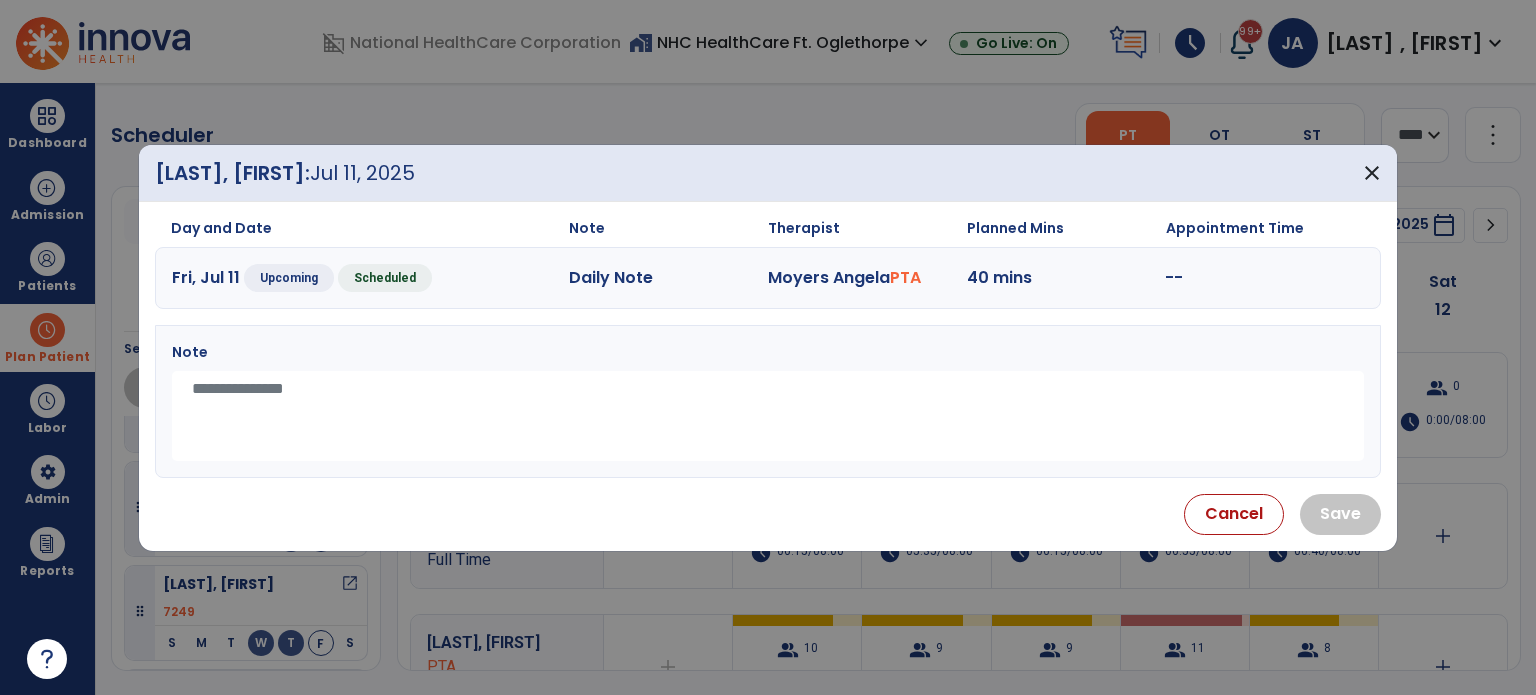 click at bounding box center (768, 416) 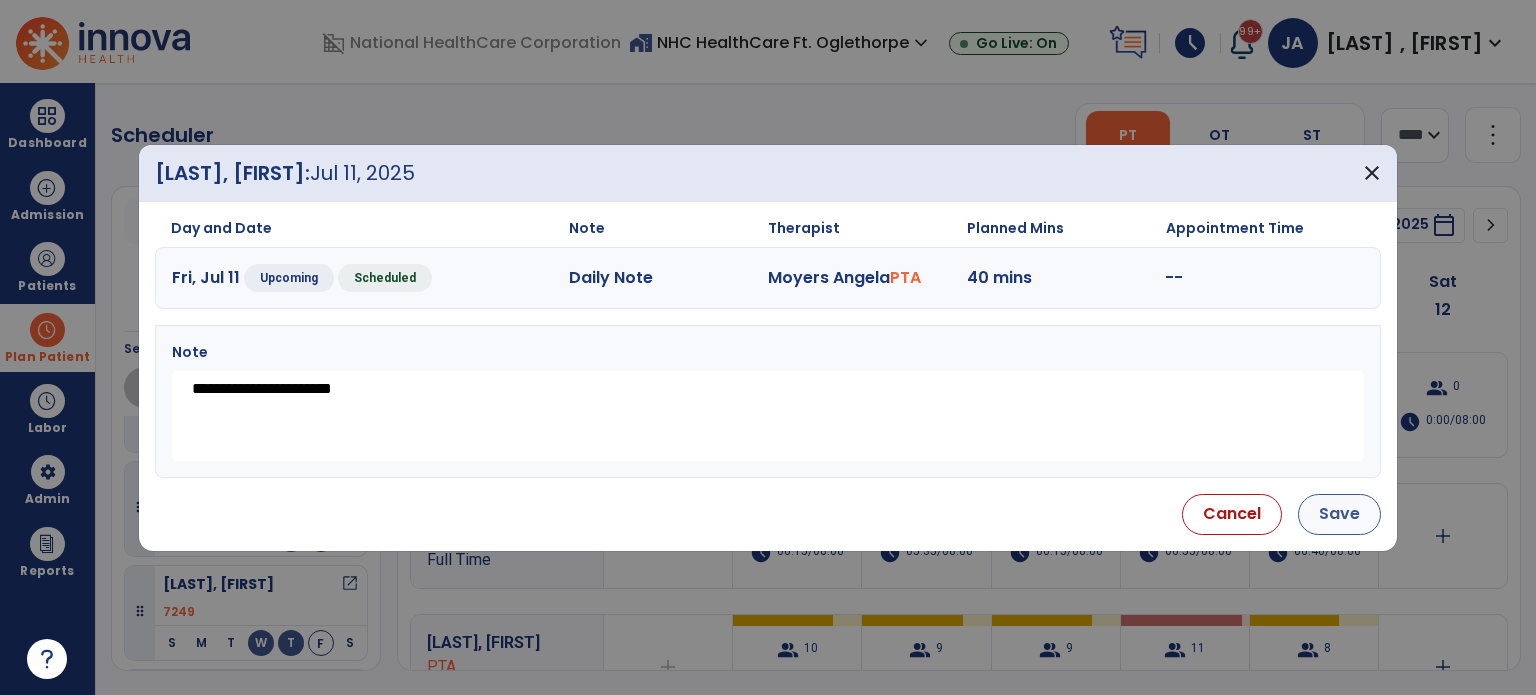 type on "**********" 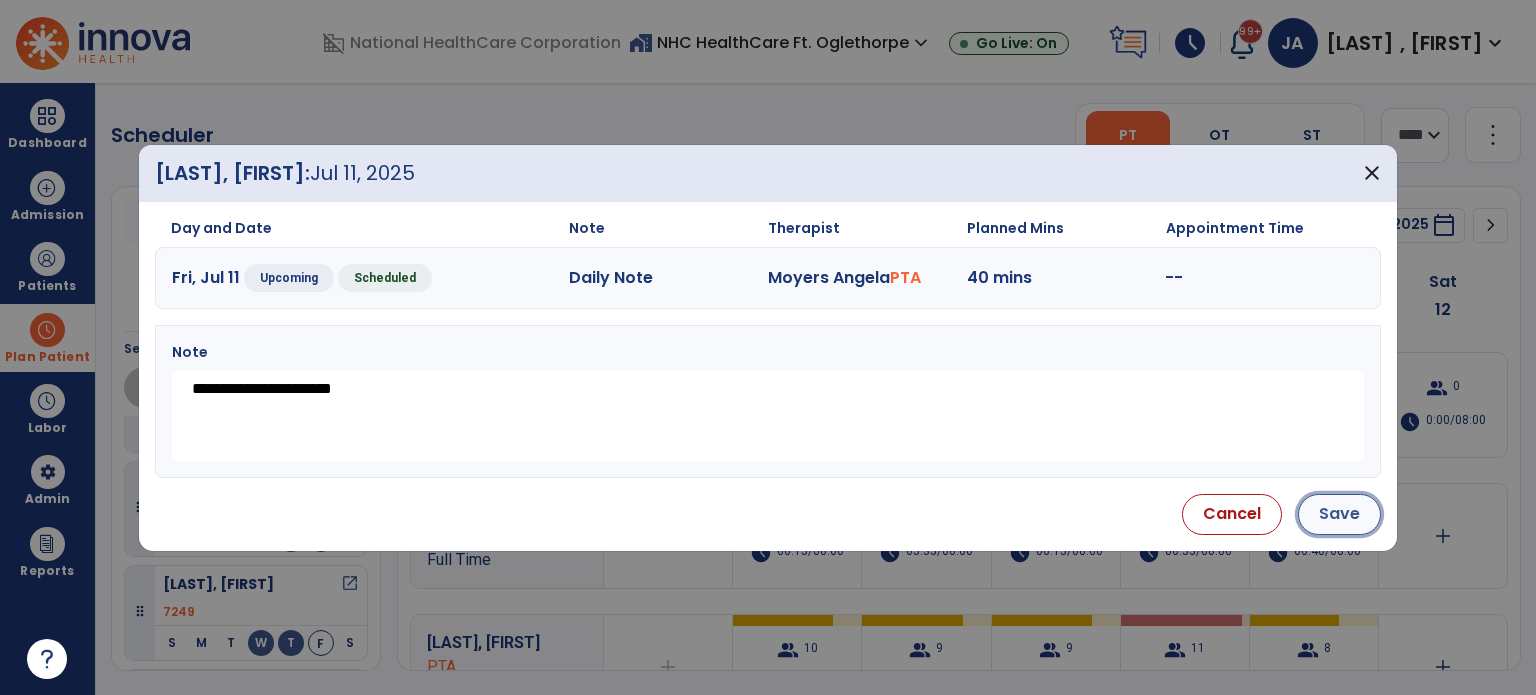 click on "Save" at bounding box center (1339, 514) 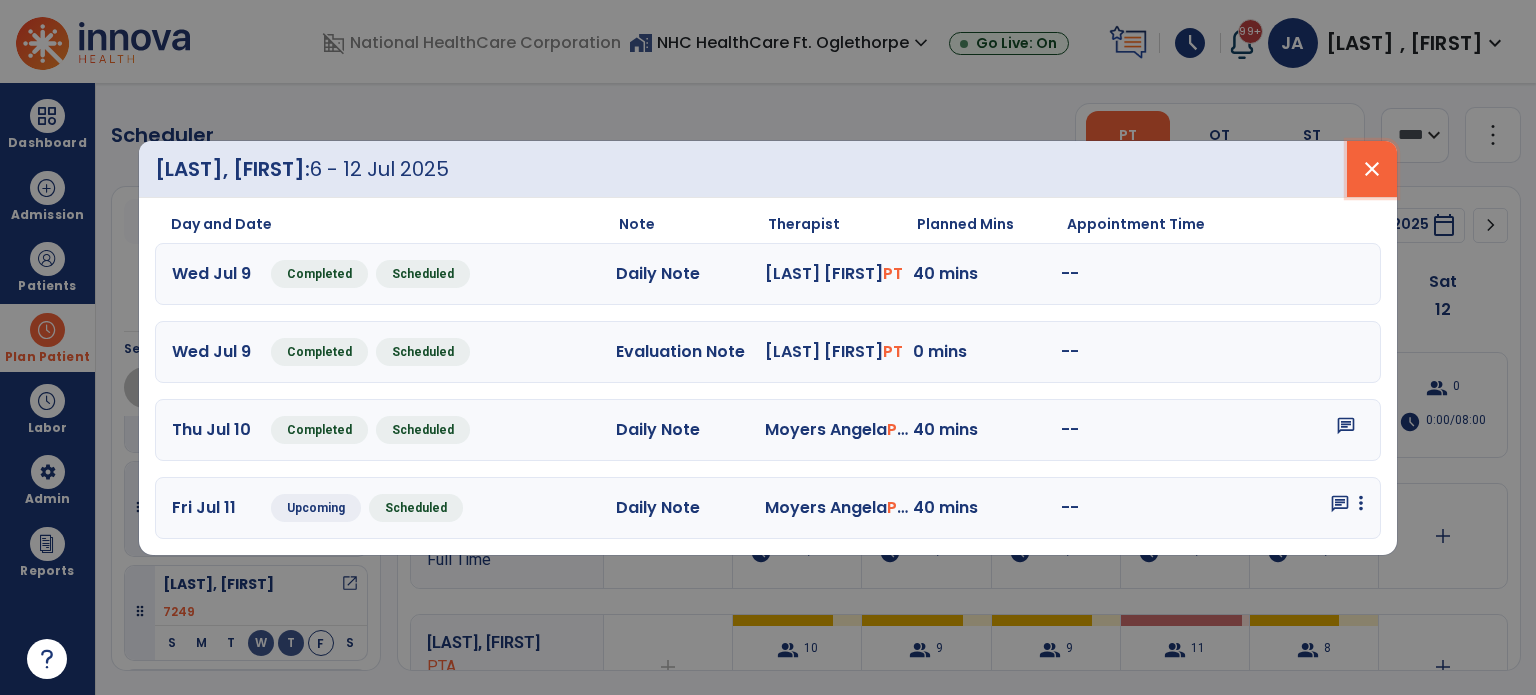 click on "close" at bounding box center [1372, 169] 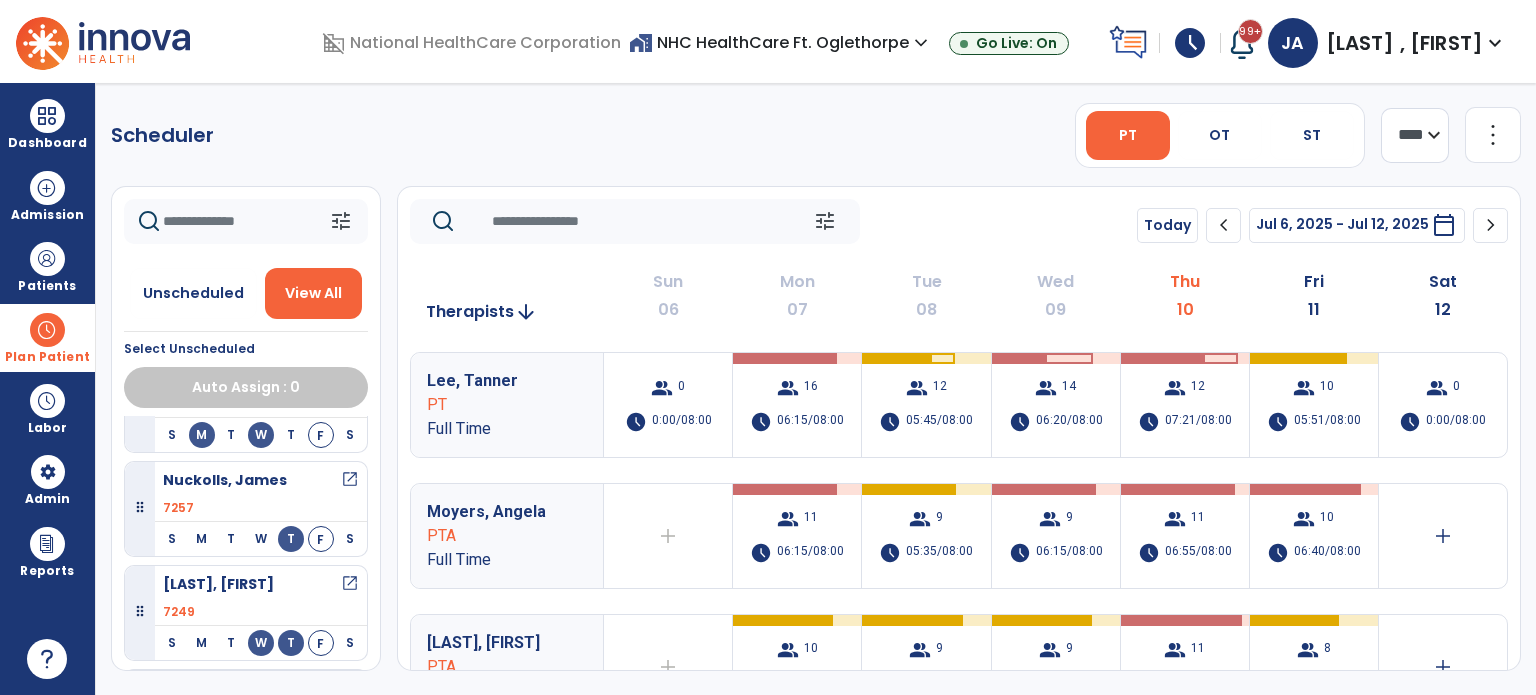 scroll, scrollTop: 2775, scrollLeft: 0, axis: vertical 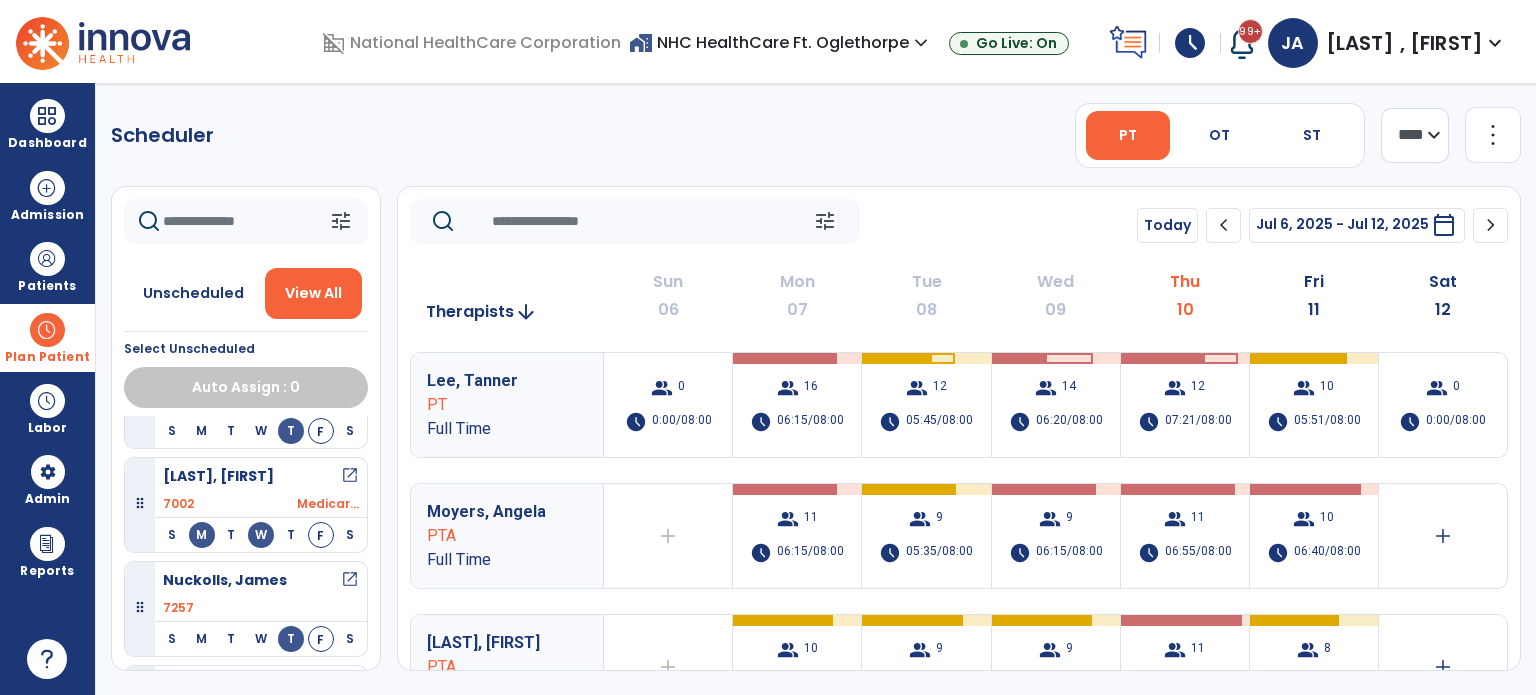 click on "open_in_new" at bounding box center [350, 580] 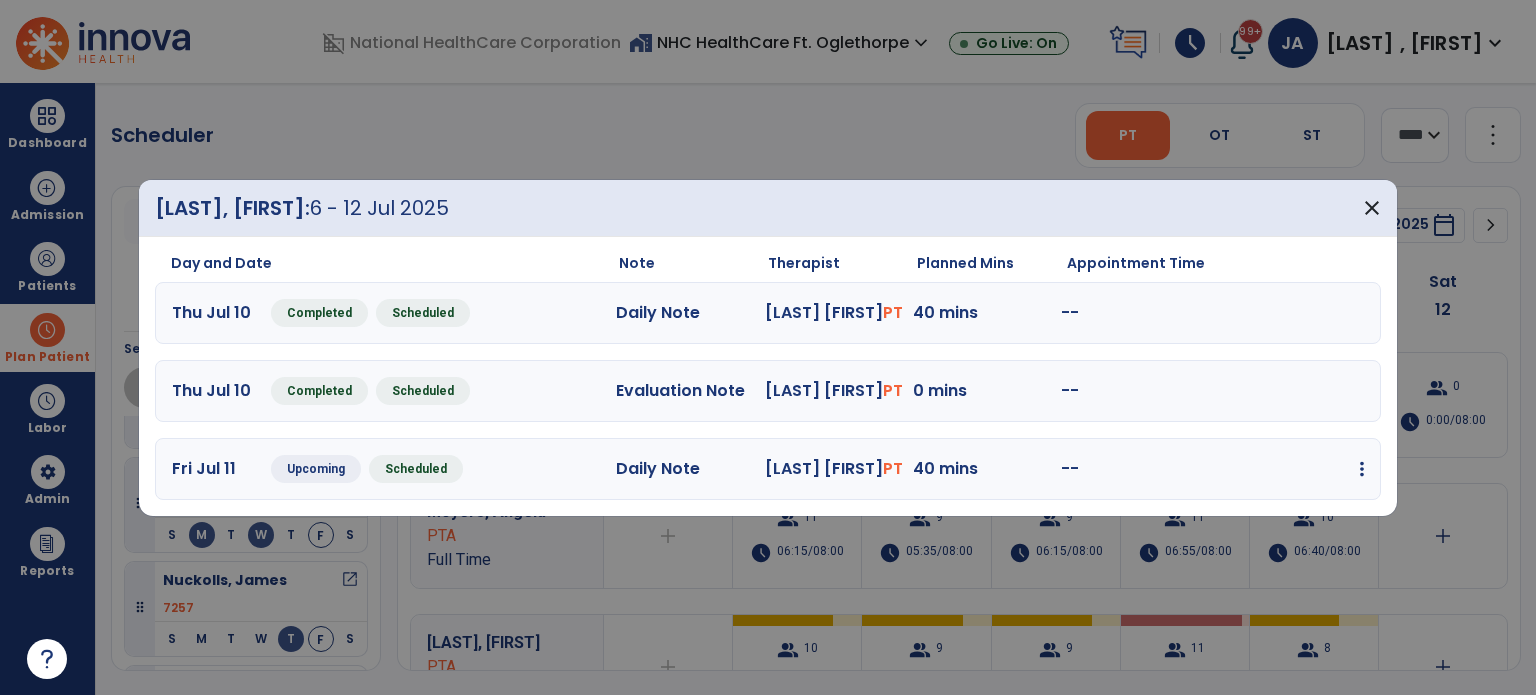 click at bounding box center (1362, 469) 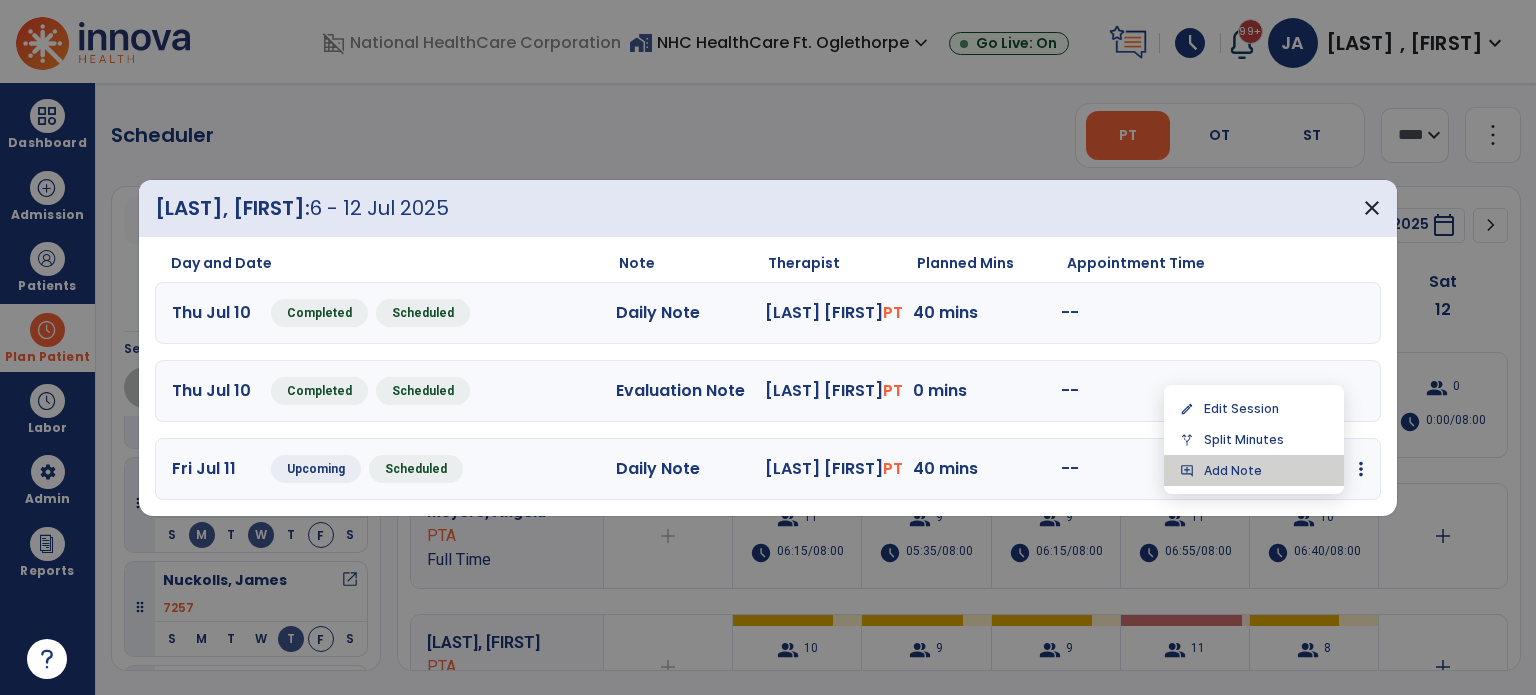 click on "add_comment  Add Note" at bounding box center [1254, 470] 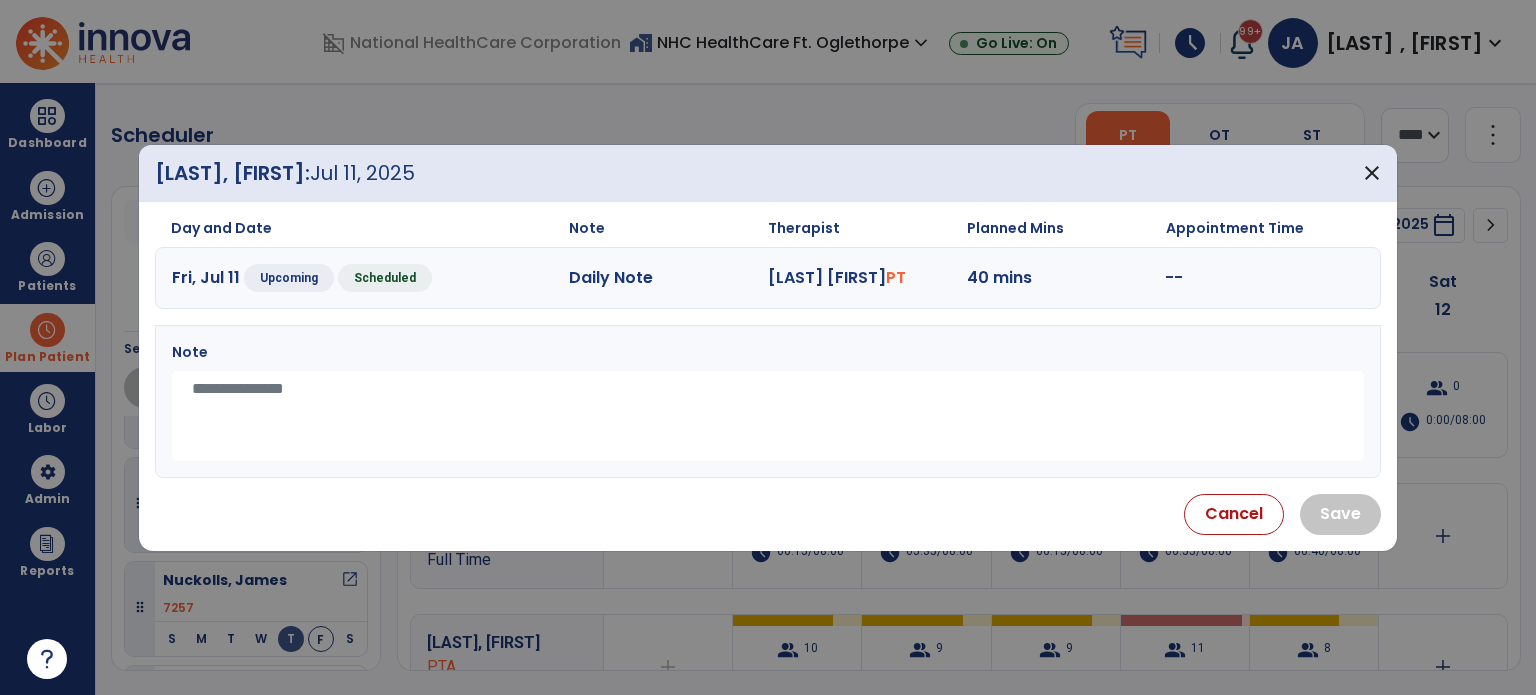 click at bounding box center [768, 416] 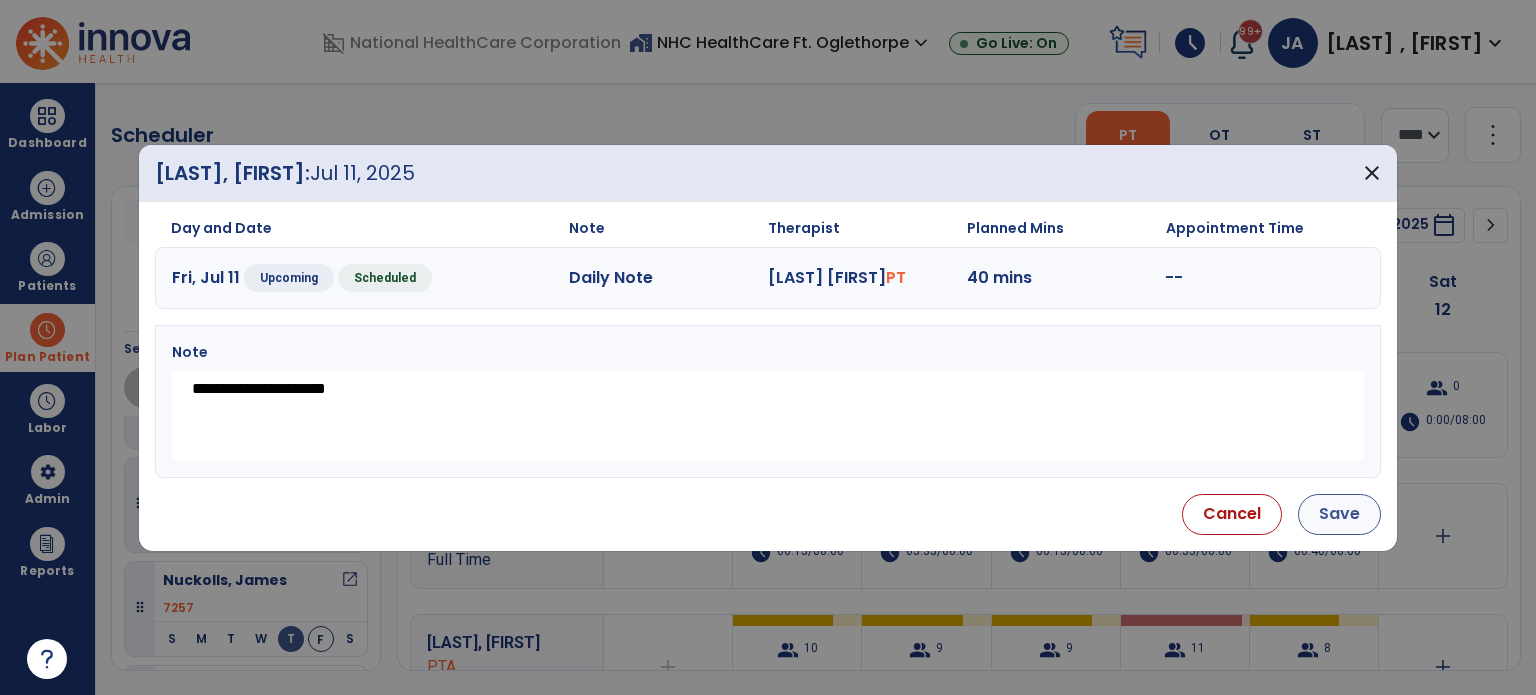type on "**********" 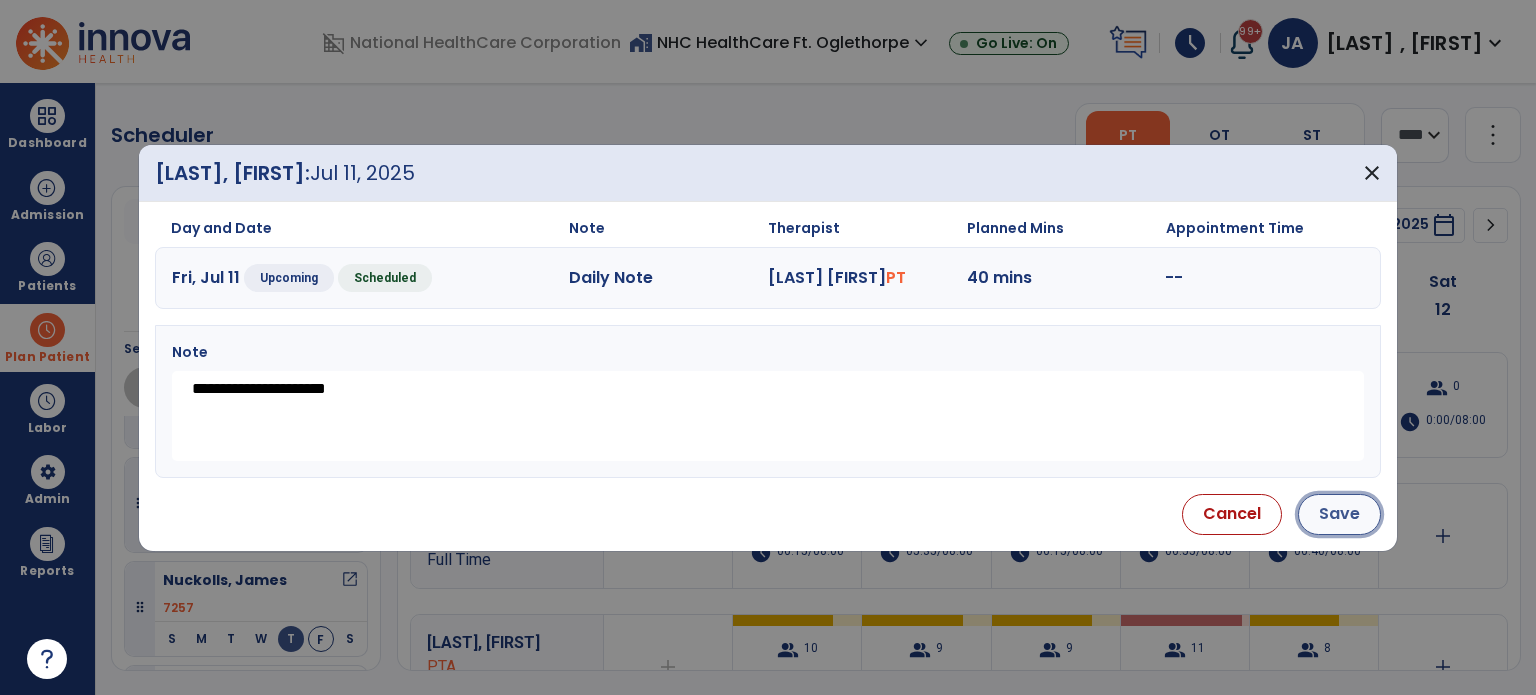 click on "Save" at bounding box center (1339, 514) 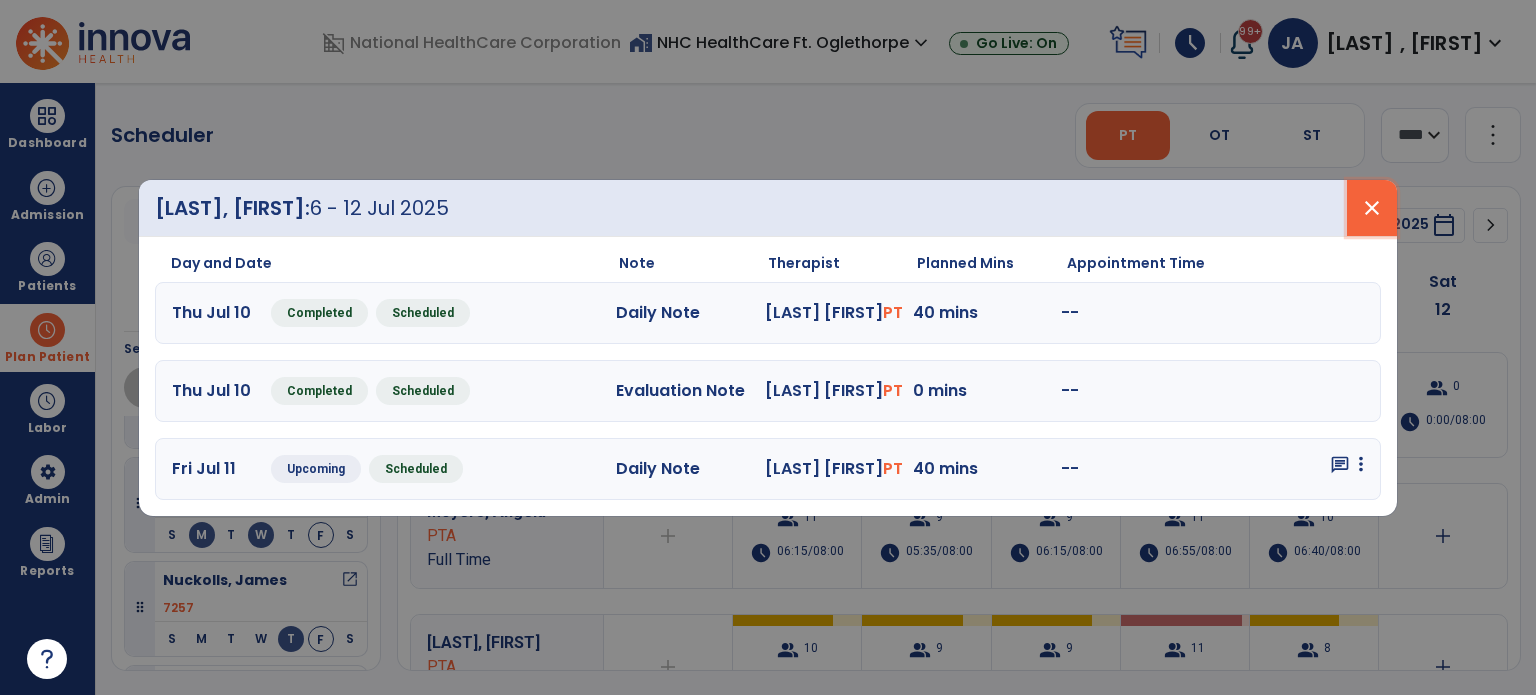 click on "close" at bounding box center [1372, 208] 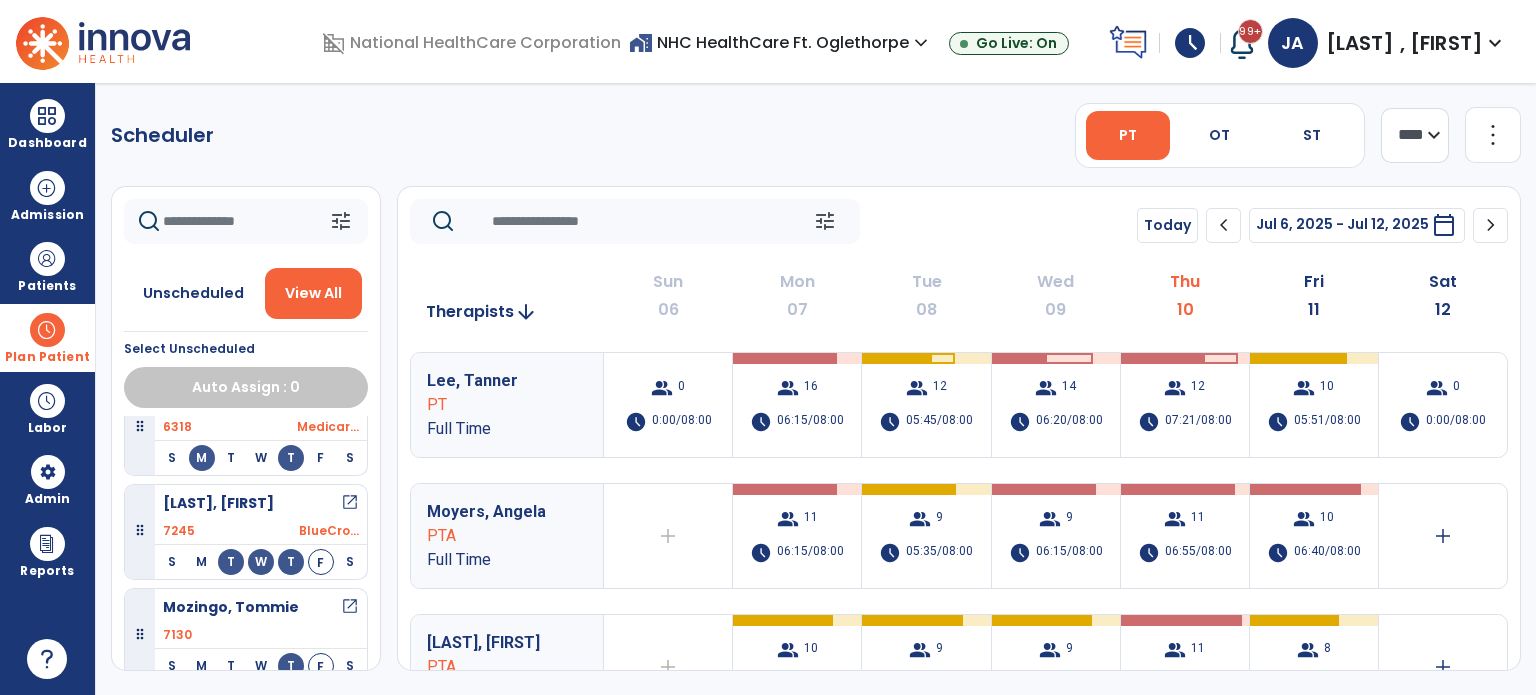 scroll, scrollTop: 2575, scrollLeft: 0, axis: vertical 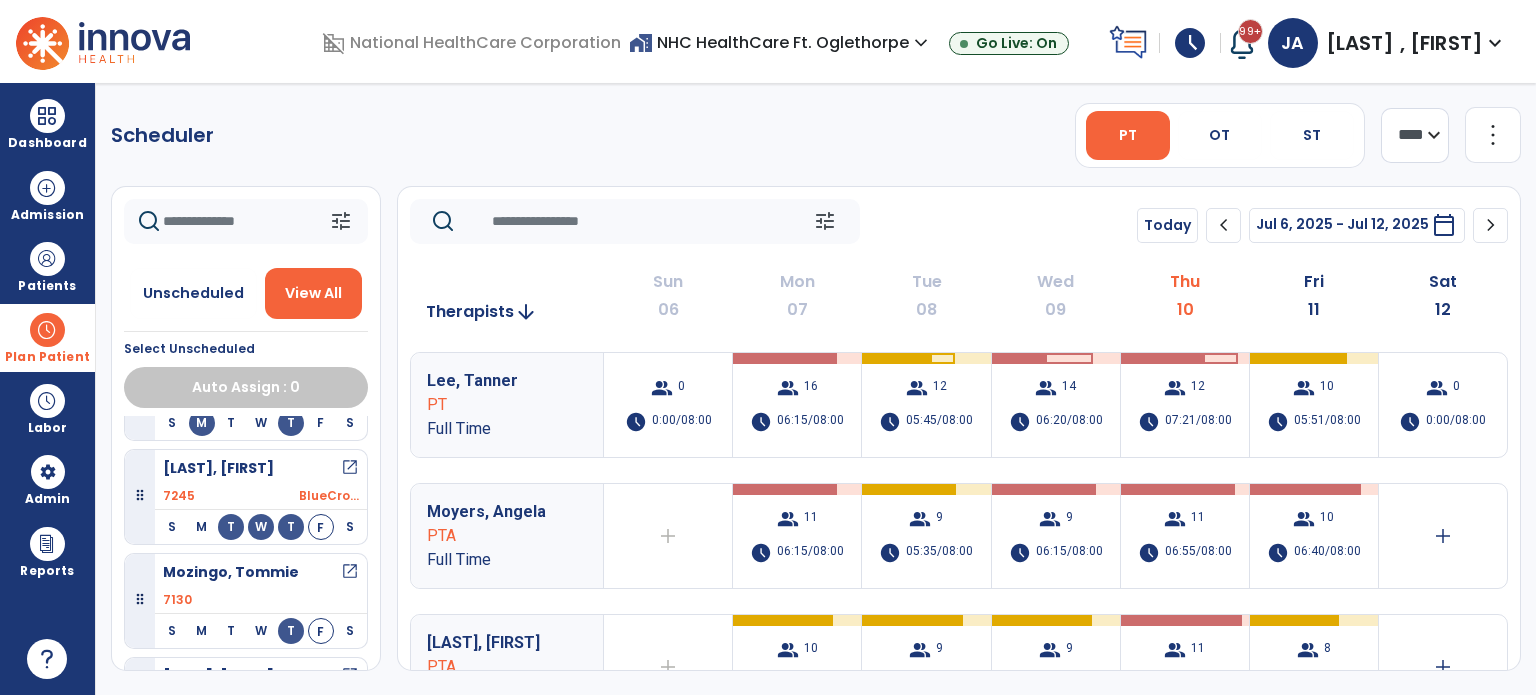 click on "open_in_new" at bounding box center [350, 572] 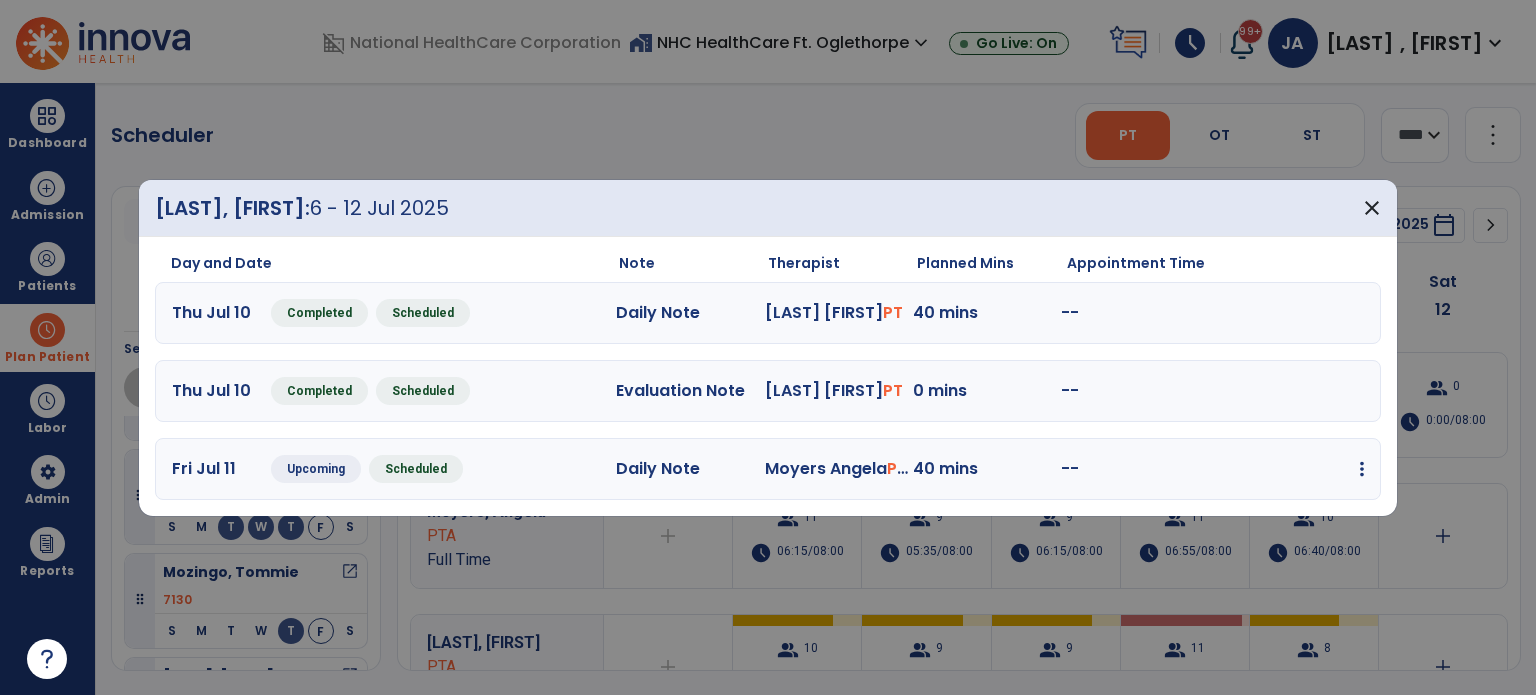 click at bounding box center (1362, 469) 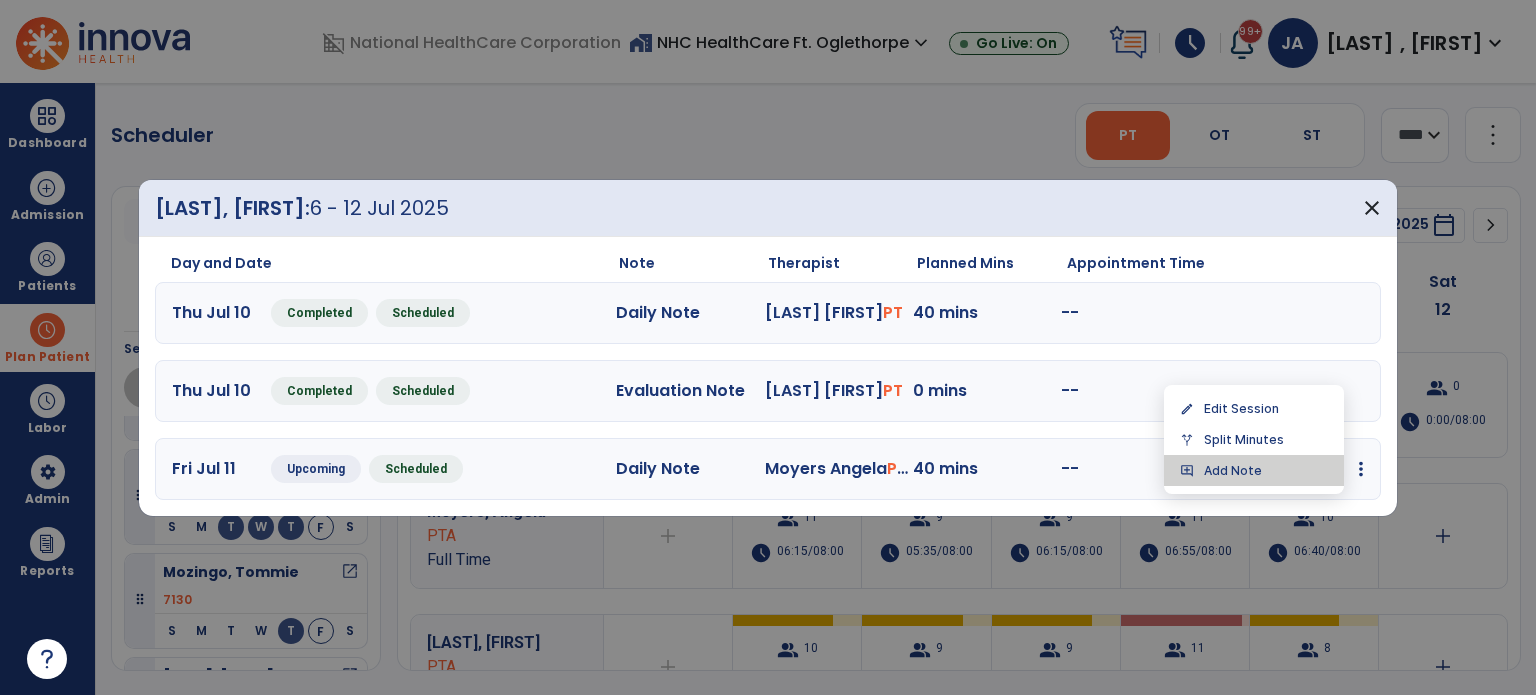 click on "add_comment  Add Note" at bounding box center [1254, 470] 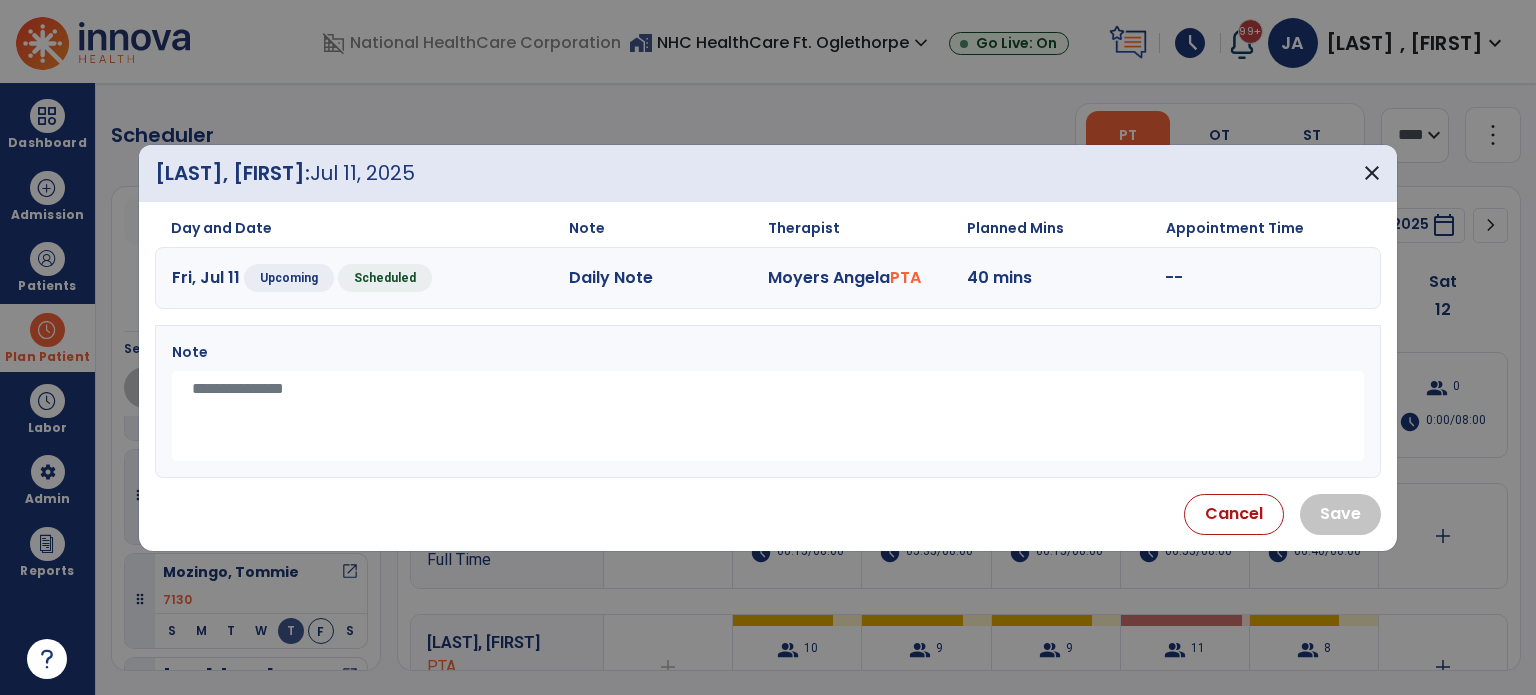 click at bounding box center [768, 416] 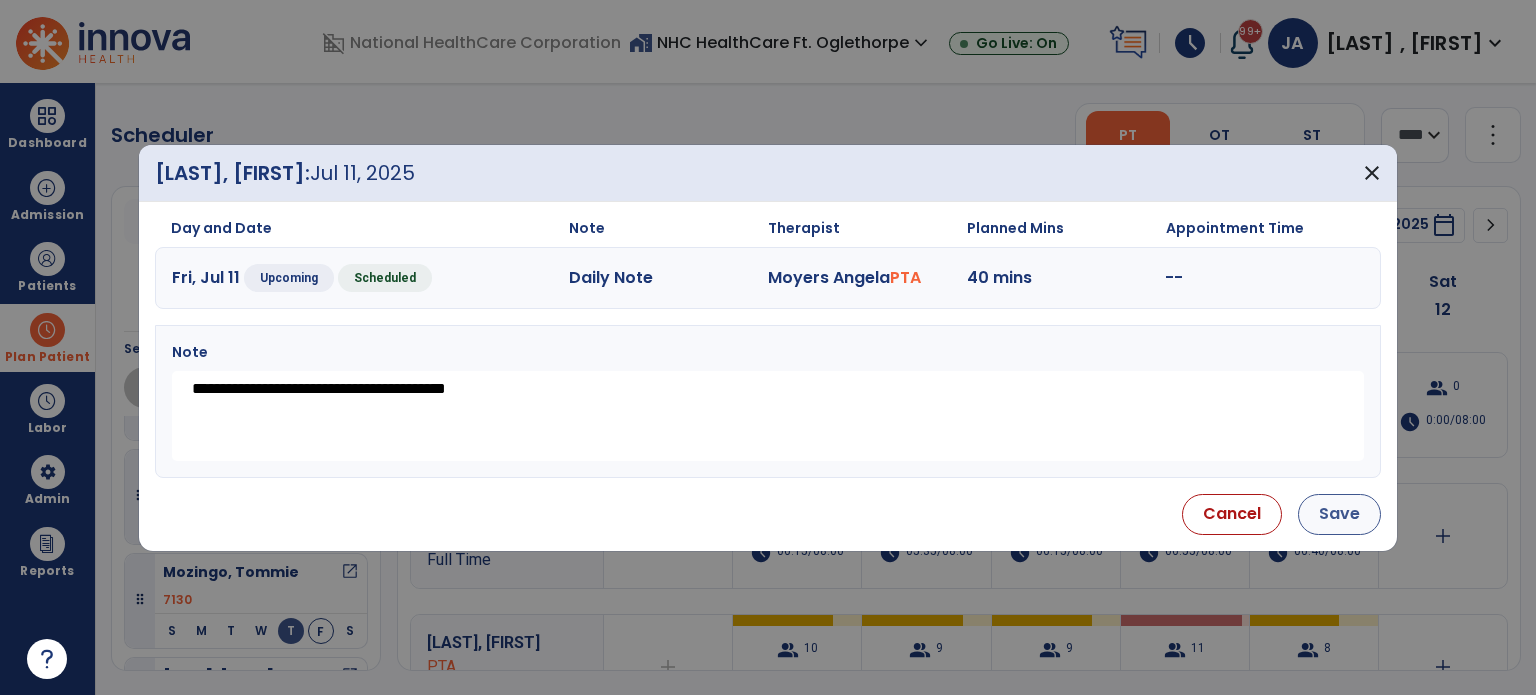 type on "**********" 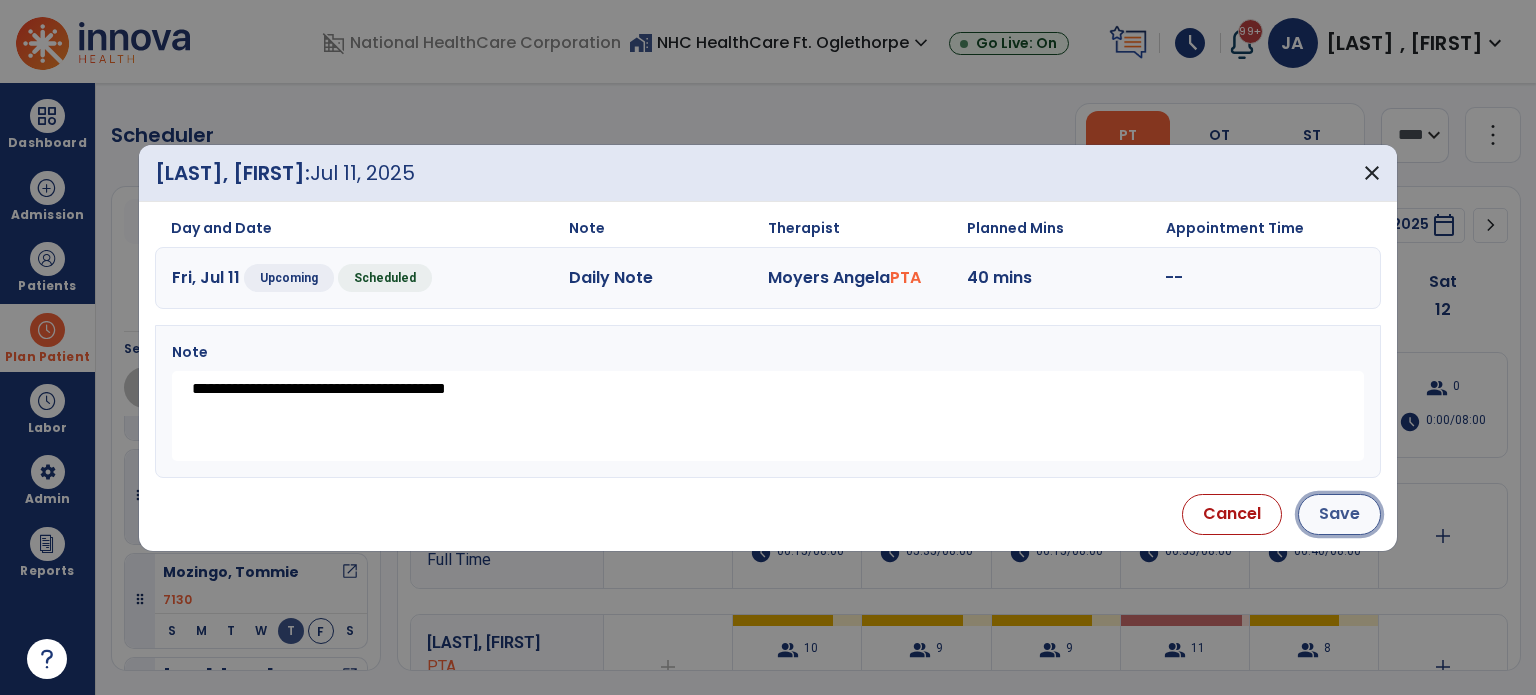 click on "Save" at bounding box center [1339, 514] 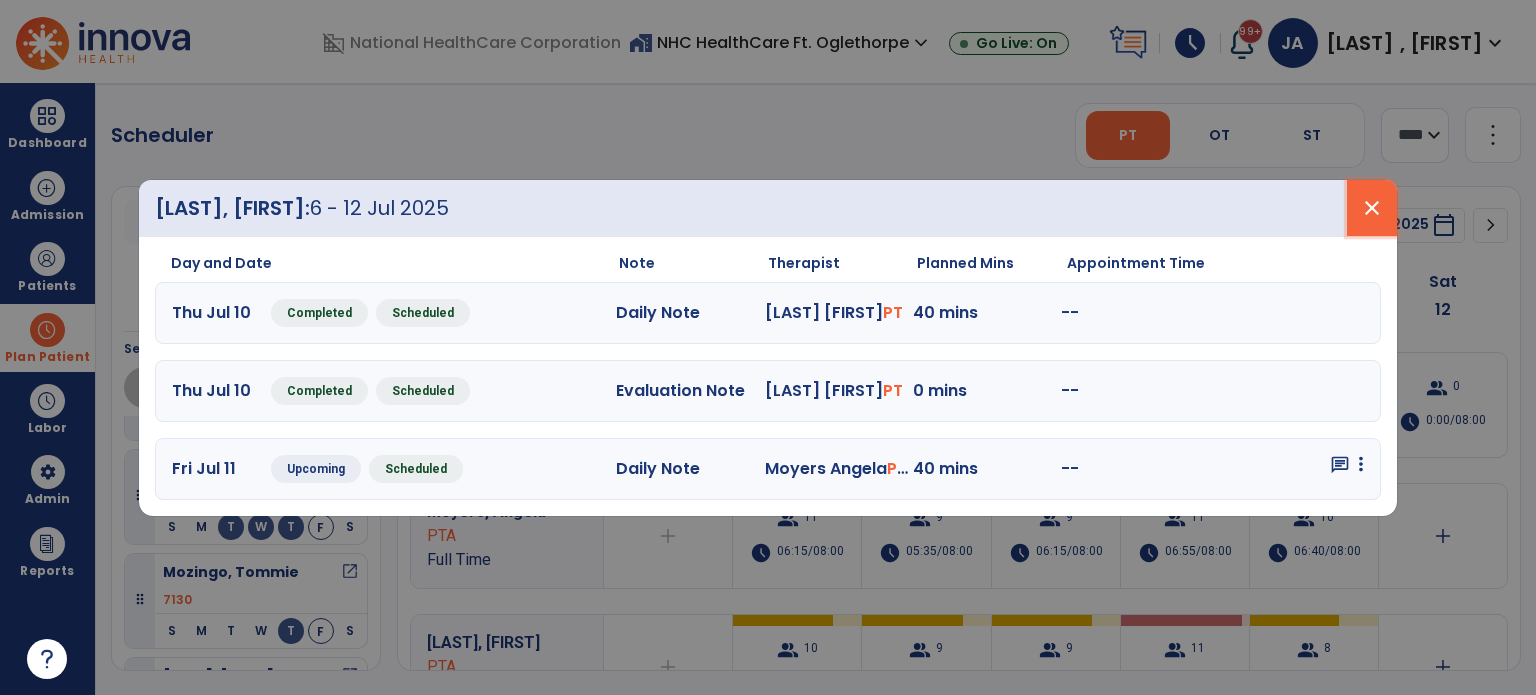 click on "close" at bounding box center (1372, 208) 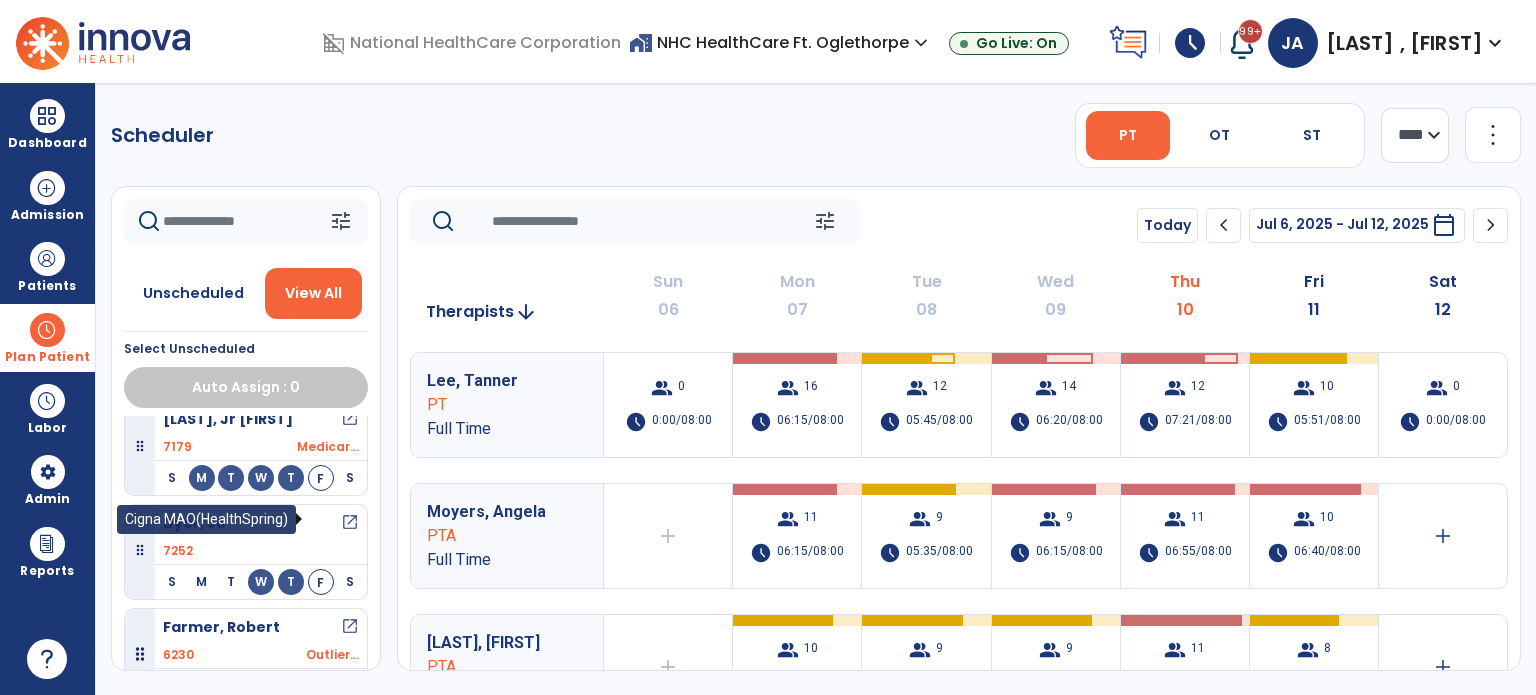 scroll, scrollTop: 1175, scrollLeft: 0, axis: vertical 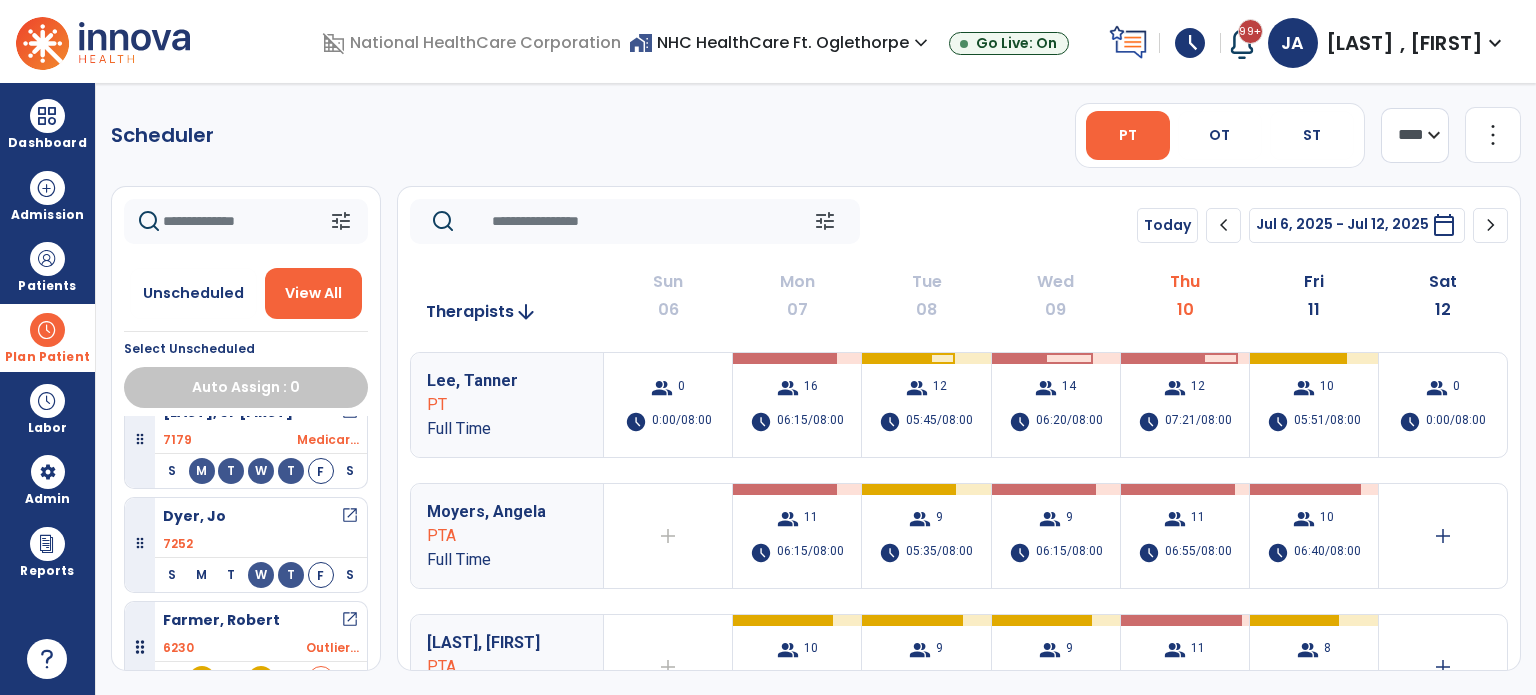 click on "[LAST], [FIRST] open_in_new" at bounding box center (261, 516) 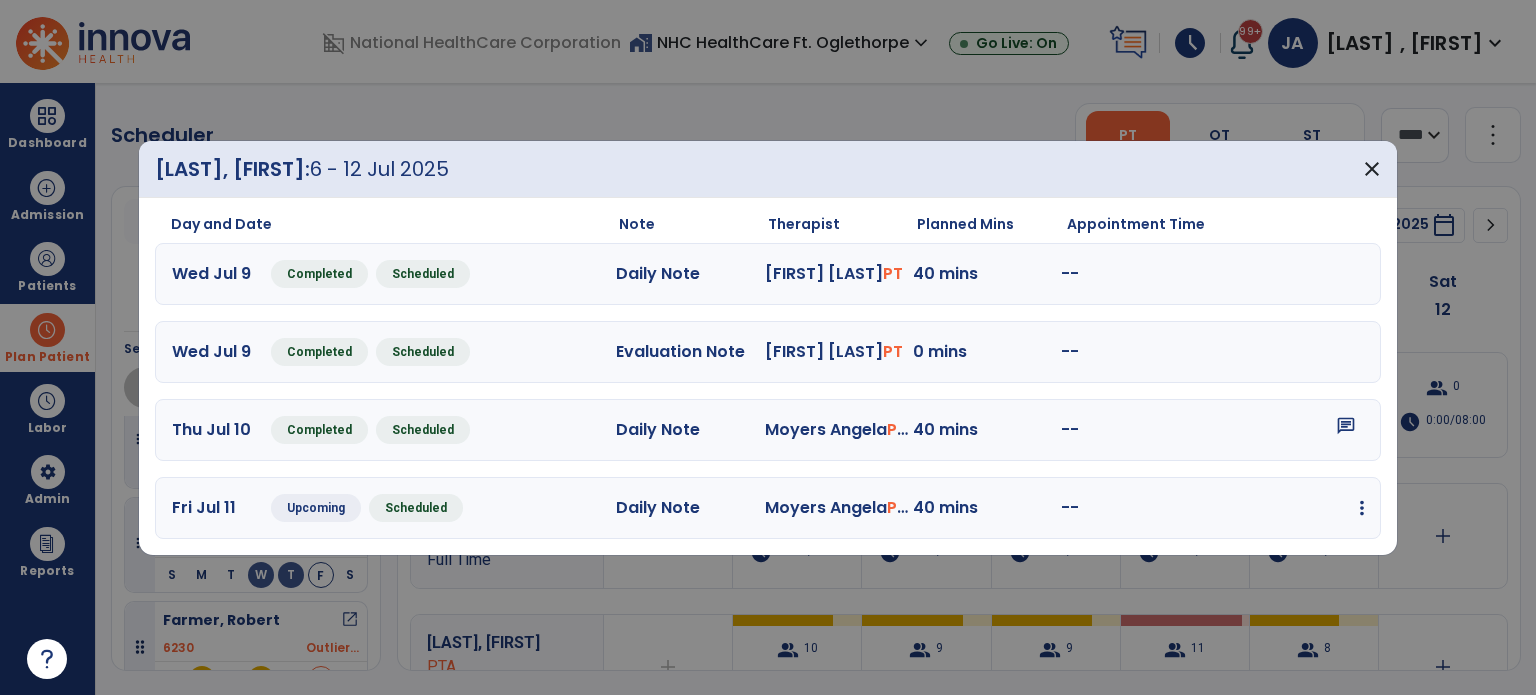 click at bounding box center (1362, 508) 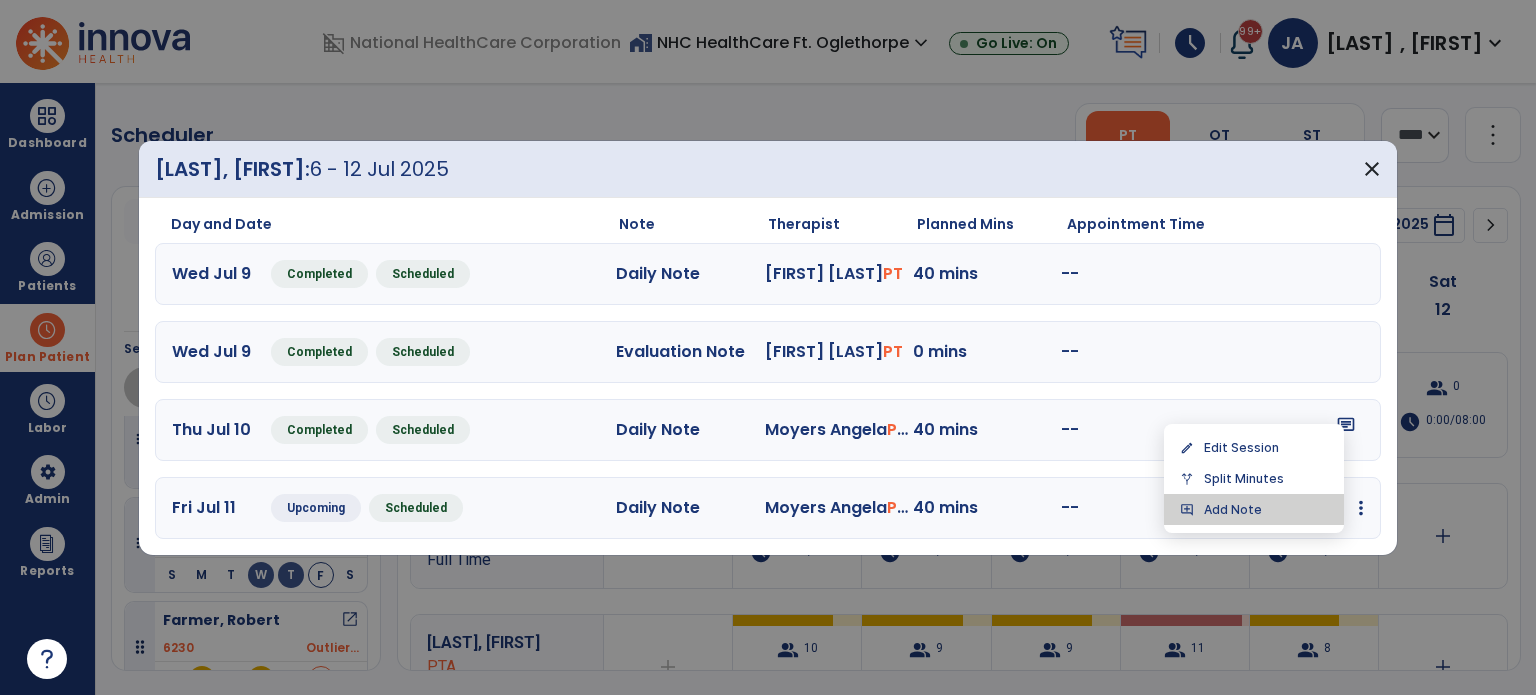 click on "add_comment  Add Note" at bounding box center [1254, 509] 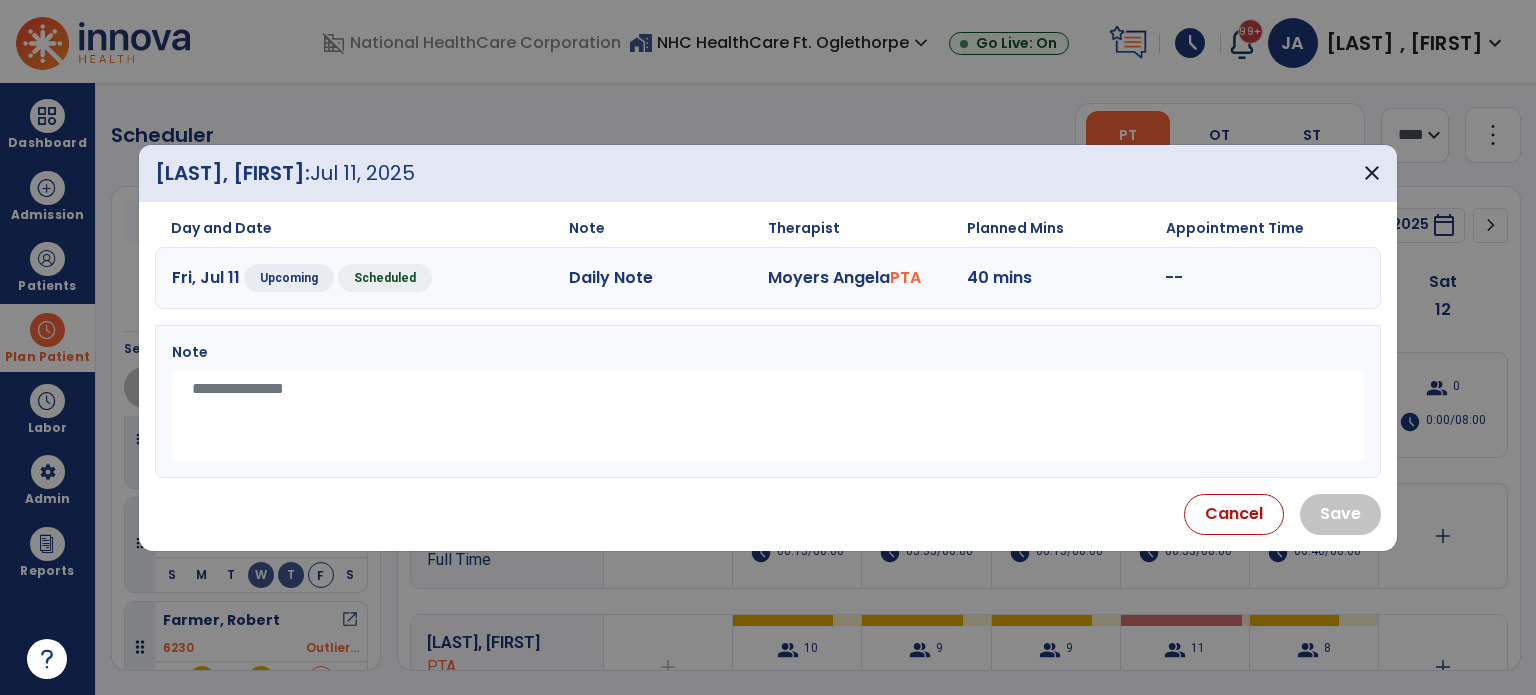 click at bounding box center [768, 416] 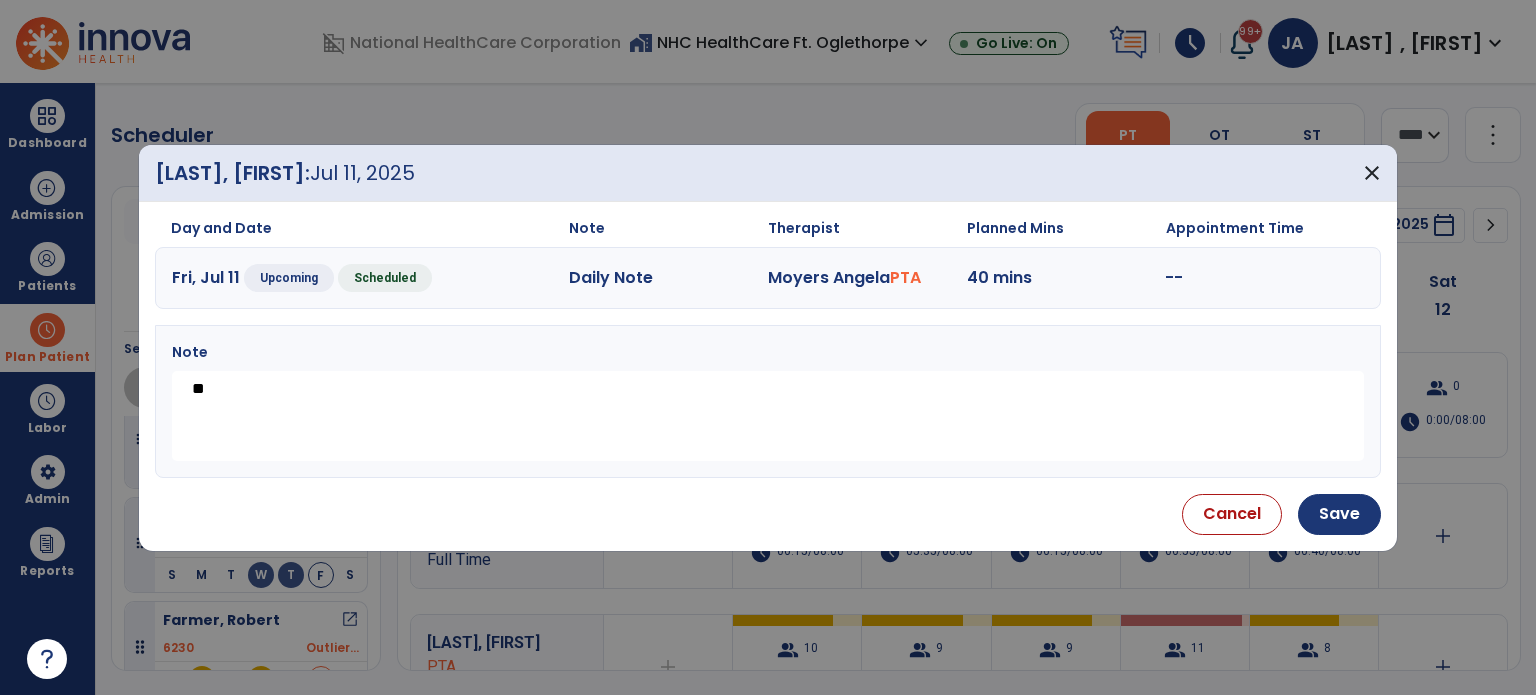 type on "*" 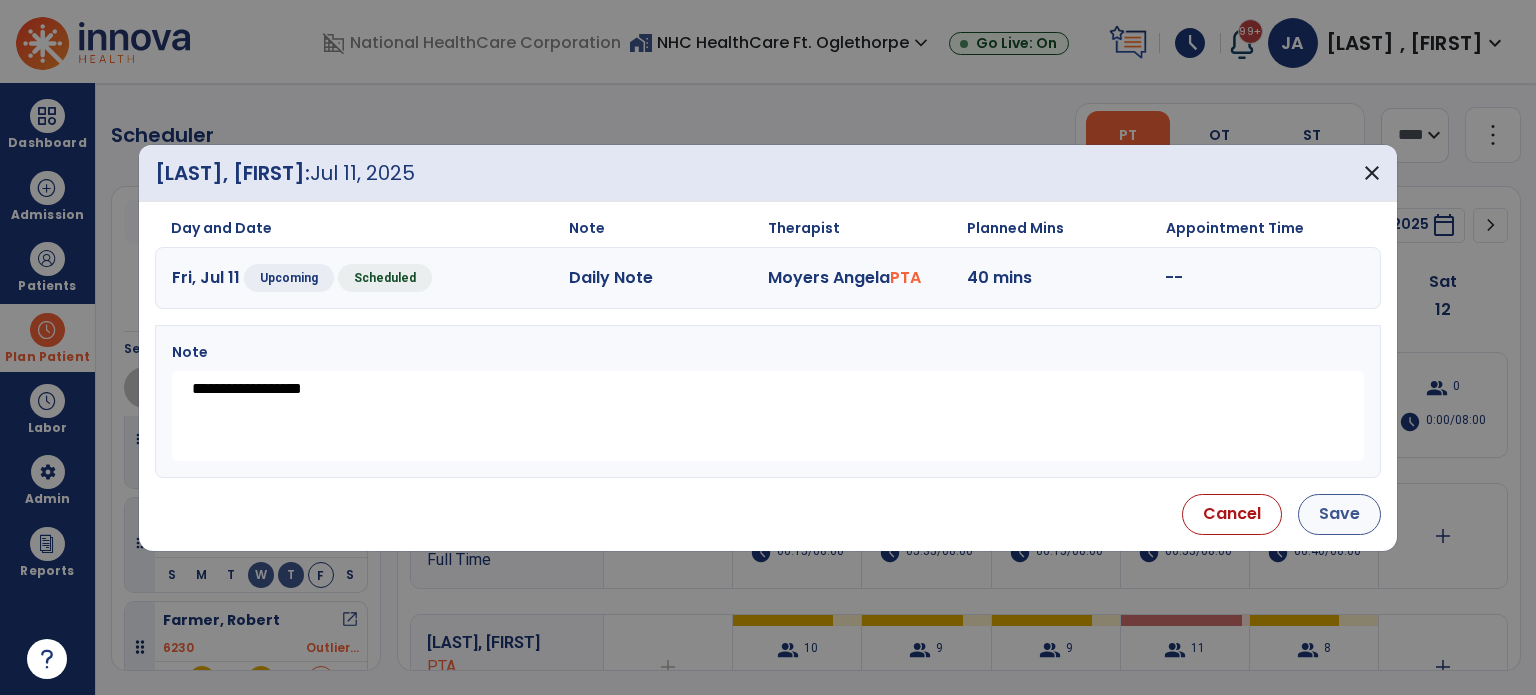 type on "**********" 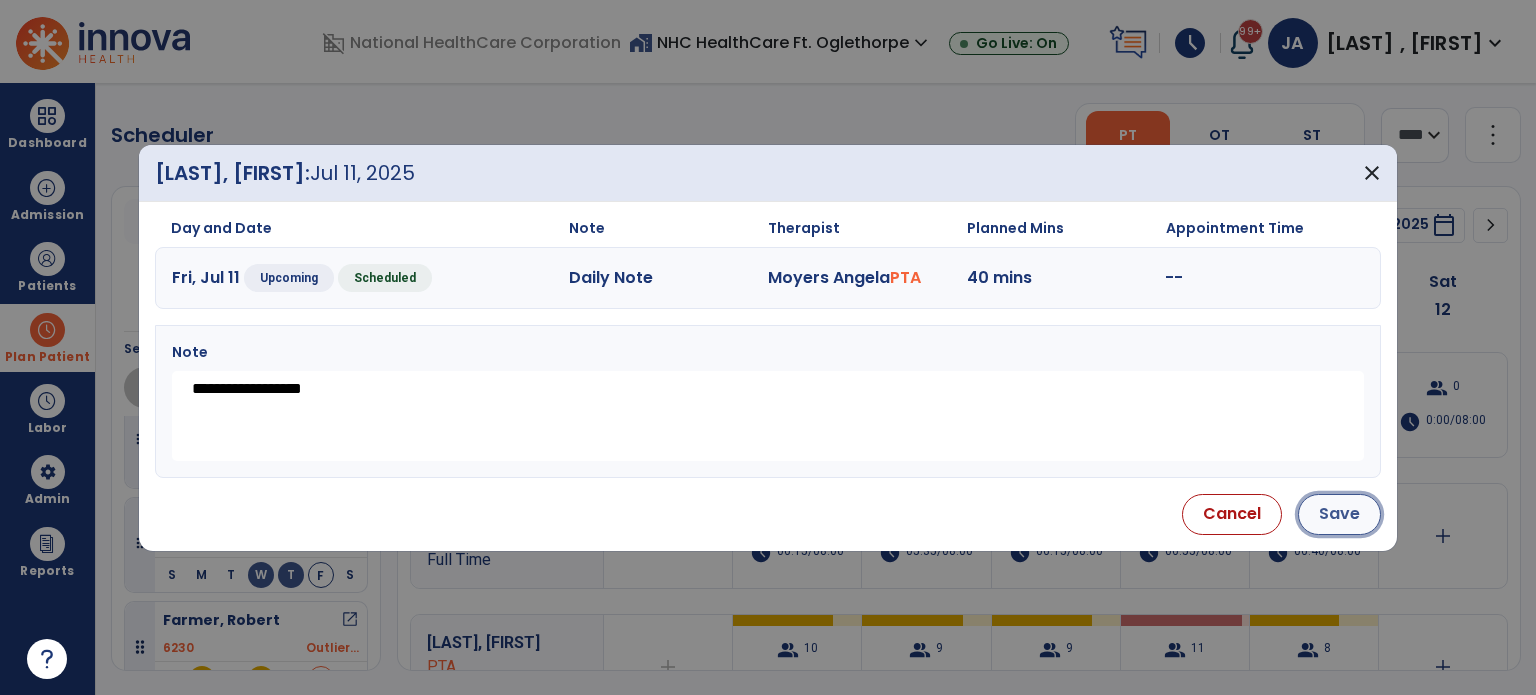 click on "Save" at bounding box center (1339, 514) 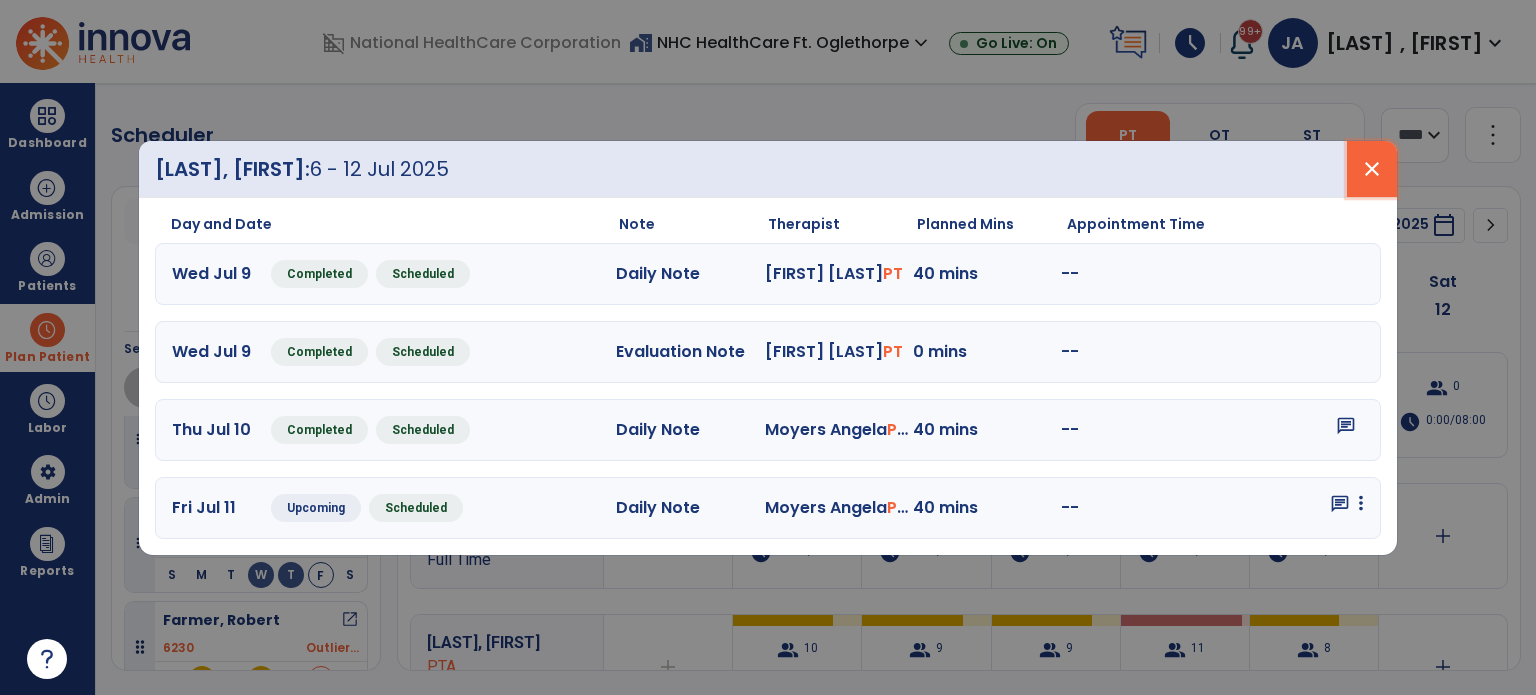 click on "close" at bounding box center [1372, 169] 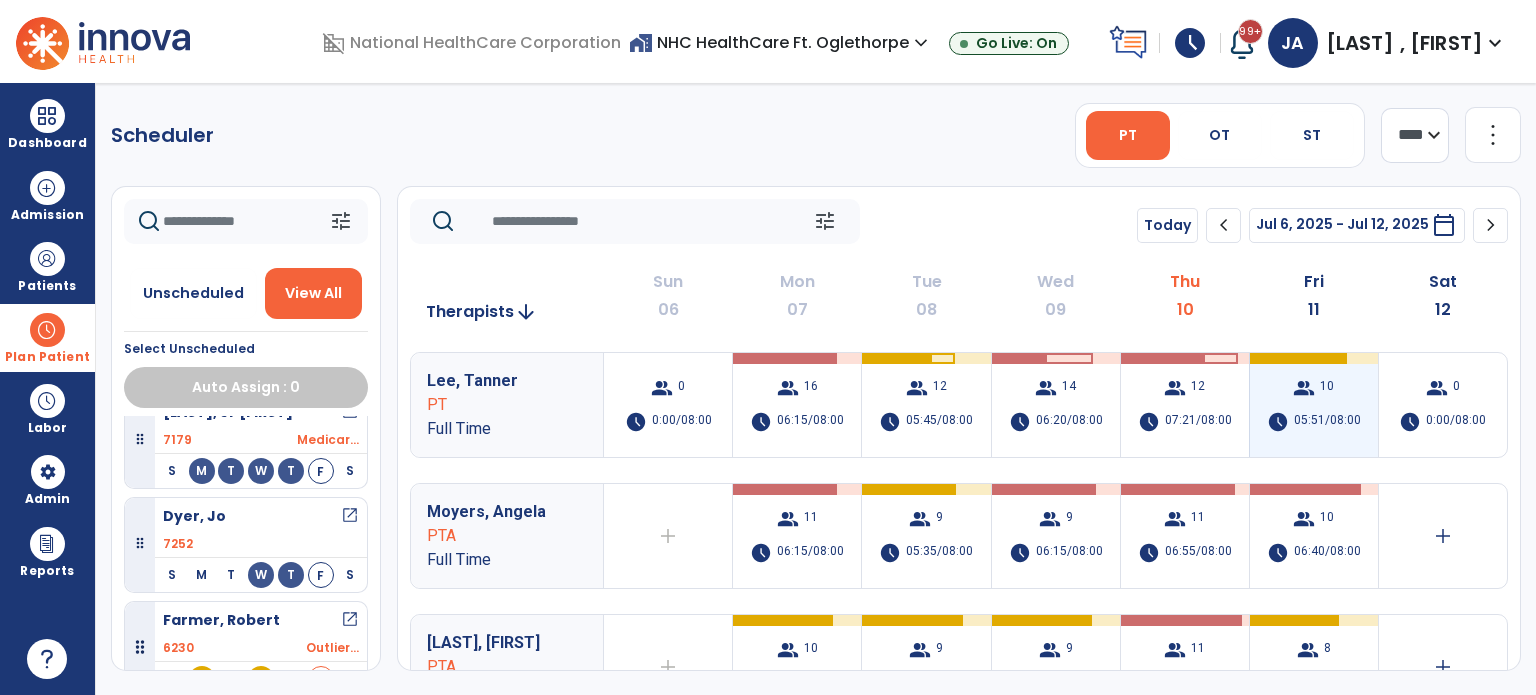 click on "group  10  schedule  05:51/08:00" at bounding box center (1314, 405) 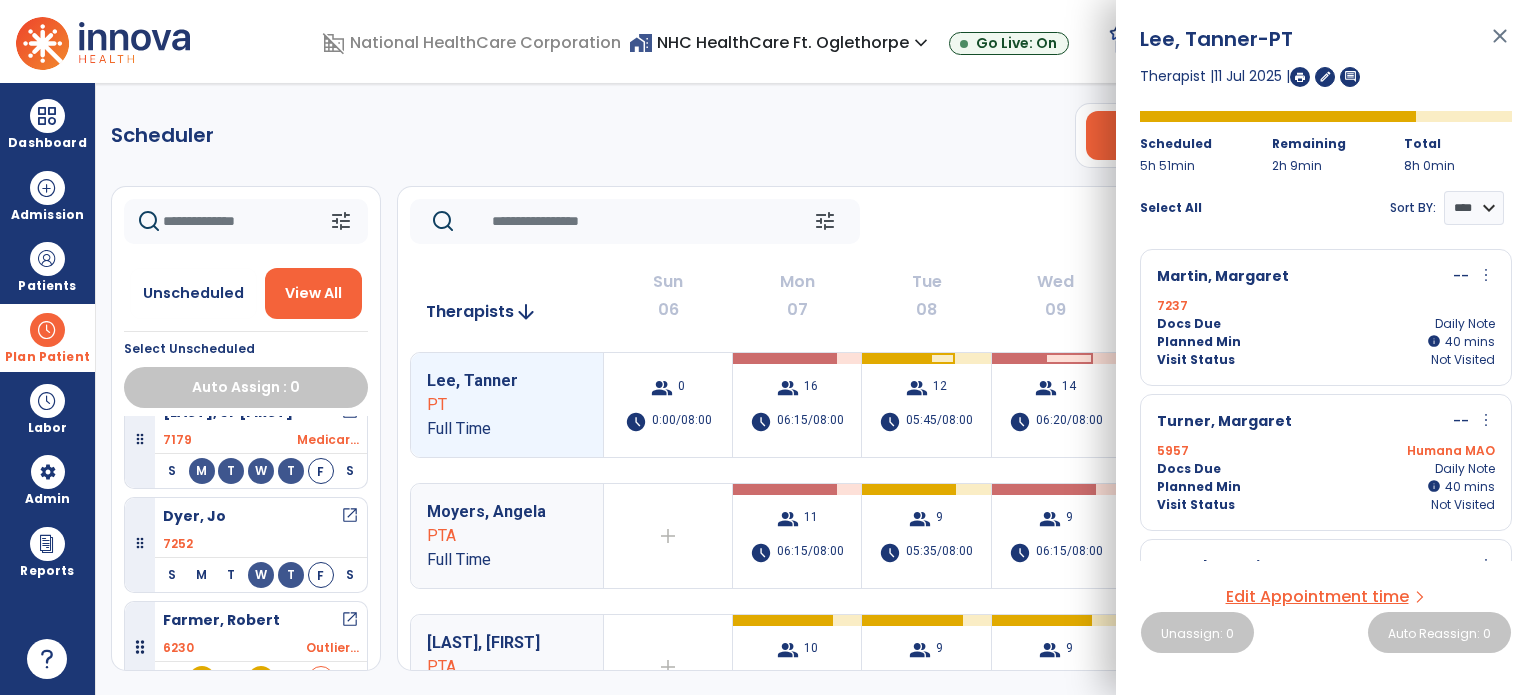 click on "tune   Today  chevron_left Jul 6, 2025 - Jul 12, 2025  *********  calendar_today  chevron_right" 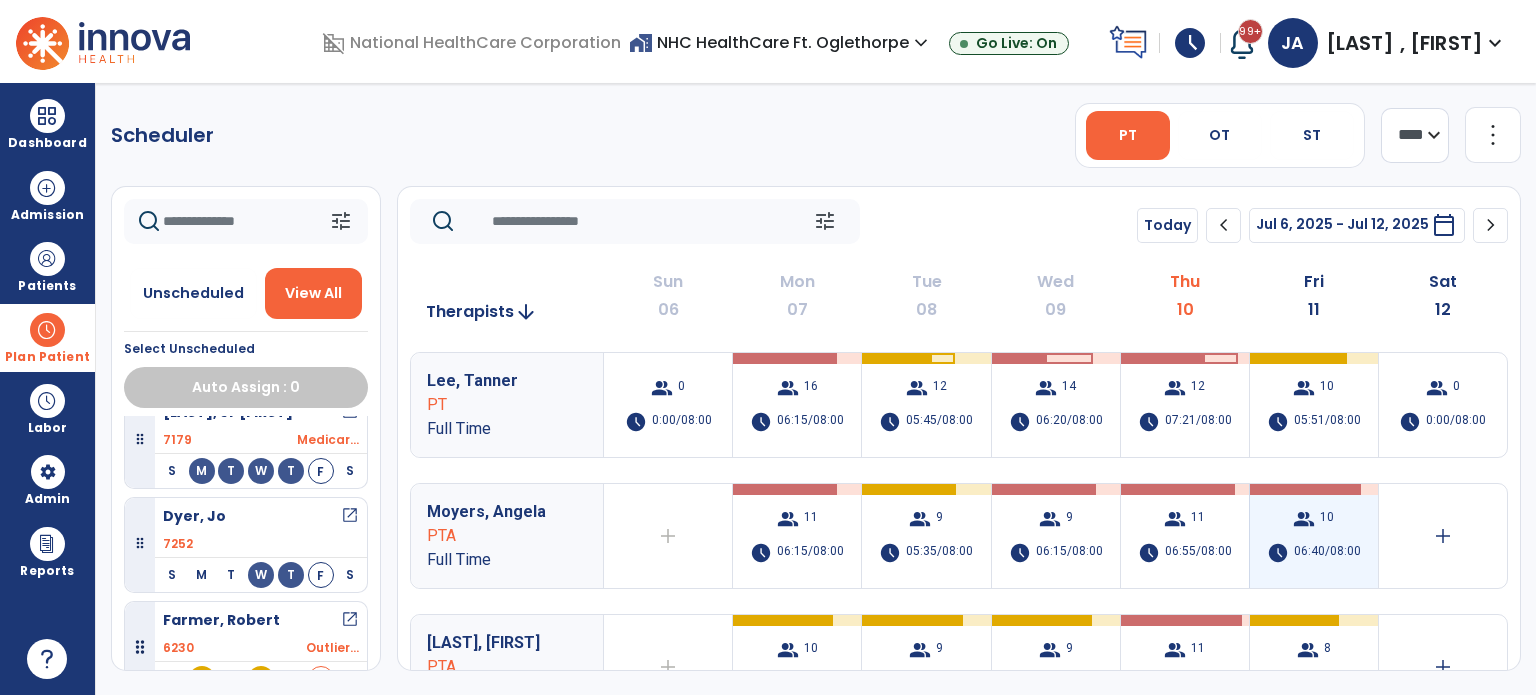click on "10" at bounding box center (1327, 519) 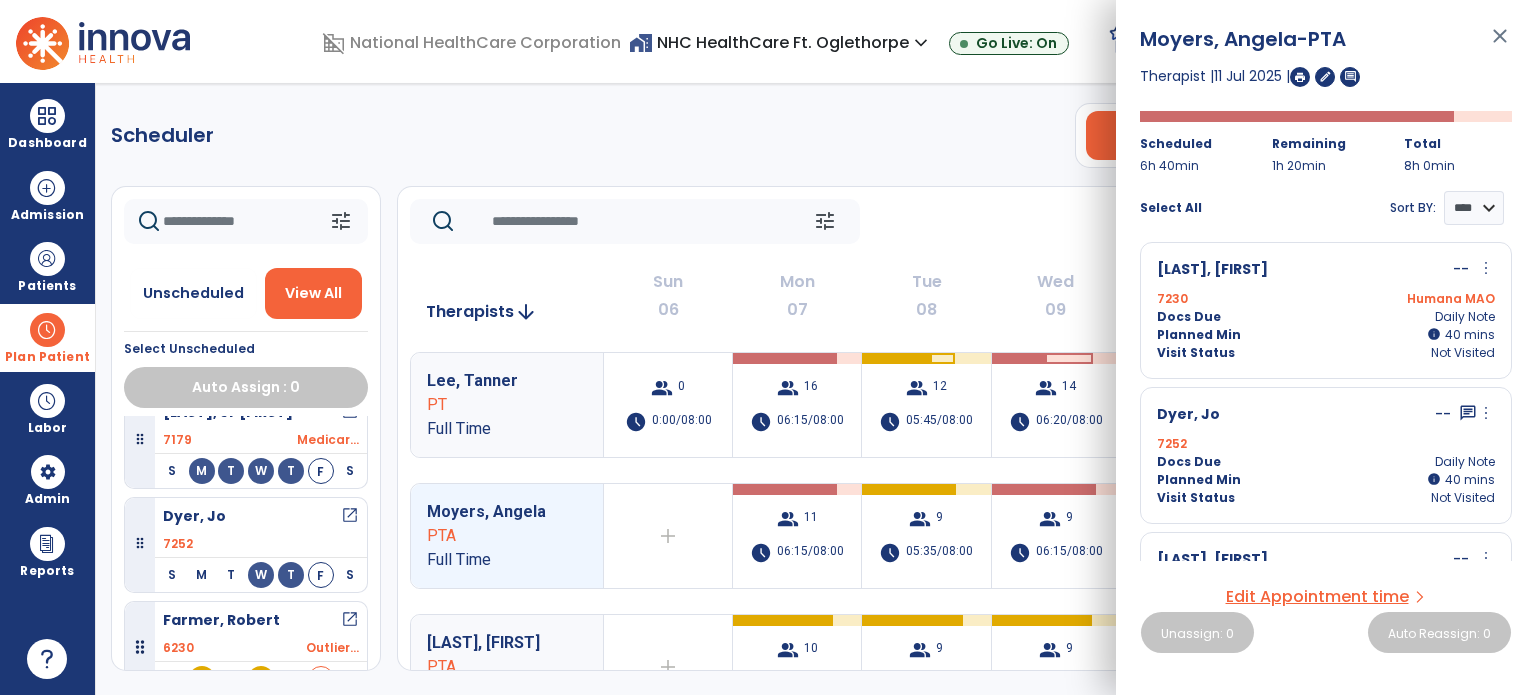 scroll, scrollTop: 200, scrollLeft: 0, axis: vertical 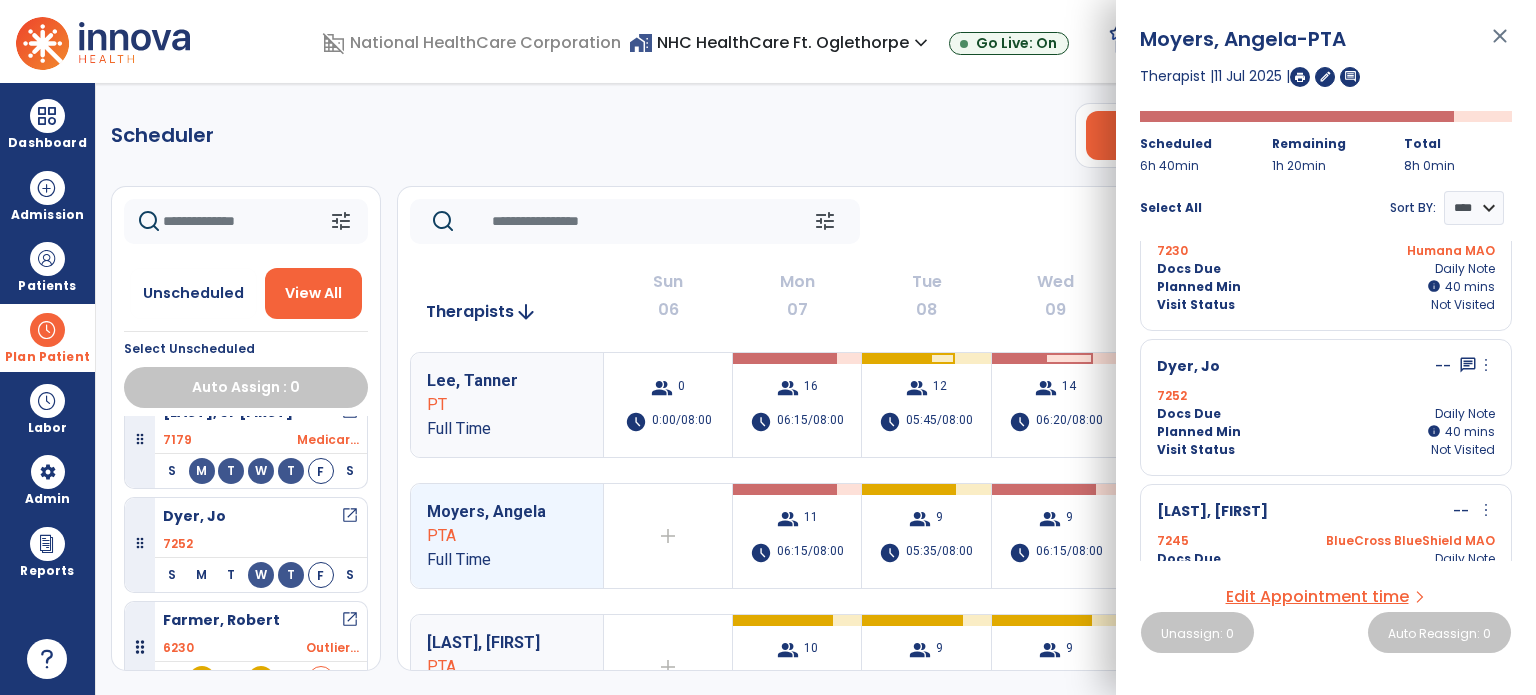 click on "Docs Due Daily Note" at bounding box center [1326, 414] 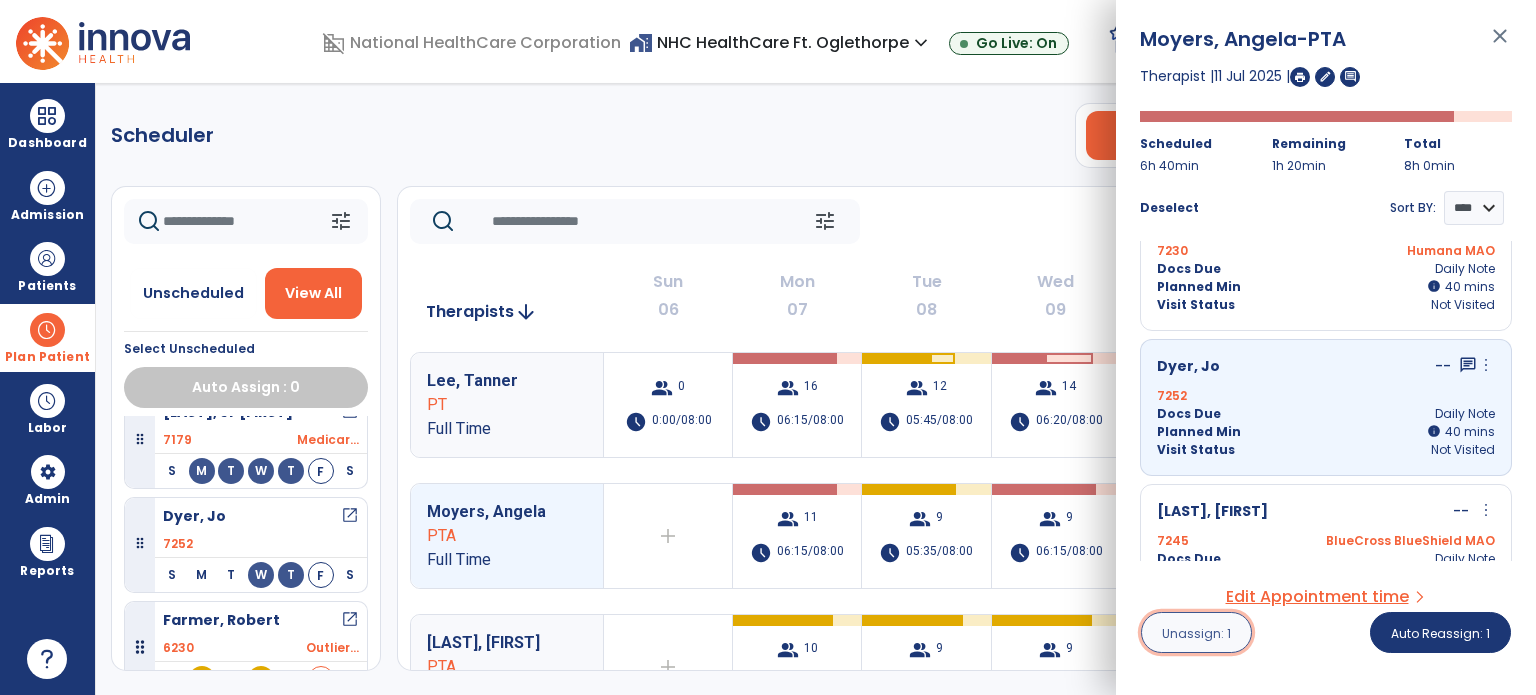 click on "Unassign: 1" at bounding box center (1196, 633) 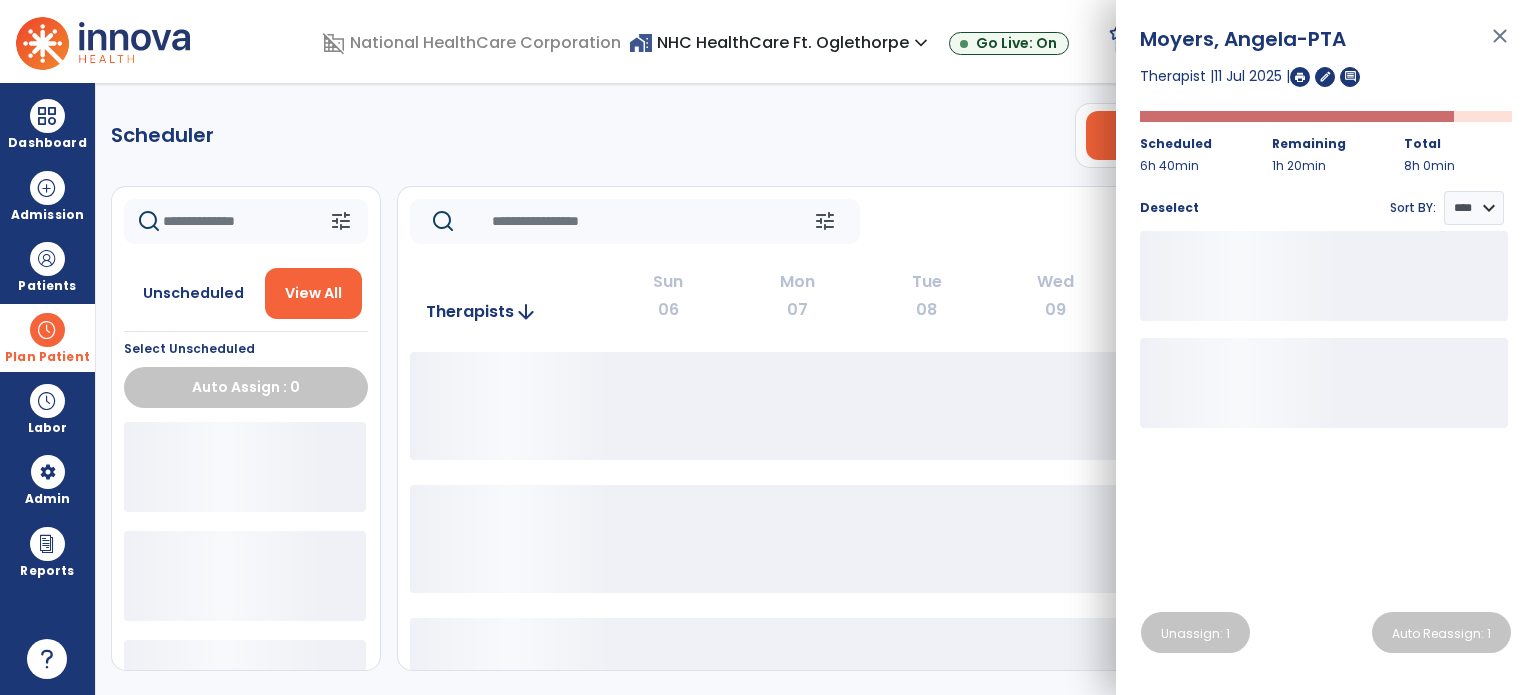 click on "tune   Today  chevron_left Jul 6, 2025 - Jul 12, 2025  *********  calendar_today  chevron_right" 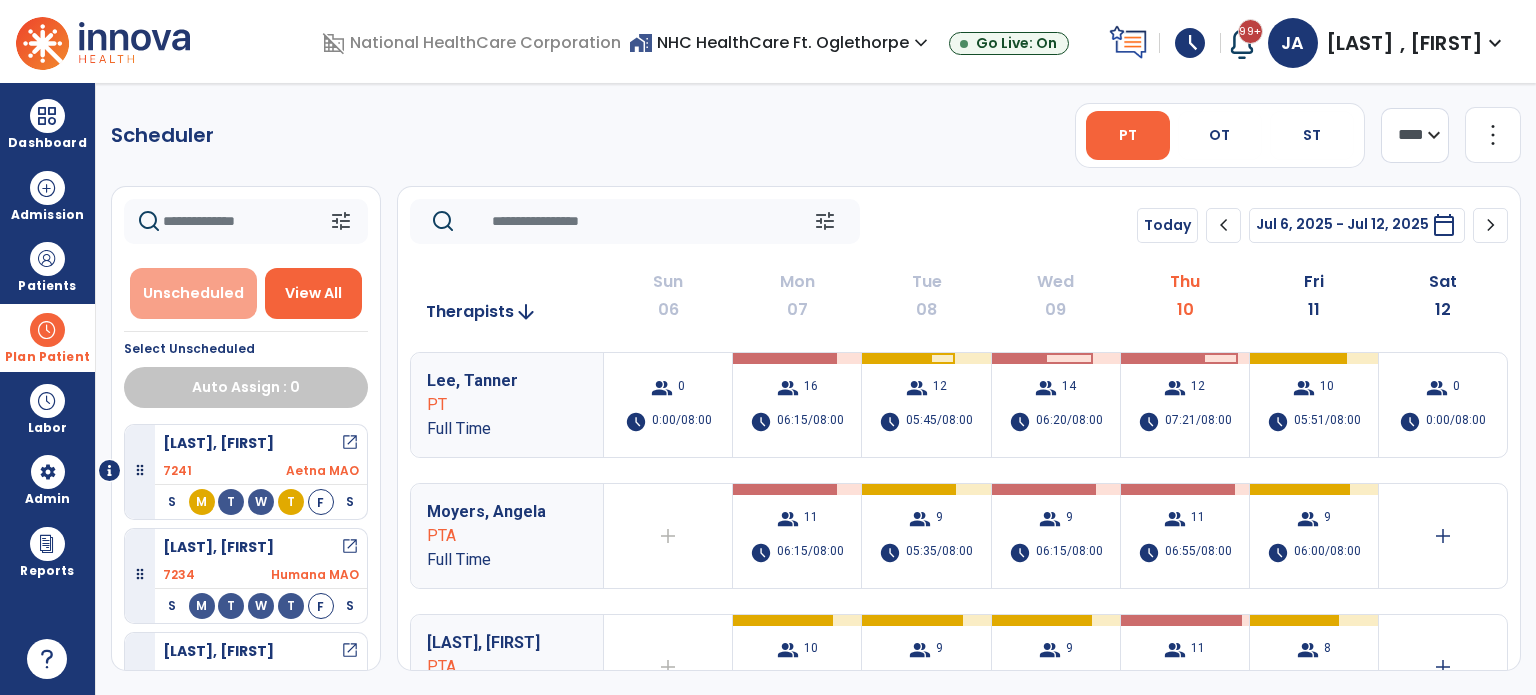 click on "Unscheduled" at bounding box center (193, 293) 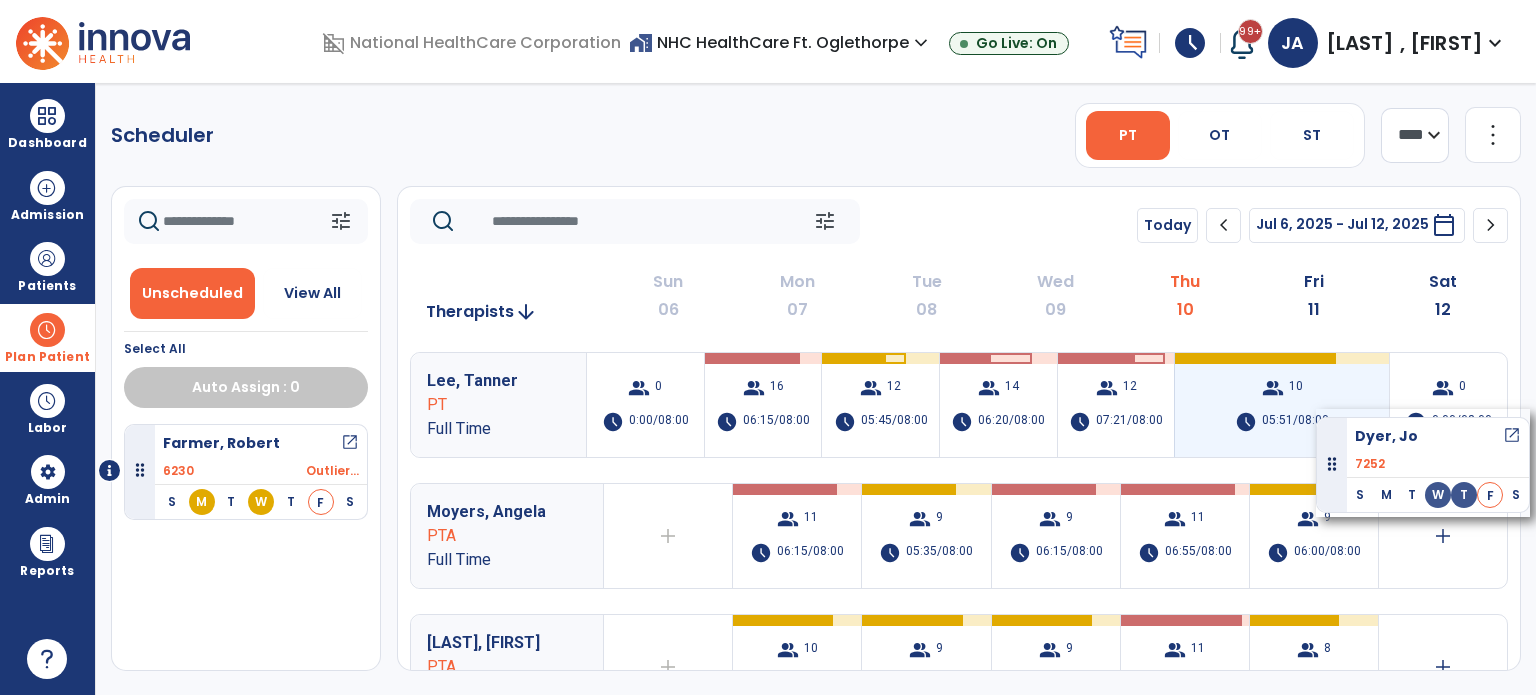 drag, startPoint x: 144, startPoint y: 465, endPoint x: 1316, endPoint y: 409, distance: 1173.3372 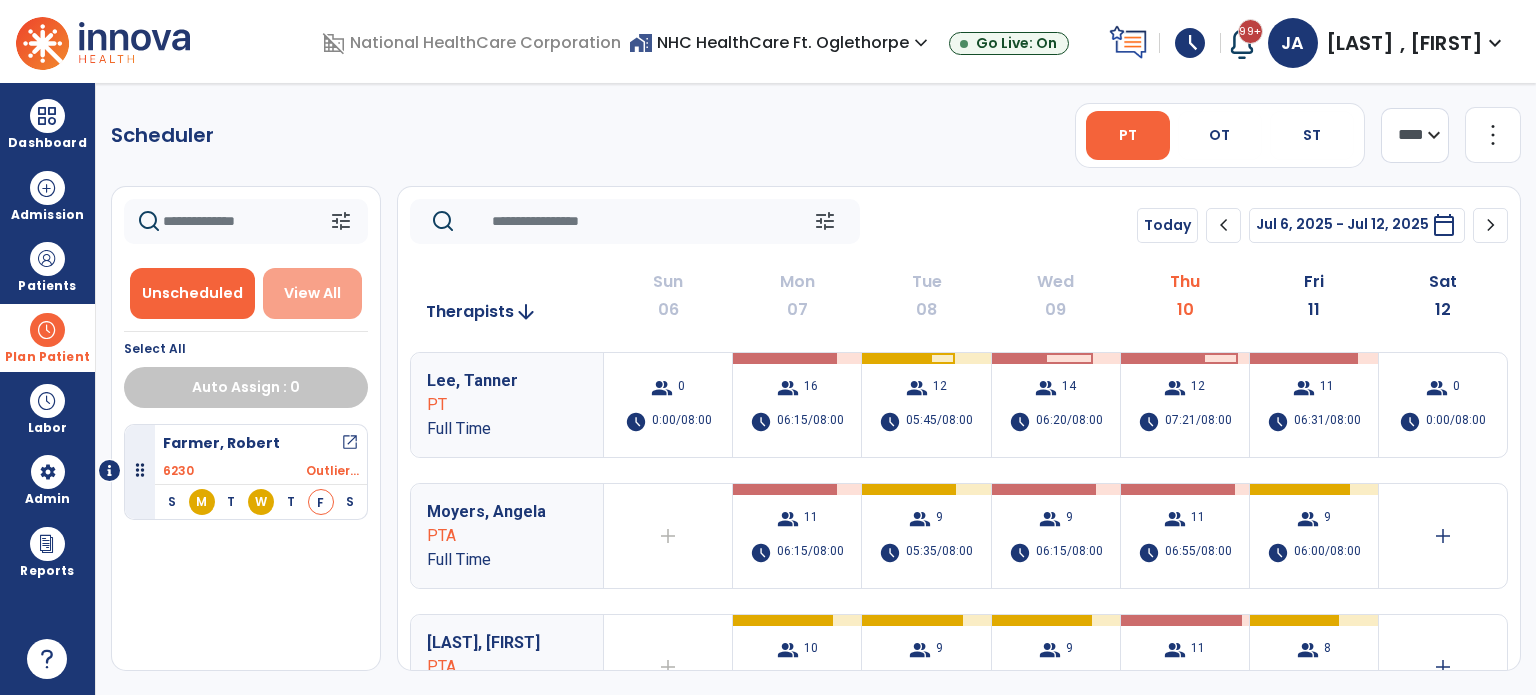 click on "View All" at bounding box center [313, 293] 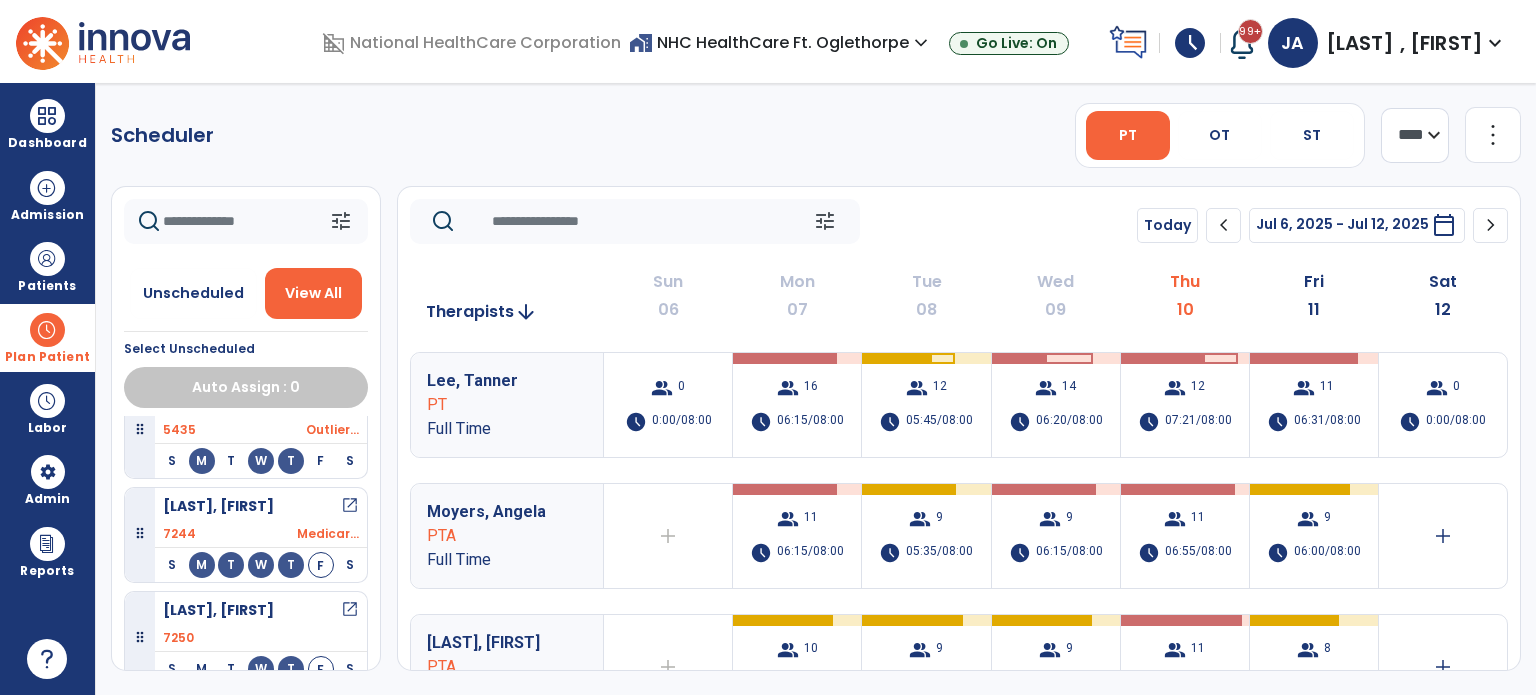 scroll, scrollTop: 3975, scrollLeft: 0, axis: vertical 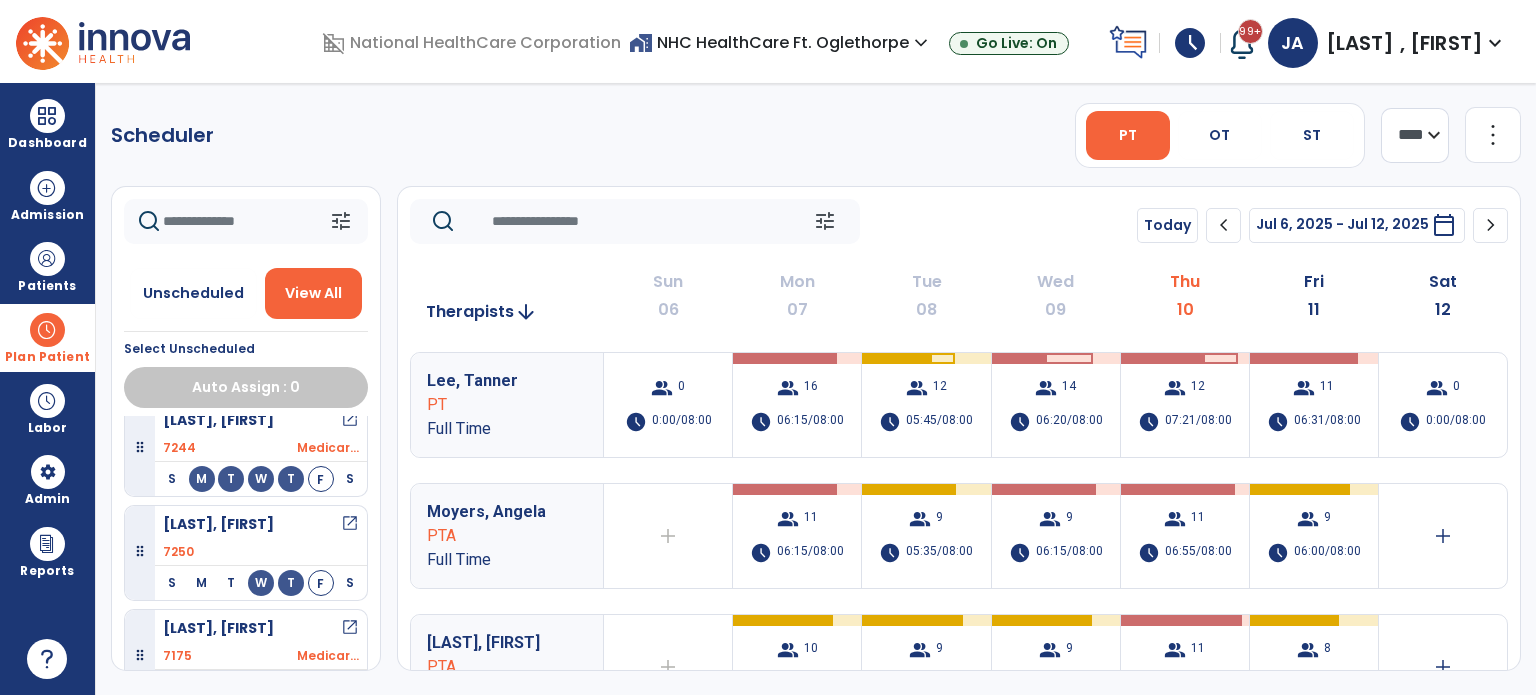 click on "open_in_new" at bounding box center (350, 628) 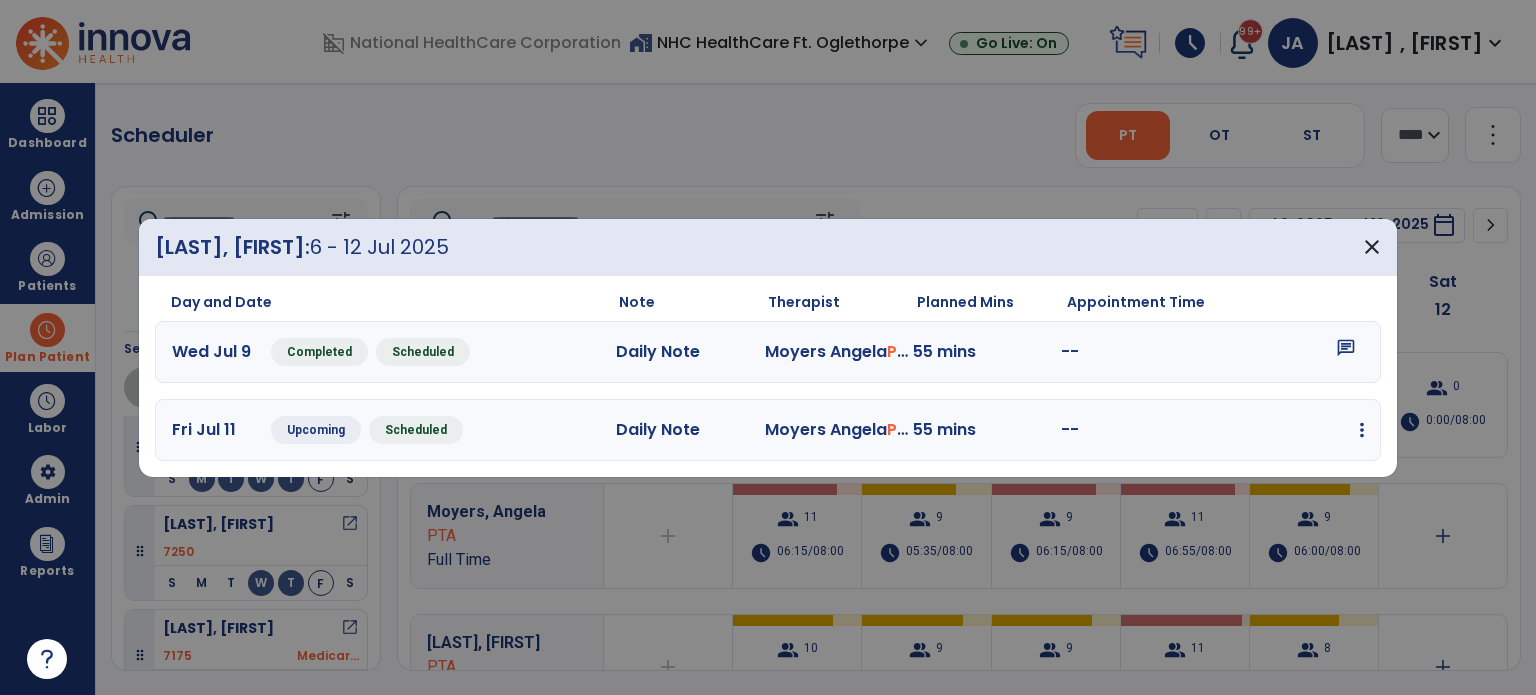click at bounding box center (1362, 430) 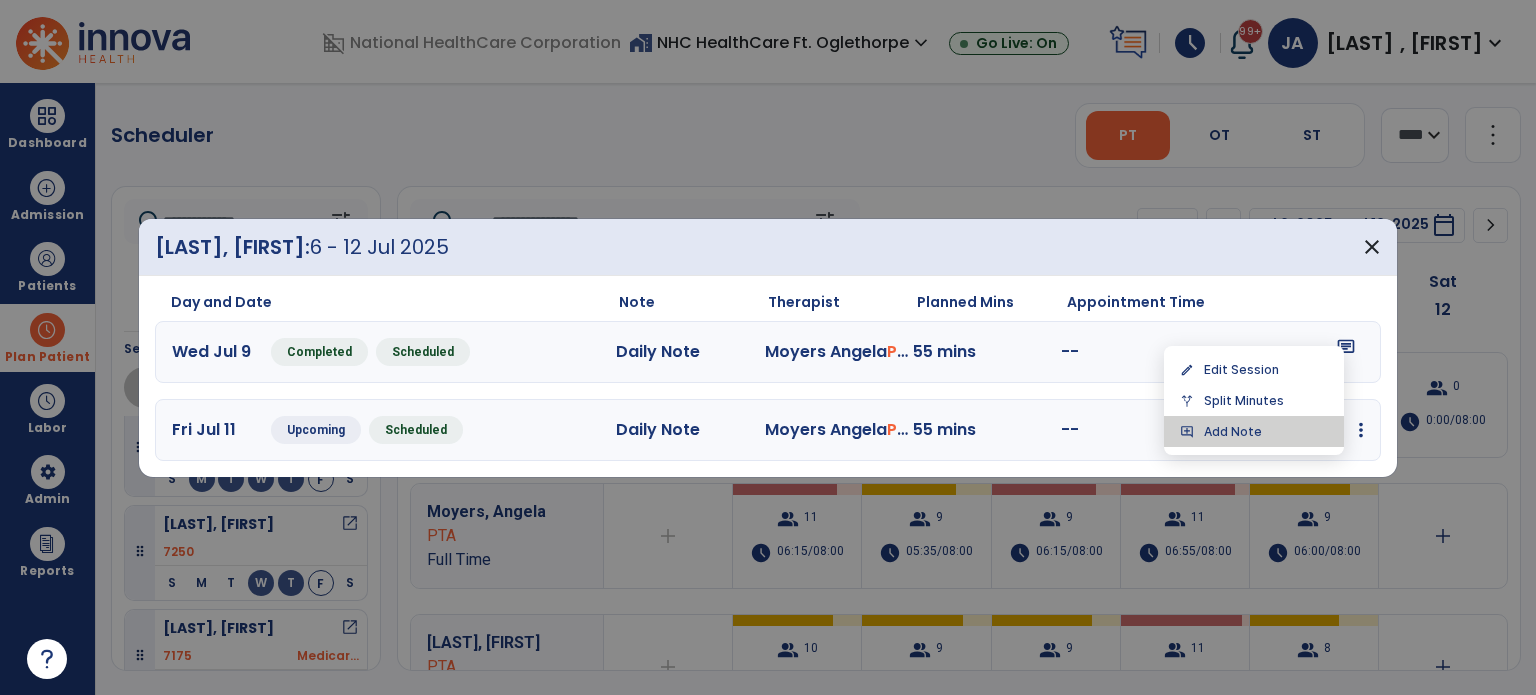 click on "add_comment  Add Note" at bounding box center [1254, 431] 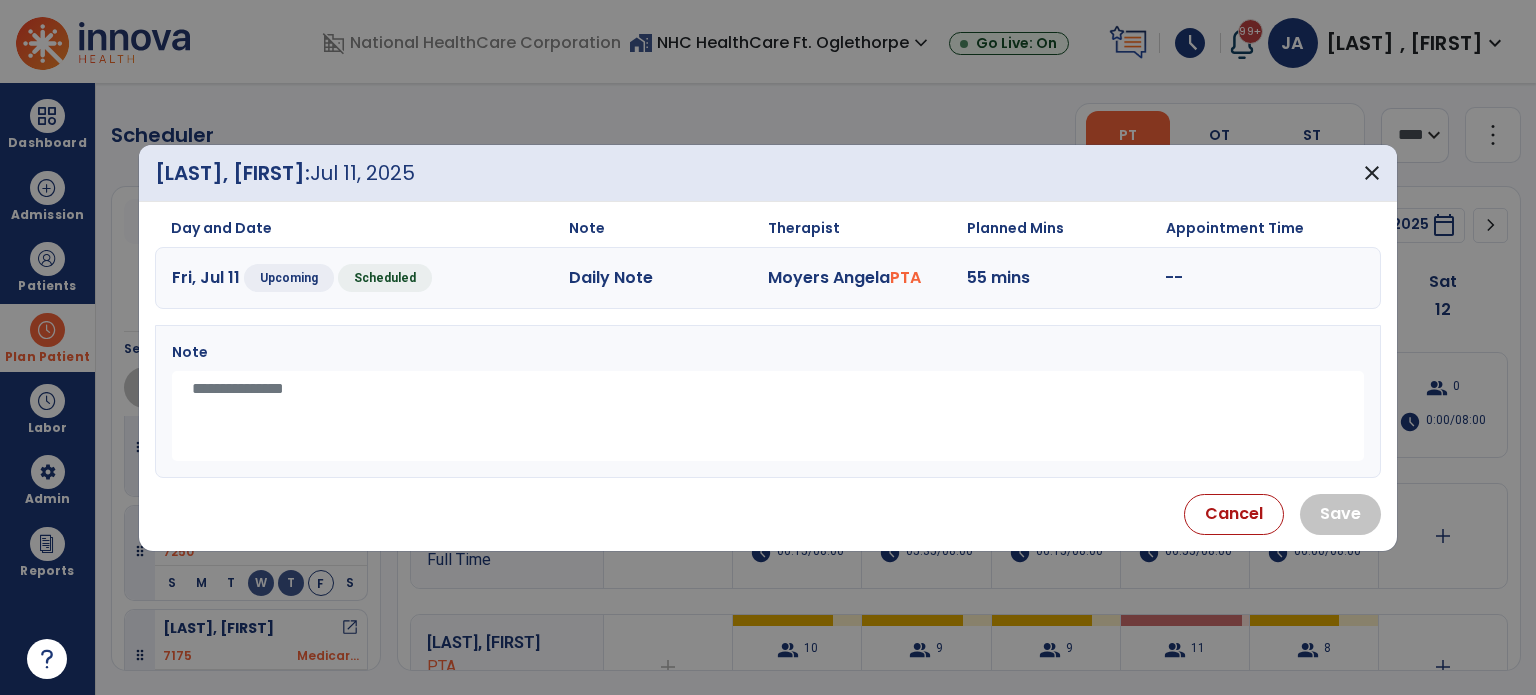 click at bounding box center [768, 416] 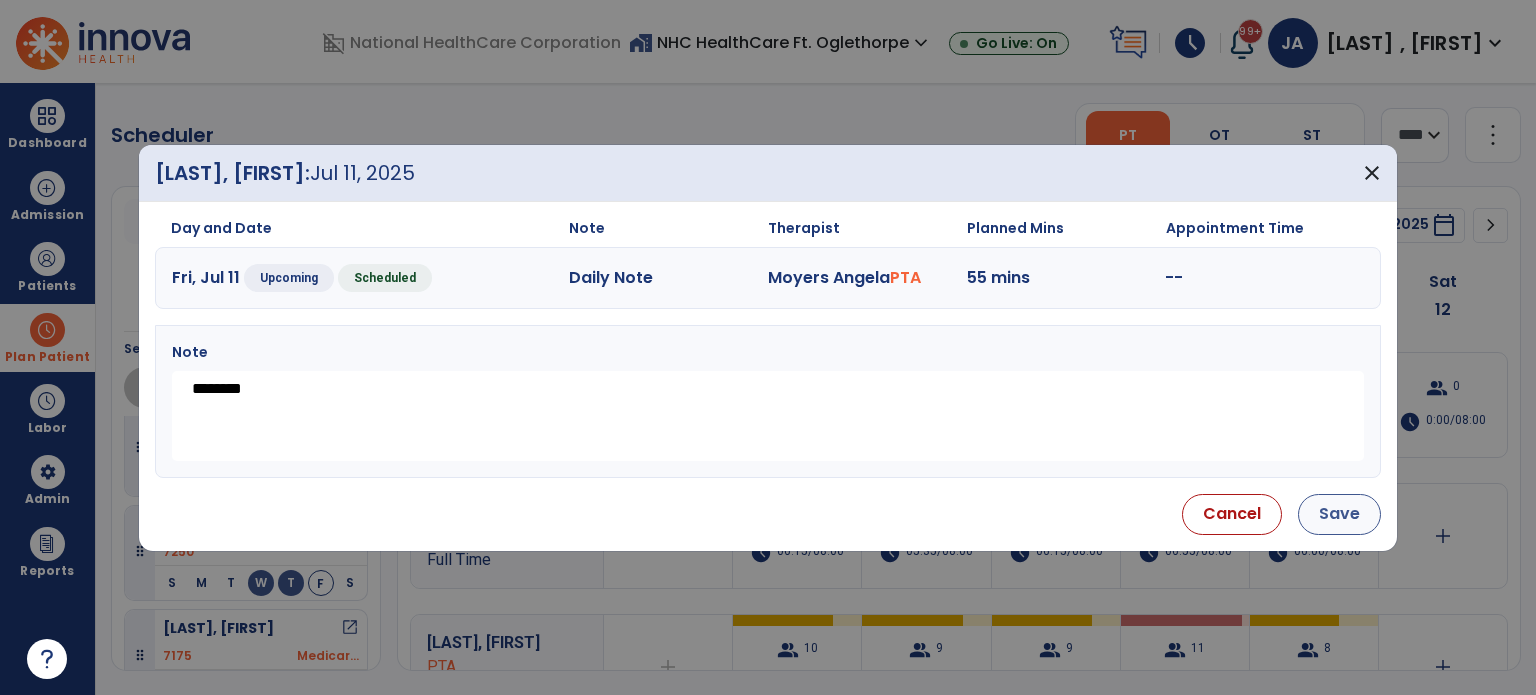 type on "*******" 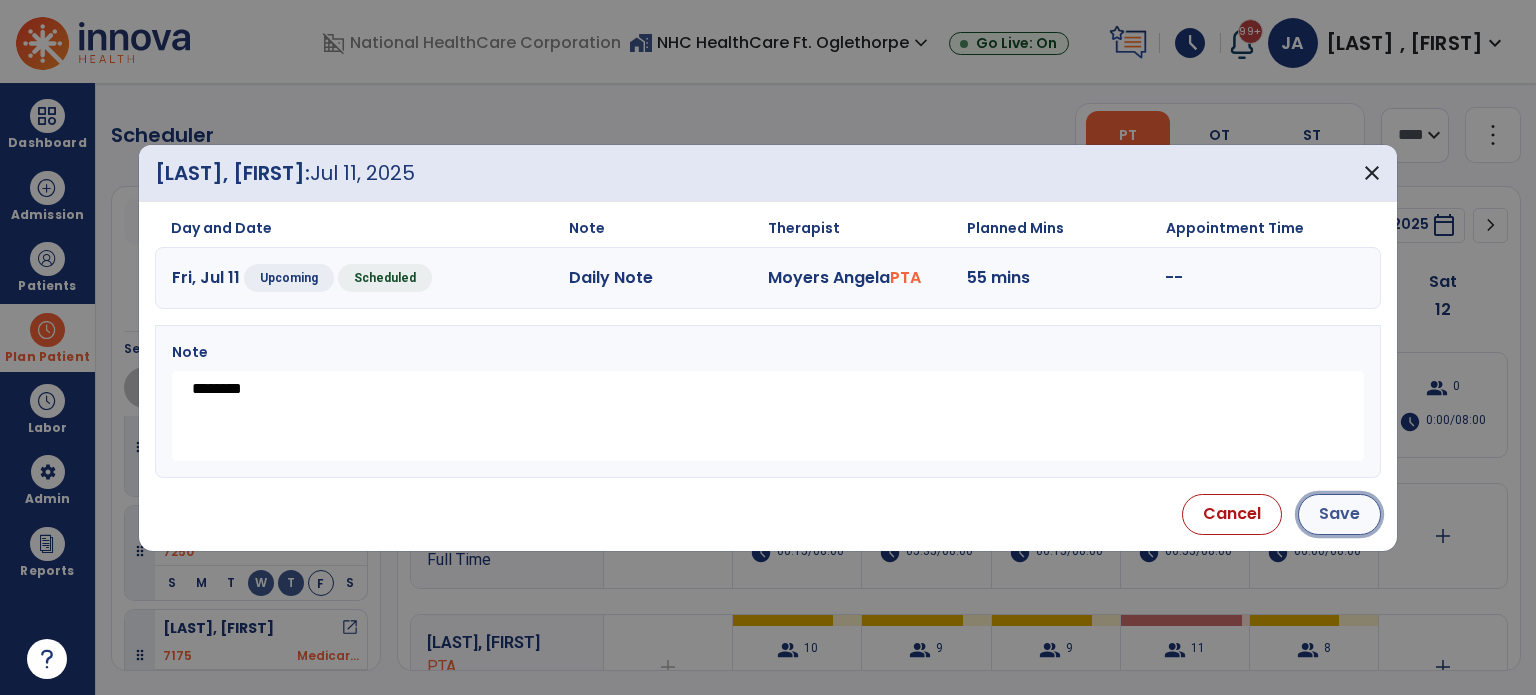 click on "Save" at bounding box center (1339, 514) 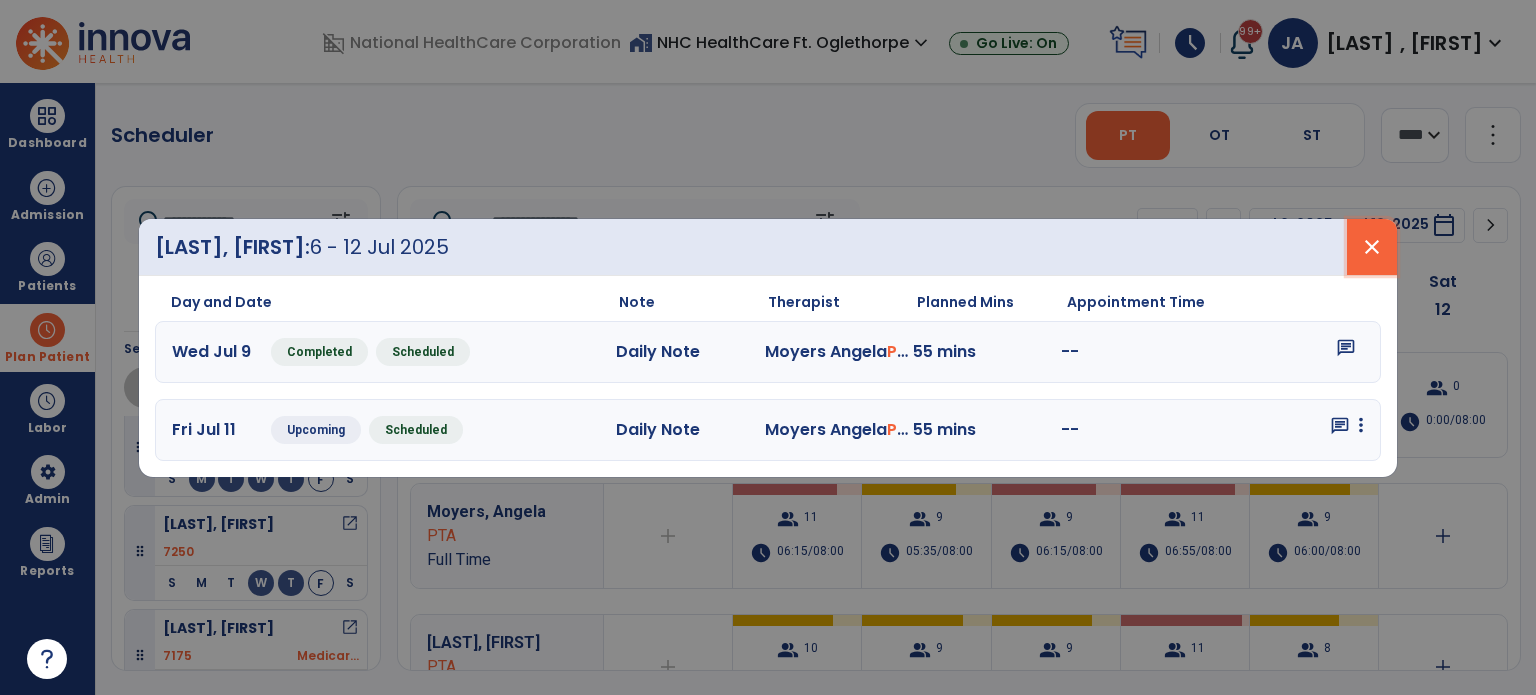 click on "close" at bounding box center [1372, 247] 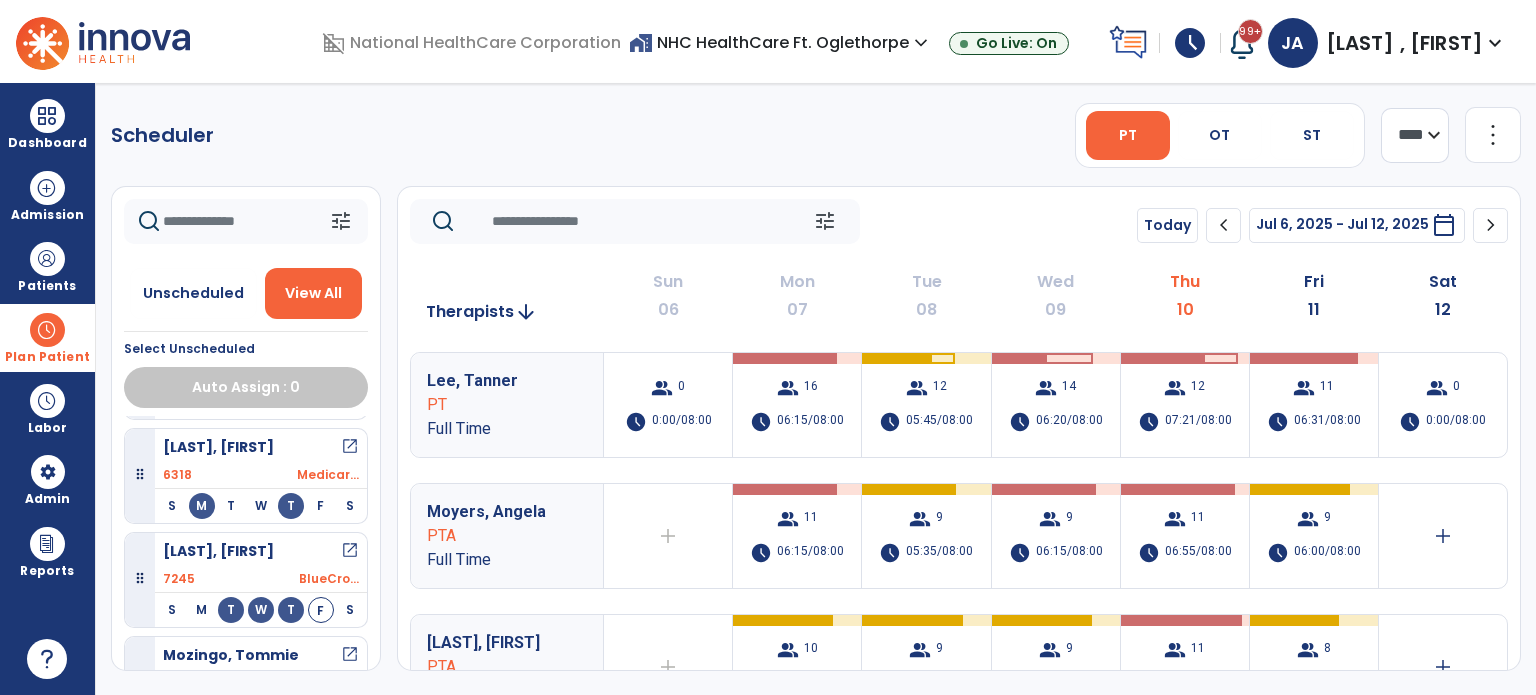 scroll, scrollTop: 2475, scrollLeft: 0, axis: vertical 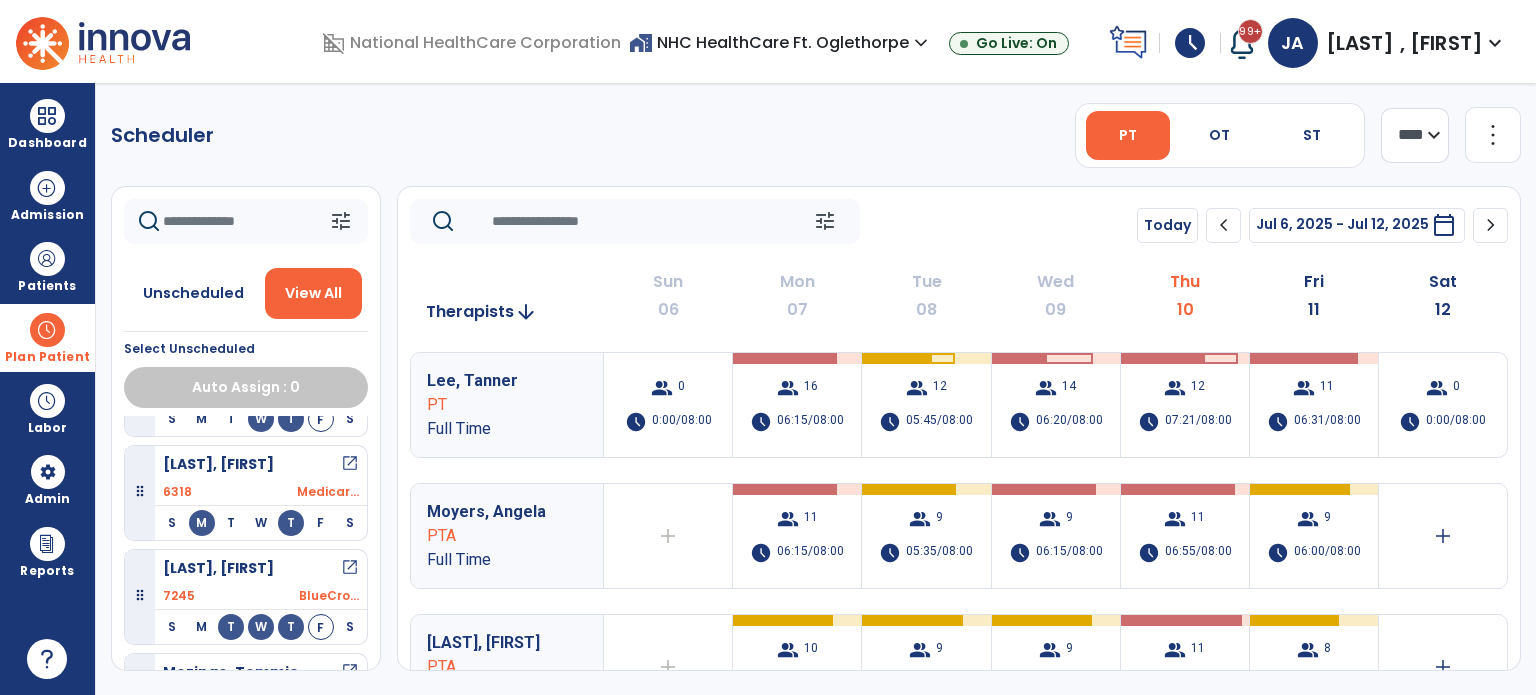 click on "open_in_new" at bounding box center [350, 568] 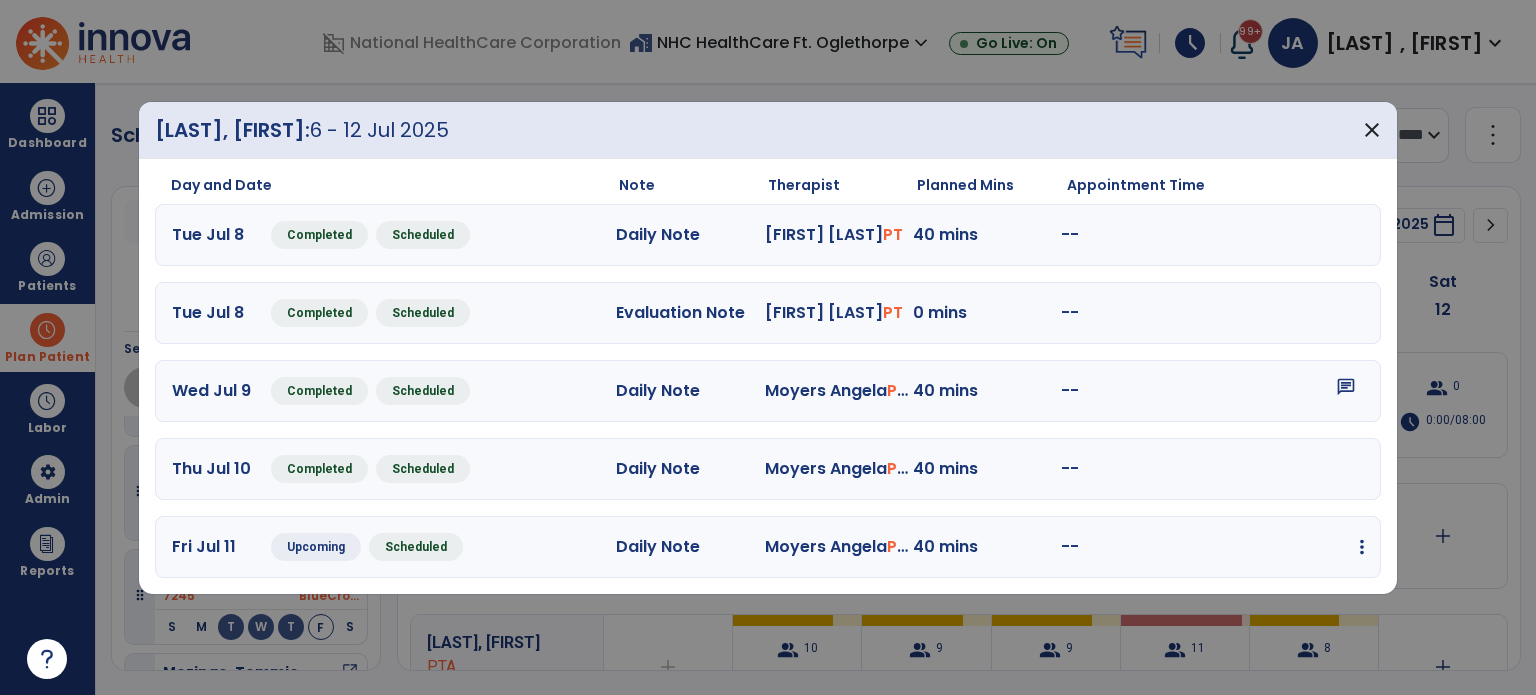 click at bounding box center (1362, 547) 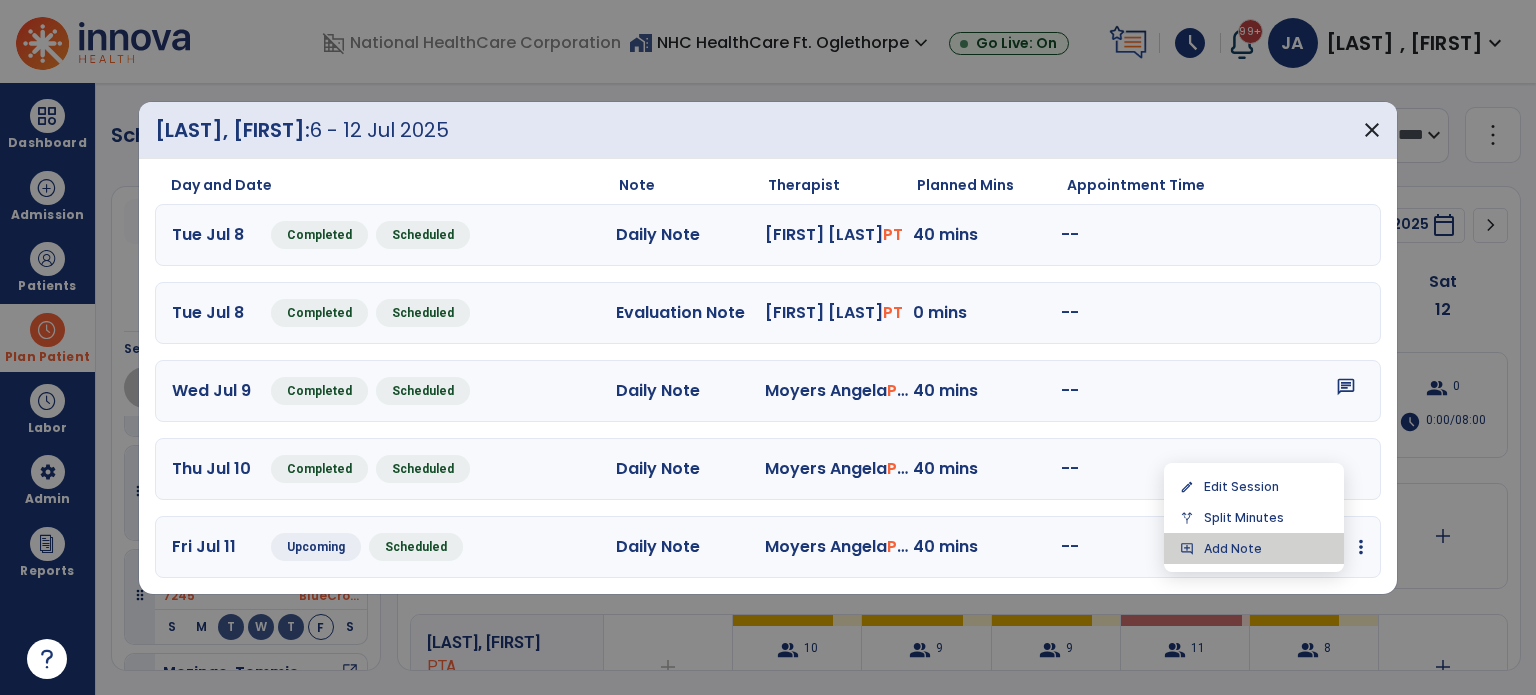 drag, startPoint x: 1302, startPoint y: 545, endPoint x: 1065, endPoint y: 534, distance: 237.25514 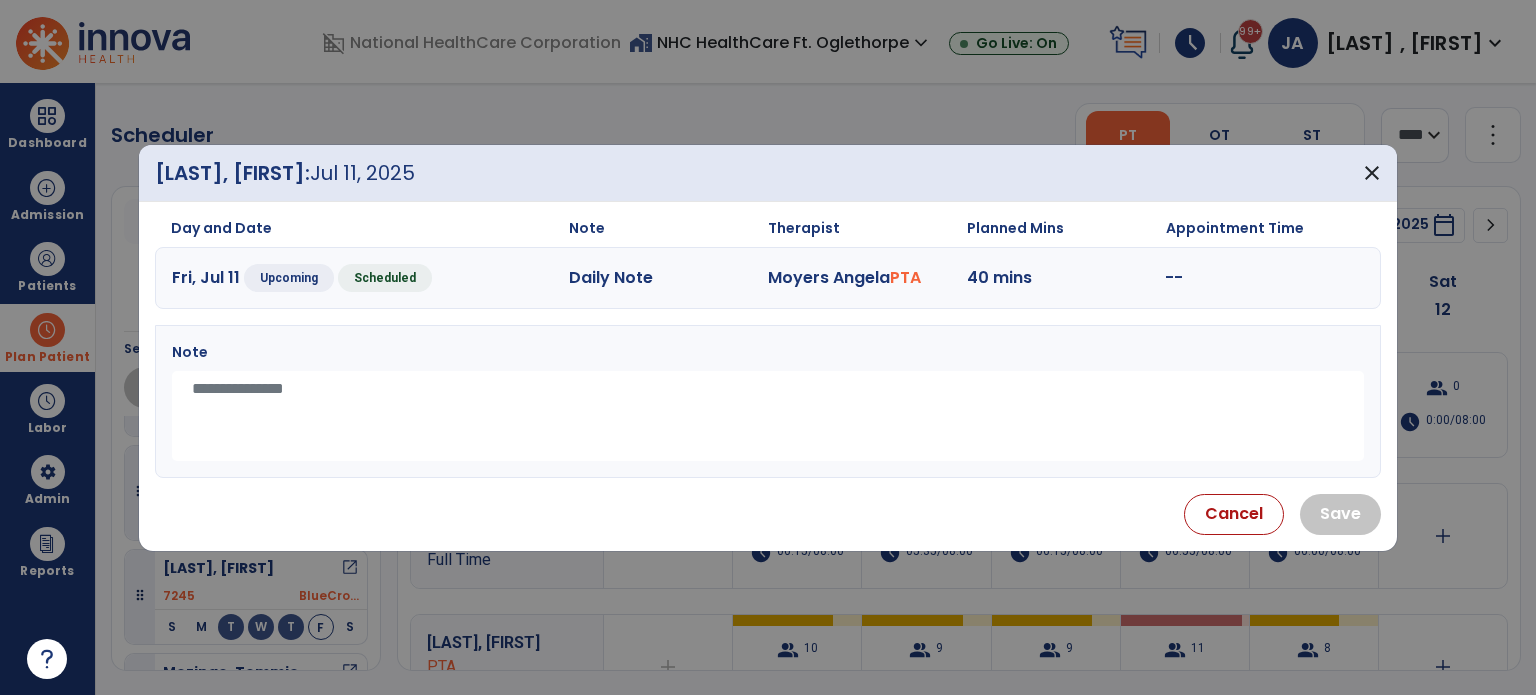 click at bounding box center (768, 416) 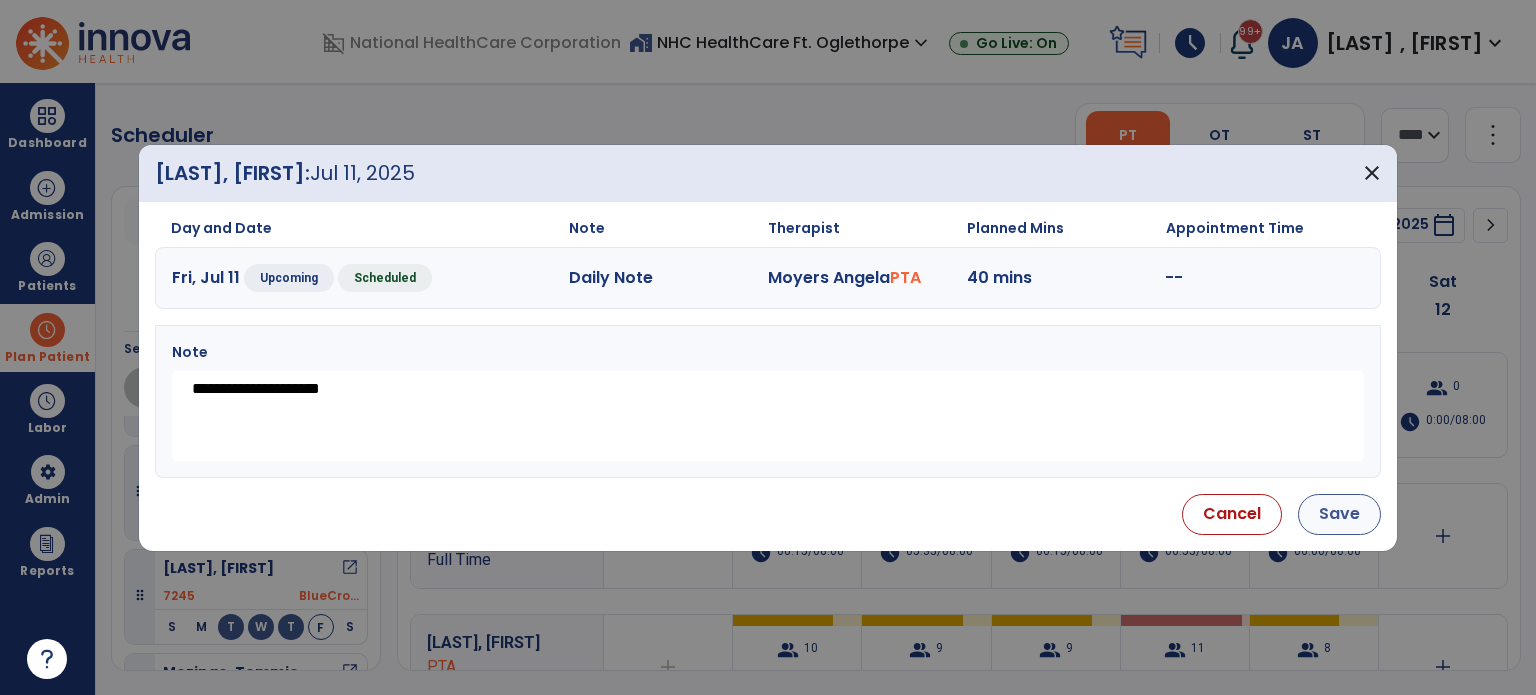 type on "**********" 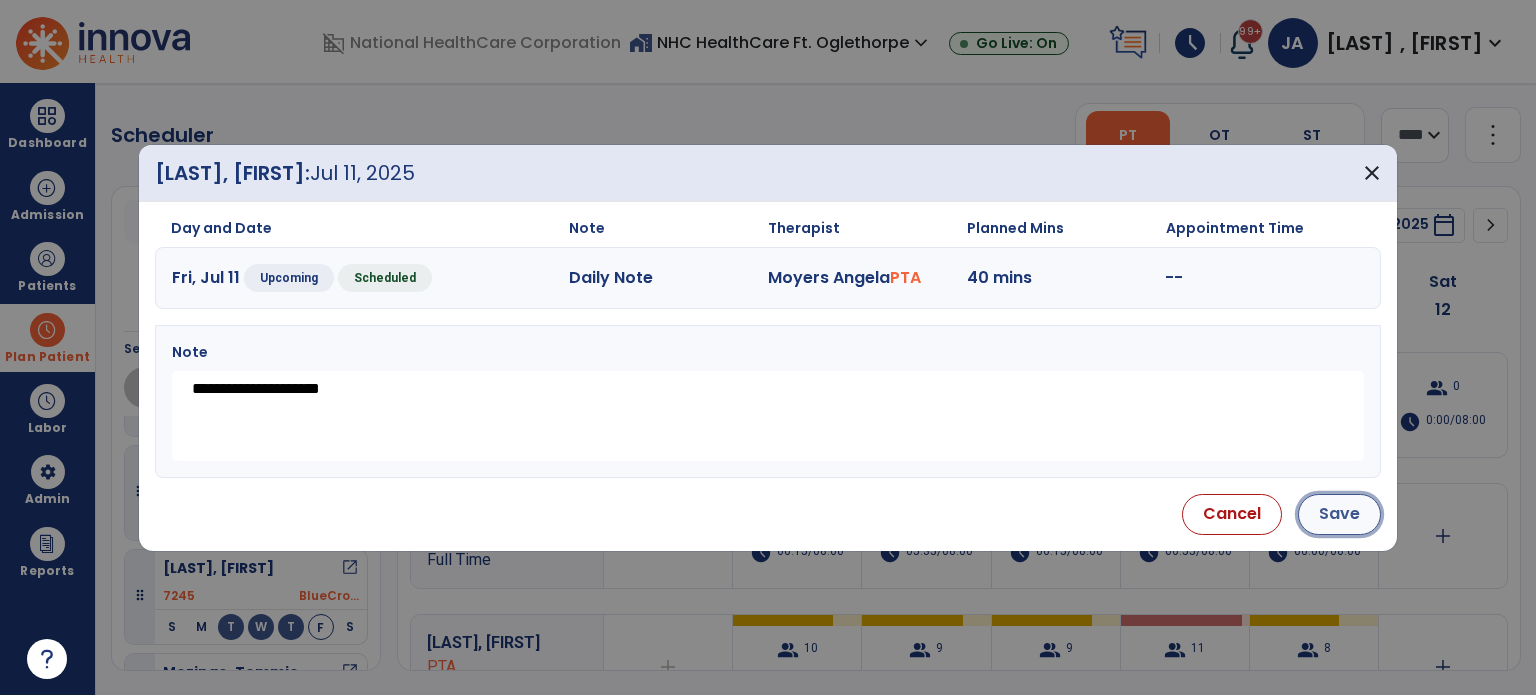 click on "Save" at bounding box center [1339, 514] 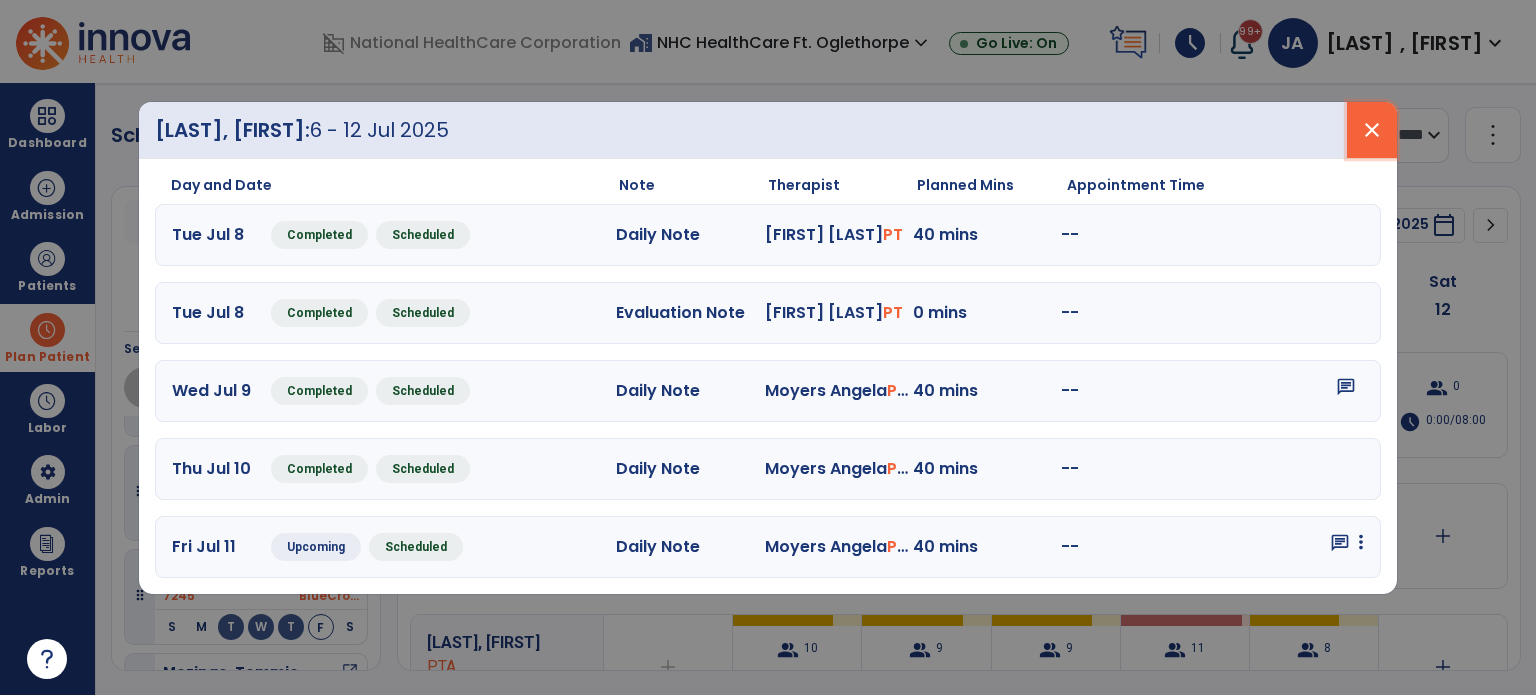 click on "close" at bounding box center (1372, 130) 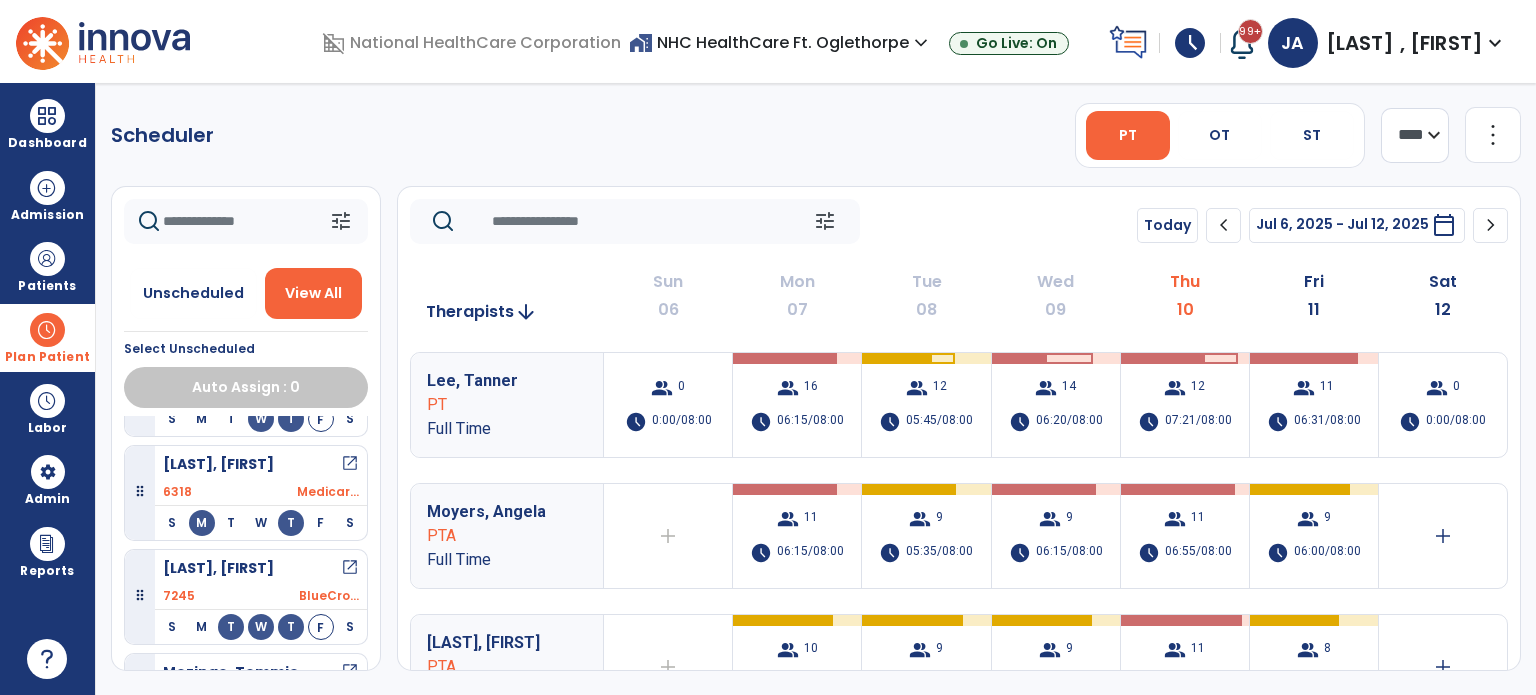 scroll, scrollTop: 2175, scrollLeft: 0, axis: vertical 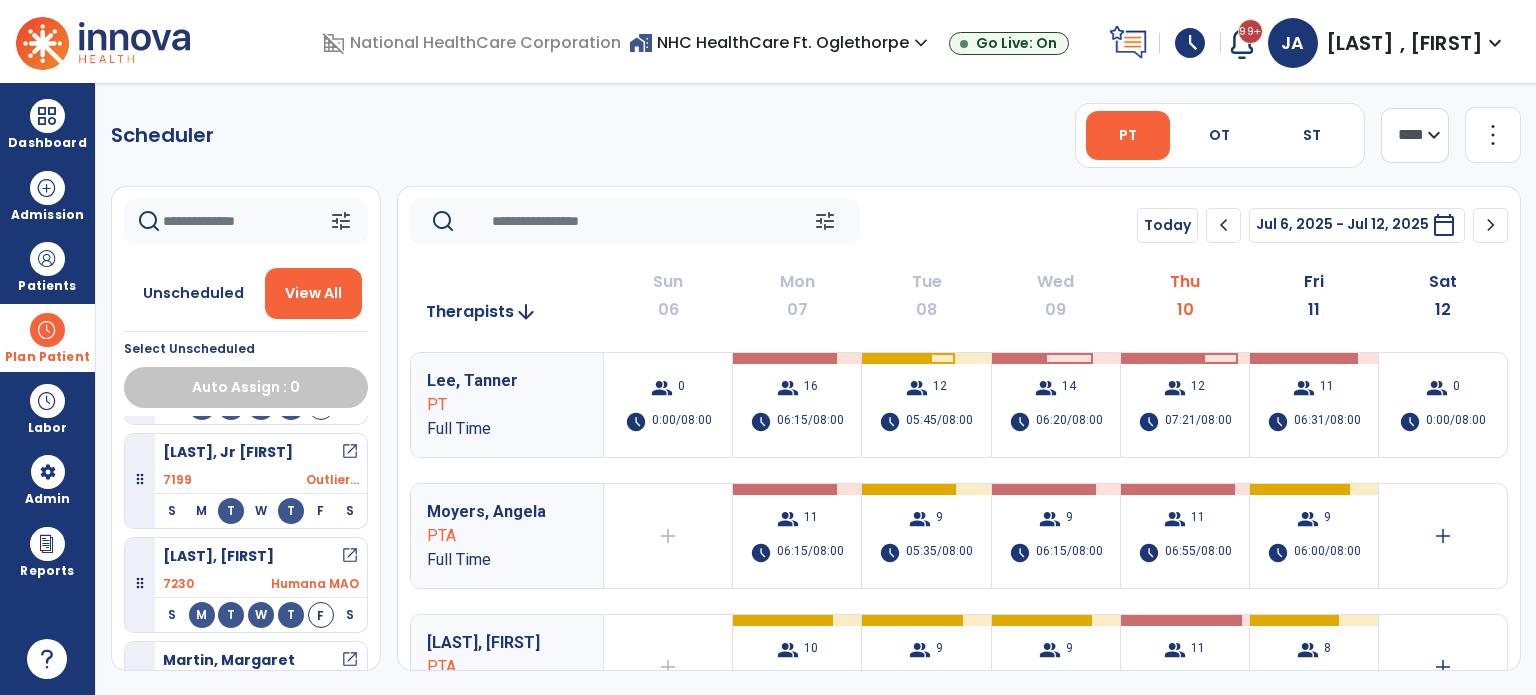 click on "open_in_new" at bounding box center (350, 660) 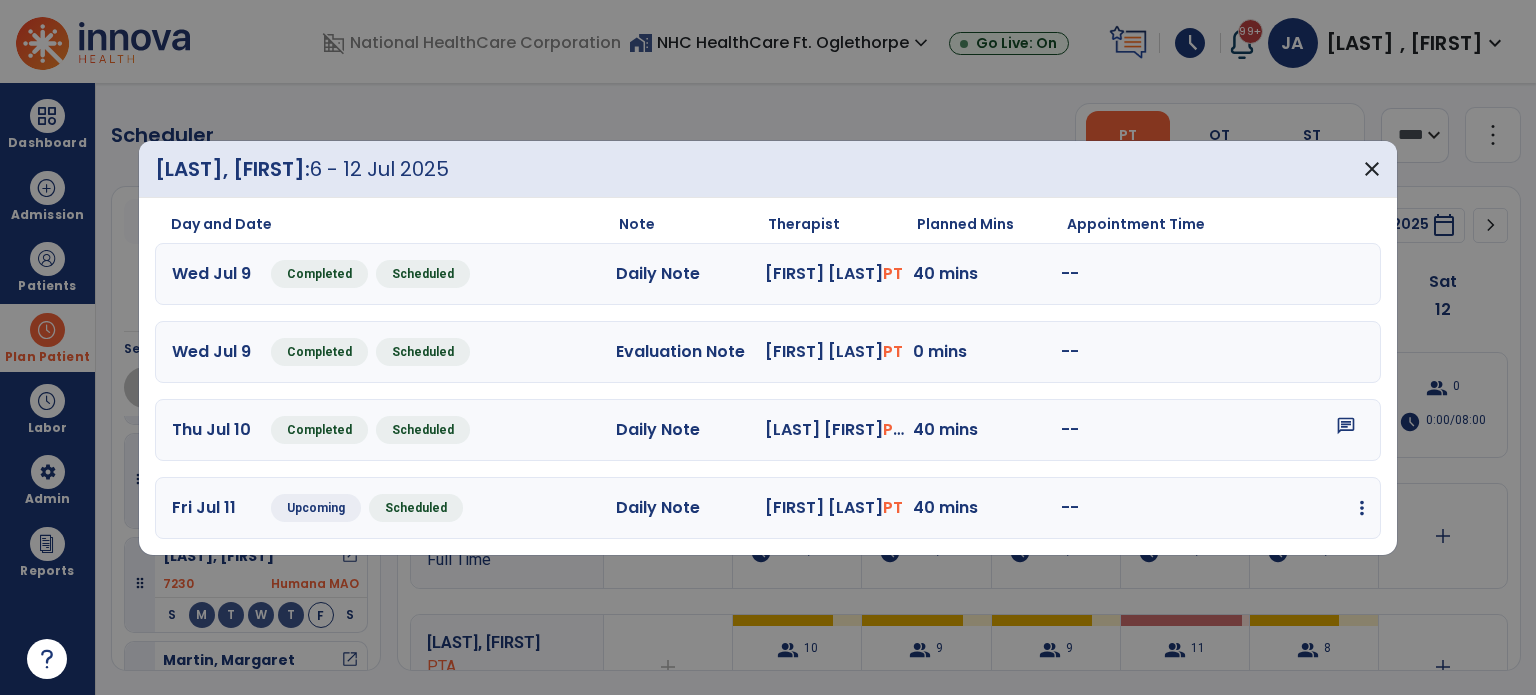 click at bounding box center [1362, 508] 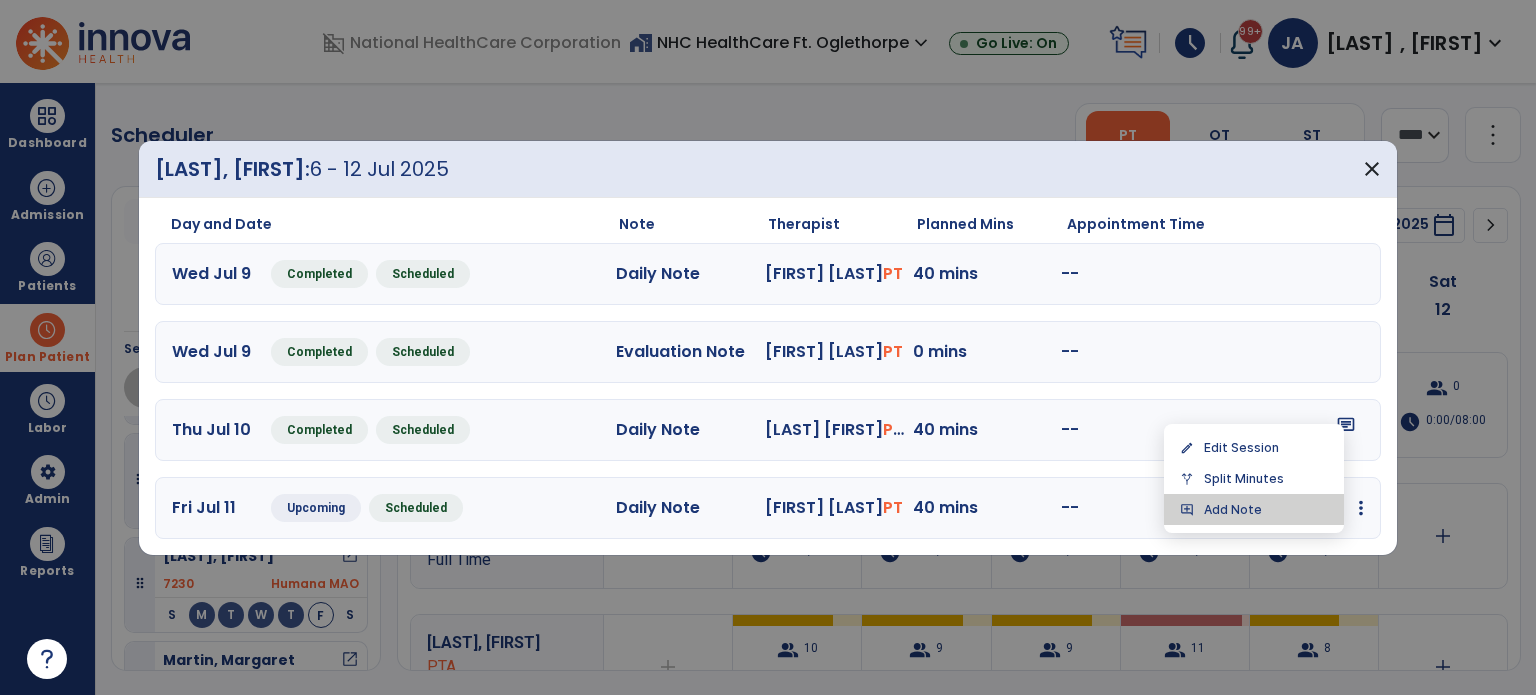click on "add_comment  Add Note" at bounding box center [1254, 509] 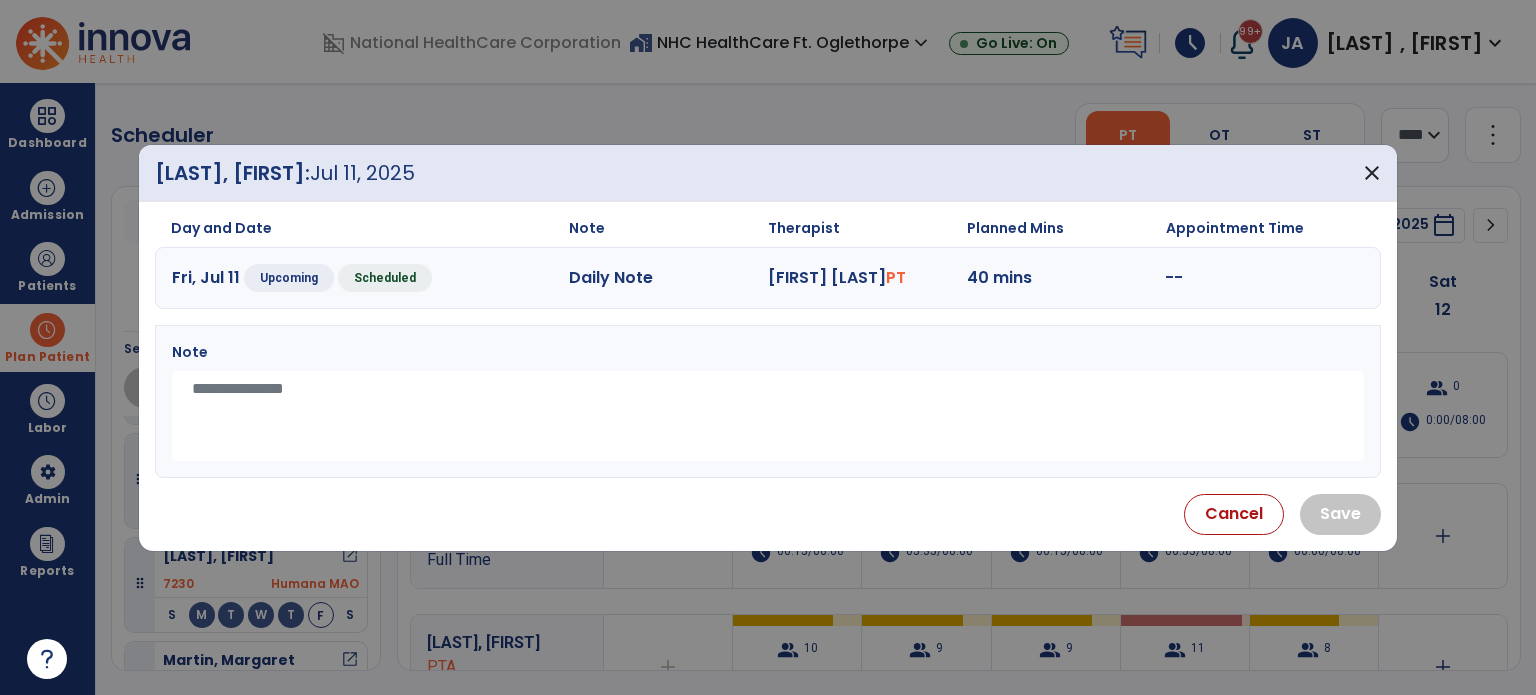 click at bounding box center (768, 416) 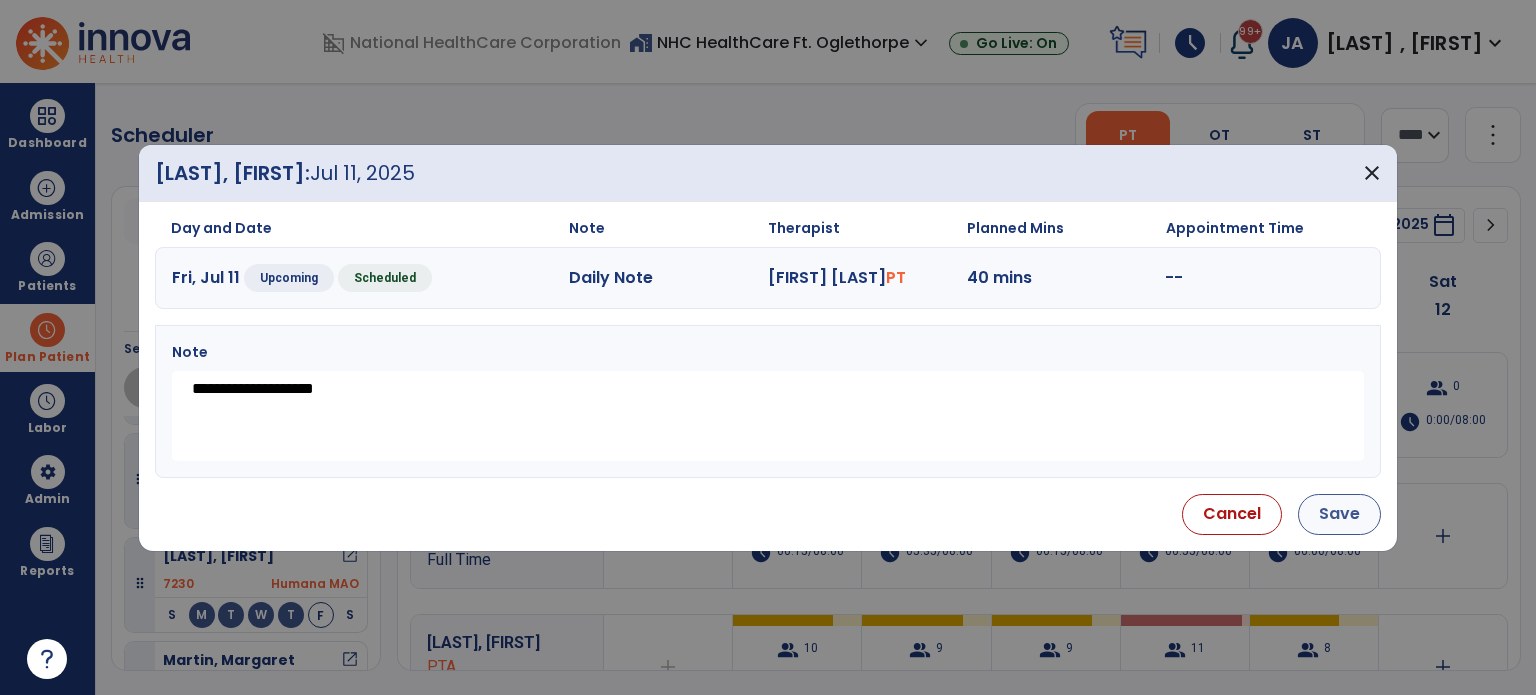 type on "**********" 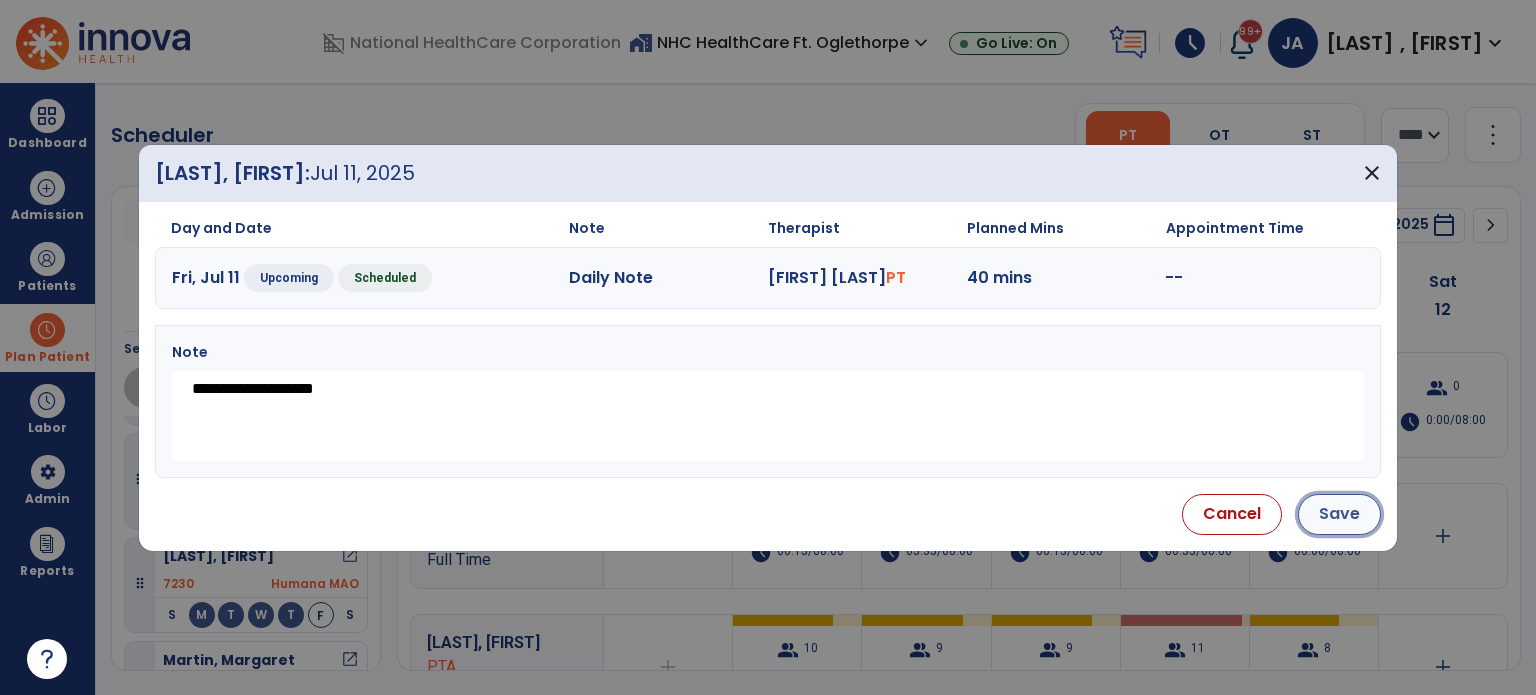 click on "Save" at bounding box center (1339, 514) 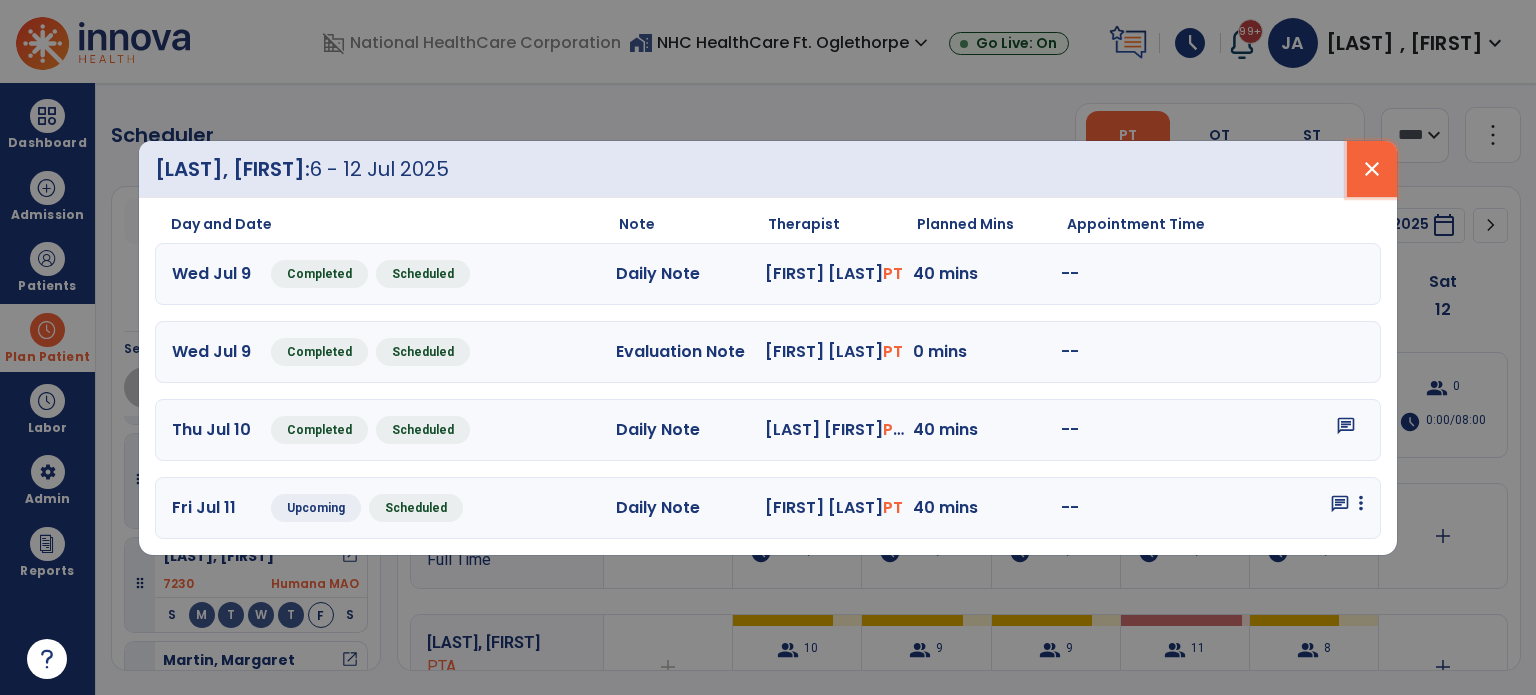 click on "close" at bounding box center (1372, 169) 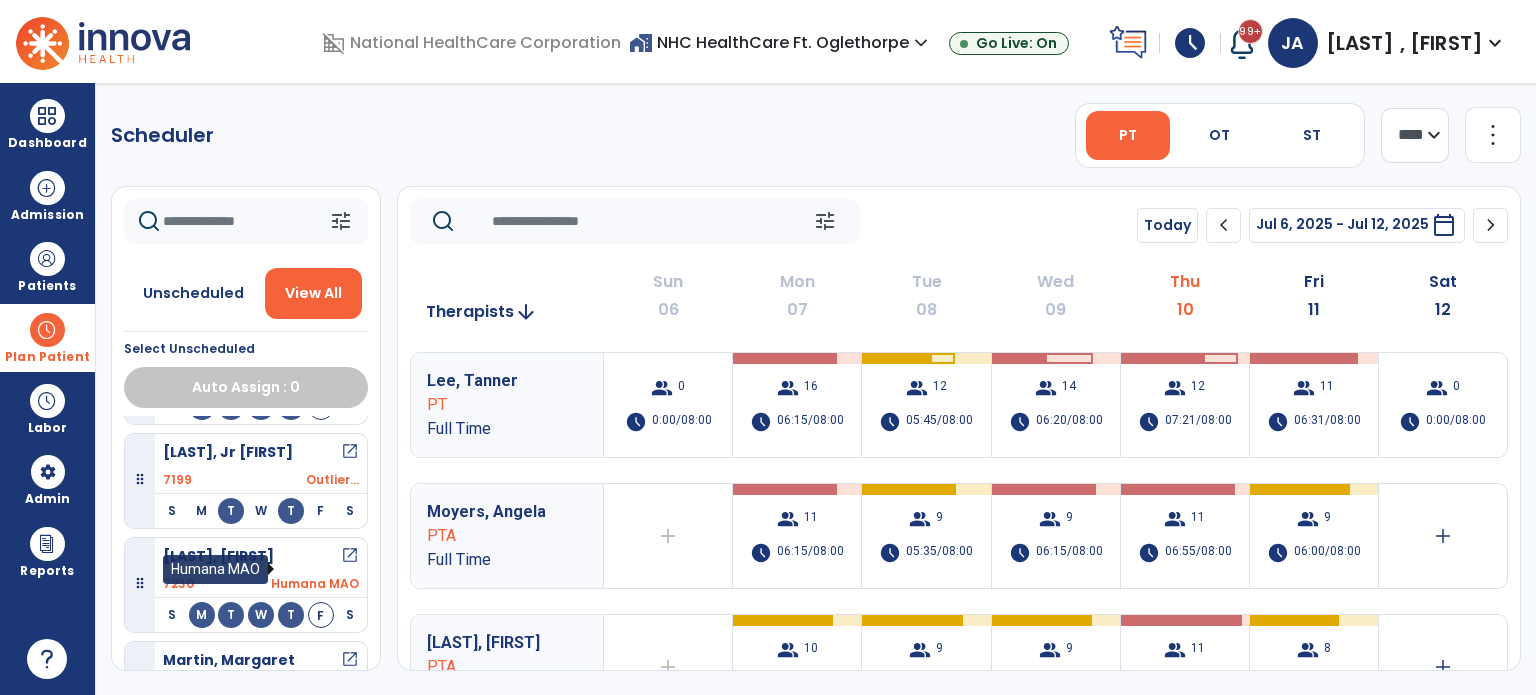 scroll, scrollTop: 1575, scrollLeft: 0, axis: vertical 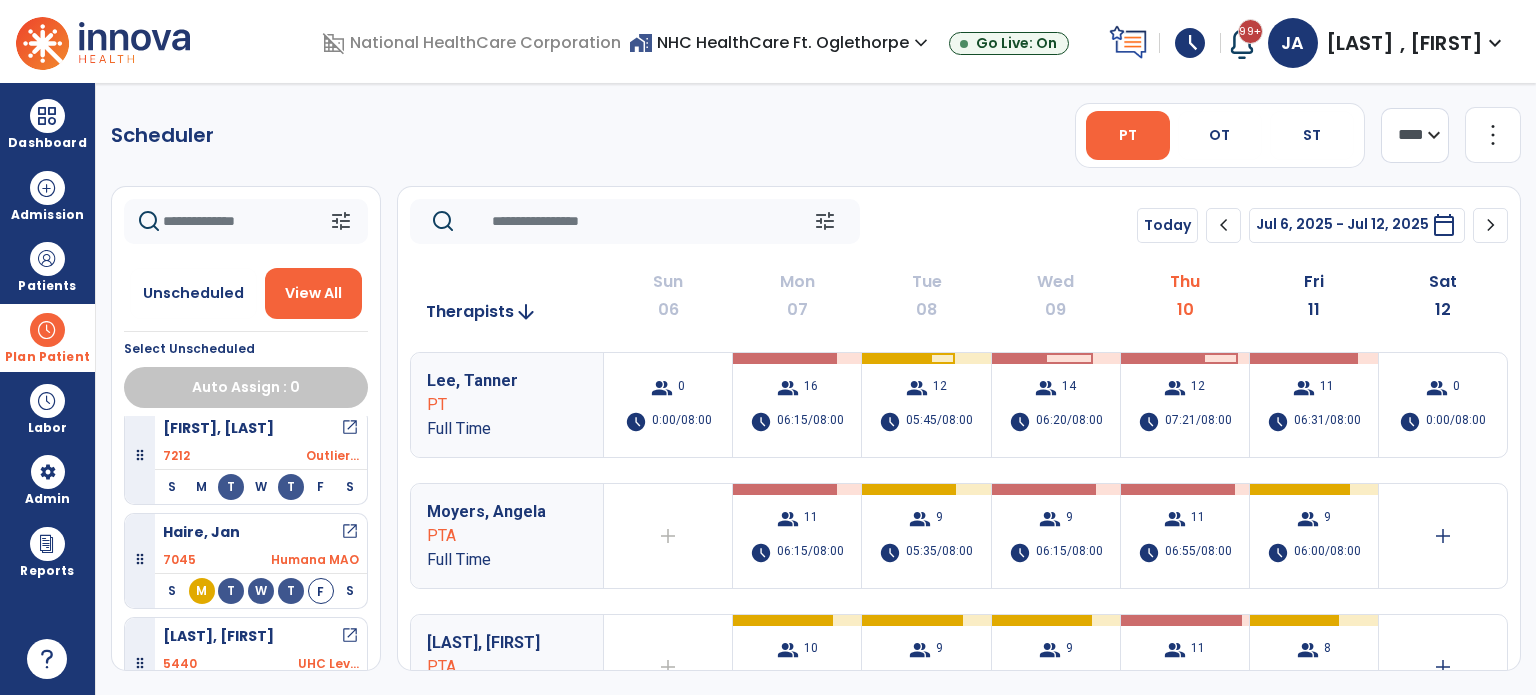 click on "open_in_new" at bounding box center (350, 636) 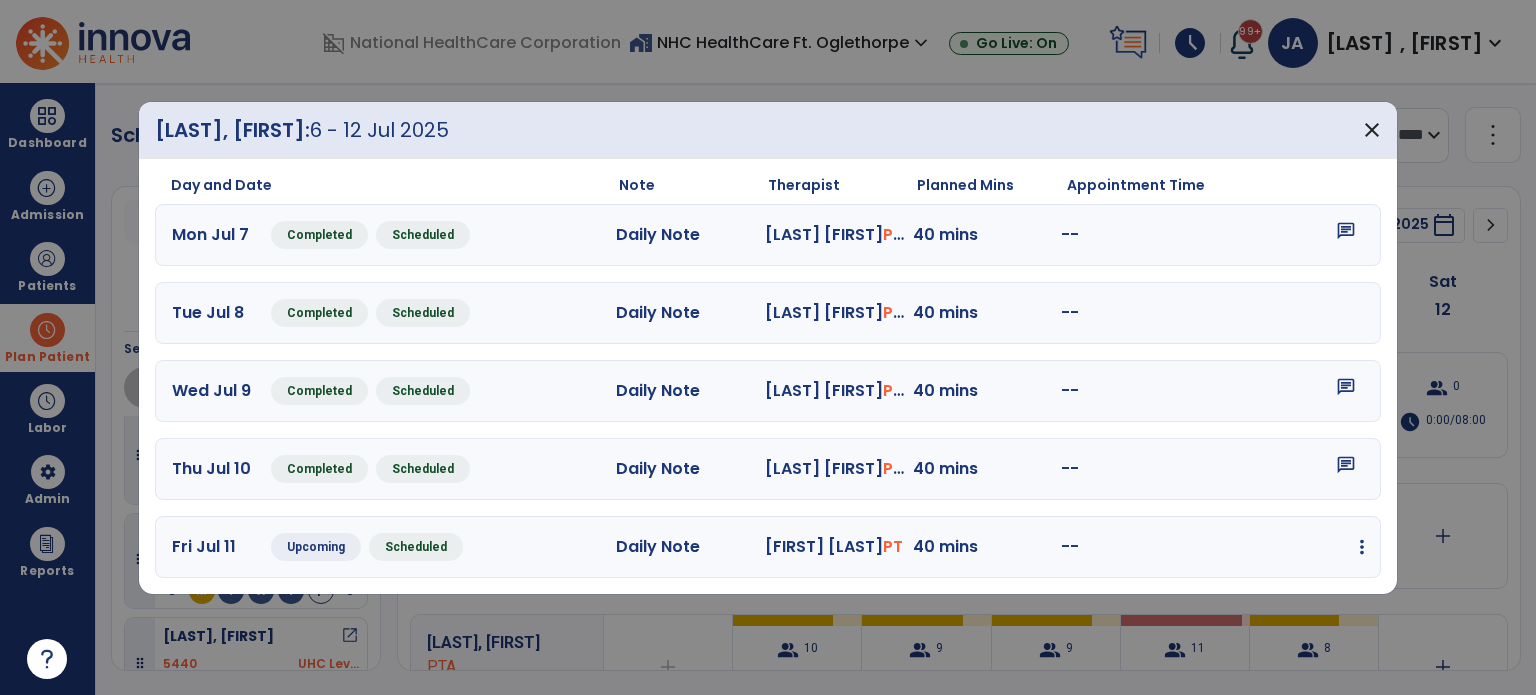 click at bounding box center [1362, 547] 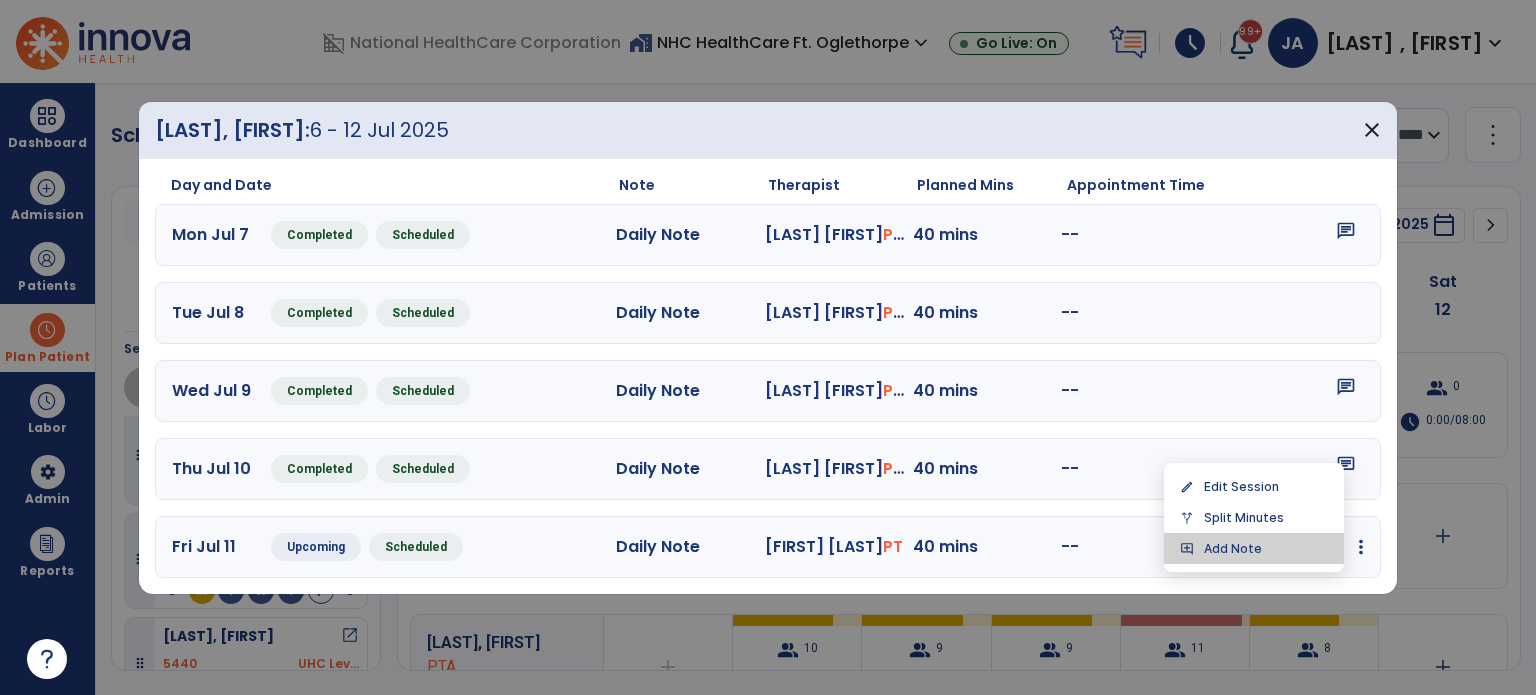 drag, startPoint x: 1282, startPoint y: 545, endPoint x: 1152, endPoint y: 536, distance: 130.31117 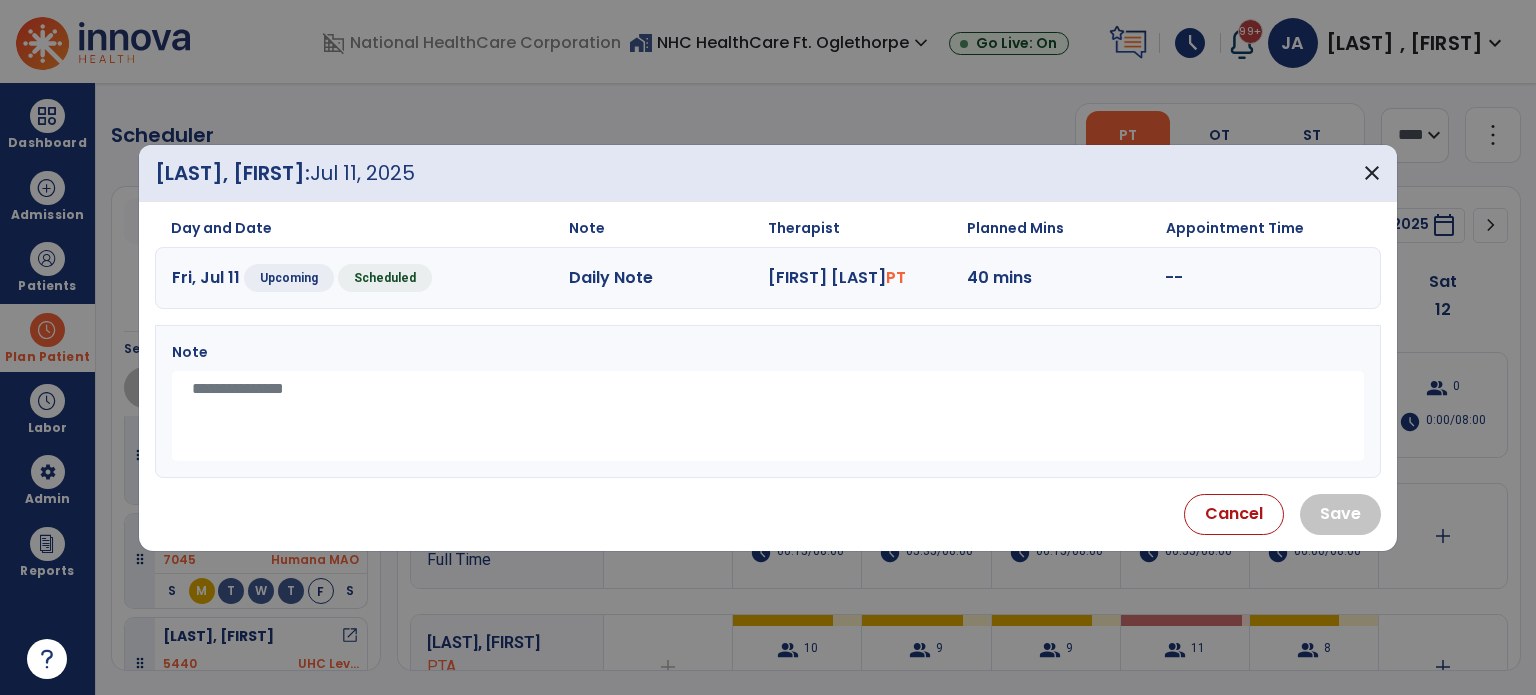 click at bounding box center [768, 416] 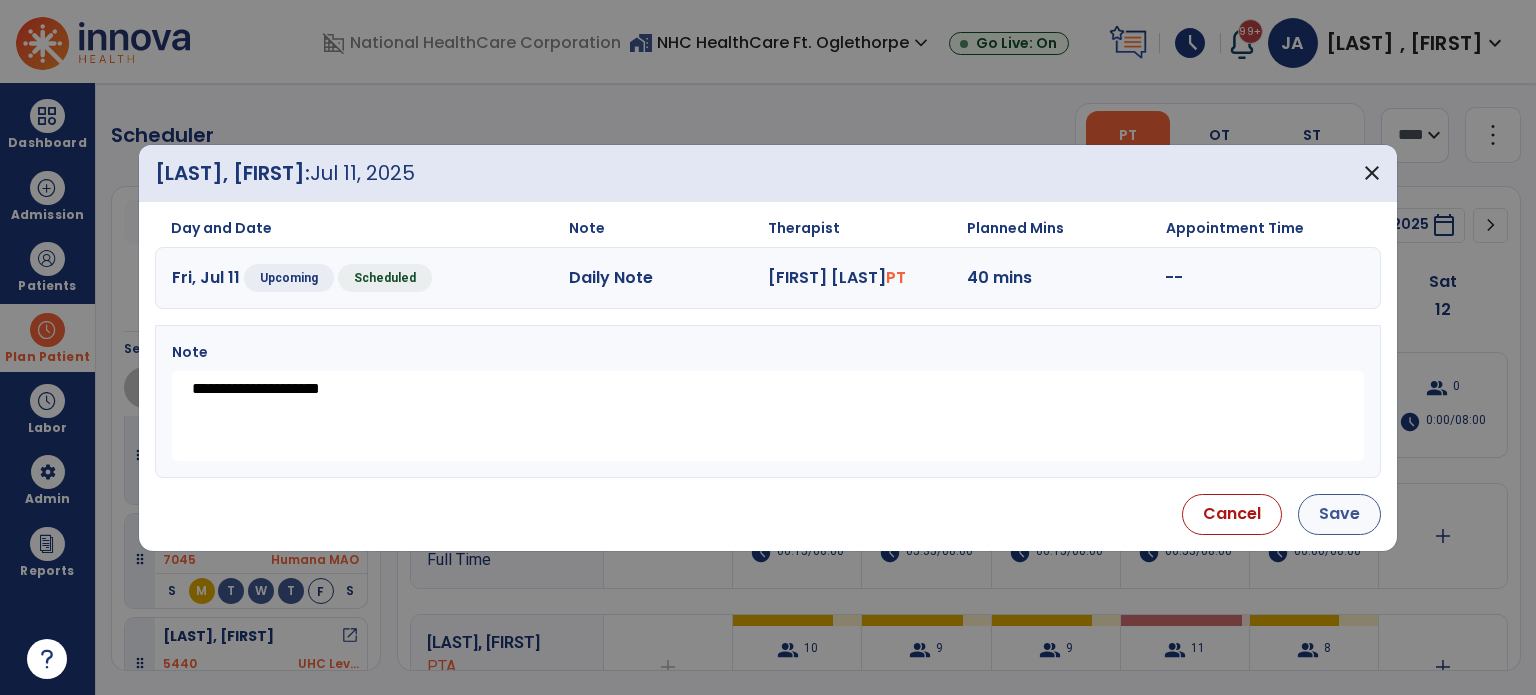 type on "**********" 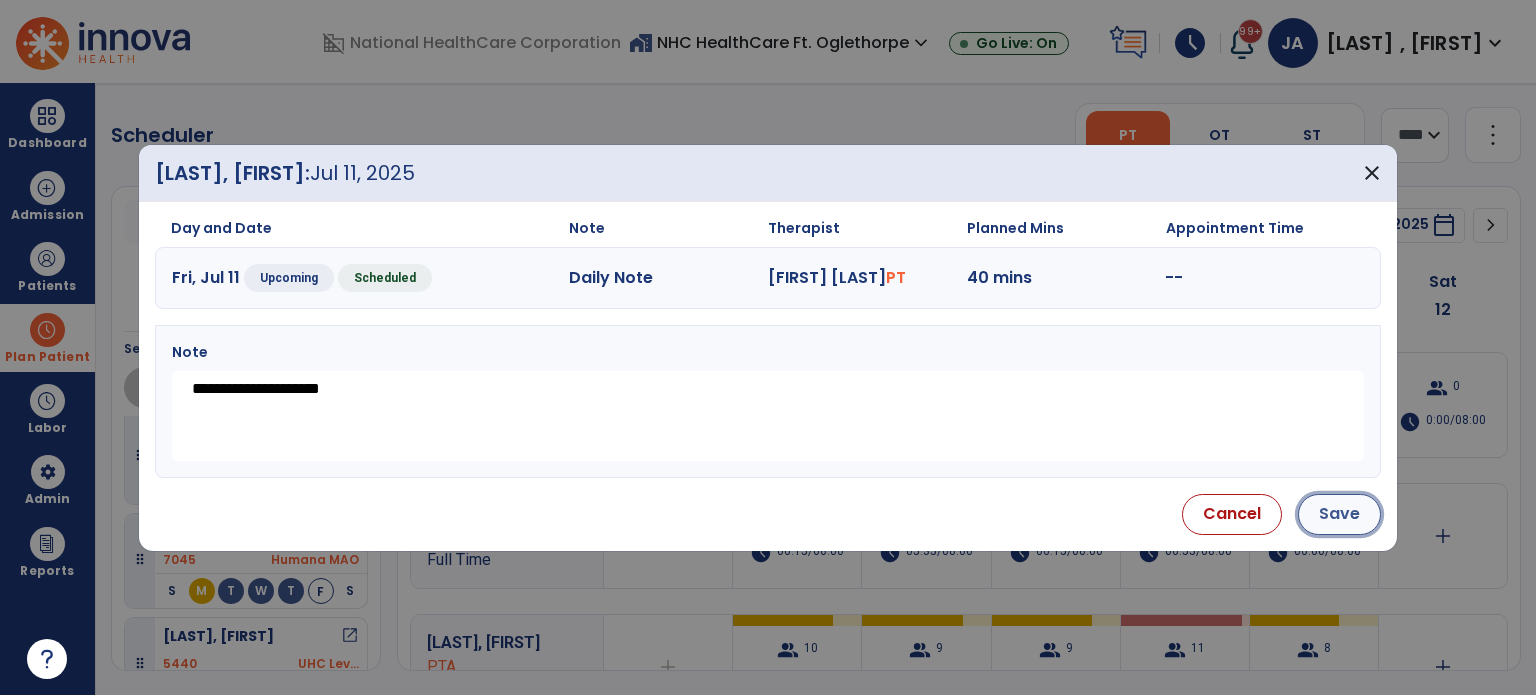 click on "Save" at bounding box center [1339, 514] 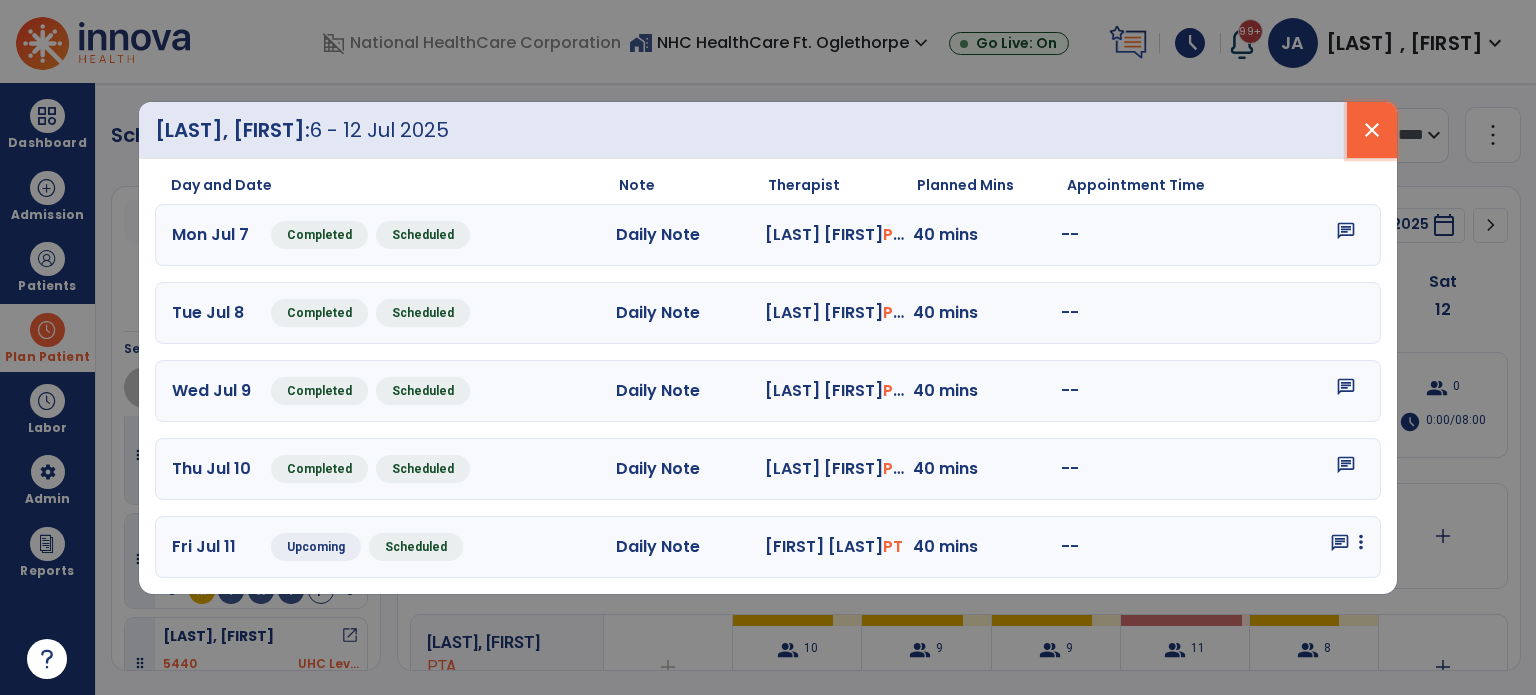 click on "close" at bounding box center (1372, 130) 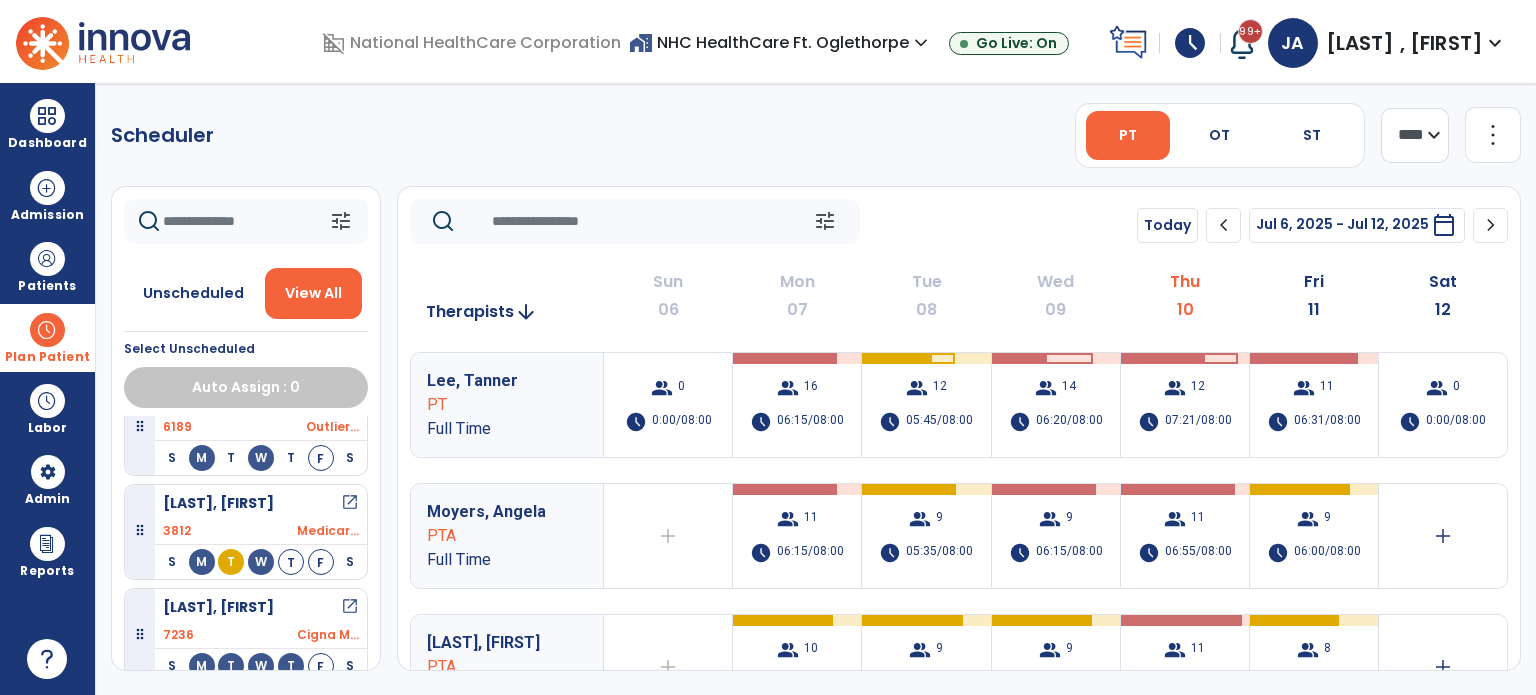 scroll, scrollTop: 900, scrollLeft: 0, axis: vertical 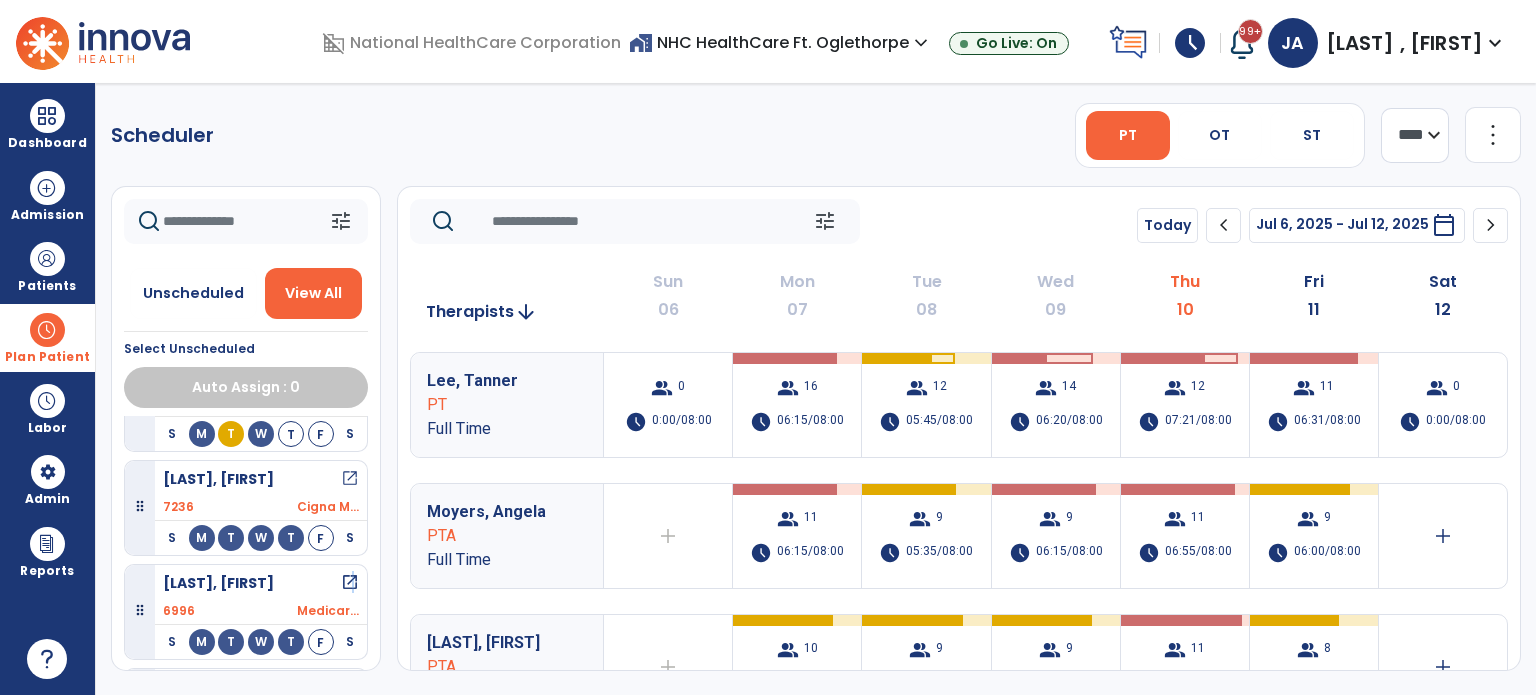 click on "open_in_new" at bounding box center (350, 583) 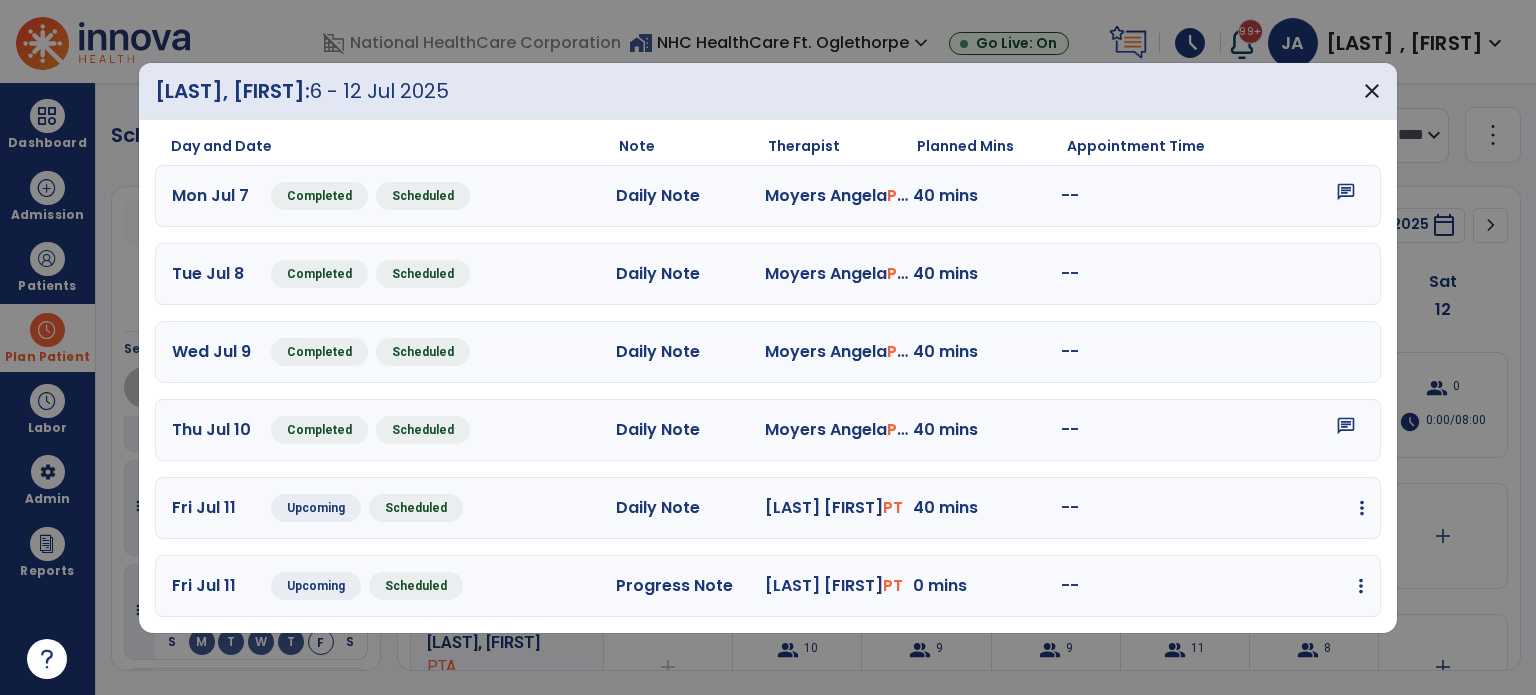 click at bounding box center (1362, 508) 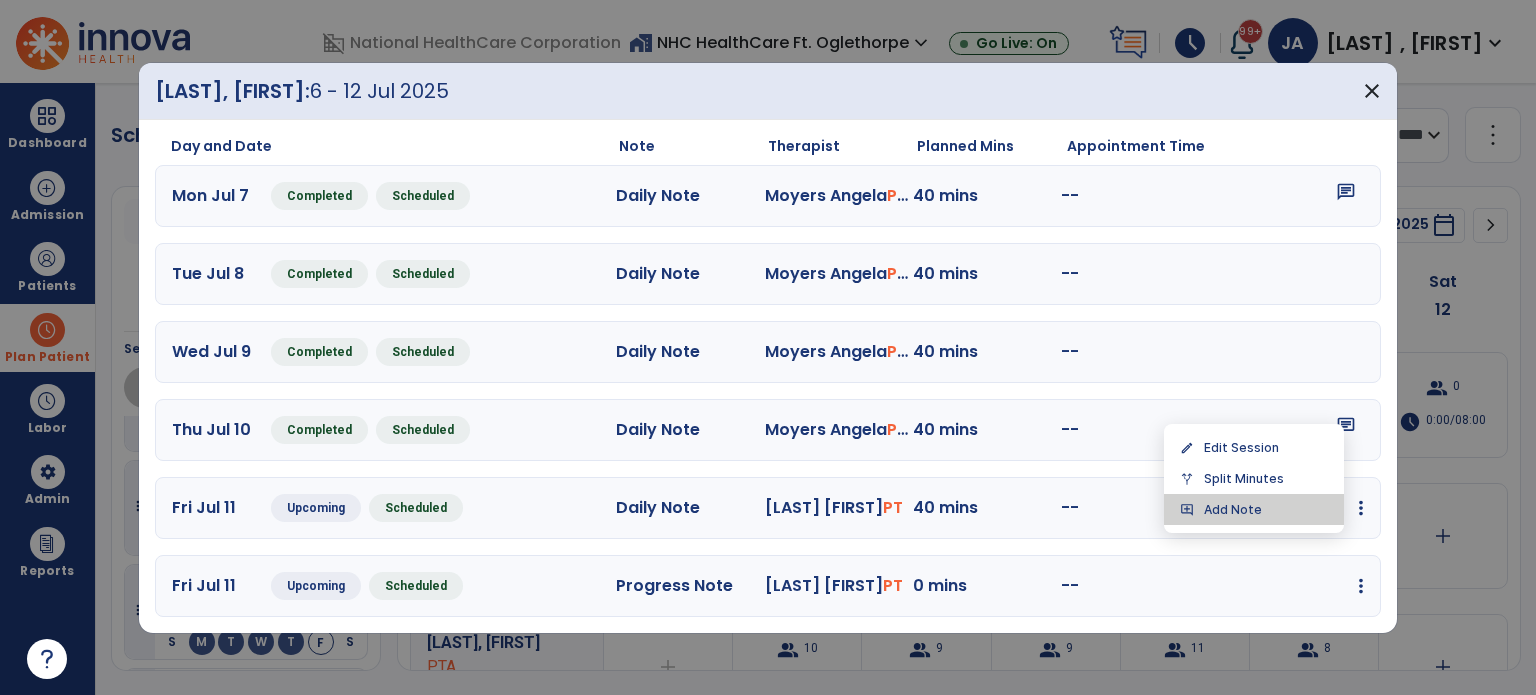 click on "add_comment  Add Note" at bounding box center (1254, 509) 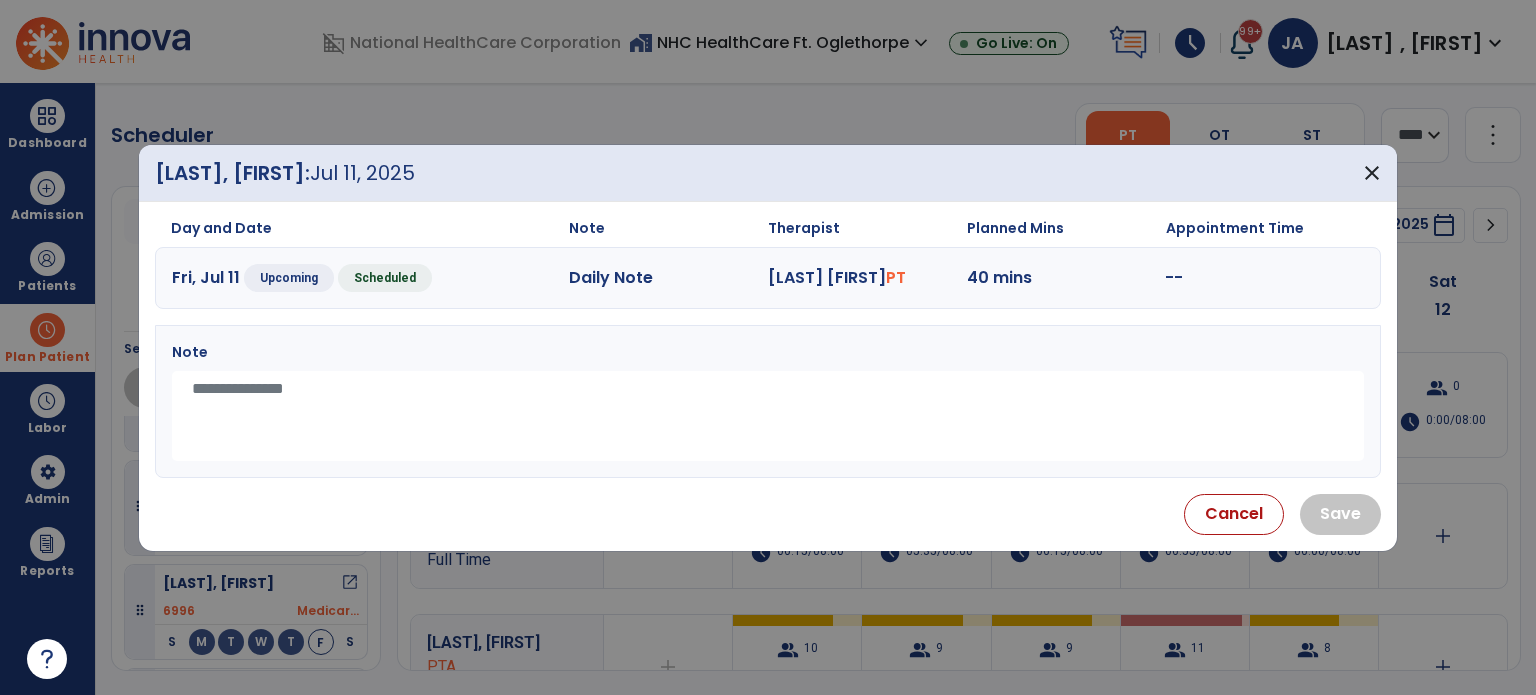click at bounding box center [768, 416] 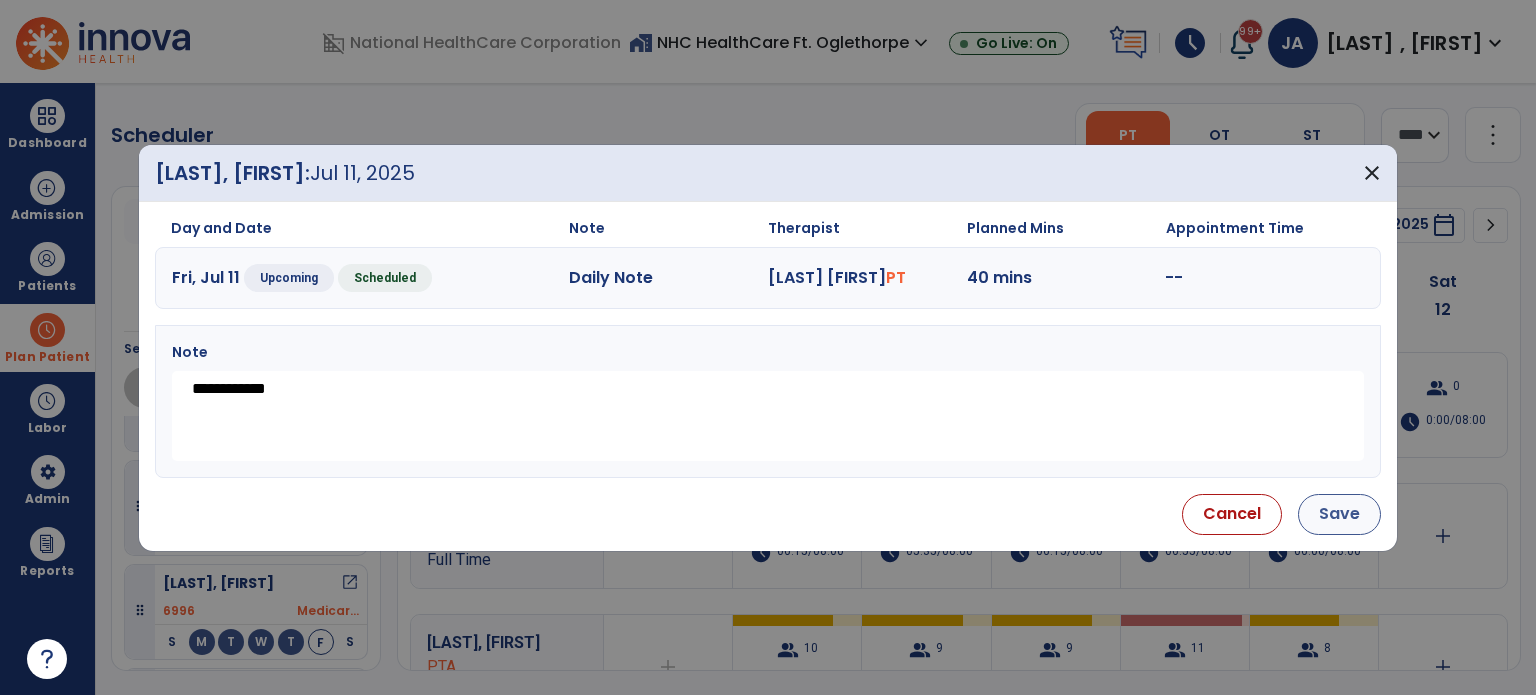 type on "**********" 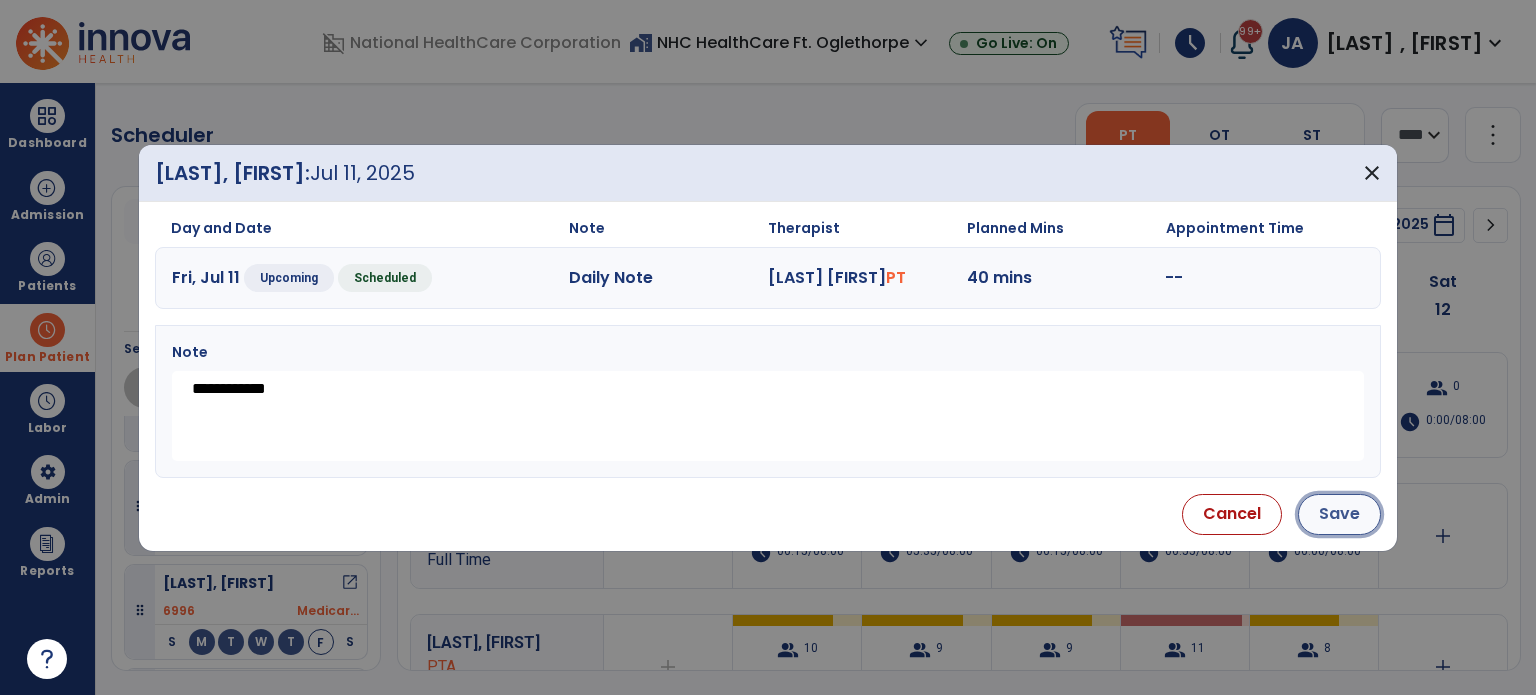 click on "Save" at bounding box center [1339, 514] 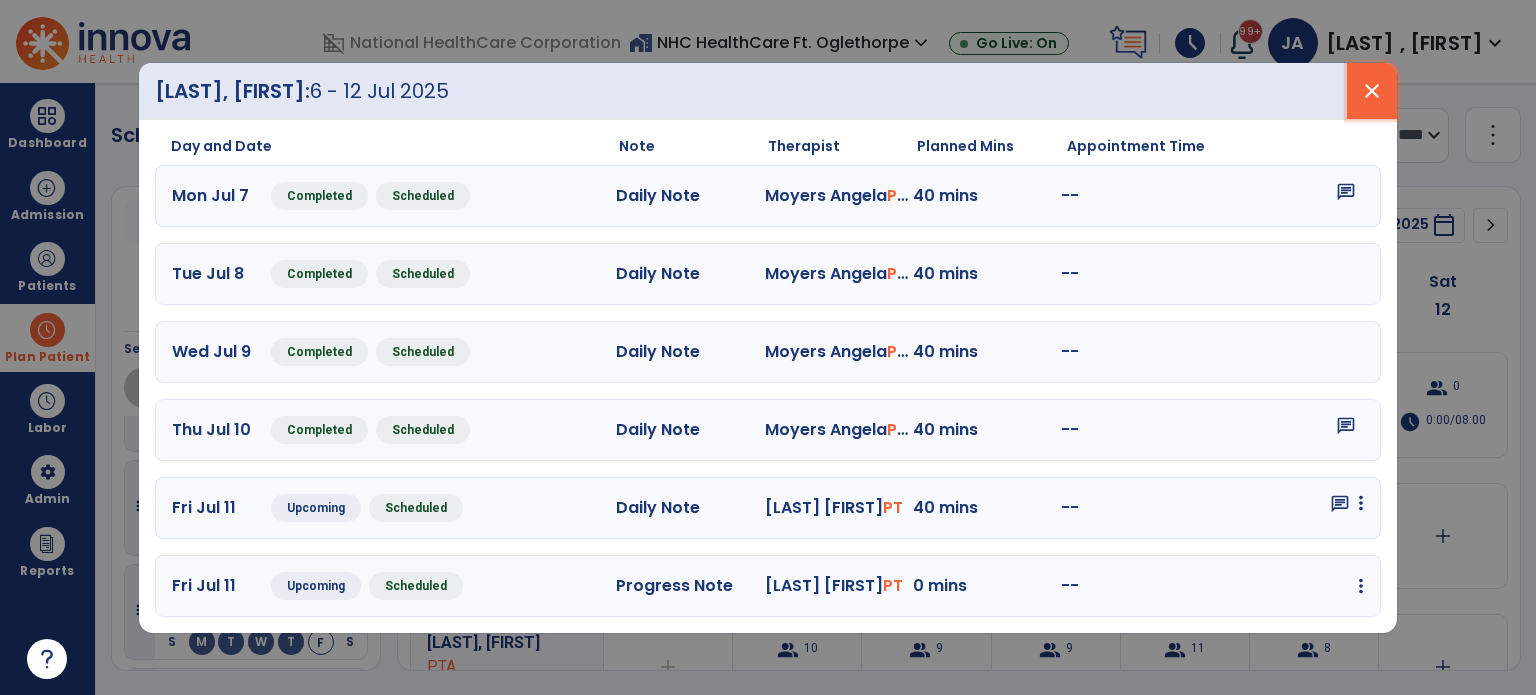 click on "close" at bounding box center [1372, 91] 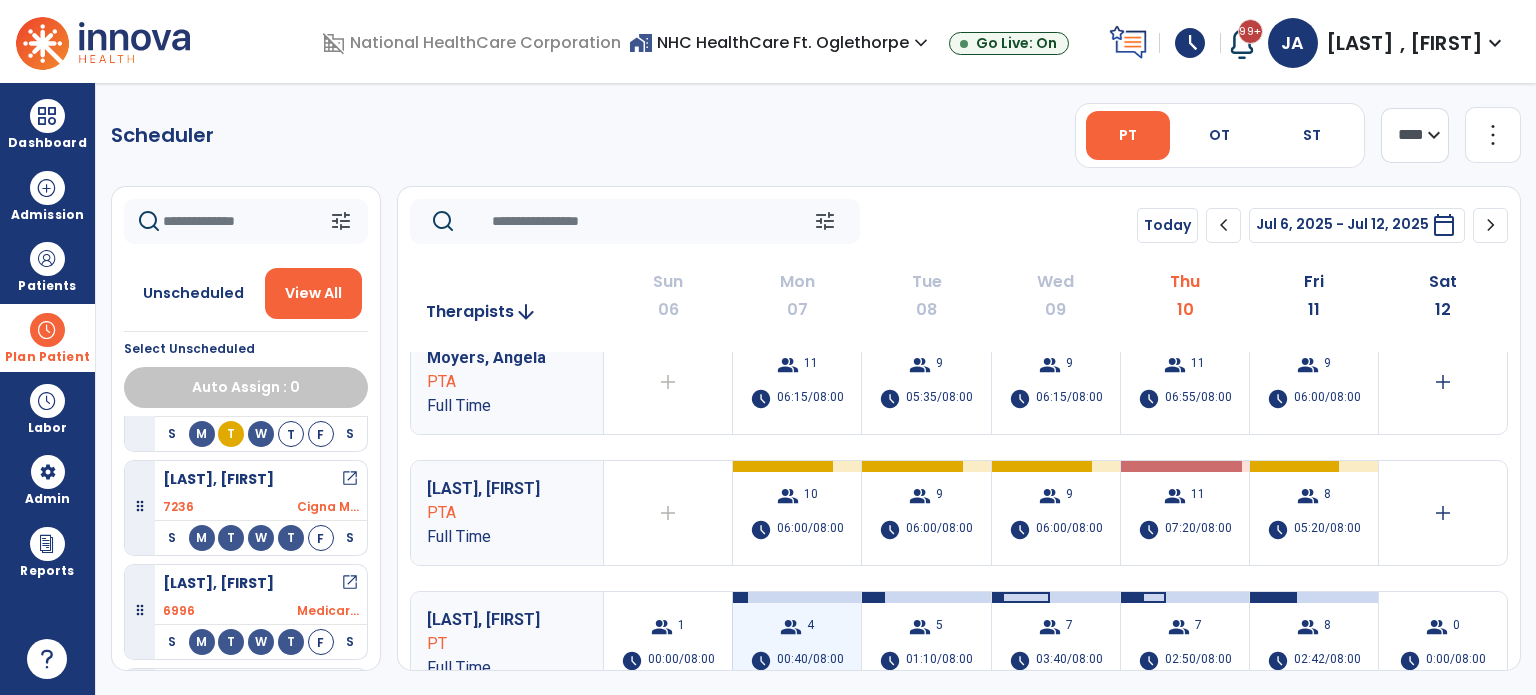 scroll, scrollTop: 200, scrollLeft: 0, axis: vertical 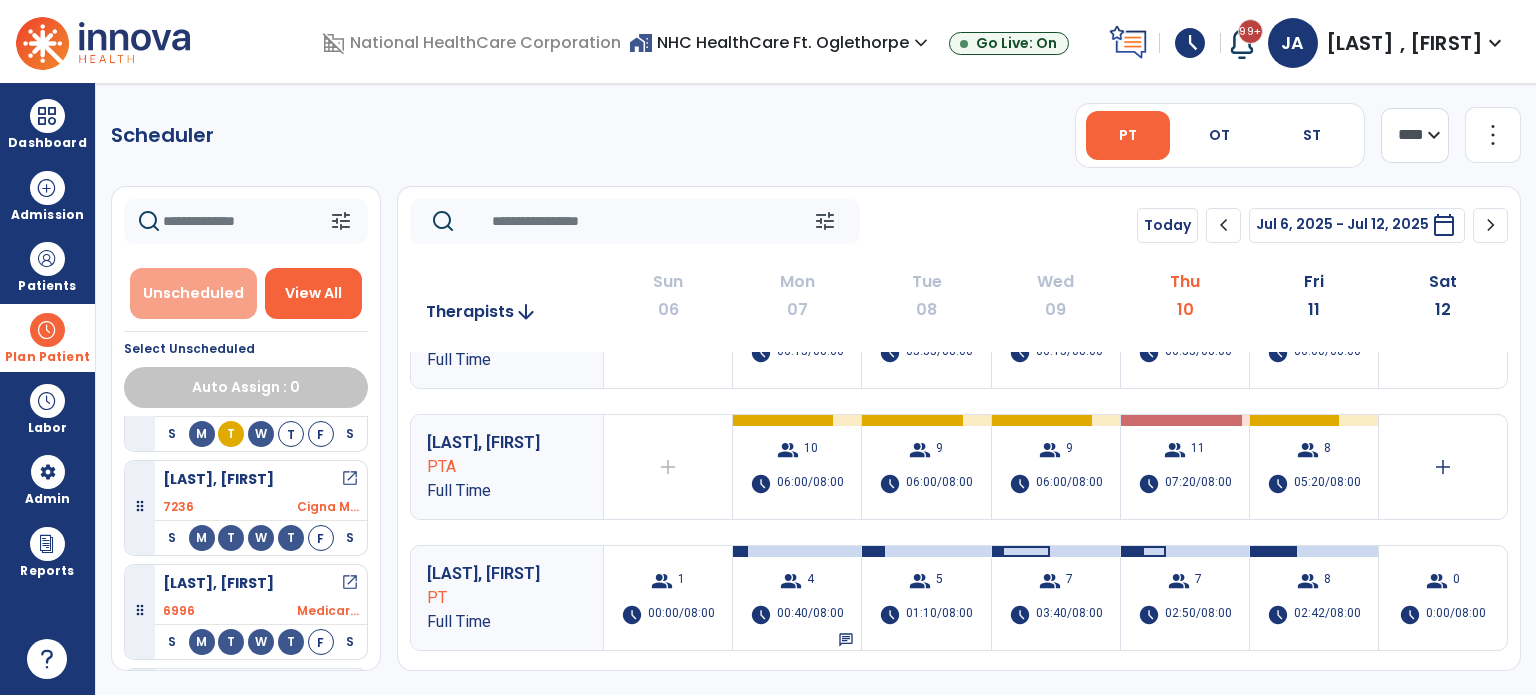 click on "Unscheduled" at bounding box center (193, 293) 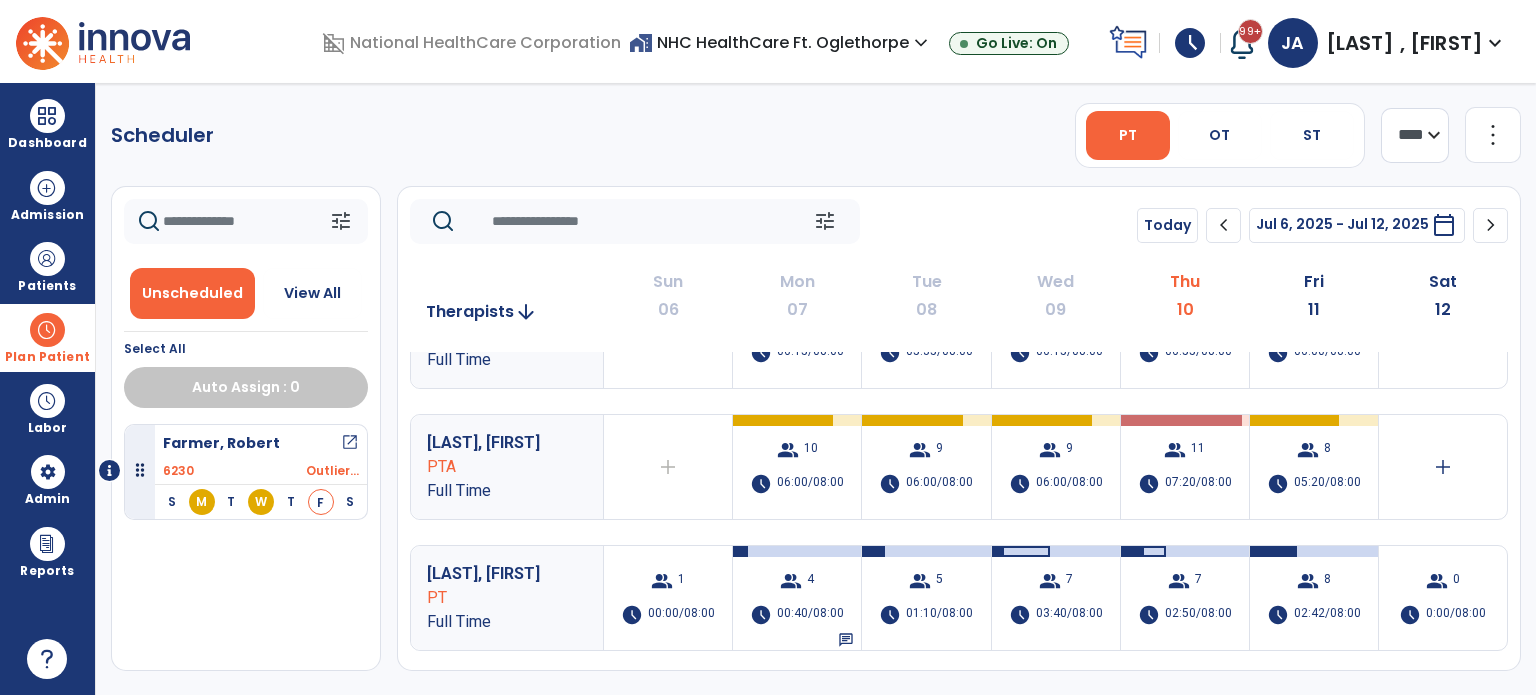 scroll, scrollTop: 0, scrollLeft: 0, axis: both 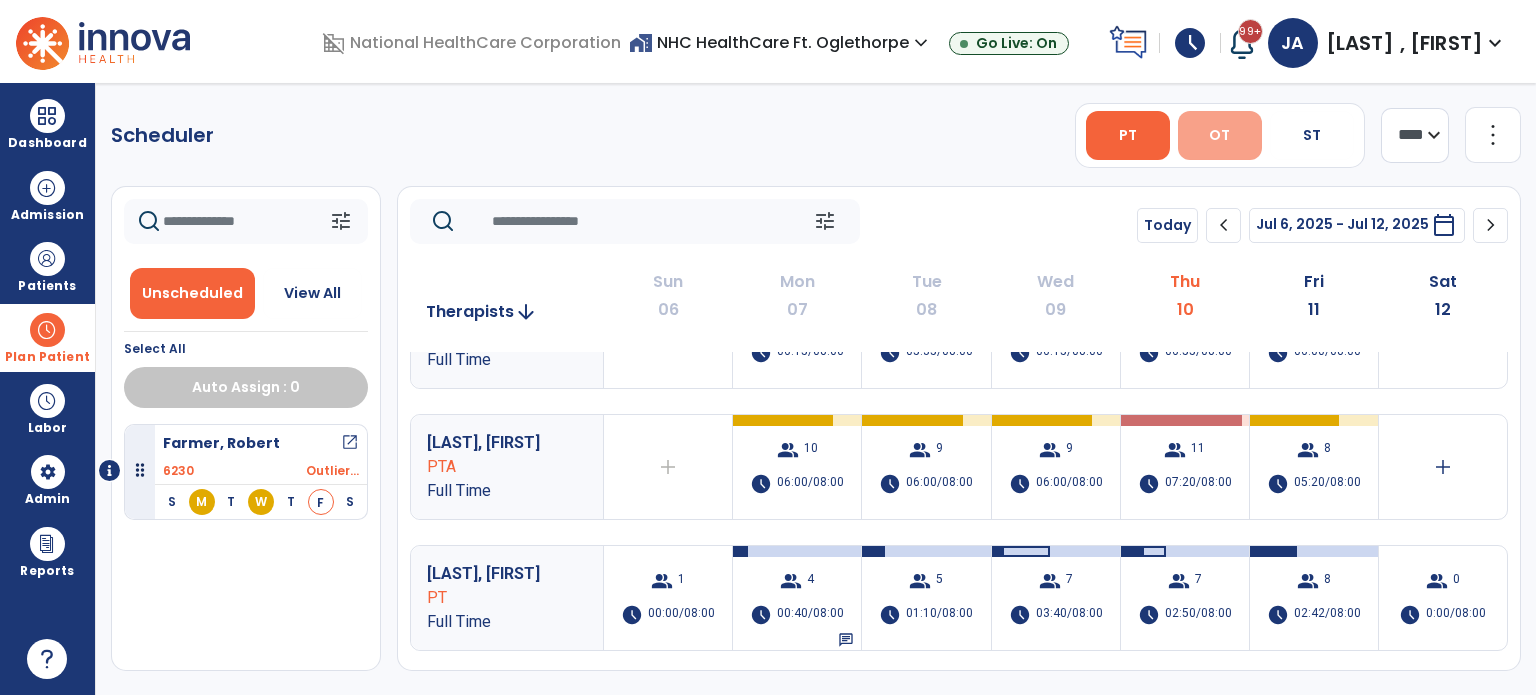 click on "OT" at bounding box center (1220, 135) 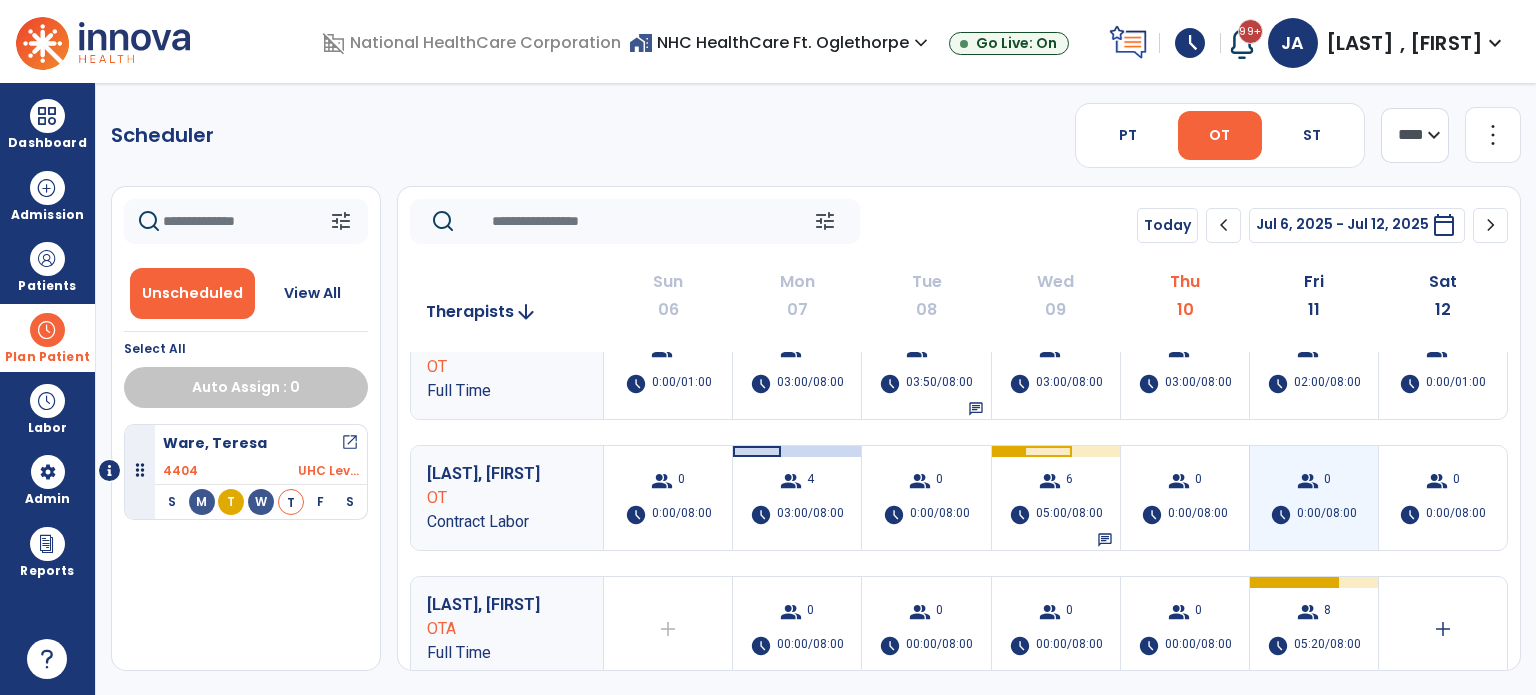 scroll, scrollTop: 0, scrollLeft: 0, axis: both 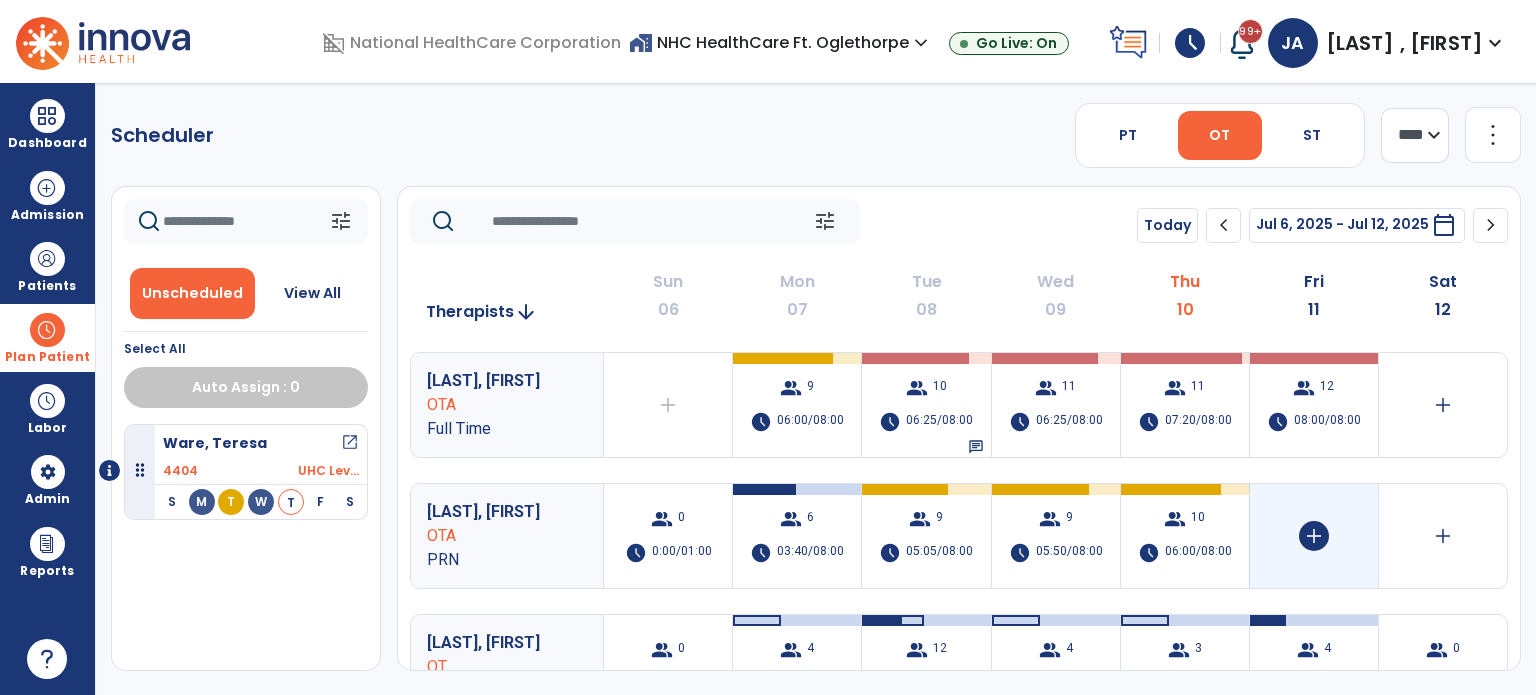 click on "add" 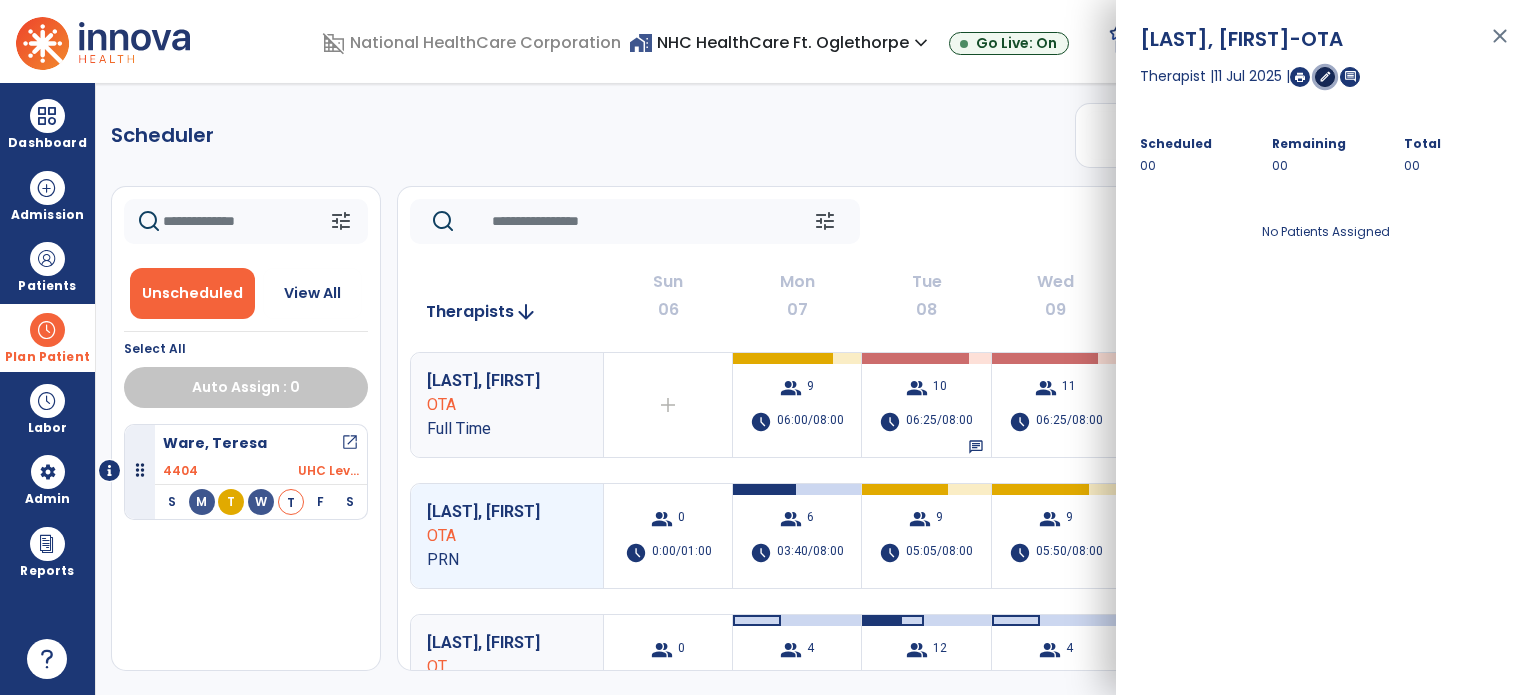 click on "edit" at bounding box center (1325, 76) 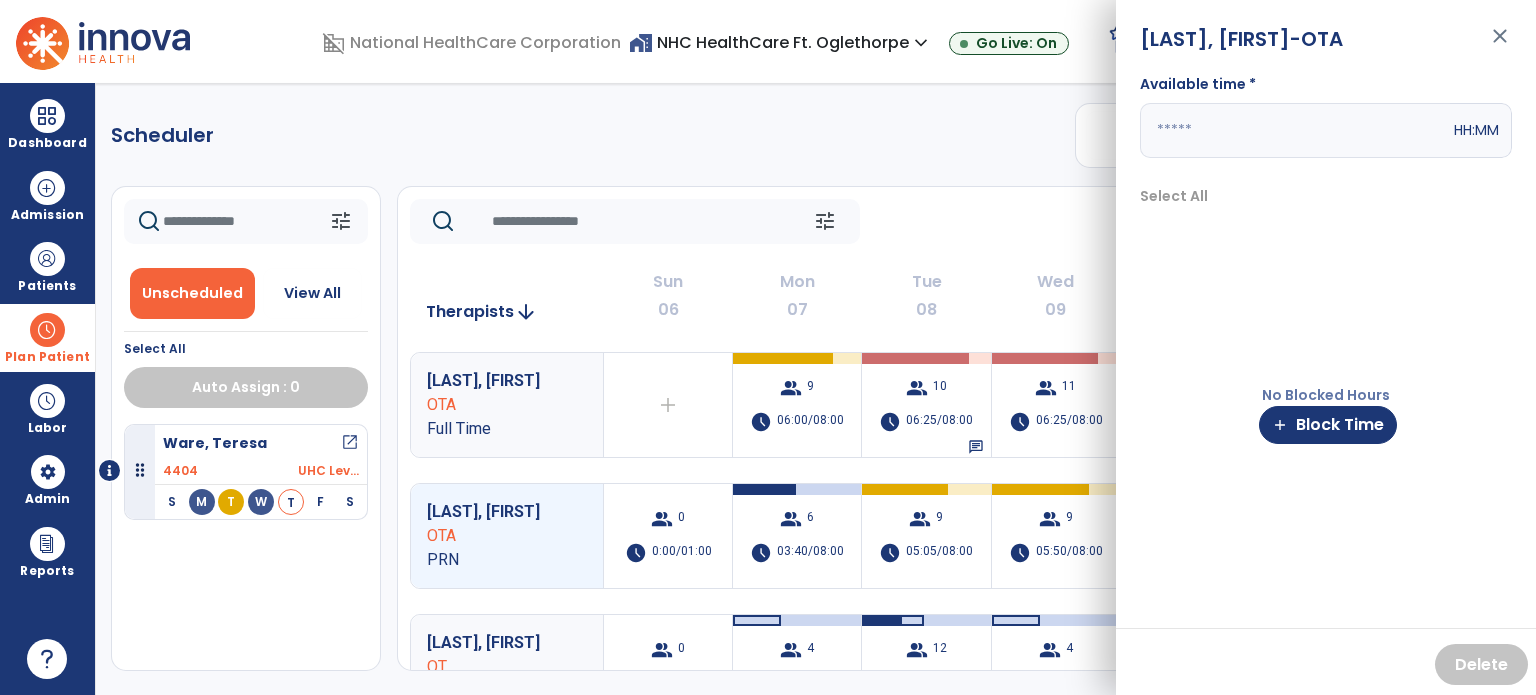 click at bounding box center [1295, 130] 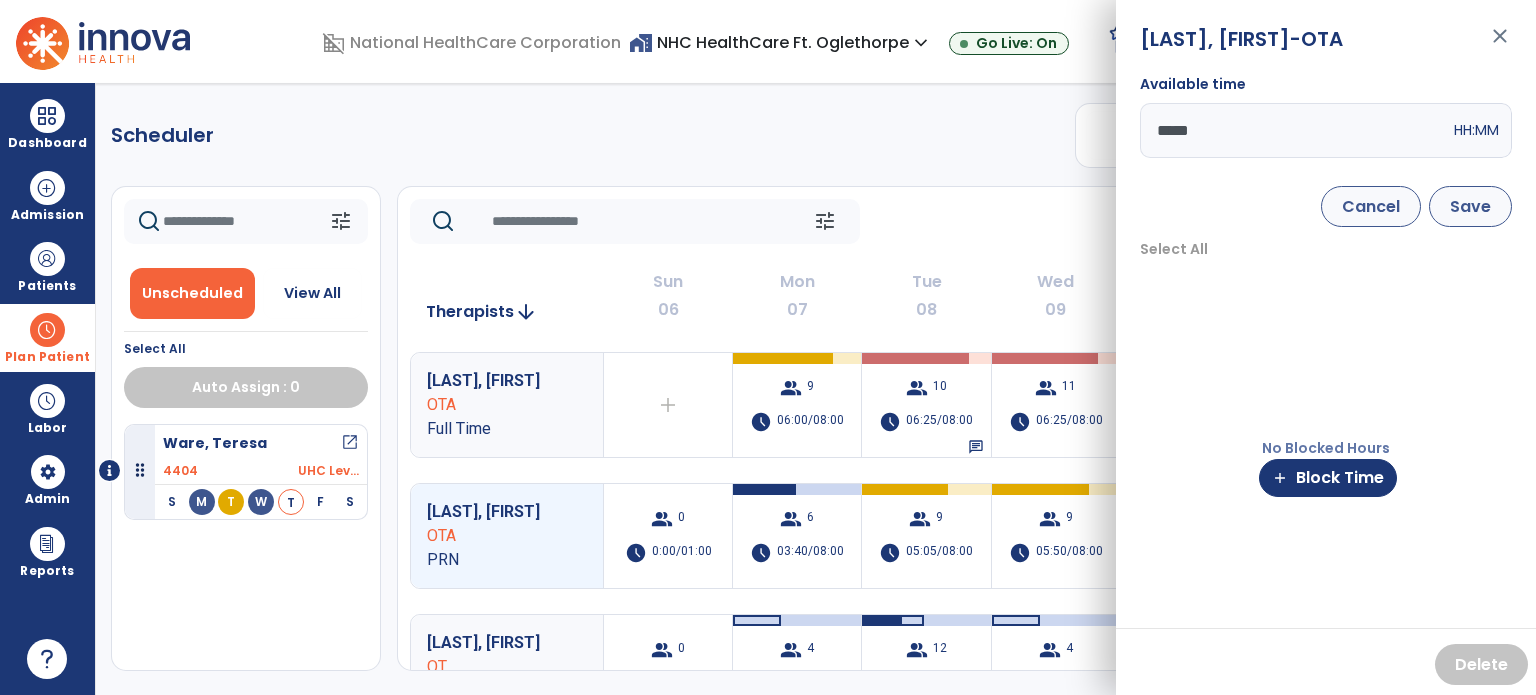 type on "*****" 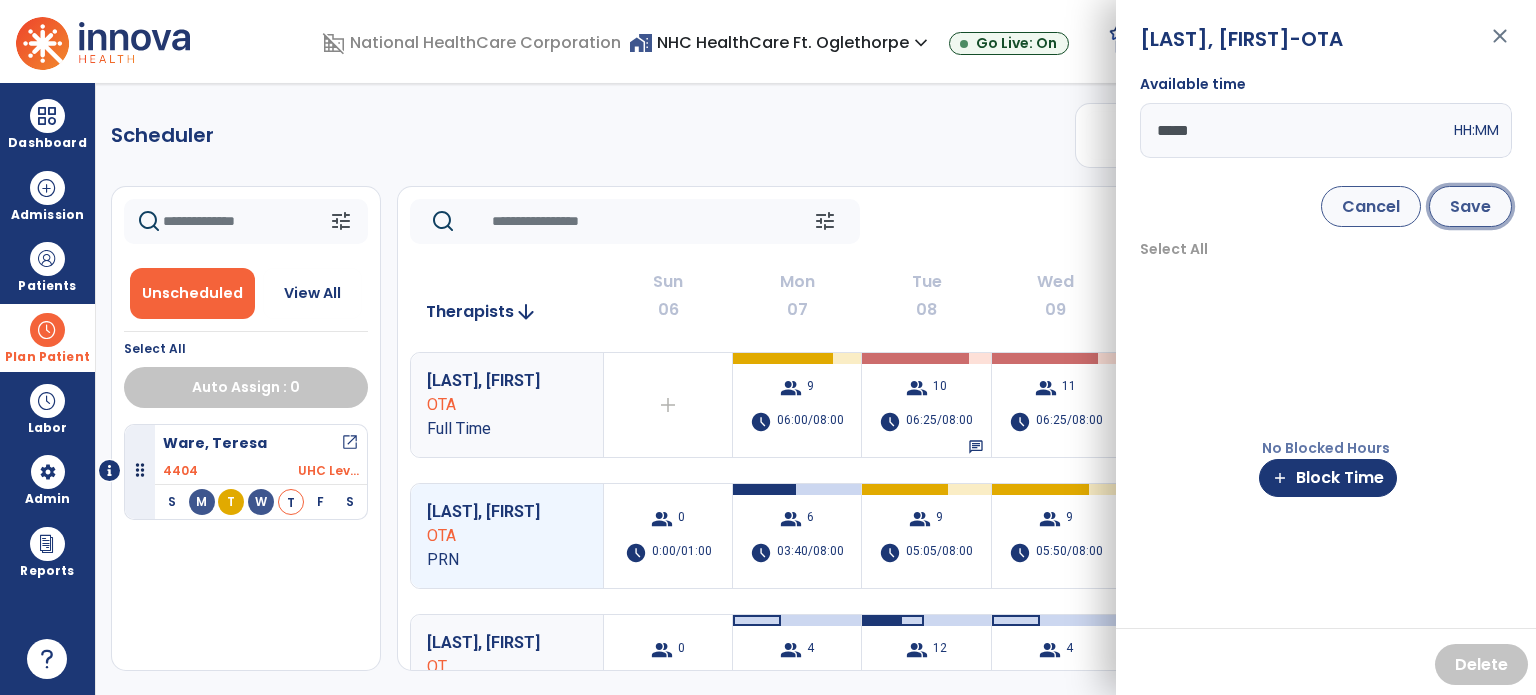 click on "Save" at bounding box center (1470, 206) 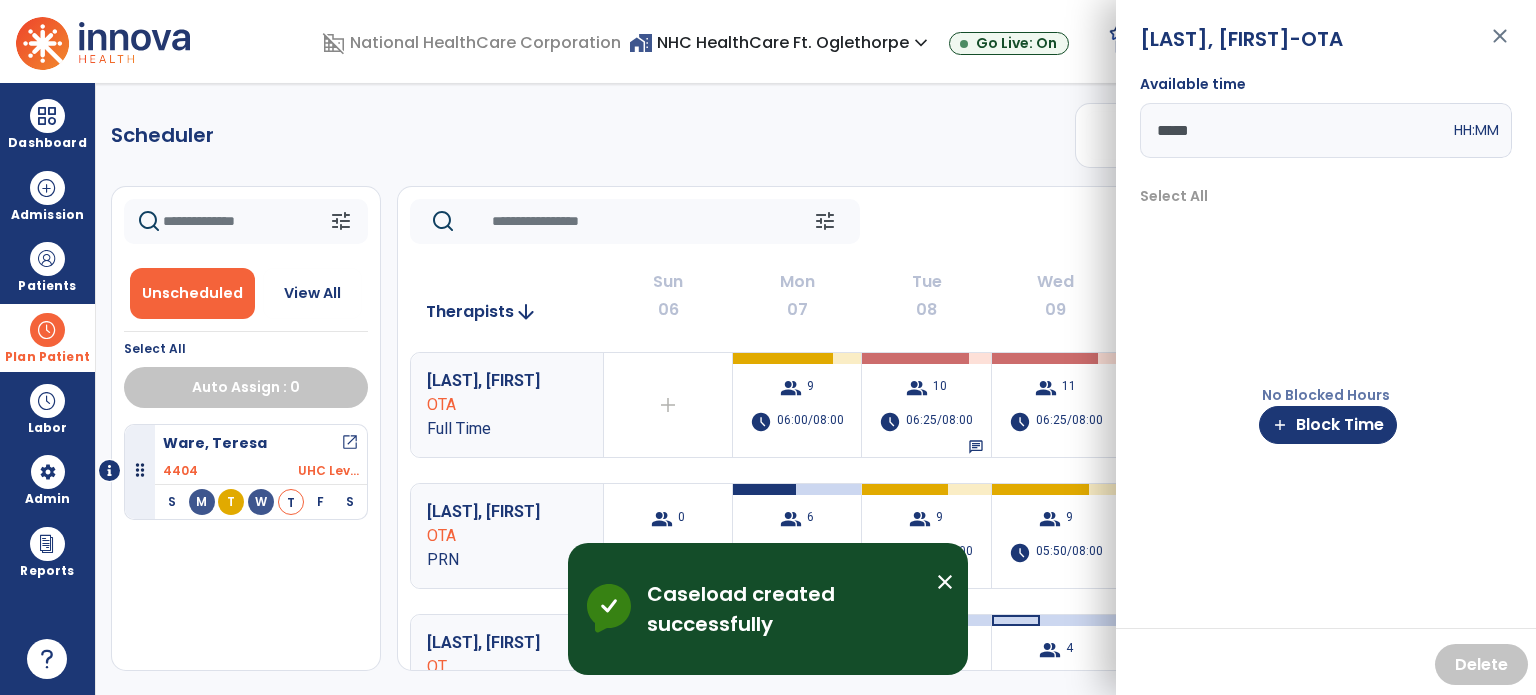 click on "tune   Today  chevron_left Jul 6, 2025 - Jul 12, 2025  *********  calendar_today  chevron_right" 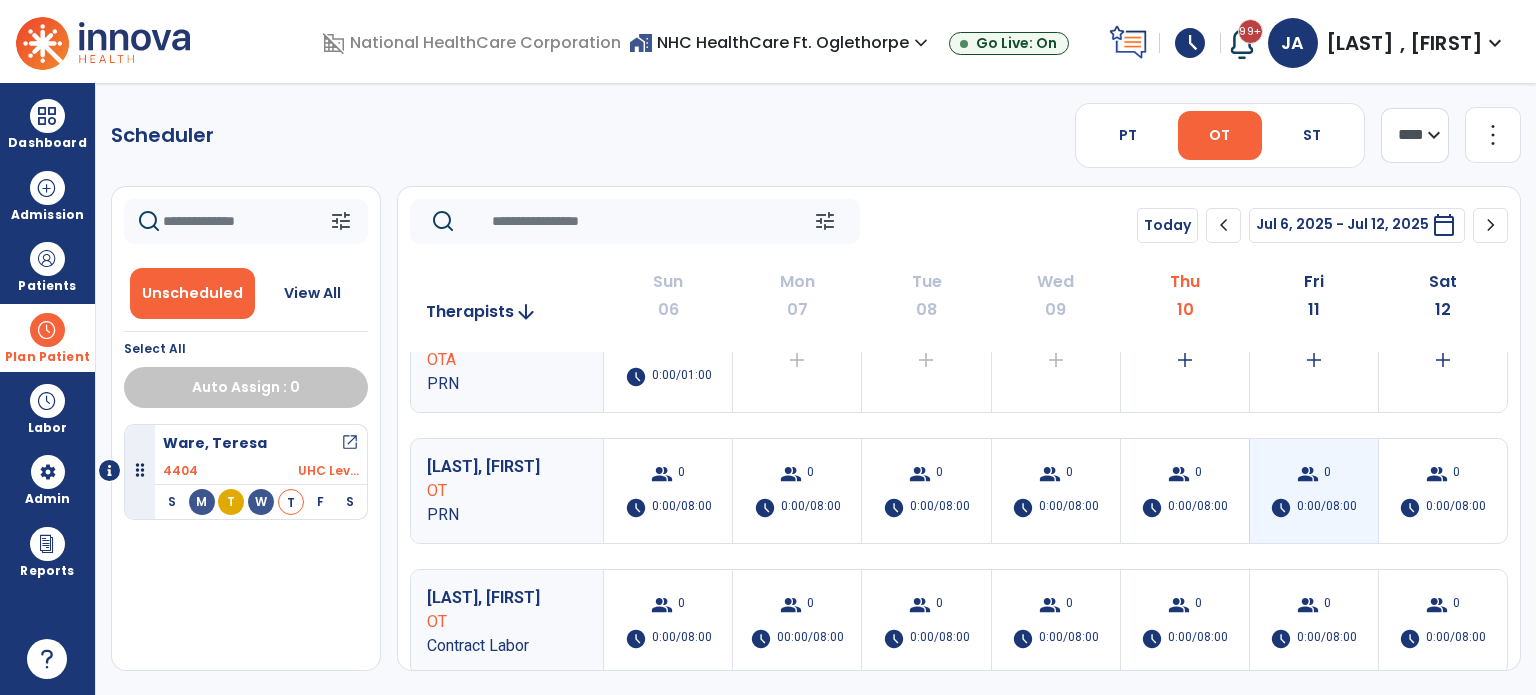 scroll, scrollTop: 300, scrollLeft: 0, axis: vertical 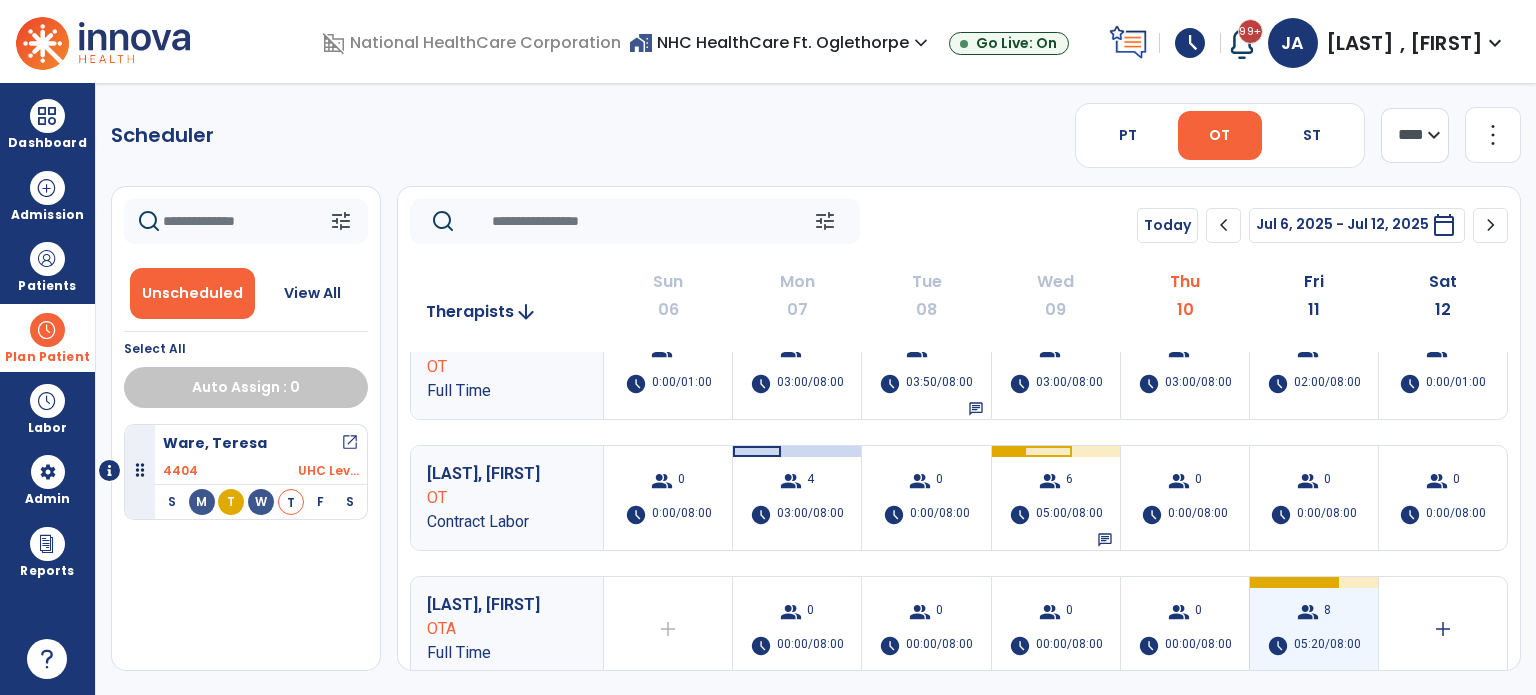 click on "group  8  schedule  05:20/08:00" at bounding box center (1314, 629) 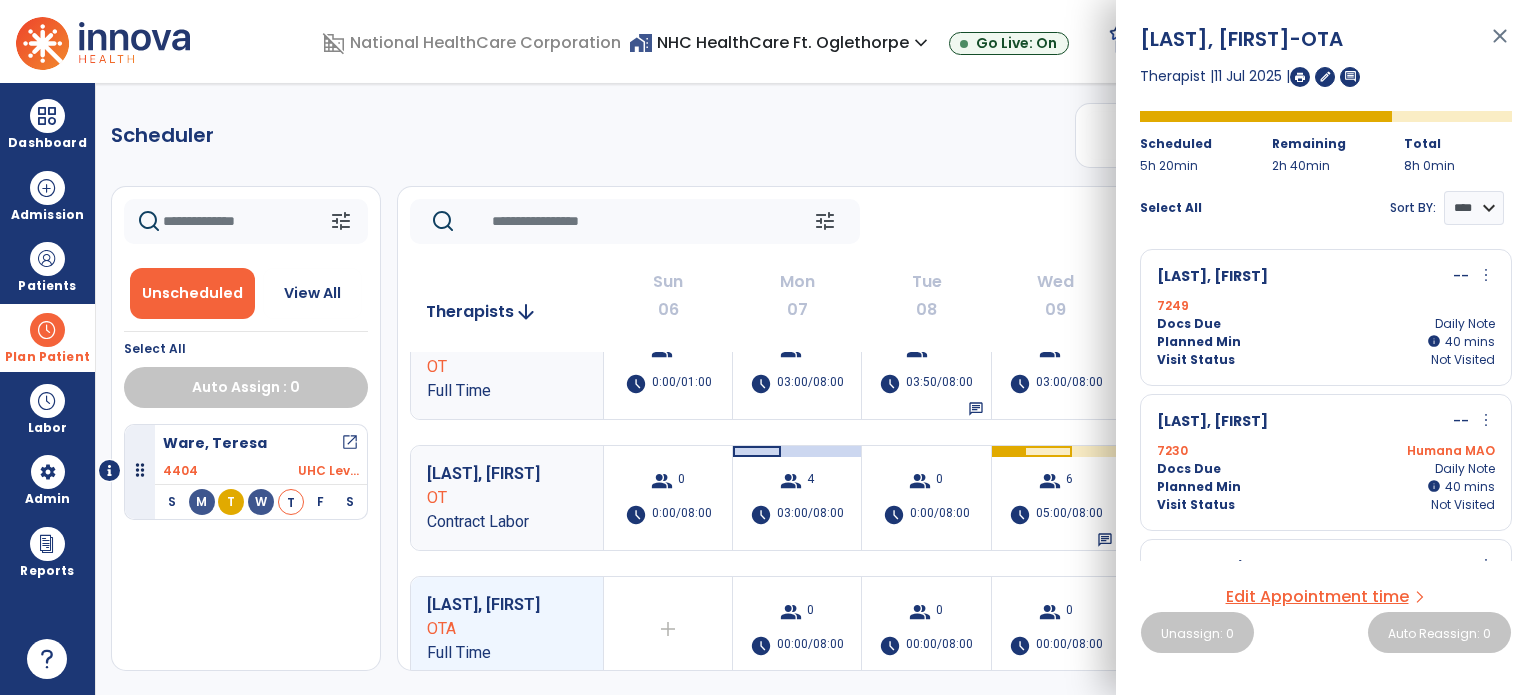 click on "Planned Min  info   40 I 40 mins" at bounding box center (1326, 342) 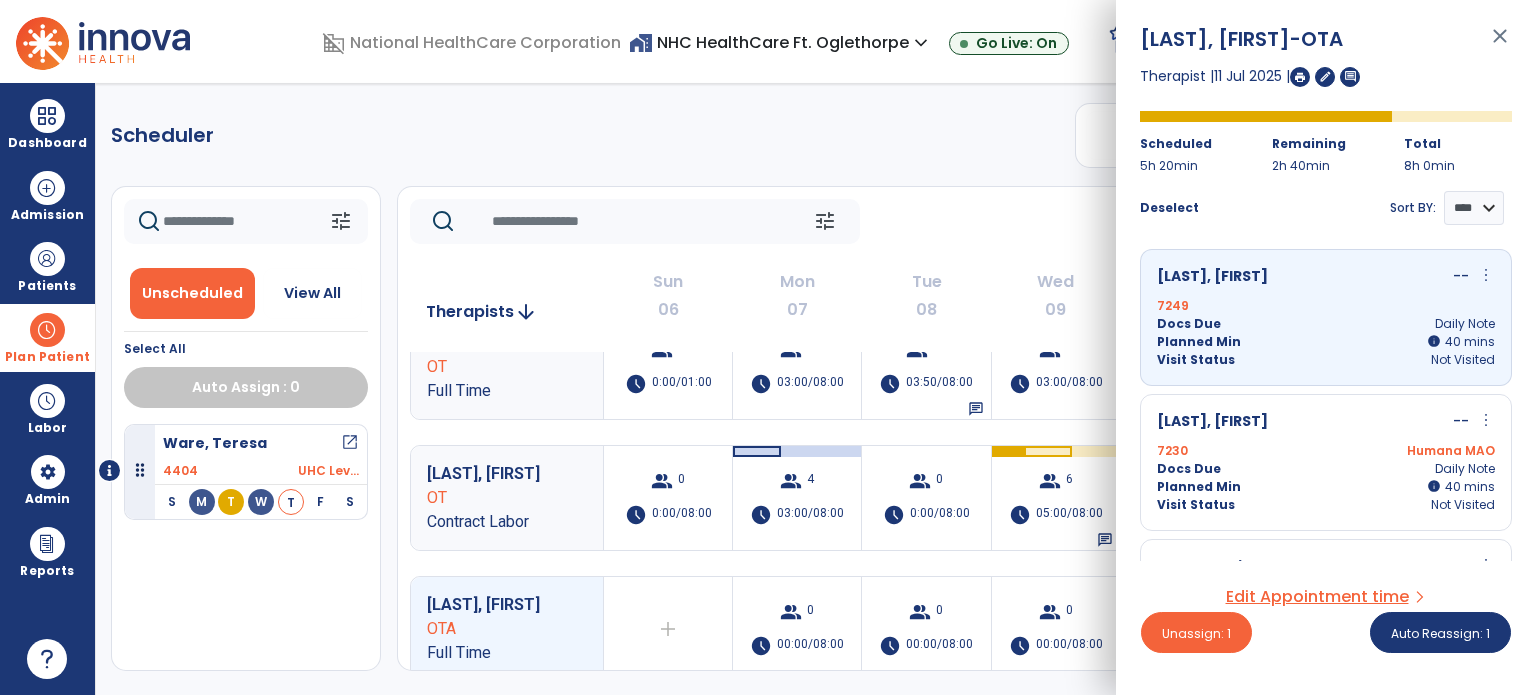 click on "[LAST], [FIRST] -- more_vert edit Edit Session alt_route Split Minutes" at bounding box center [1326, 422] 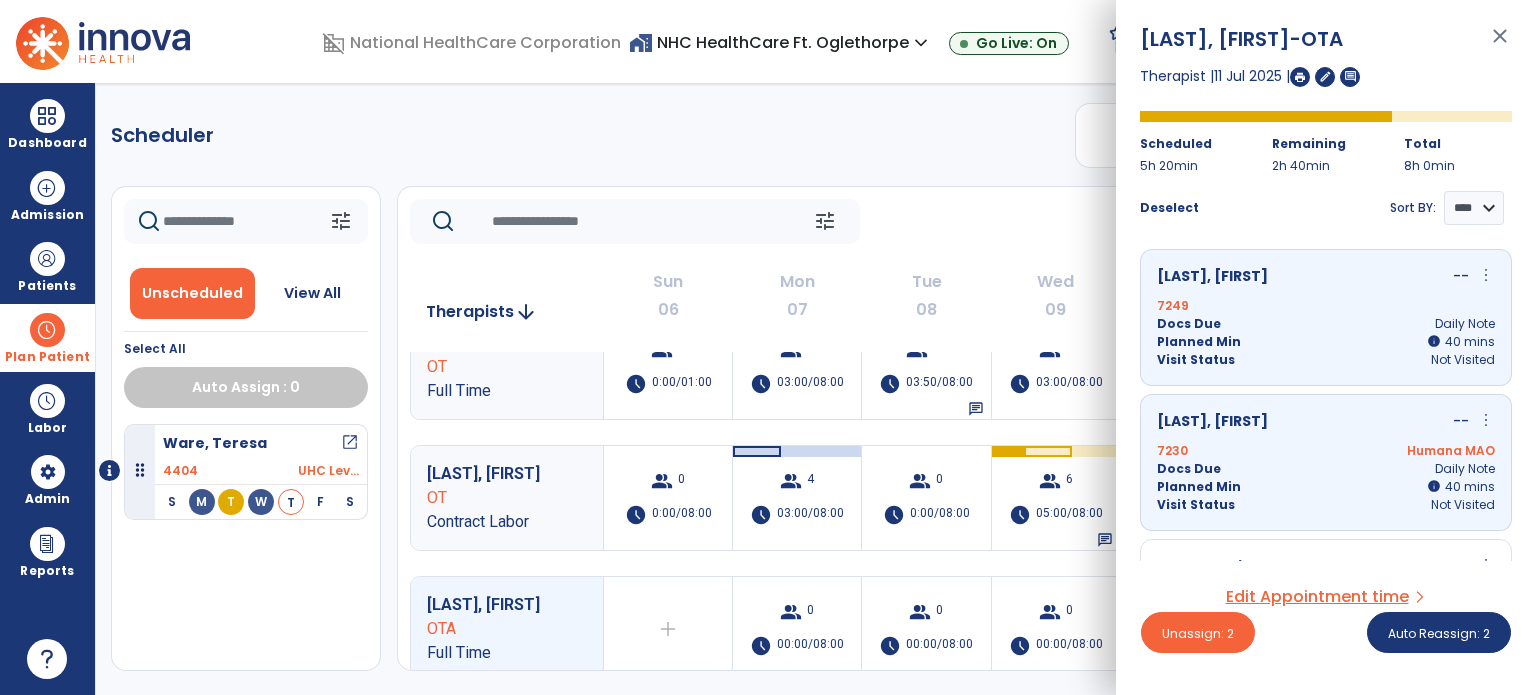 scroll, scrollTop: 400, scrollLeft: 0, axis: vertical 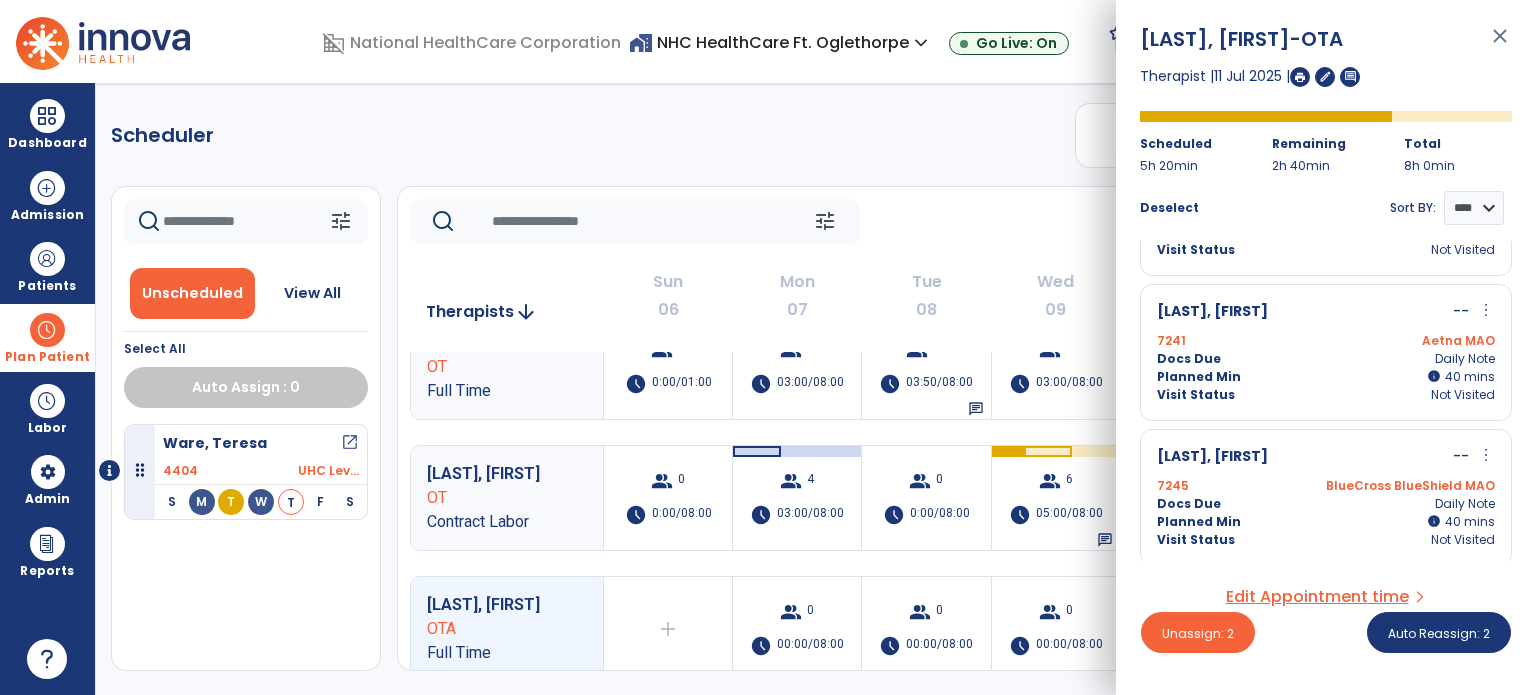 click on "Planned Min  info   40 I 40 mins" at bounding box center (1326, 377) 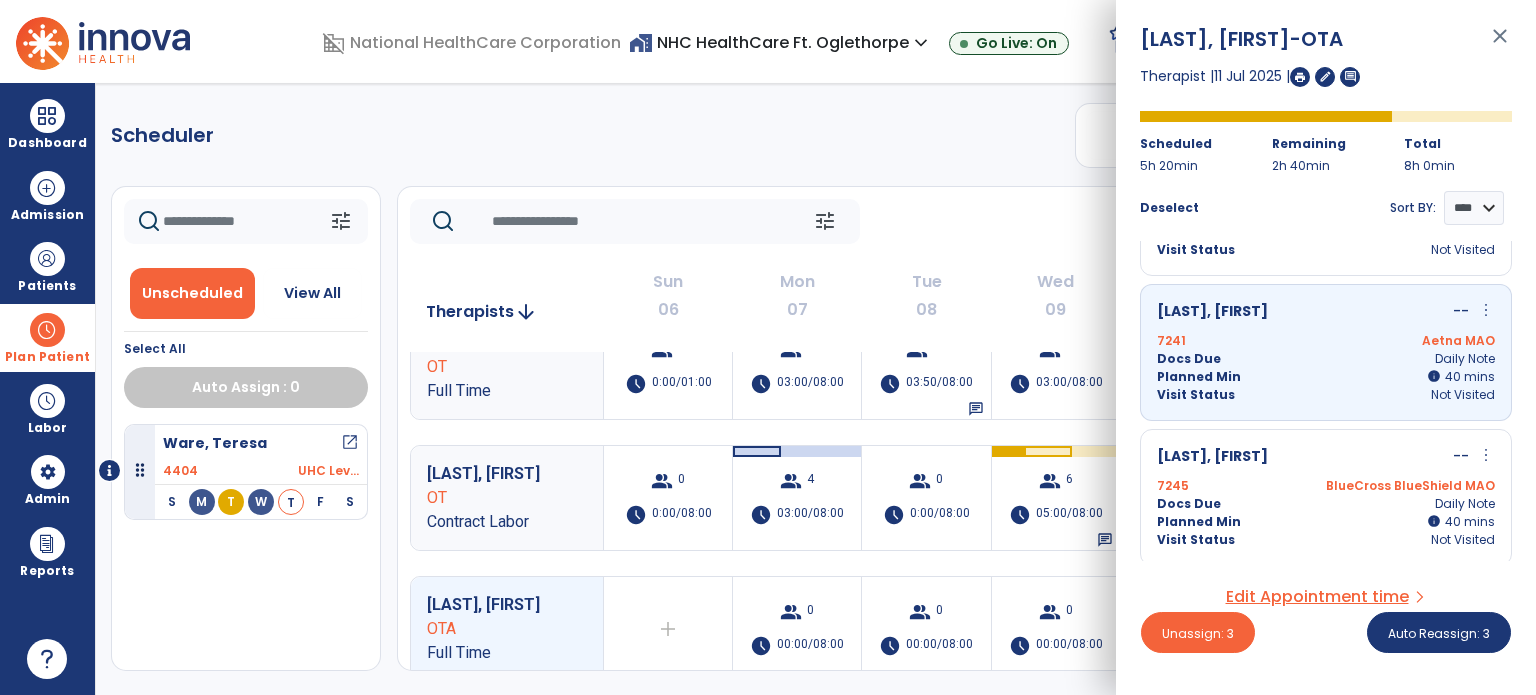click on "[LAST], [FIRST] -- more_vert edit Edit Session alt_route Split Minutes" at bounding box center [1326, 457] 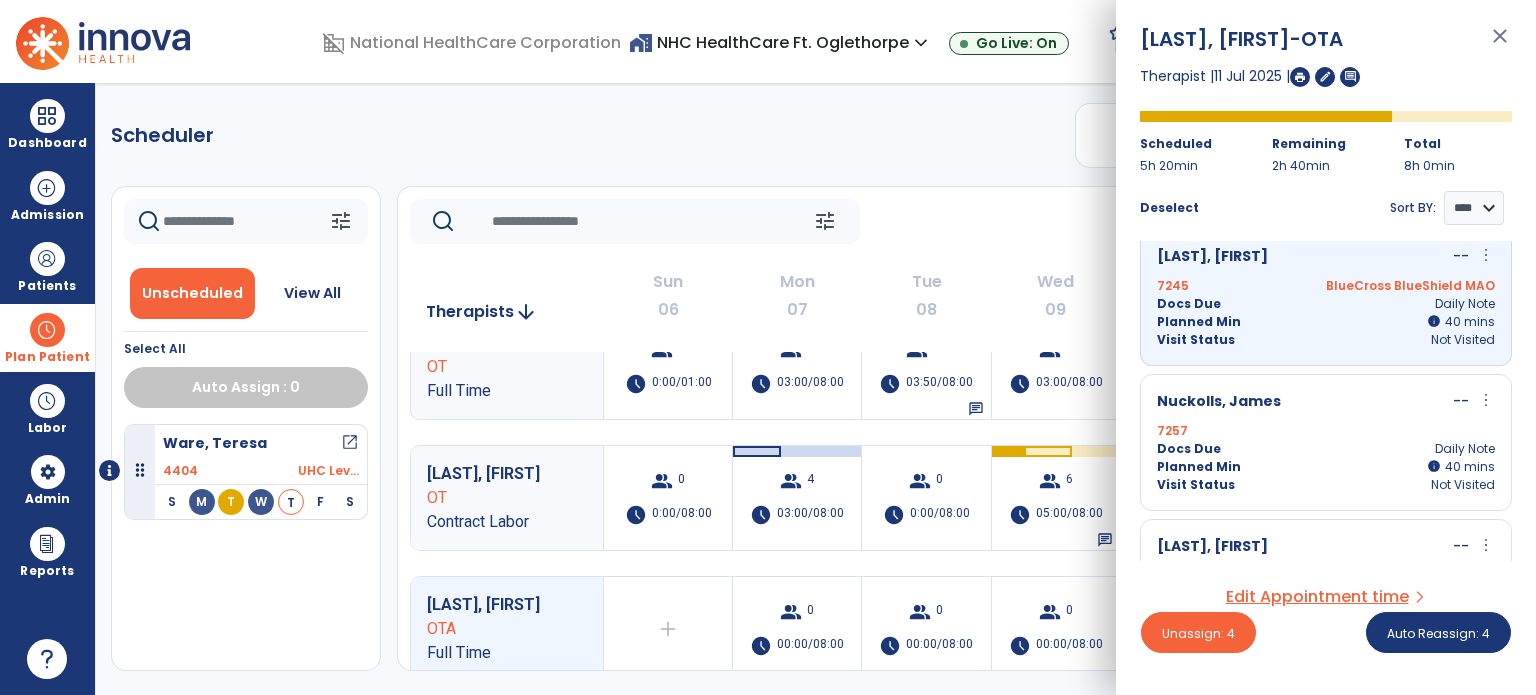 click on "Visit Status  Not Visited" at bounding box center (1326, 485) 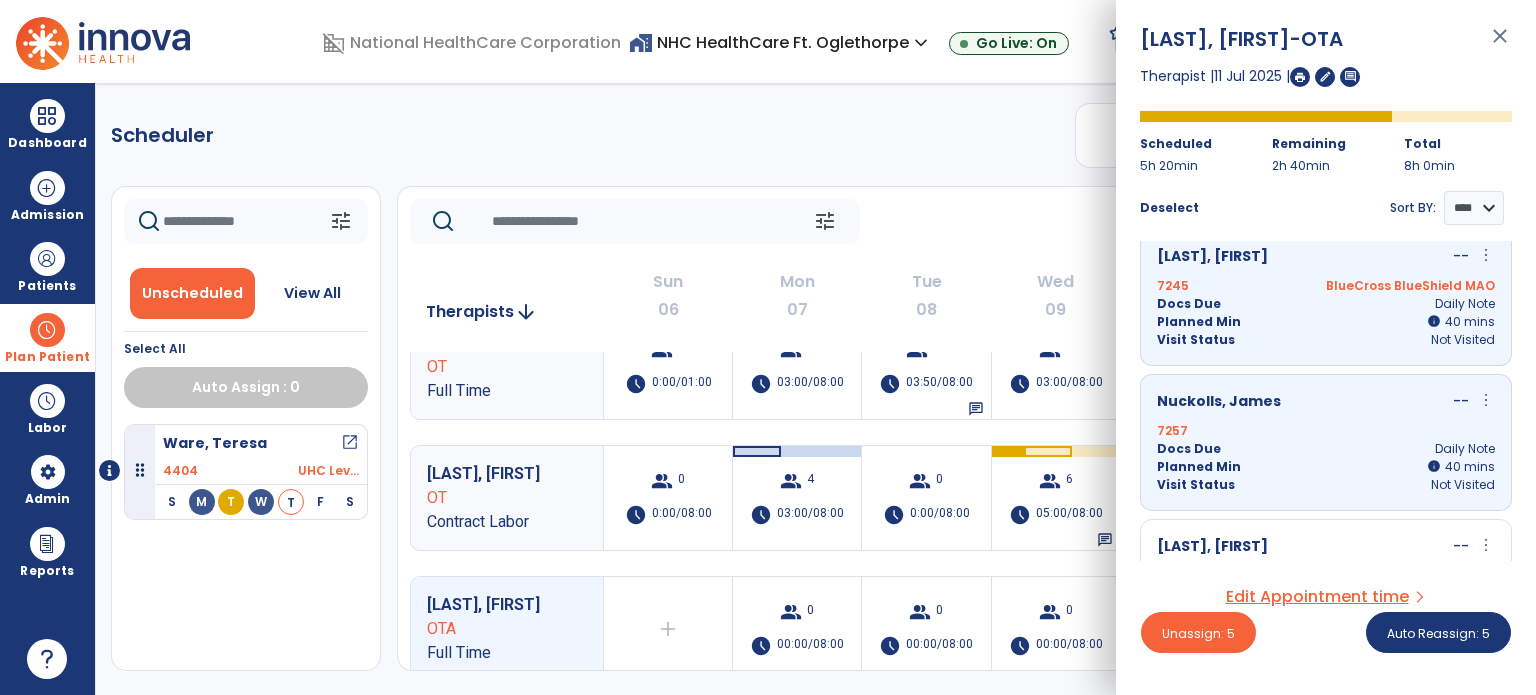 scroll, scrollTop: 800, scrollLeft: 0, axis: vertical 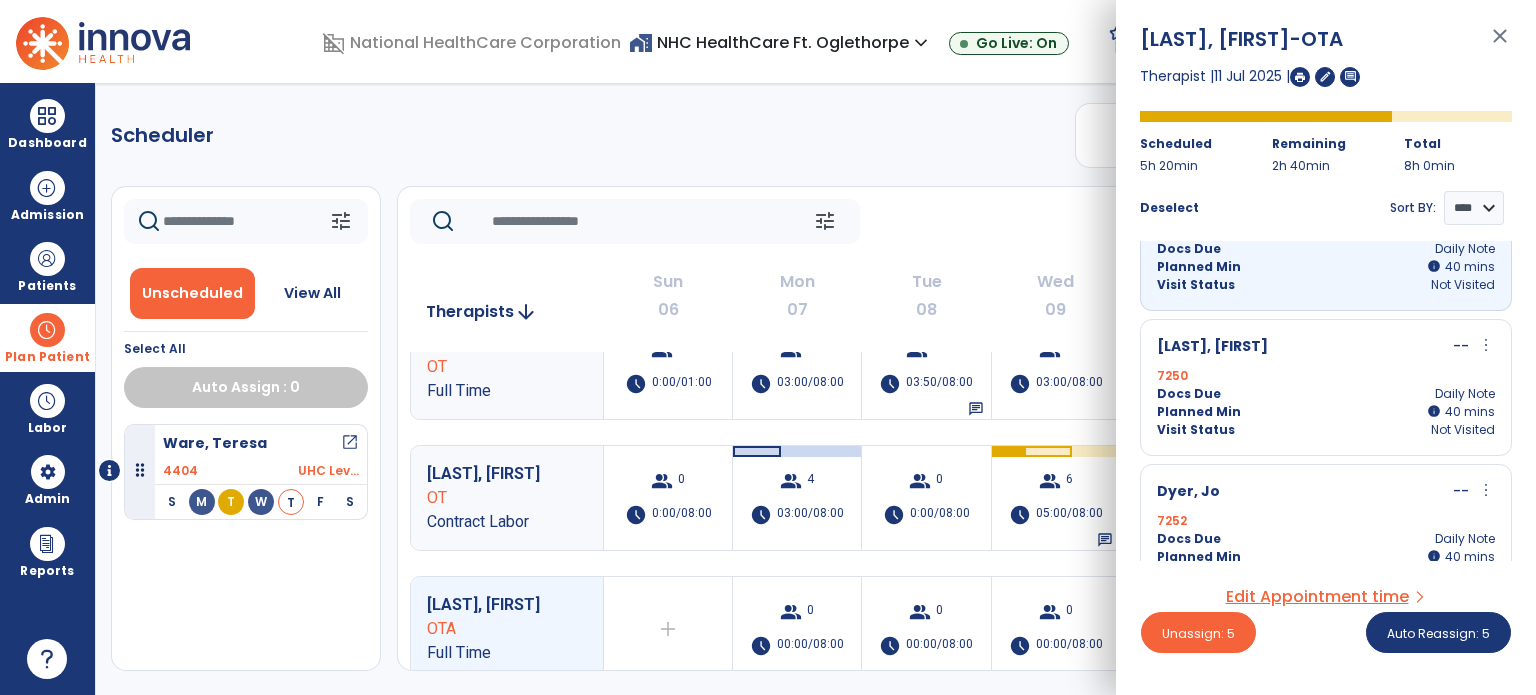 click on "Planned Min  info   40 I 40 mins" at bounding box center (1326, 412) 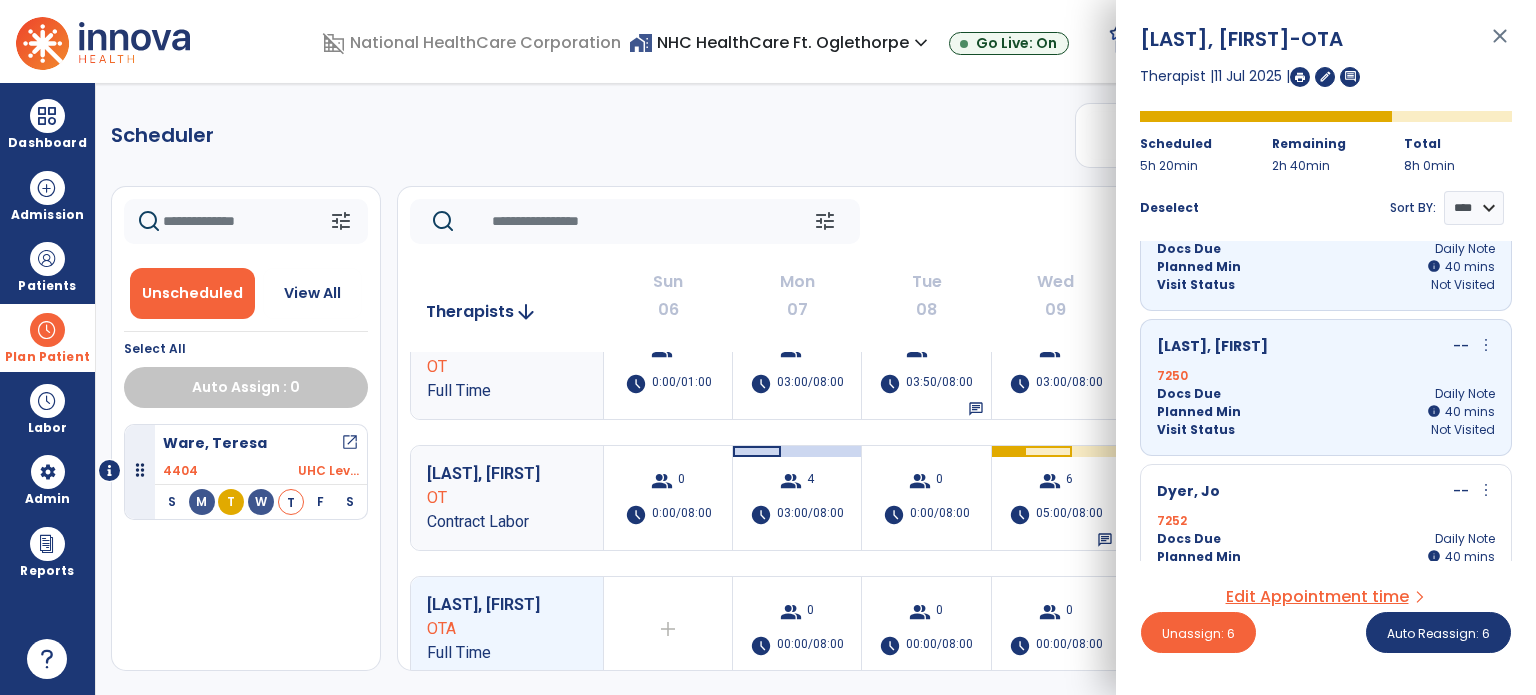 click on "[LAST], Jo -- more_vert edit Edit Session alt_route Split Minutes" at bounding box center [1326, 492] 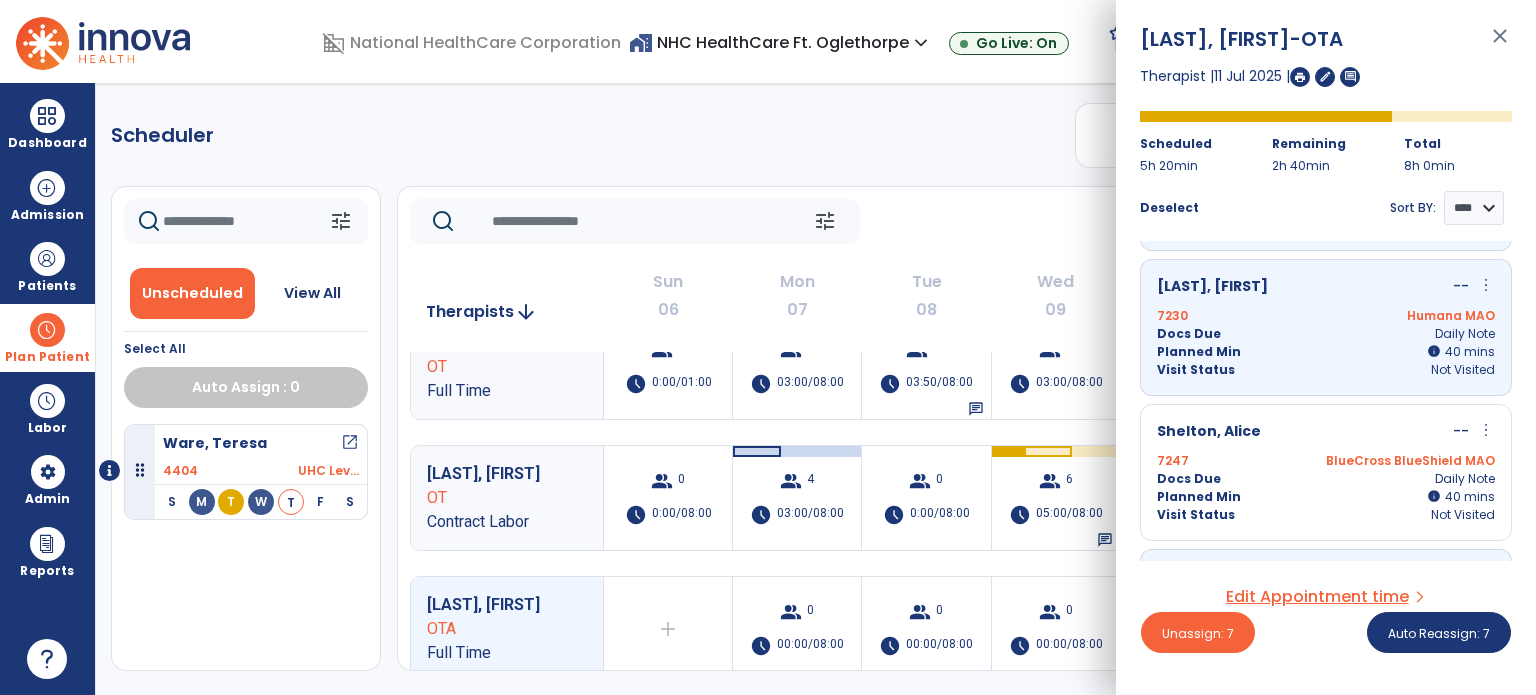 click on "Docs Due Daily Note" at bounding box center (1326, 479) 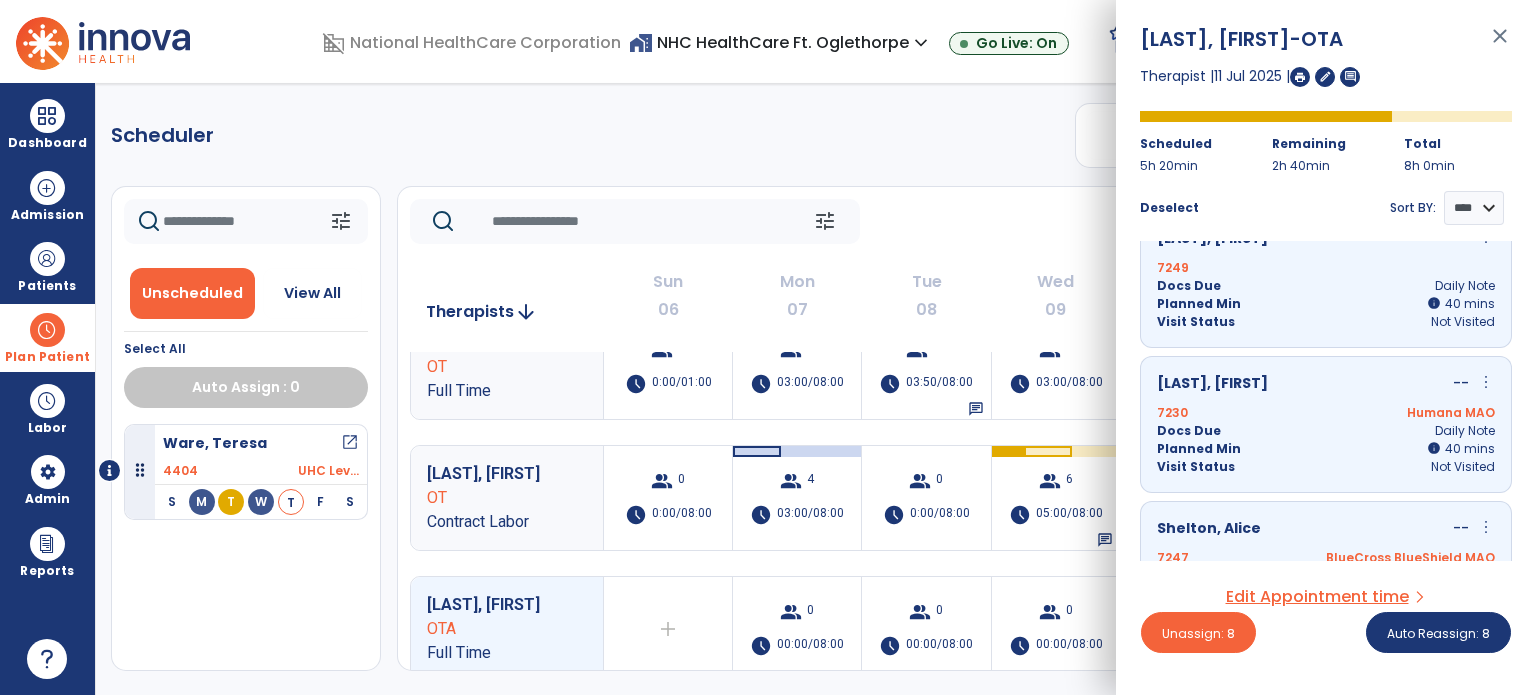 scroll, scrollTop: 0, scrollLeft: 0, axis: both 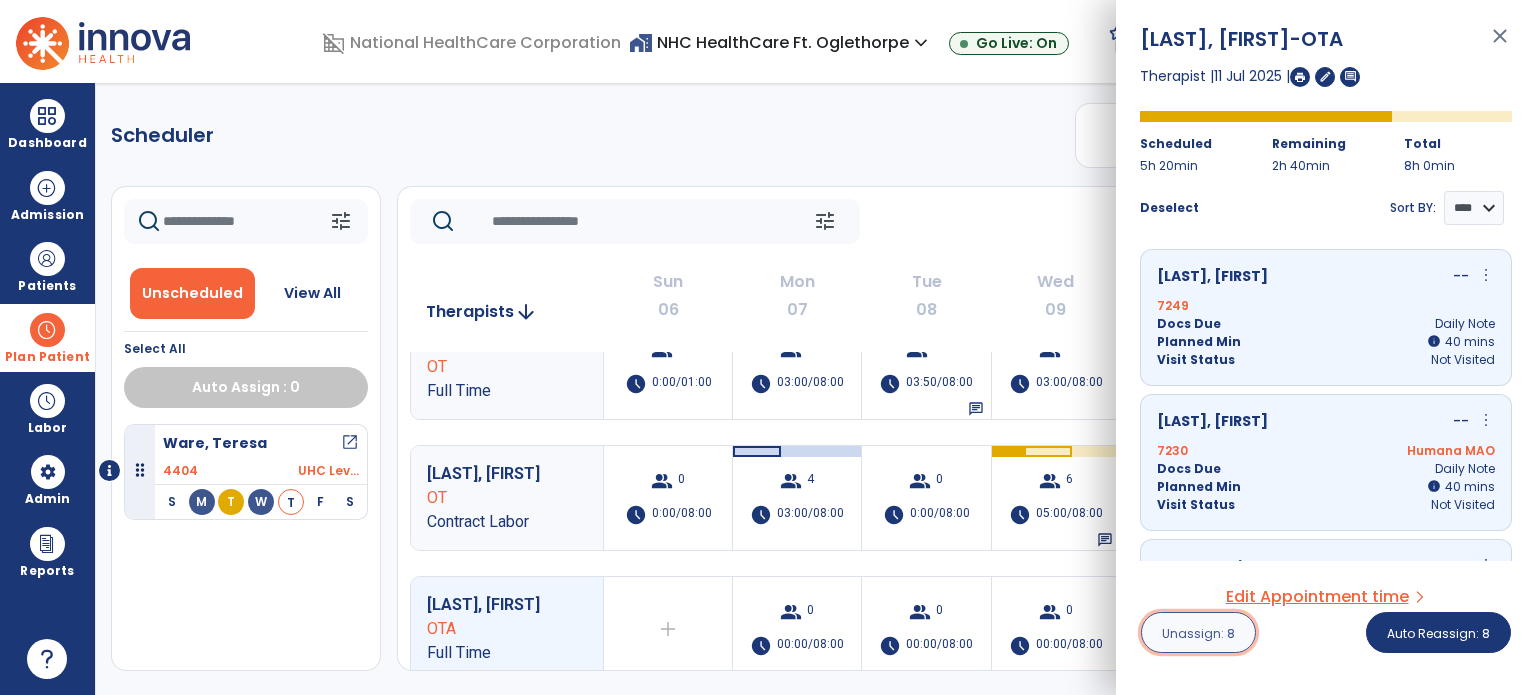 click on "Unassign: 8" at bounding box center [1198, 633] 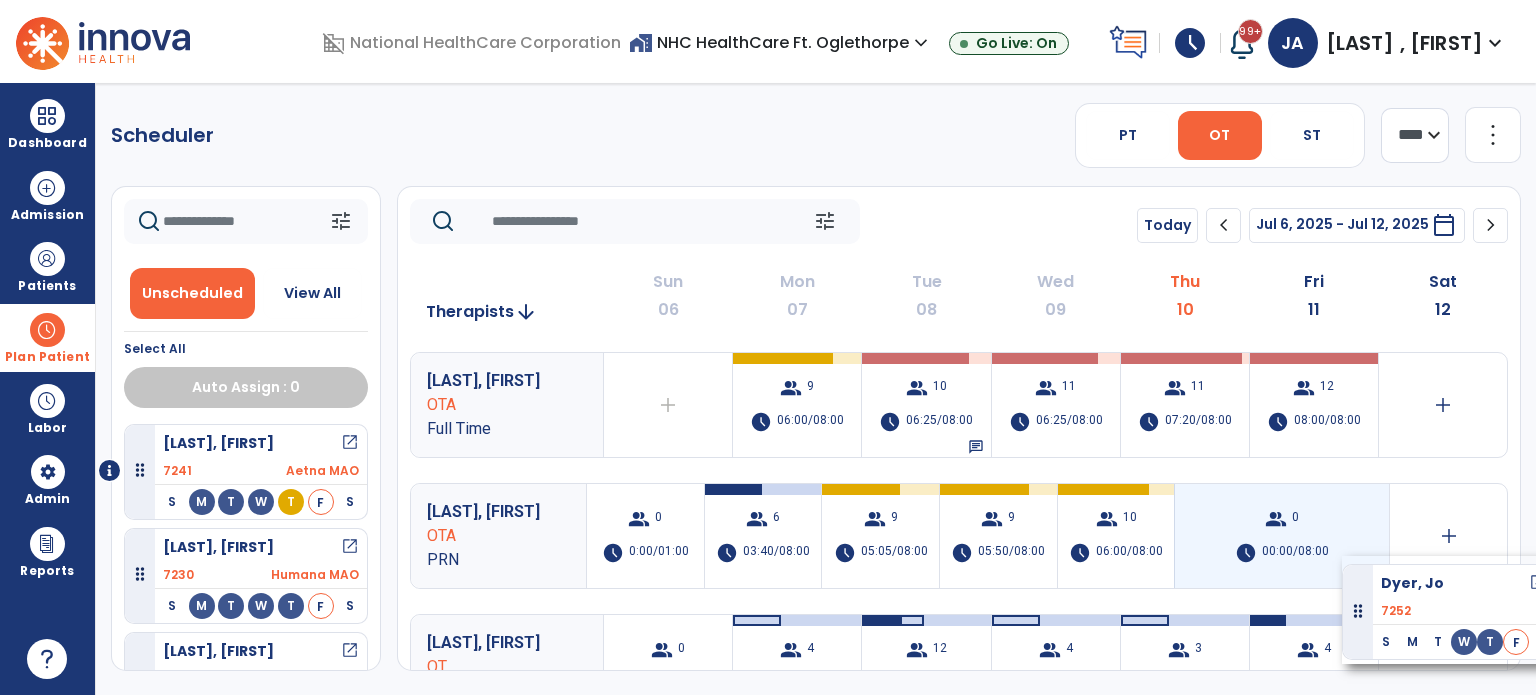 drag, startPoint x: 136, startPoint y: 571, endPoint x: 1342, endPoint y: 556, distance: 1206.0933 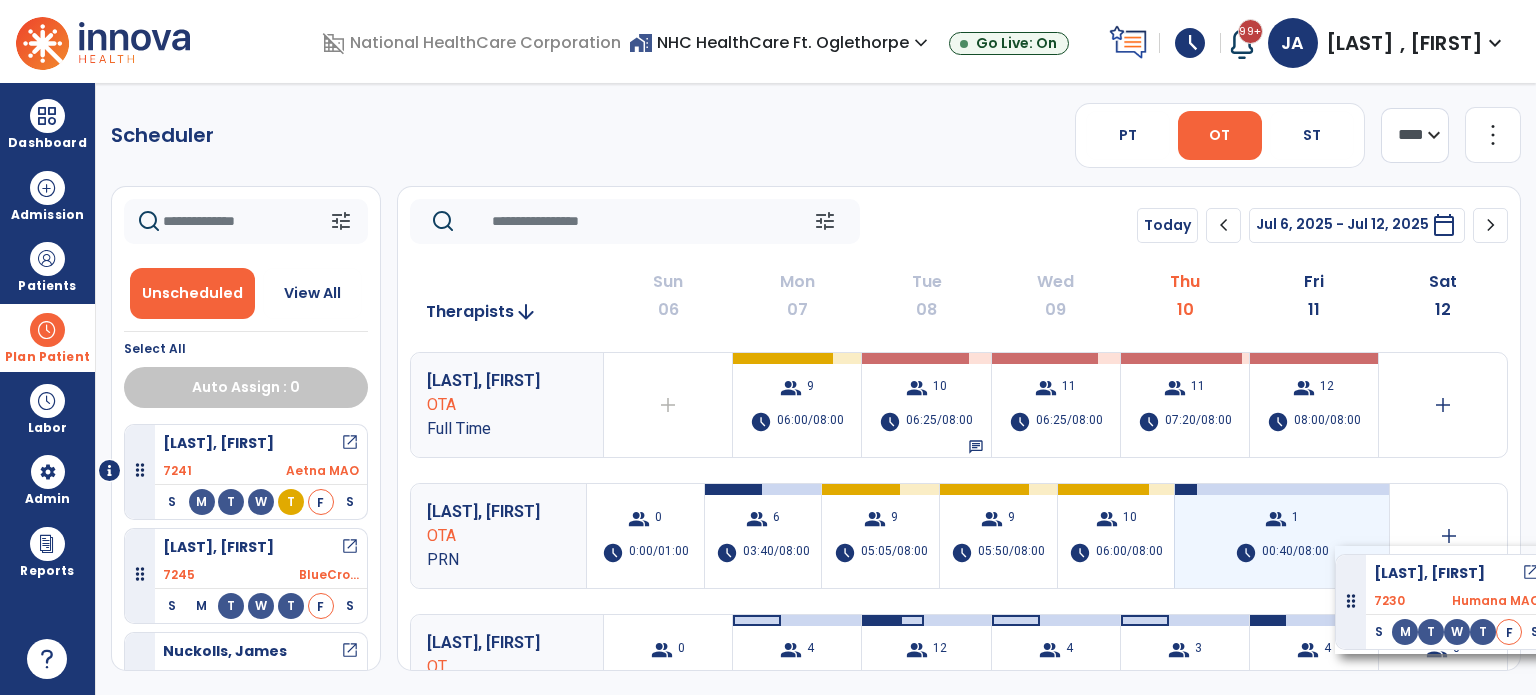 drag, startPoint x: 141, startPoint y: 574, endPoint x: 1335, endPoint y: 546, distance: 1194.3282 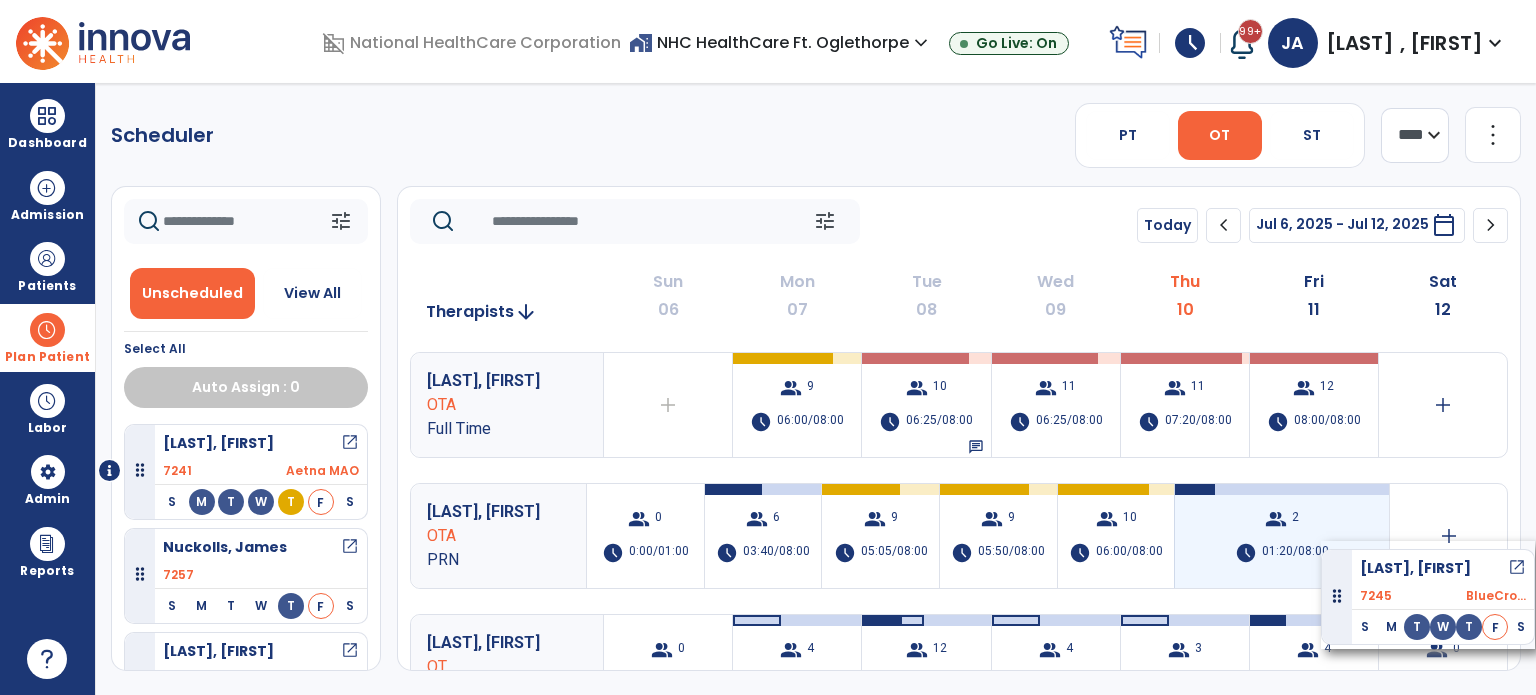 drag, startPoint x: 140, startPoint y: 575, endPoint x: 1321, endPoint y: 541, distance: 1181.4893 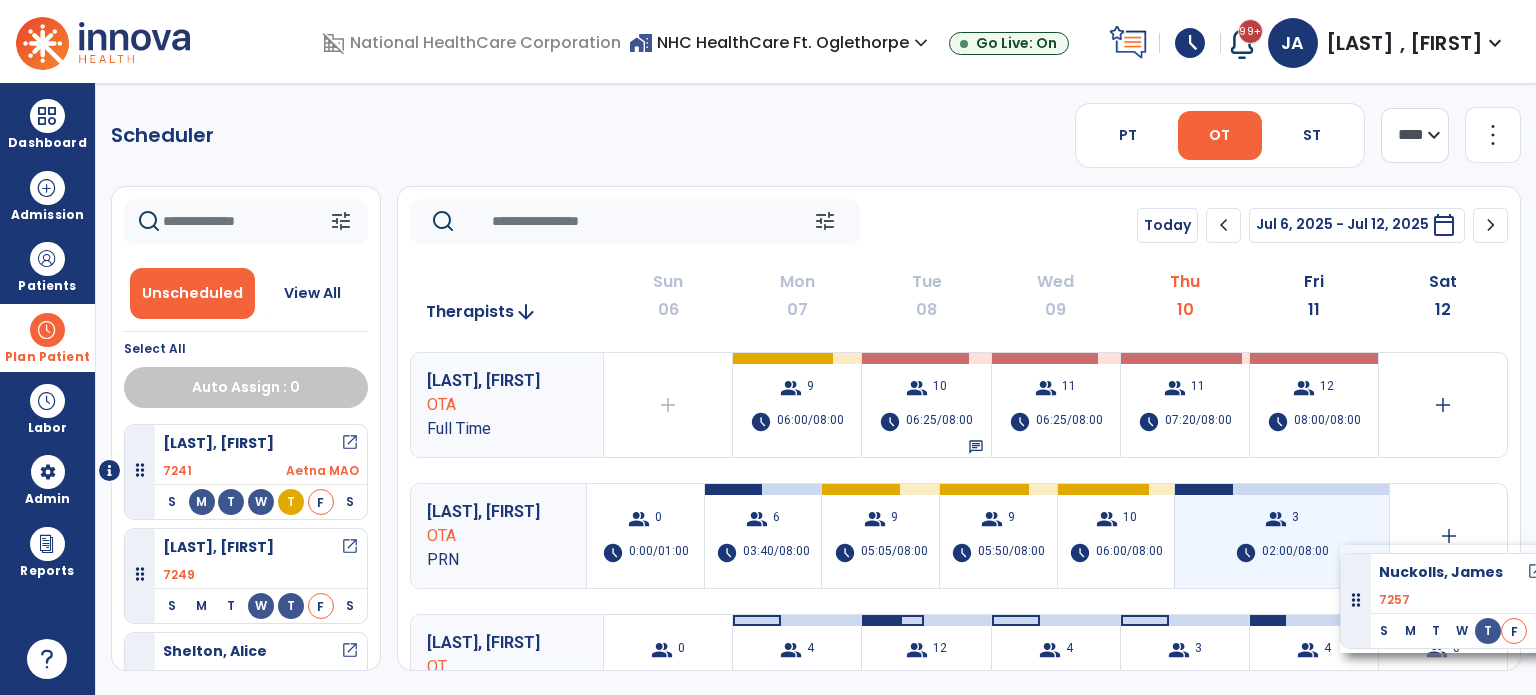 drag, startPoint x: 143, startPoint y: 576, endPoint x: 1340, endPoint y: 545, distance: 1197.4014 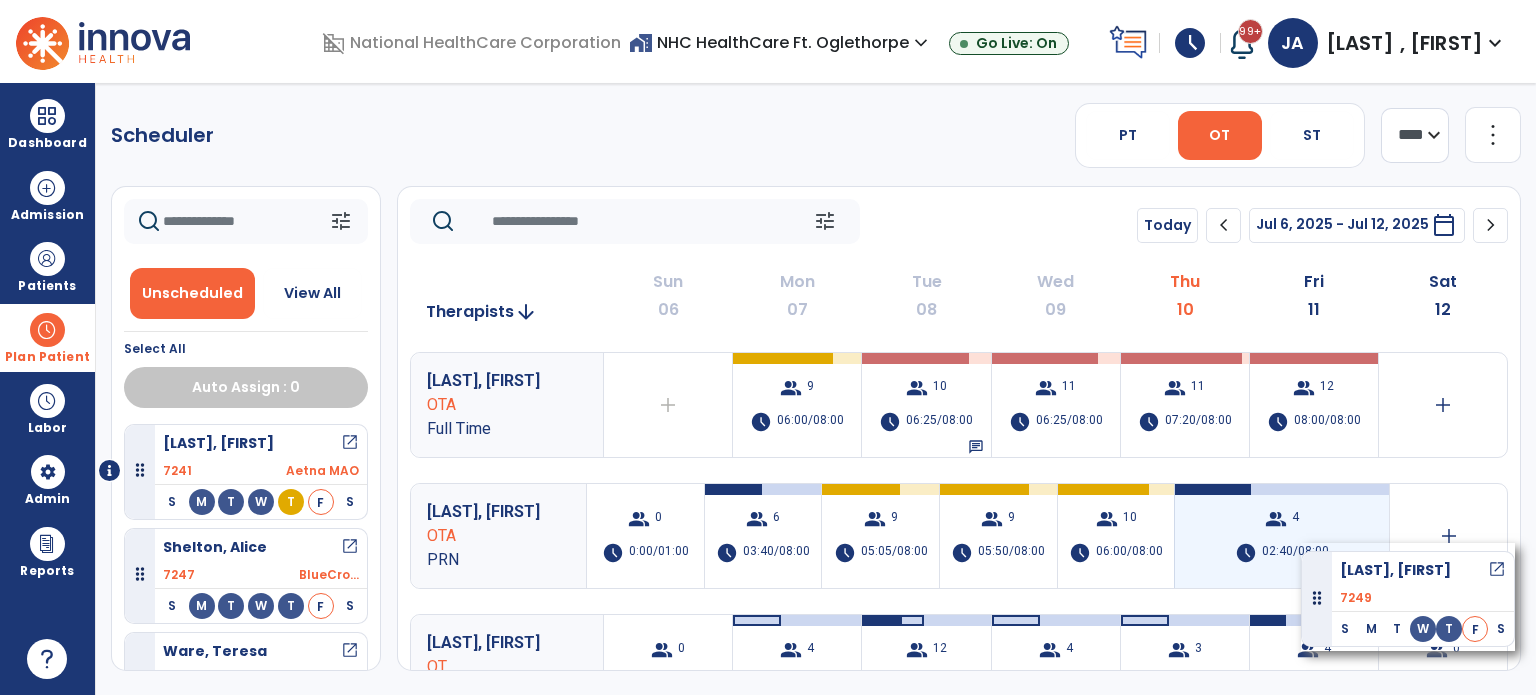 drag, startPoint x: 140, startPoint y: 582, endPoint x: 1301, endPoint y: 543, distance: 1161.6549 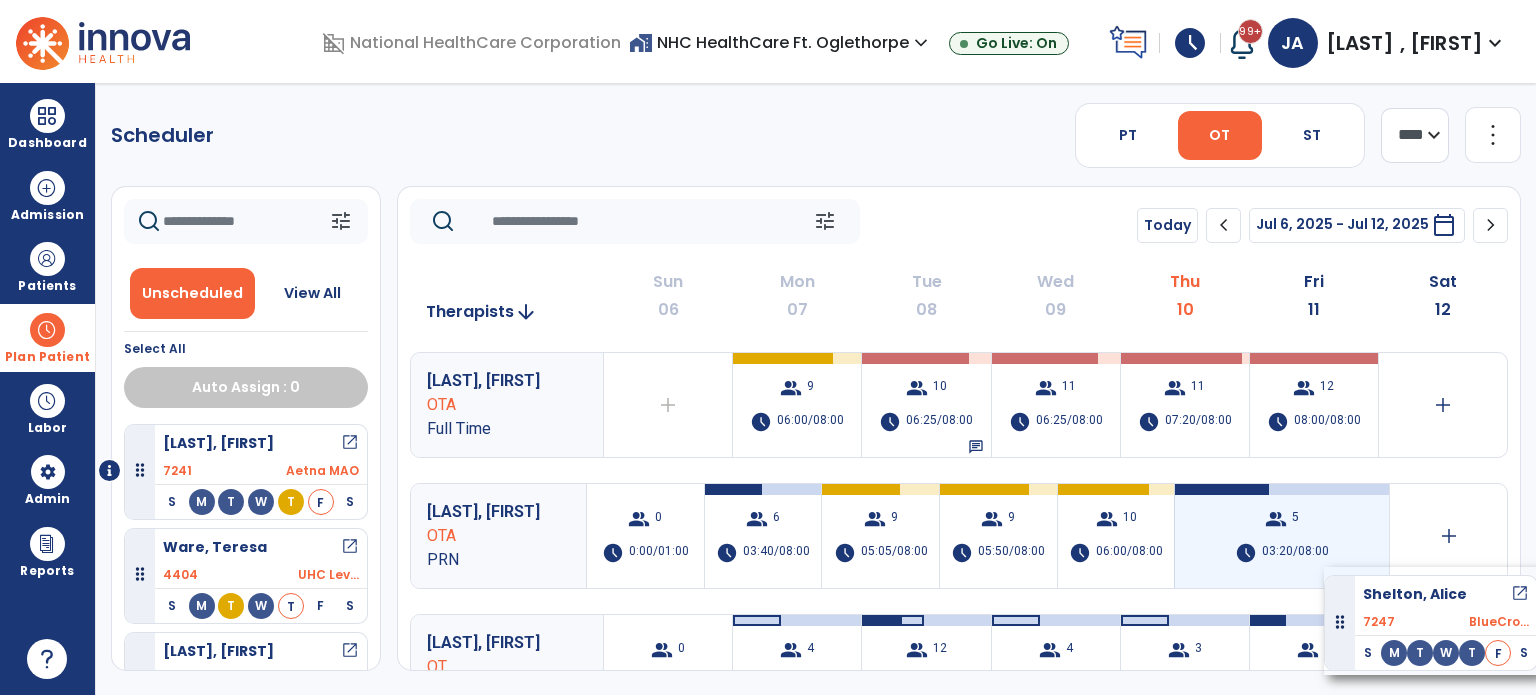 drag, startPoint x: 133, startPoint y: 568, endPoint x: 1324, endPoint y: 567, distance: 1191.0004 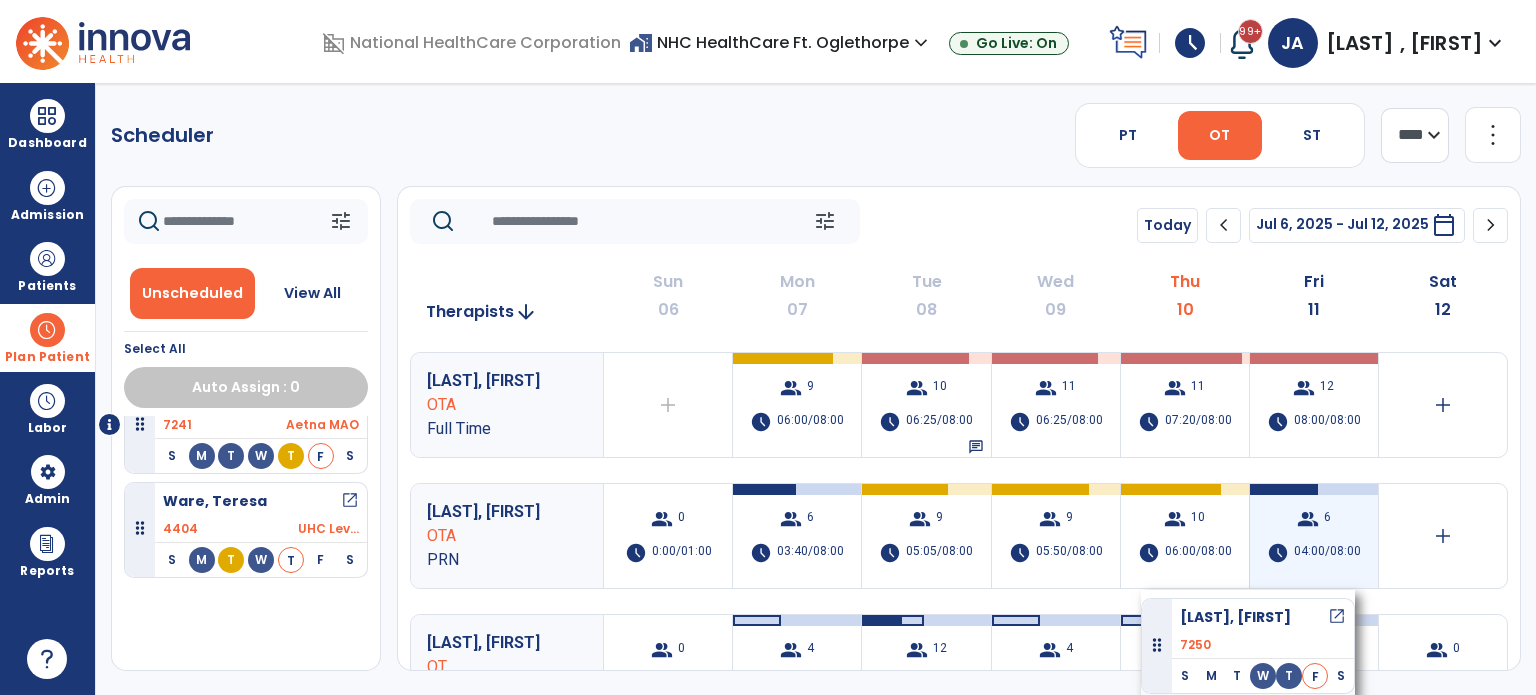 scroll, scrollTop: 0, scrollLeft: 0, axis: both 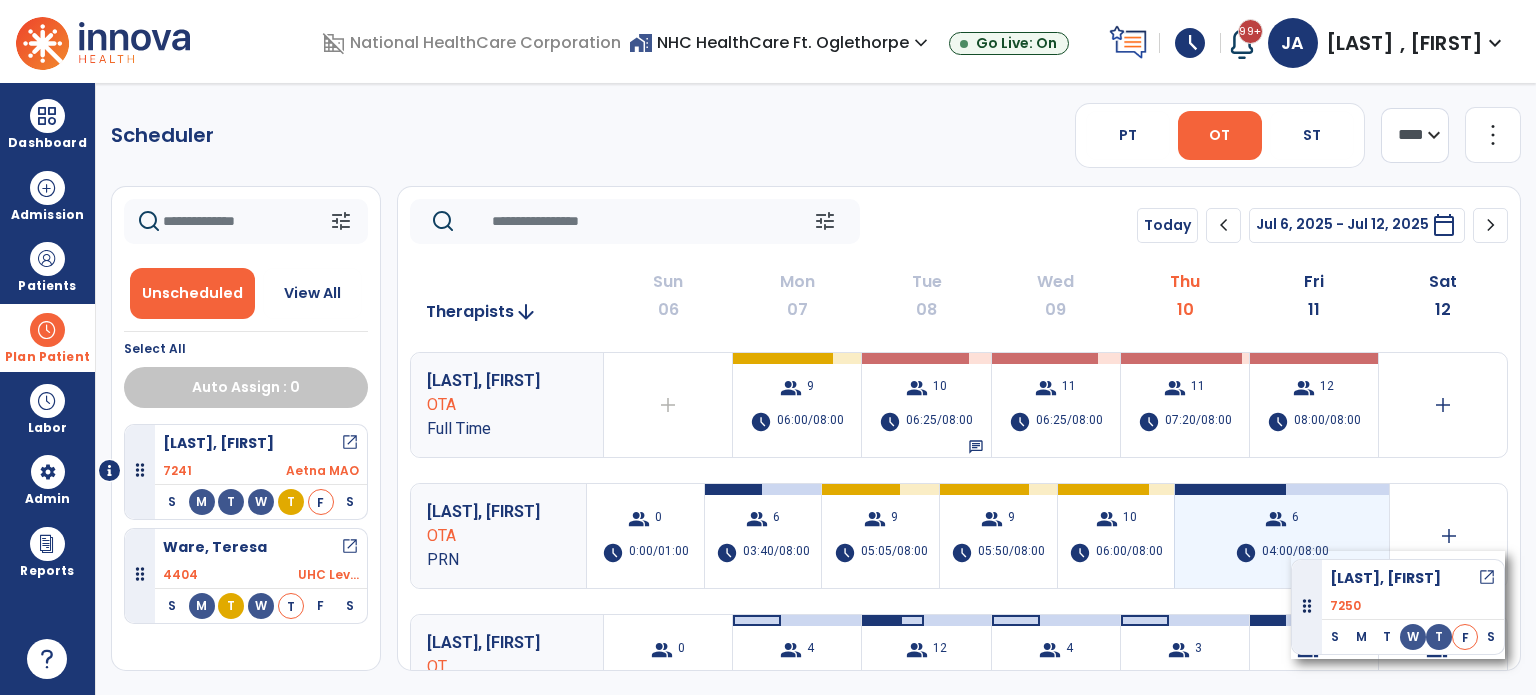 drag, startPoint x: 146, startPoint y: 627, endPoint x: 1291, endPoint y: 551, distance: 1147.5195 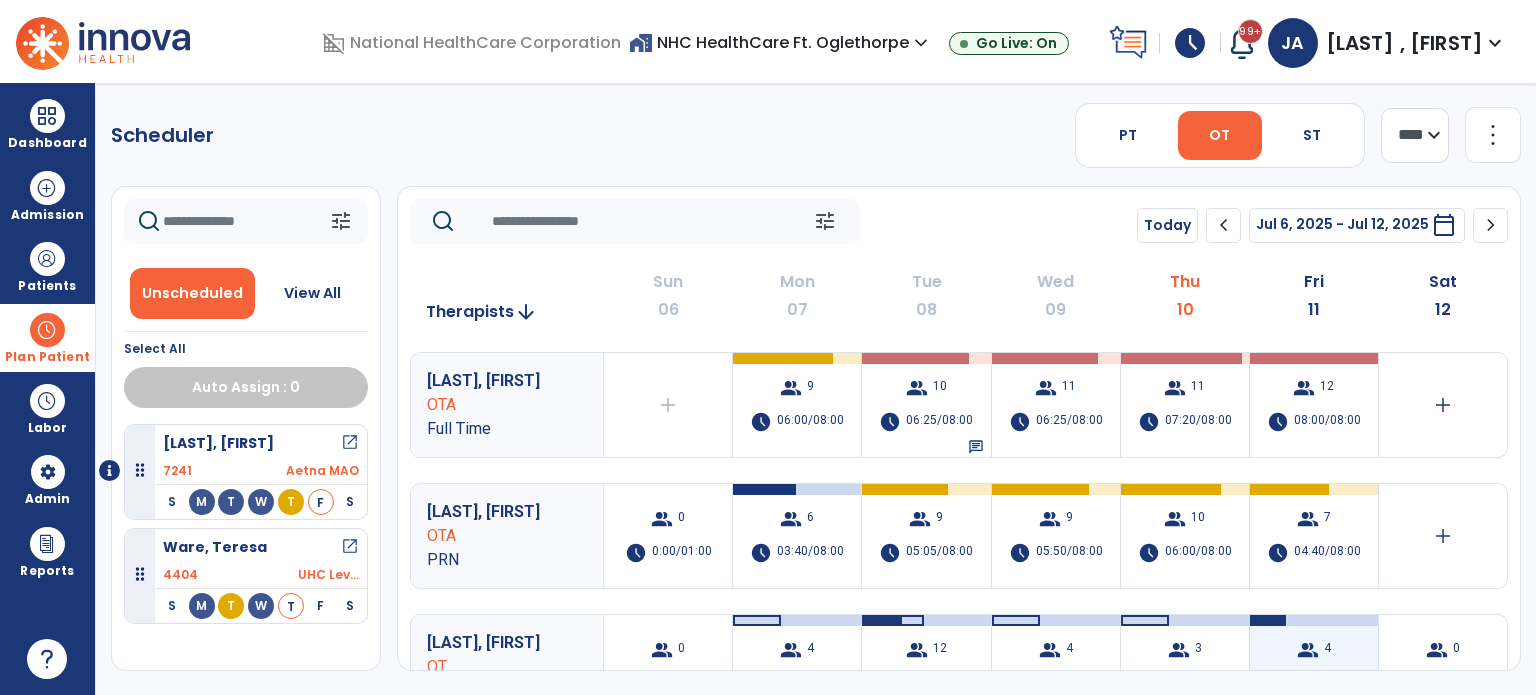 click on "group  4  schedule  02:00/08:00" at bounding box center [1314, 667] 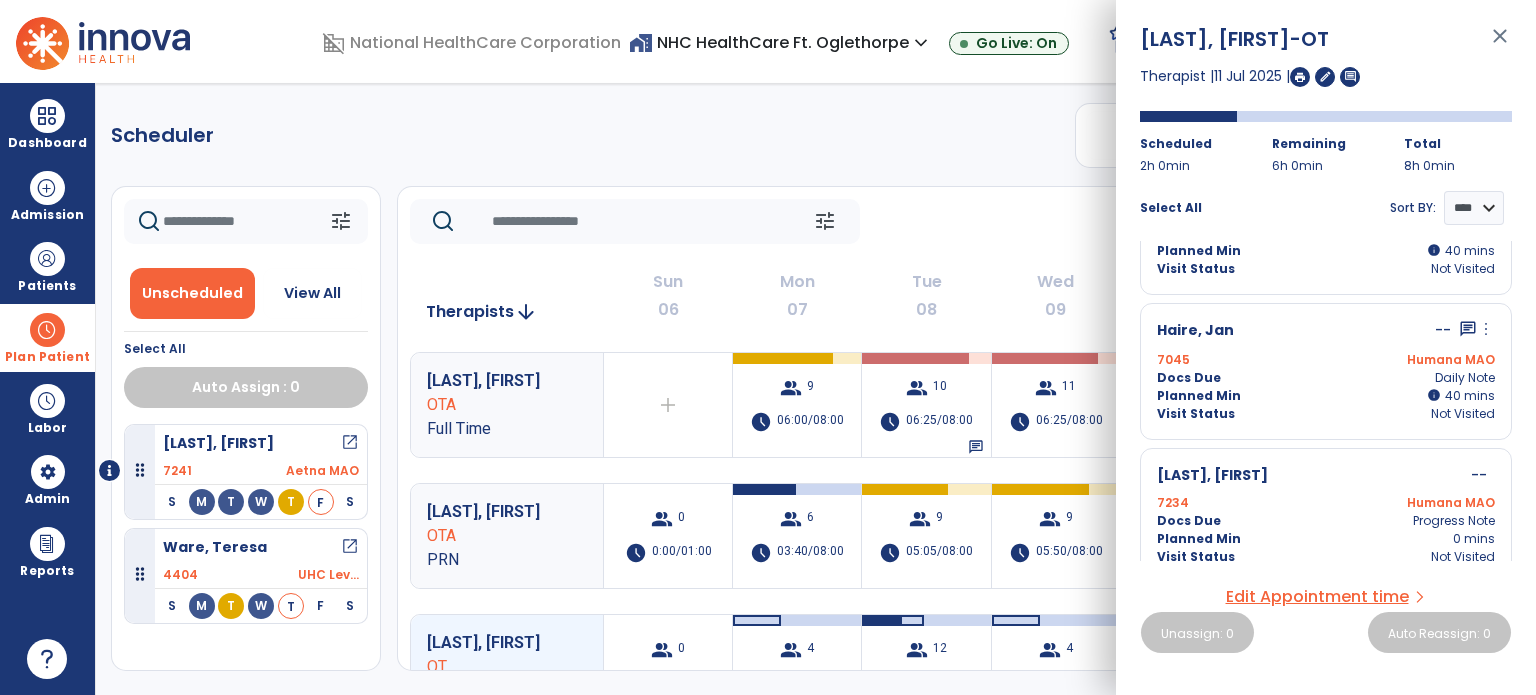 scroll, scrollTop: 255, scrollLeft: 0, axis: vertical 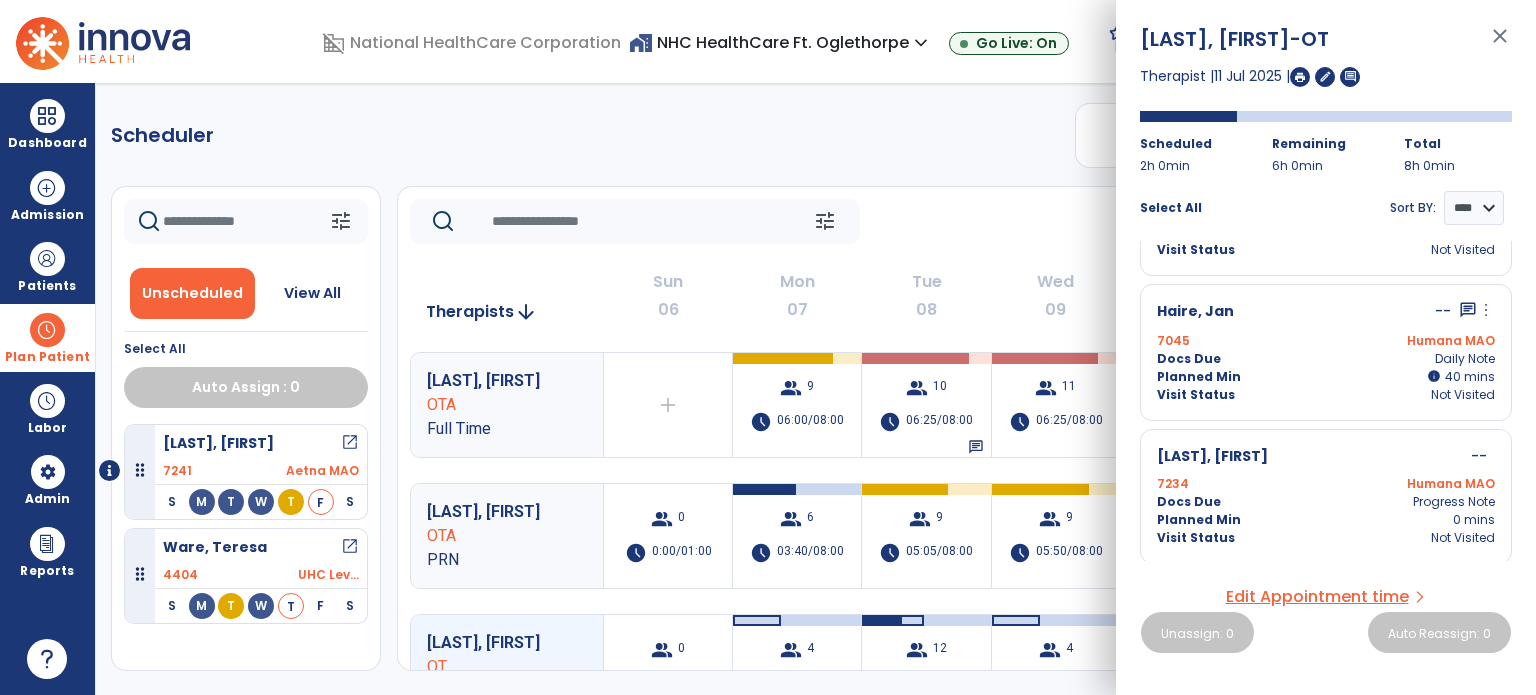 click on "Docs Due Progress Note" at bounding box center (1326, 502) 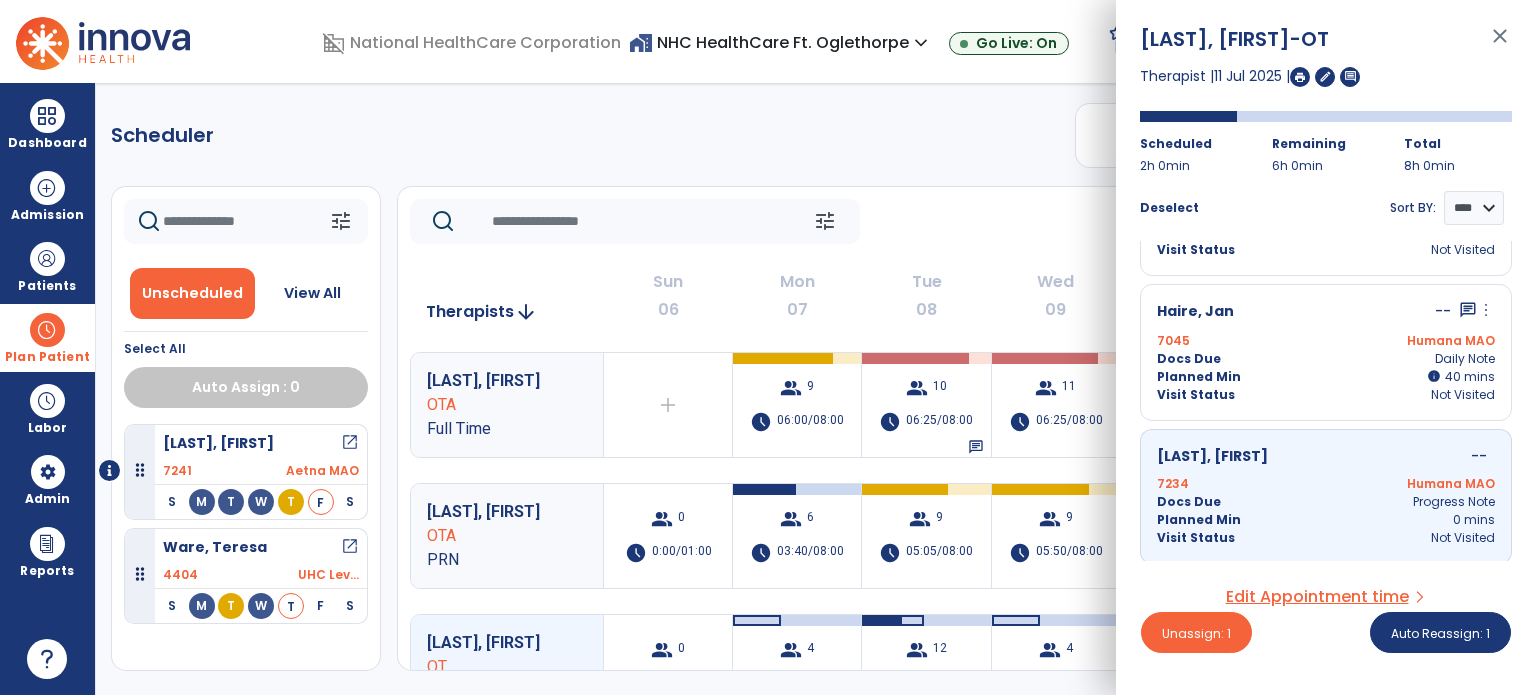 click on "[LAST], [FIRST] -- chat more_vert edit Edit Session alt_route Split Minutes 7045 Humana MAO Docs Due Daily Note Planned Min info 40 I 40 mins Visit Status Not Visited" at bounding box center [1326, 352] 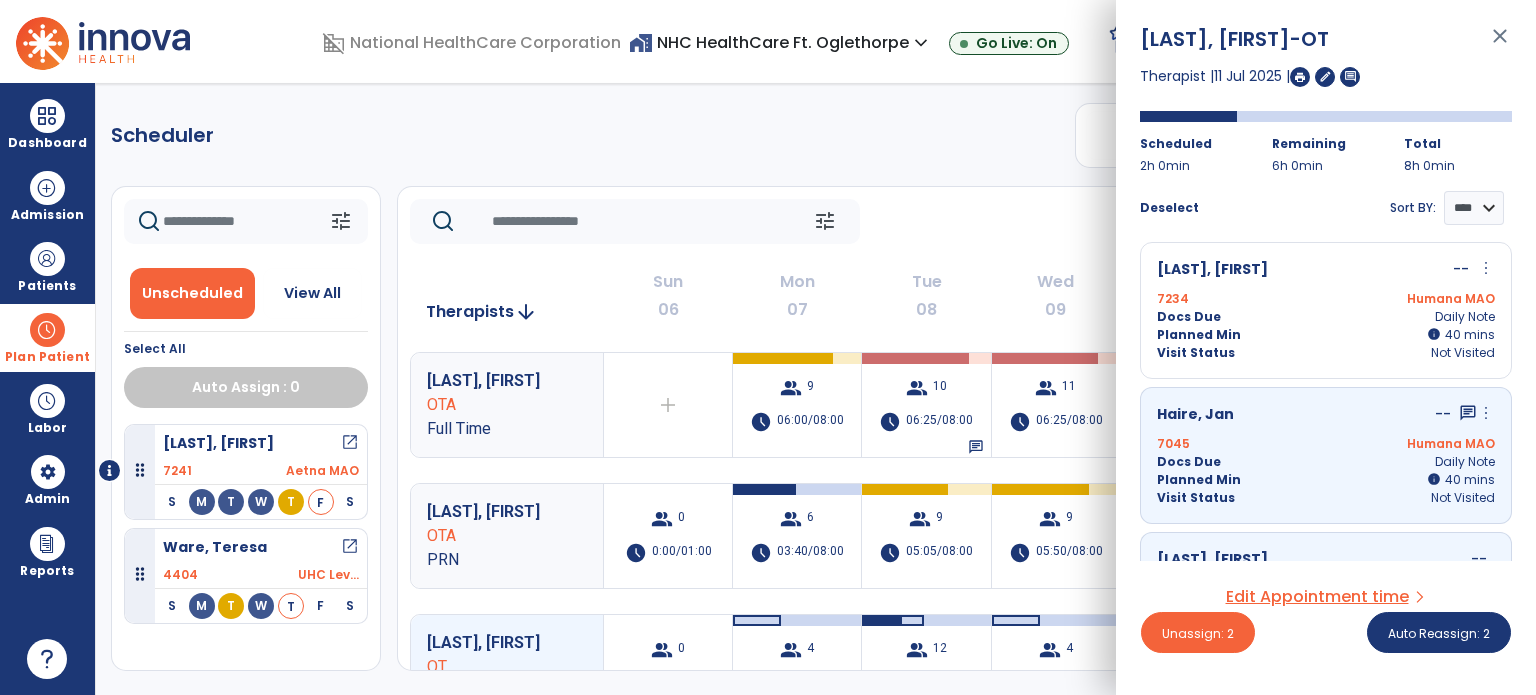 scroll, scrollTop: 0, scrollLeft: 0, axis: both 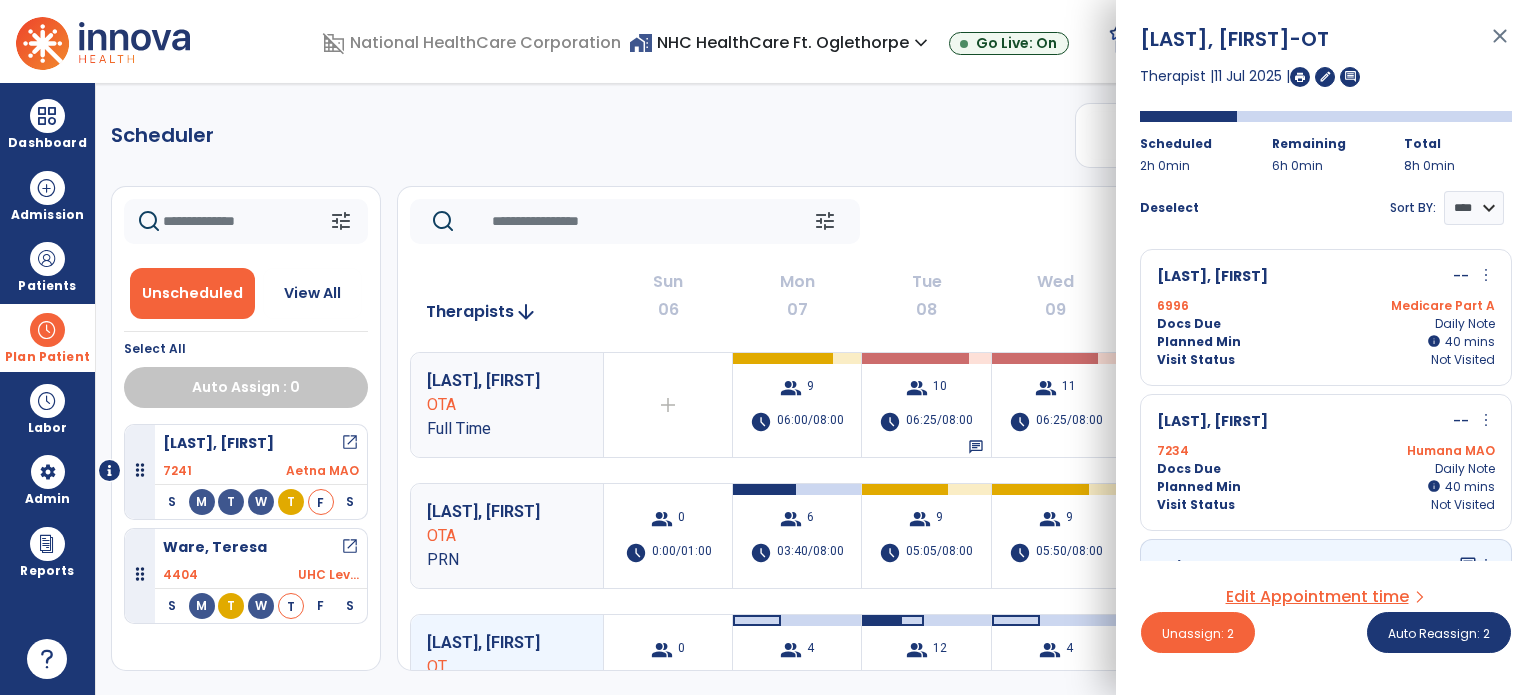 drag, startPoint x: 1336, startPoint y: 441, endPoint x: 1321, endPoint y: 383, distance: 59.908264 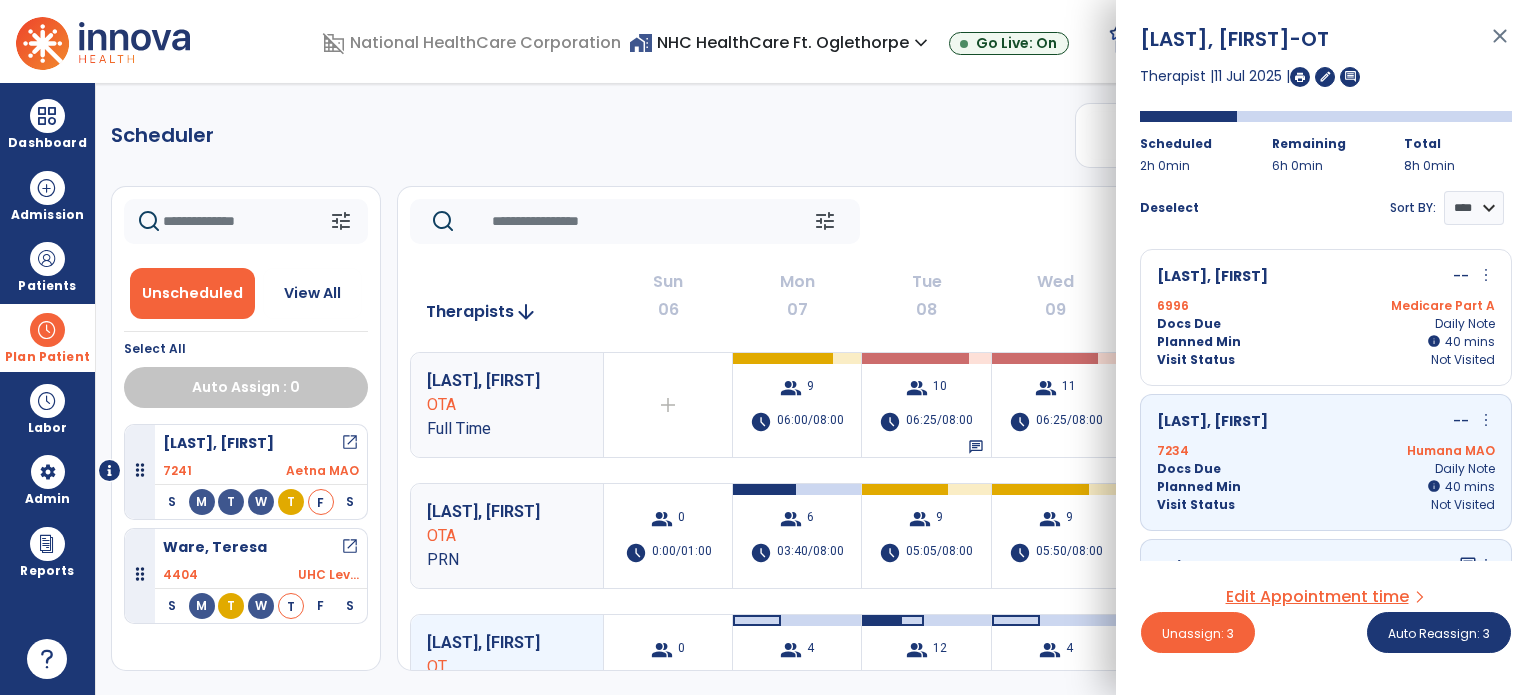 click on "Planned Min  info   40 I 40 mins" at bounding box center [1326, 342] 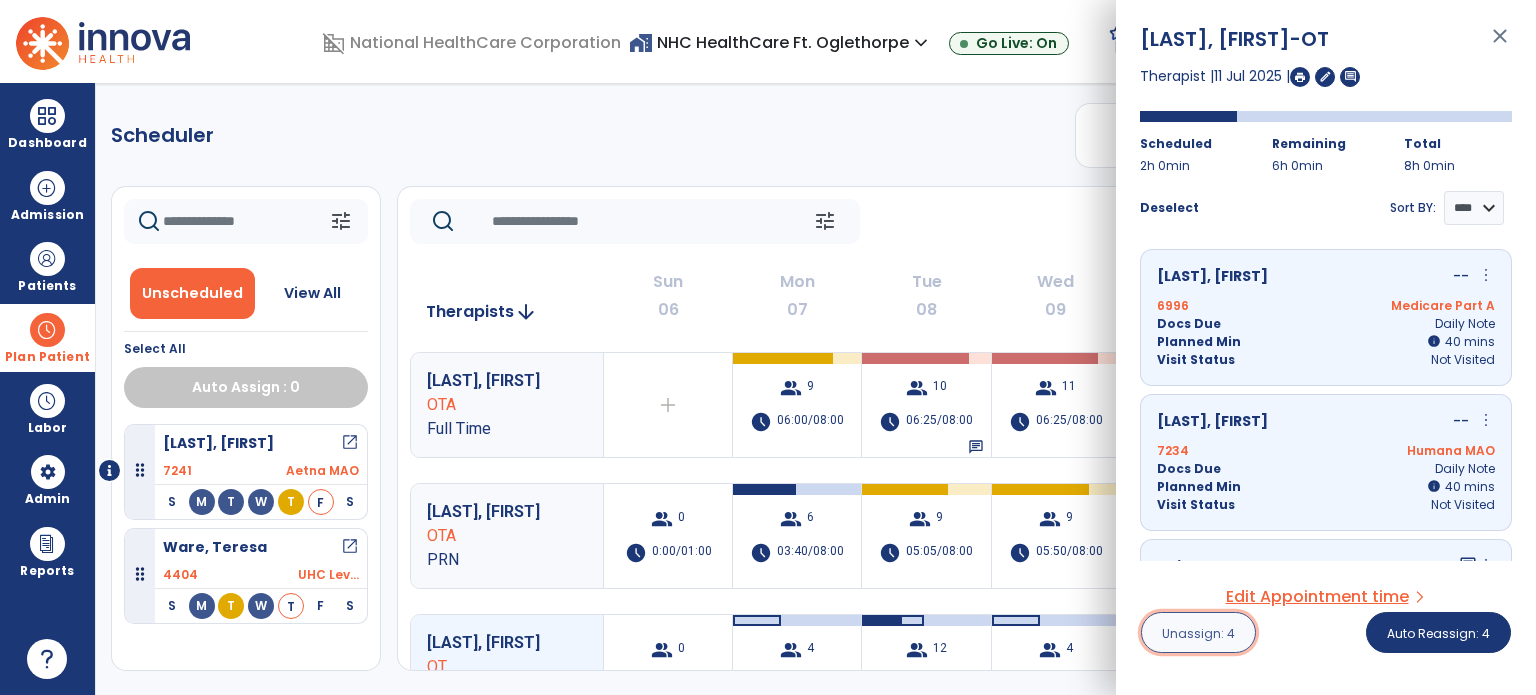click on "Unassign: 4" at bounding box center [1198, 632] 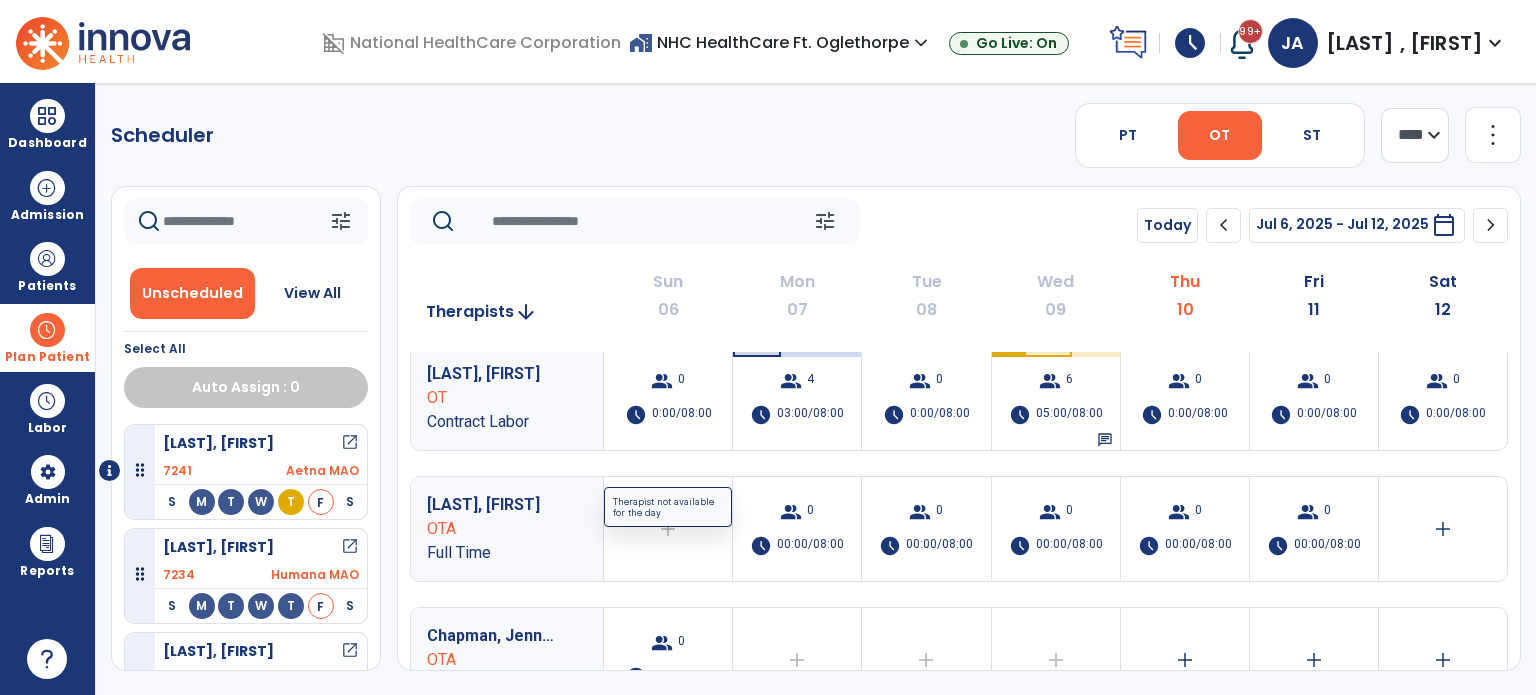 scroll, scrollTop: 0, scrollLeft: 0, axis: both 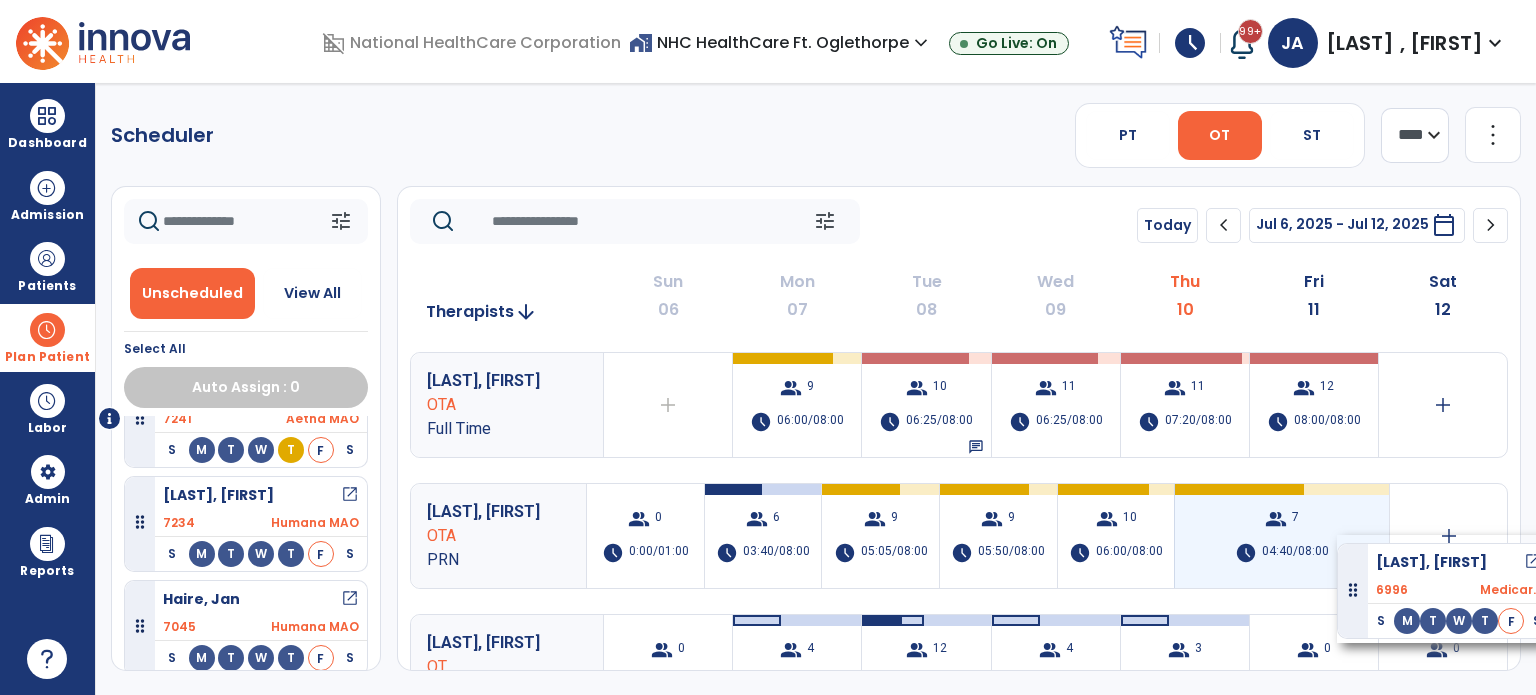 drag, startPoint x: 149, startPoint y: 621, endPoint x: 1337, endPoint y: 535, distance: 1191.1088 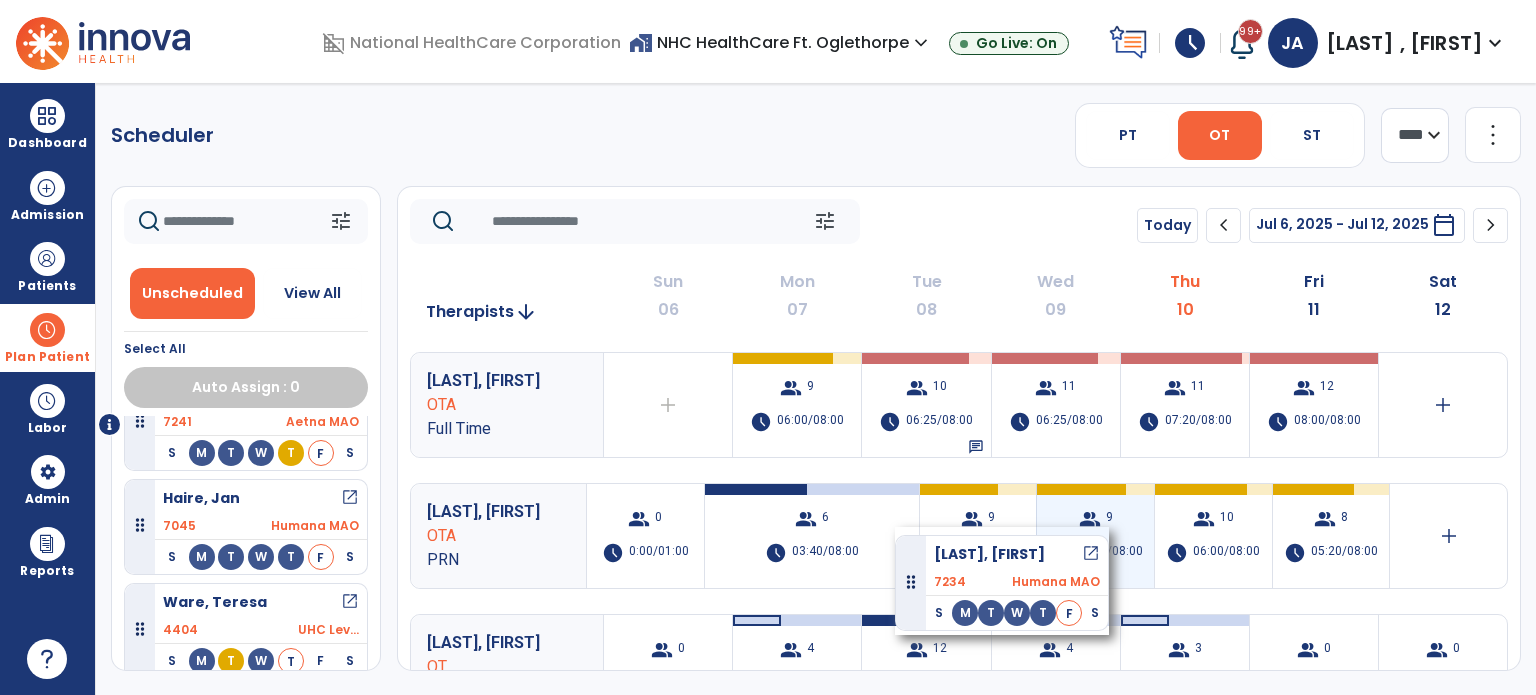 scroll, scrollTop: 46, scrollLeft: 0, axis: vertical 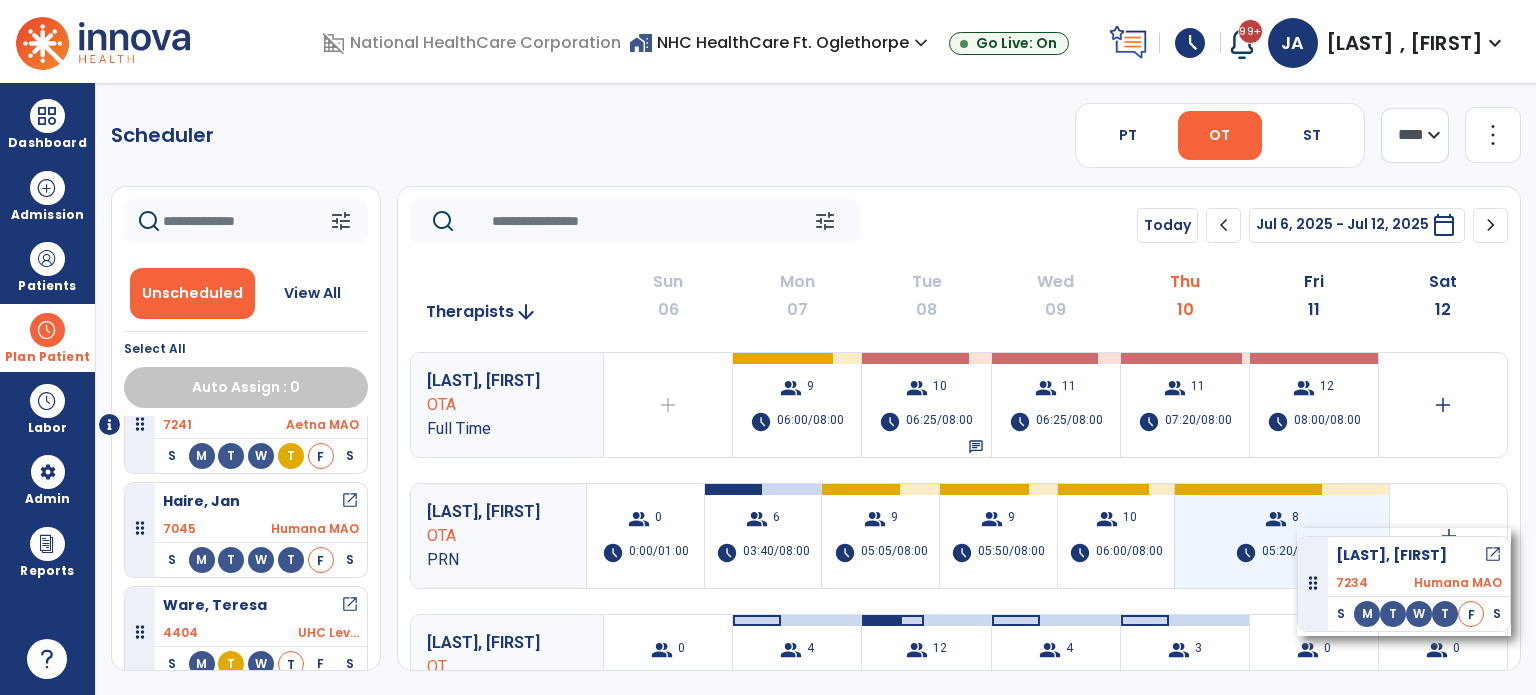 drag, startPoint x: 135, startPoint y: 514, endPoint x: 1297, endPoint y: 528, distance: 1162.0844 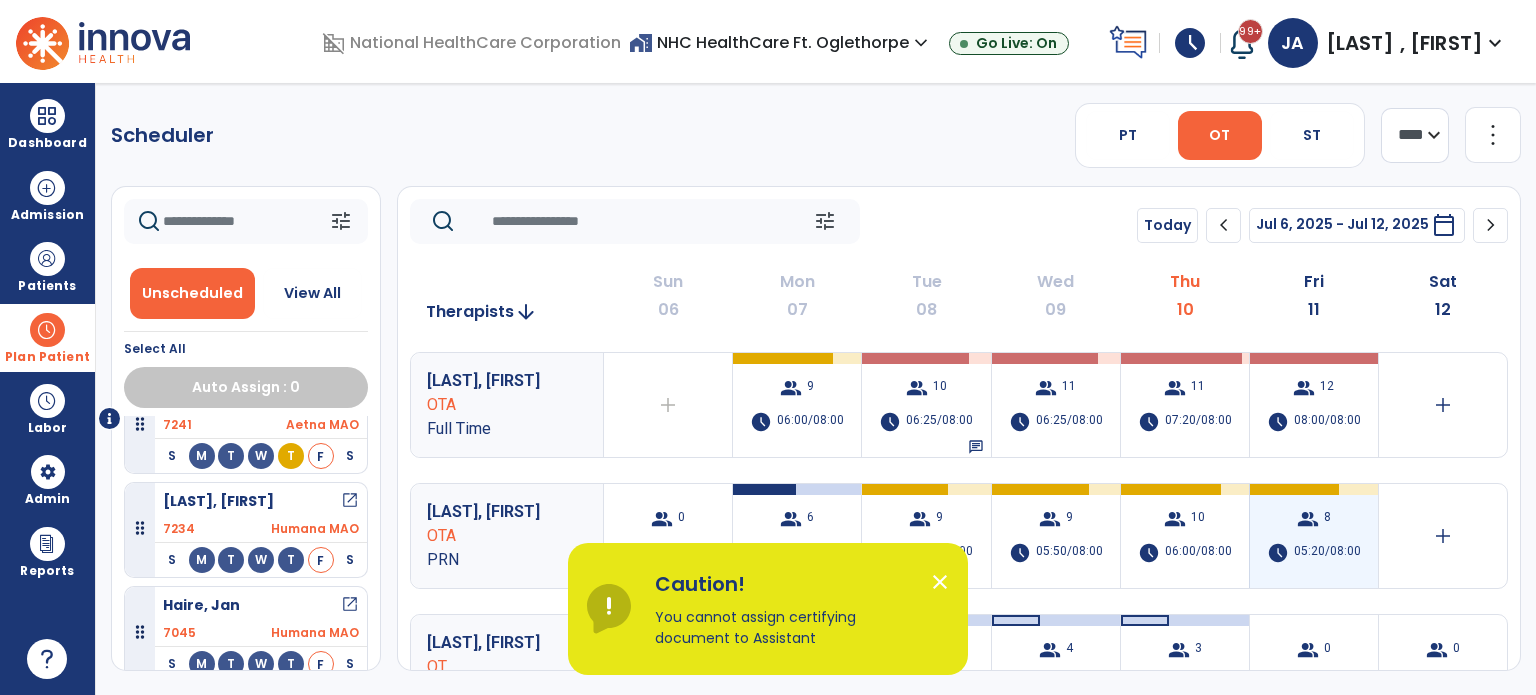 scroll, scrollTop: 52, scrollLeft: 0, axis: vertical 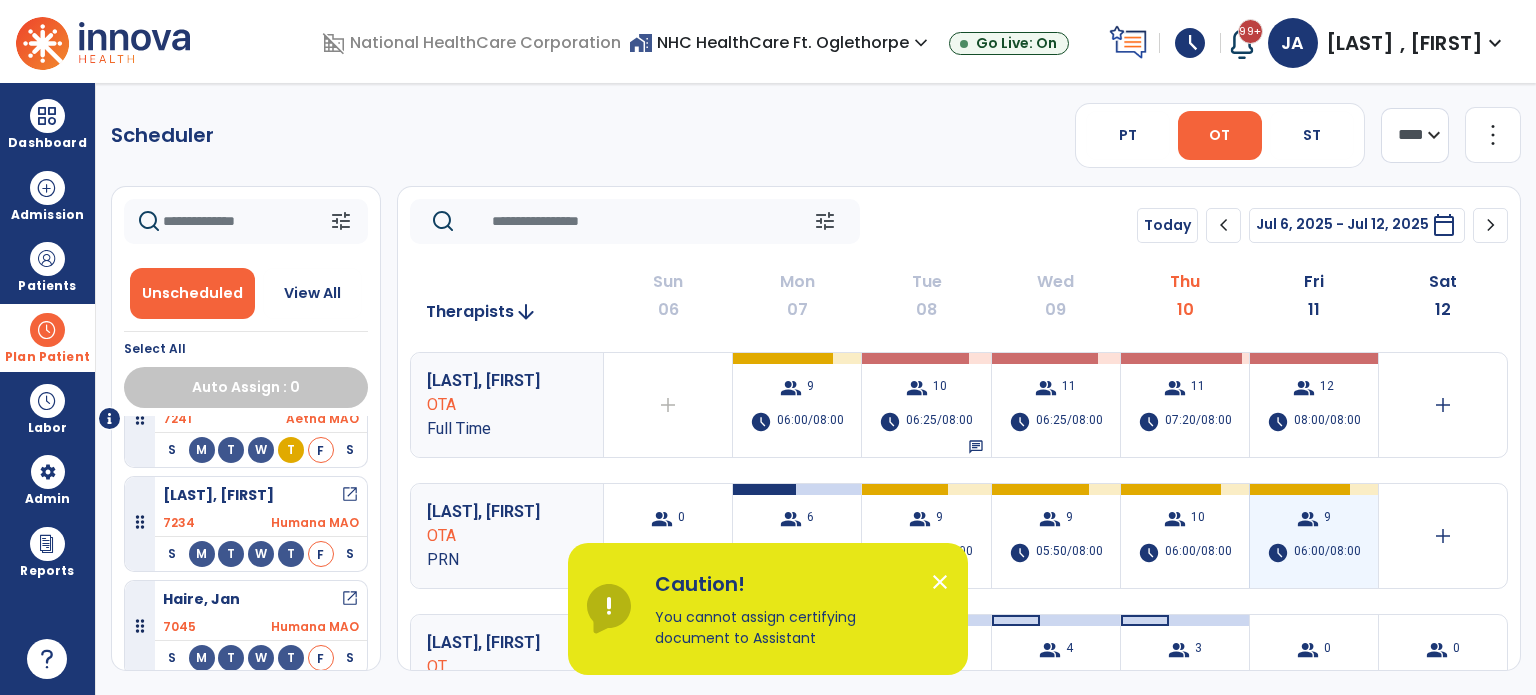 click on "group  9  schedule  06:00/08:00" at bounding box center (1314, 536) 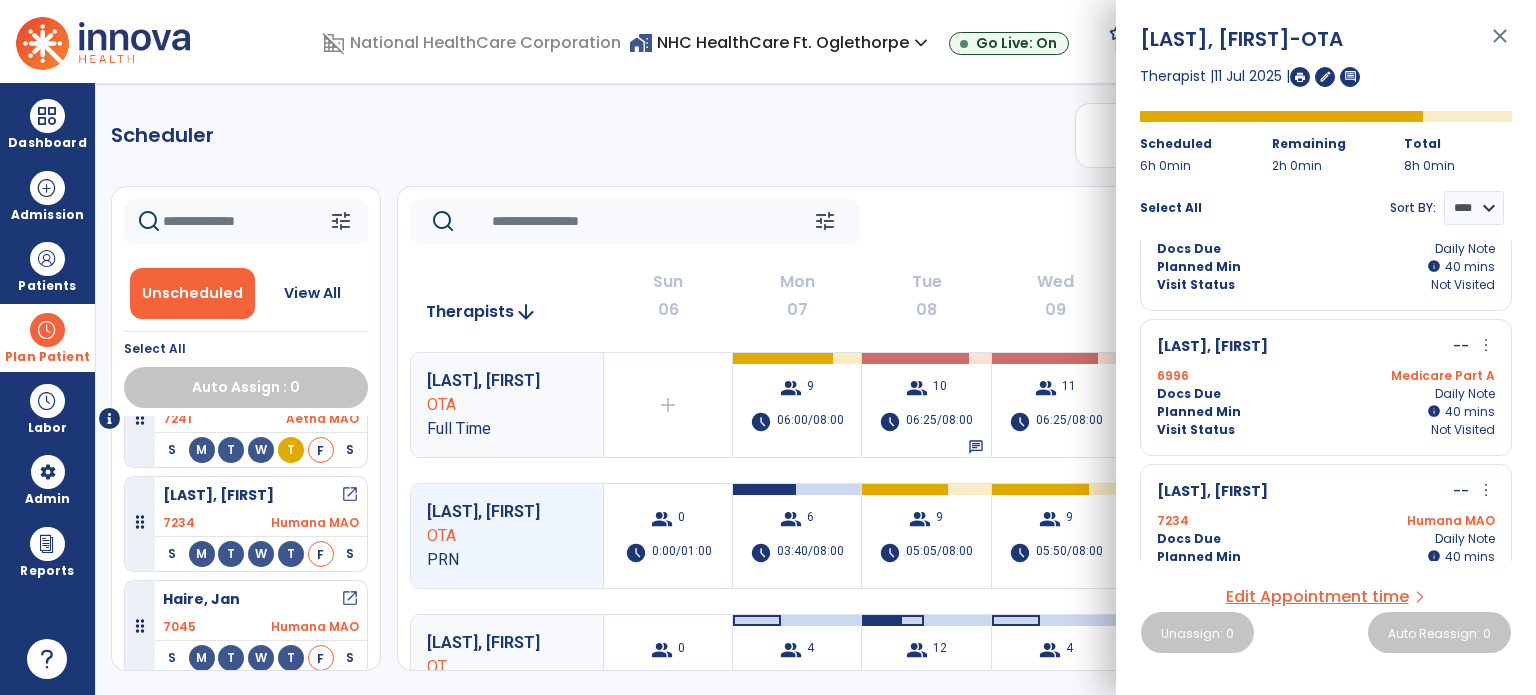 scroll, scrollTop: 979, scrollLeft: 0, axis: vertical 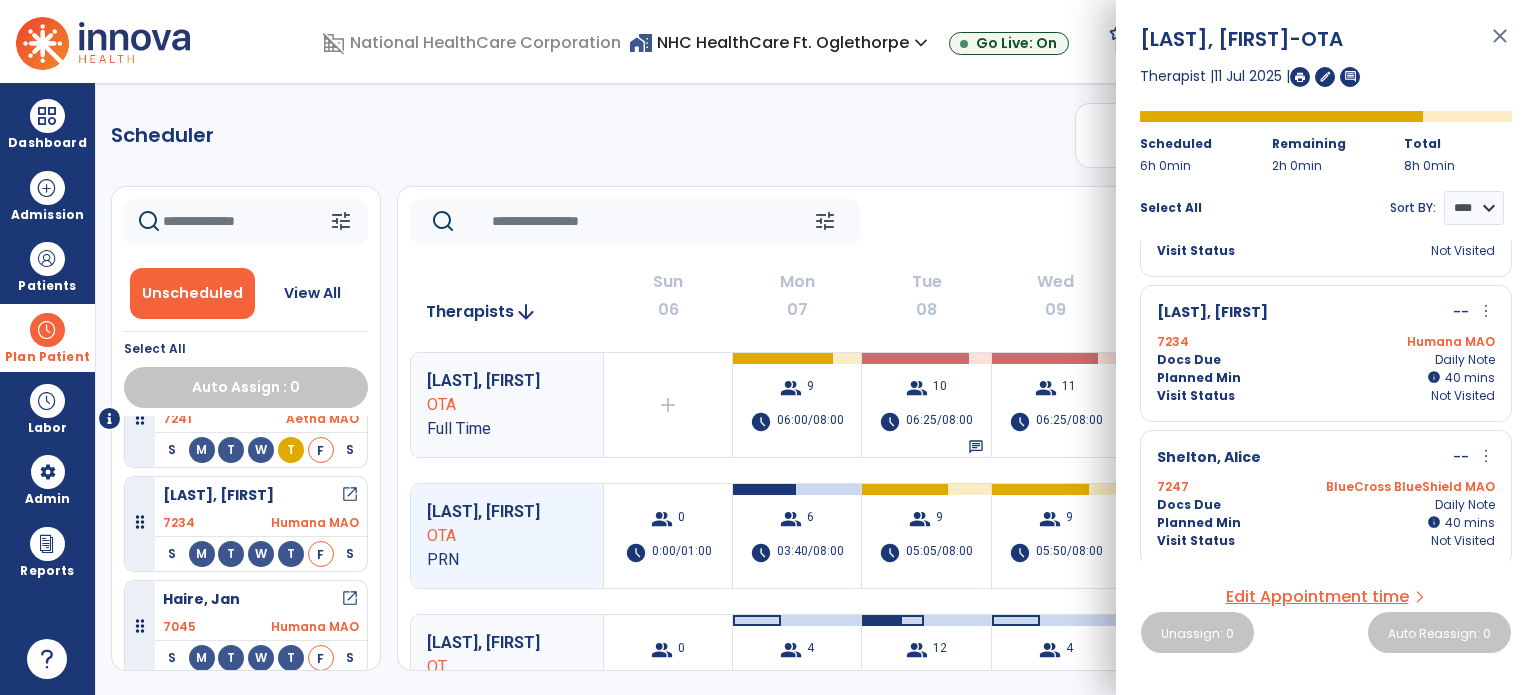 click on "more_vert" at bounding box center (1486, 311) 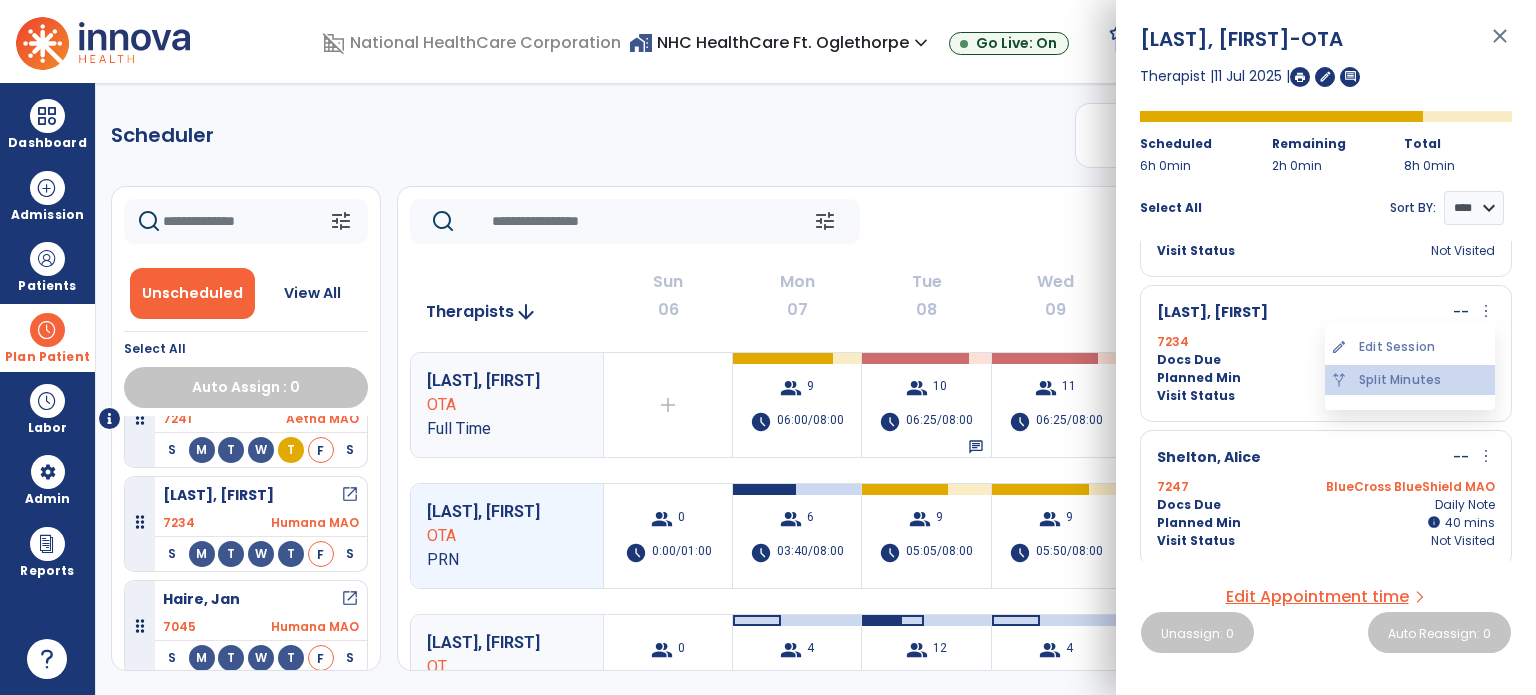 click on "alt_route   Split Minutes" at bounding box center (1410, 380) 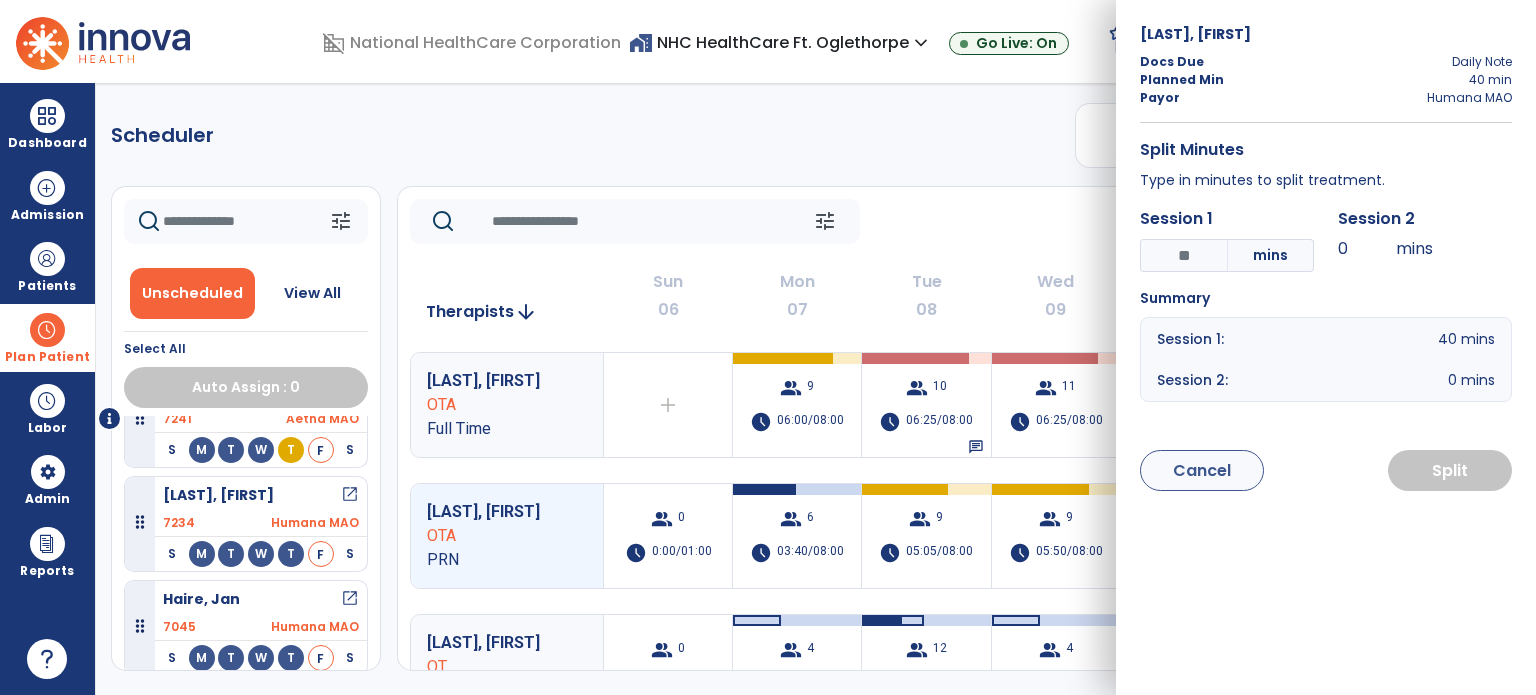 click on "*" at bounding box center [1184, 255] 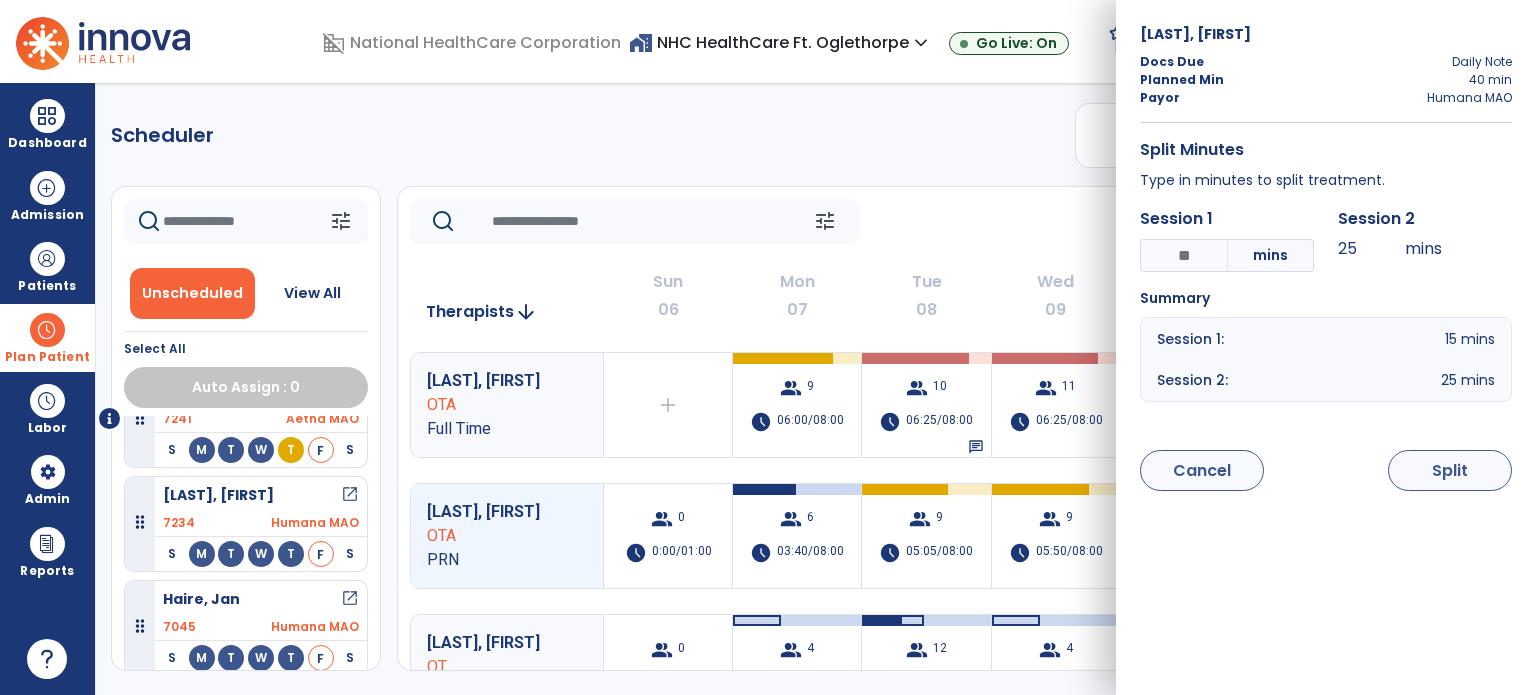 type on "***" 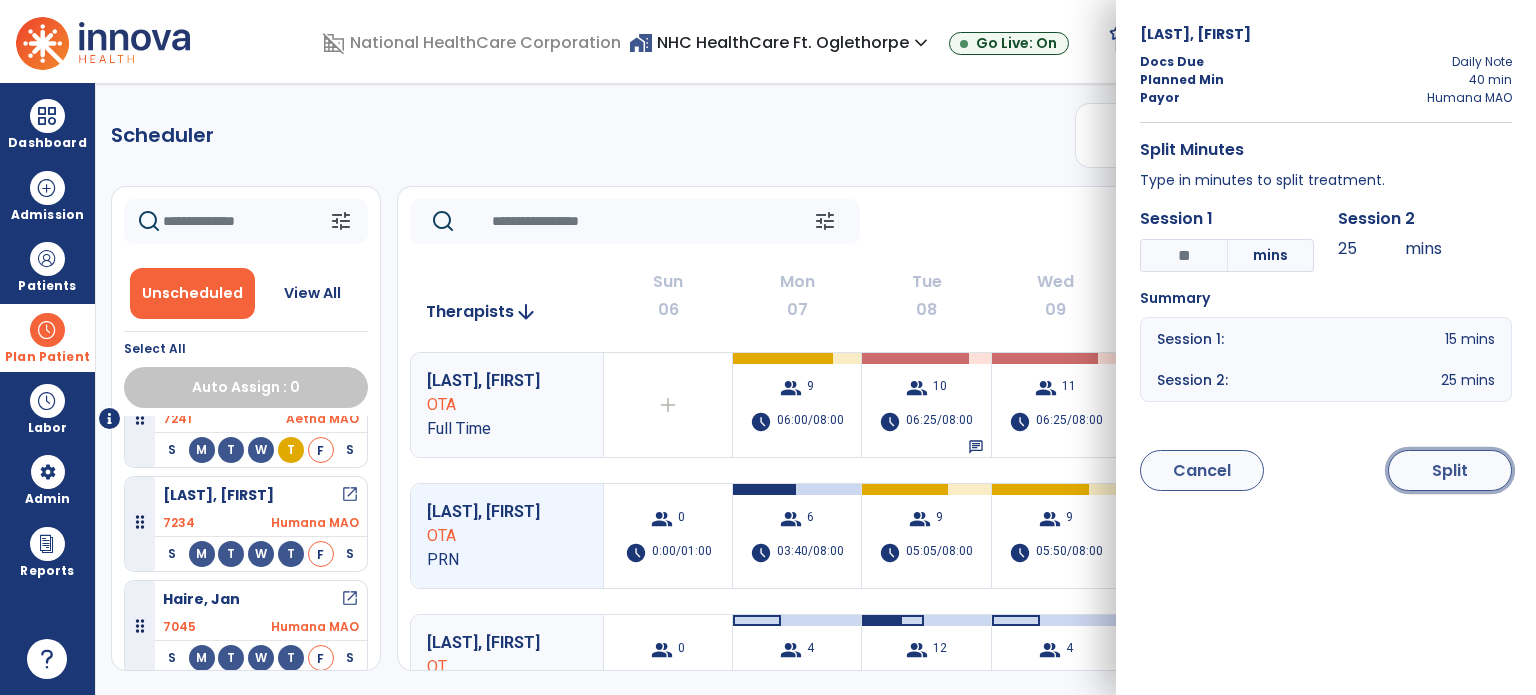 click on "Split" at bounding box center (1450, 470) 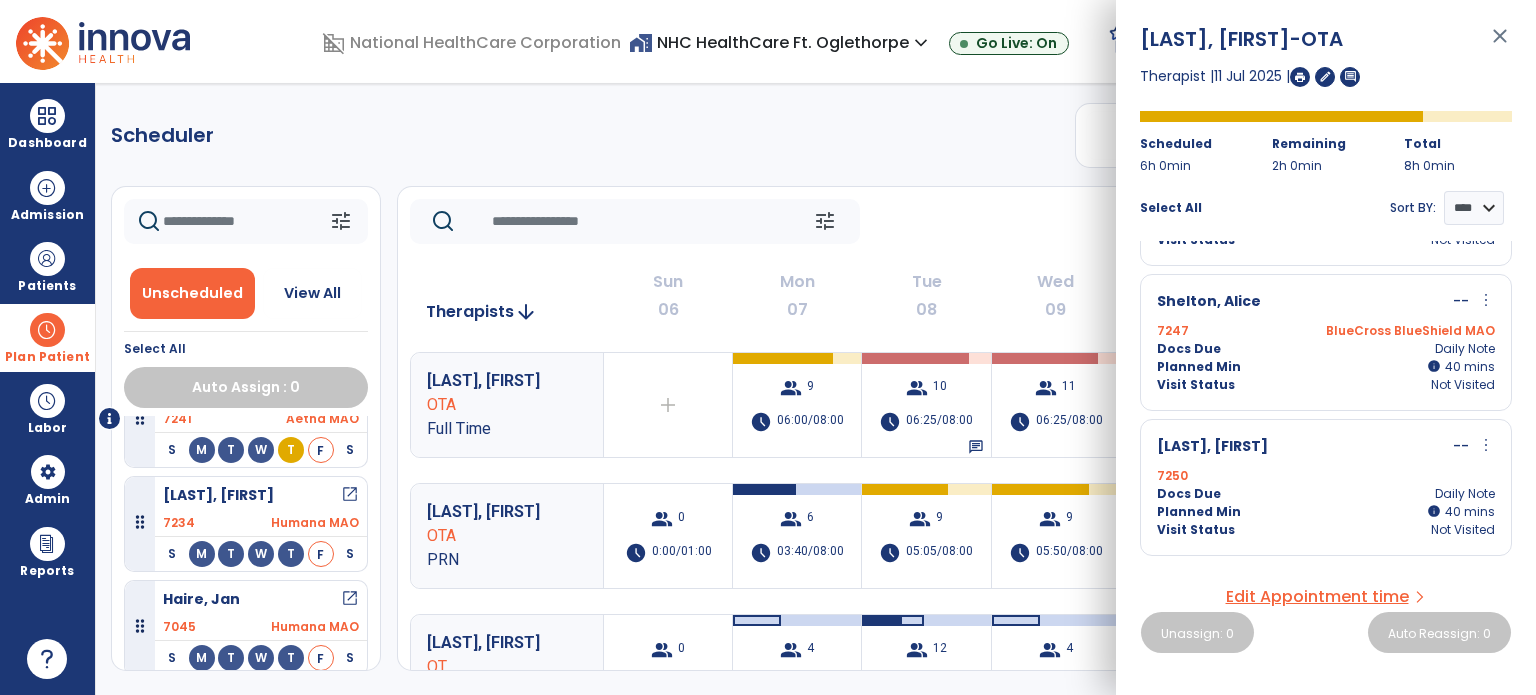 scroll, scrollTop: 1124, scrollLeft: 0, axis: vertical 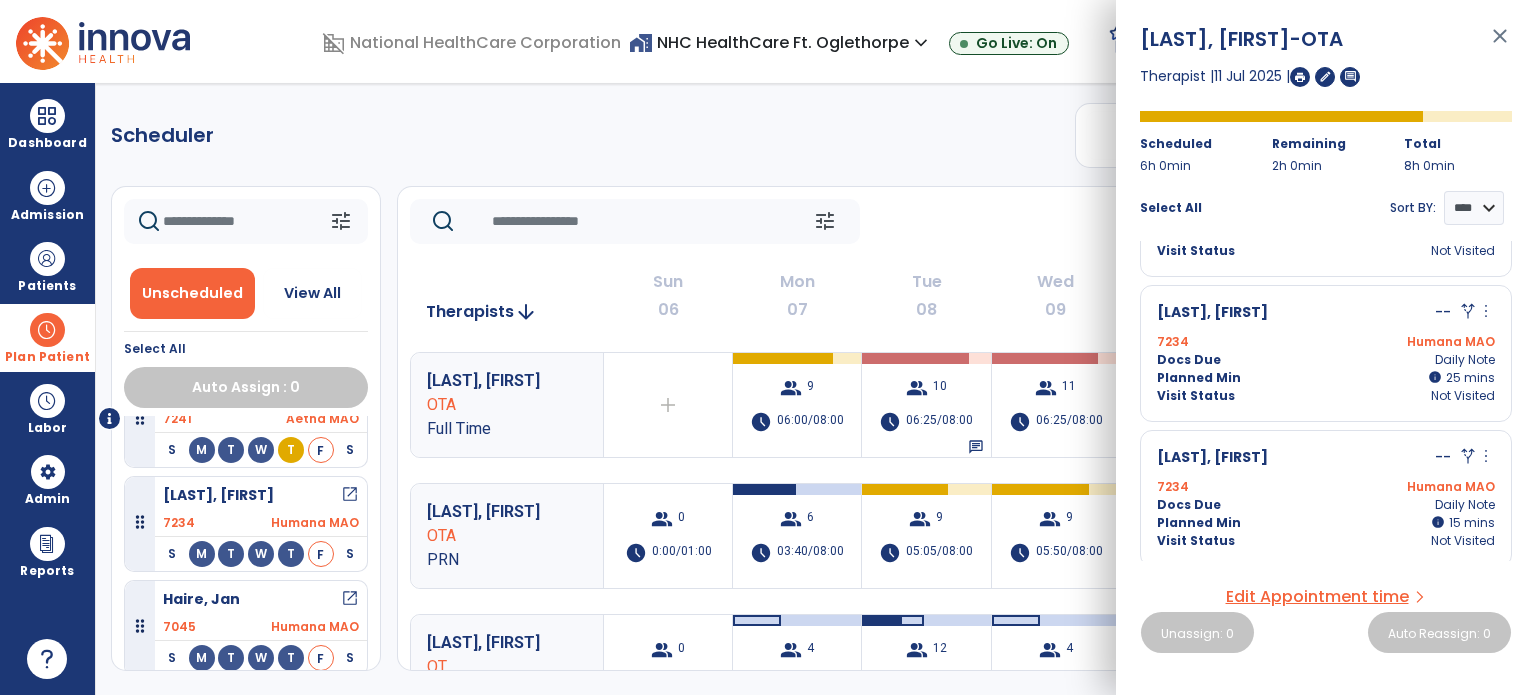 click on "Planned Min  info   40 I 25 mins" at bounding box center (1326, 378) 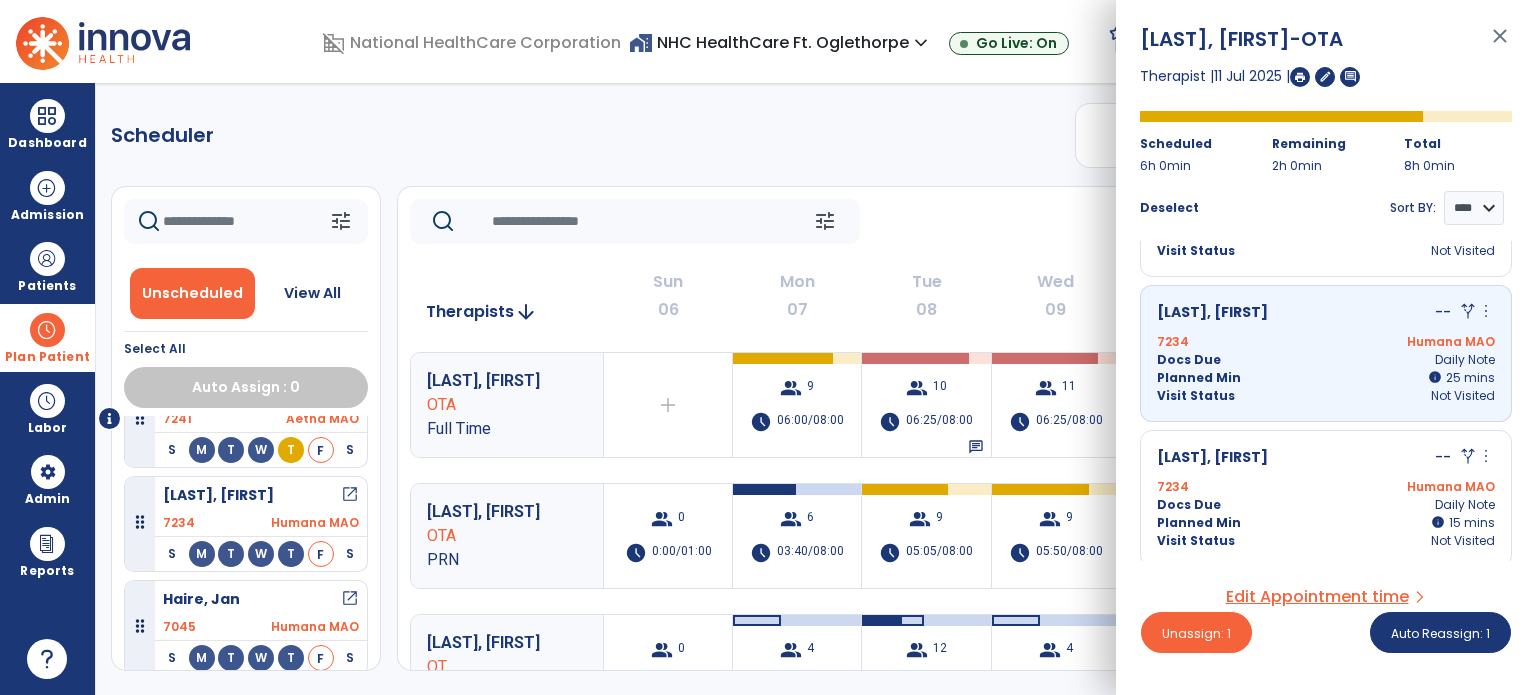 click on "Visit Status  Not Visited" at bounding box center (1326, 396) 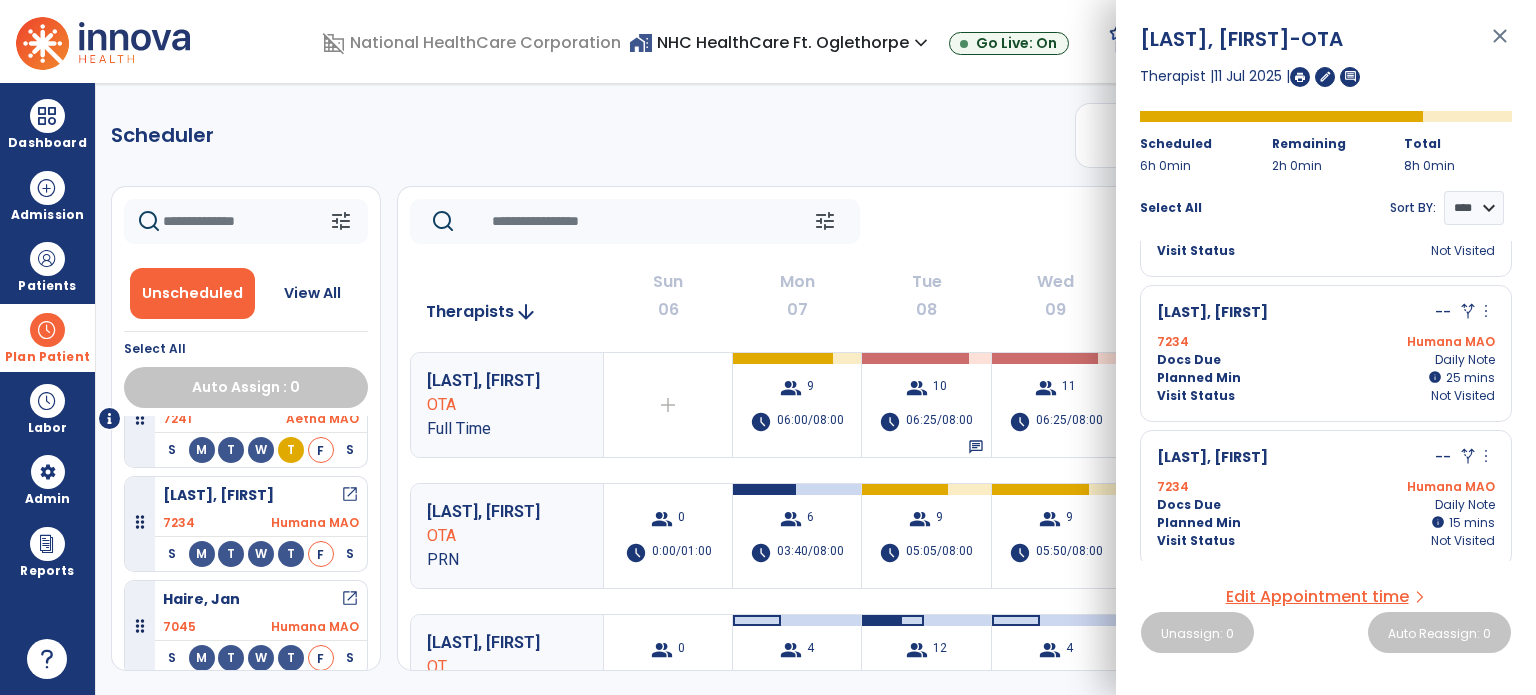 click on "Humana MAO" at bounding box center [1410, 487] 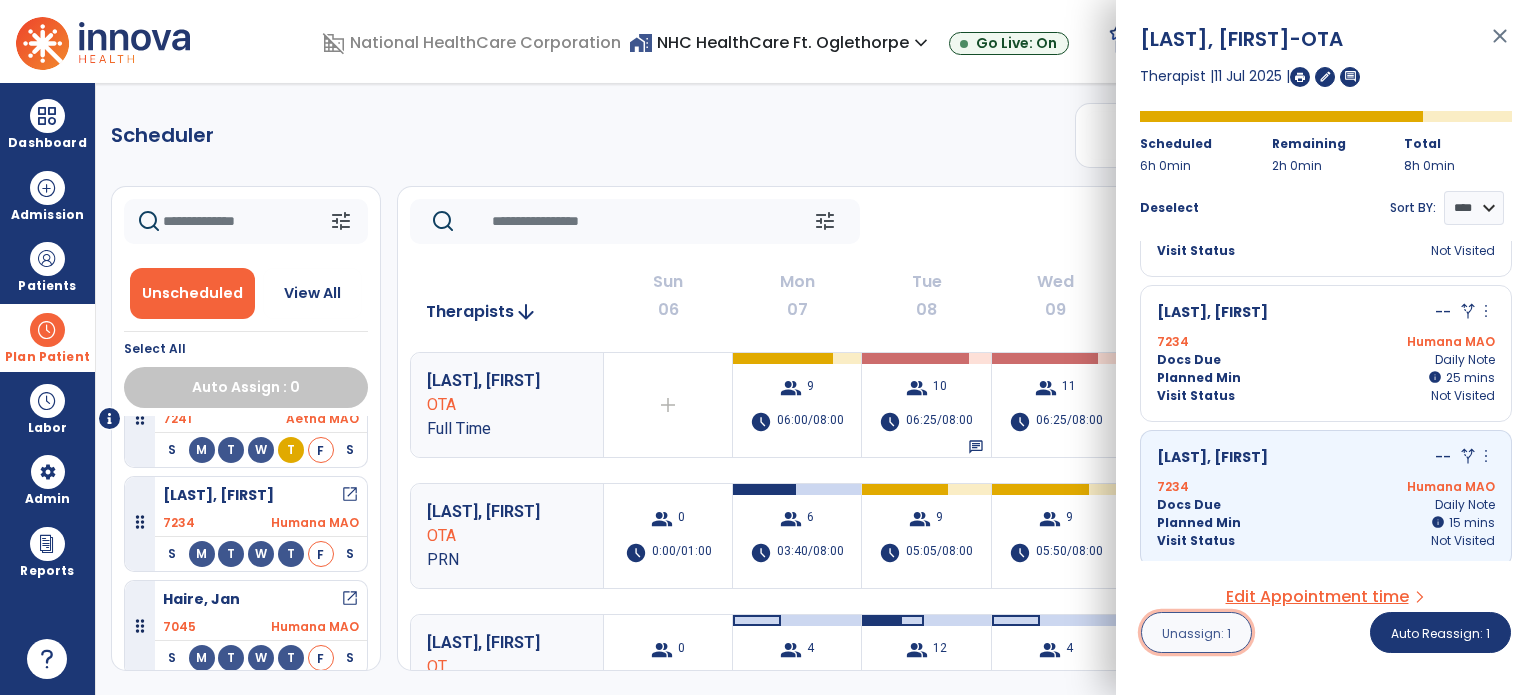 click on "Unassign: 1" at bounding box center [1196, 633] 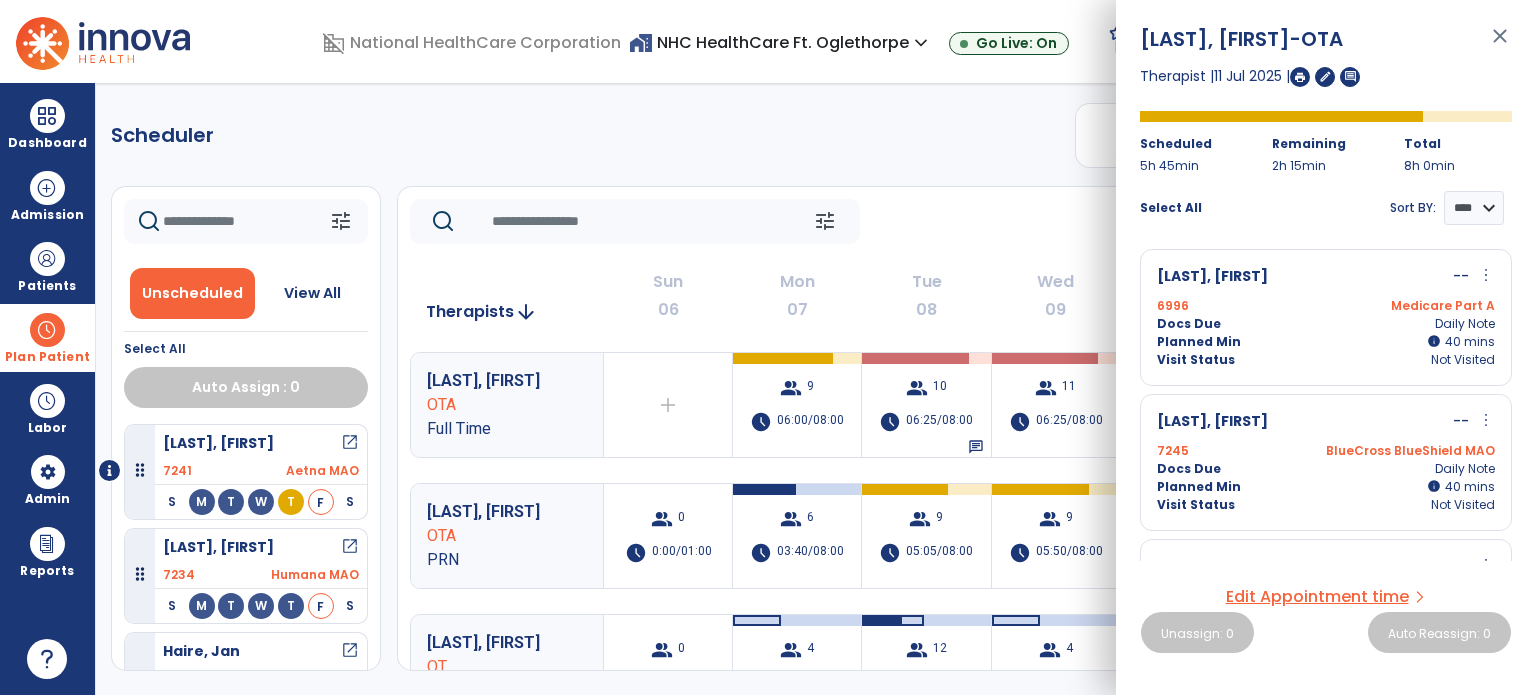 click on "tune   Today  chevron_left Jul 6, 2025 - Jul 12, 2025  *********  calendar_today  chevron_right" 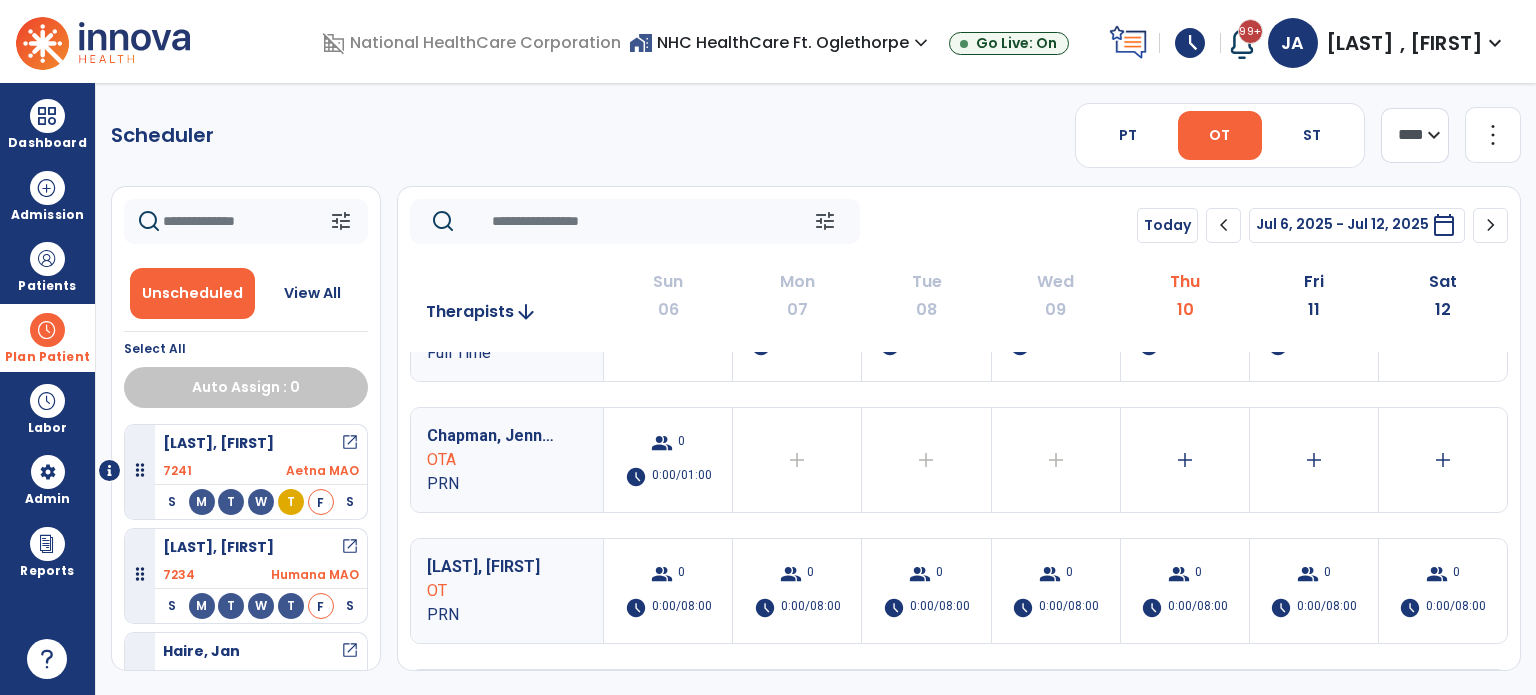scroll, scrollTop: 900, scrollLeft: 0, axis: vertical 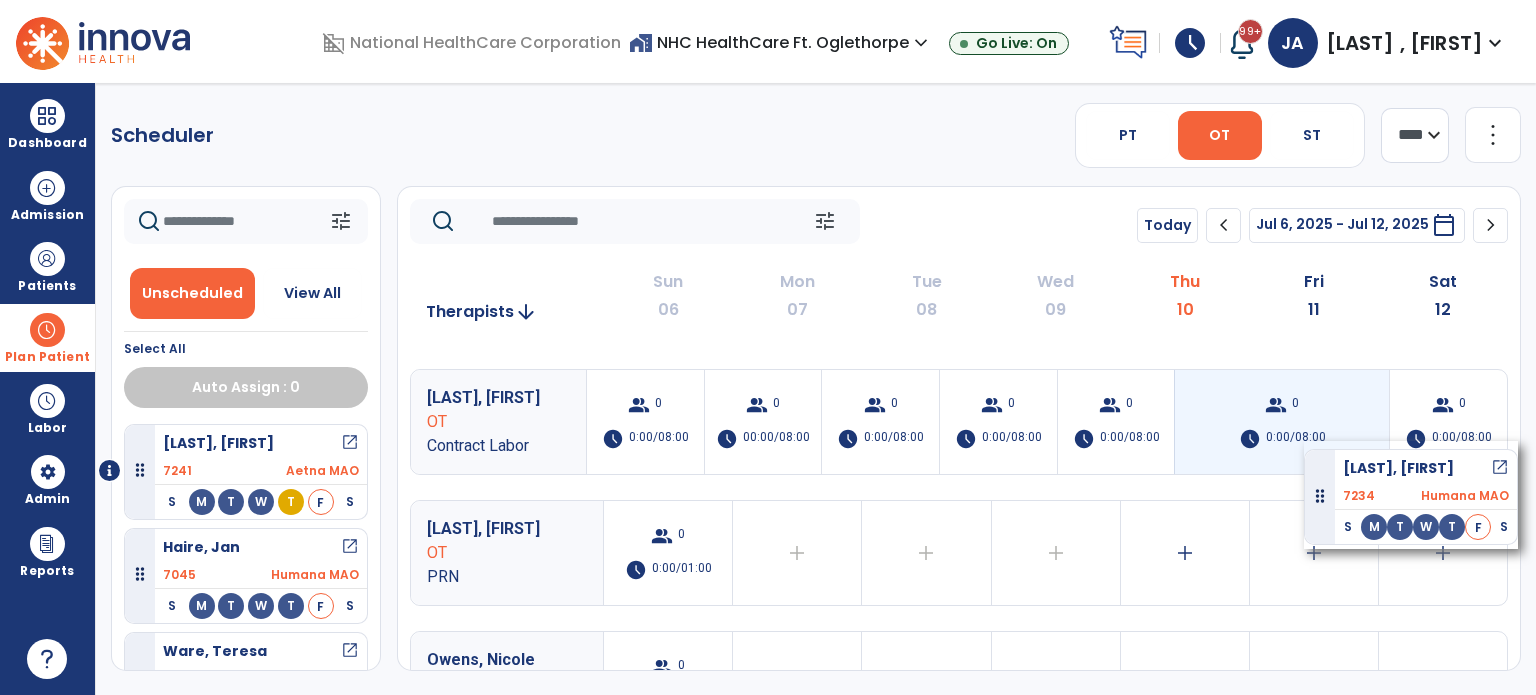 drag, startPoint x: 143, startPoint y: 566, endPoint x: 1304, endPoint y: 441, distance: 1167.7097 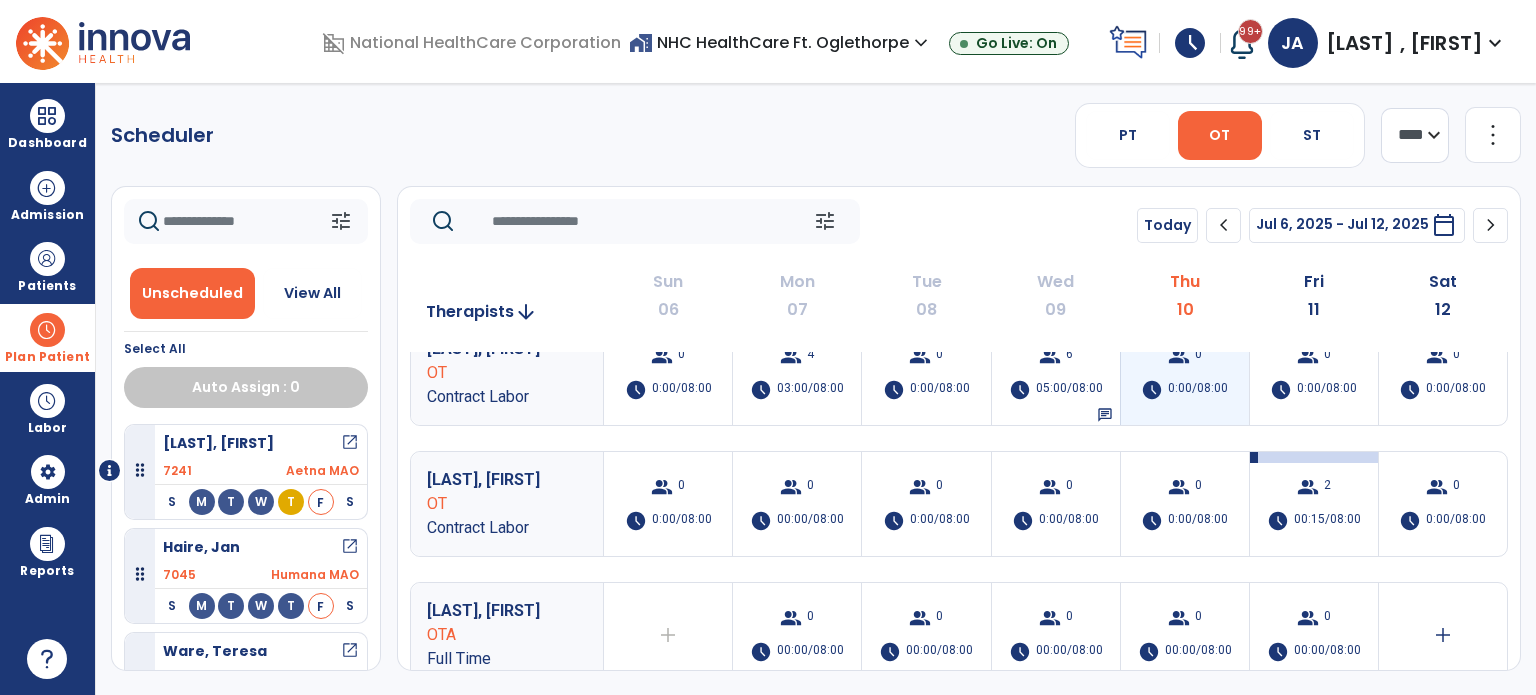 scroll, scrollTop: 300, scrollLeft: 0, axis: vertical 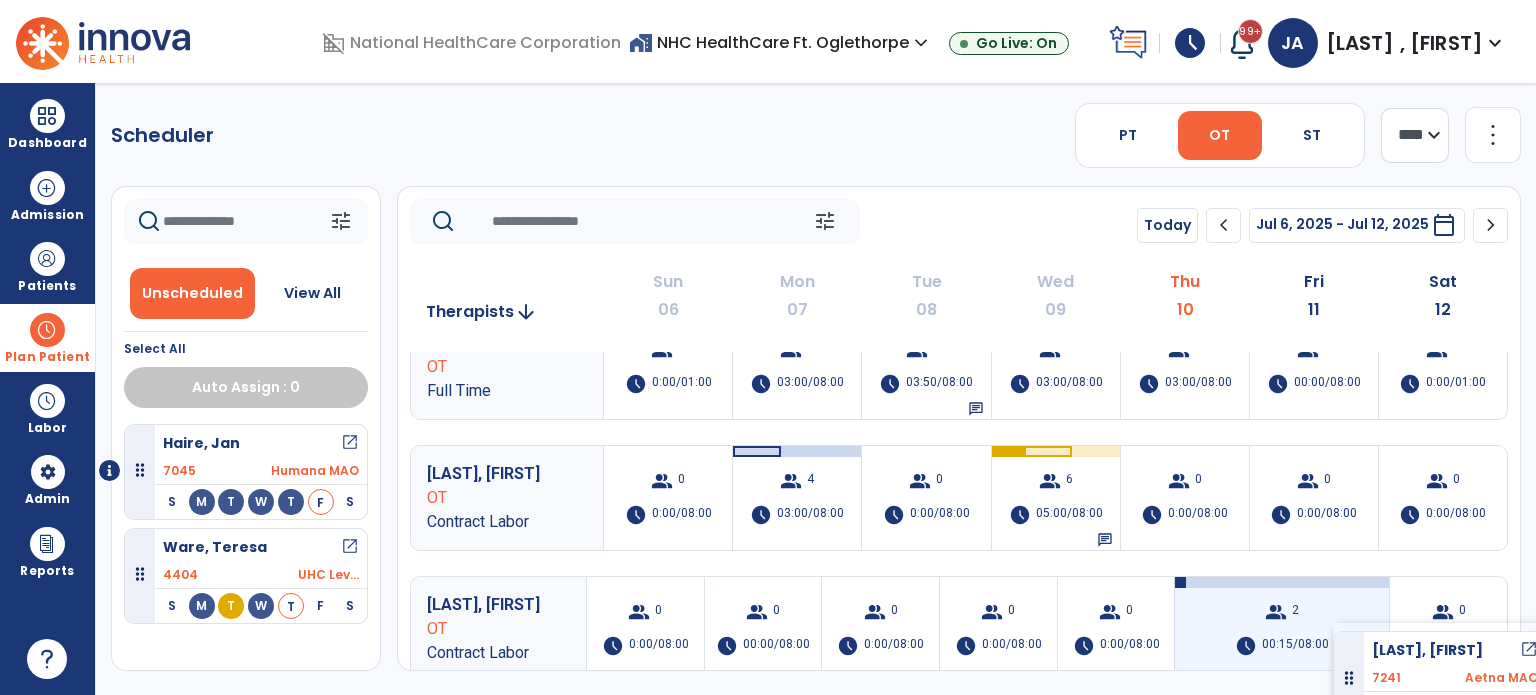 drag, startPoint x: 143, startPoint y: 482, endPoint x: 1333, endPoint y: 623, distance: 1198.3242 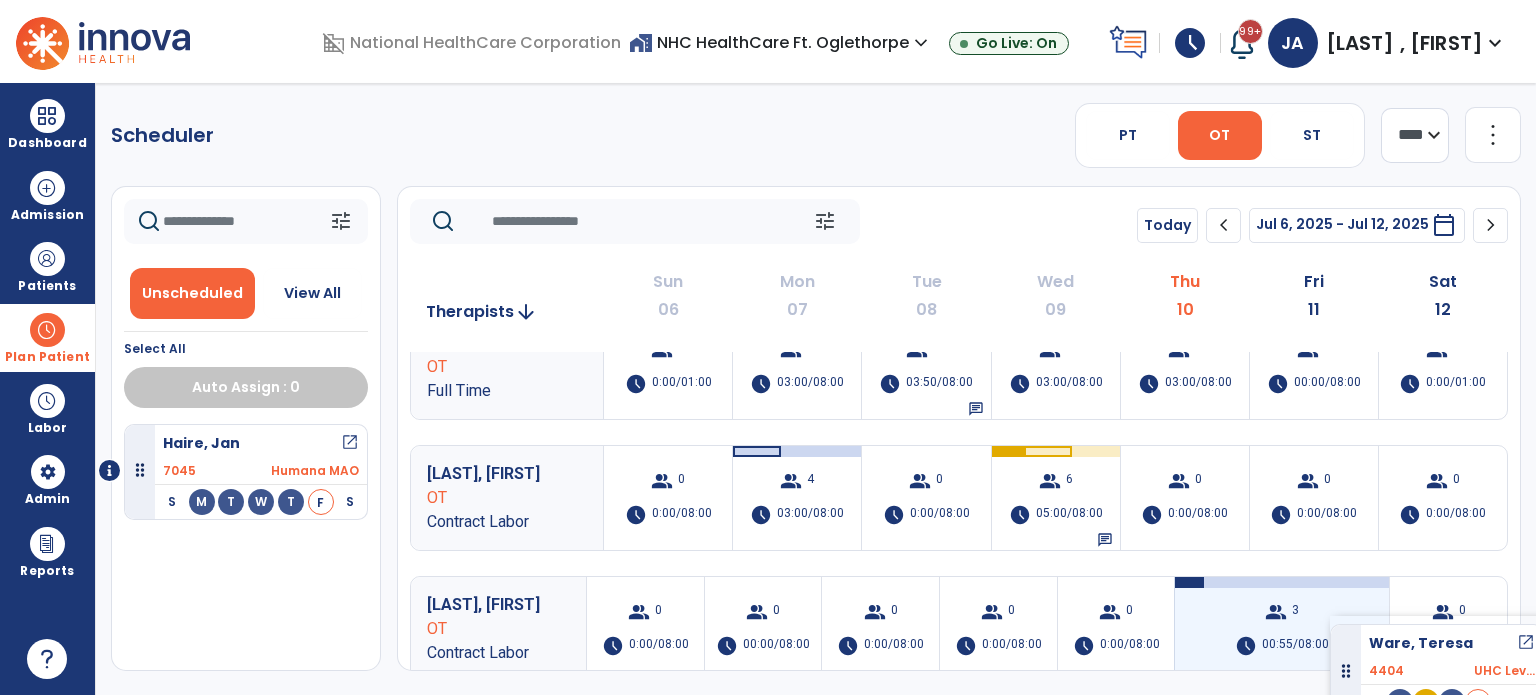drag, startPoint x: 140, startPoint y: 577, endPoint x: 1330, endPoint y: 616, distance: 1190.6389 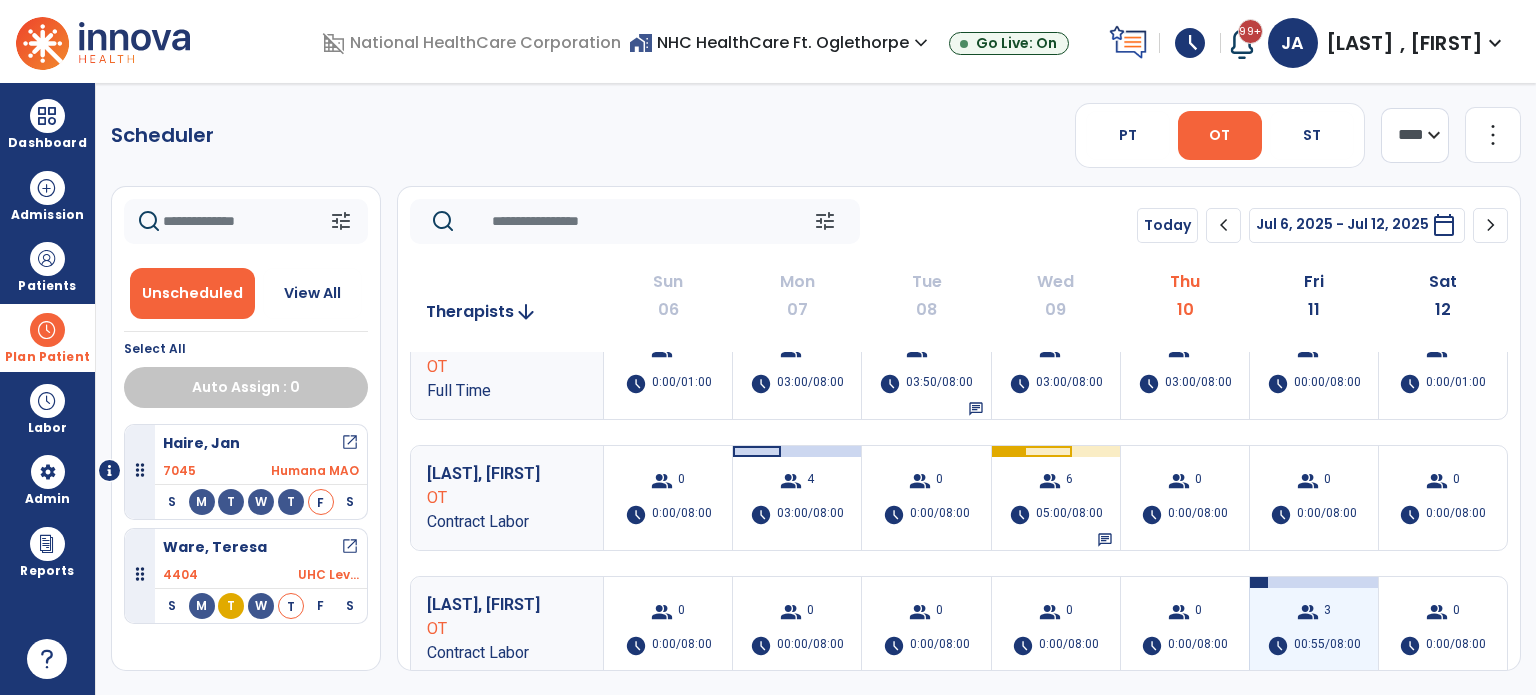 click on "group  3  schedule  00:55/08:00" at bounding box center (1314, 629) 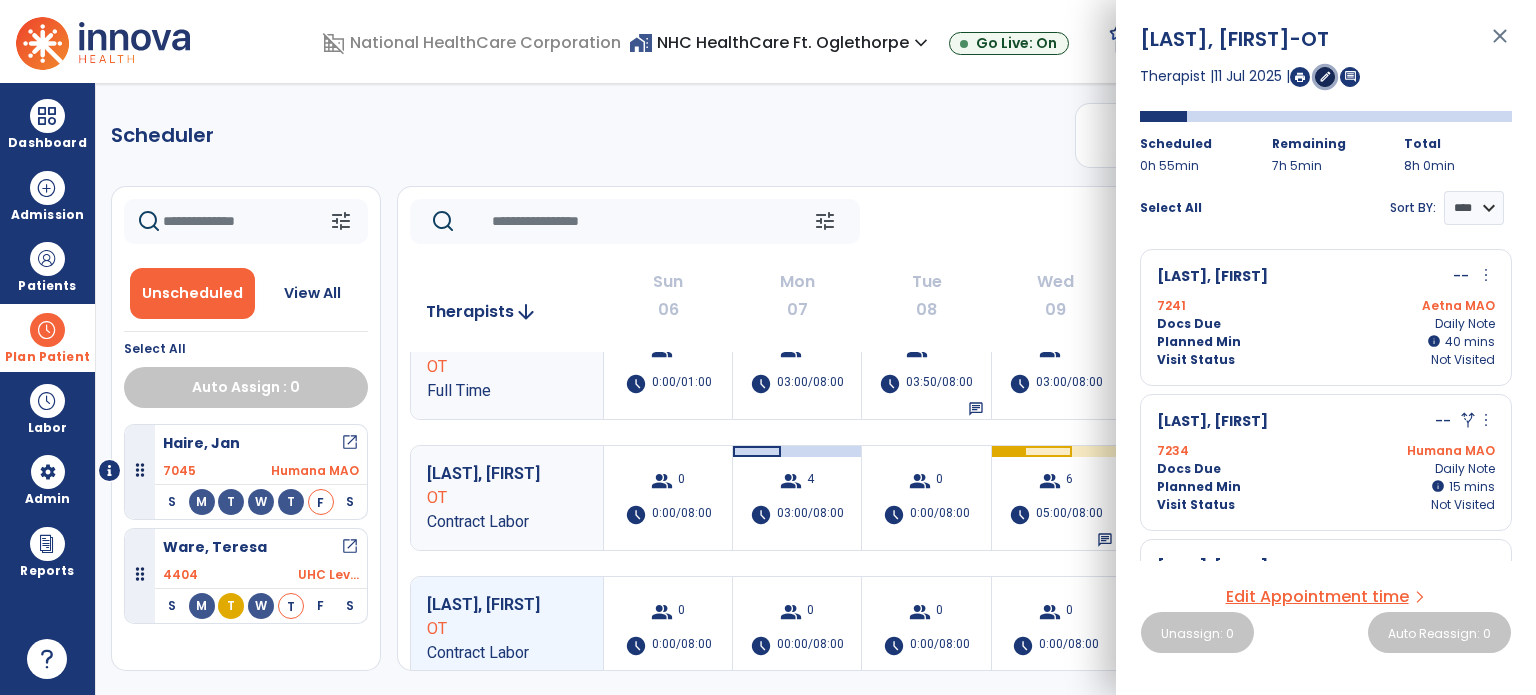 click on "edit" at bounding box center (1325, 76) 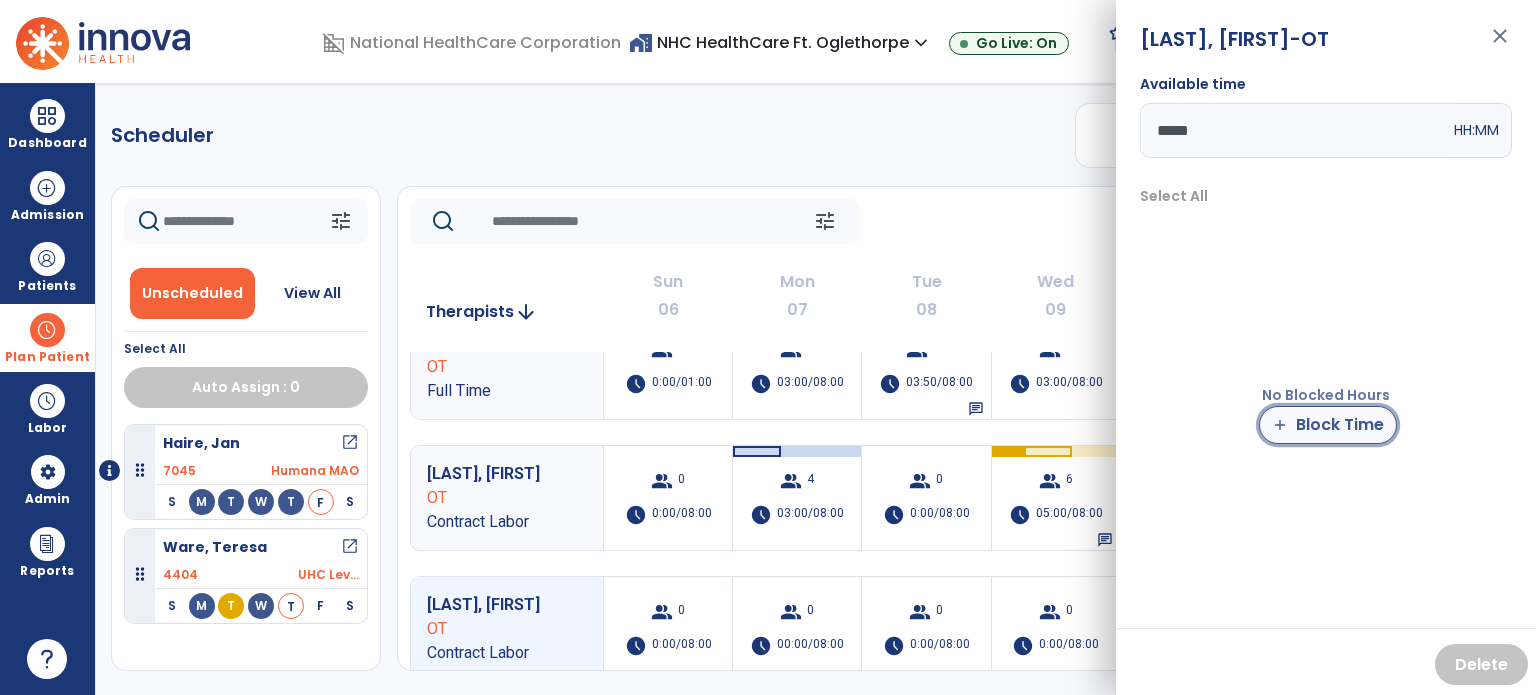 click on "add   Block Time" at bounding box center (1328, 425) 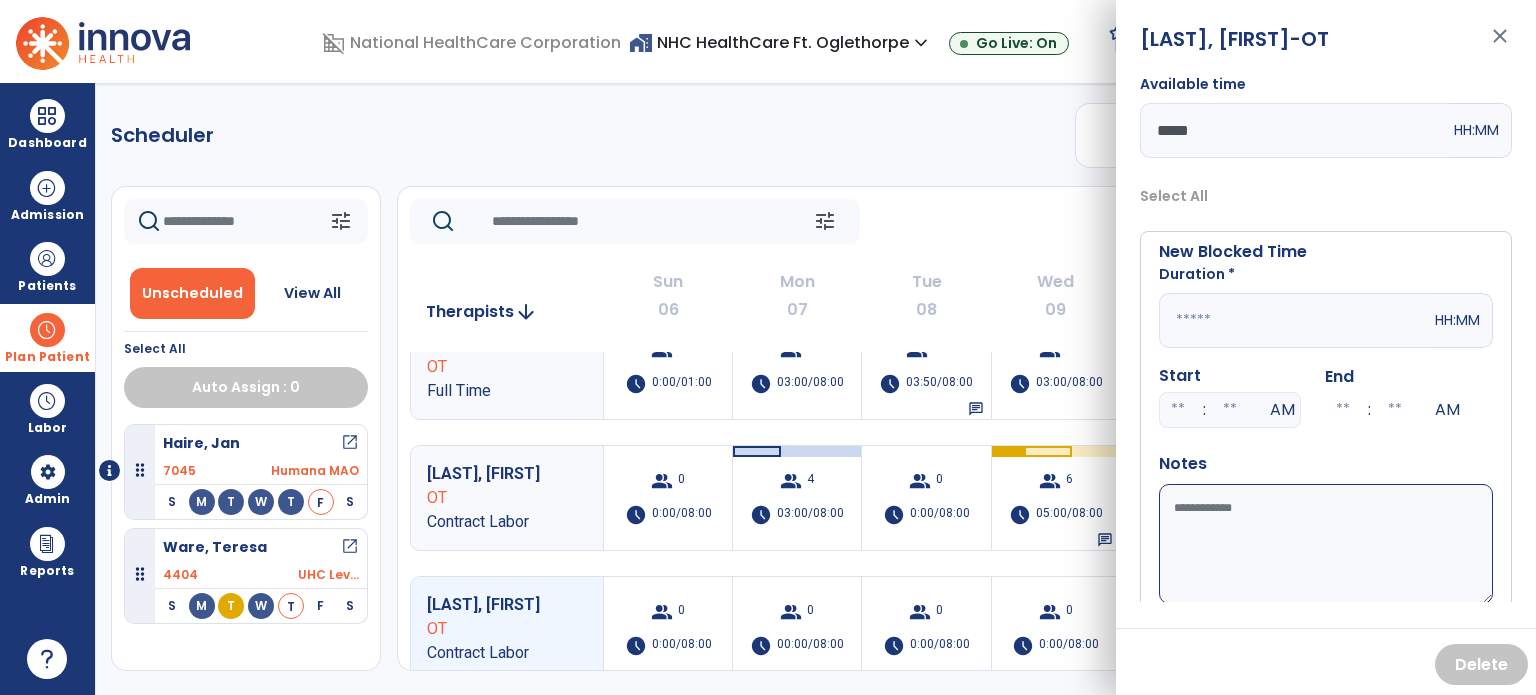 click at bounding box center [1295, 320] 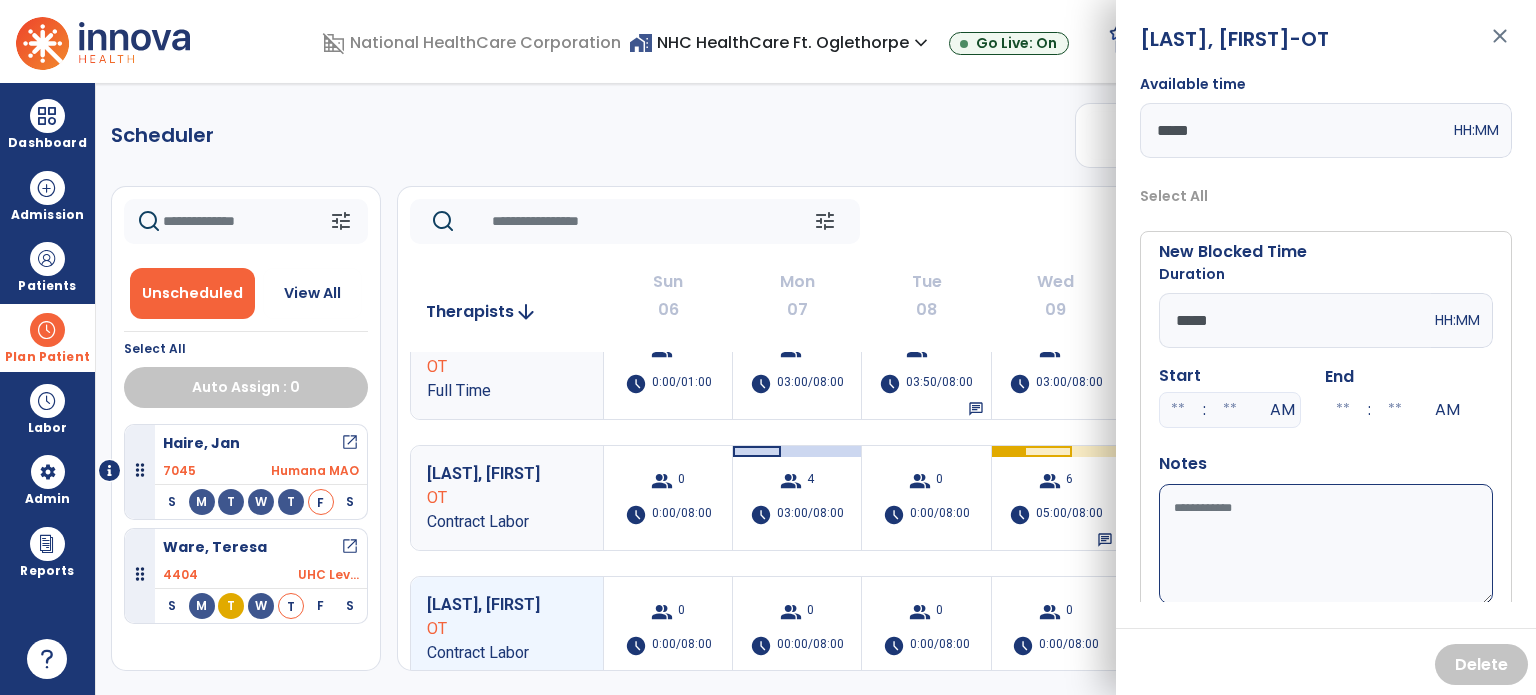 type on "*****" 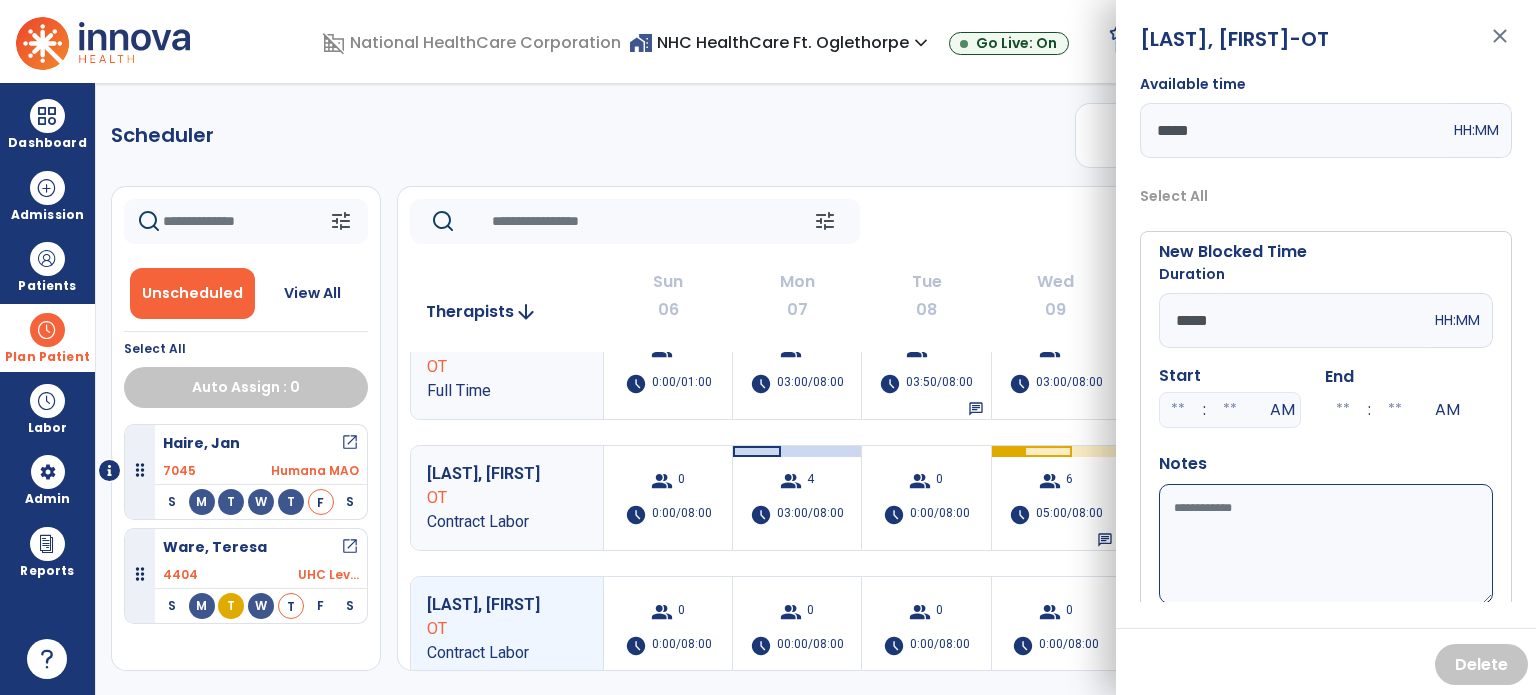 click on "Available time" at bounding box center [1326, 544] 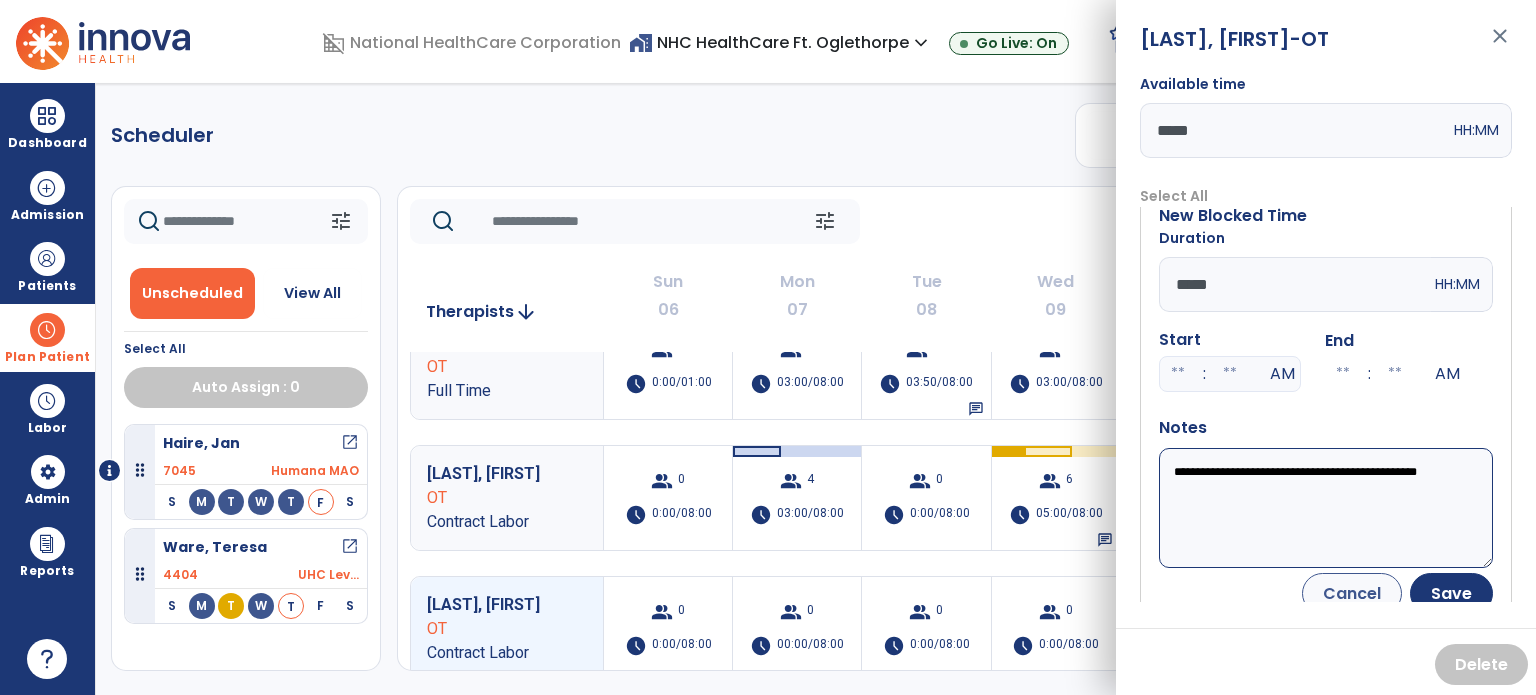 scroll, scrollTop: 56, scrollLeft: 0, axis: vertical 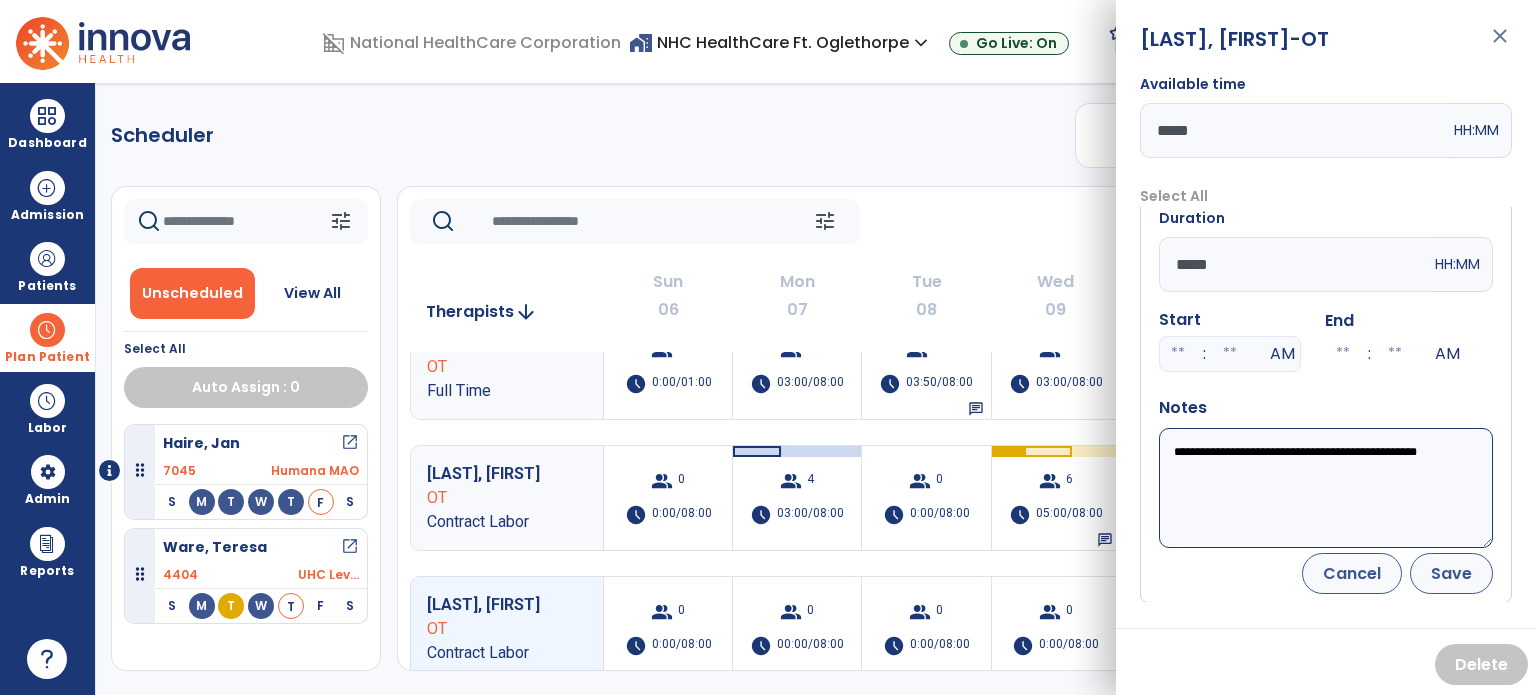 type on "**********" 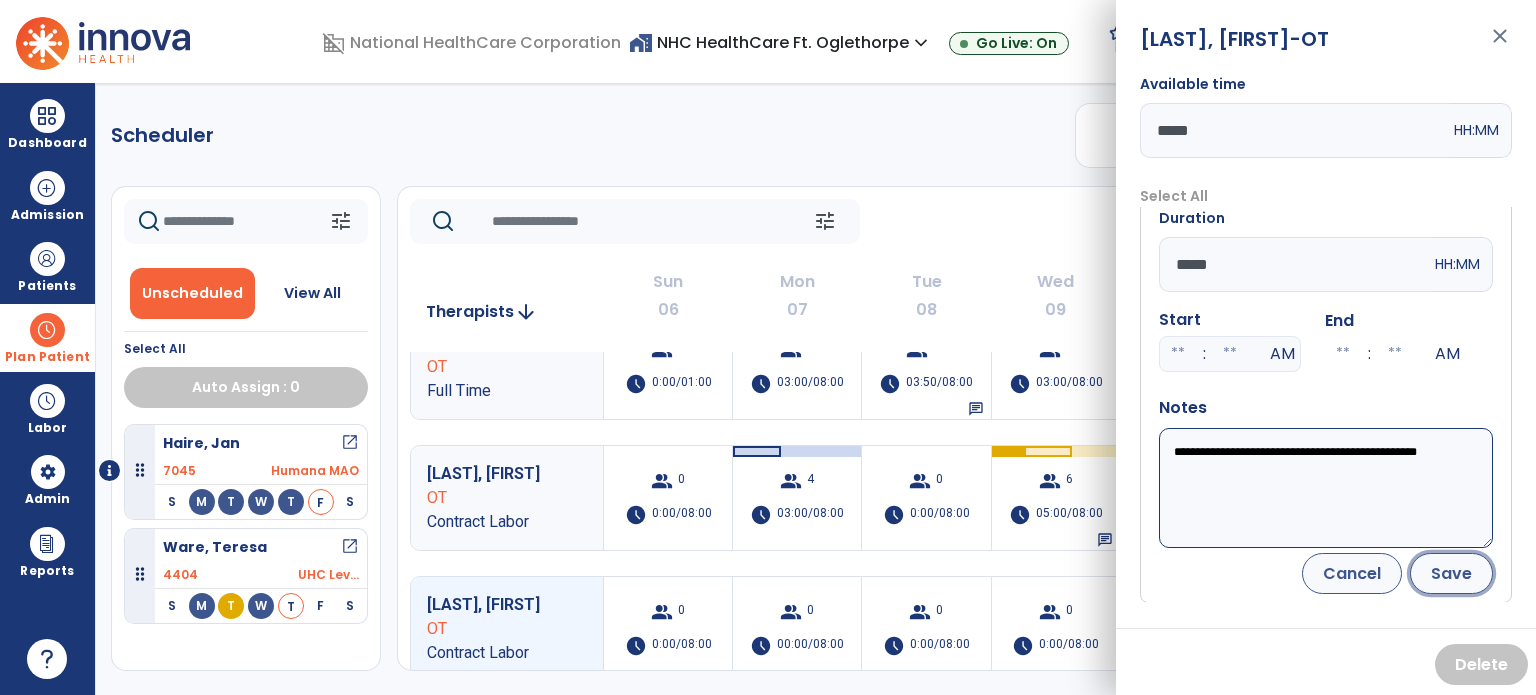 click on "Save" at bounding box center [1451, 573] 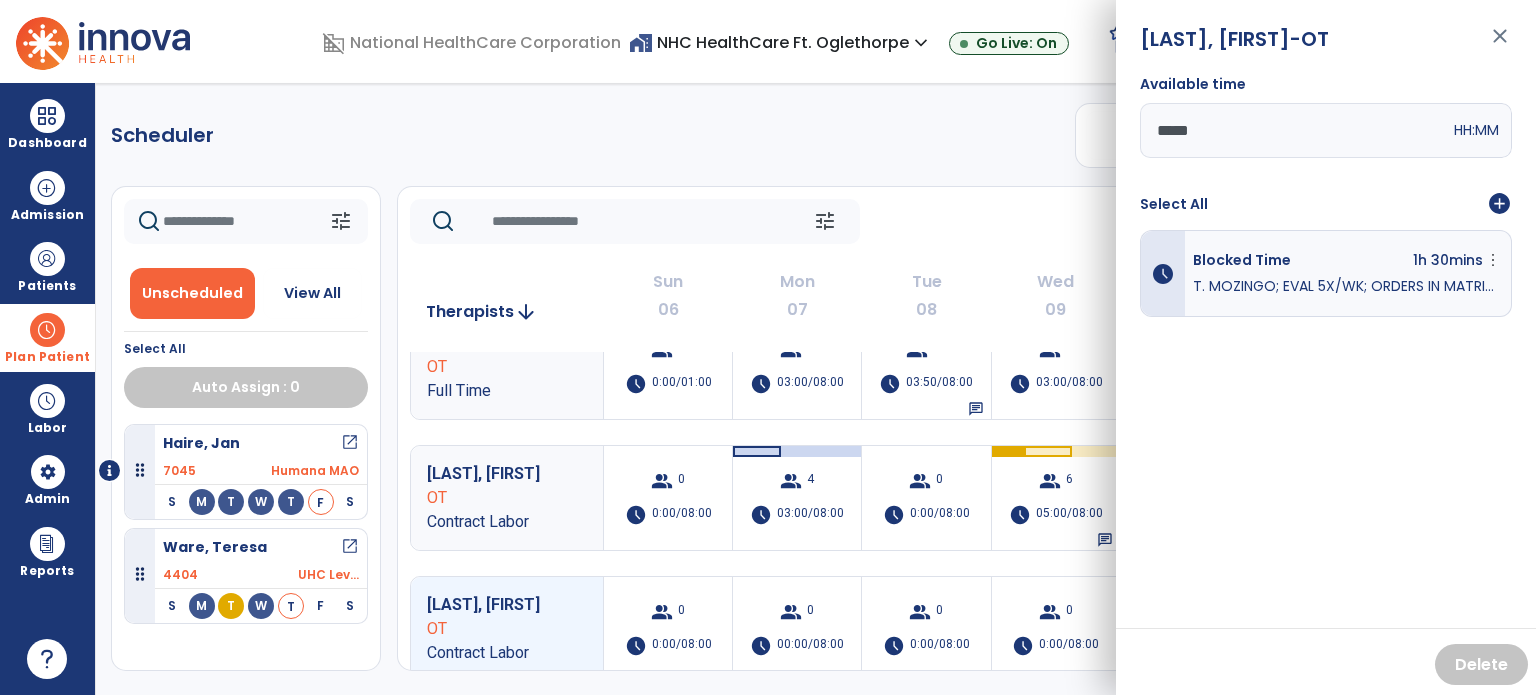 scroll, scrollTop: 0, scrollLeft: 0, axis: both 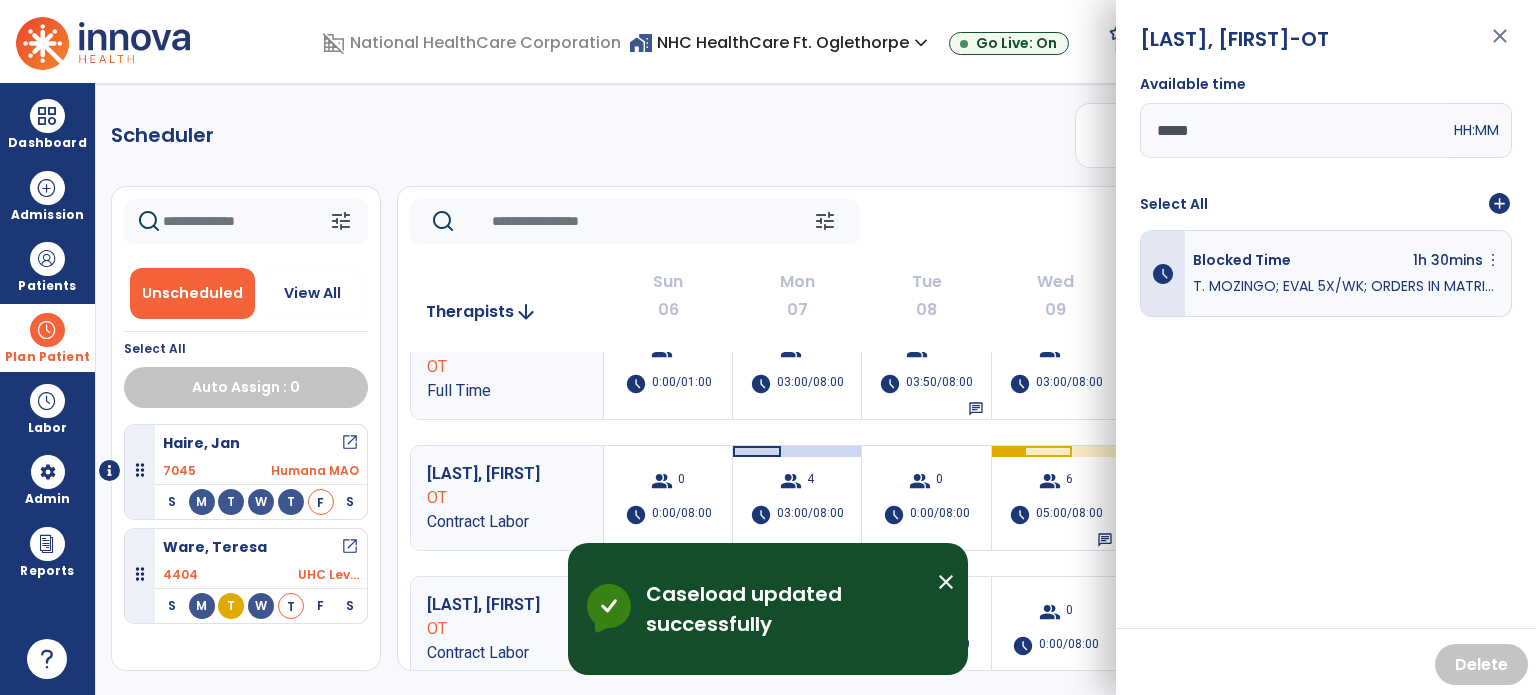 click on "add_circle" at bounding box center (1499, 204) 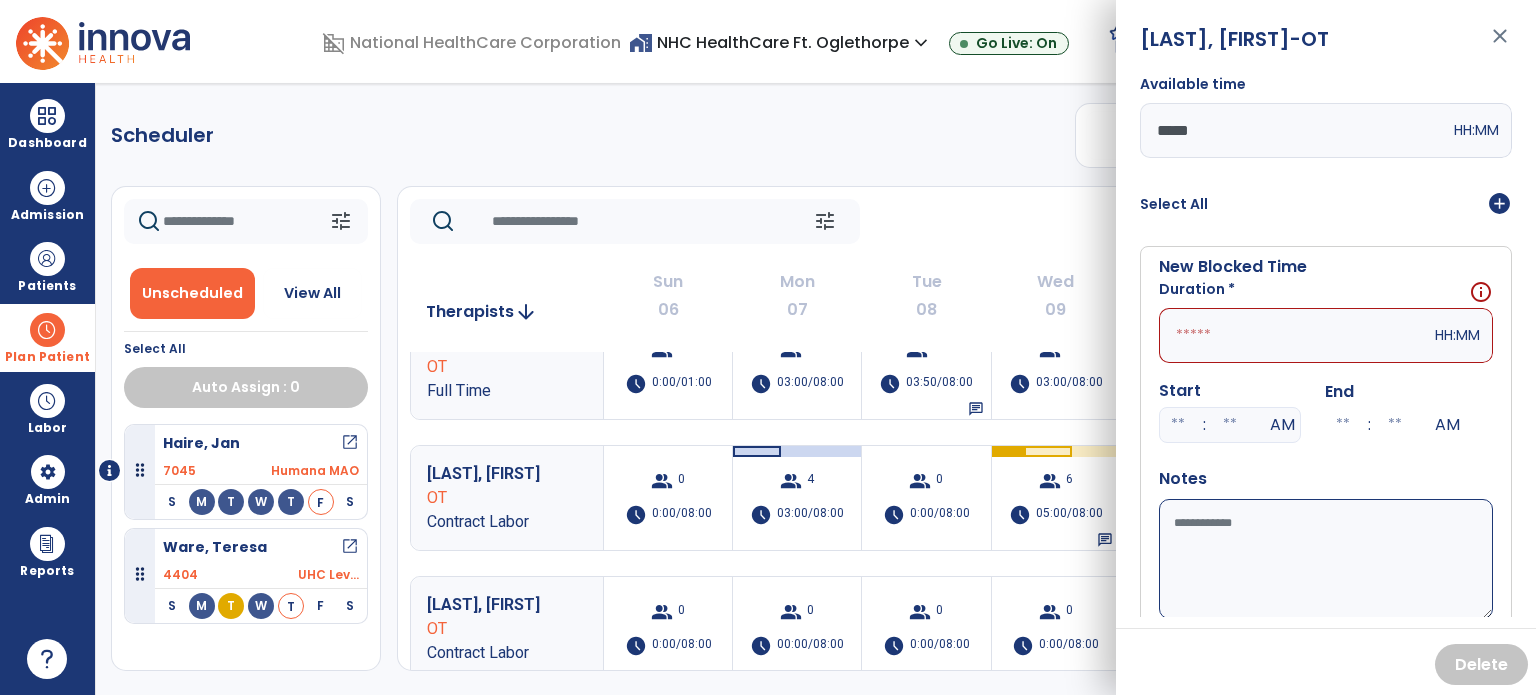 click at bounding box center (1295, 335) 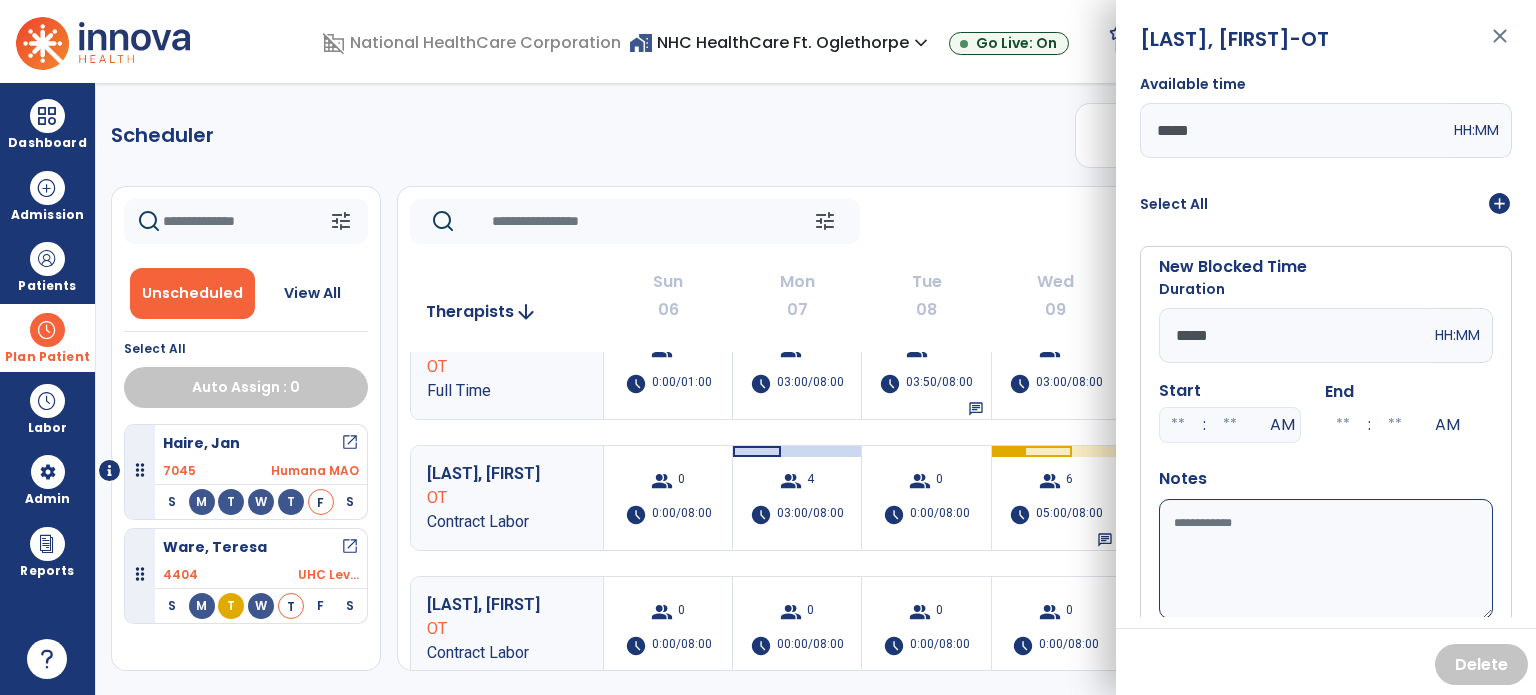 type on "*****" 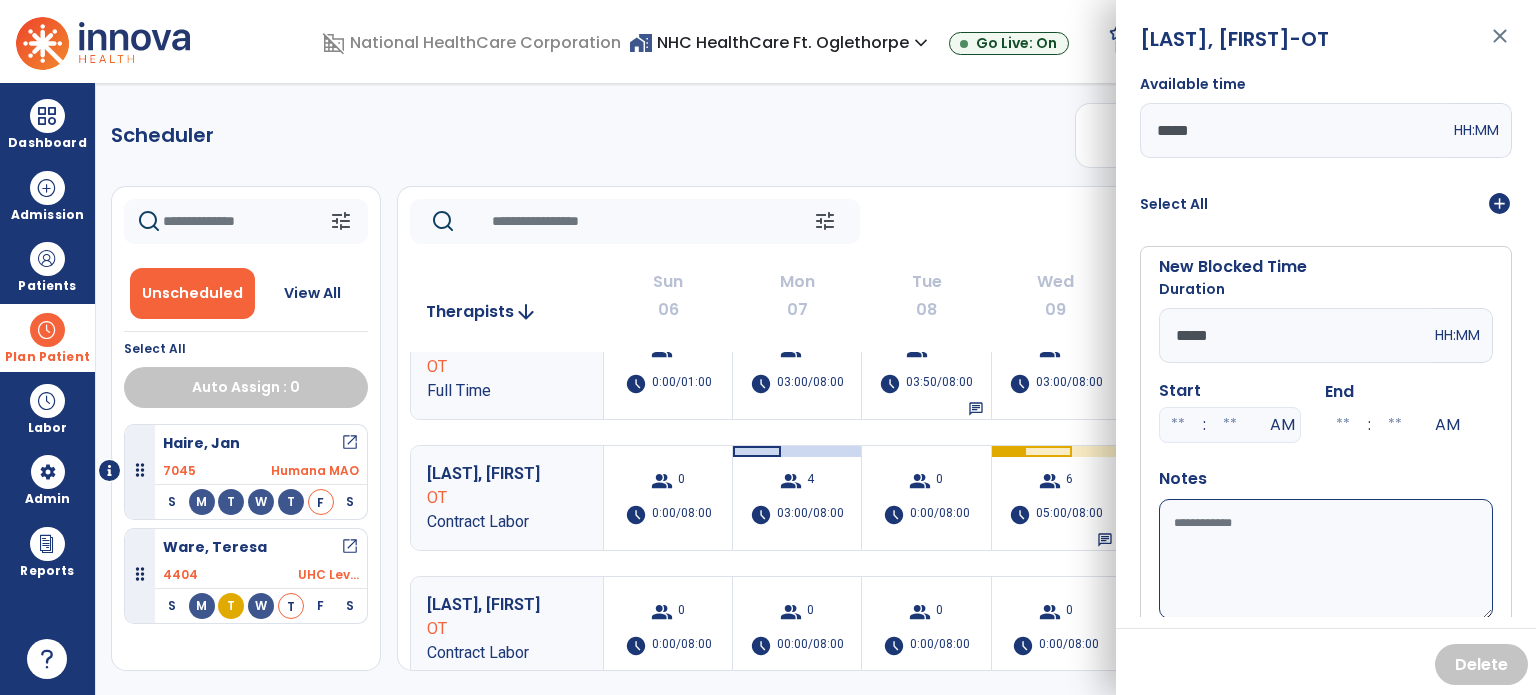 click on "Available time" at bounding box center [1326, 559] 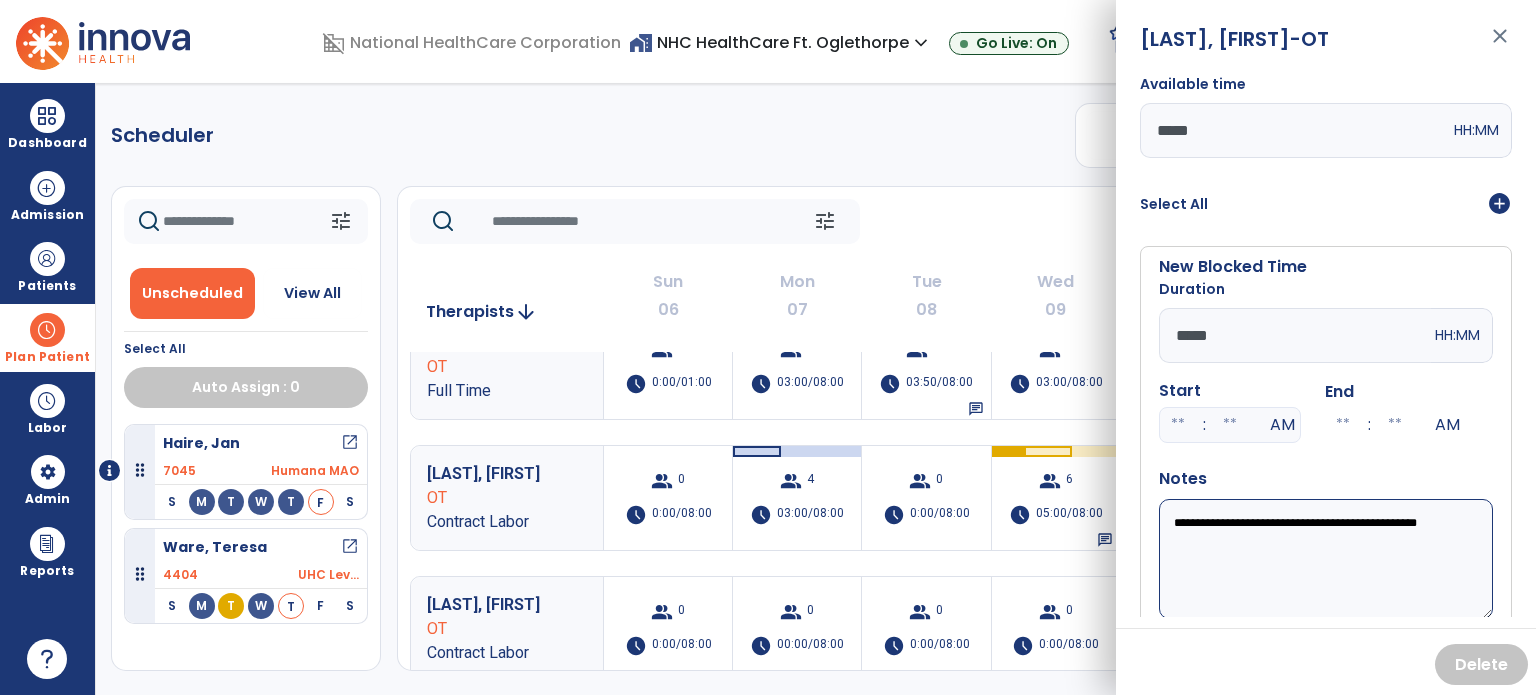 scroll, scrollTop: 150, scrollLeft: 0, axis: vertical 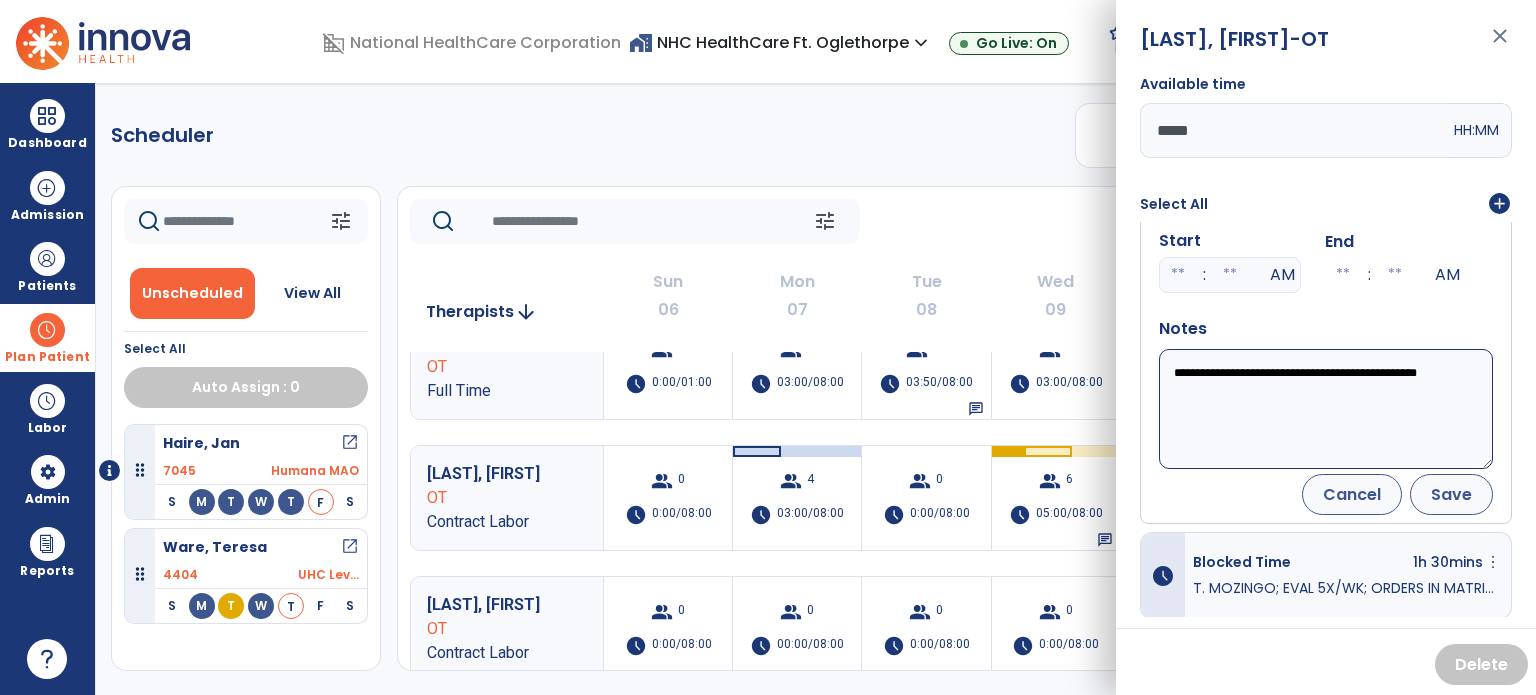 type on "**********" 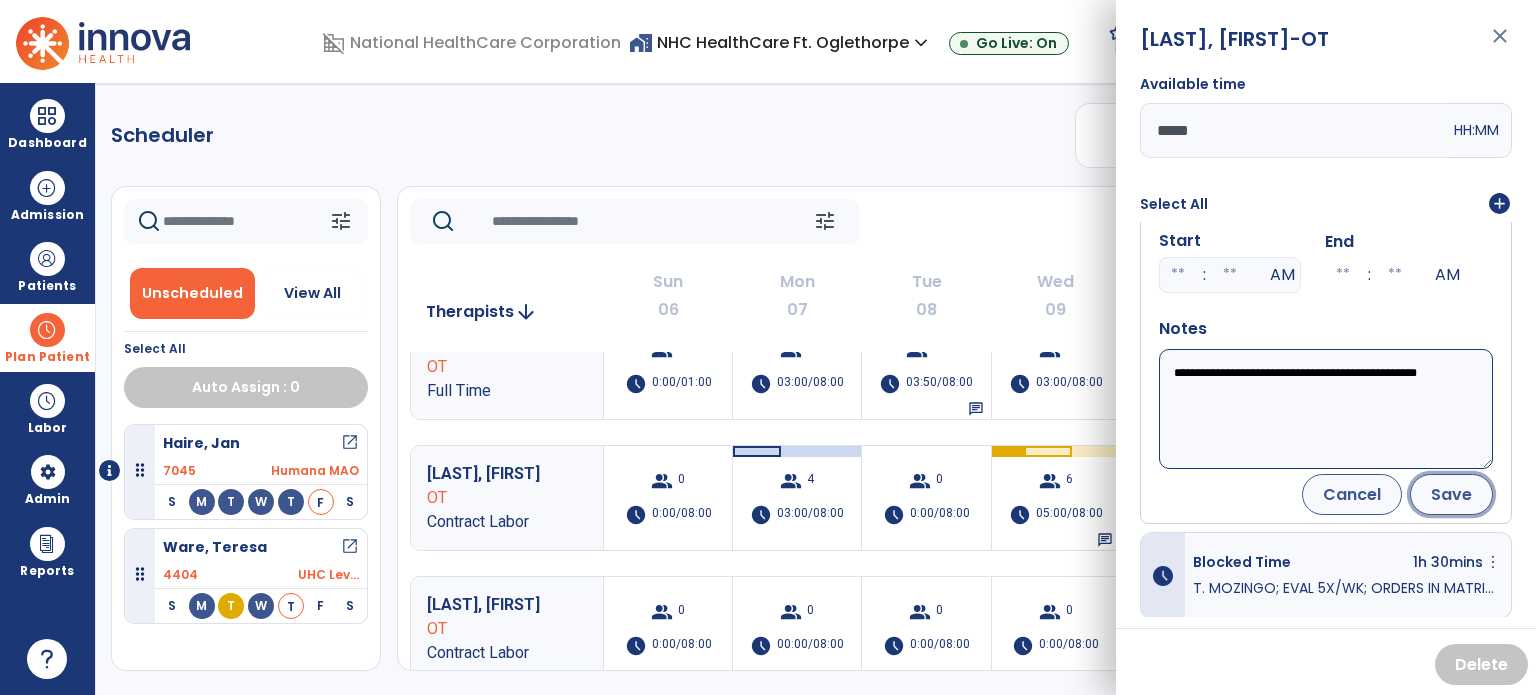 click on "Save" at bounding box center [1451, 494] 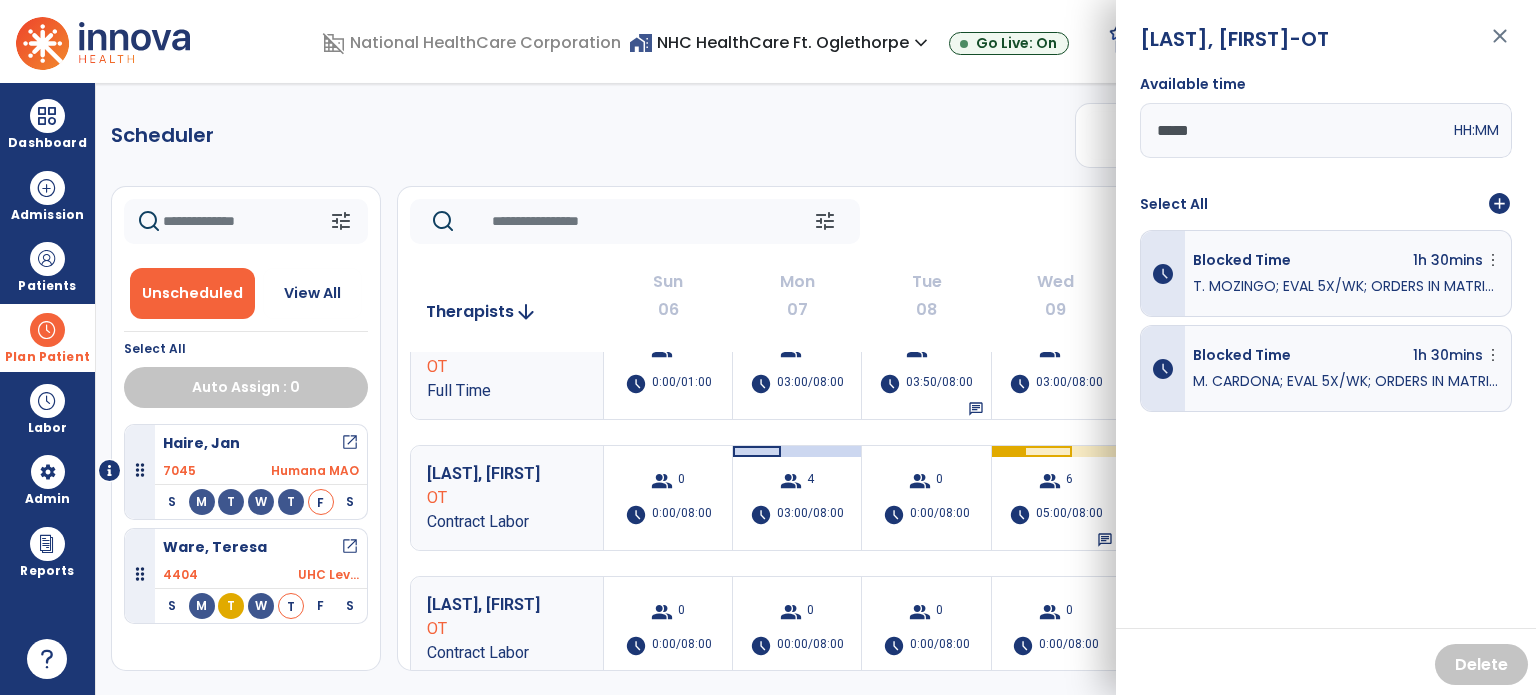 scroll, scrollTop: 0, scrollLeft: 0, axis: both 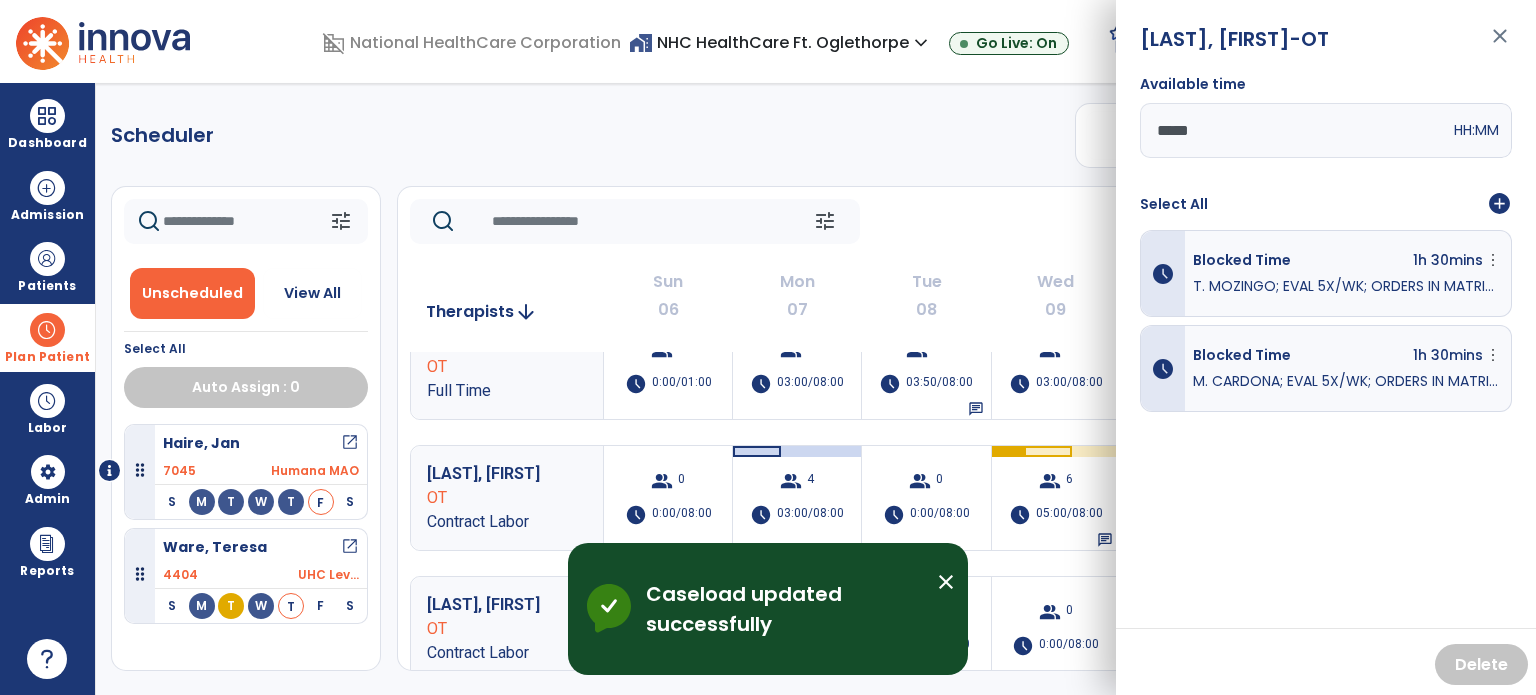 click on "tune   Today  chevron_left Jul 6, 2025 - Jul 12, 2025  *********  calendar_today  chevron_right" 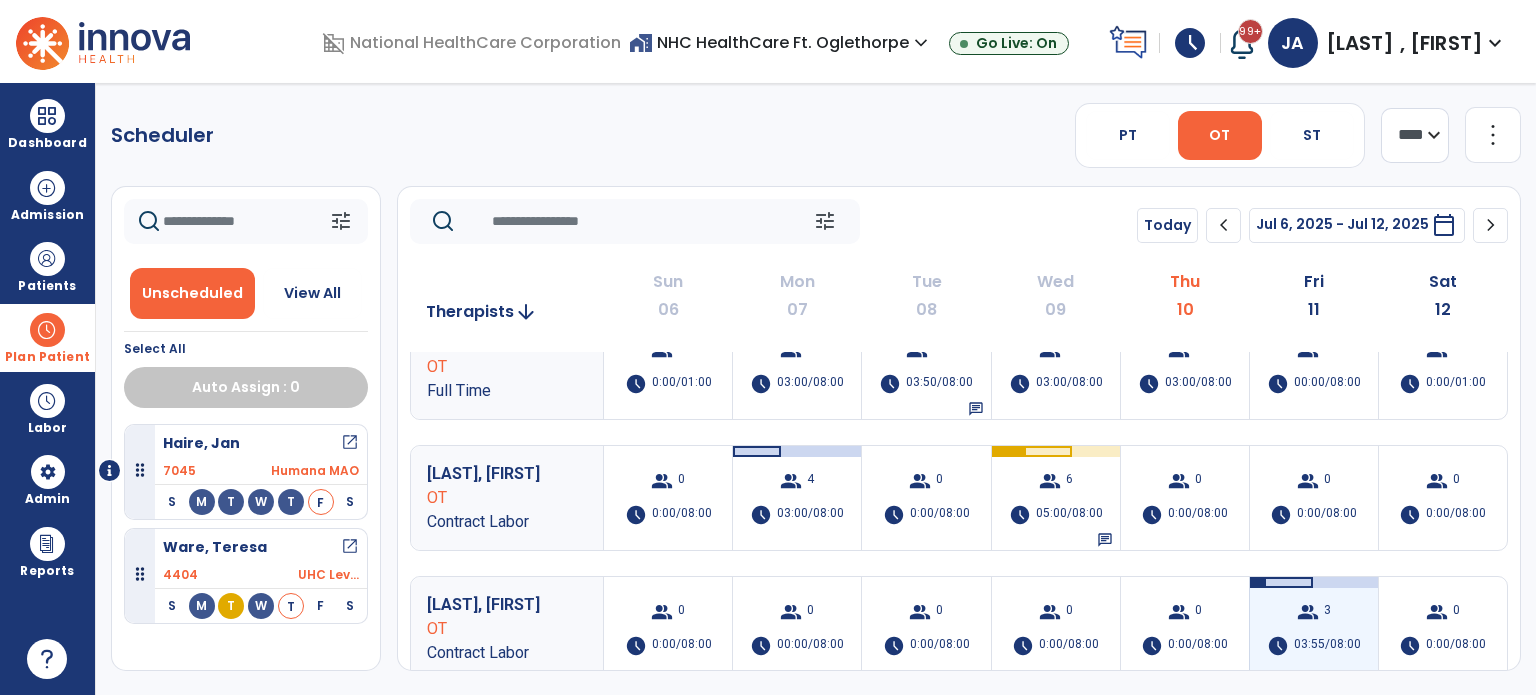 click on "03:55/08:00" at bounding box center [1327, 646] 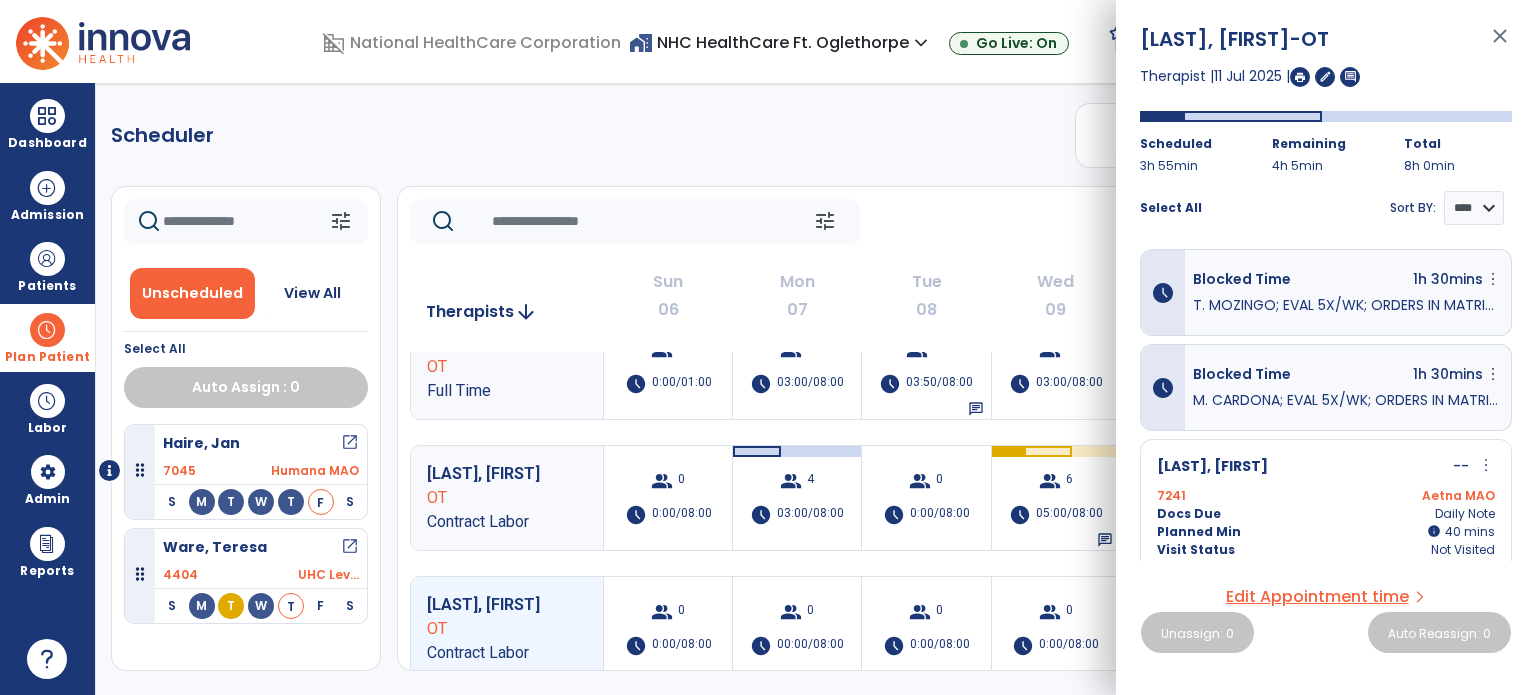 click on "more_vert" at bounding box center (1486, 465) 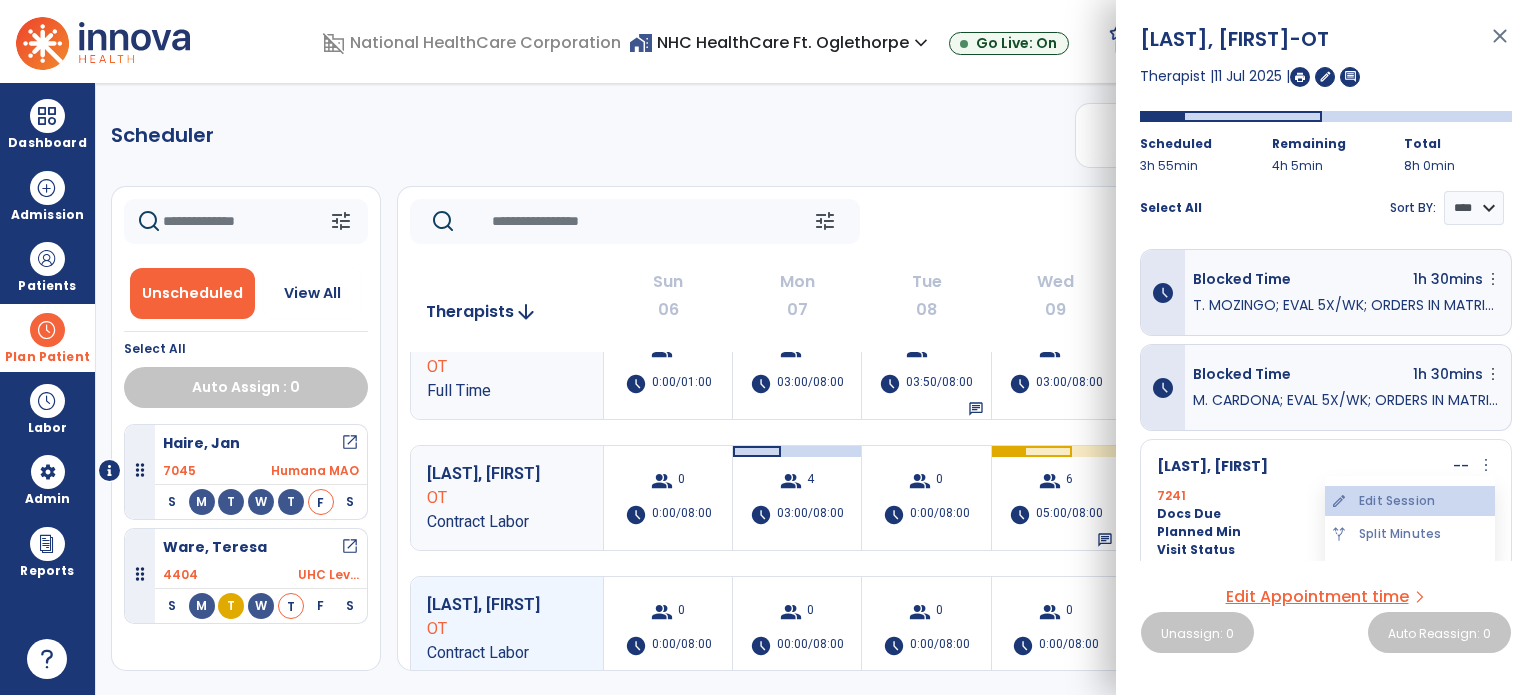 click on "edit   Edit Session" at bounding box center [1410, 501] 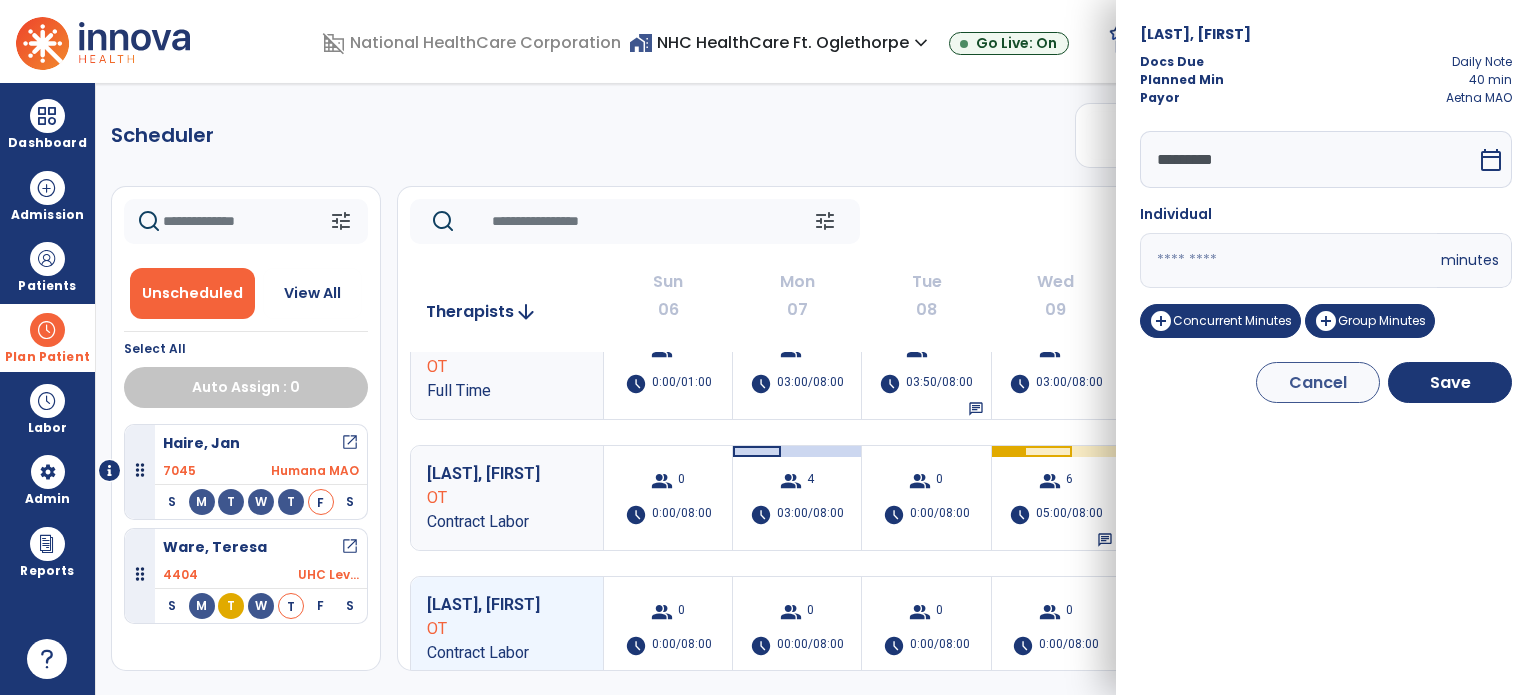 click on "**" at bounding box center (1288, 260) 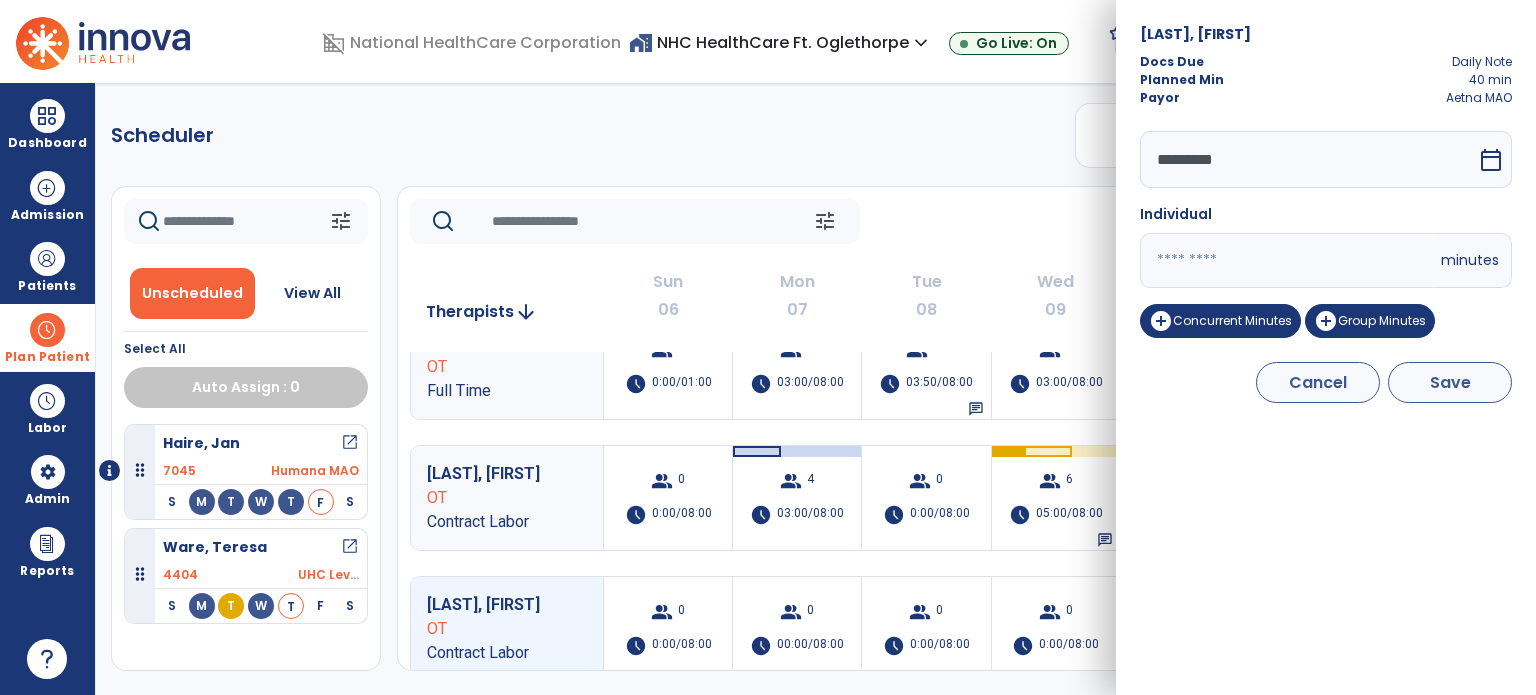 type on "*" 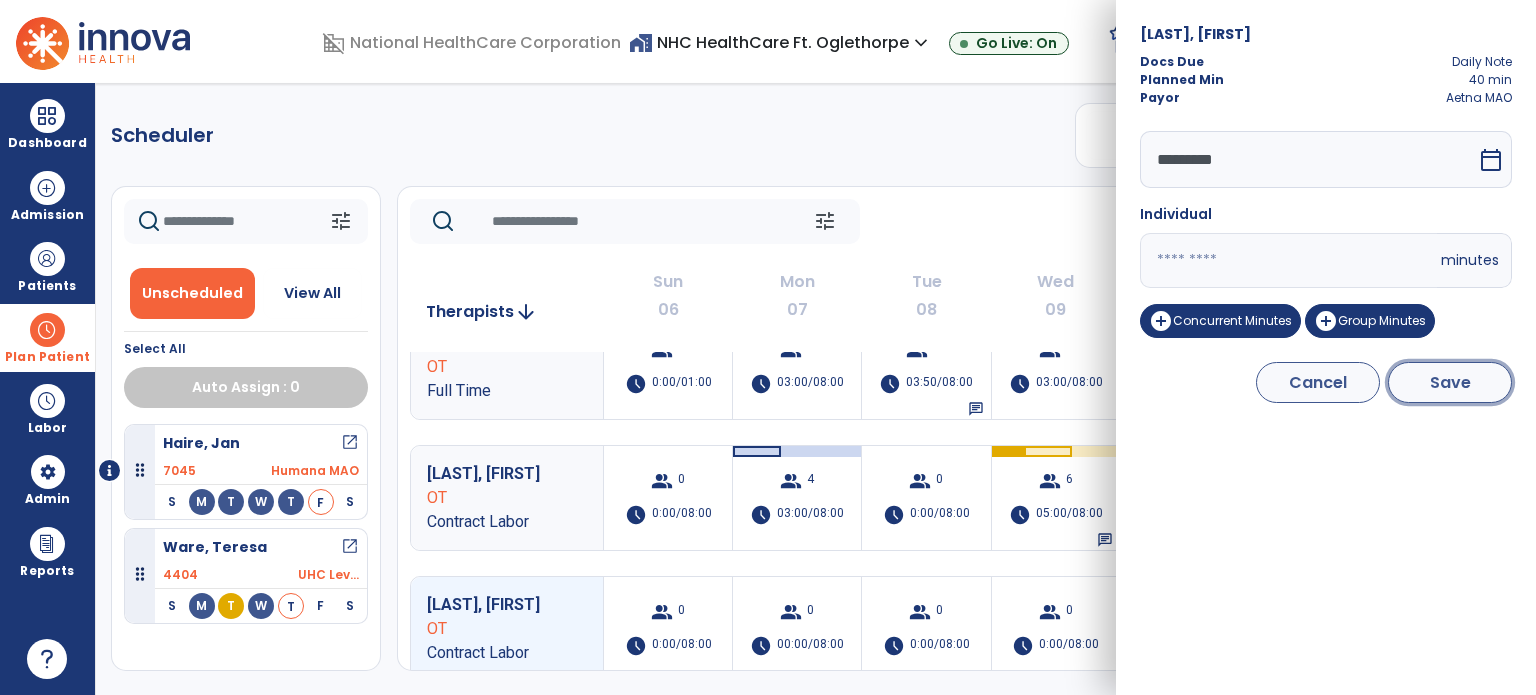 click on "Save" at bounding box center (1450, 382) 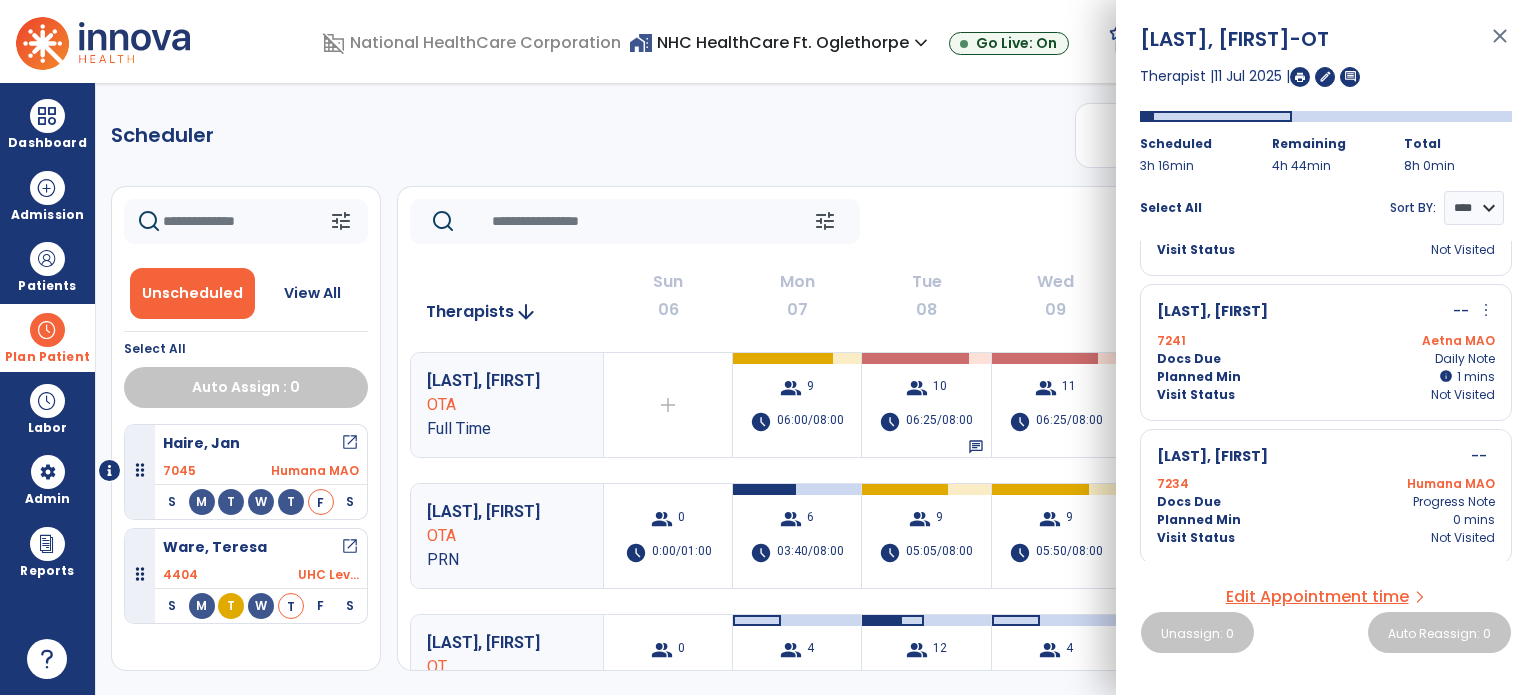scroll, scrollTop: 0, scrollLeft: 0, axis: both 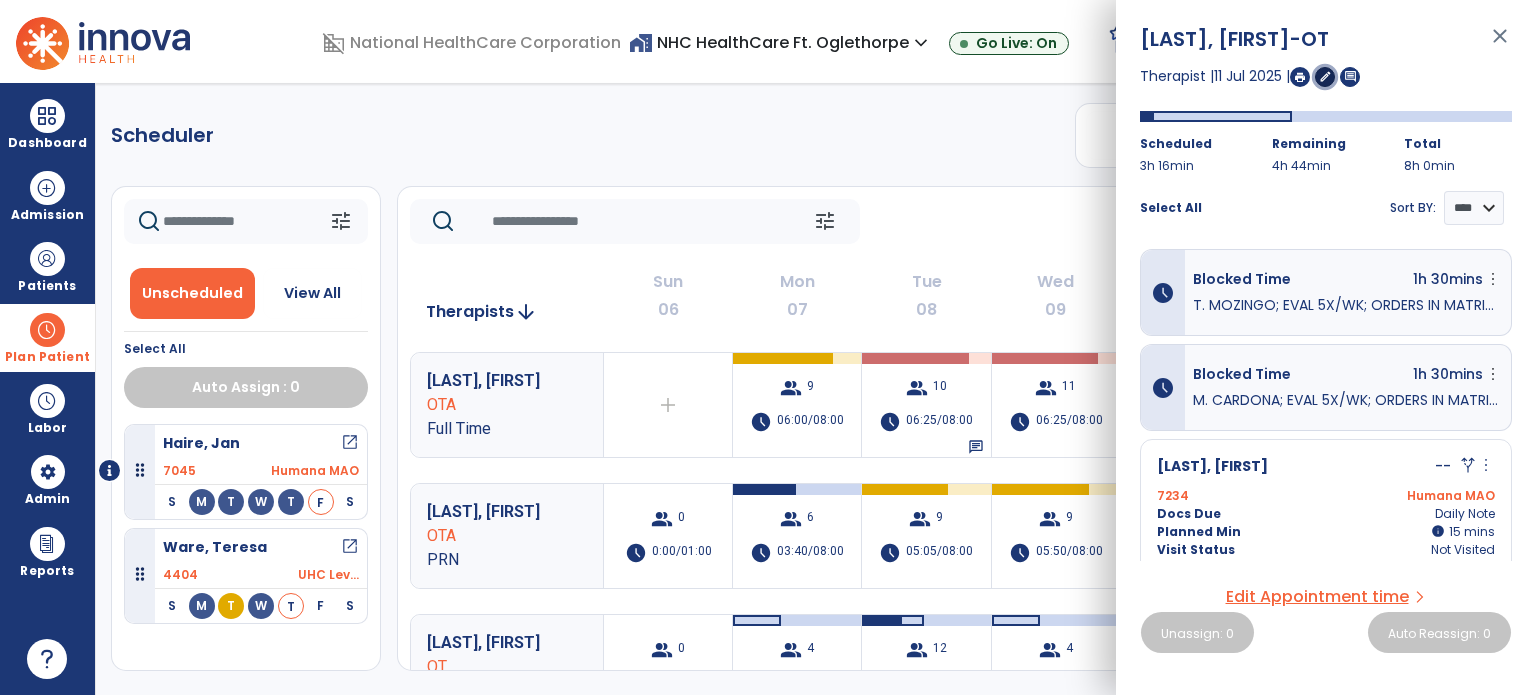 click on "edit" at bounding box center (1325, 76) 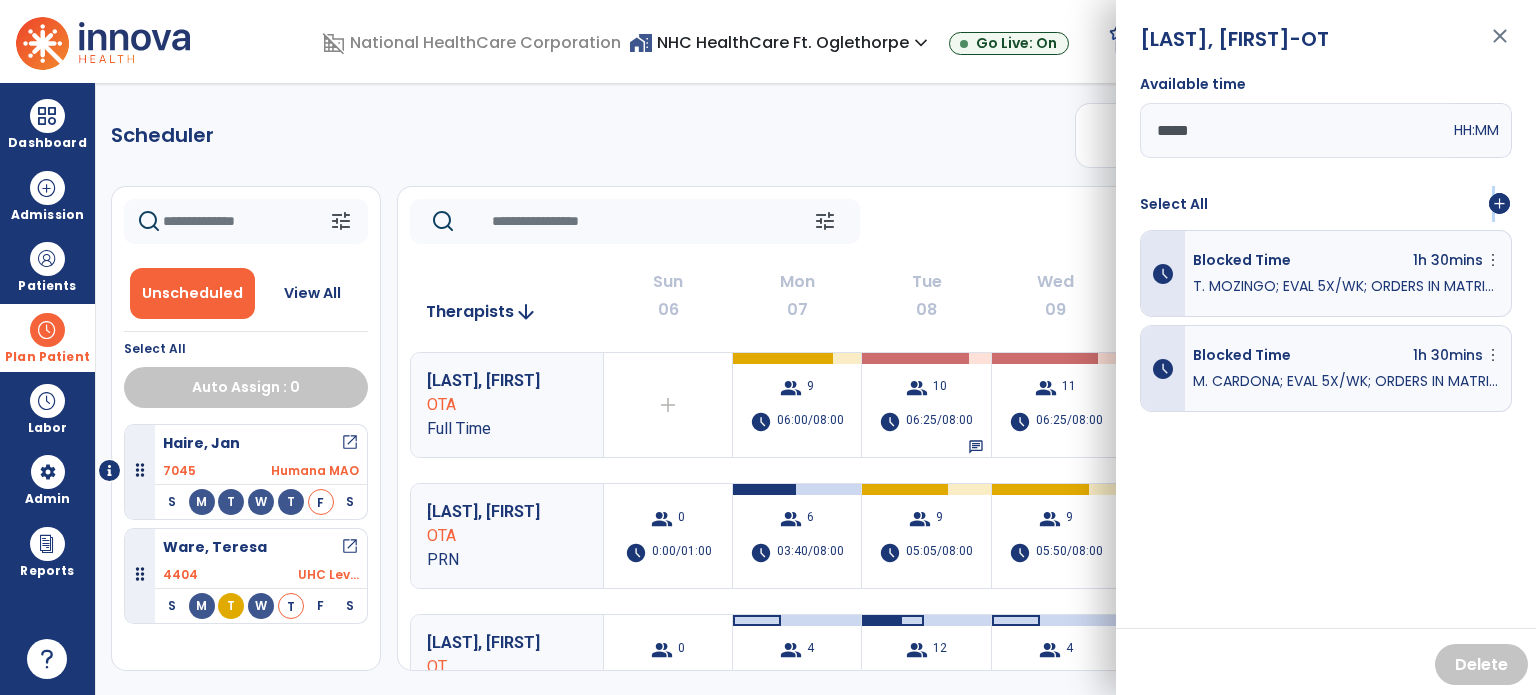 click on "add_circle" at bounding box center (1499, 204) 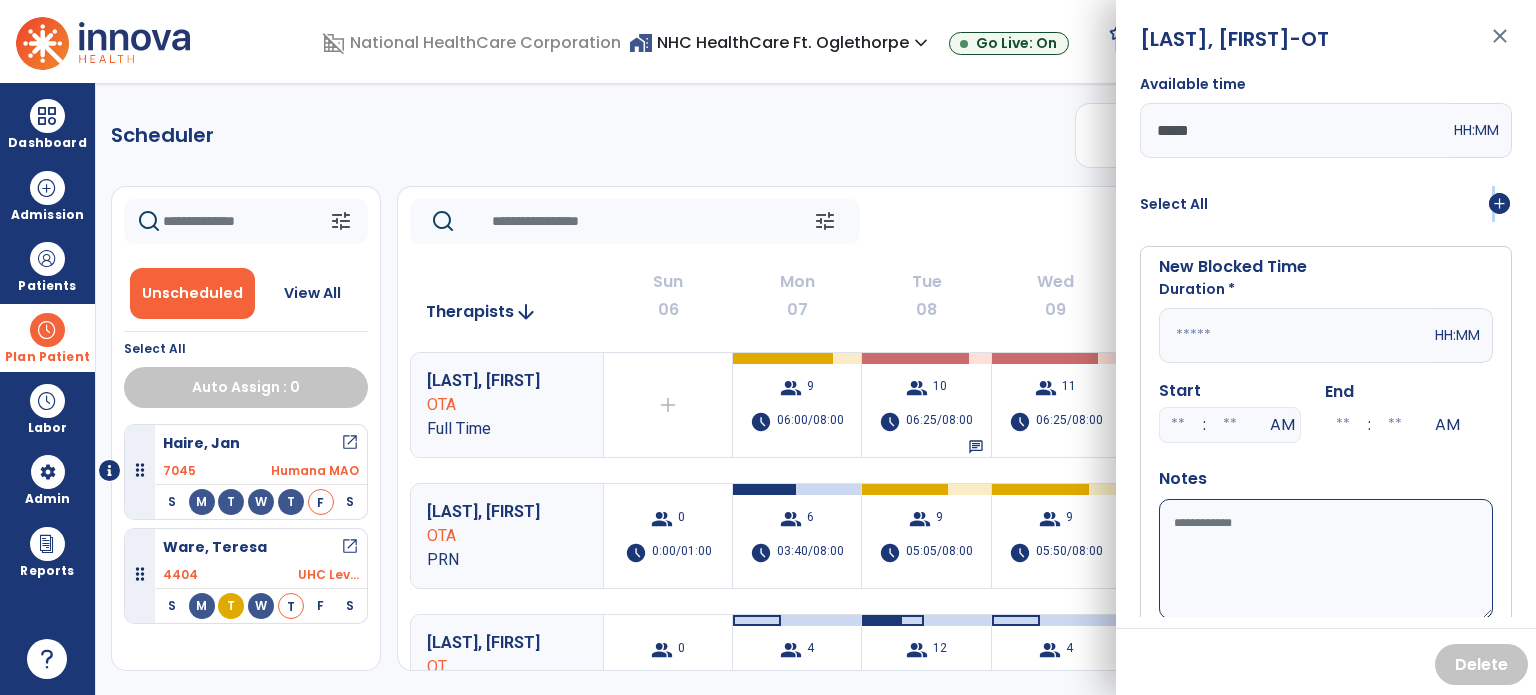 drag, startPoint x: 1286, startPoint y: 332, endPoint x: 1281, endPoint y: 323, distance: 10.29563 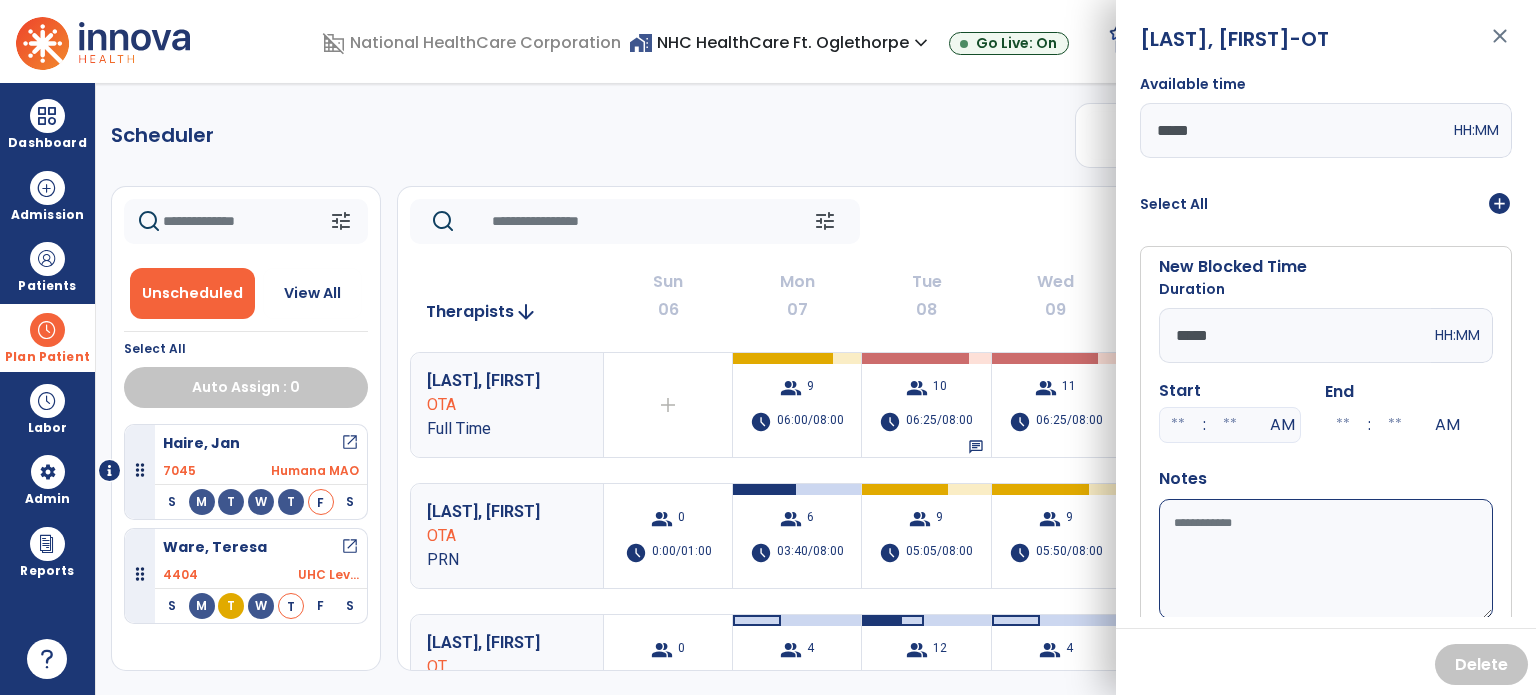 type on "*****" 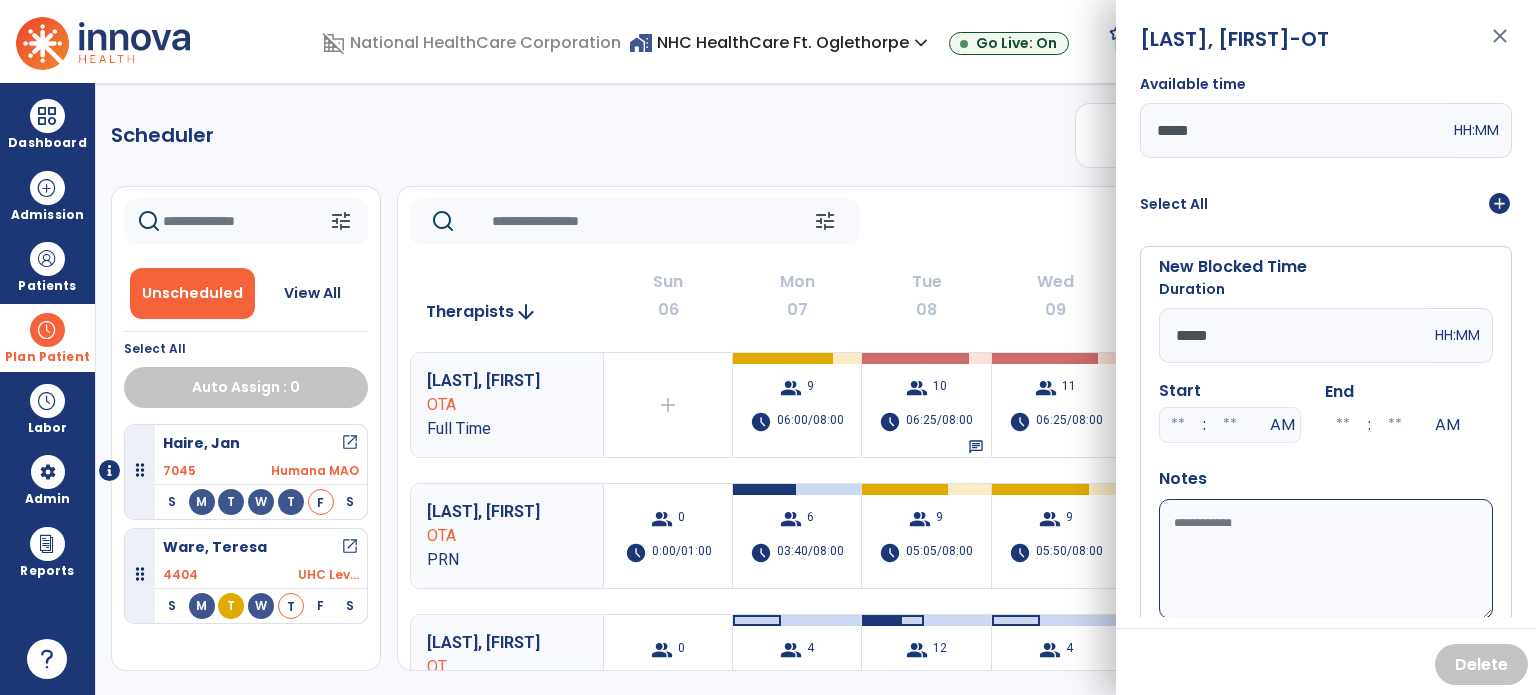 click on "Available time" at bounding box center (1326, 559) 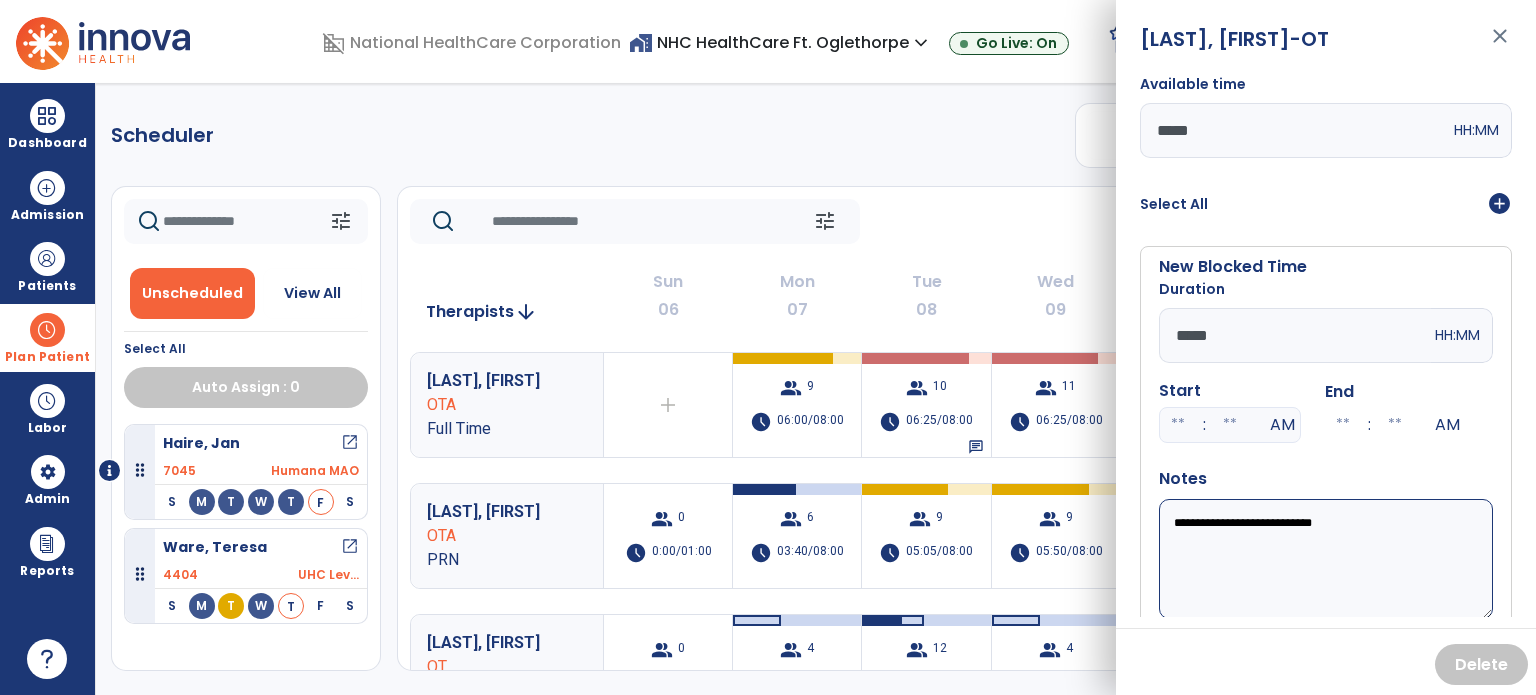scroll, scrollTop: 244, scrollLeft: 0, axis: vertical 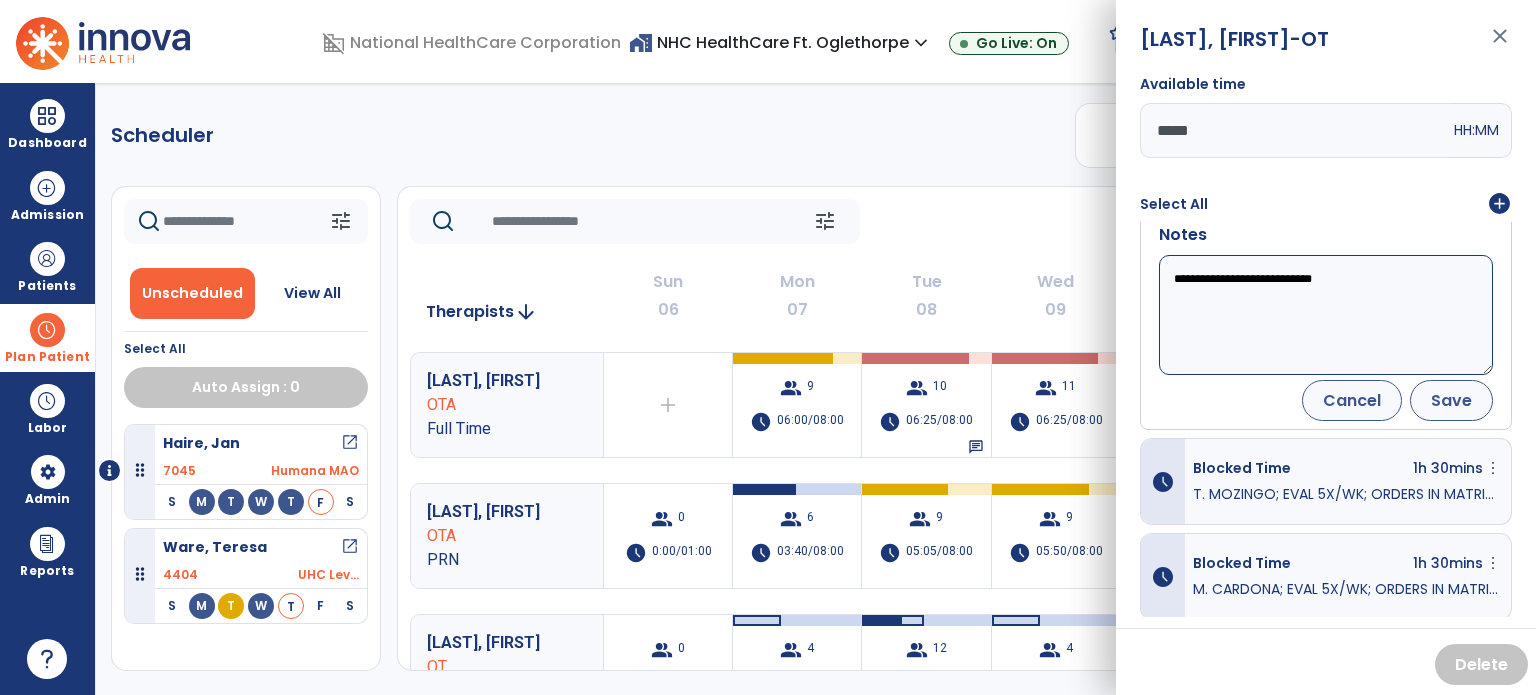 type on "**********" 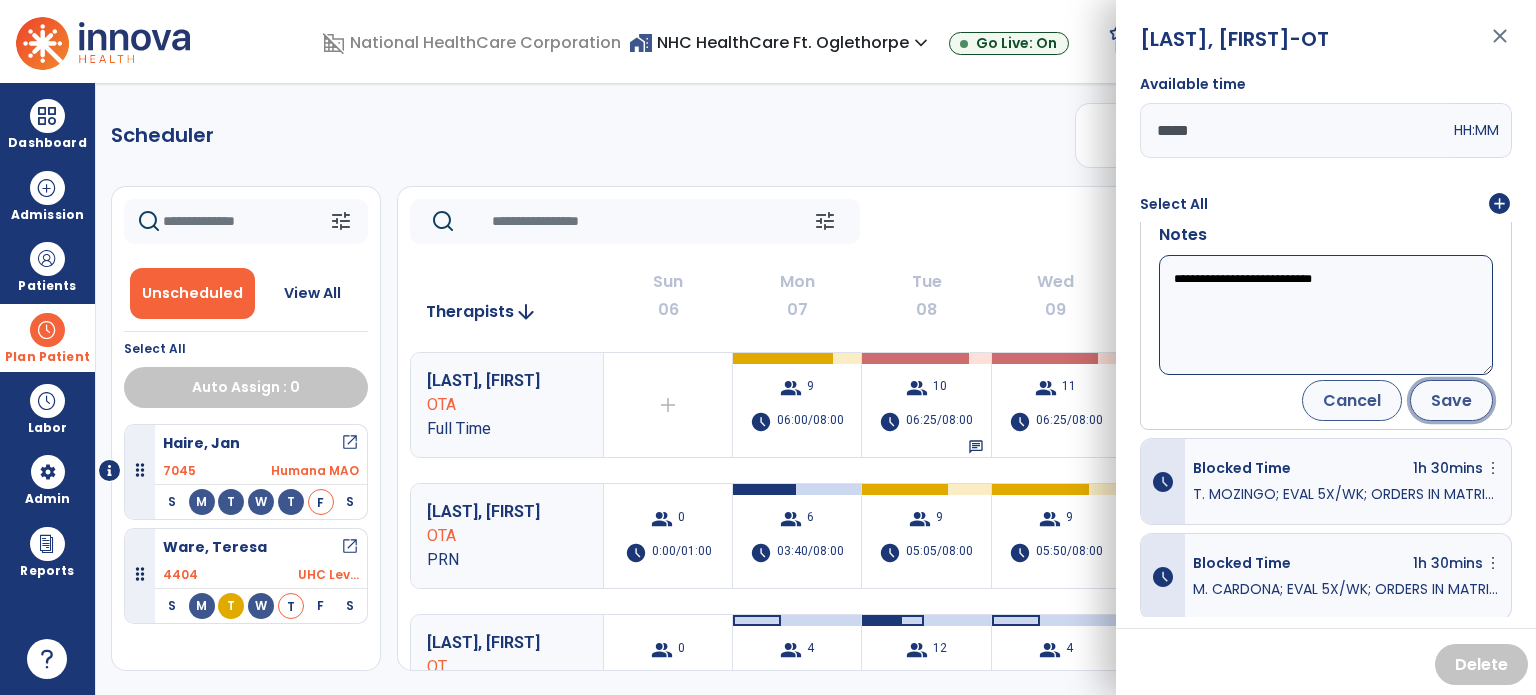 click on "Save" at bounding box center (1451, 400) 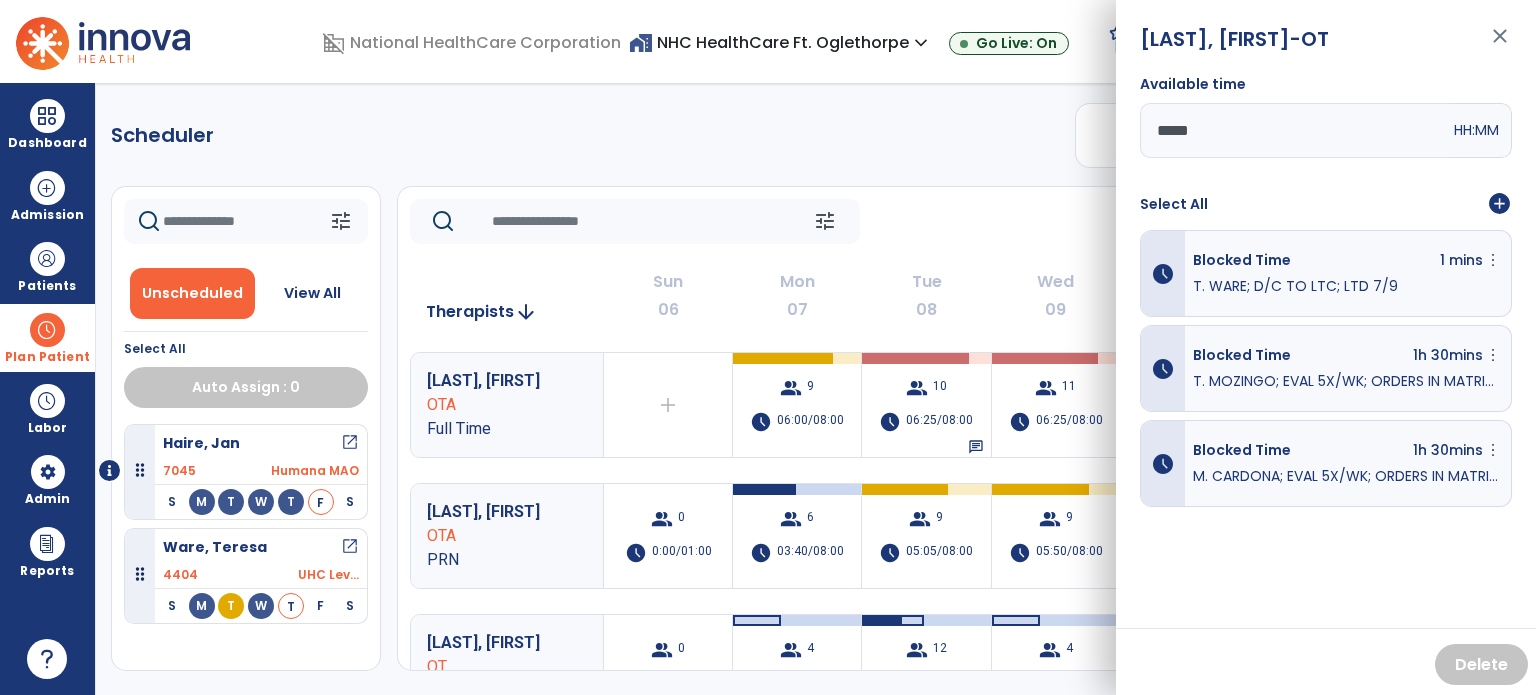 scroll, scrollTop: 0, scrollLeft: 0, axis: both 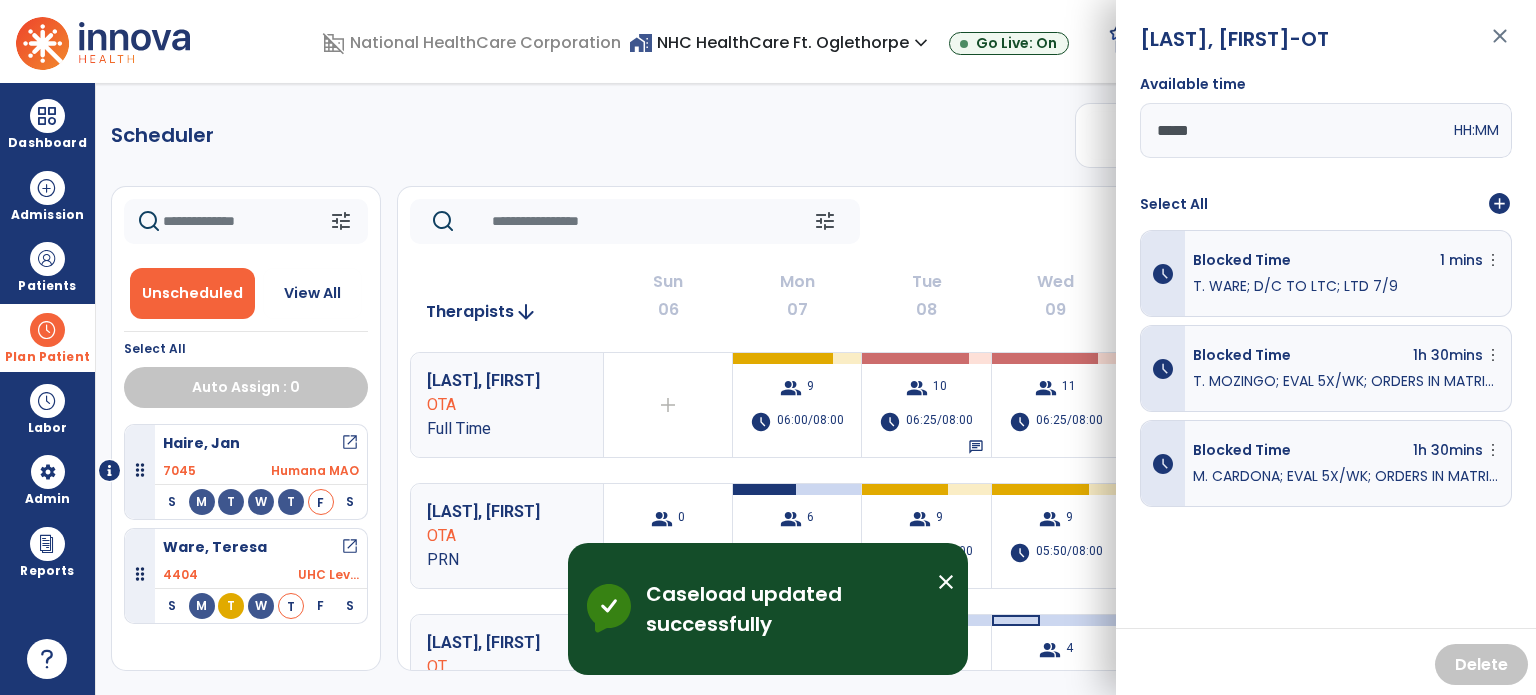 click on "tune   Today  chevron_left Jul 6, 2025 - Jul 12, 2025  *********  calendar_today  chevron_right" 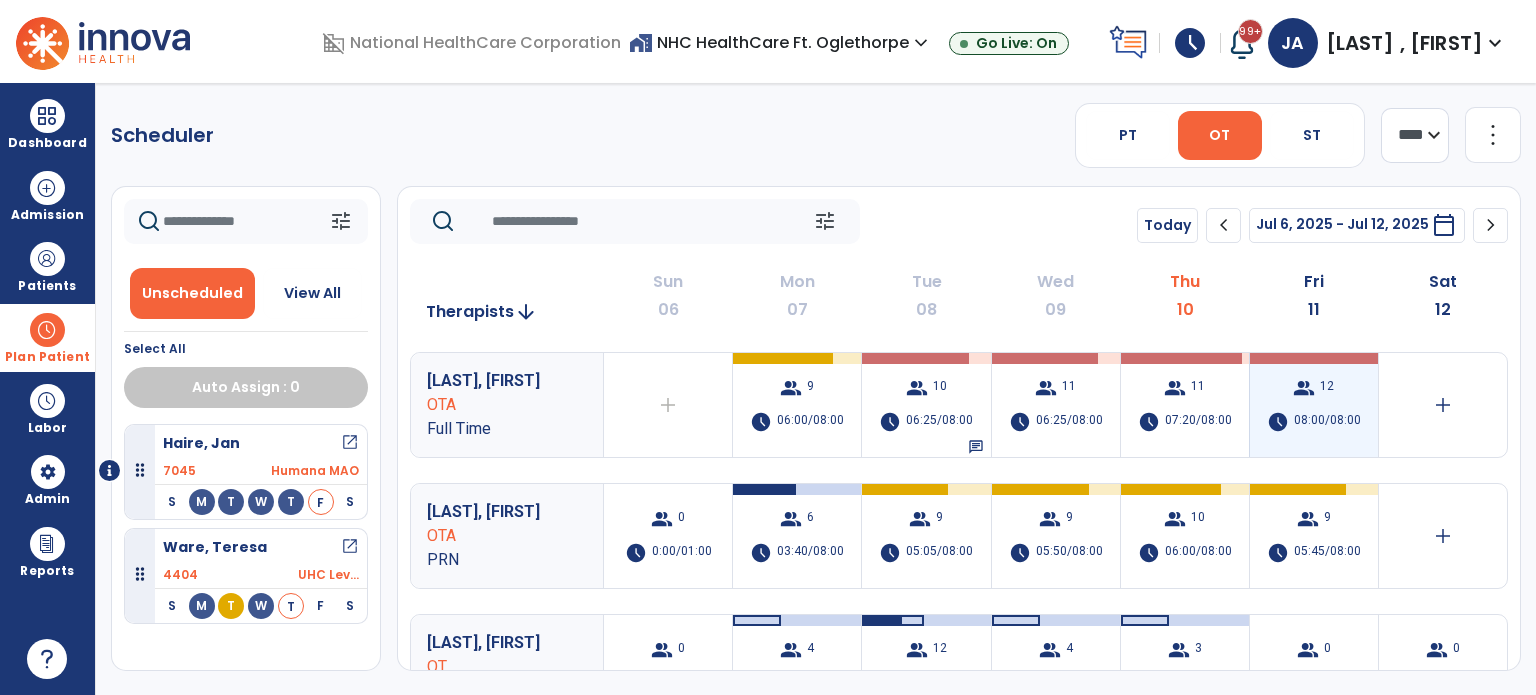 click on "08:00/08:00" at bounding box center [1327, 422] 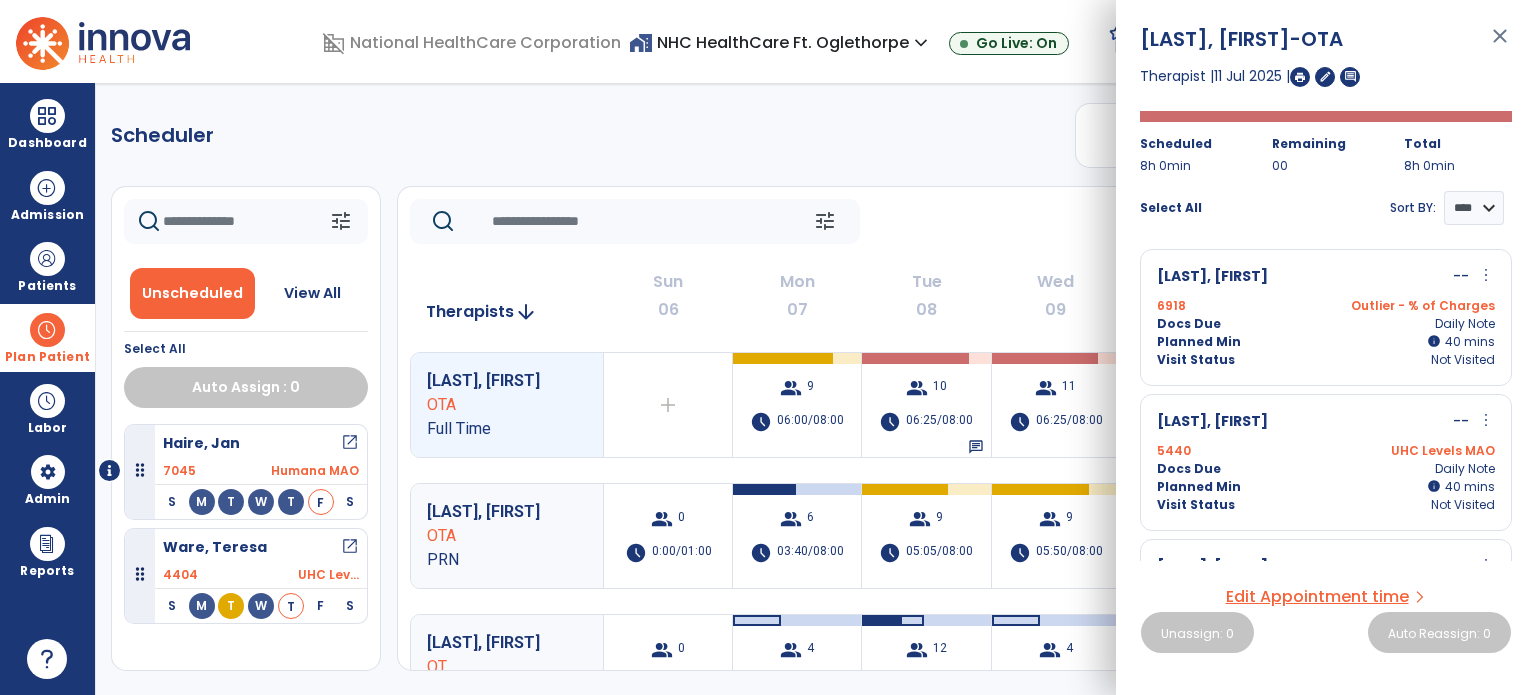 click on "[LAST], [FIRST] -- more_vert edit Edit Session alt_route Split Minutes" at bounding box center (1326, 277) 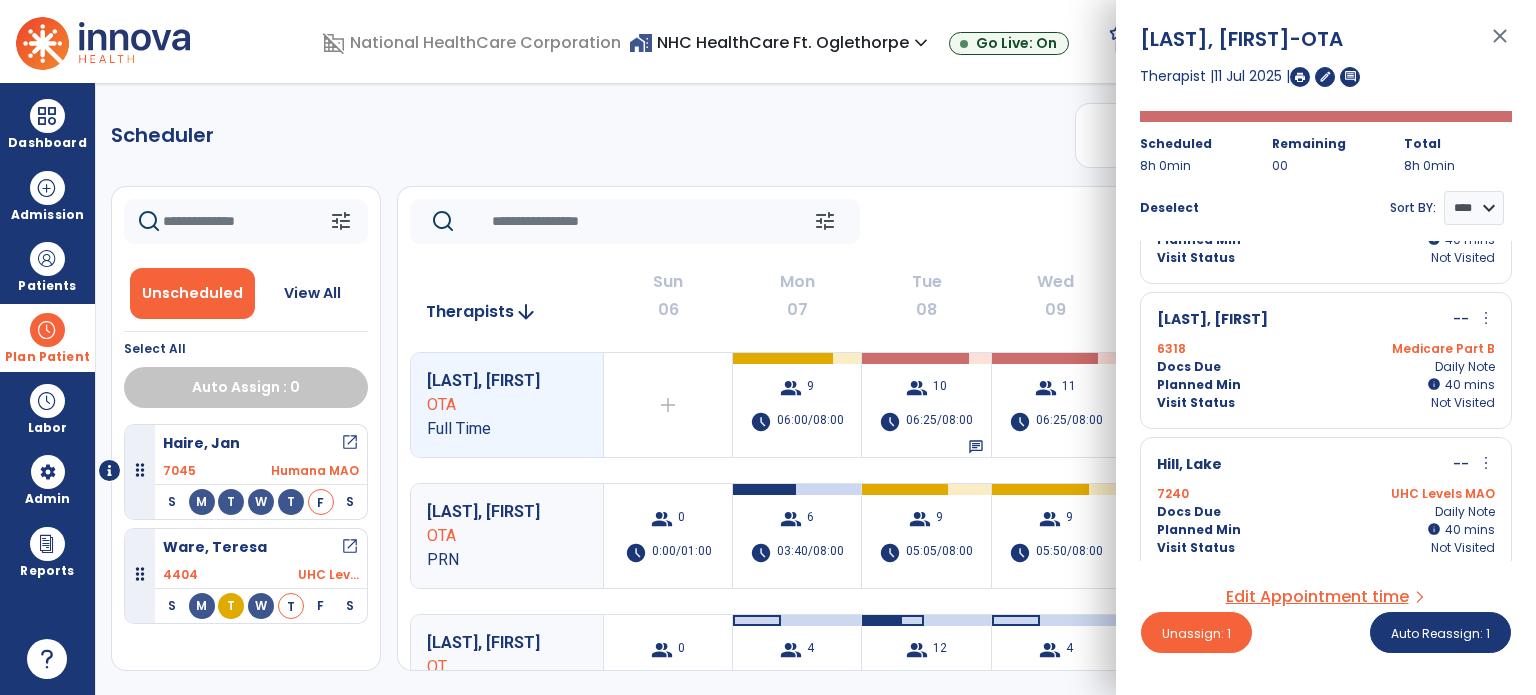 click on "Docs Due Daily Note" at bounding box center (1326, 367) 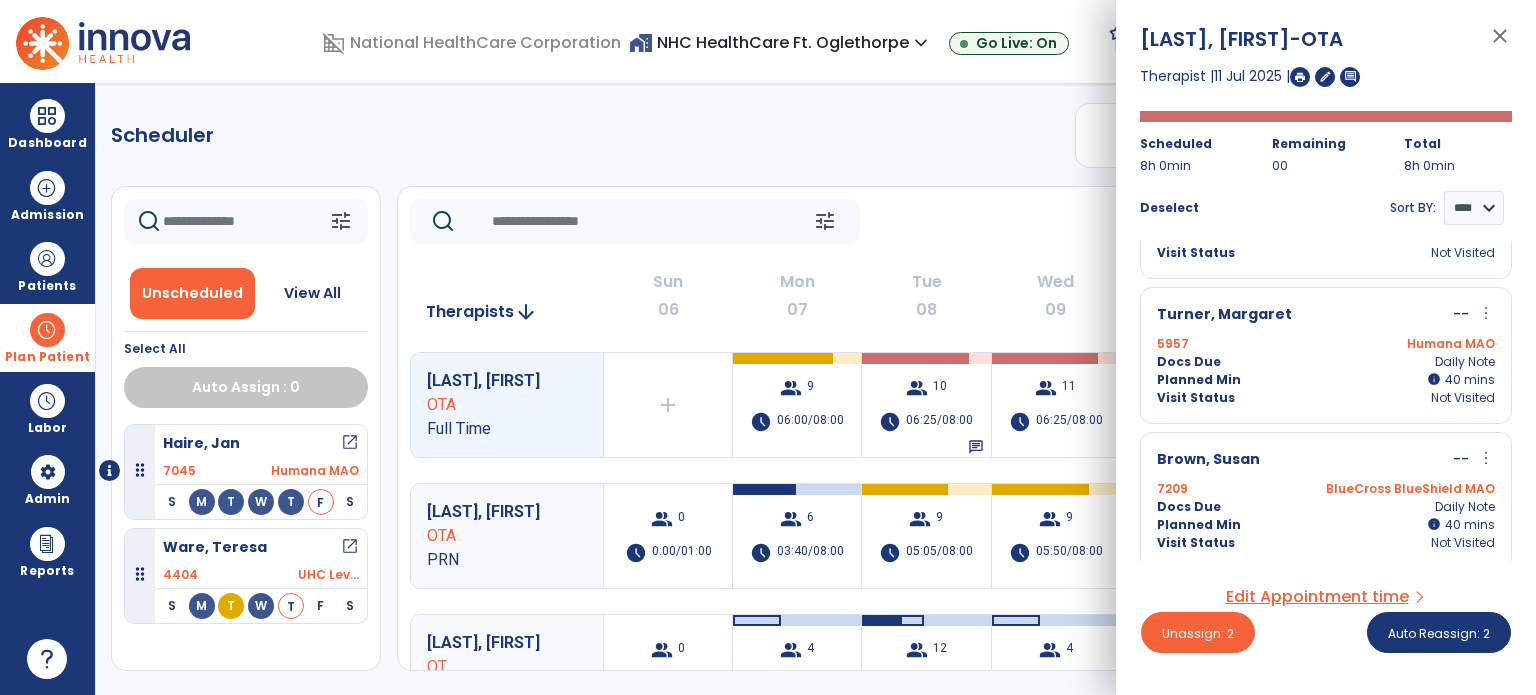 scroll, scrollTop: 1412, scrollLeft: 0, axis: vertical 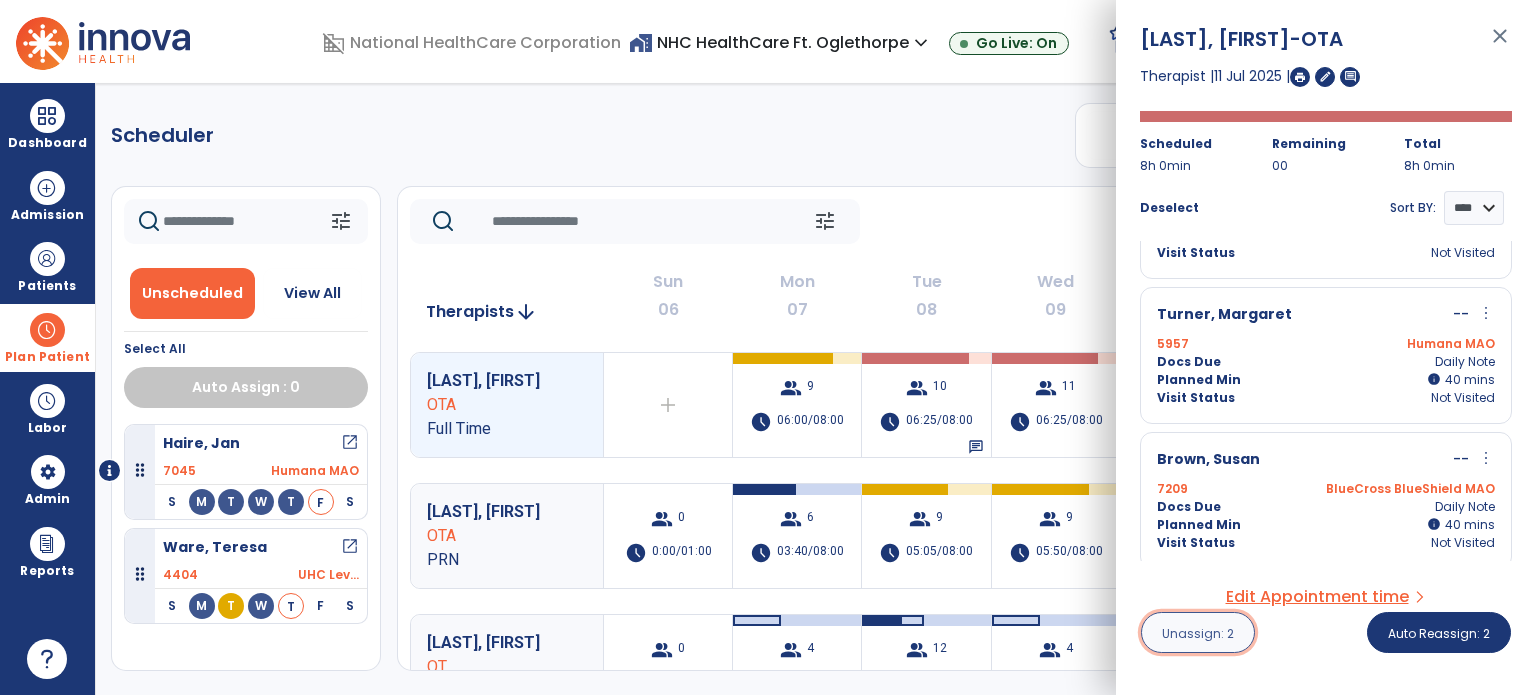 click on "Unassign: 2" at bounding box center (1198, 633) 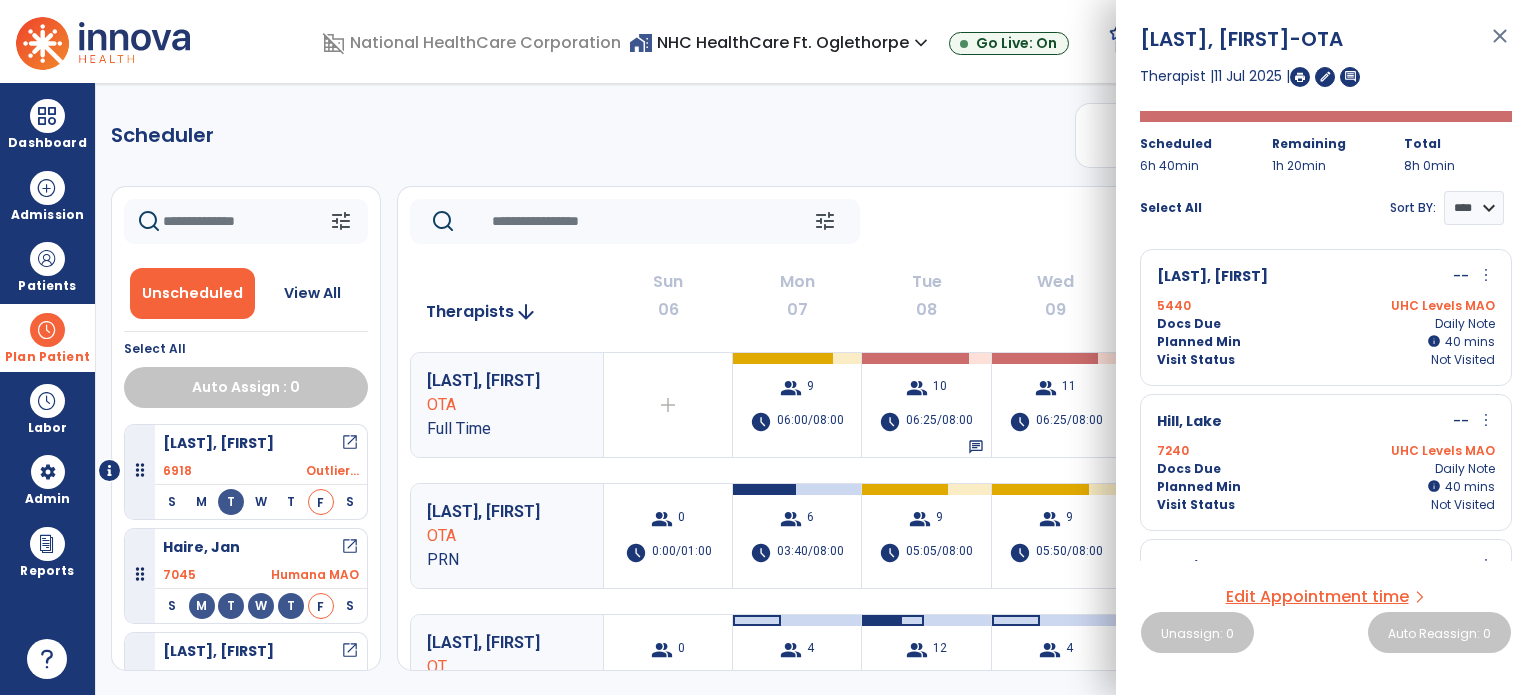click on "tune   Today  chevron_left Jul 6, 2025 - Jul 12, 2025  *********  calendar_today  chevron_right" 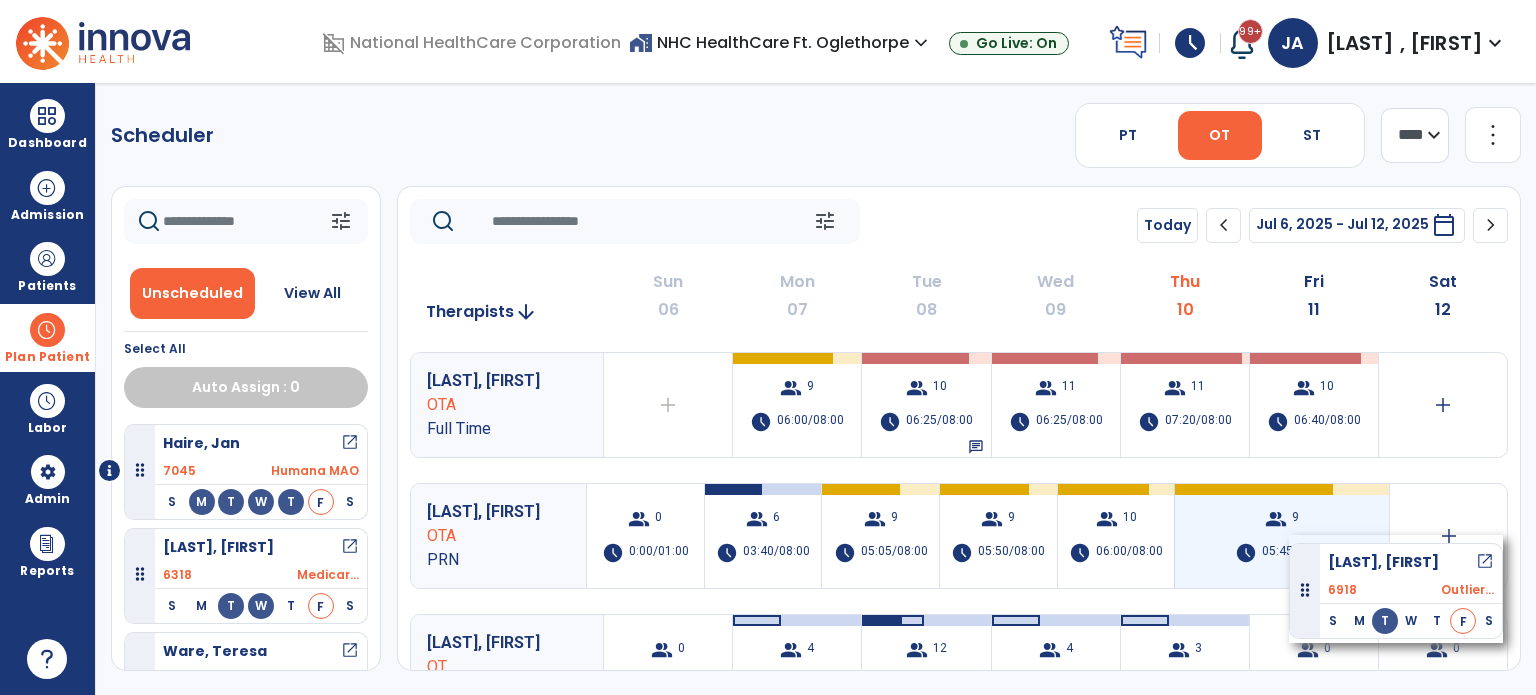 drag, startPoint x: 144, startPoint y: 456, endPoint x: 1289, endPoint y: 535, distance: 1147.722 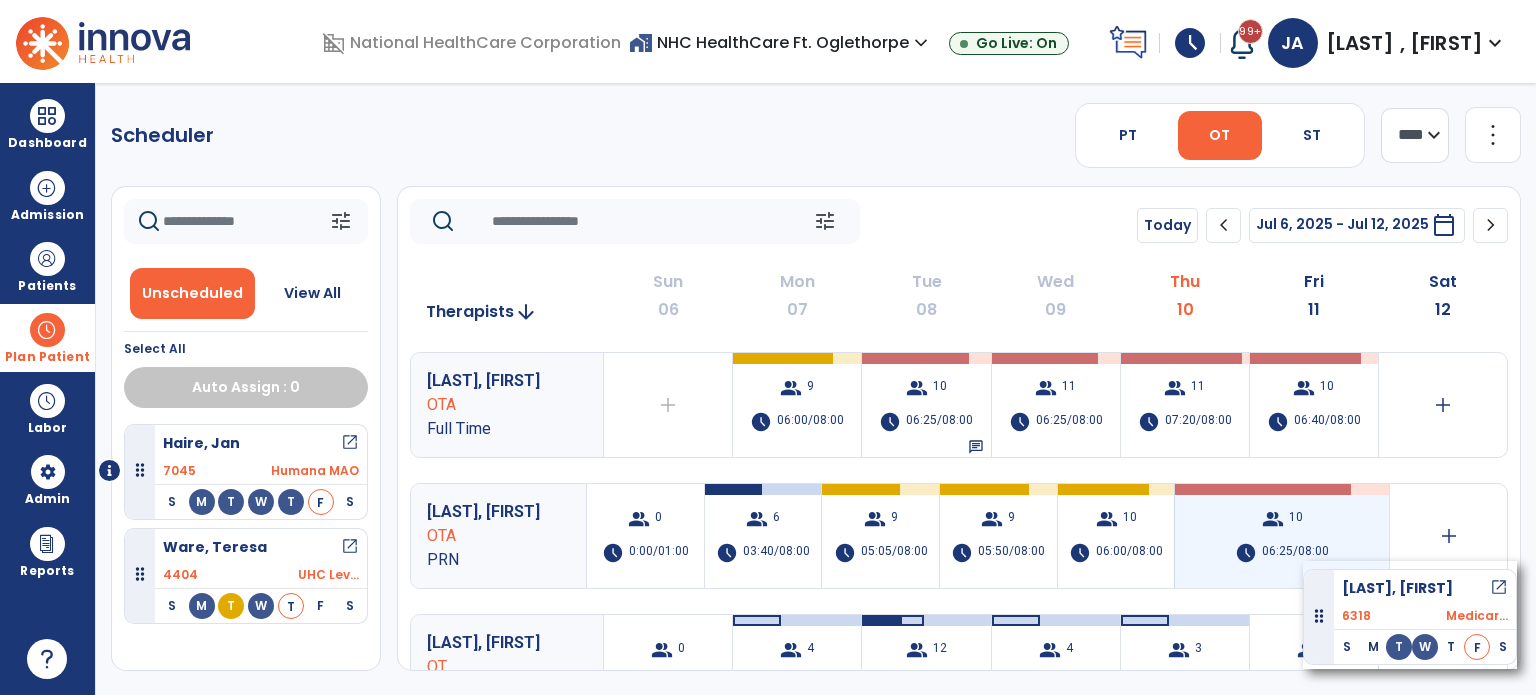 drag, startPoint x: 140, startPoint y: 569, endPoint x: 1303, endPoint y: 561, distance: 1163.0275 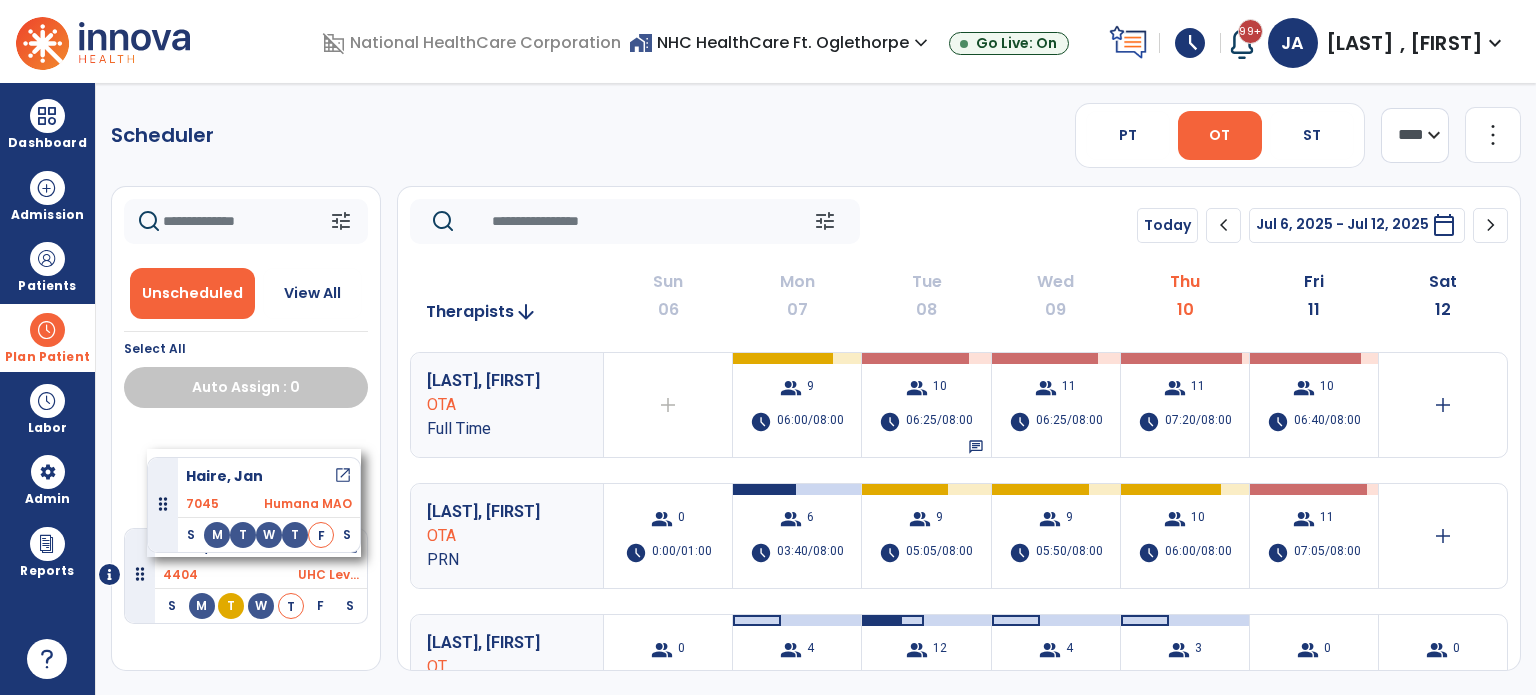drag, startPoint x: 144, startPoint y: 483, endPoint x: 147, endPoint y: 449, distance: 34.132095 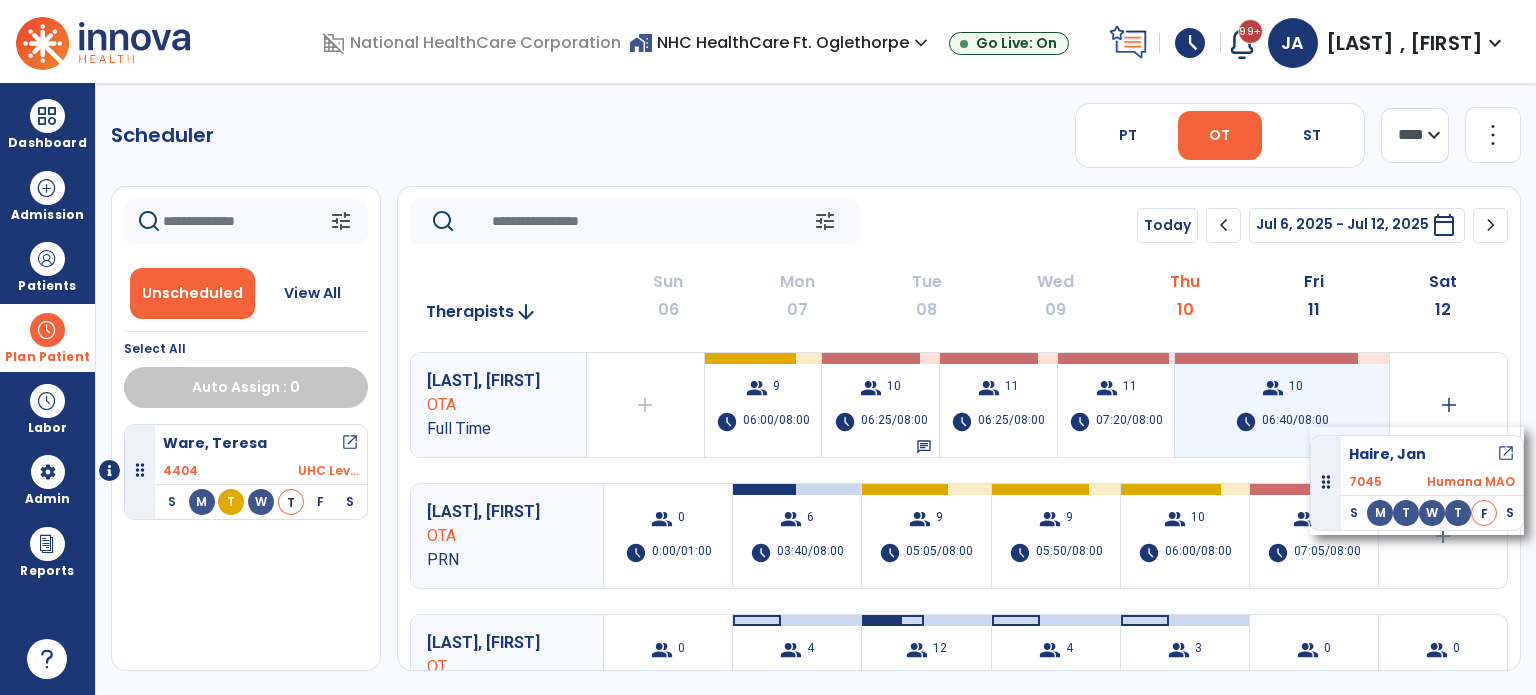 drag, startPoint x: 144, startPoint y: 455, endPoint x: 1310, endPoint y: 427, distance: 1166.3362 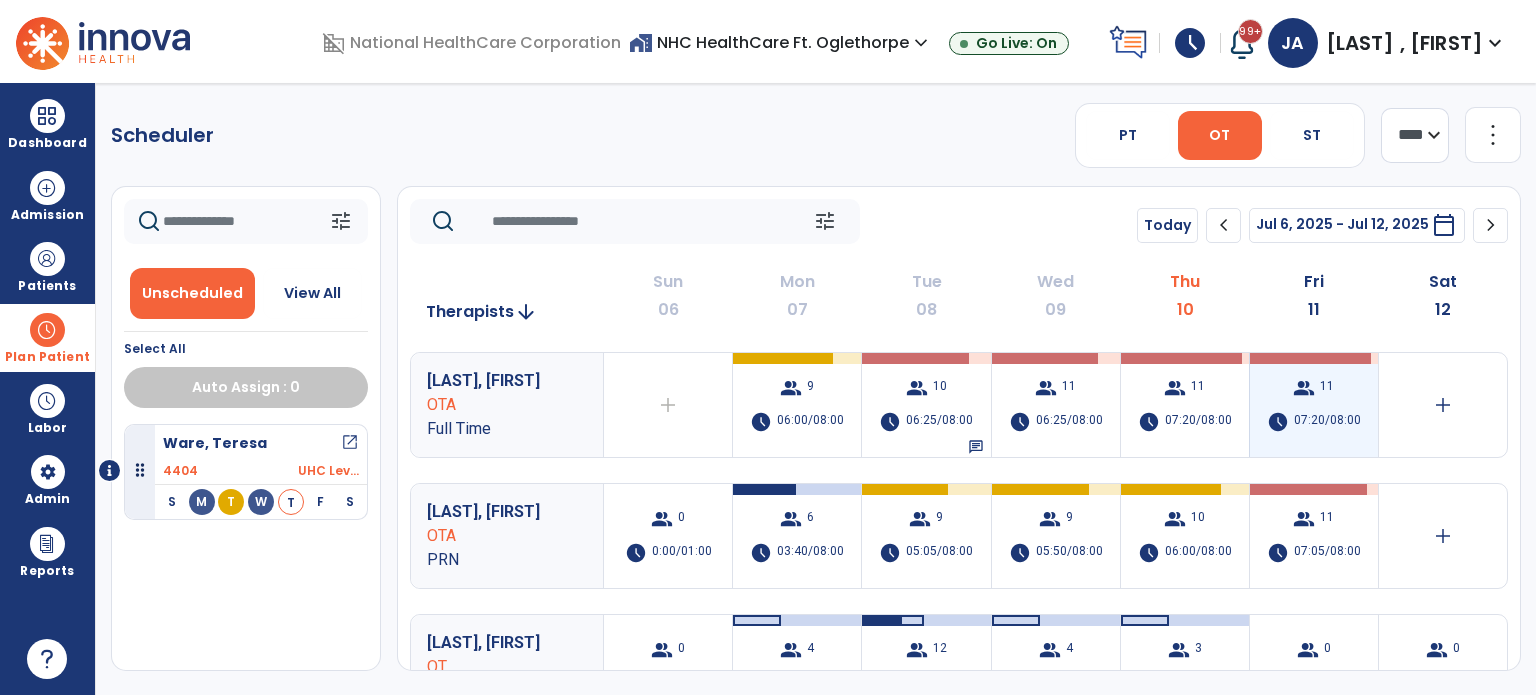 click on "group  11  schedule  07:20/08:00" at bounding box center (1314, 405) 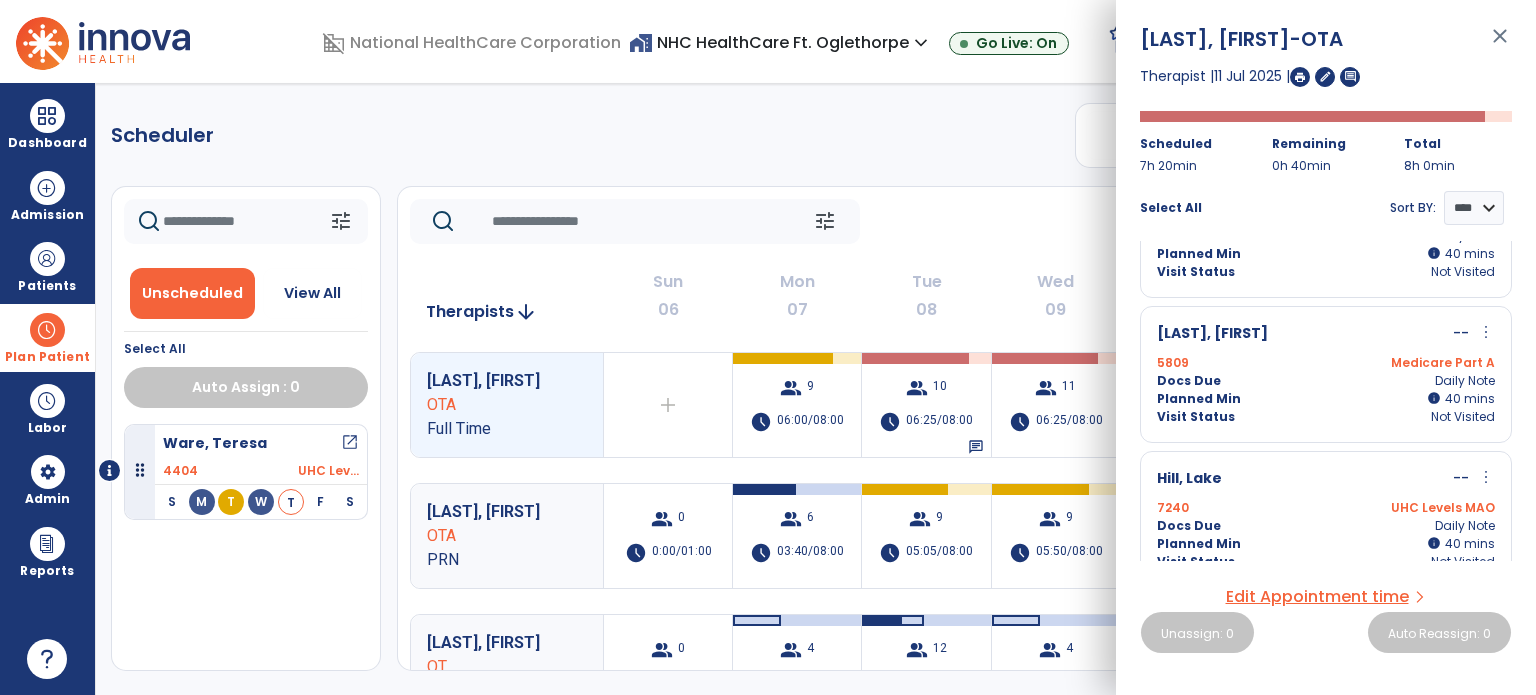 scroll, scrollTop: 966, scrollLeft: 0, axis: vertical 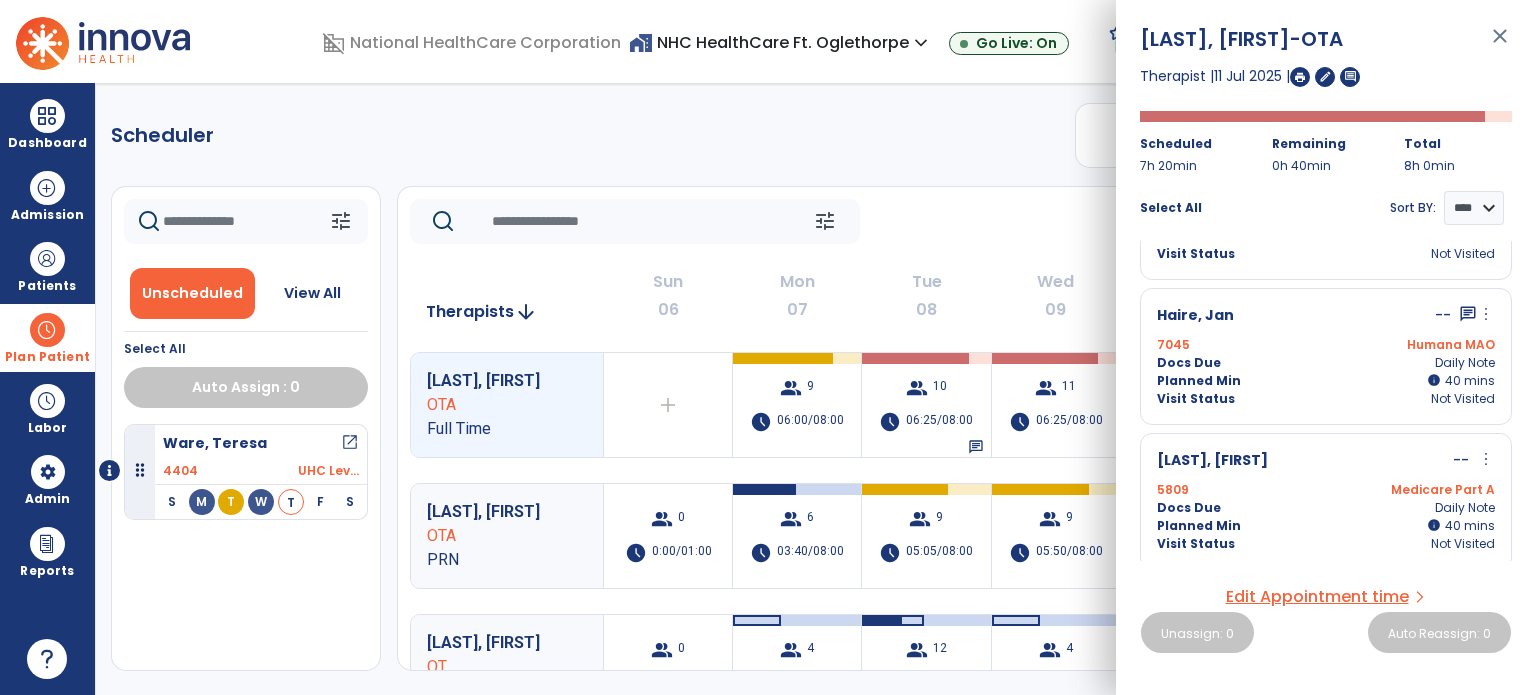 click on "[LAST], [FIRST] -OTA close Therapist | 11 Jul 2025 | edit comment Scheduled 7h 20min Remaining 0h 40min Total 8h 0min Select All Sort BY: **** **** [LAST], [FIRST] -- more_vert edit Edit Session alt_route Split Minutes 5957 Humana MAO Docs Due Daily Note Planned Min info 40 I 40 mins Visit Status Not Visited [LAST], [FIRST] -- more_vert edit Edit Session alt_route Split Minutes 7209 BlueCross BlueShield MAO Docs Due Daily Note Planned Min info 40 I 40 mins Visit Status Not Visited [LAST], [FIRST] -- more_vert edit Edit Session alt_route Split Minutes 7219 BlueCross BlueShield MAO Docs Due Daily Note Planned Min info 40 I 40 mins Visit Status Not Visited [LAST], [FIRST] -- more_vert edit Edit Session alt_route Split Minutes 5440 UHC Levels MAO Docs Due Daily Note Planned Min info 40 I 40 mins Visit Status Not Visited [LAST], [FIRST] -- more_vert edit Edit Session alt_route Split Minutes 7244 Docs Due" at bounding box center [1326, 347] 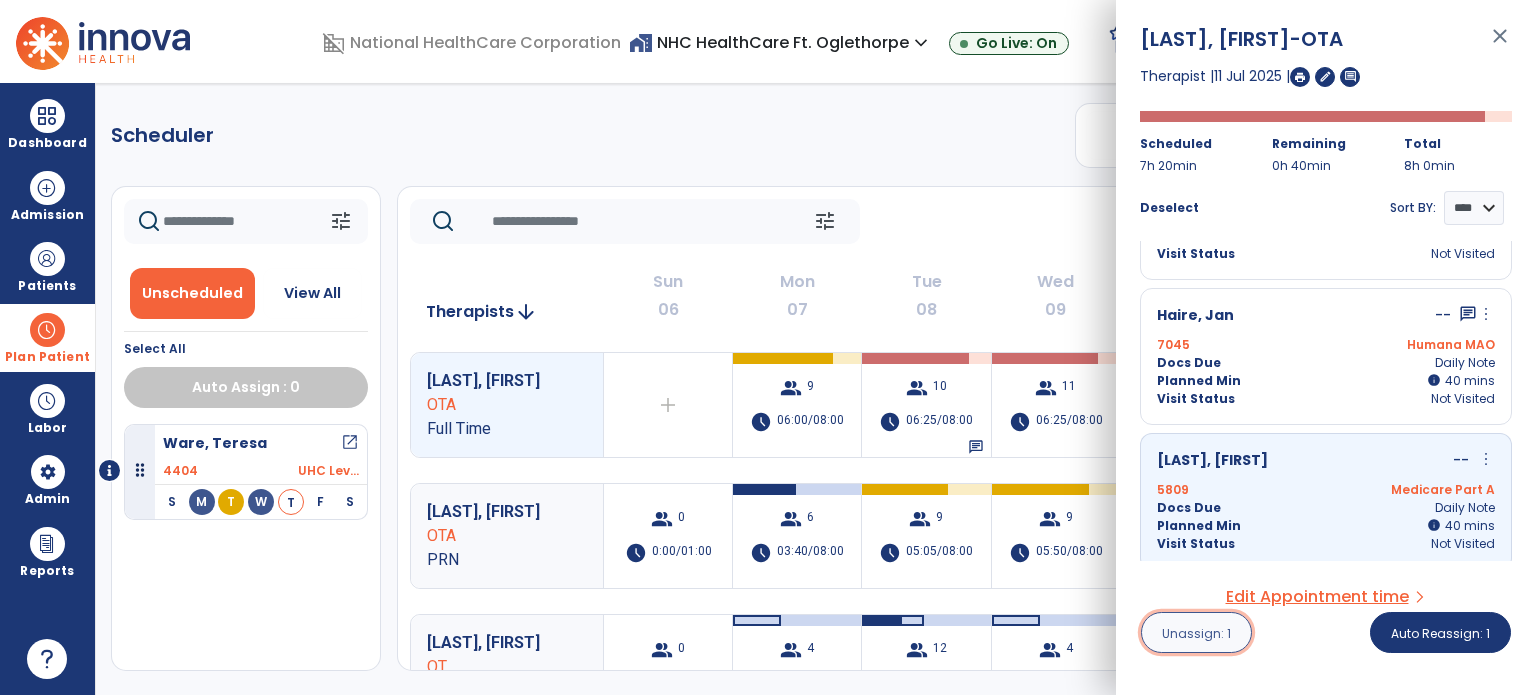 click on "Unassign: 1" at bounding box center (1196, 633) 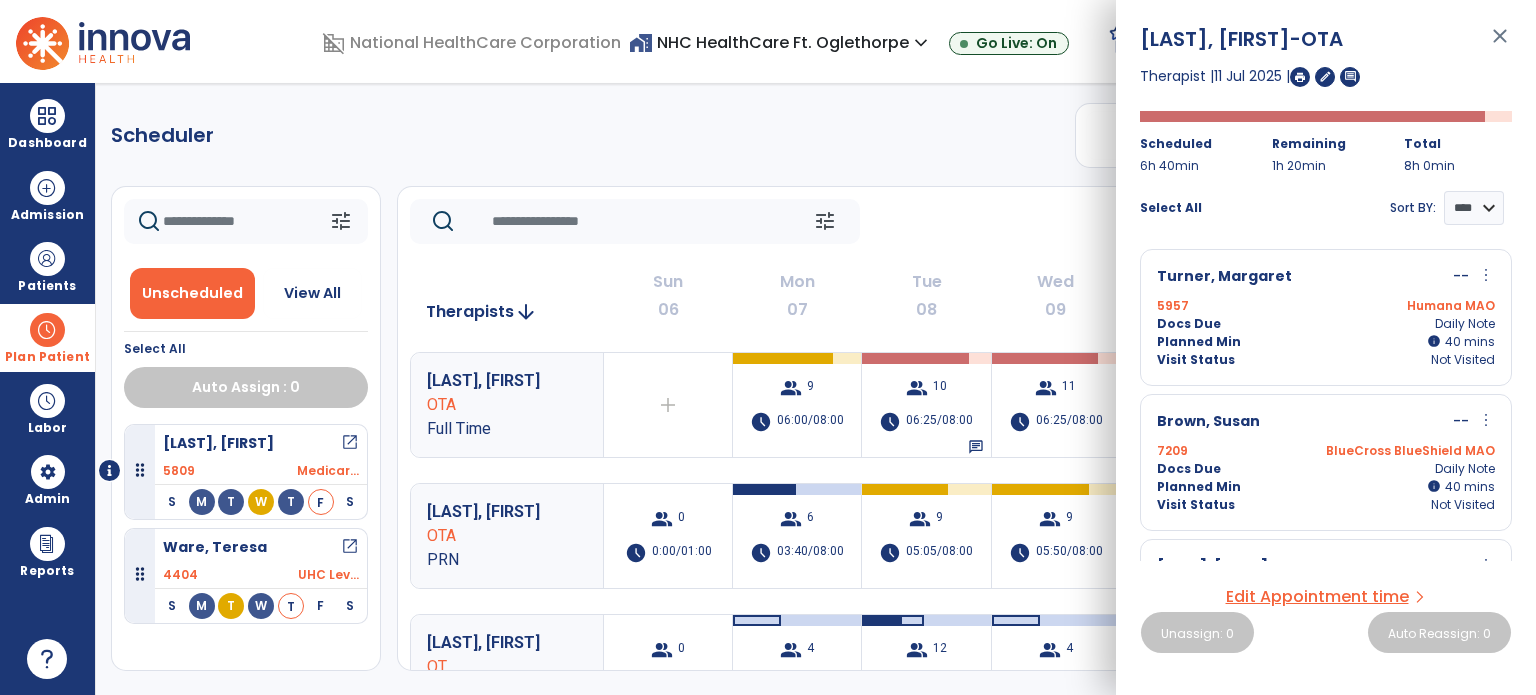 click on "tune   Today  chevron_left Jul 6, 2025 - Jul 12, 2025  *********  calendar_today  chevron_right" 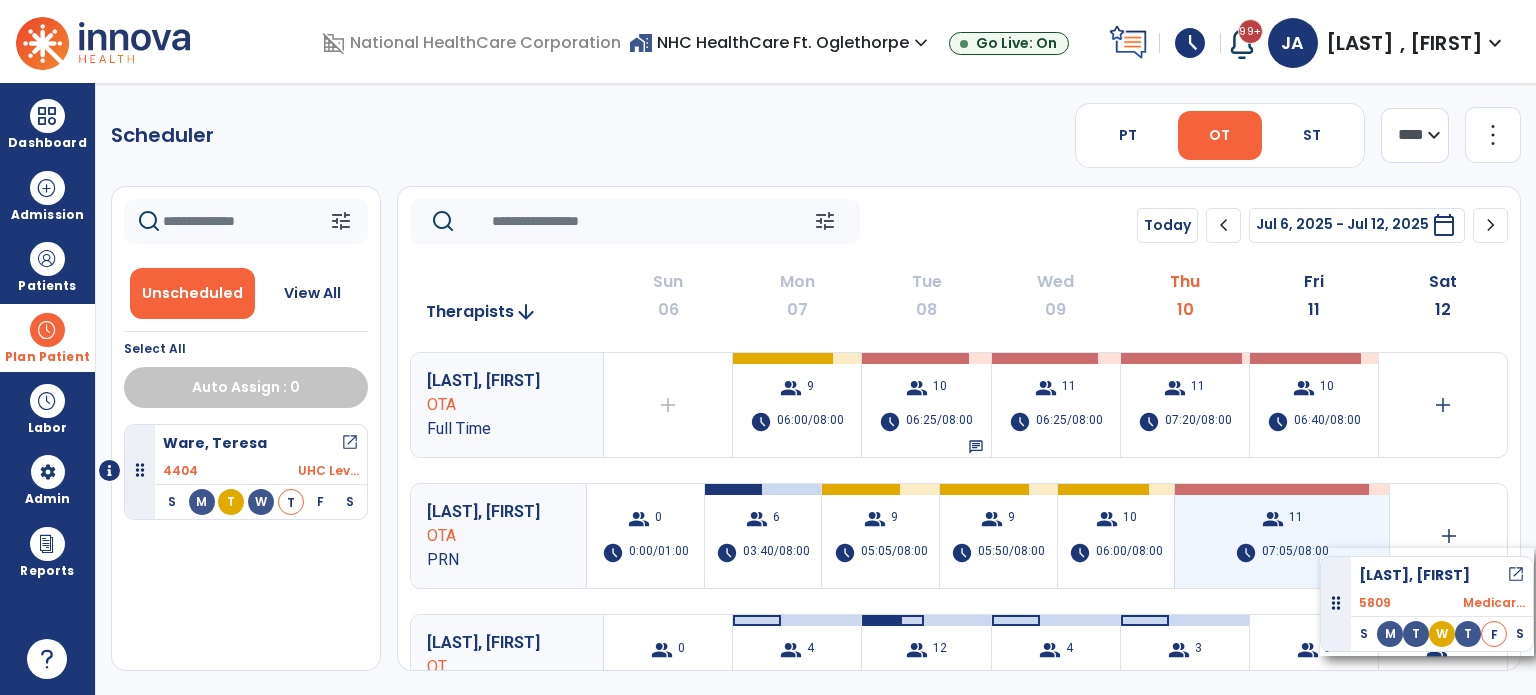 drag, startPoint x: 146, startPoint y: 466, endPoint x: 1320, endPoint y: 548, distance: 1176.8602 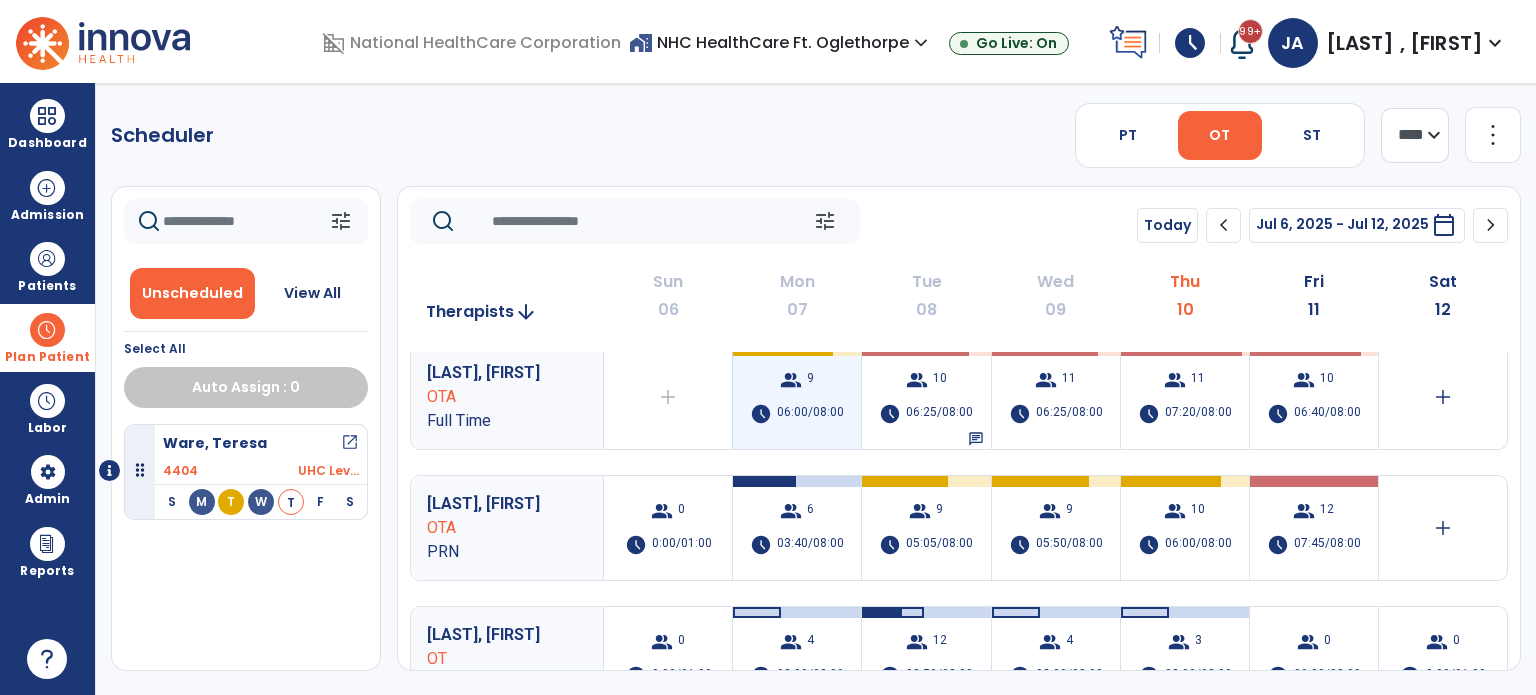 scroll, scrollTop: 0, scrollLeft: 0, axis: both 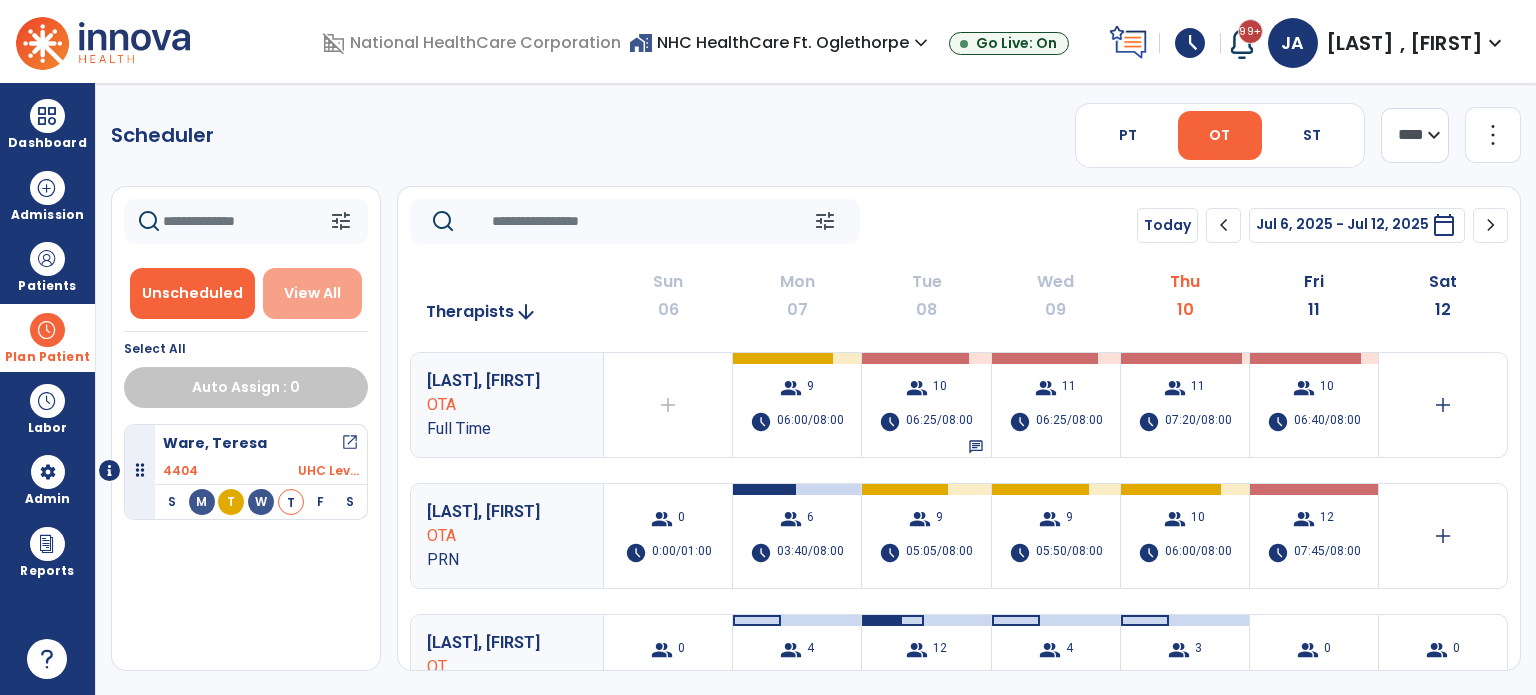click on "View All" at bounding box center (312, 293) 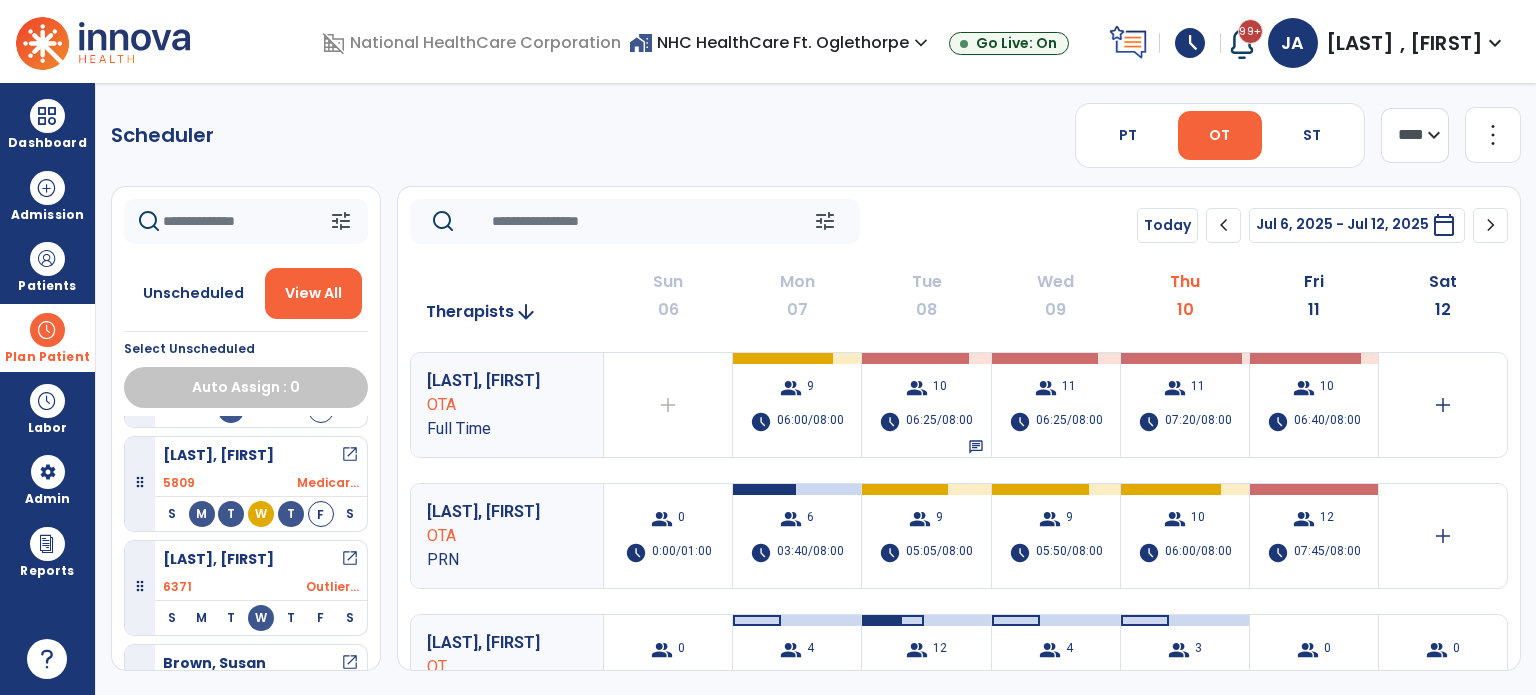 scroll, scrollTop: 0, scrollLeft: 0, axis: both 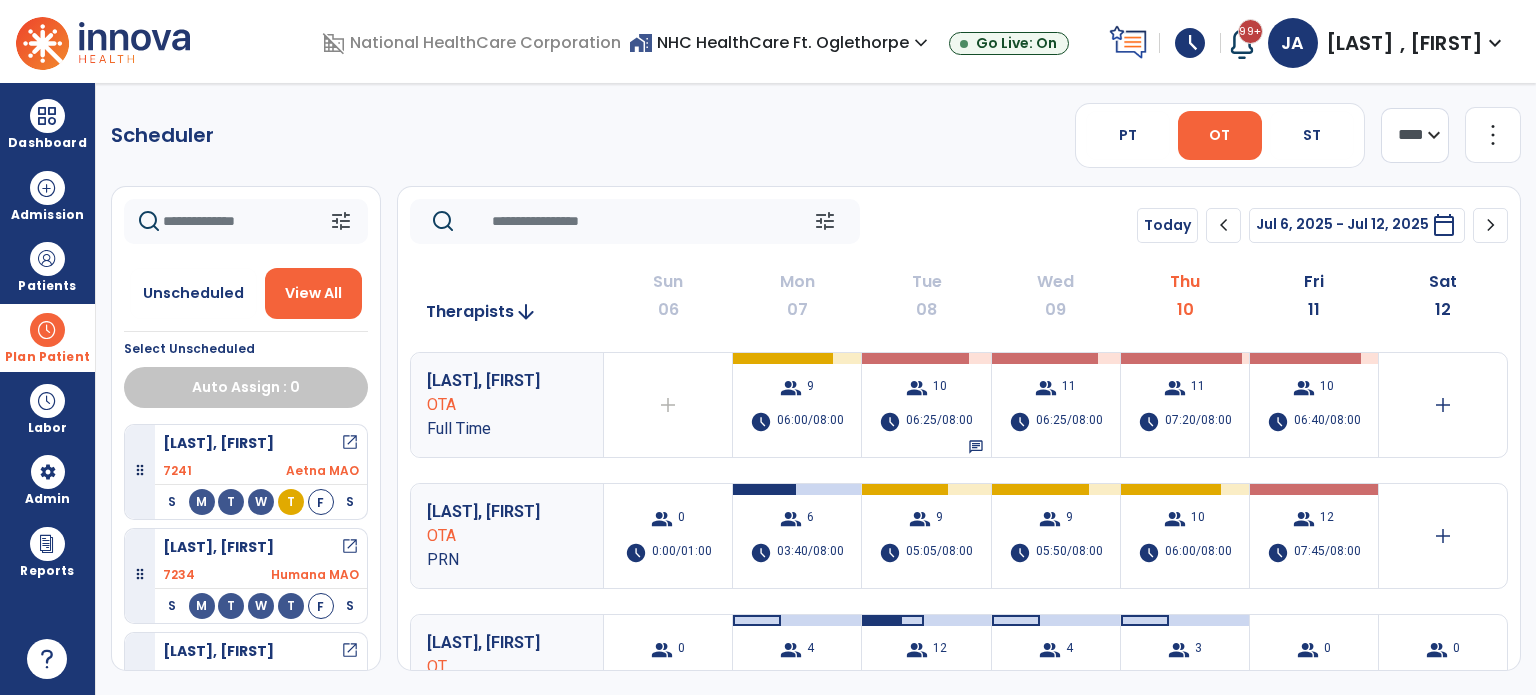 click on "open_in_new" at bounding box center [350, 443] 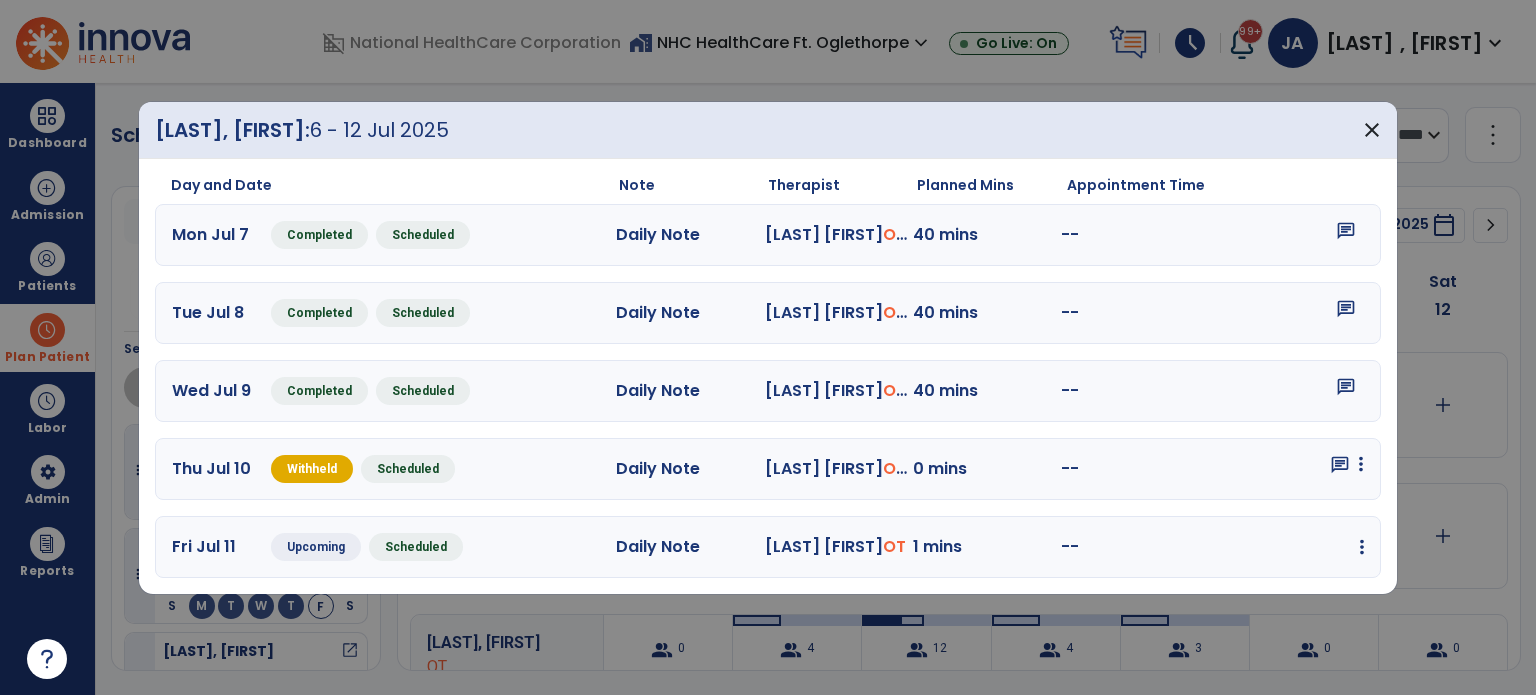 click at bounding box center [1361, 464] 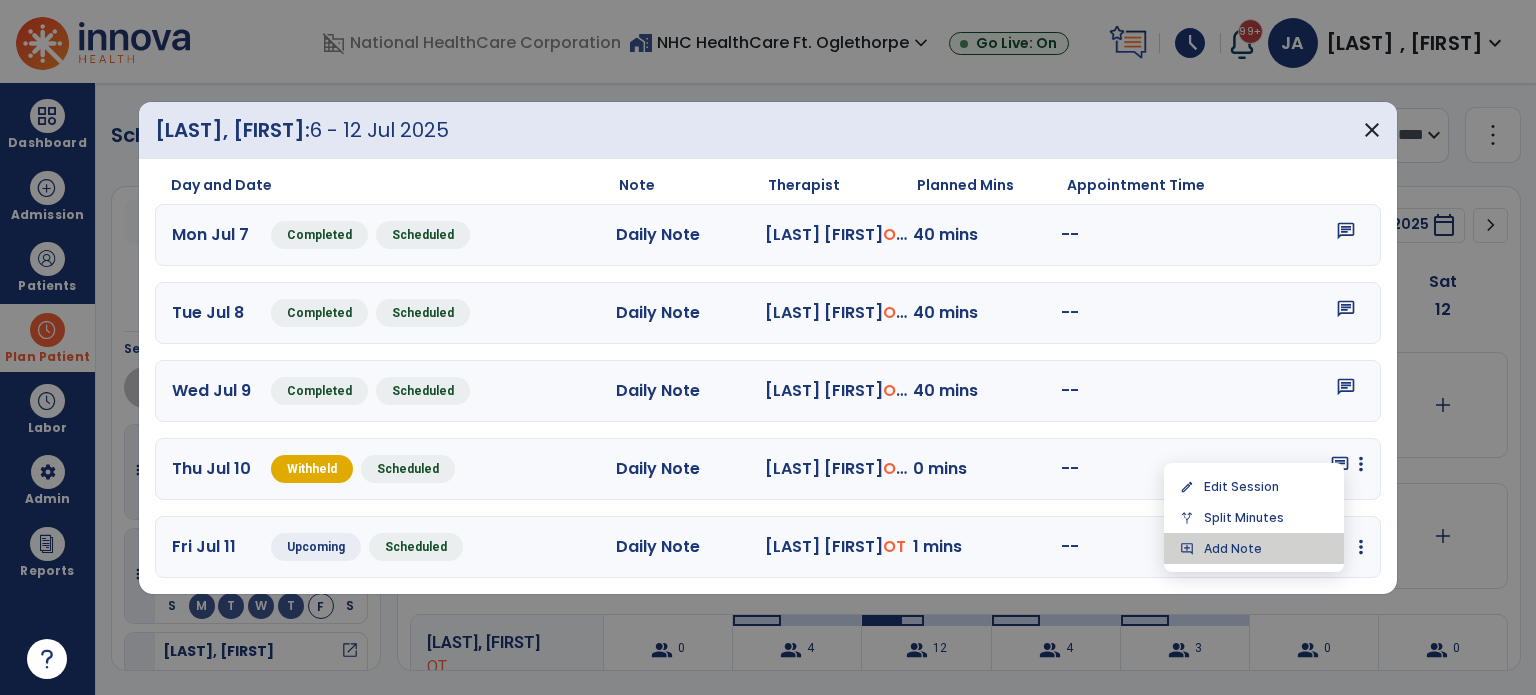 click on "add_comment  Add Note" at bounding box center (1254, 548) 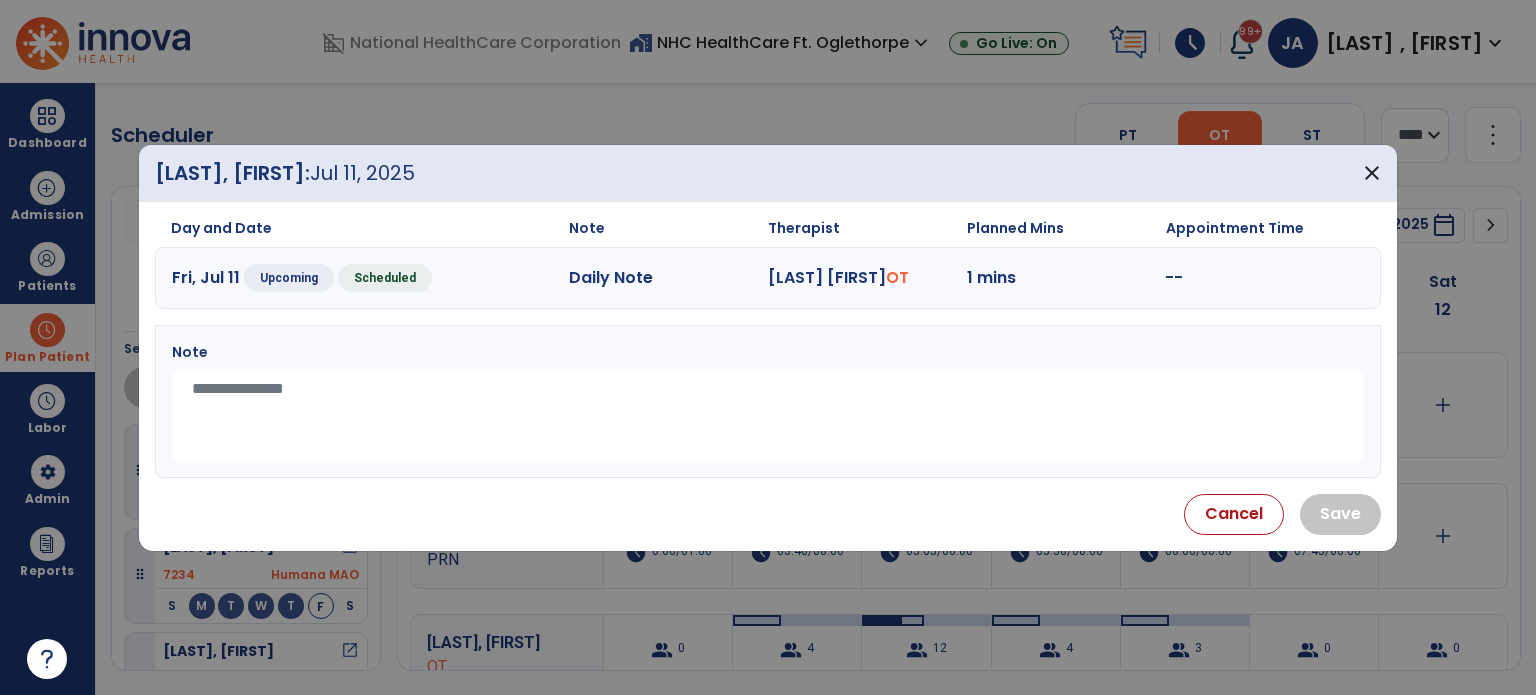click at bounding box center [768, 416] 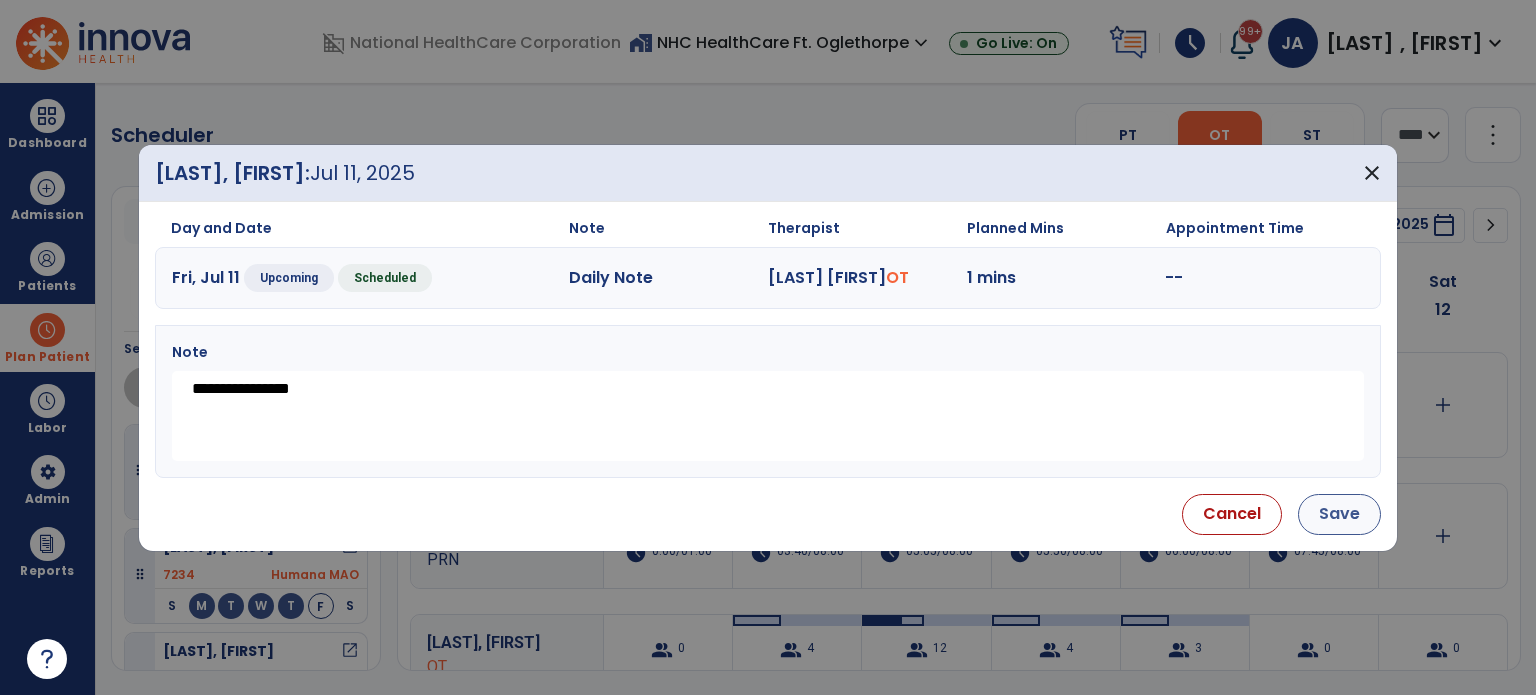 type on "**********" 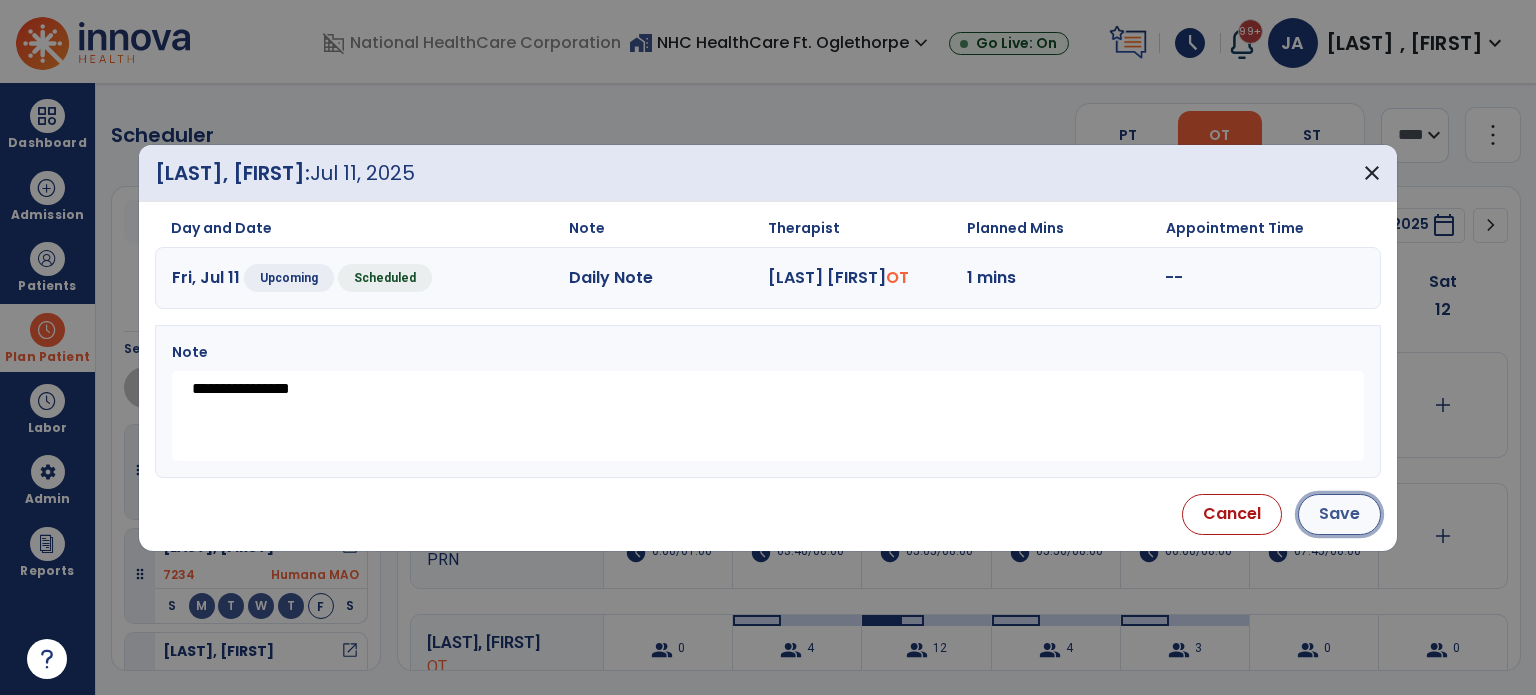 click on "Save" at bounding box center [1339, 514] 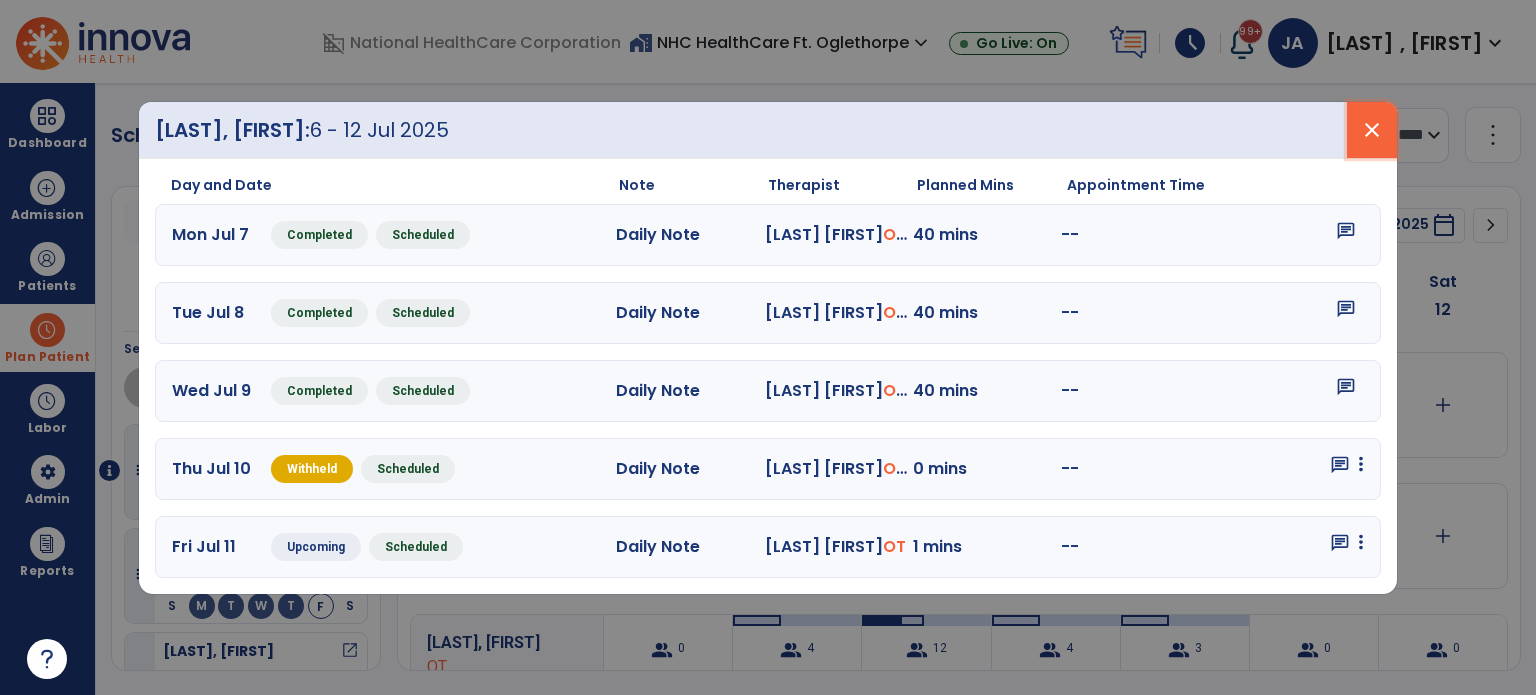 click on "close" at bounding box center [1372, 130] 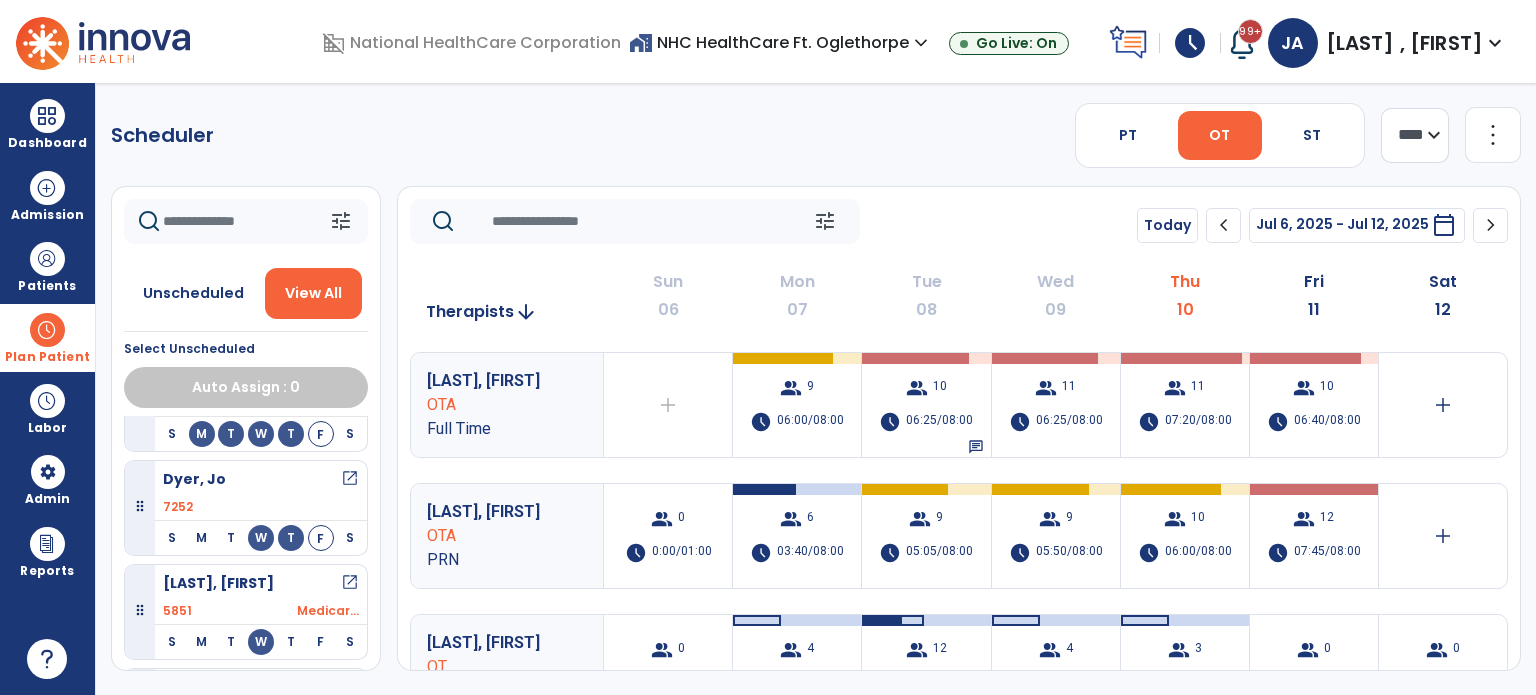 scroll, scrollTop: 1100, scrollLeft: 0, axis: vertical 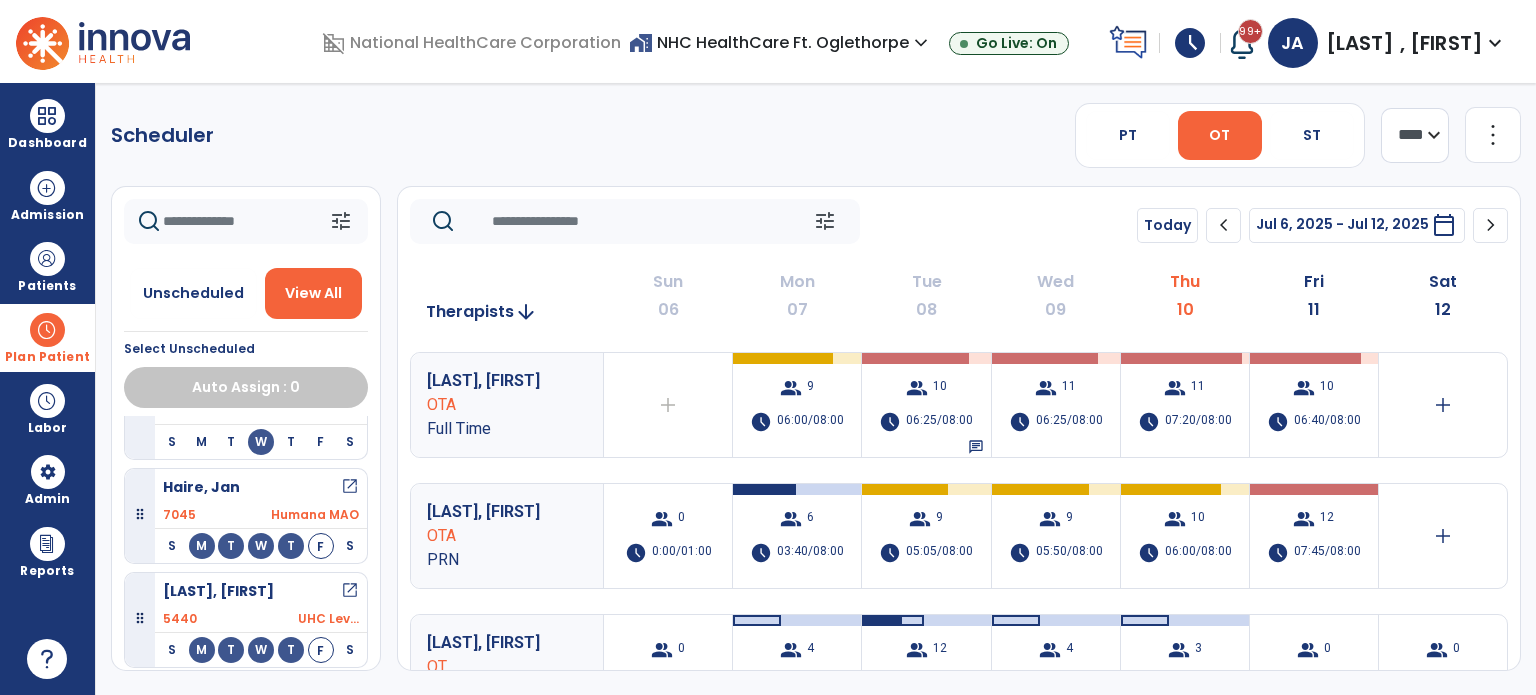 click on "open_in_new" at bounding box center (350, 487) 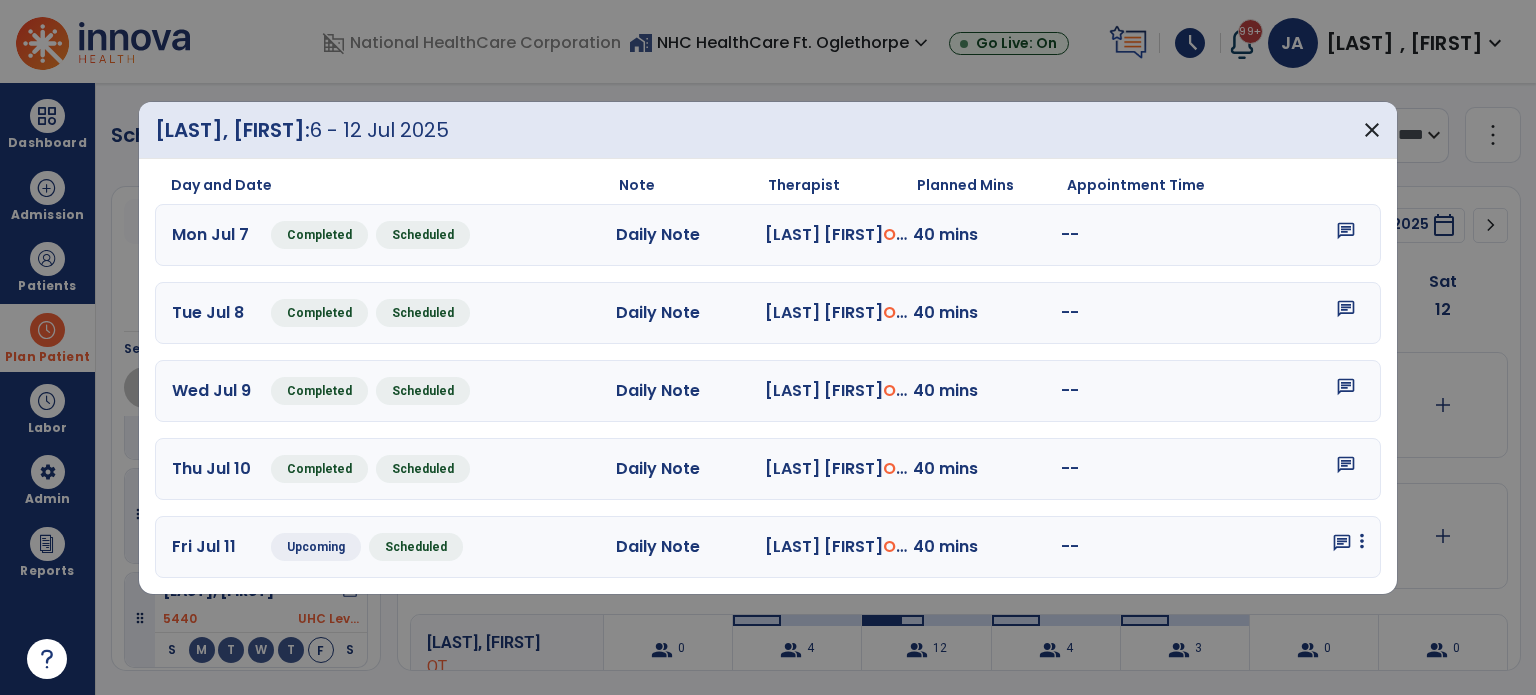 click at bounding box center [1362, 541] 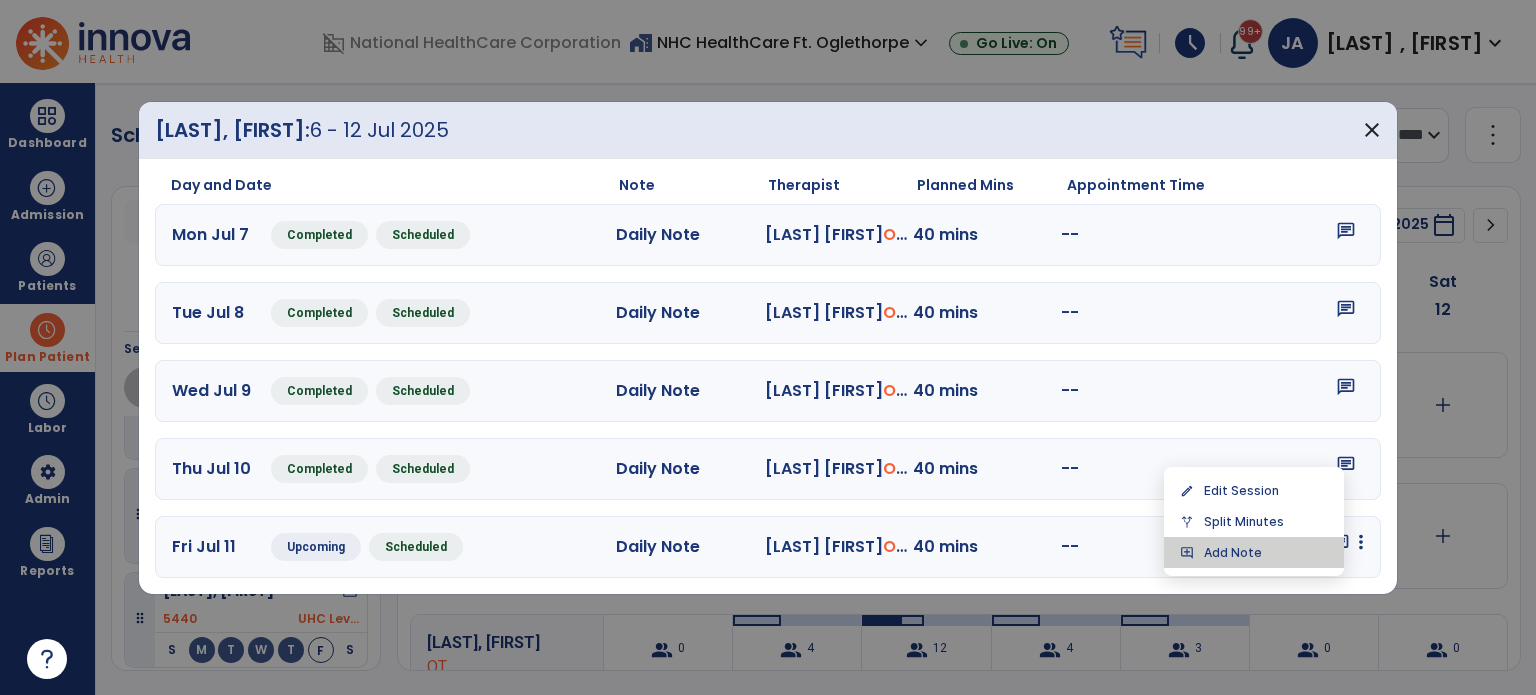 click on "add_comment  Add Note" at bounding box center (1254, 552) 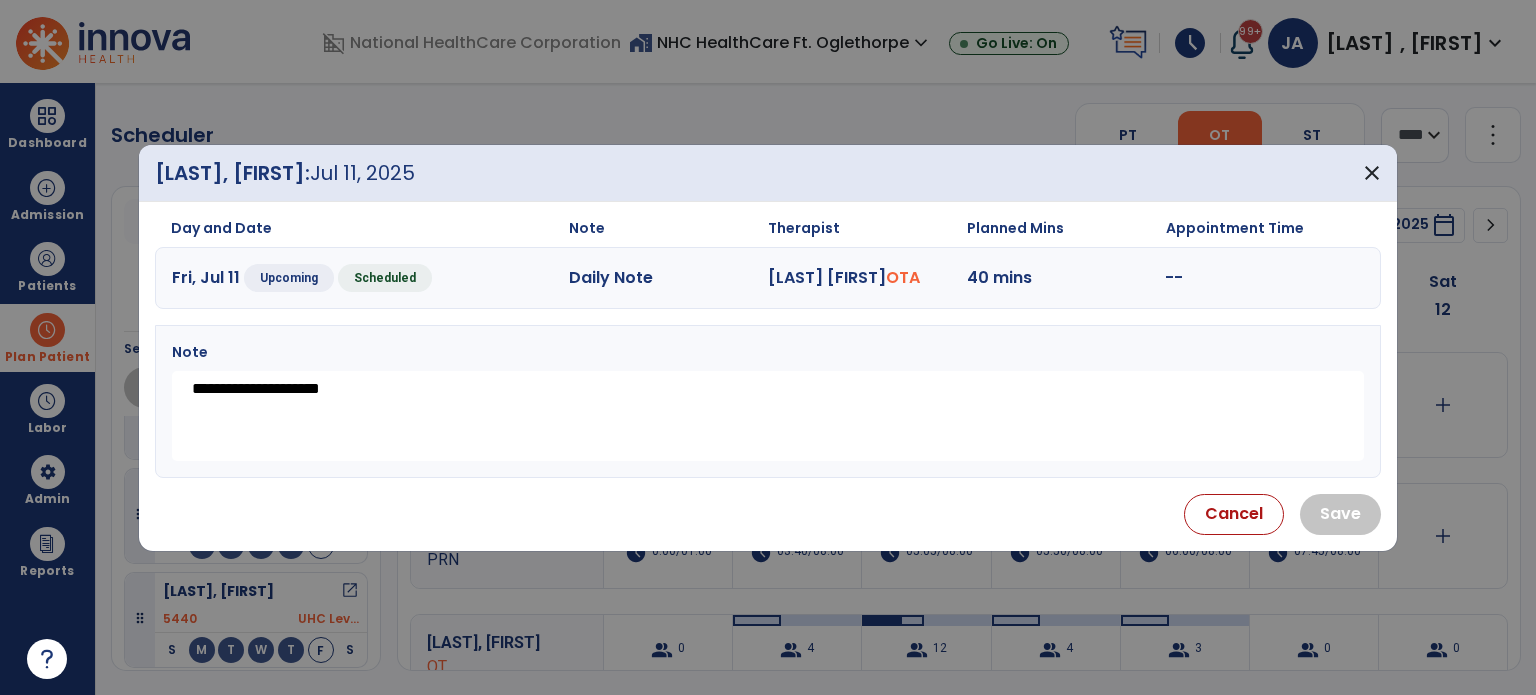 click on "**********" at bounding box center [768, 416] 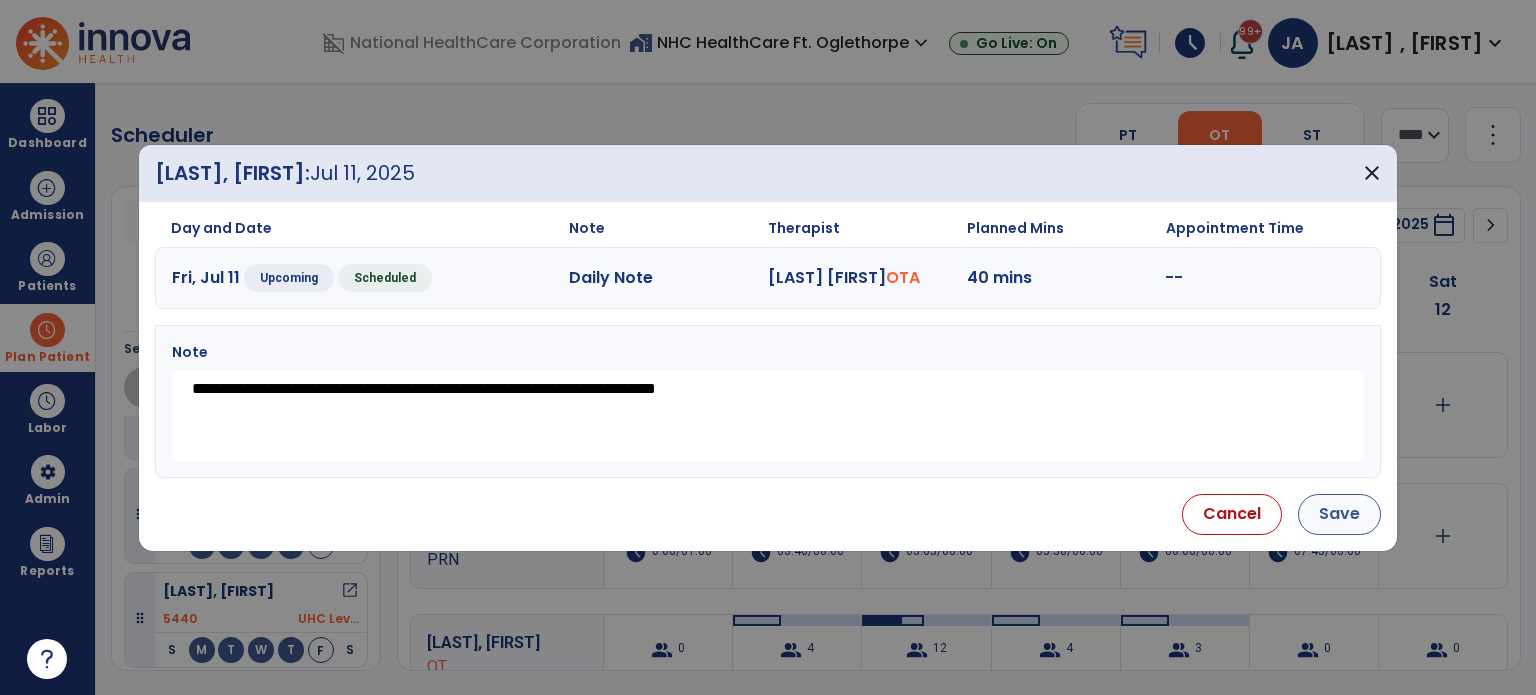 type on "**********" 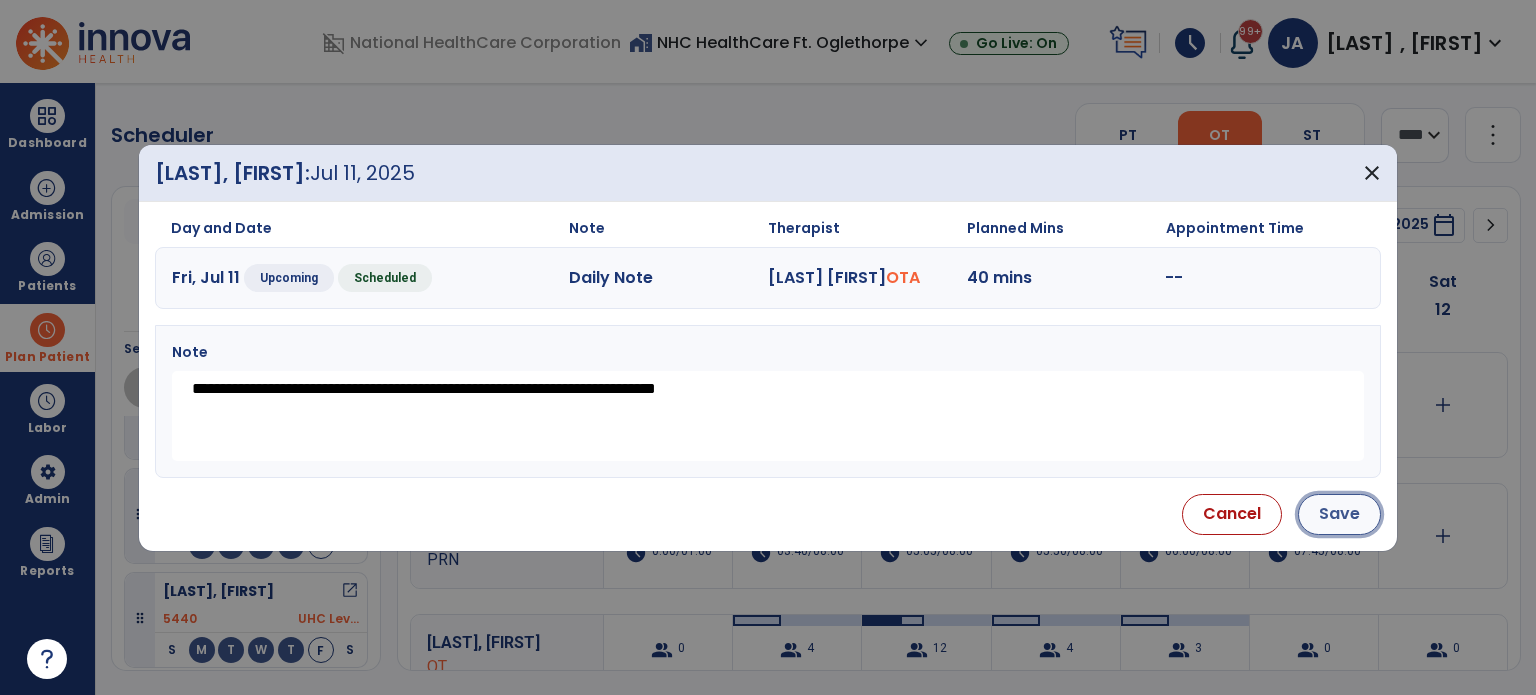 click on "Save" at bounding box center (1339, 514) 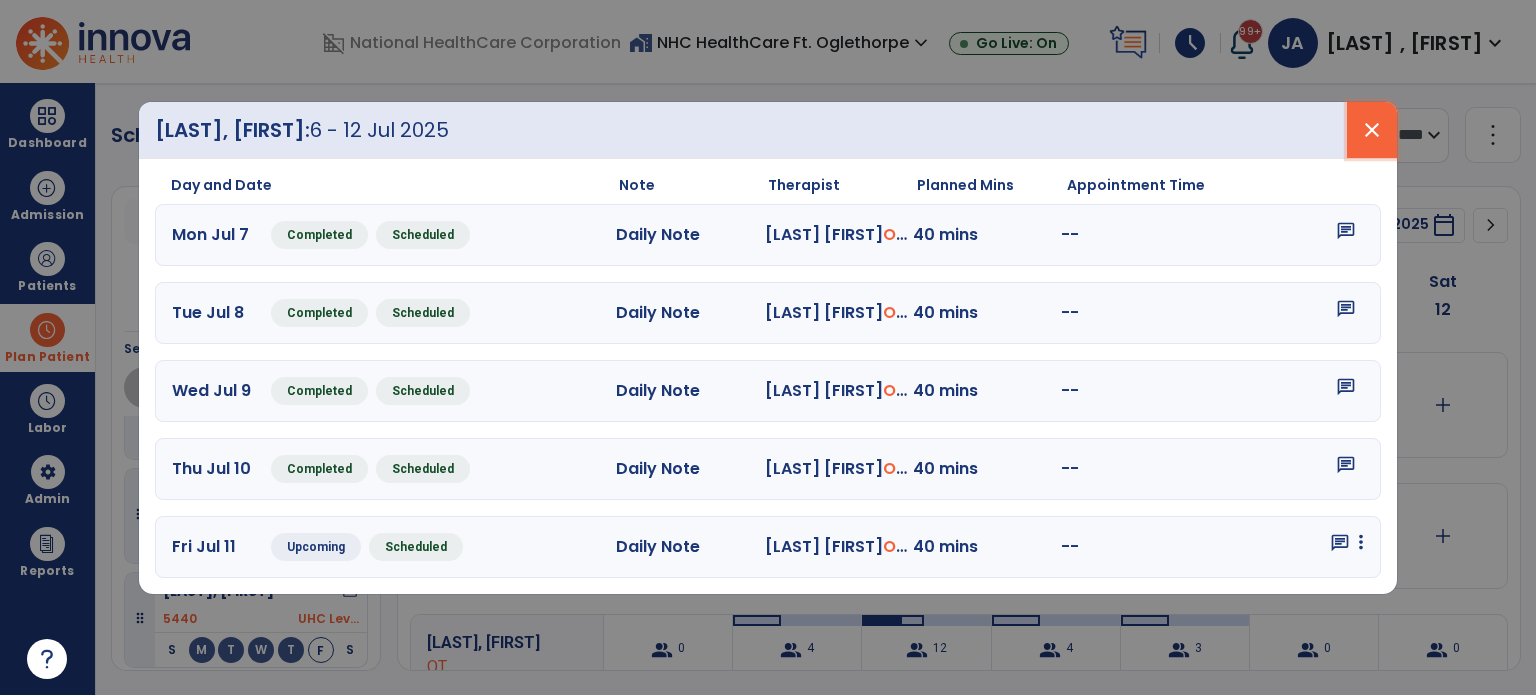 click on "close" at bounding box center (1372, 130) 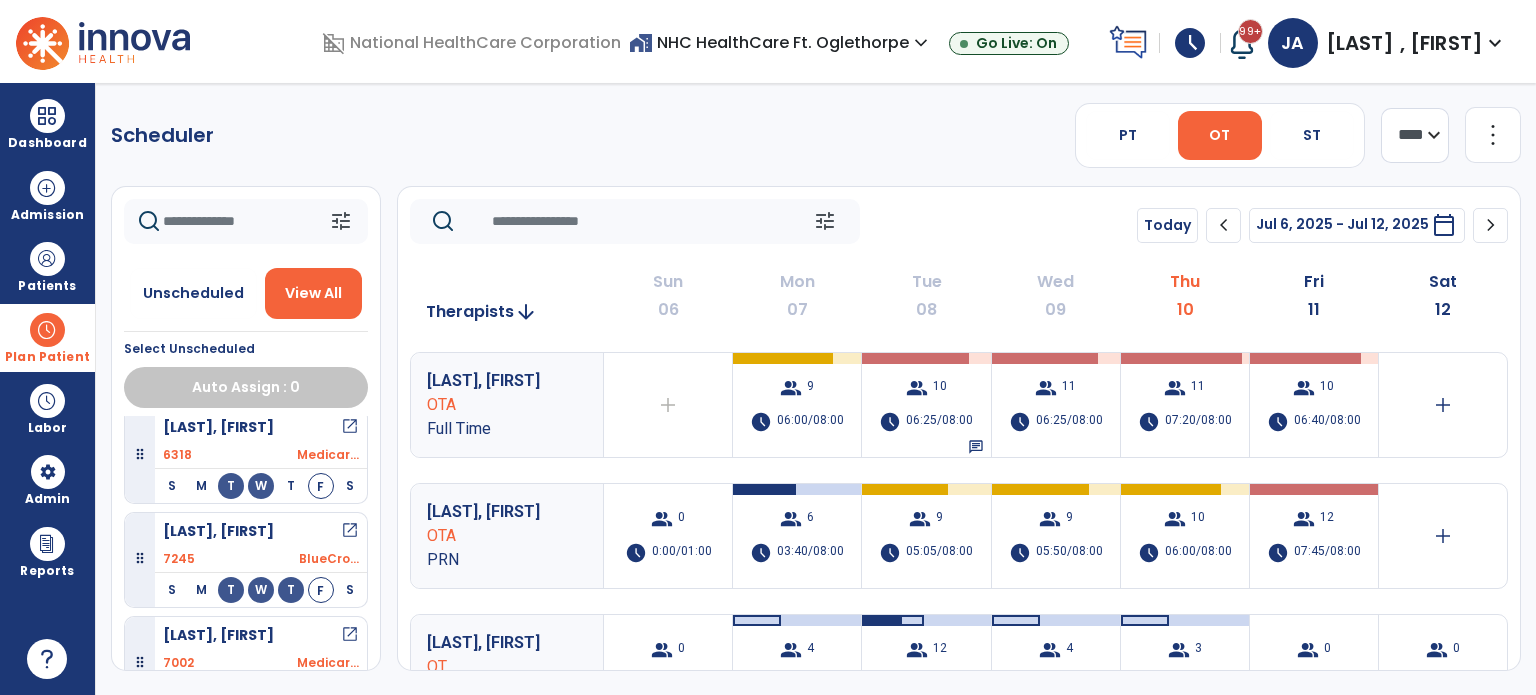 scroll, scrollTop: 1800, scrollLeft: 0, axis: vertical 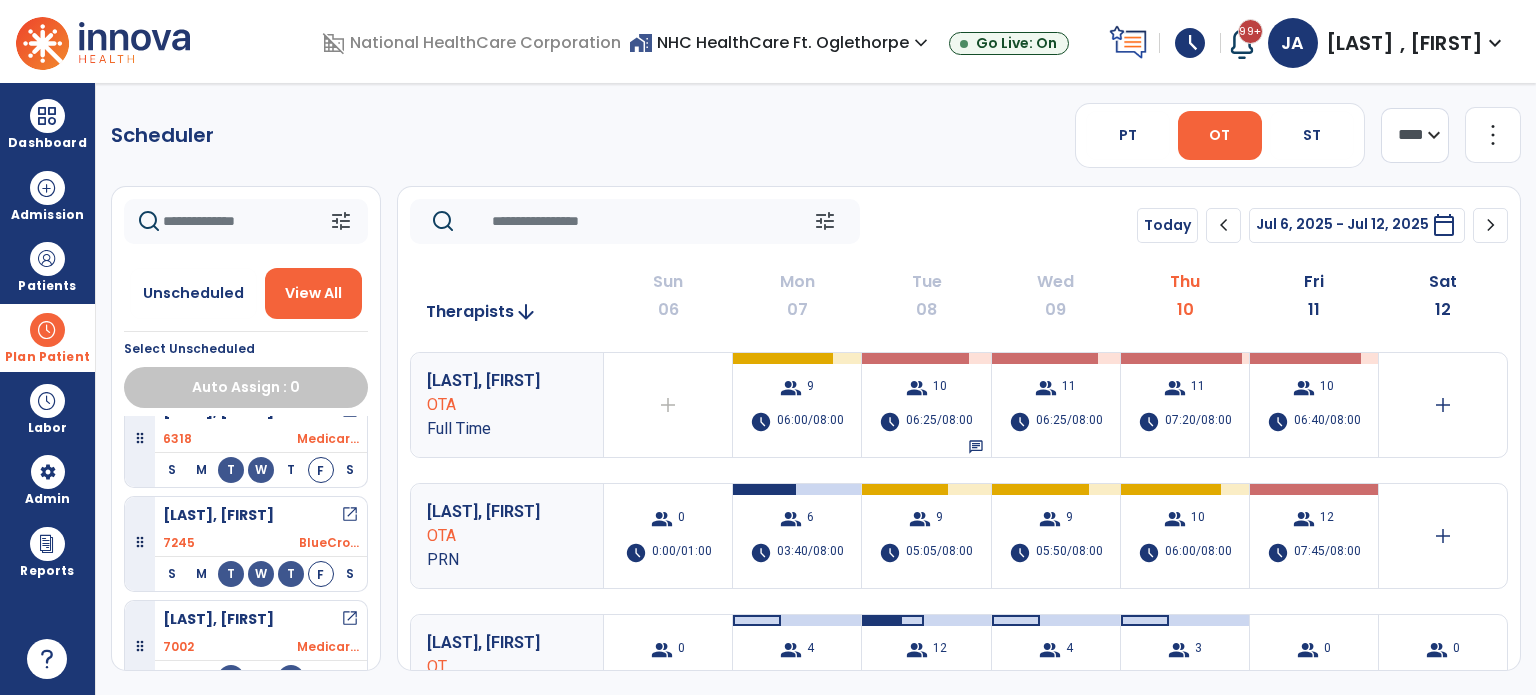 click on "open_in_new" at bounding box center (350, 515) 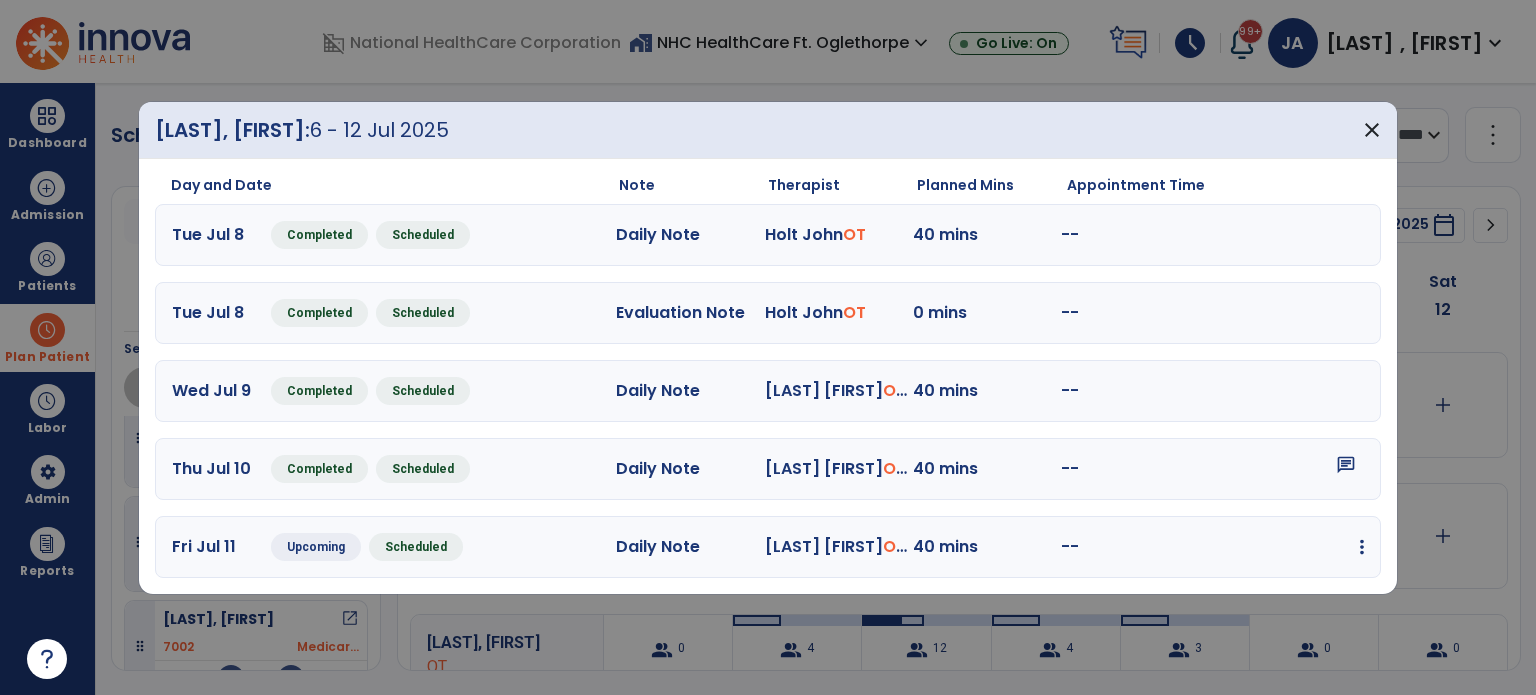 click at bounding box center [1362, 547] 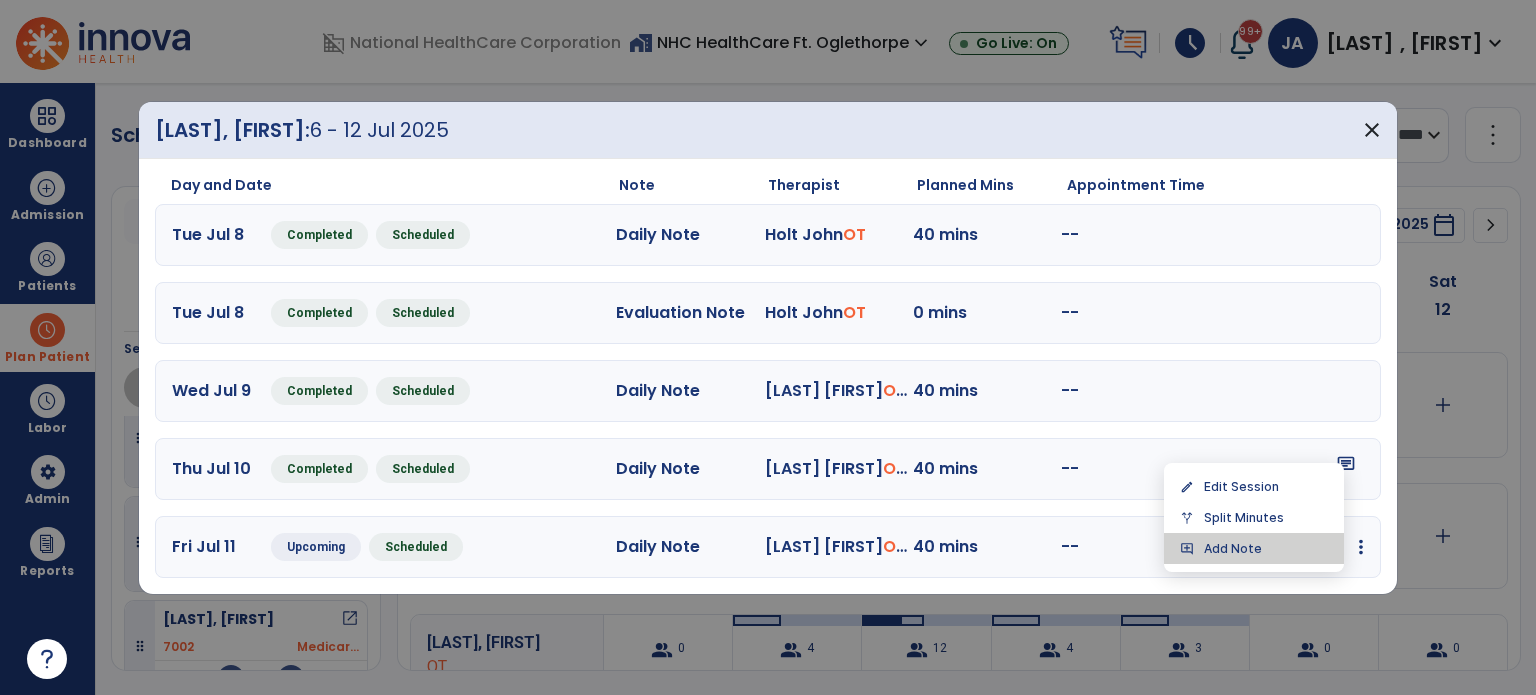 click on "add_comment  Add Note" at bounding box center (1254, 548) 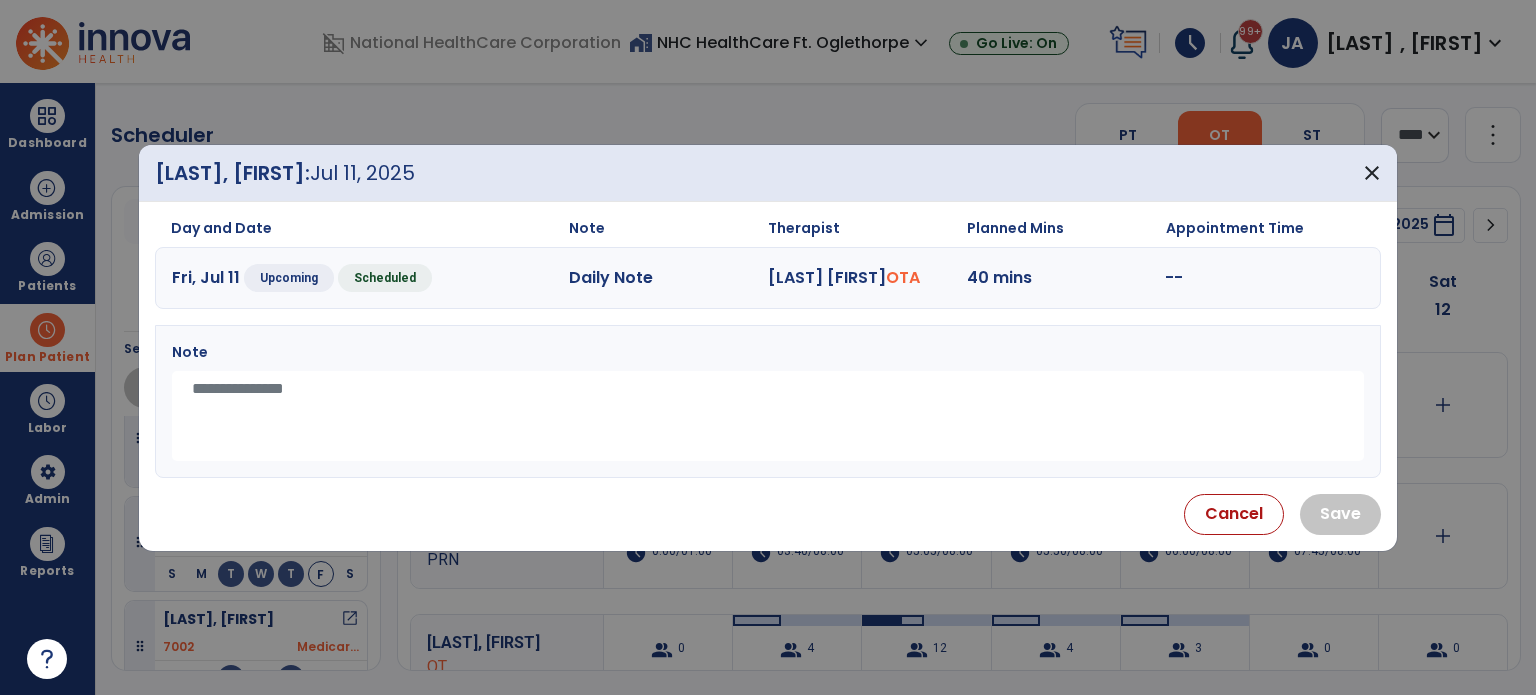 click at bounding box center (768, 416) 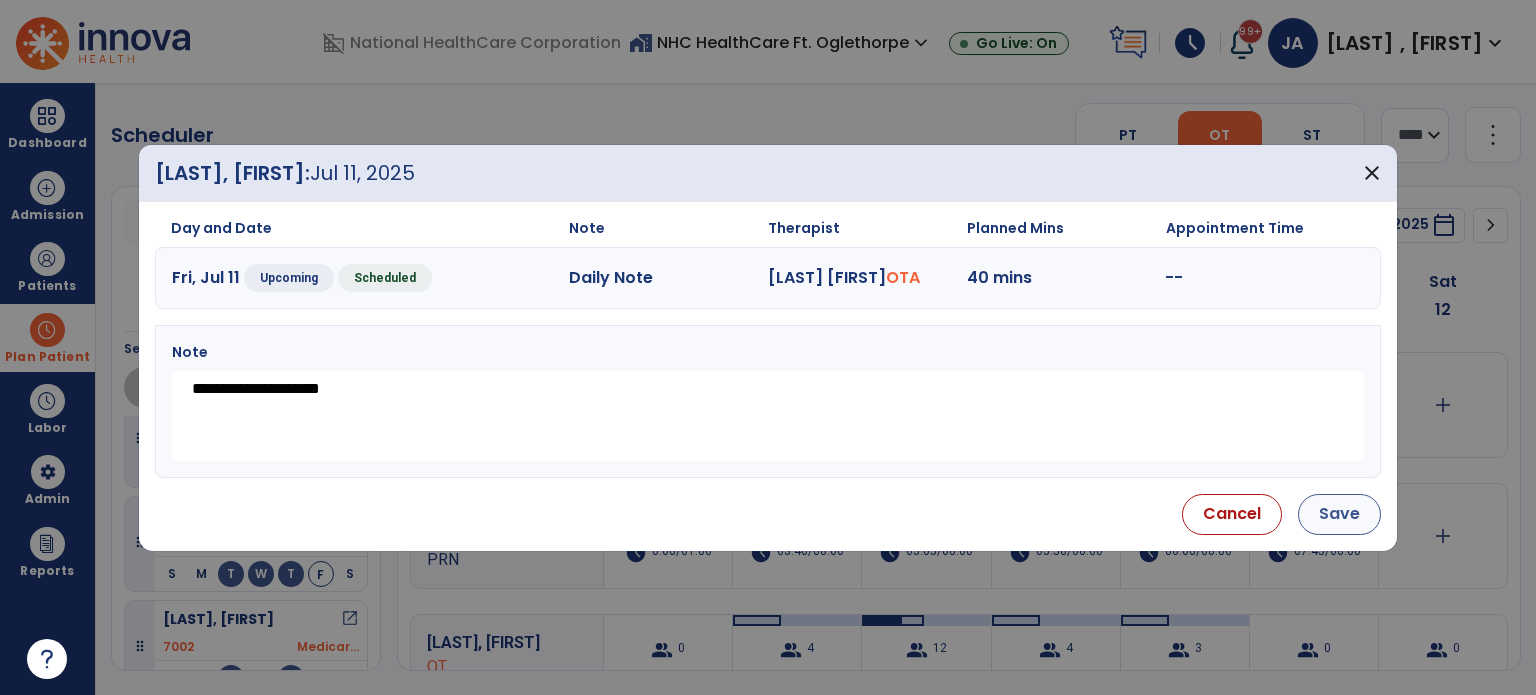 type on "**********" 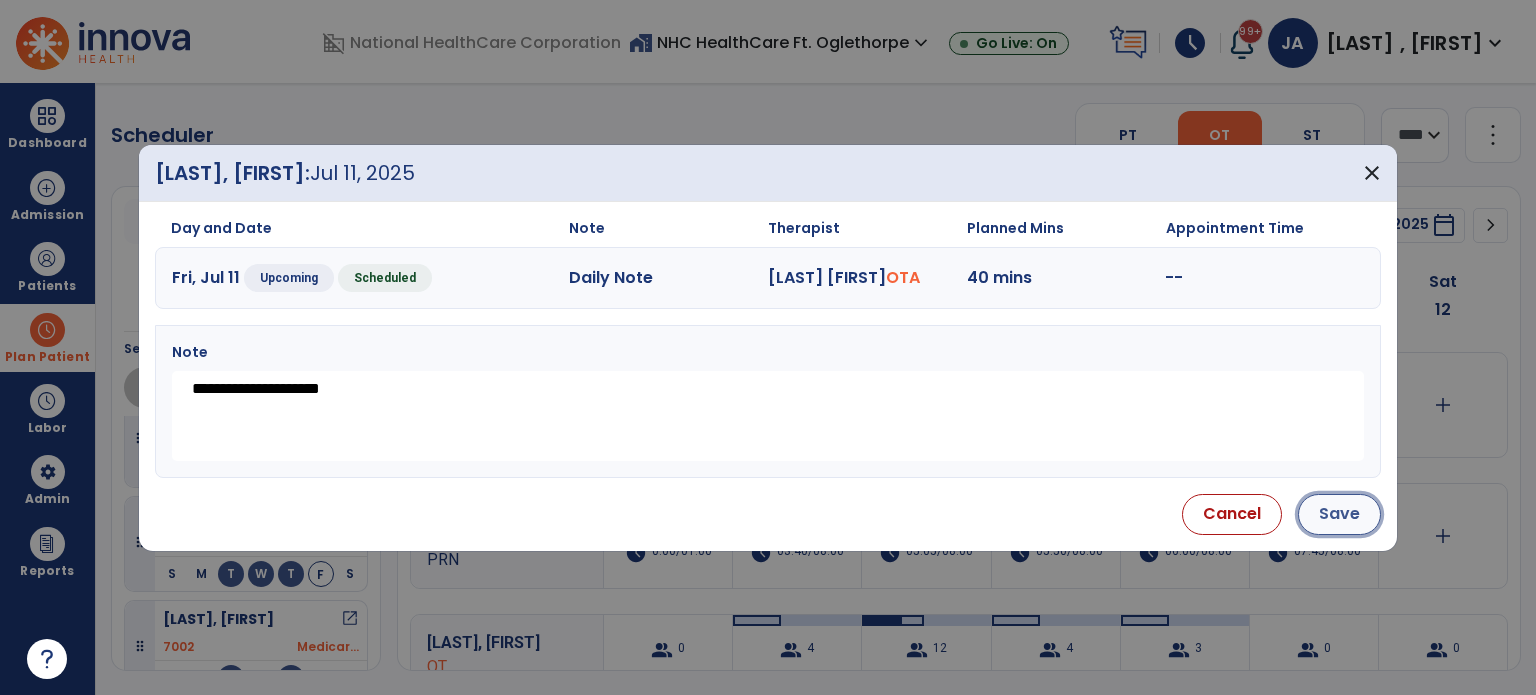click on "Save" at bounding box center (1339, 514) 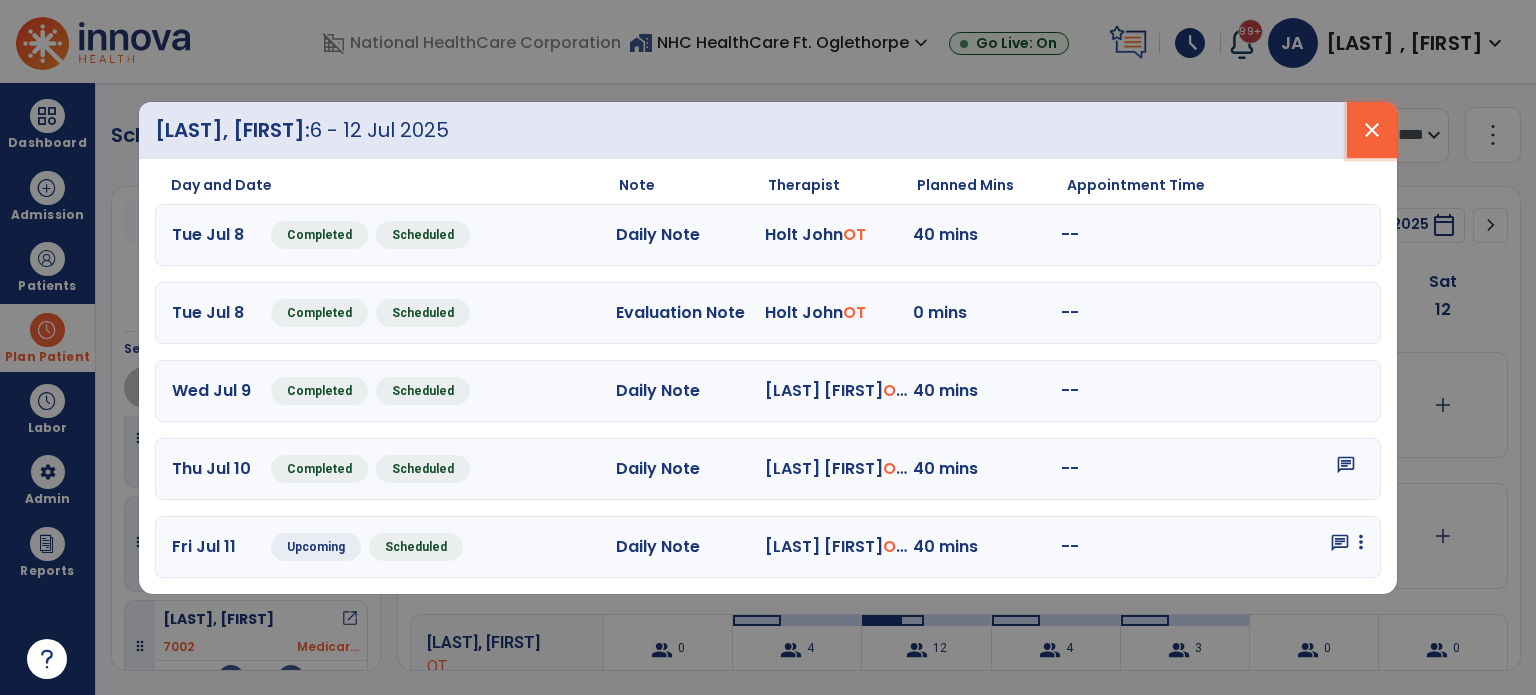 click on "close" at bounding box center (1372, 130) 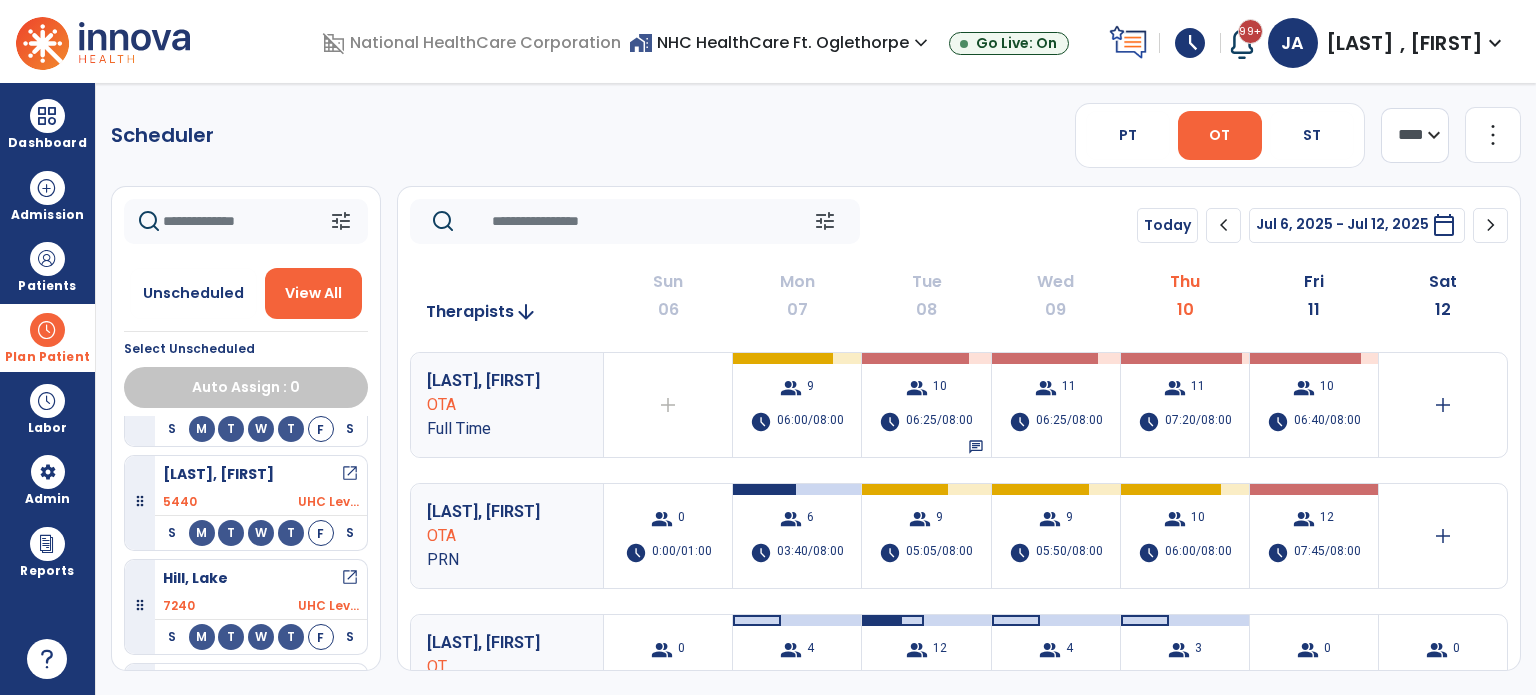 scroll, scrollTop: 1100, scrollLeft: 0, axis: vertical 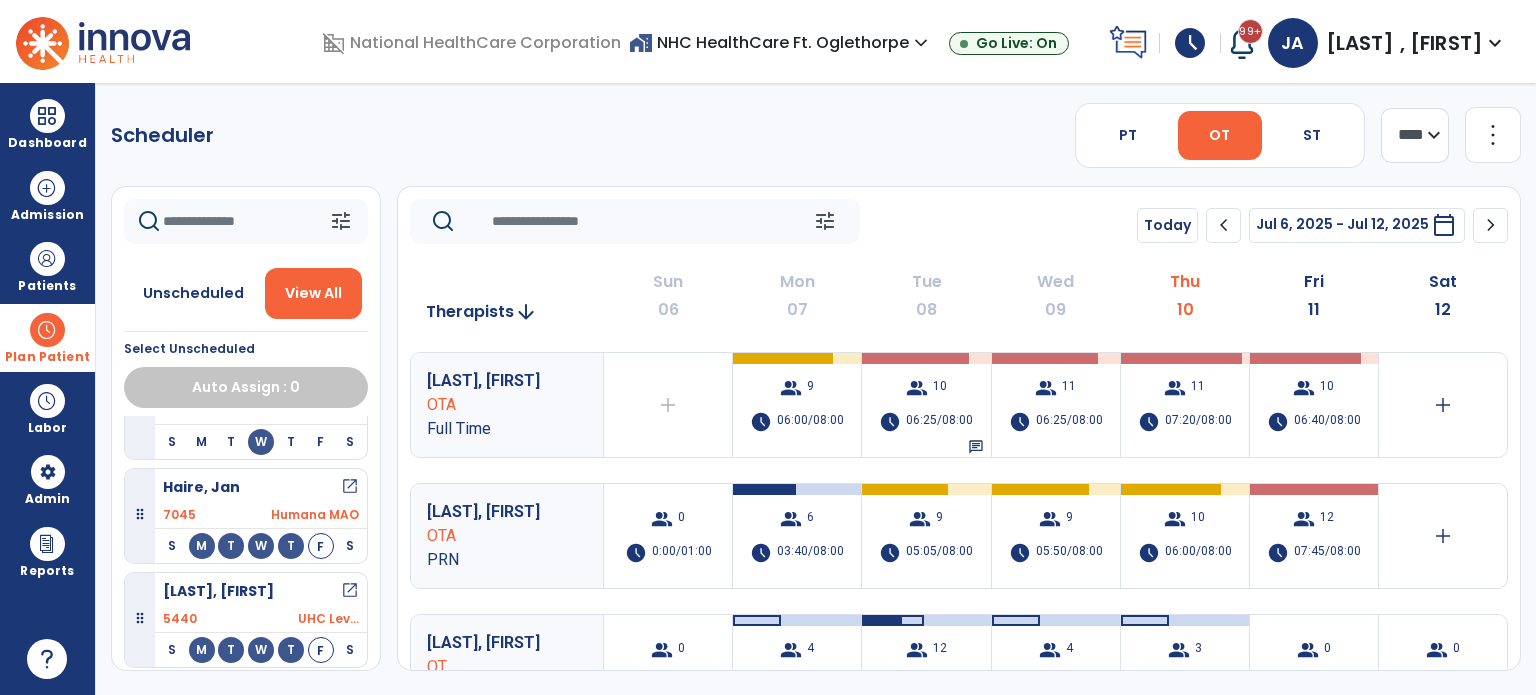 click on "open_in_new" at bounding box center (350, 591) 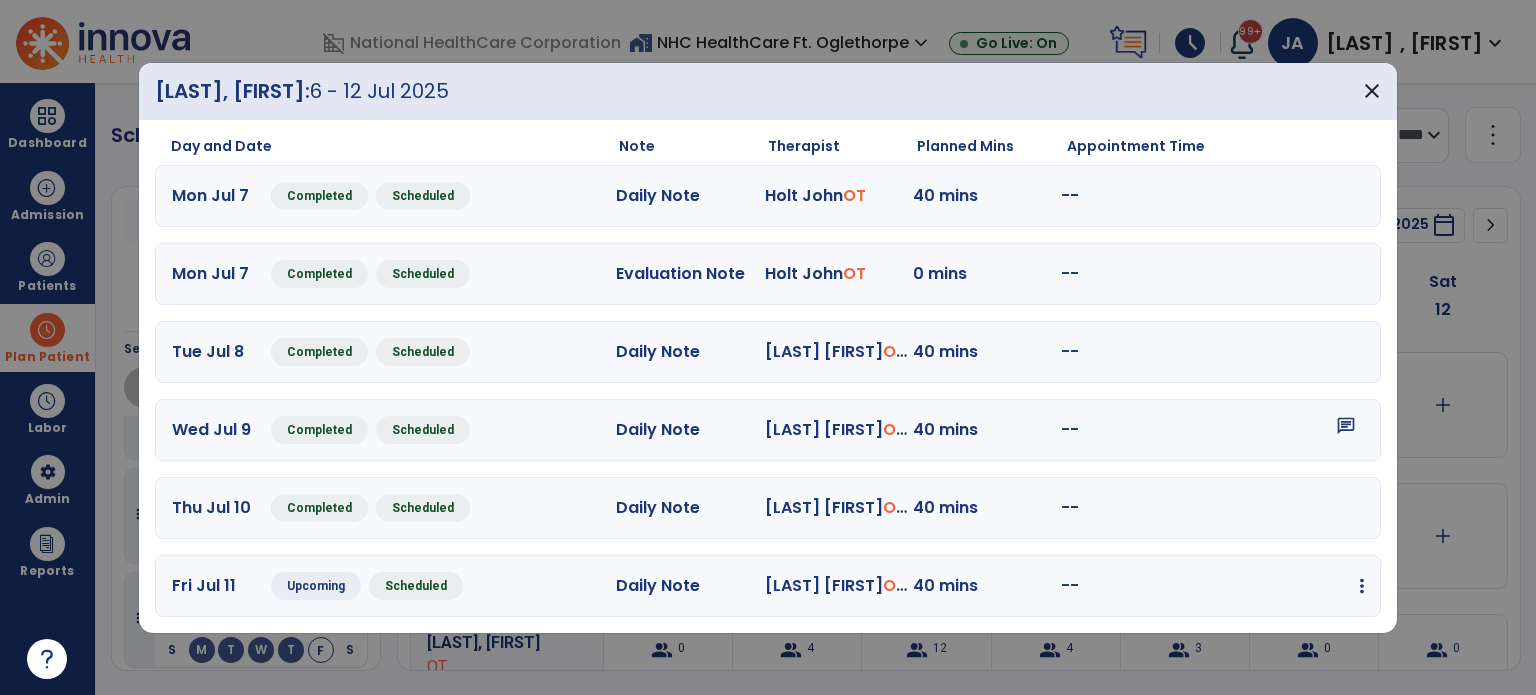 click at bounding box center (1362, 586) 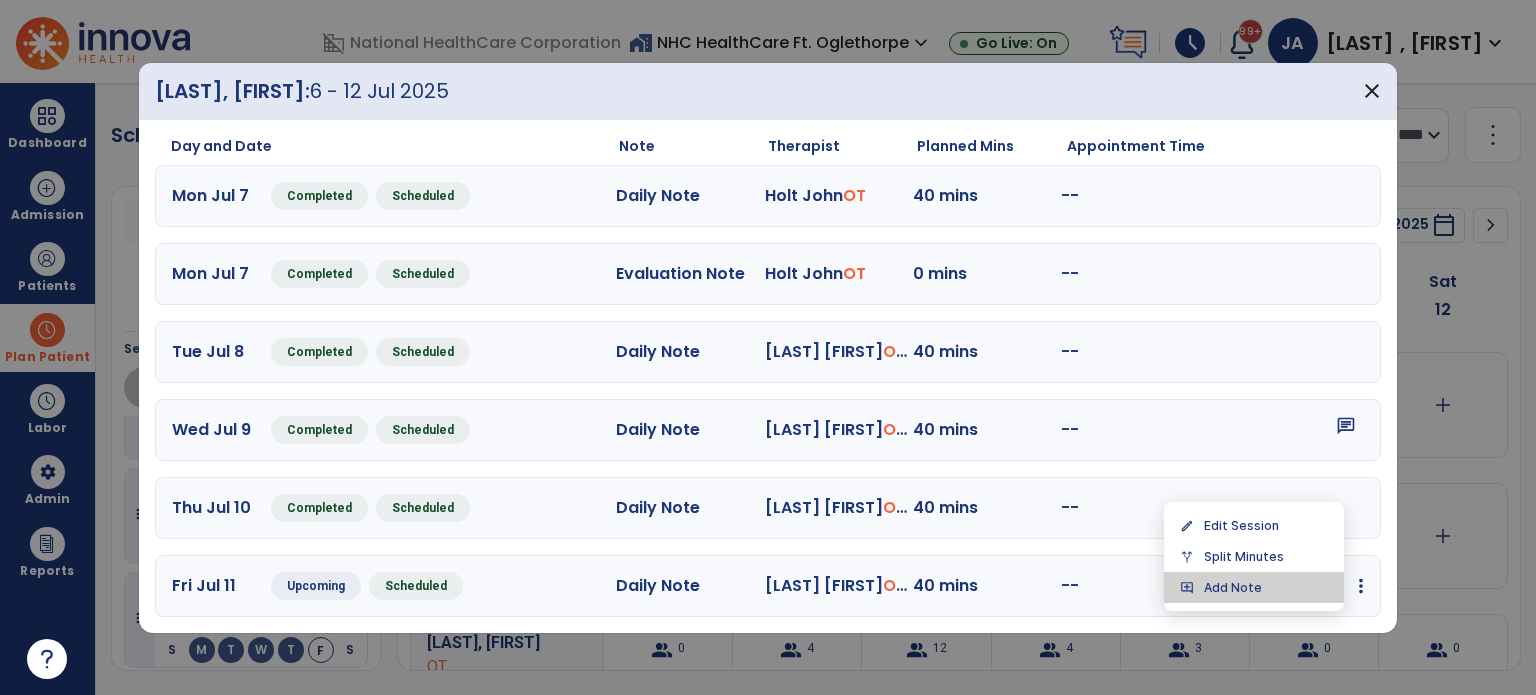 click on "add_comment  Add Note" at bounding box center (1254, 587) 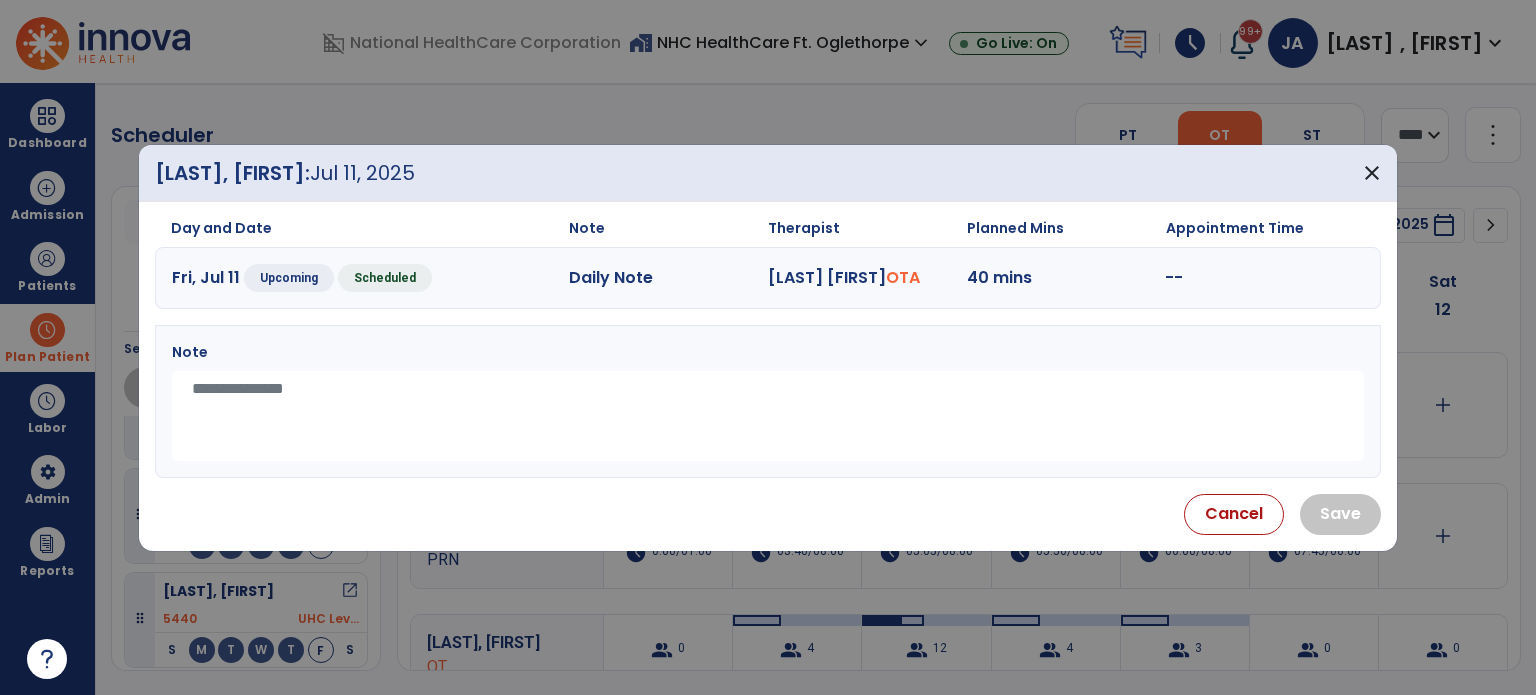 click at bounding box center (768, 416) 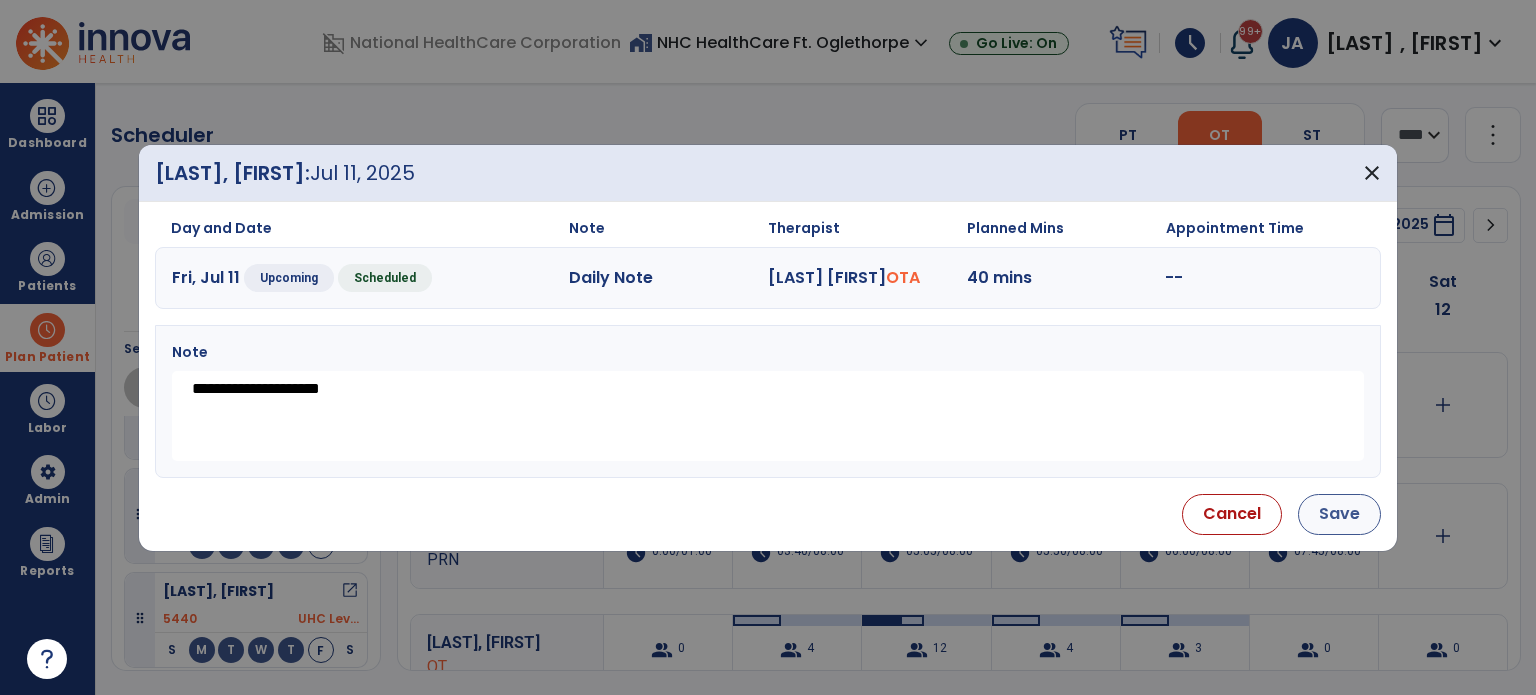 type on "**********" 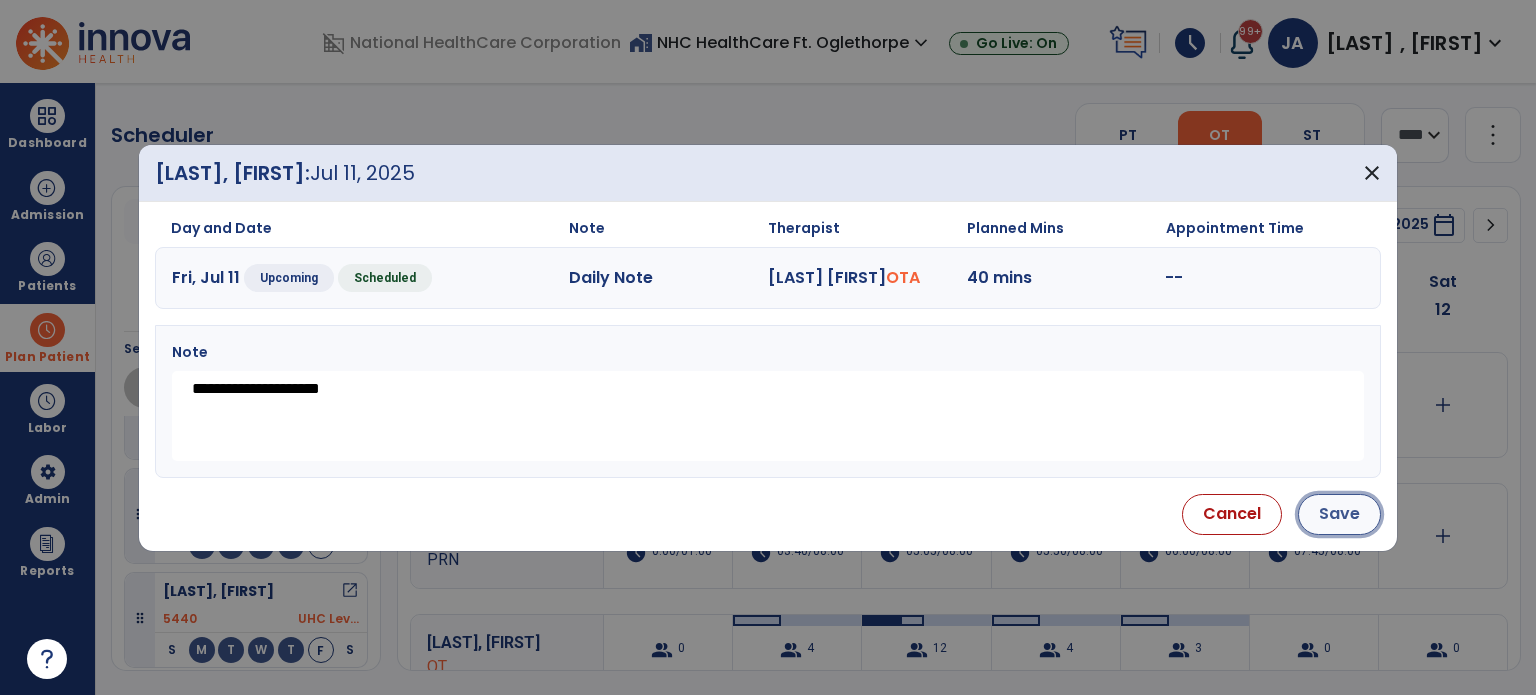 click on "Save" at bounding box center (1339, 514) 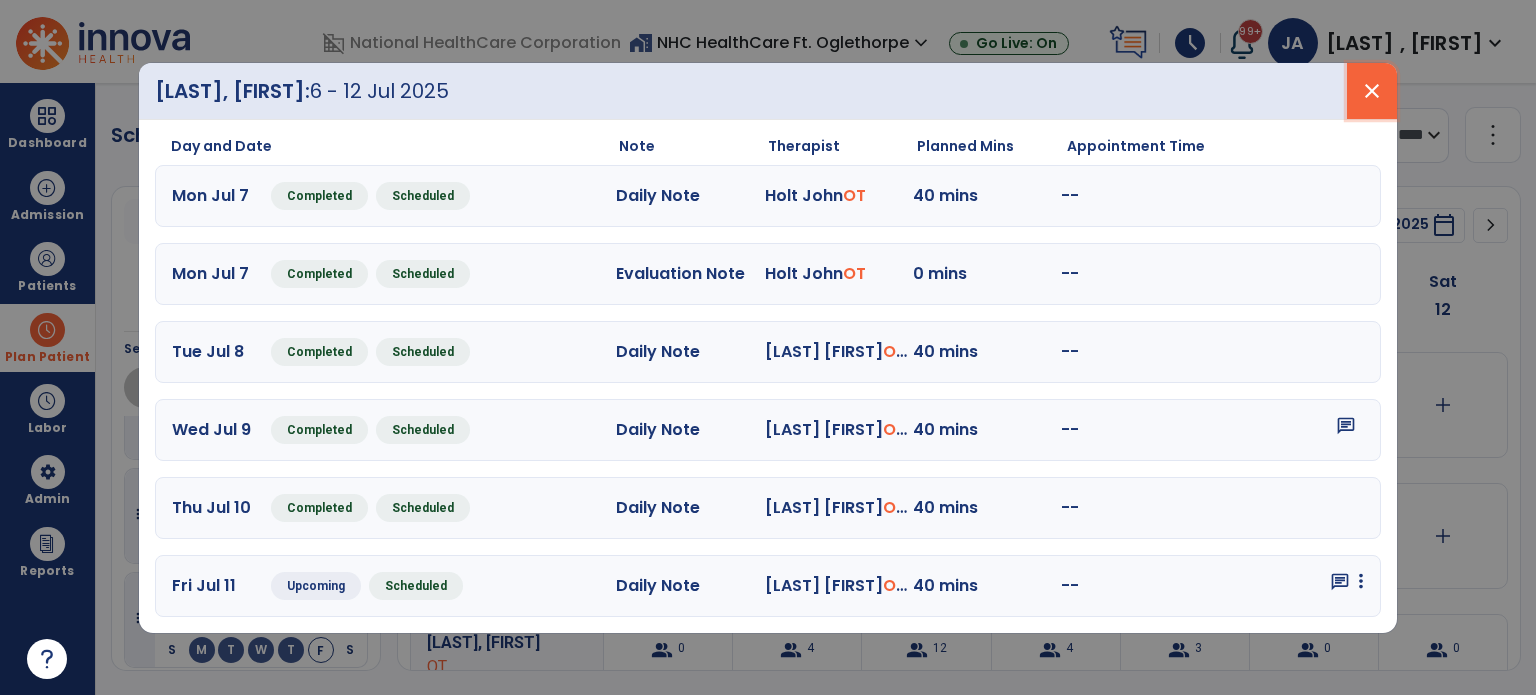 click on "close" at bounding box center [1372, 91] 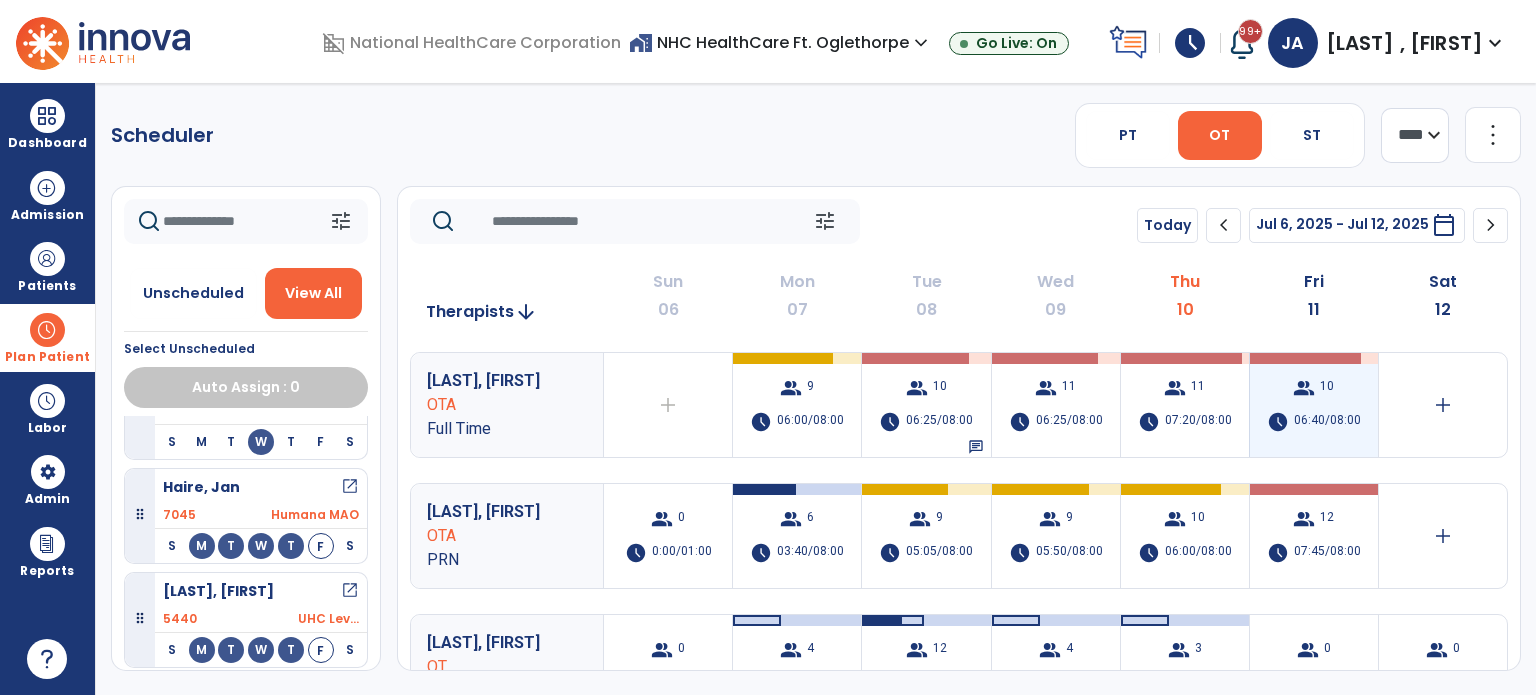 click on "group  10" at bounding box center (1313, 388) 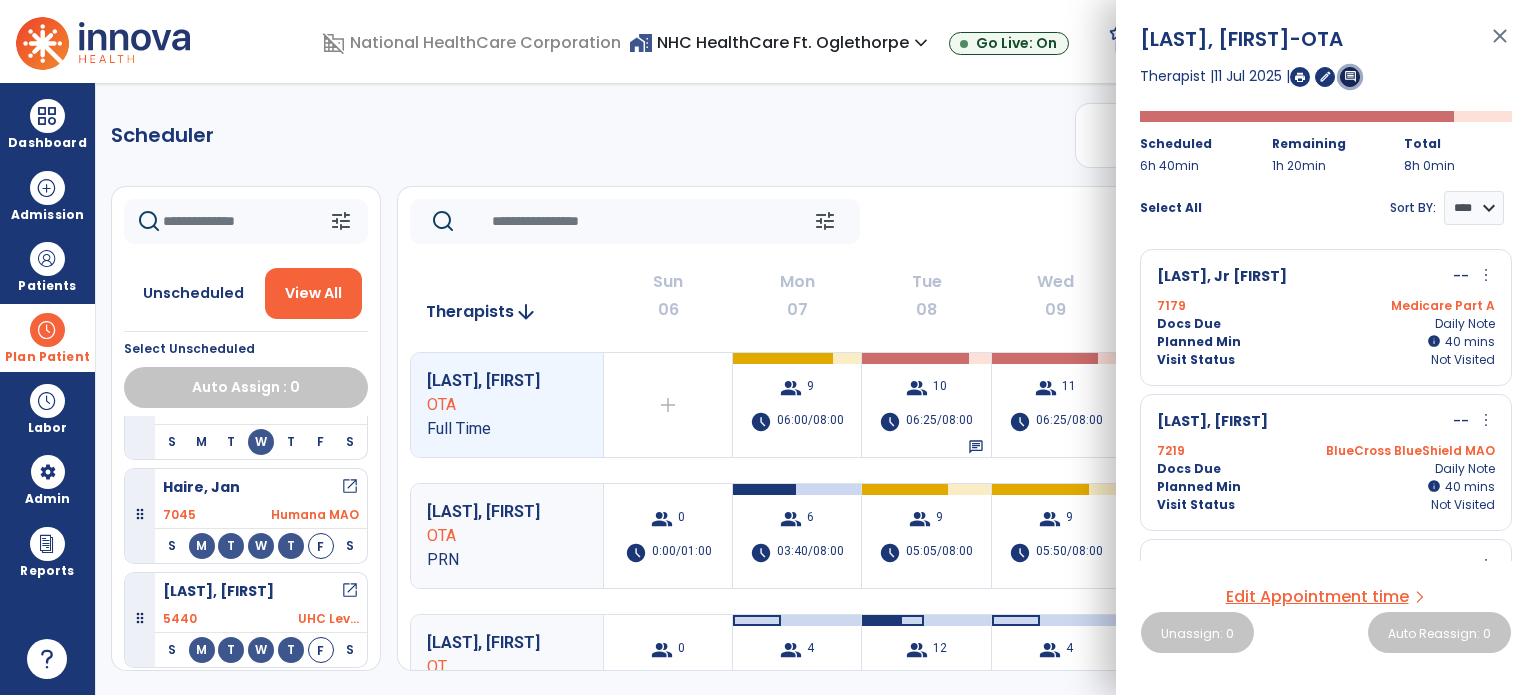 click on "comment" at bounding box center (1350, 76) 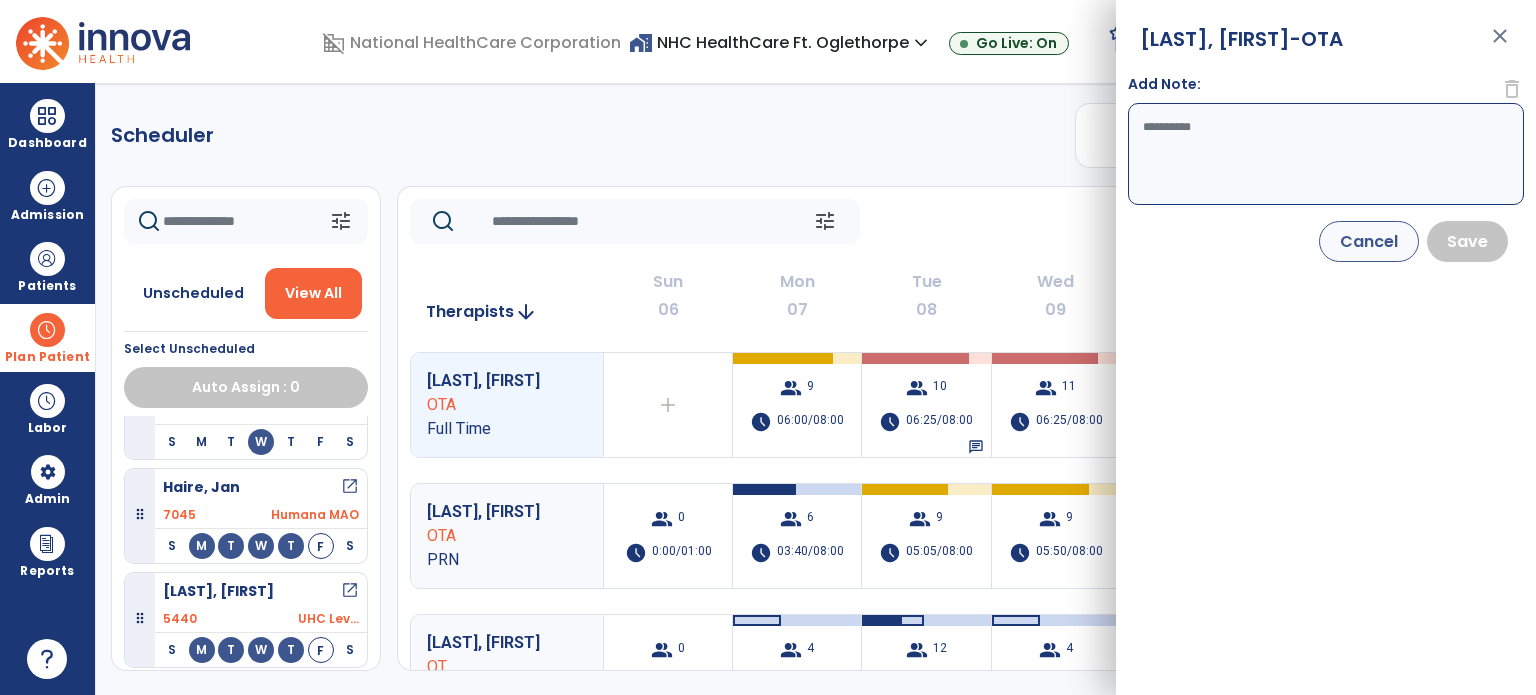 click on "Add Note:" at bounding box center [1326, 154] 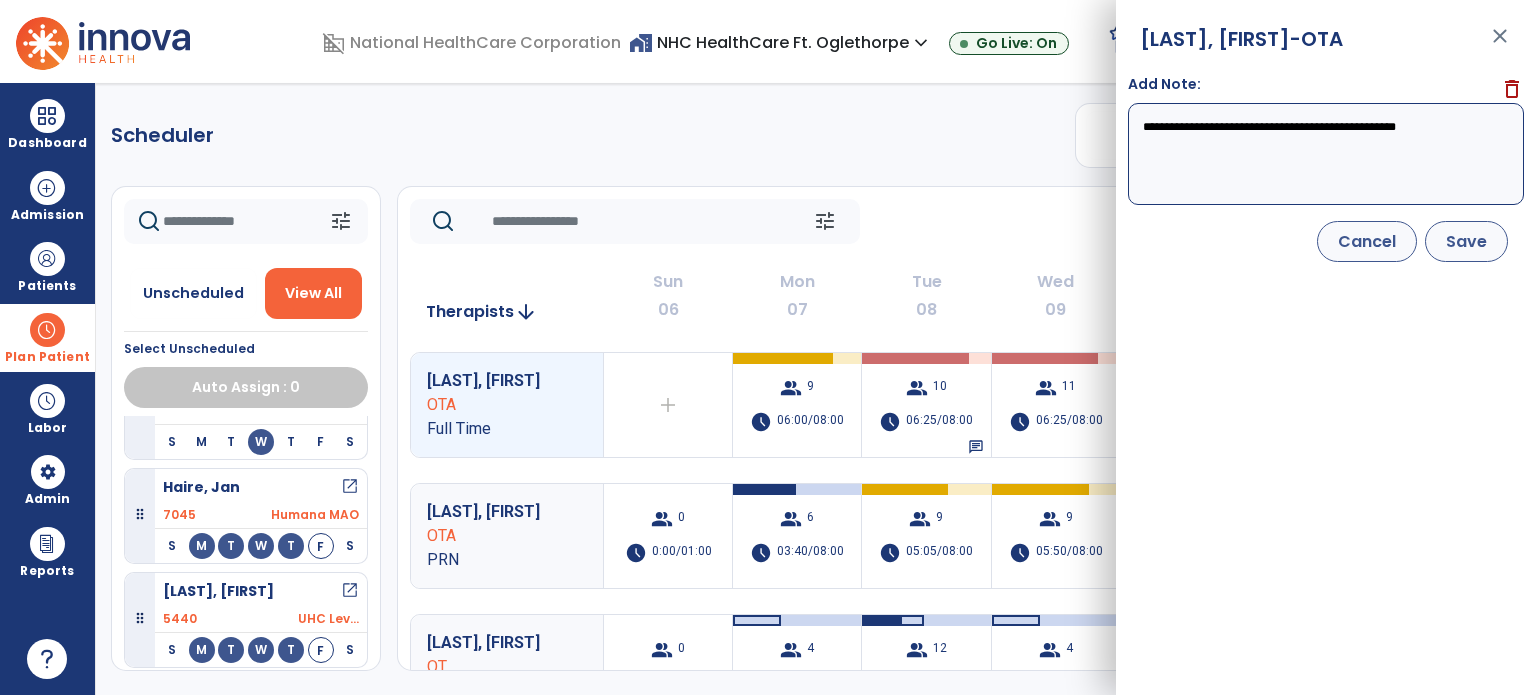 type on "**********" 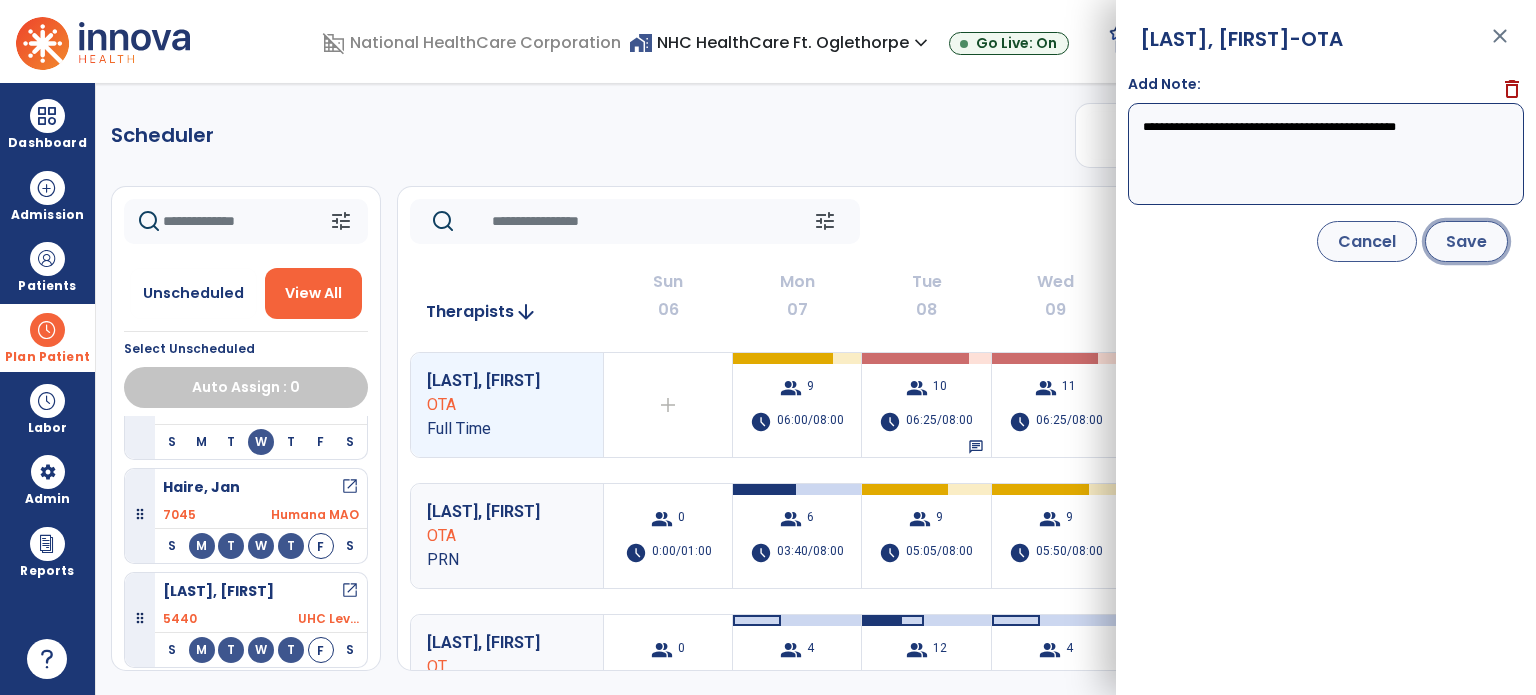 click on "Save" at bounding box center [1466, 241] 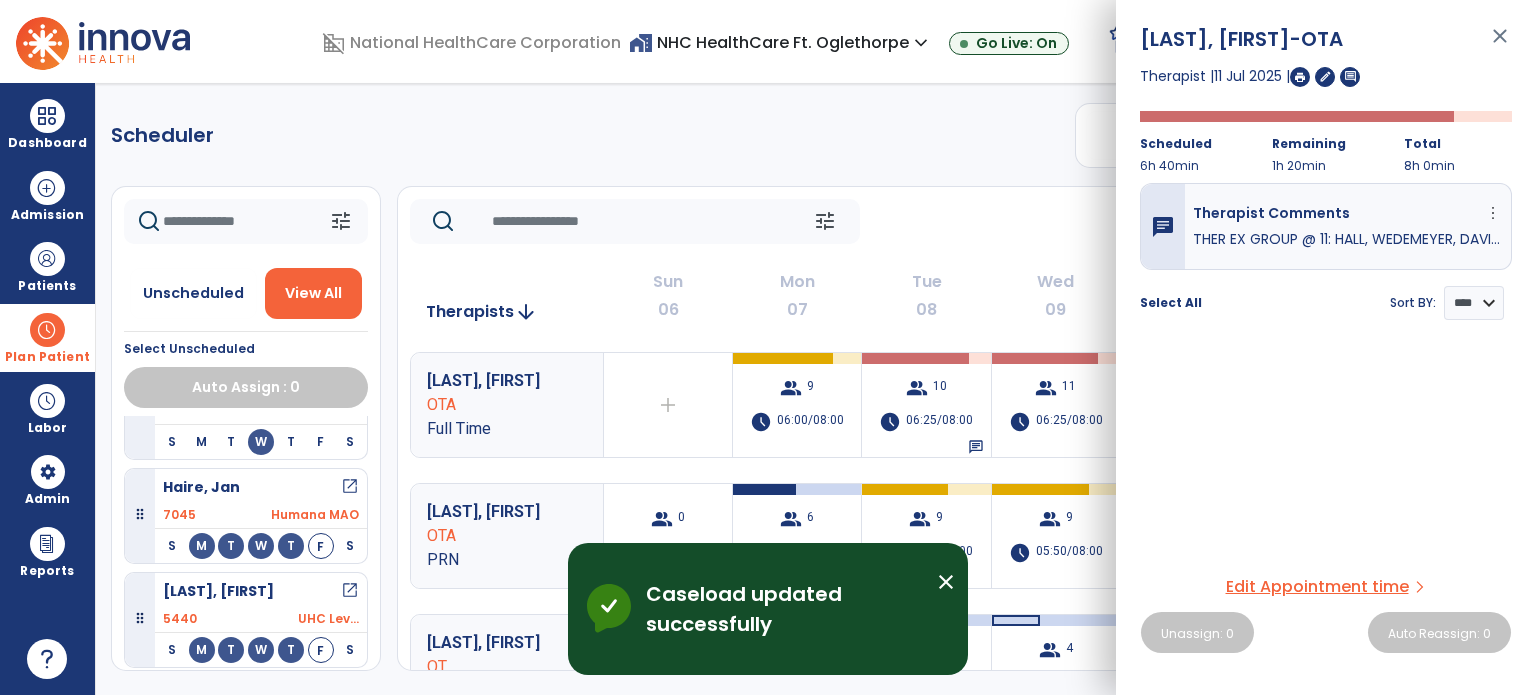 click on "tune   Today  chevron_left Jul 6, 2025 - Jul 12, 2025  *********  calendar_today  chevron_right" 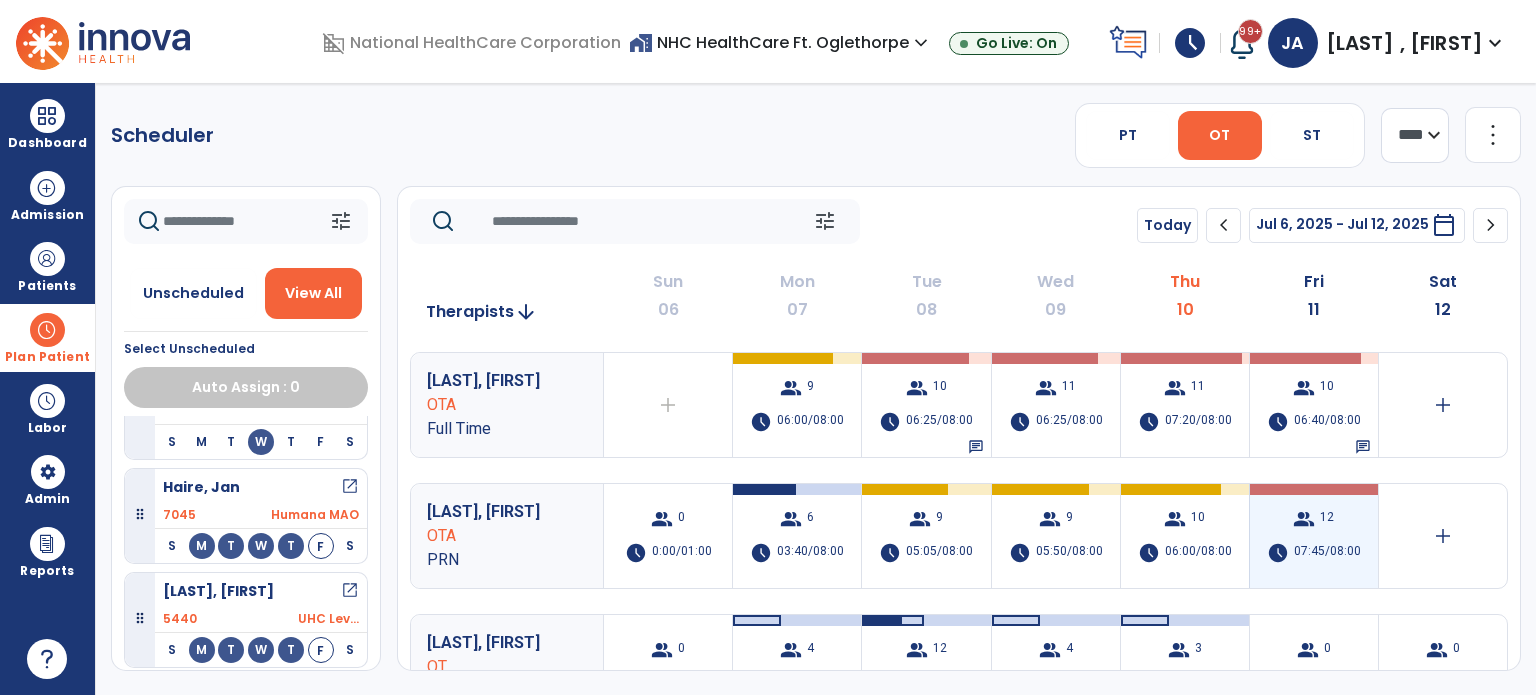 click on "12" at bounding box center [1327, 519] 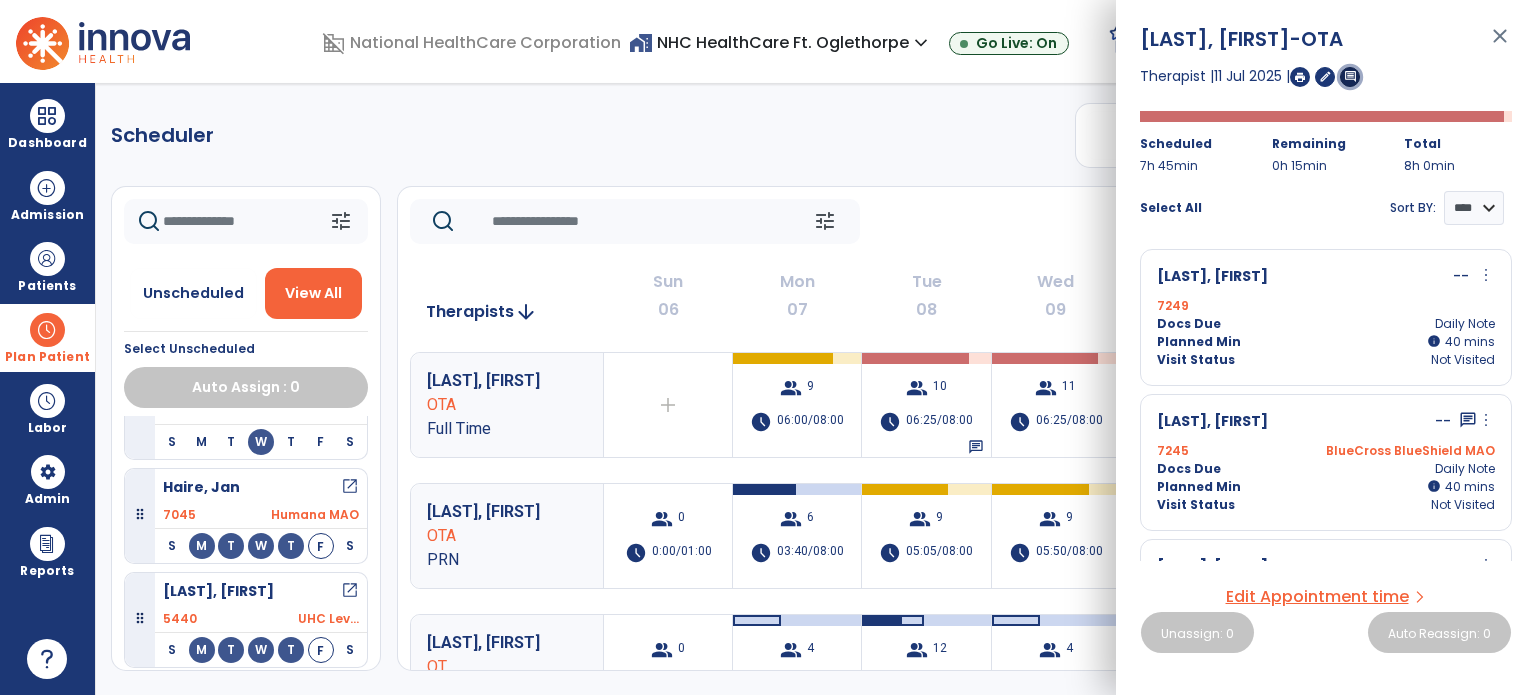 click on "comment" at bounding box center [1350, 76] 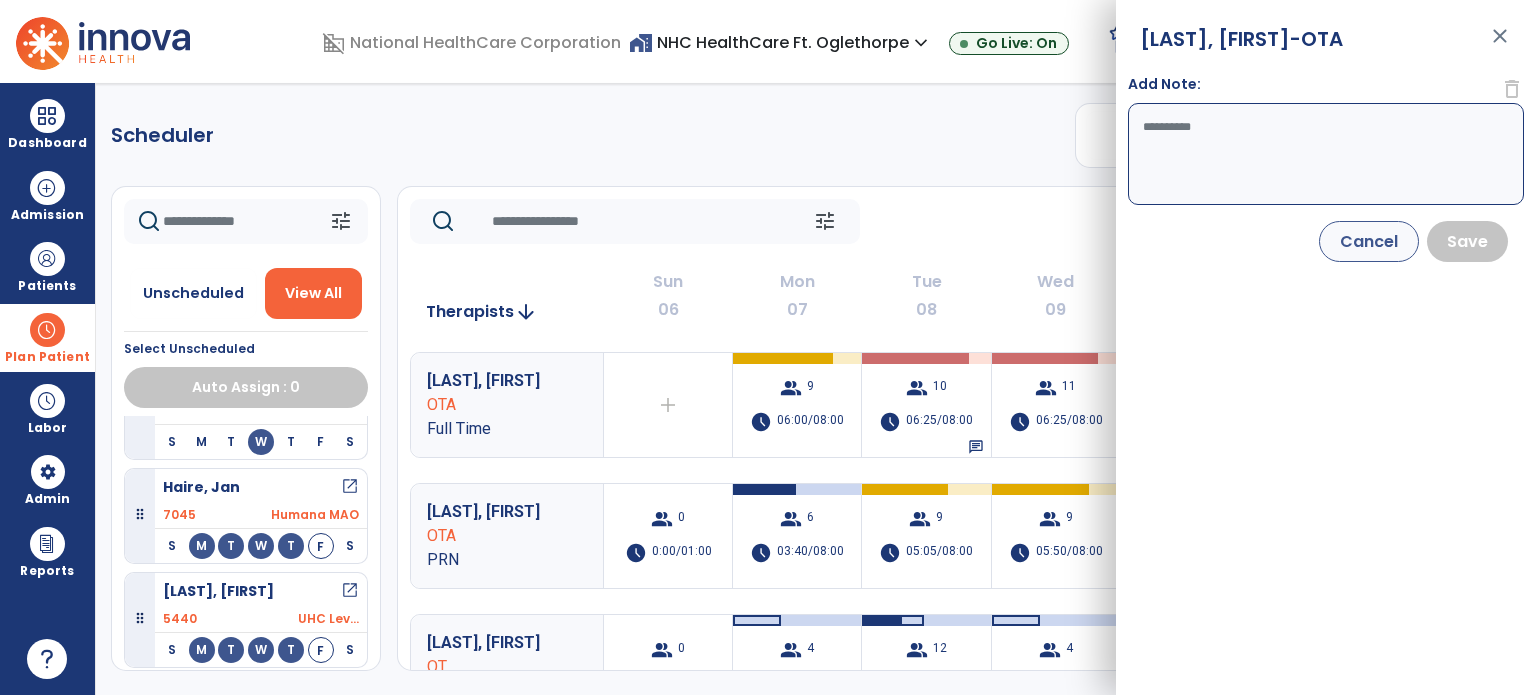 click on "Add Note:" at bounding box center [1326, 154] 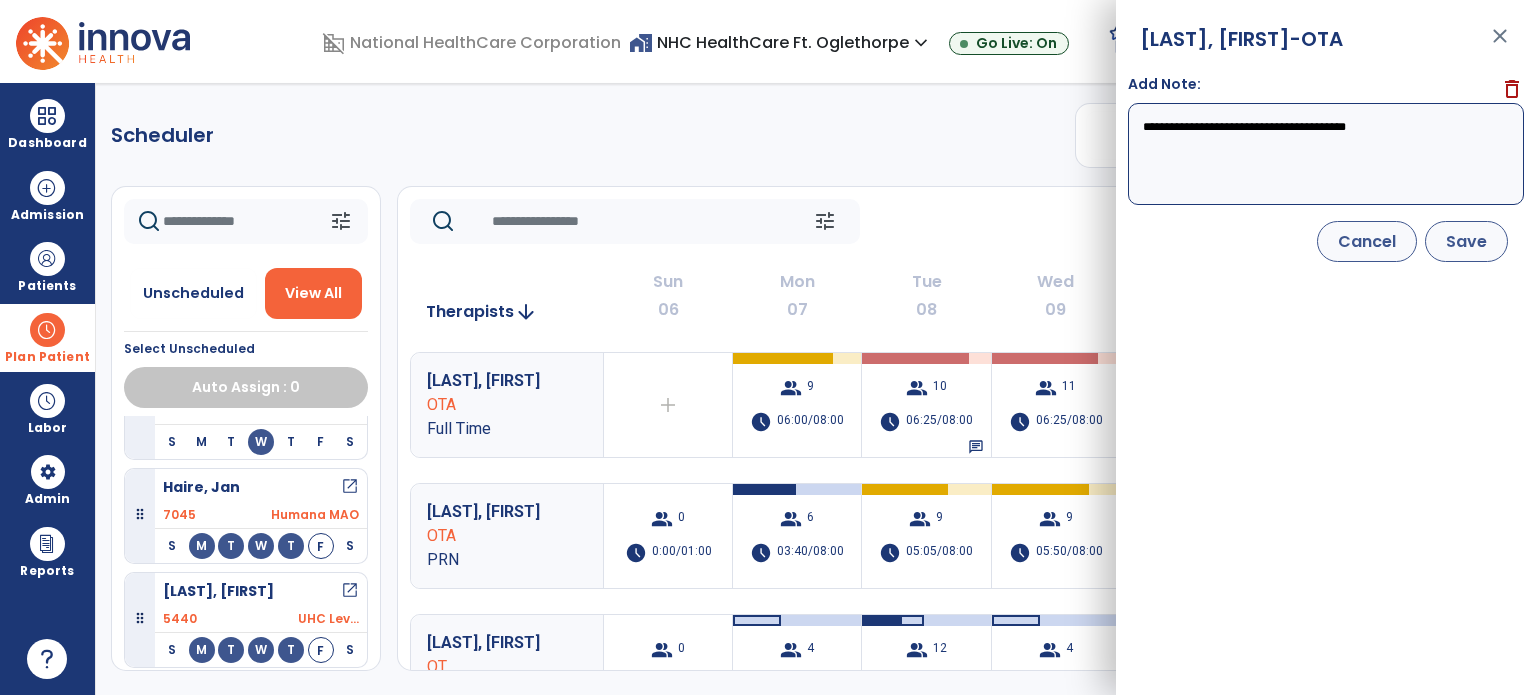 type on "**********" 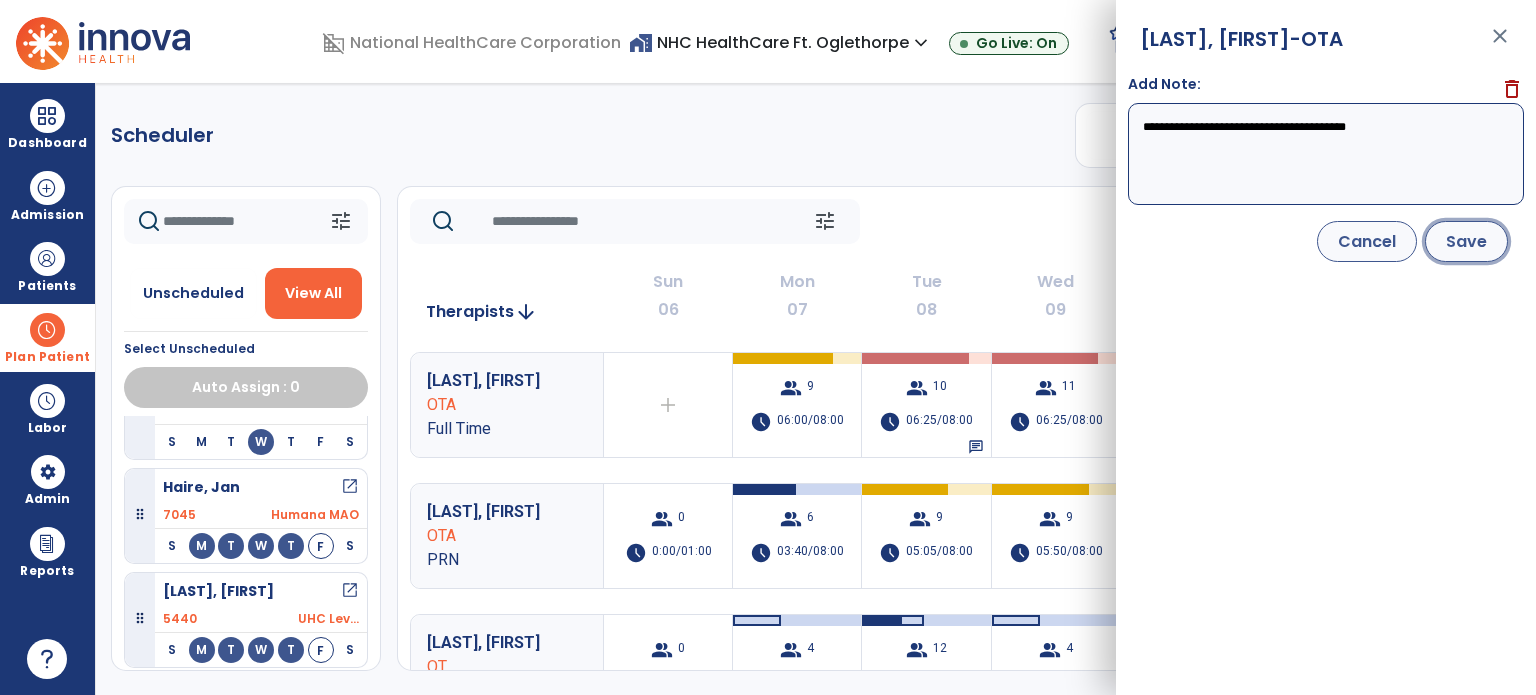 click on "Save" at bounding box center (1466, 241) 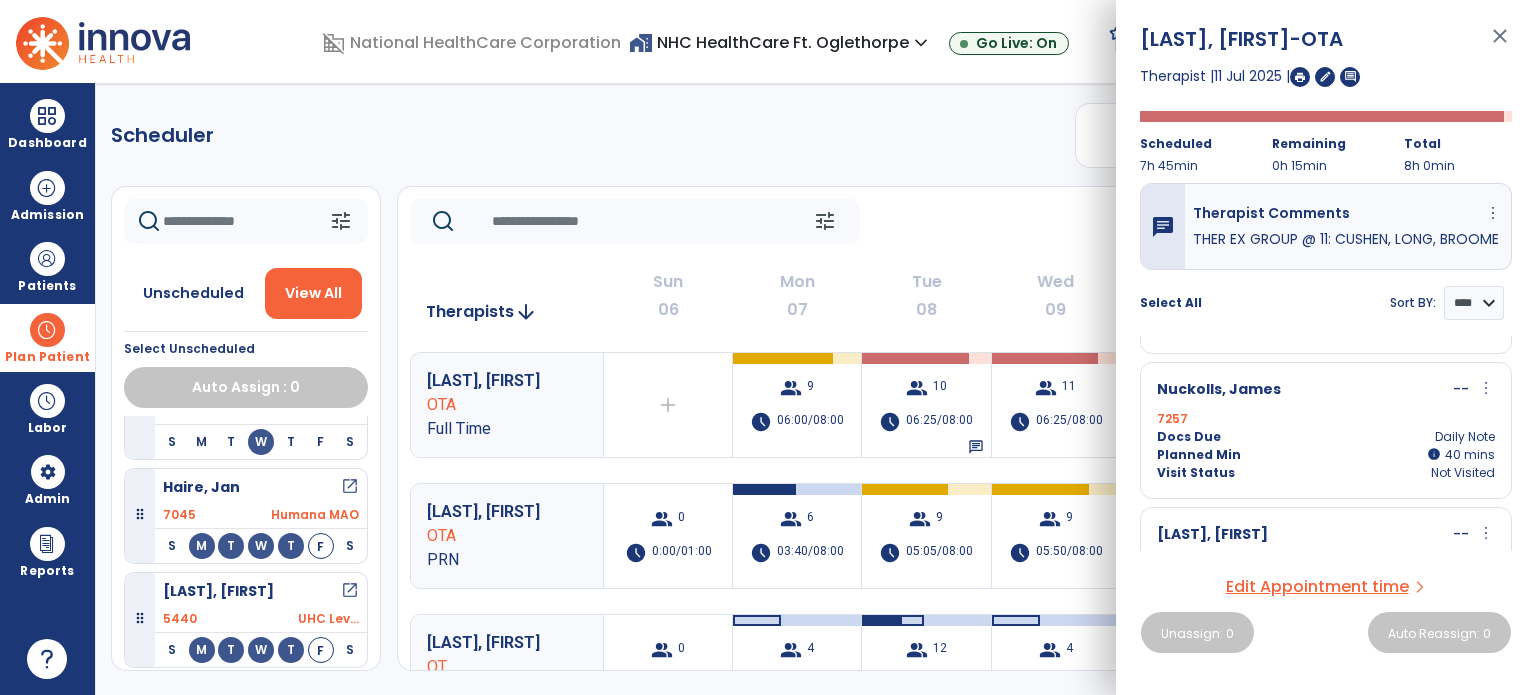 scroll, scrollTop: 0, scrollLeft: 0, axis: both 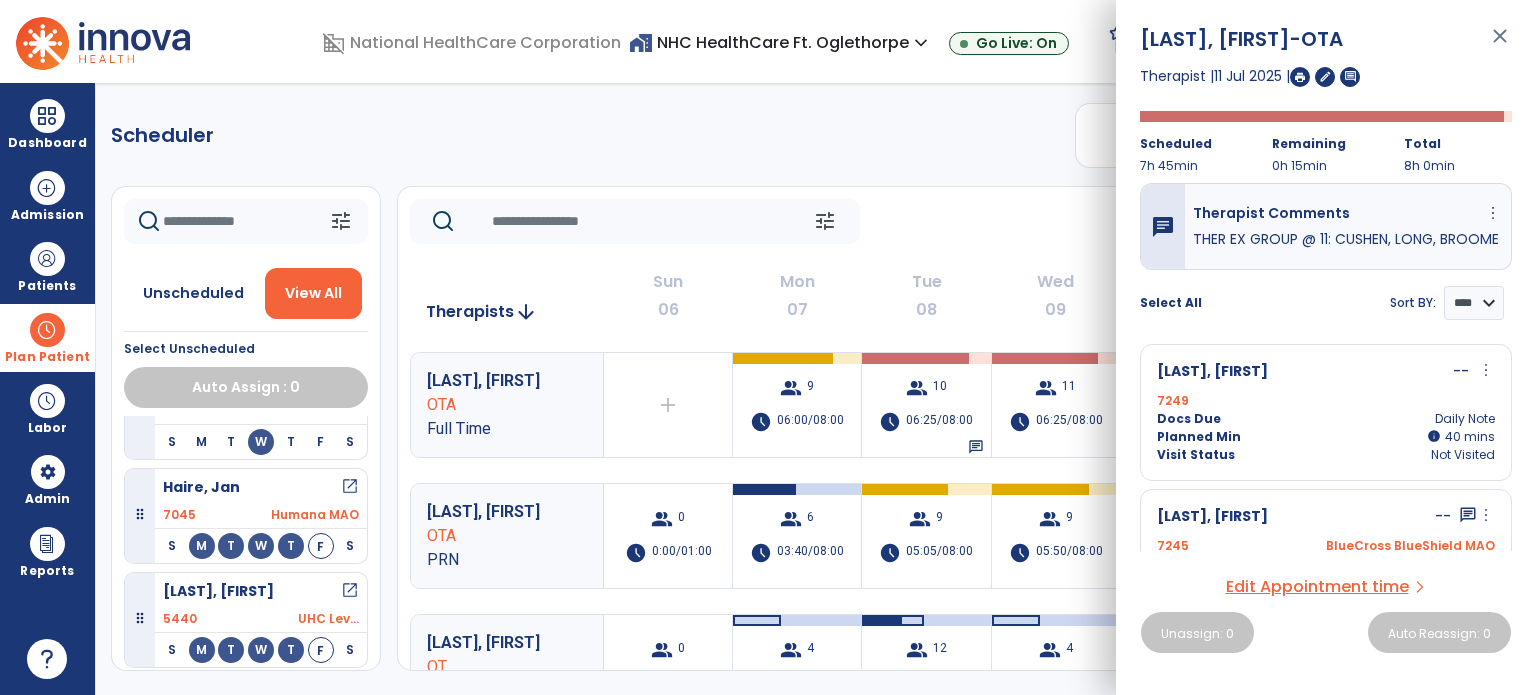 click on "tune   Today  chevron_left Jul 6, 2025 - Jul 12, 2025  *********  calendar_today  chevron_right" 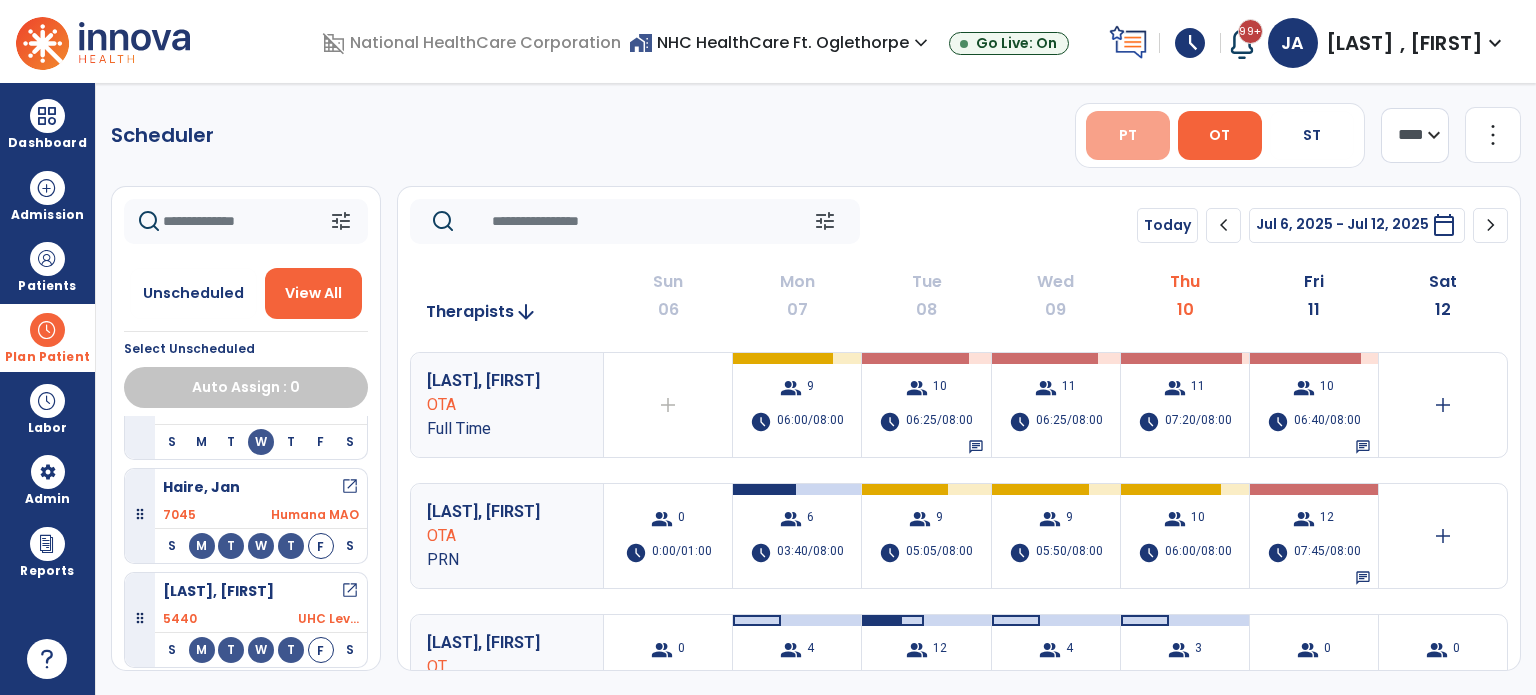 click on "PT" at bounding box center (1128, 135) 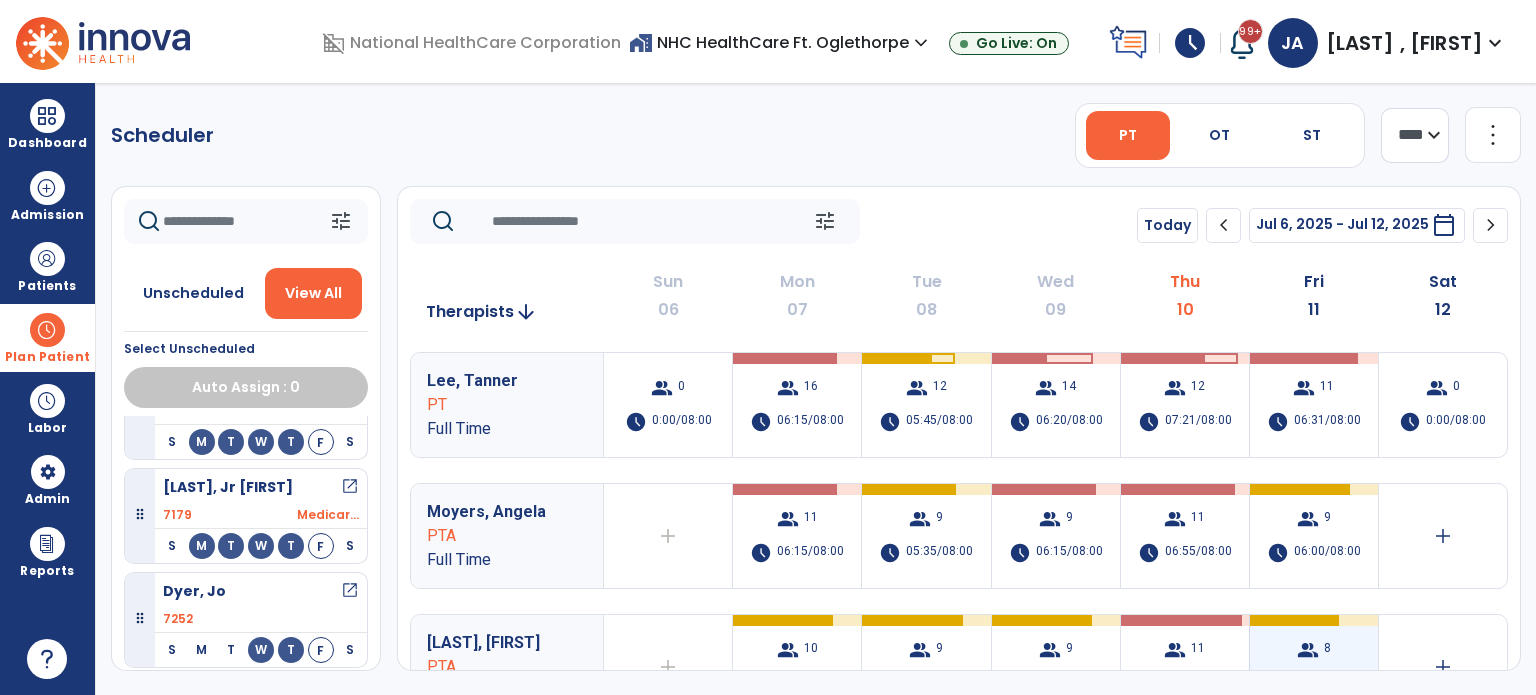 click on "group  8  schedule  05:20/08:00" at bounding box center [1314, 667] 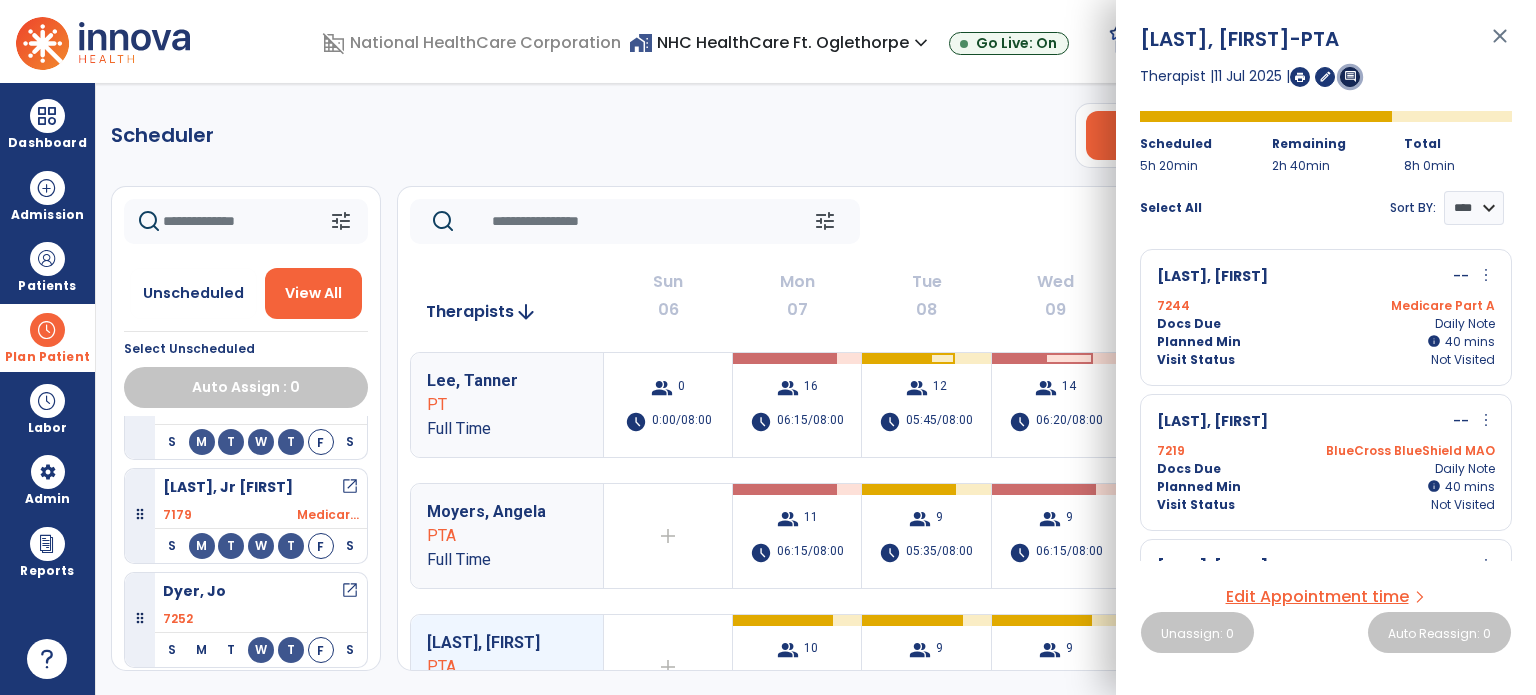click on "comment" at bounding box center [1350, 76] 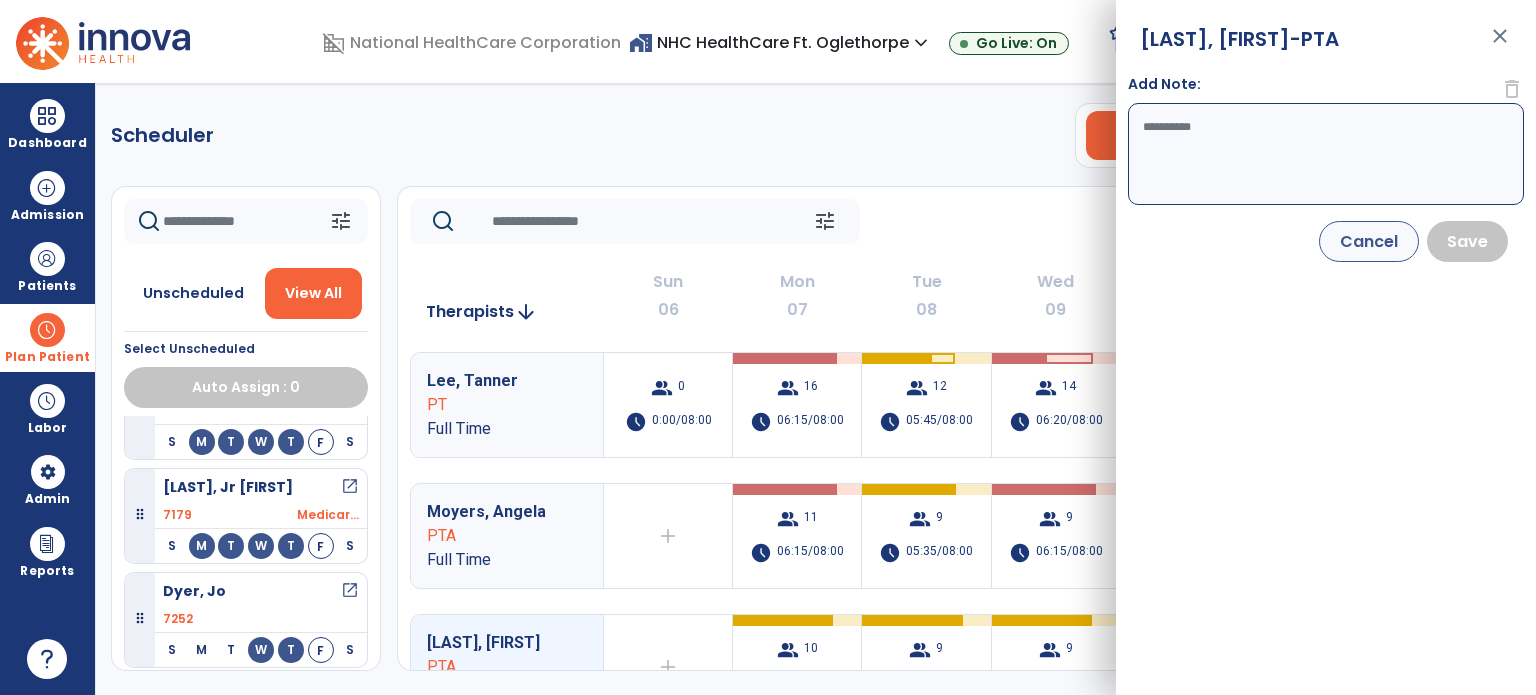 click on "Add Note:" at bounding box center [1326, 154] 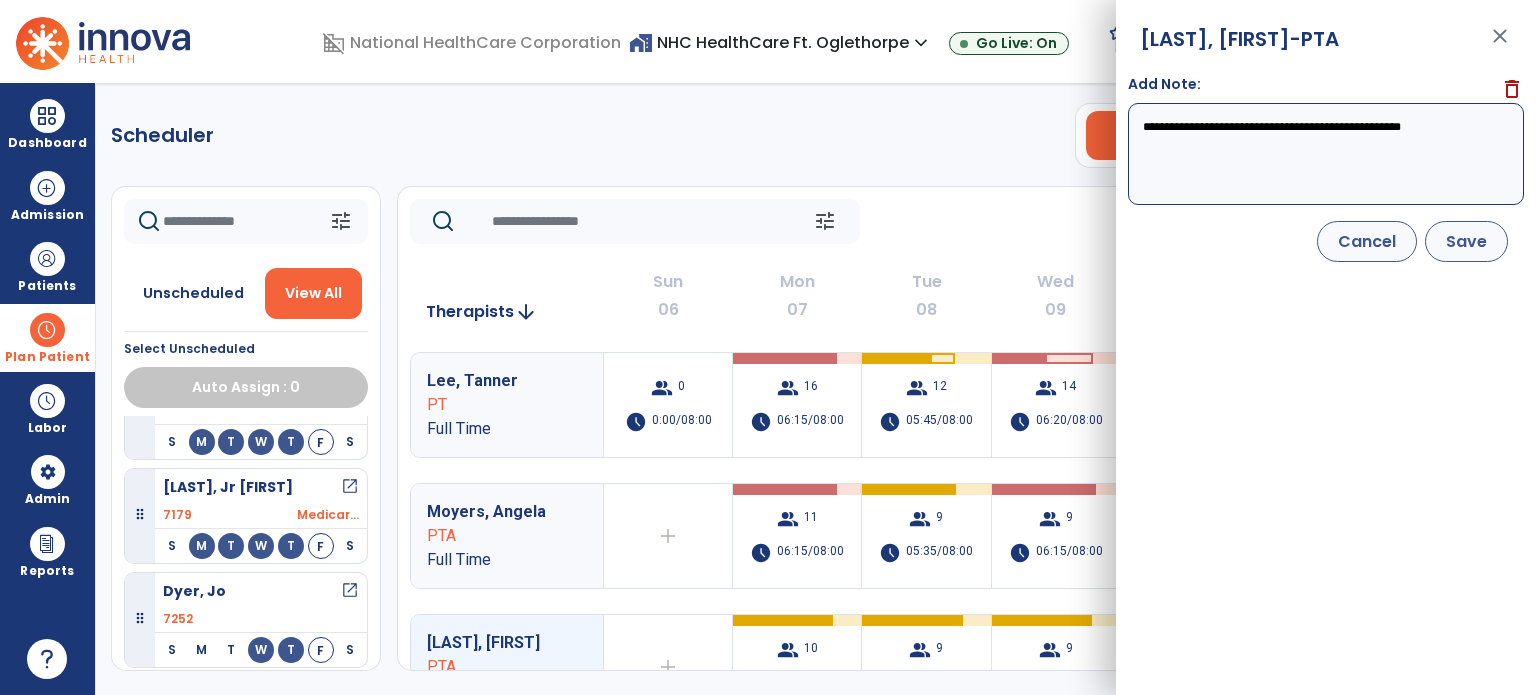 type on "**********" 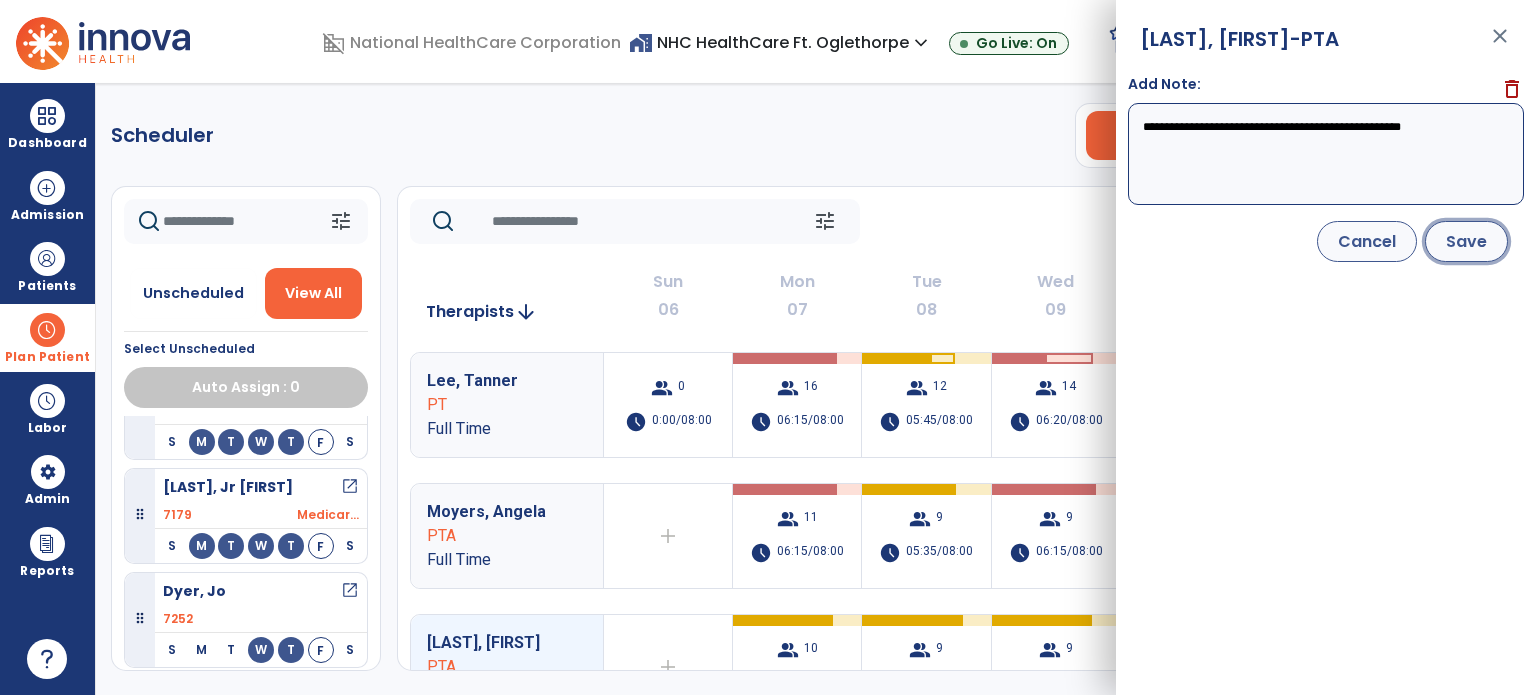 click on "Save" at bounding box center [1466, 241] 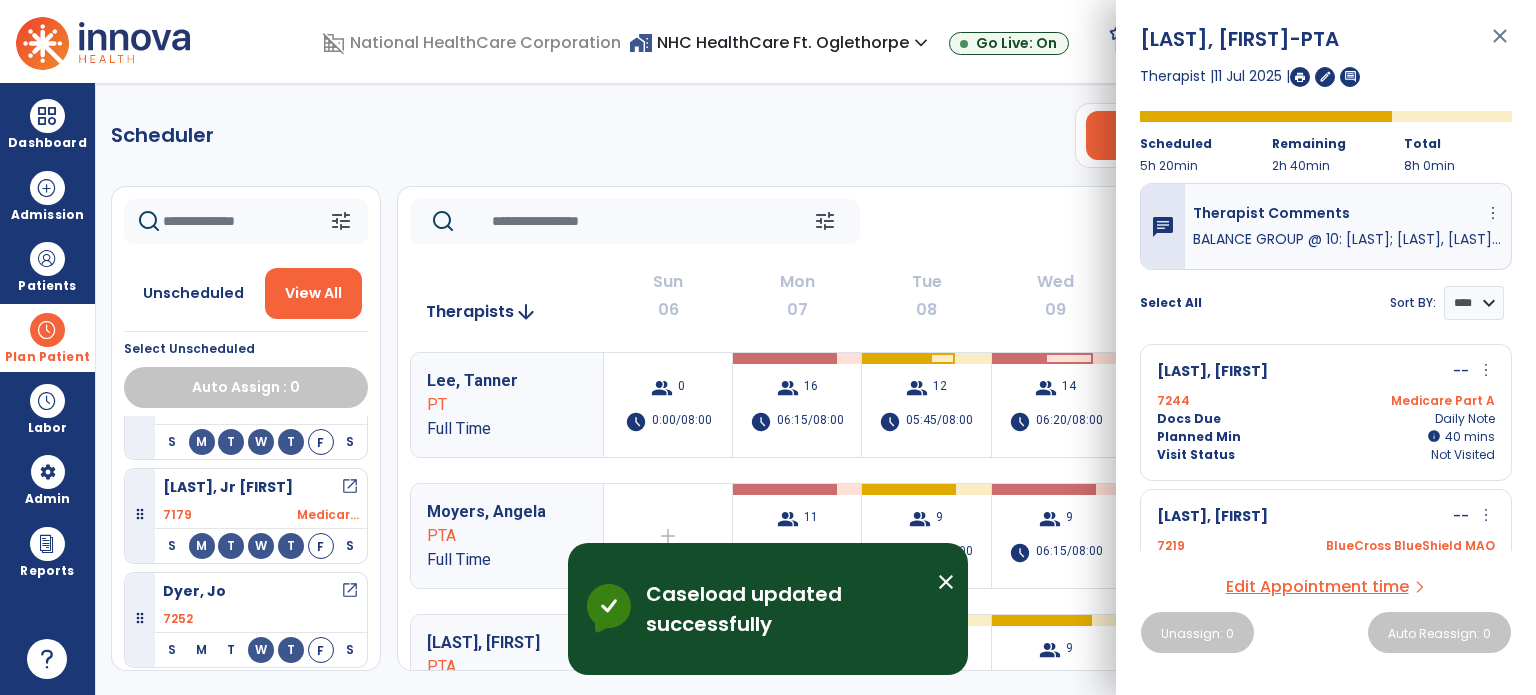 click on "tune   Today  chevron_left Jul 6, 2025 - Jul 12, 2025  *********  calendar_today  chevron_right" 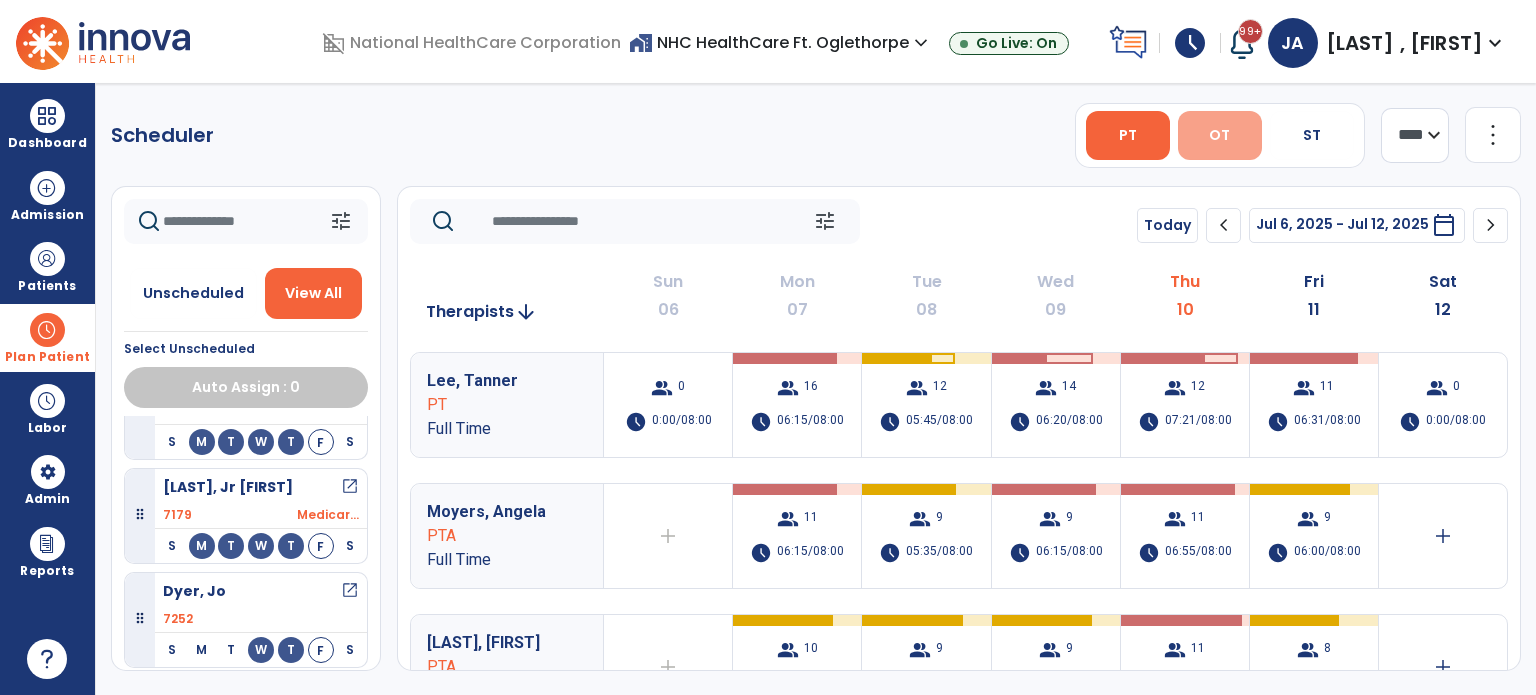 click on "OT" at bounding box center (1219, 135) 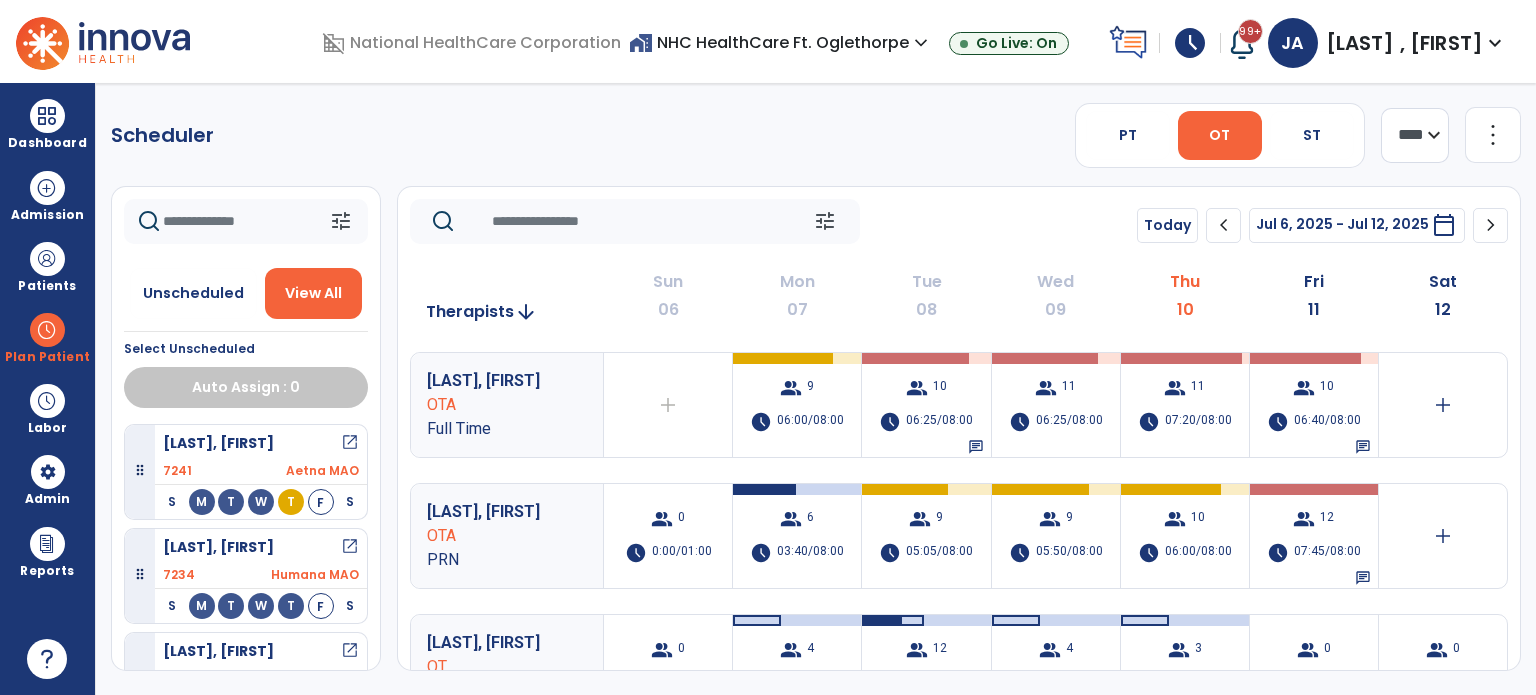 scroll, scrollTop: 0, scrollLeft: 0, axis: both 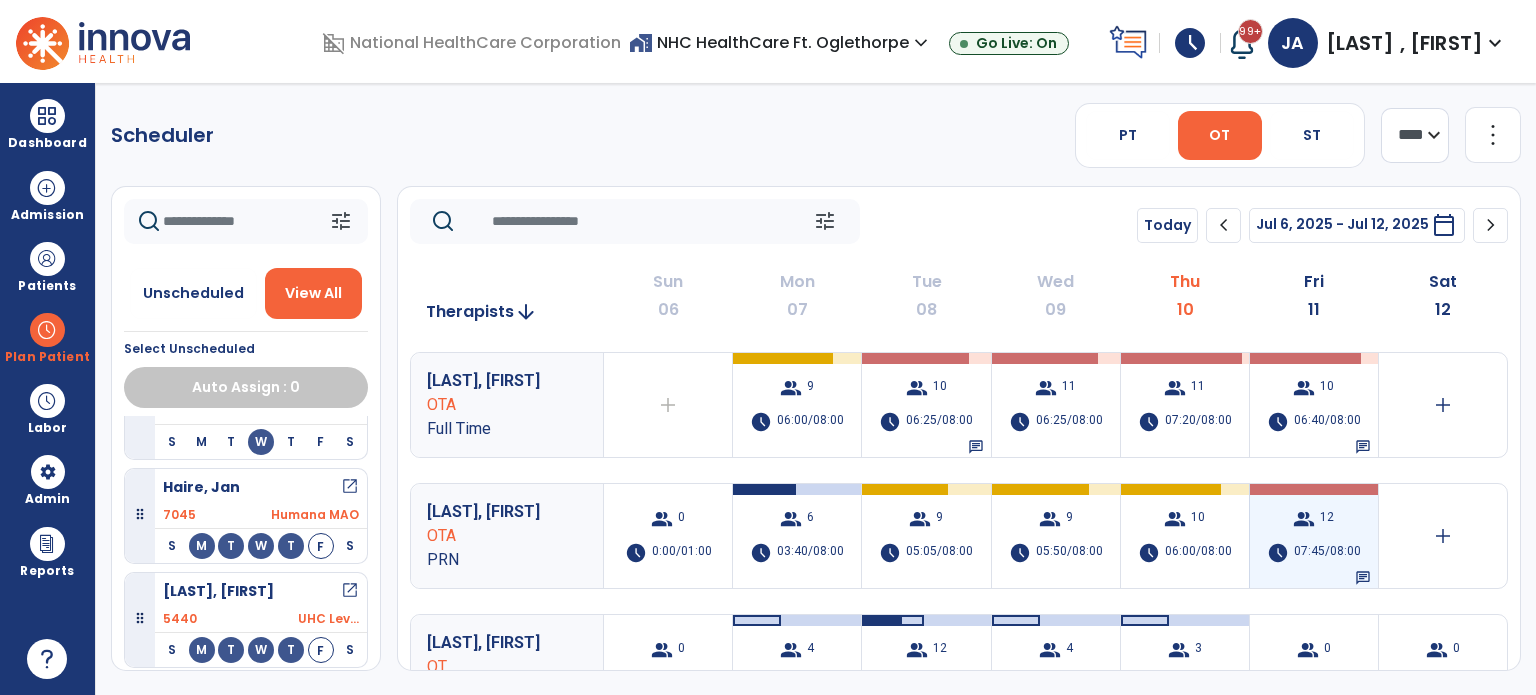 click on "07:45/08:00" at bounding box center [1327, 553] 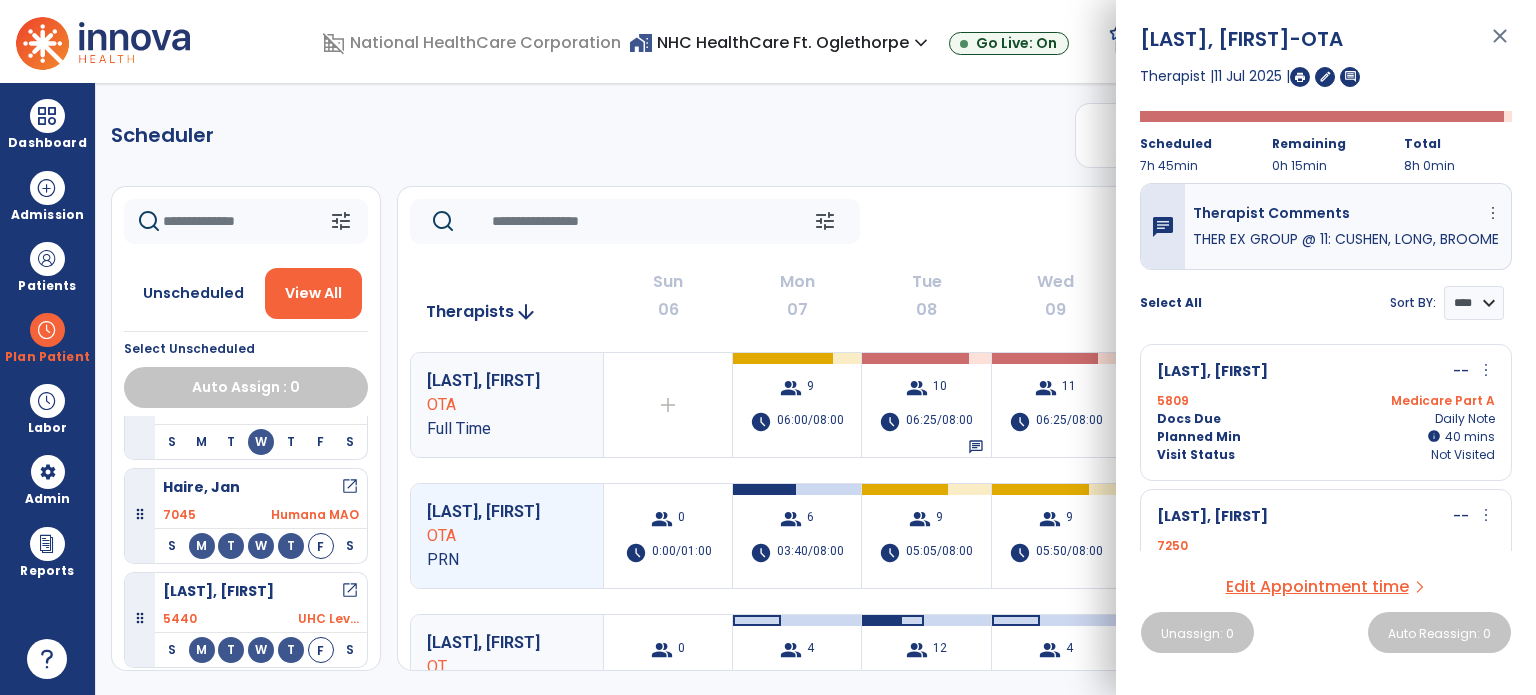 click on "tune   Today  chevron_left Jul 6, 2025 - Jul 12, 2025  *********  calendar_today  chevron_right" 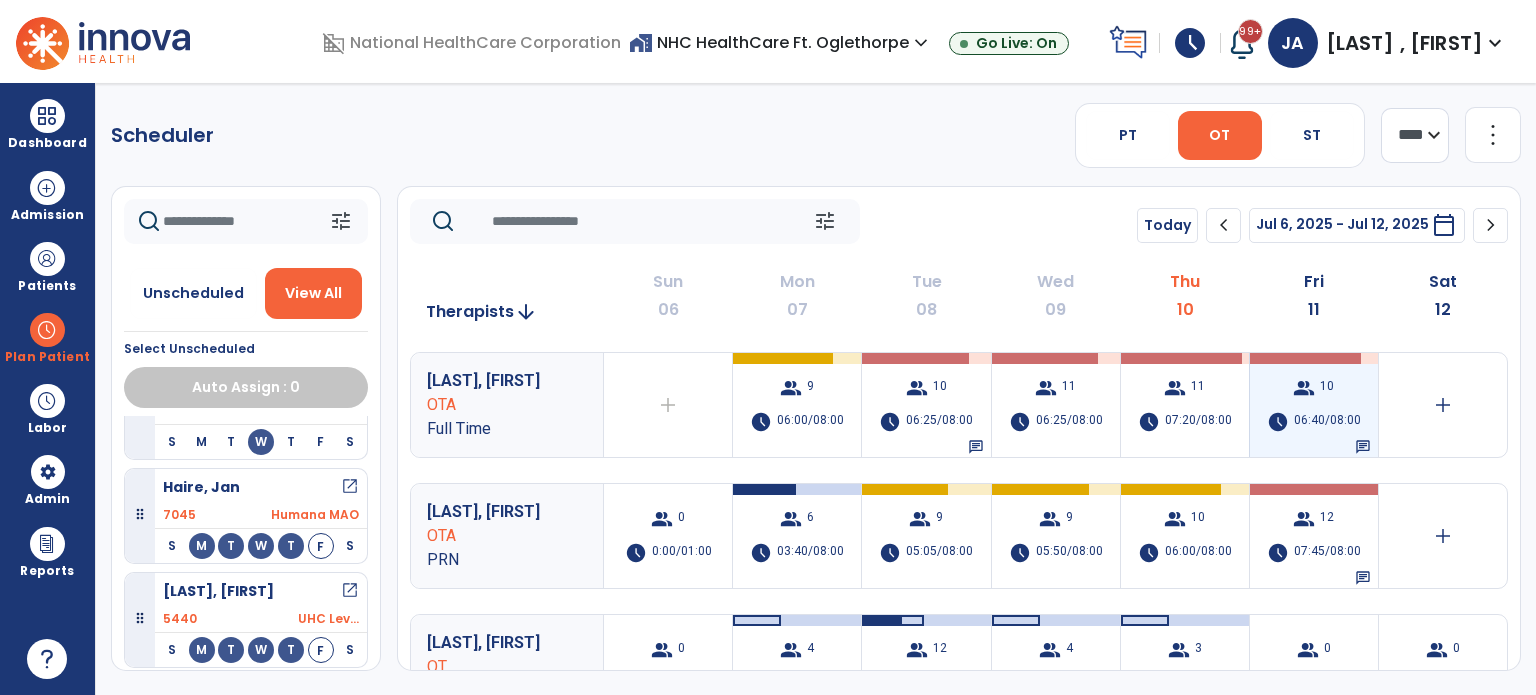 click on "06:40/08:00" at bounding box center [1327, 422] 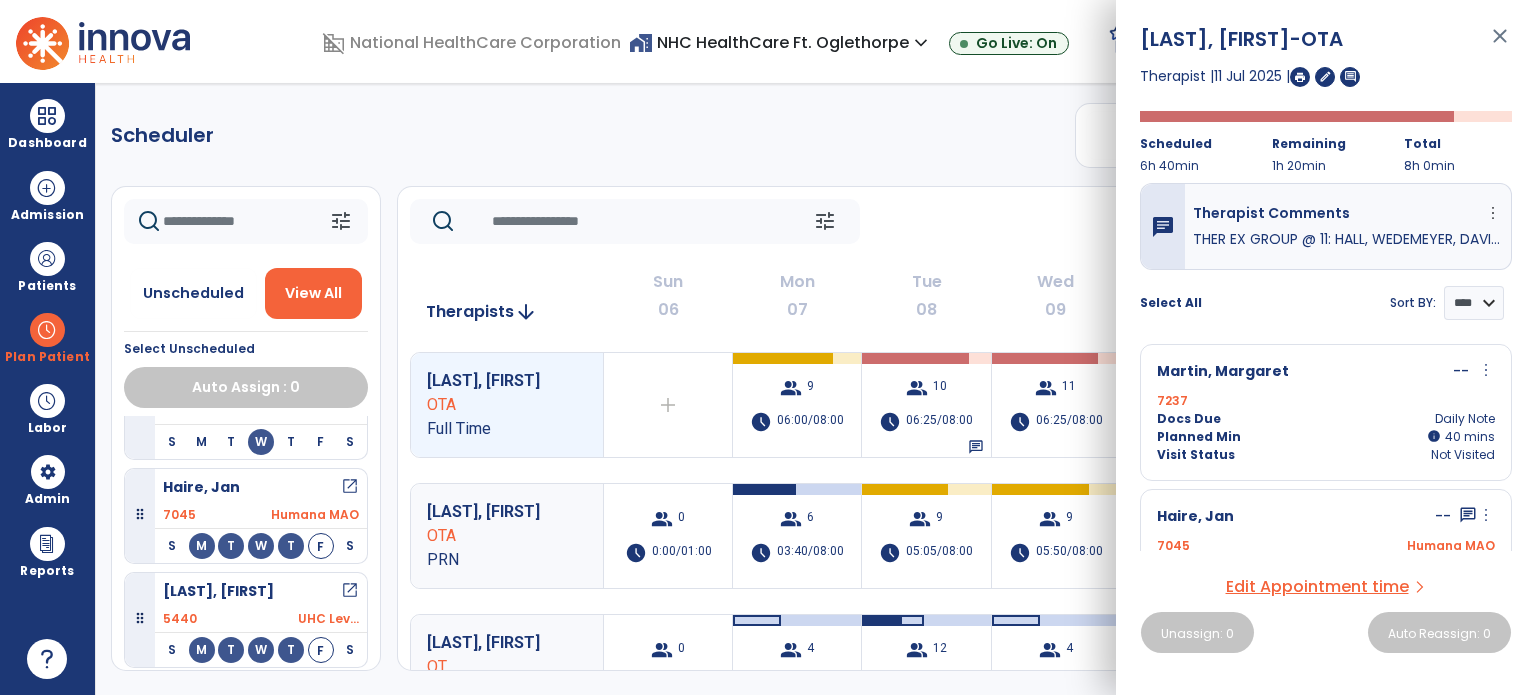 click on "tune   Today  chevron_left Jul 6, 2025 - Jul 12, 2025  *********  calendar_today  chevron_right" 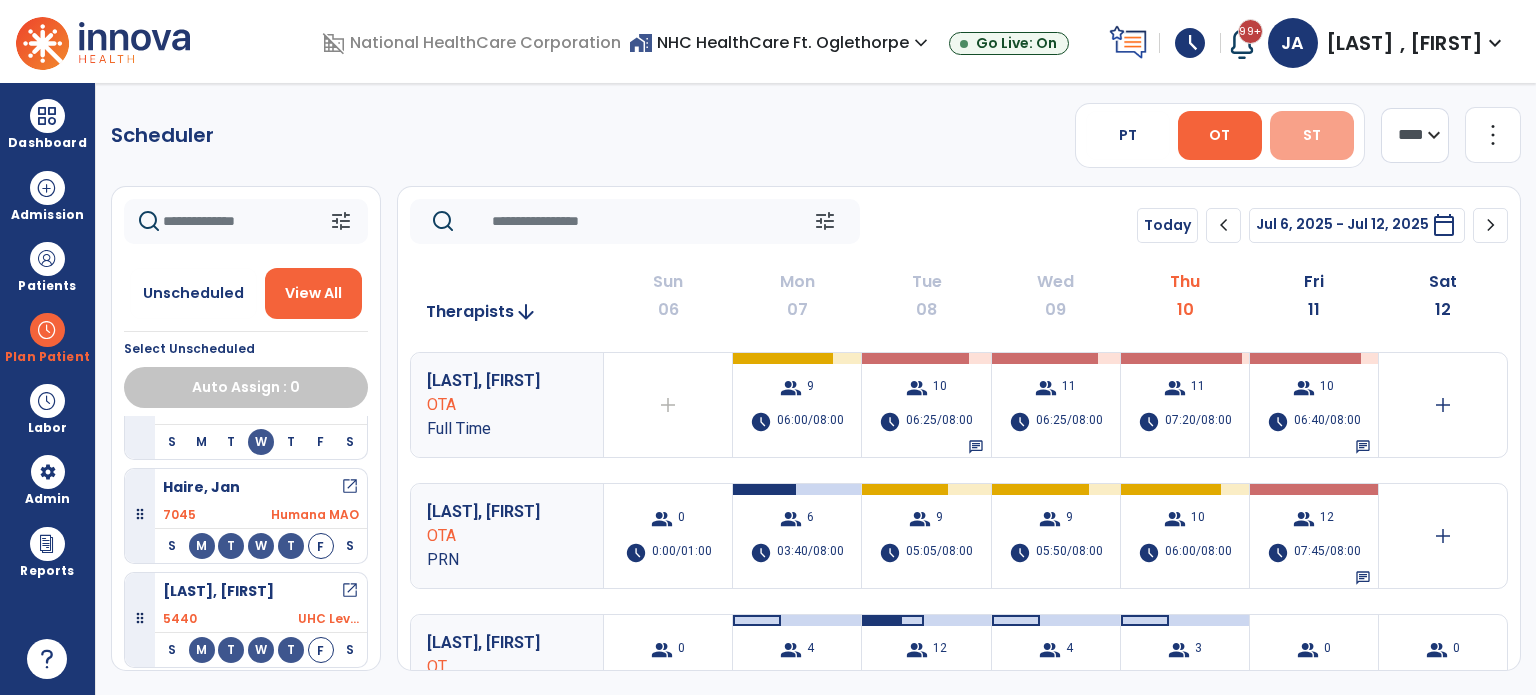click on "ST" at bounding box center (1312, 135) 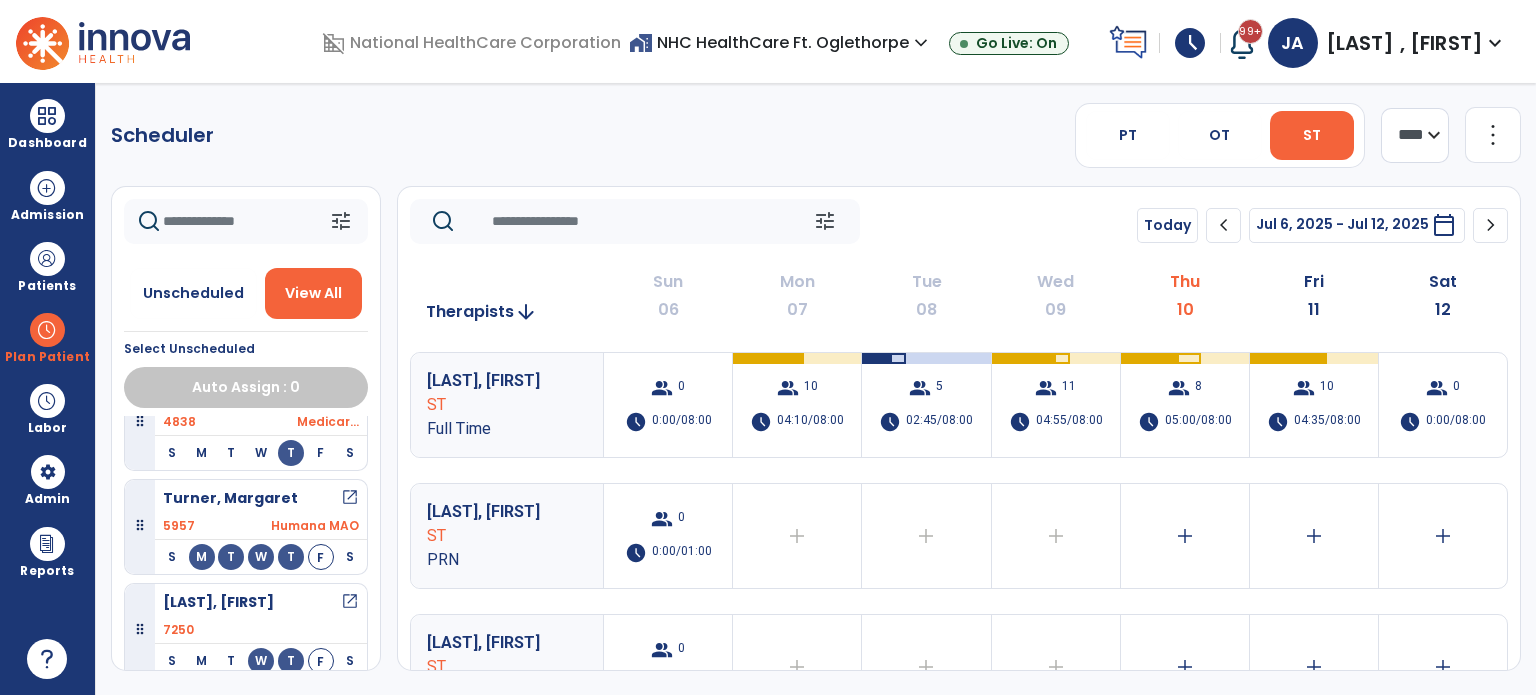 scroll, scrollTop: 976, scrollLeft: 0, axis: vertical 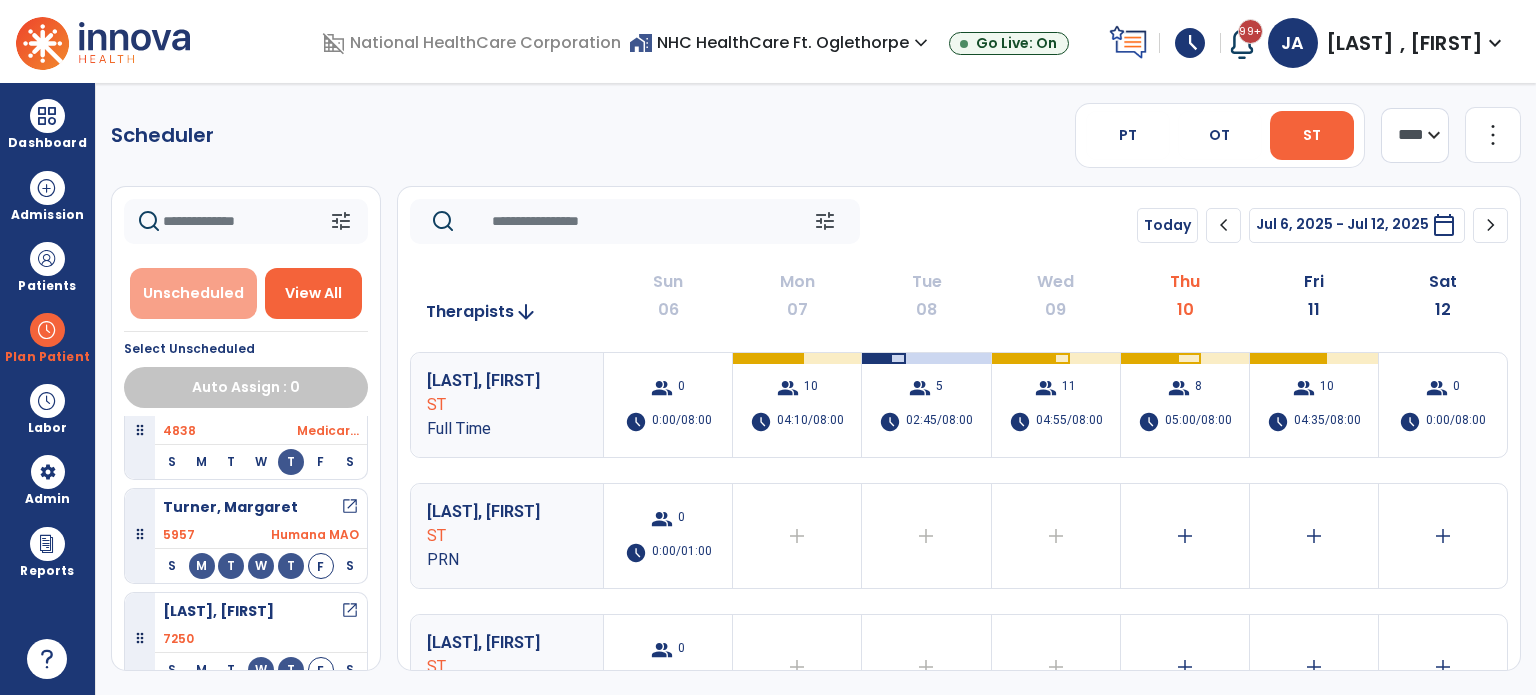 drag, startPoint x: 220, startPoint y: 297, endPoint x: 207, endPoint y: 284, distance: 18.384777 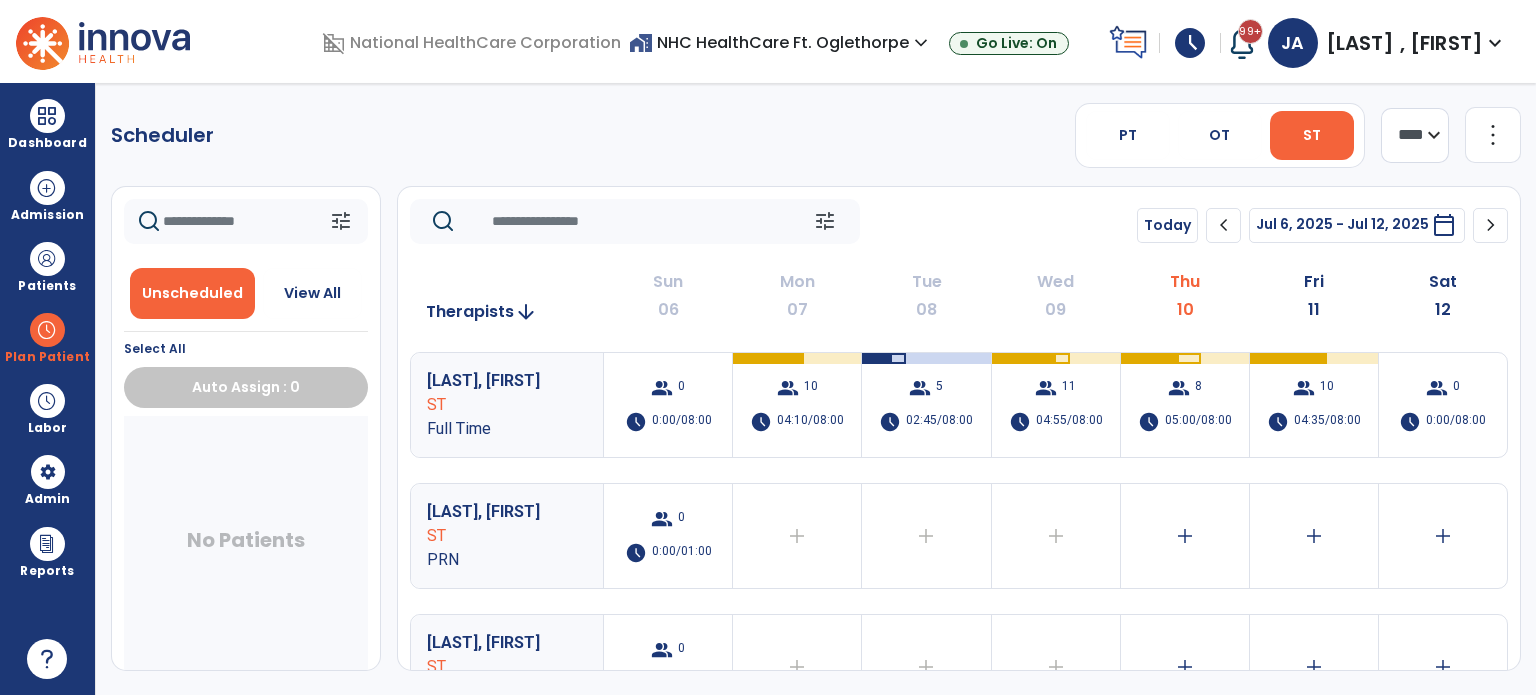 scroll, scrollTop: 0, scrollLeft: 0, axis: both 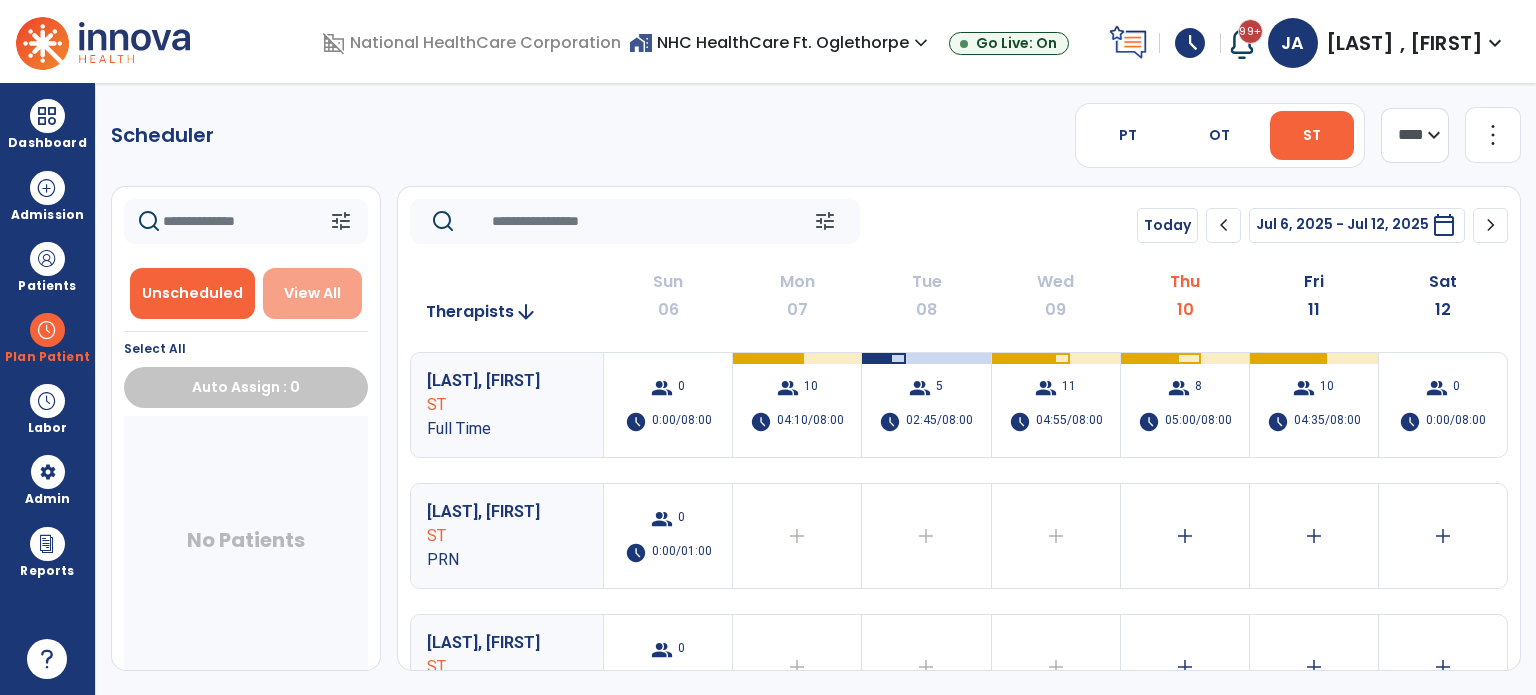 click on "View All" at bounding box center (312, 293) 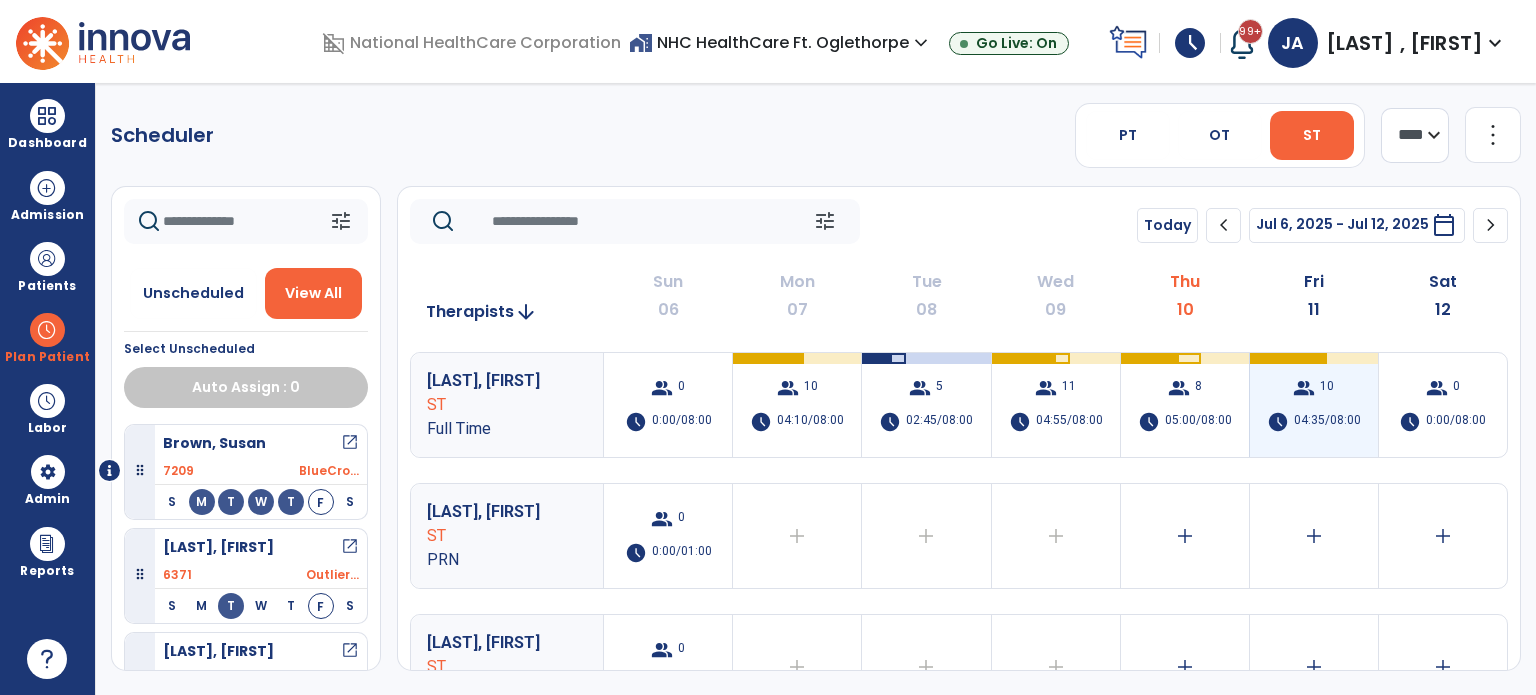 click on "04:35/08:00" at bounding box center [1327, 422] 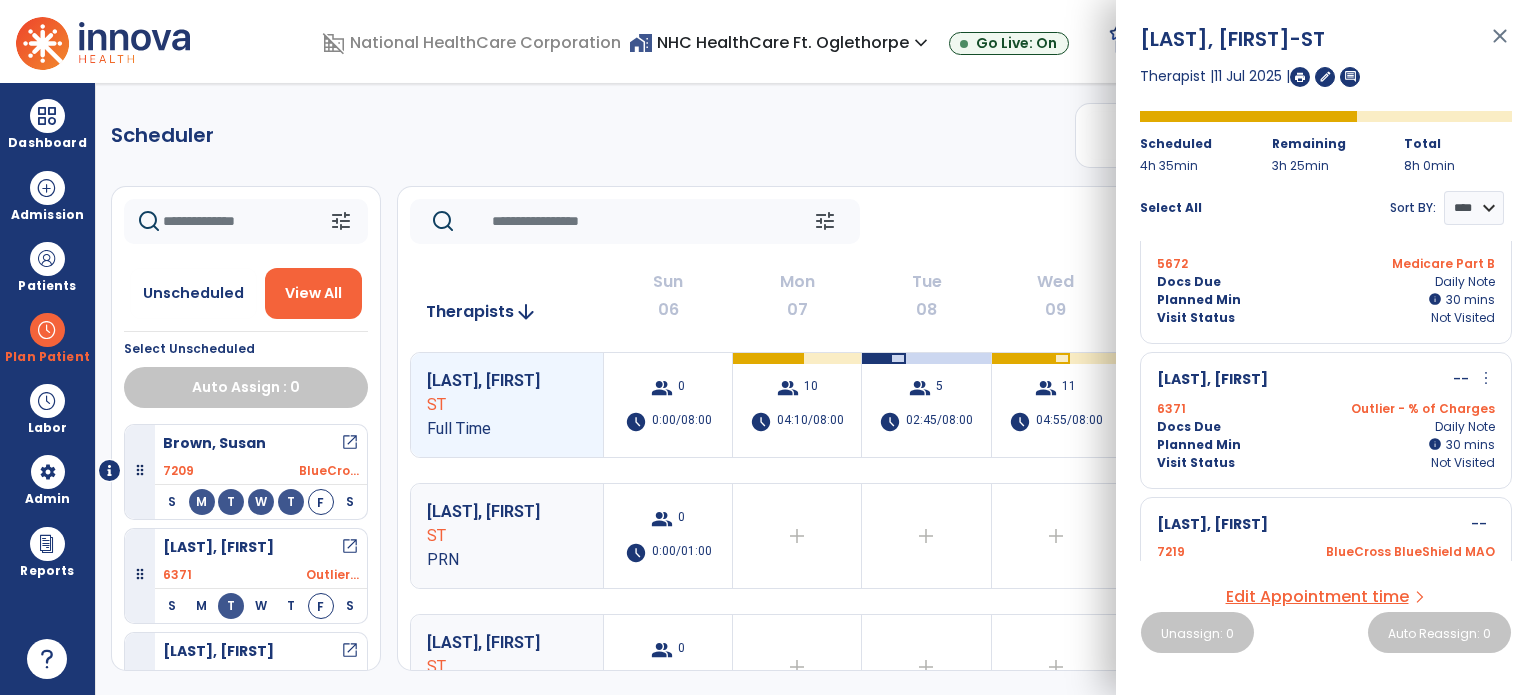 scroll, scrollTop: 882, scrollLeft: 0, axis: vertical 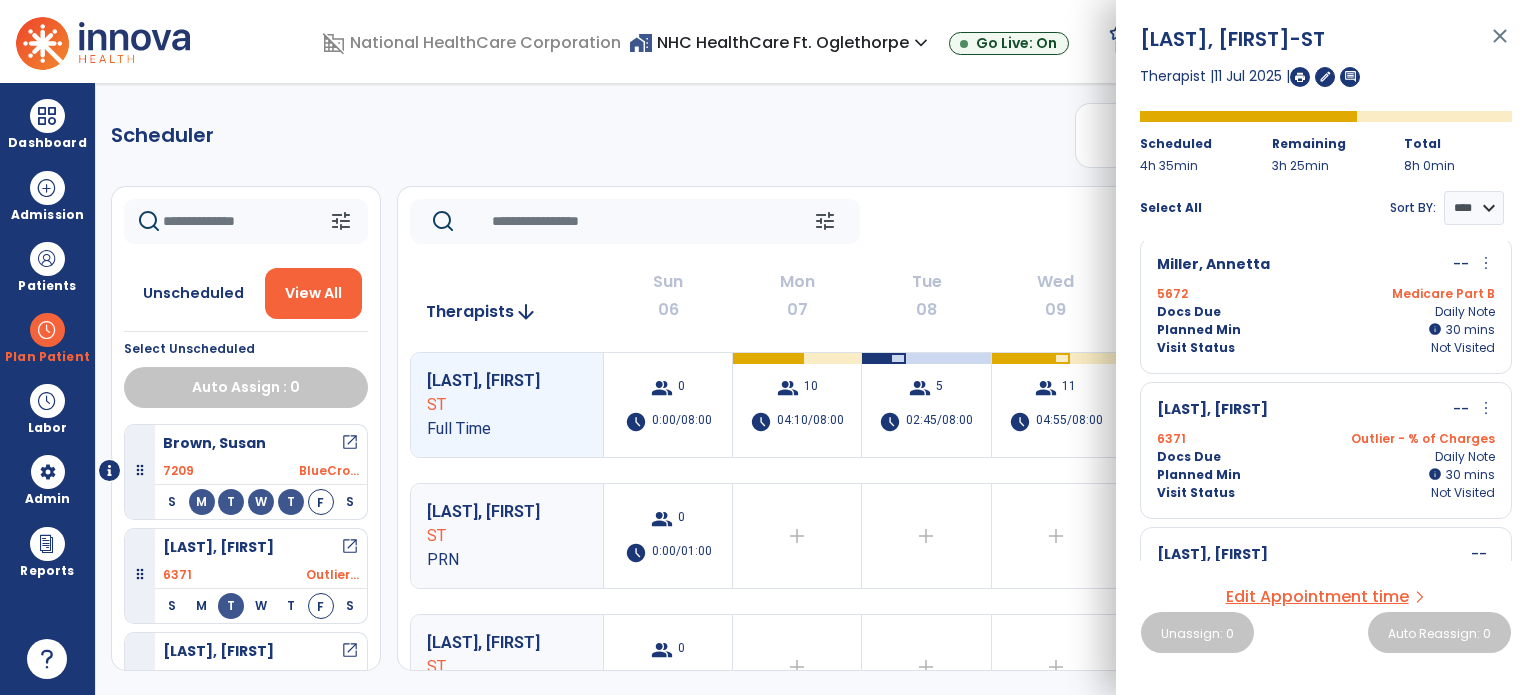click 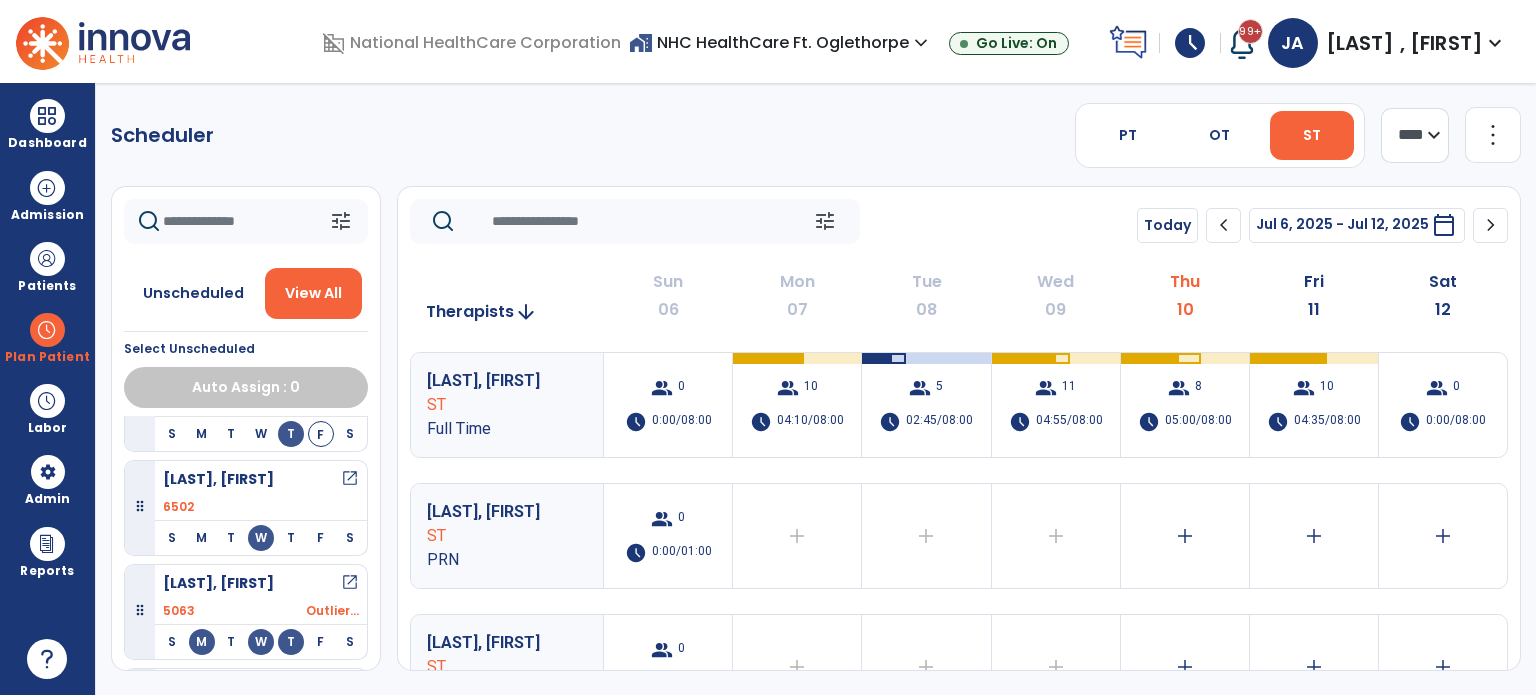 scroll, scrollTop: 0, scrollLeft: 0, axis: both 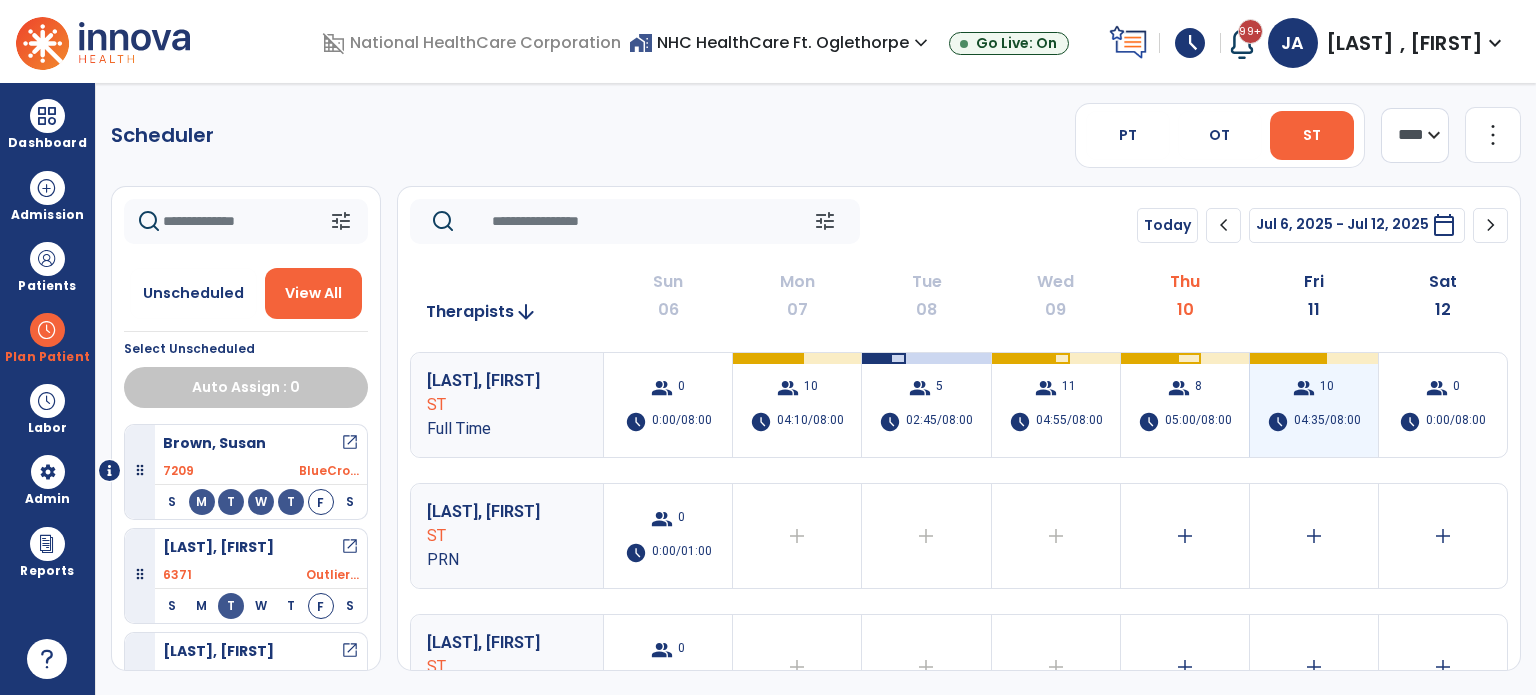 click on "04:35/08:00" at bounding box center [1327, 422] 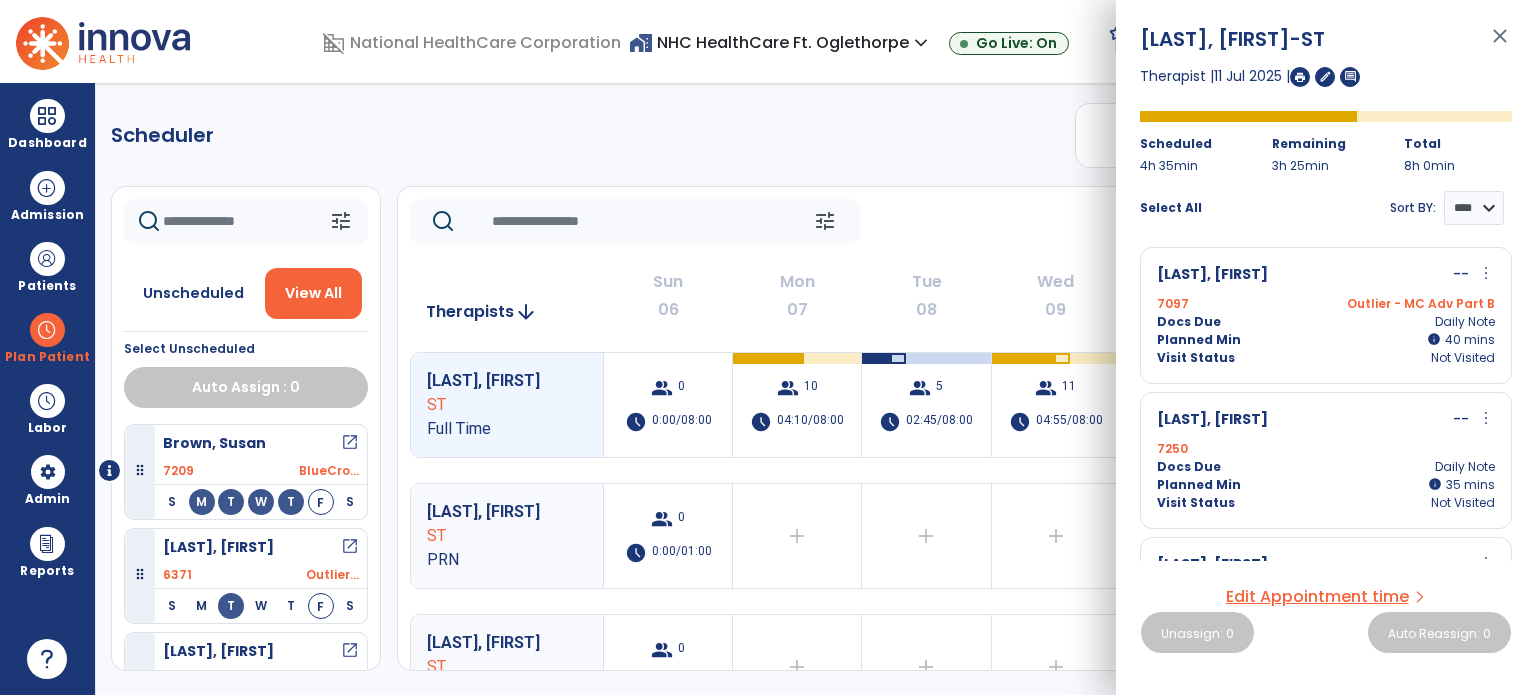 scroll, scrollTop: 0, scrollLeft: 0, axis: both 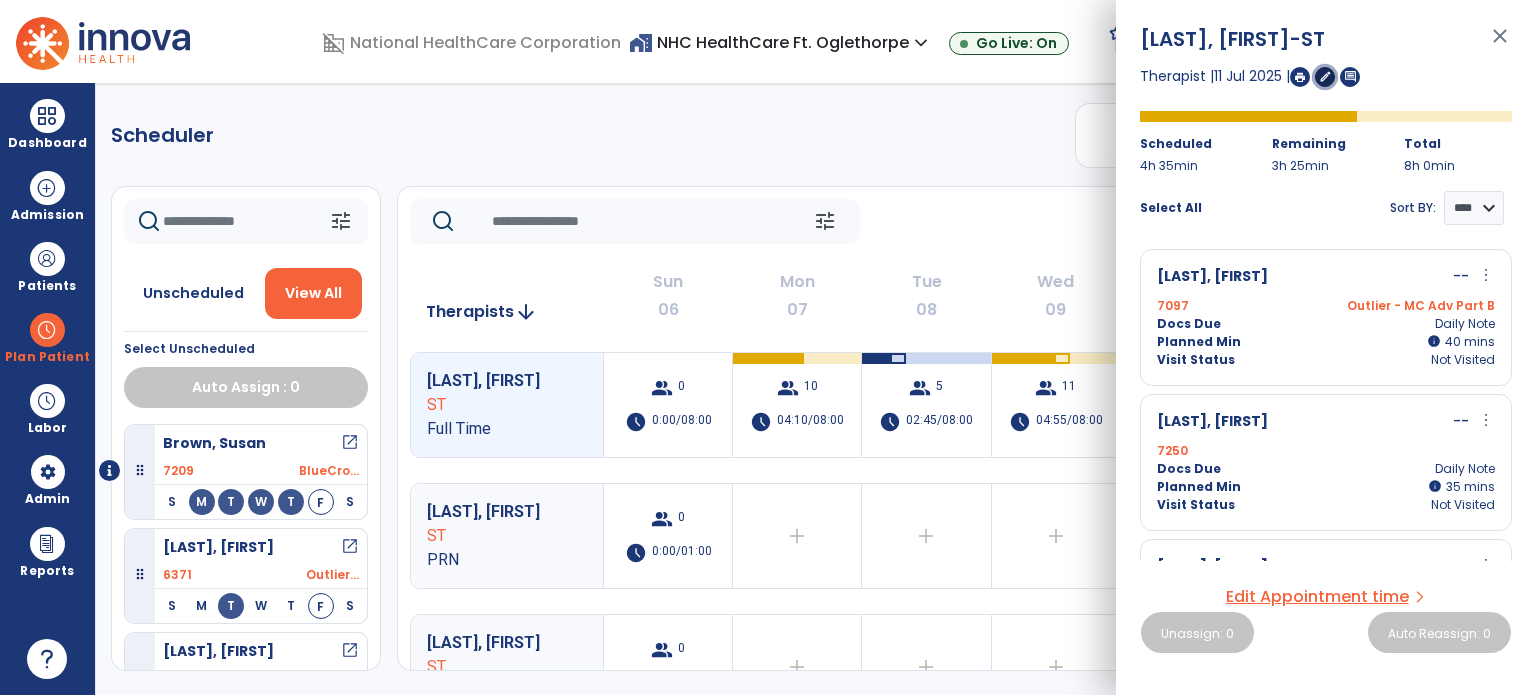 click on "edit" at bounding box center (1325, 76) 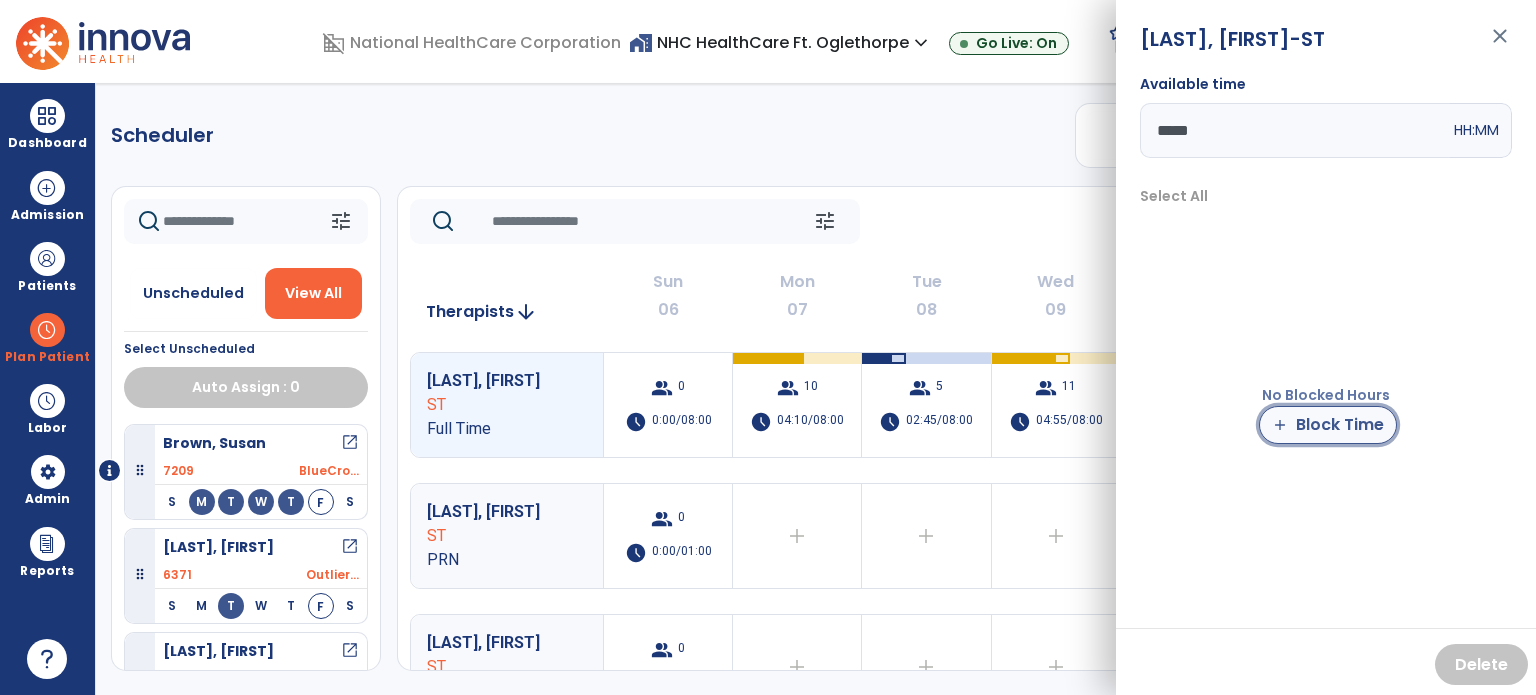 click on "add   Block Time" at bounding box center (1328, 425) 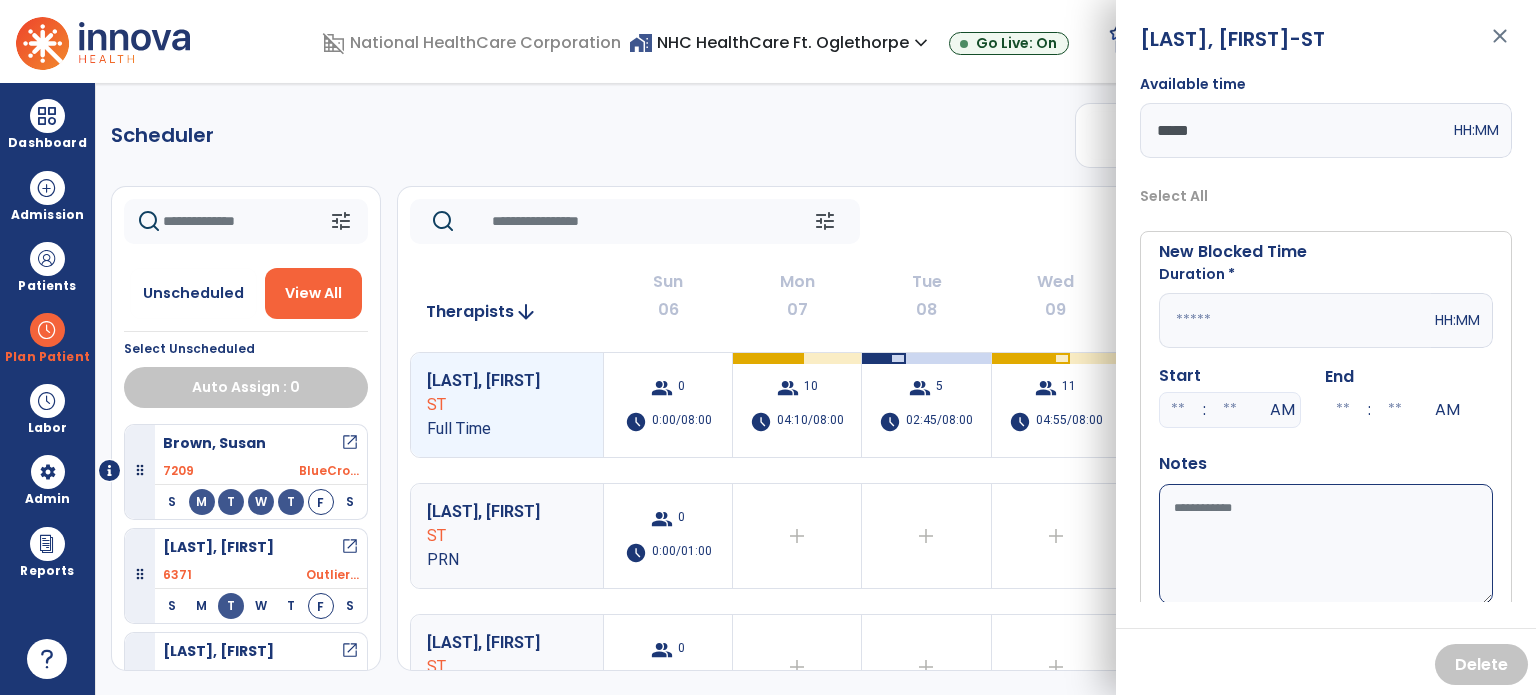 click at bounding box center [1295, 320] 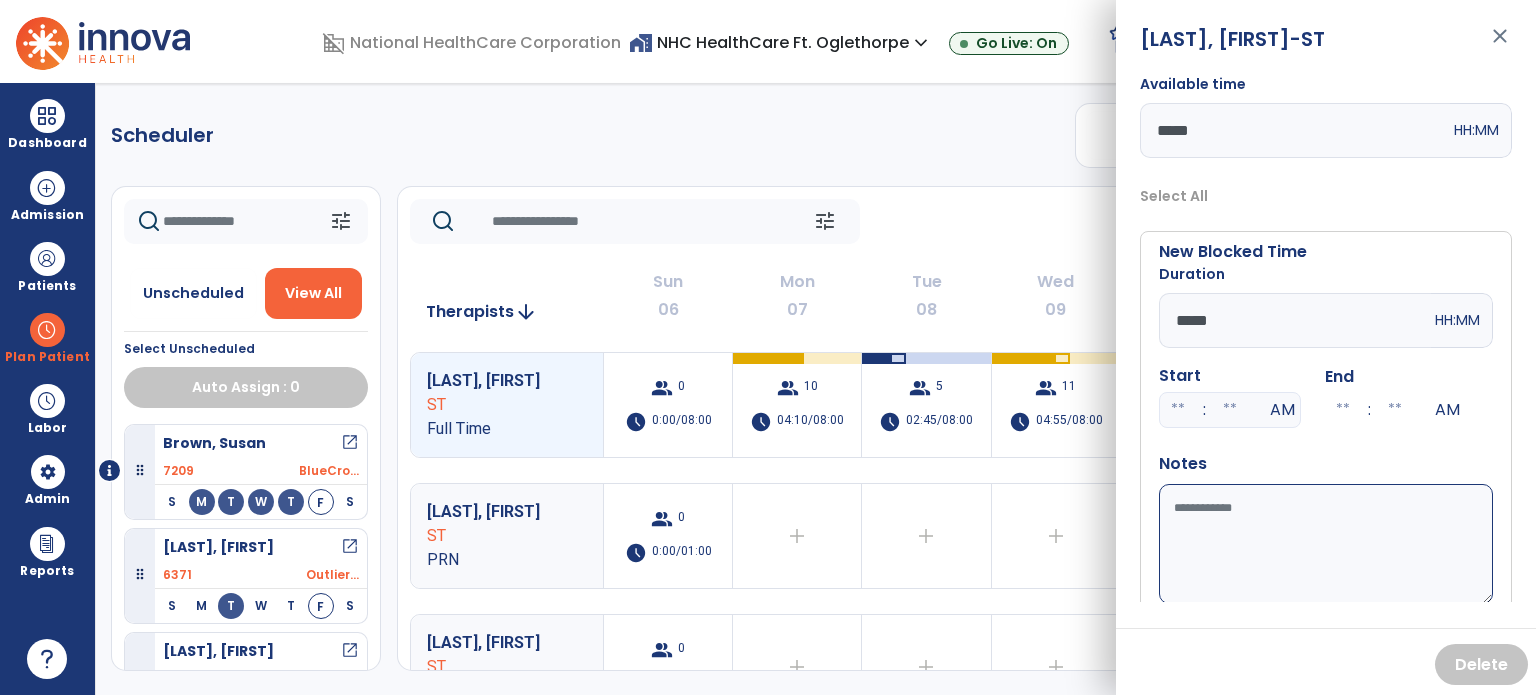 type on "*****" 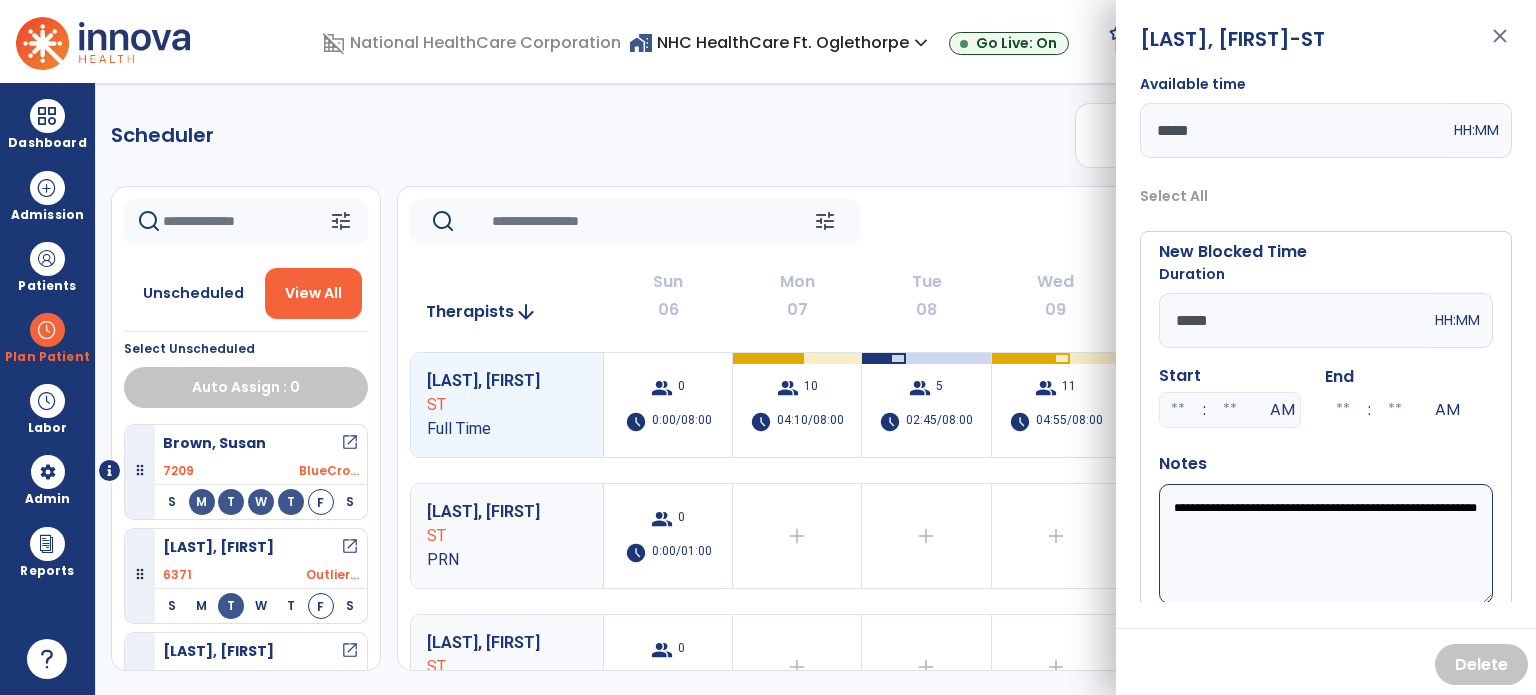 type on "**********" 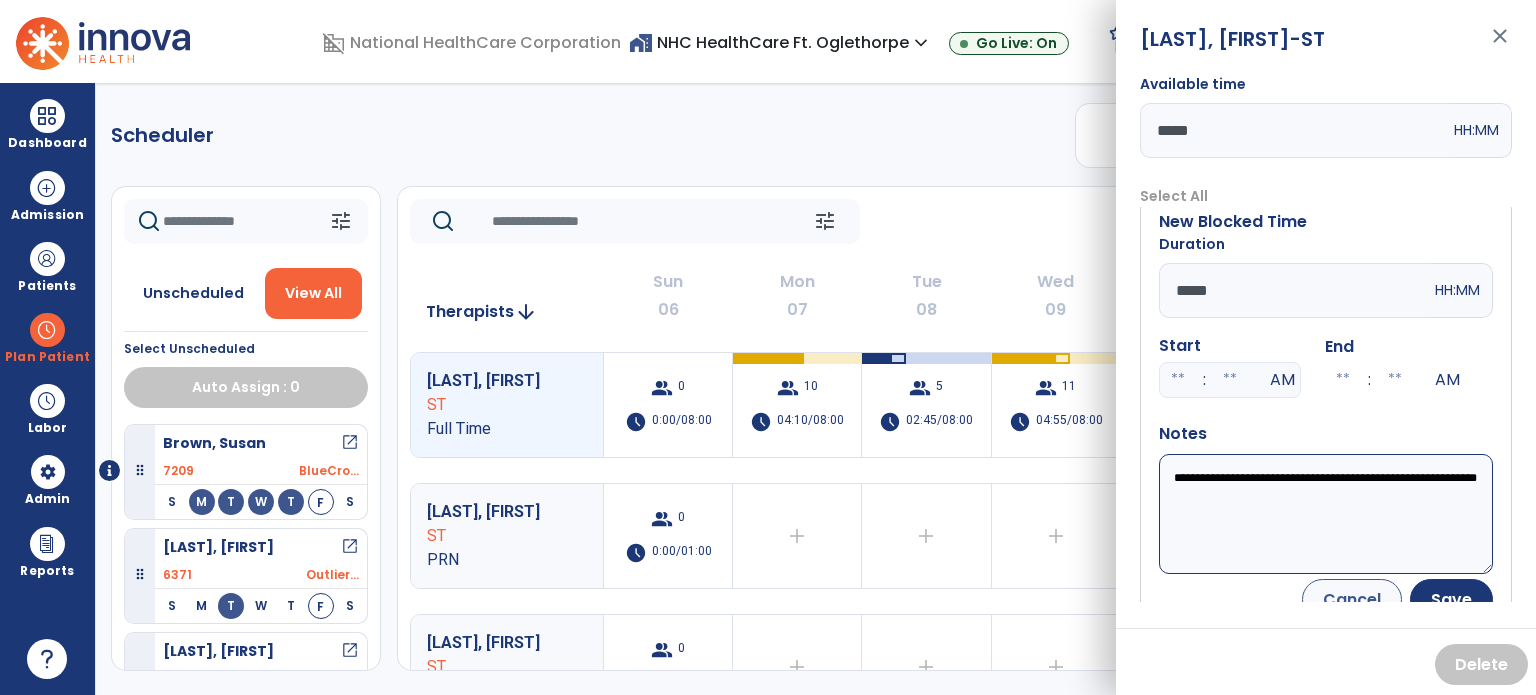 scroll, scrollTop: 56, scrollLeft: 0, axis: vertical 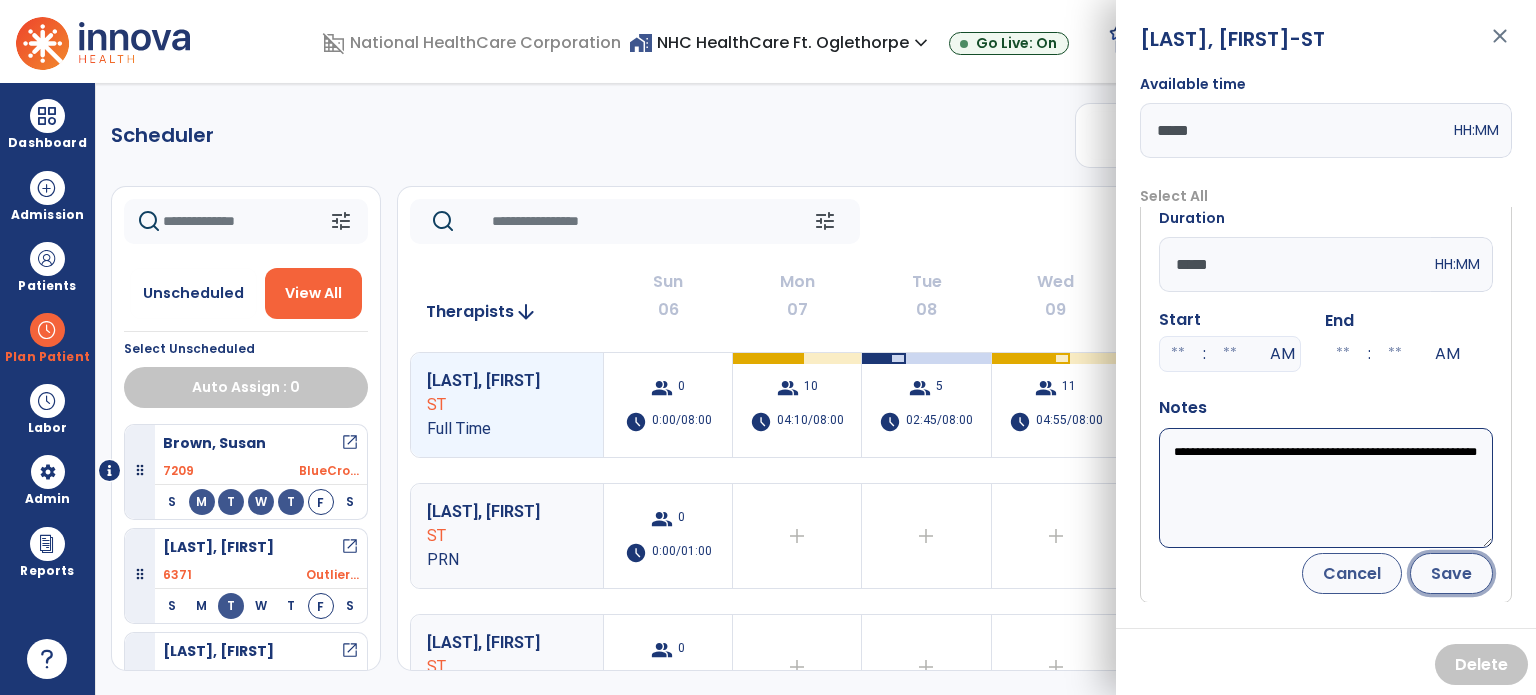 click on "Save" at bounding box center (1451, 573) 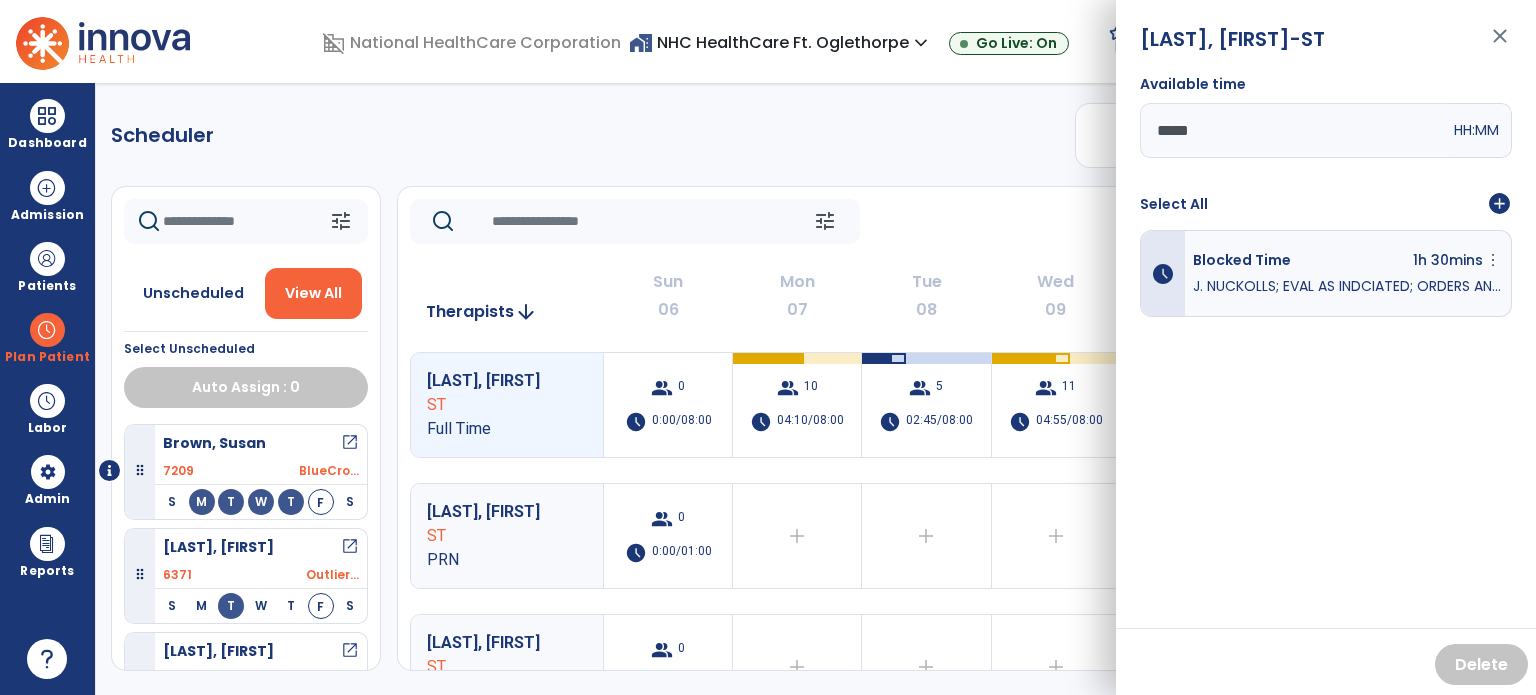 scroll, scrollTop: 0, scrollLeft: 0, axis: both 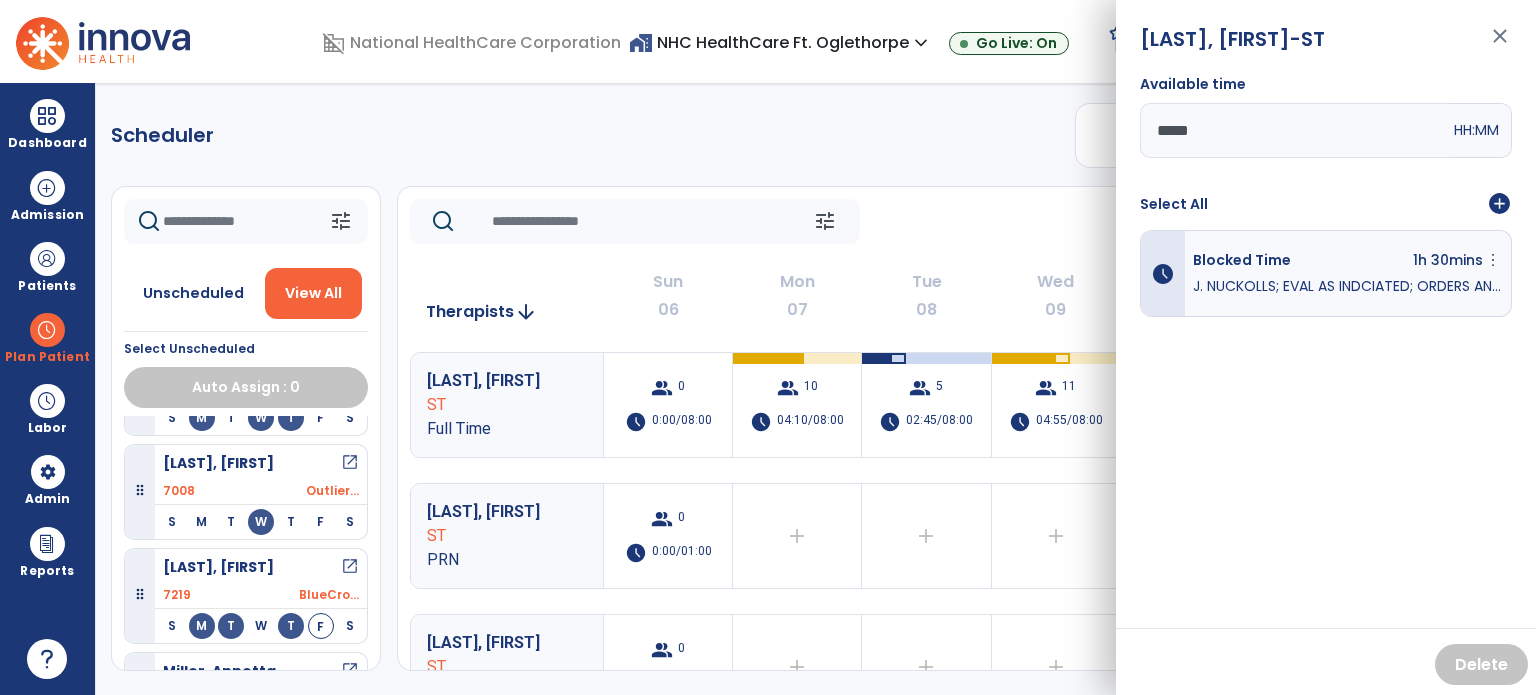 click on "tune   Today  chevron_left Jul 6, 2025 - Jul 12, 2025  *********  calendar_today  chevron_right" 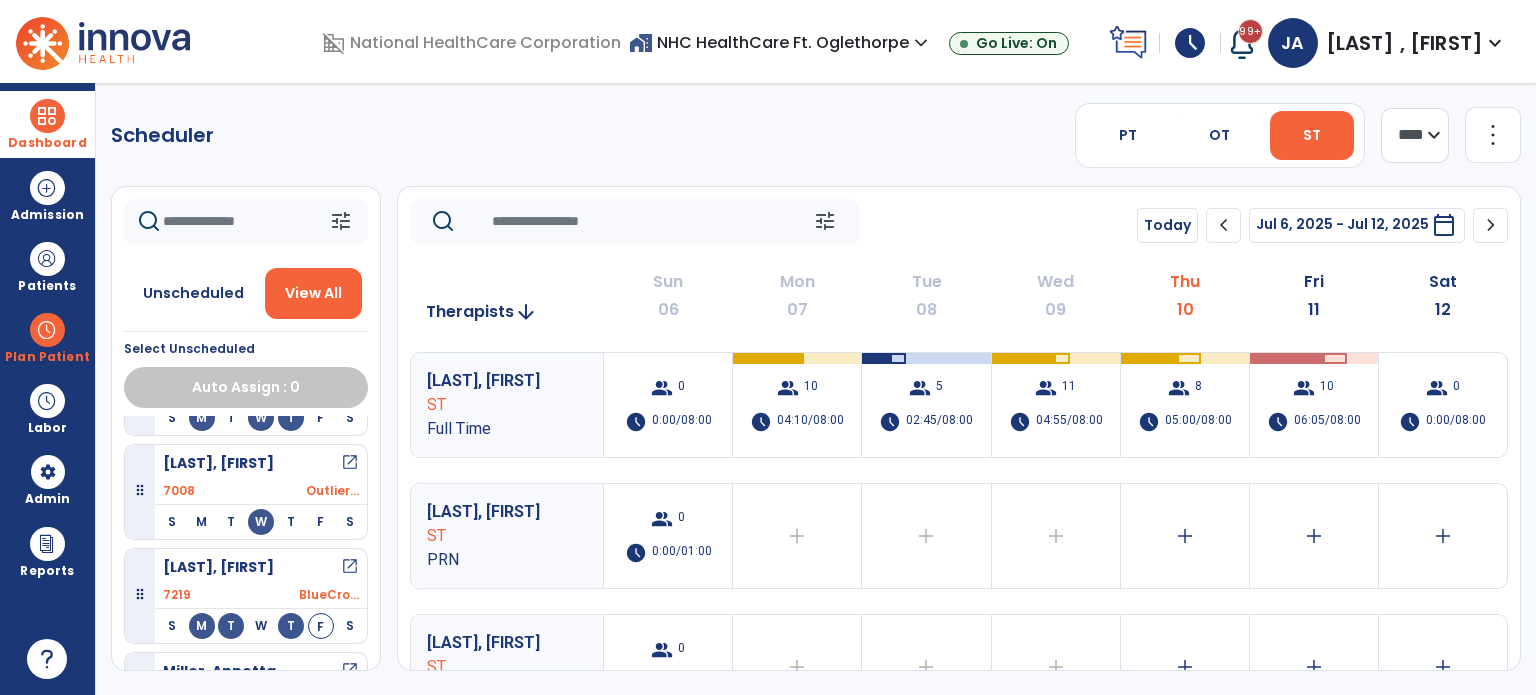 click at bounding box center [47, 116] 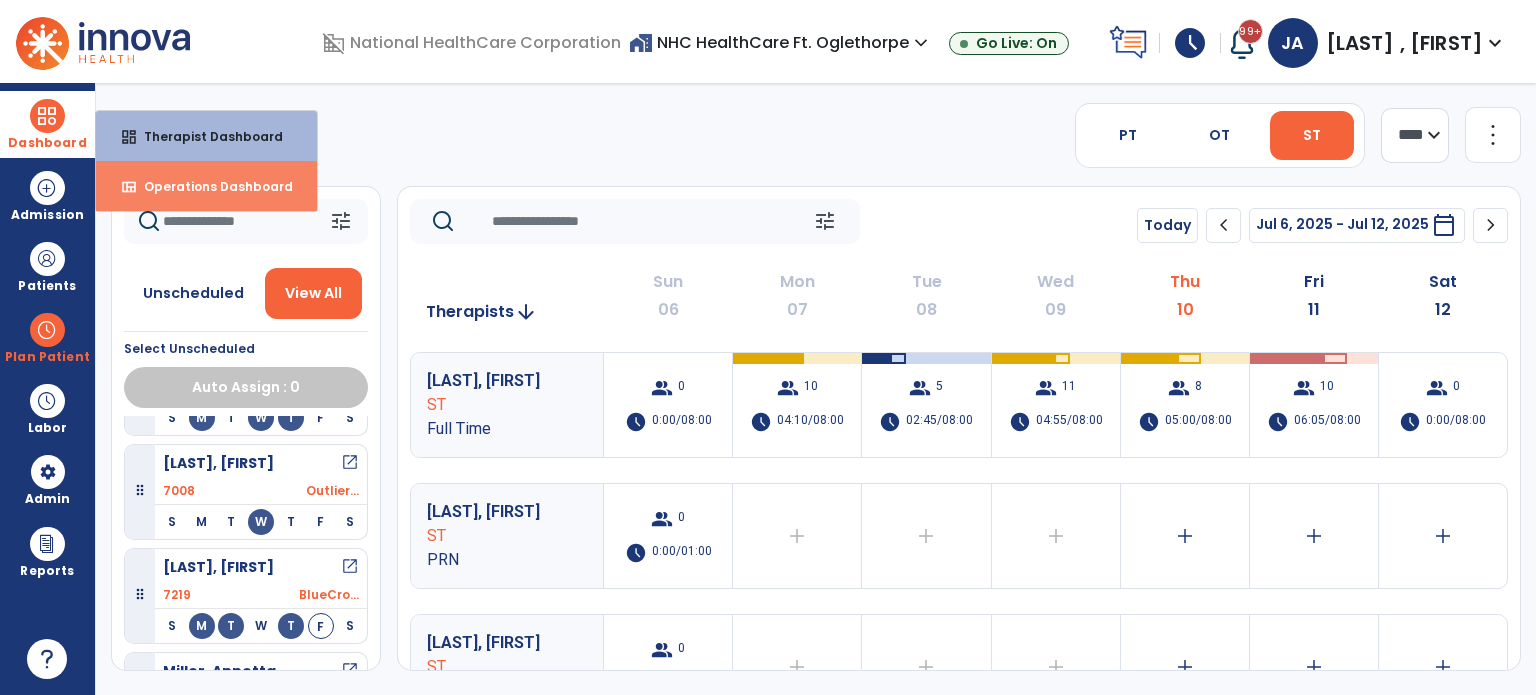 click on "Operations Dashboard" at bounding box center [210, 186] 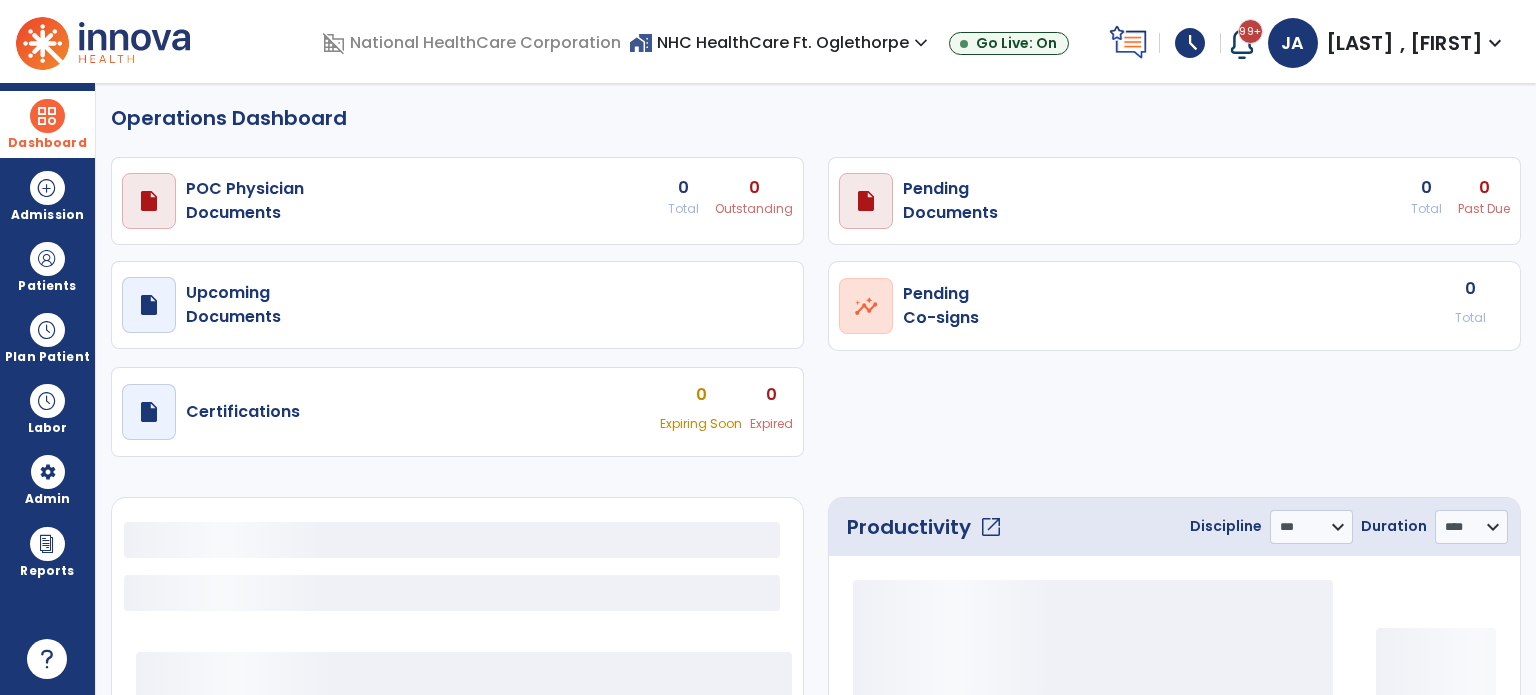 select on "***" 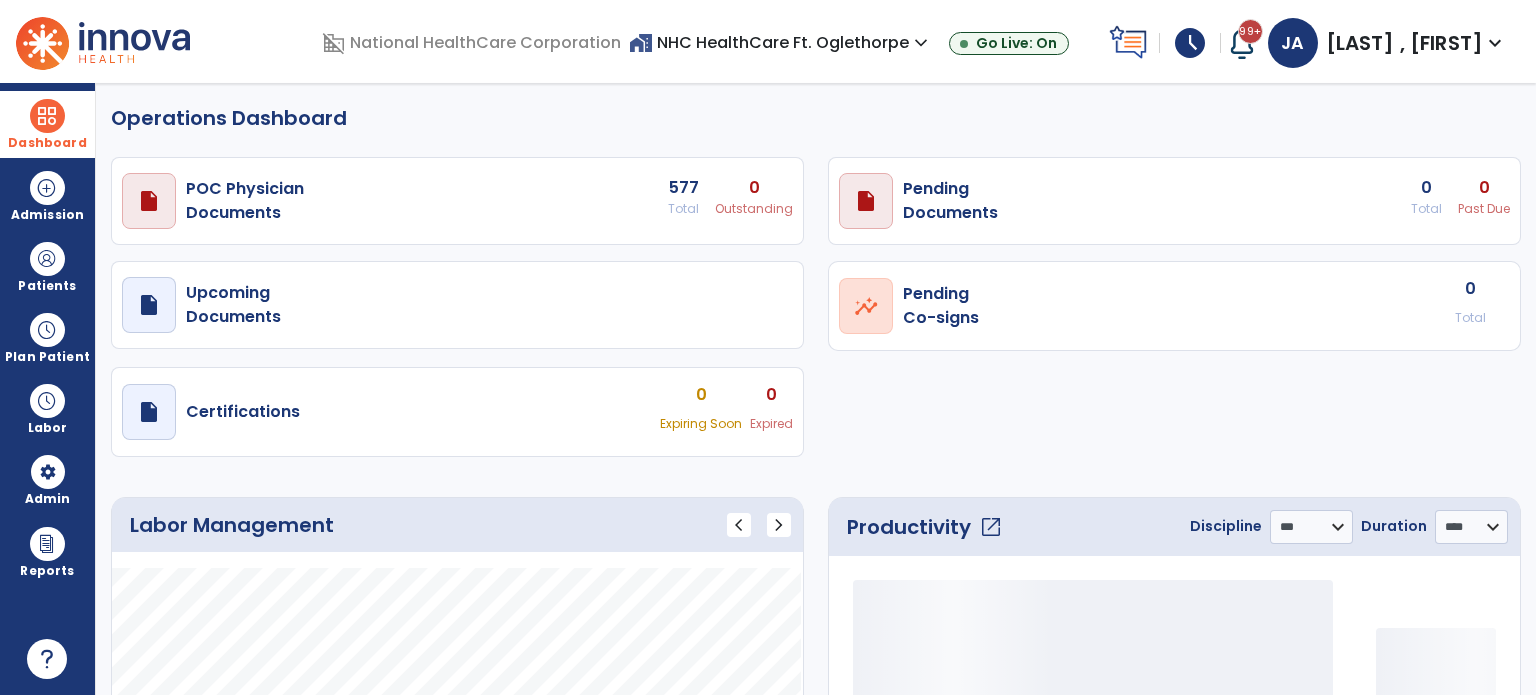 scroll, scrollTop: 400, scrollLeft: 0, axis: vertical 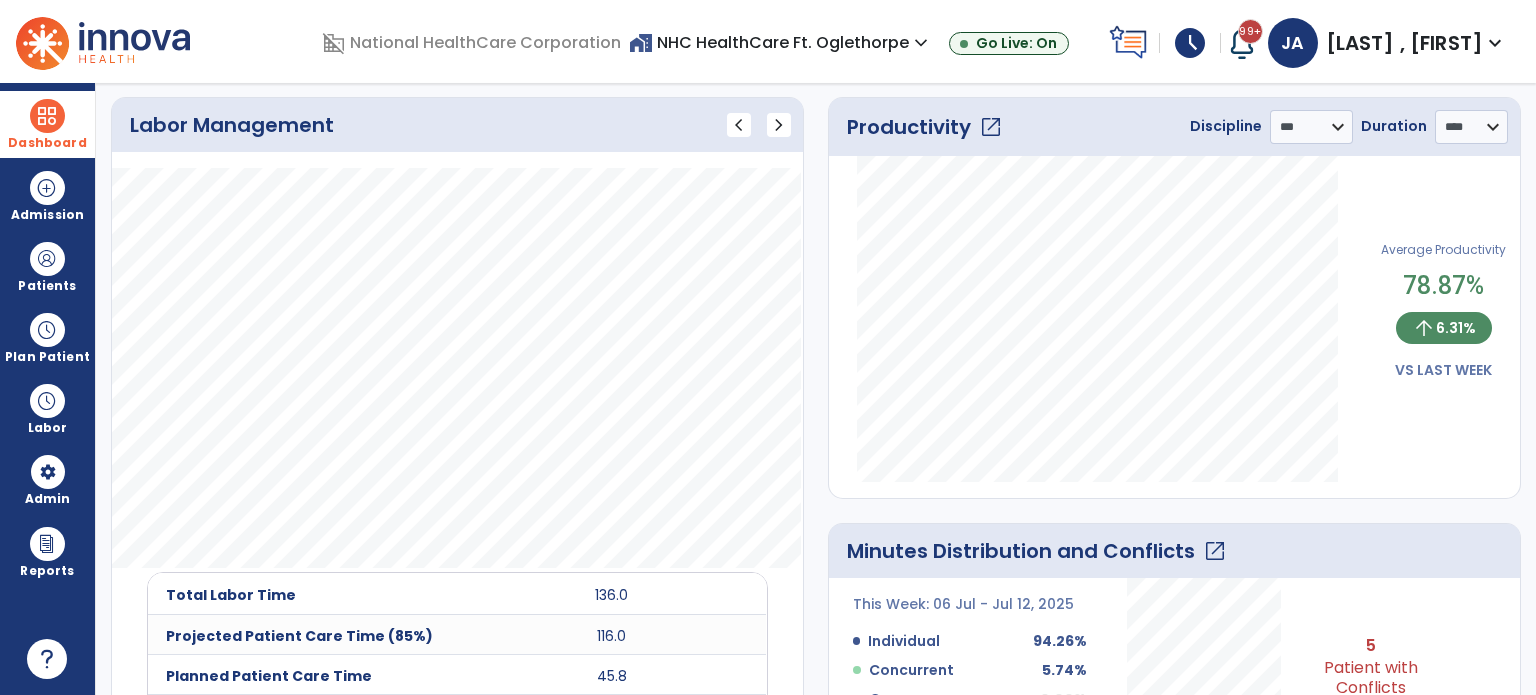 click on "open_in_new" 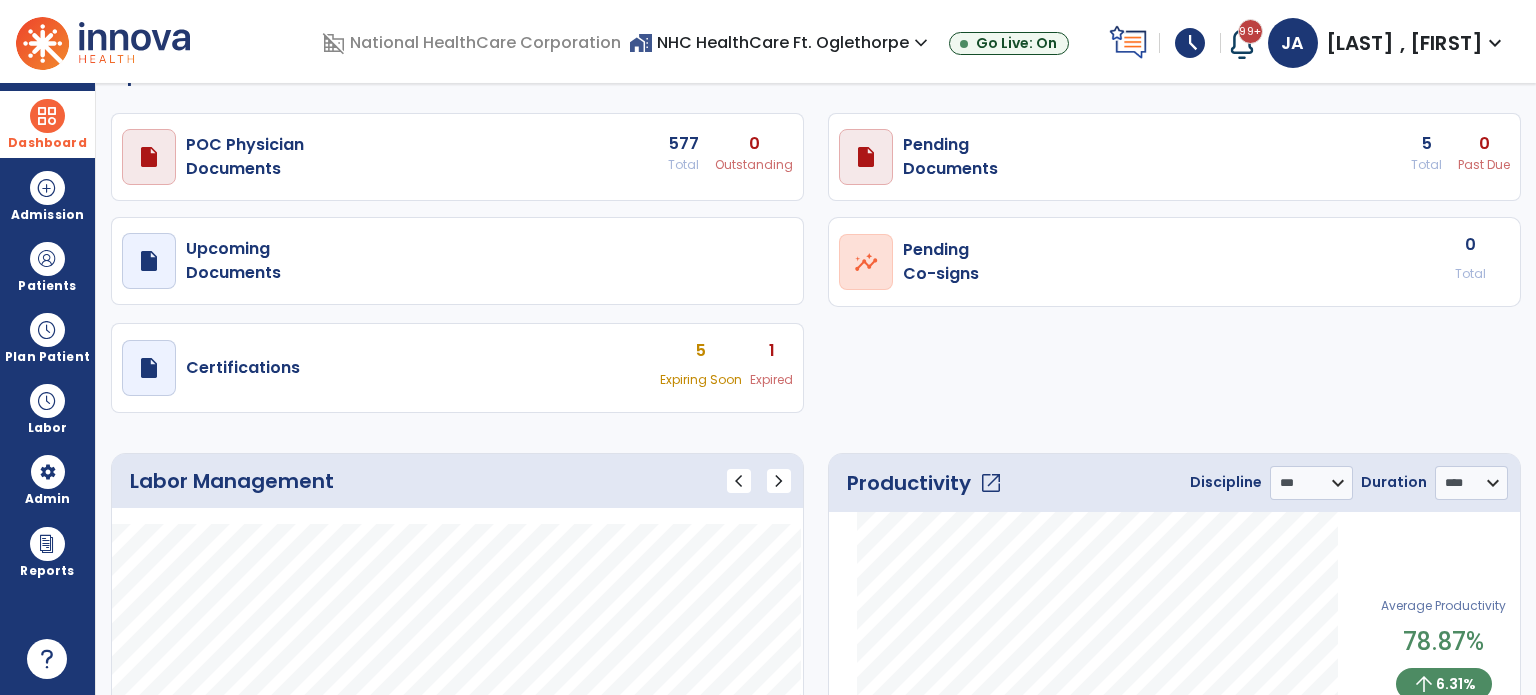 select on "****" 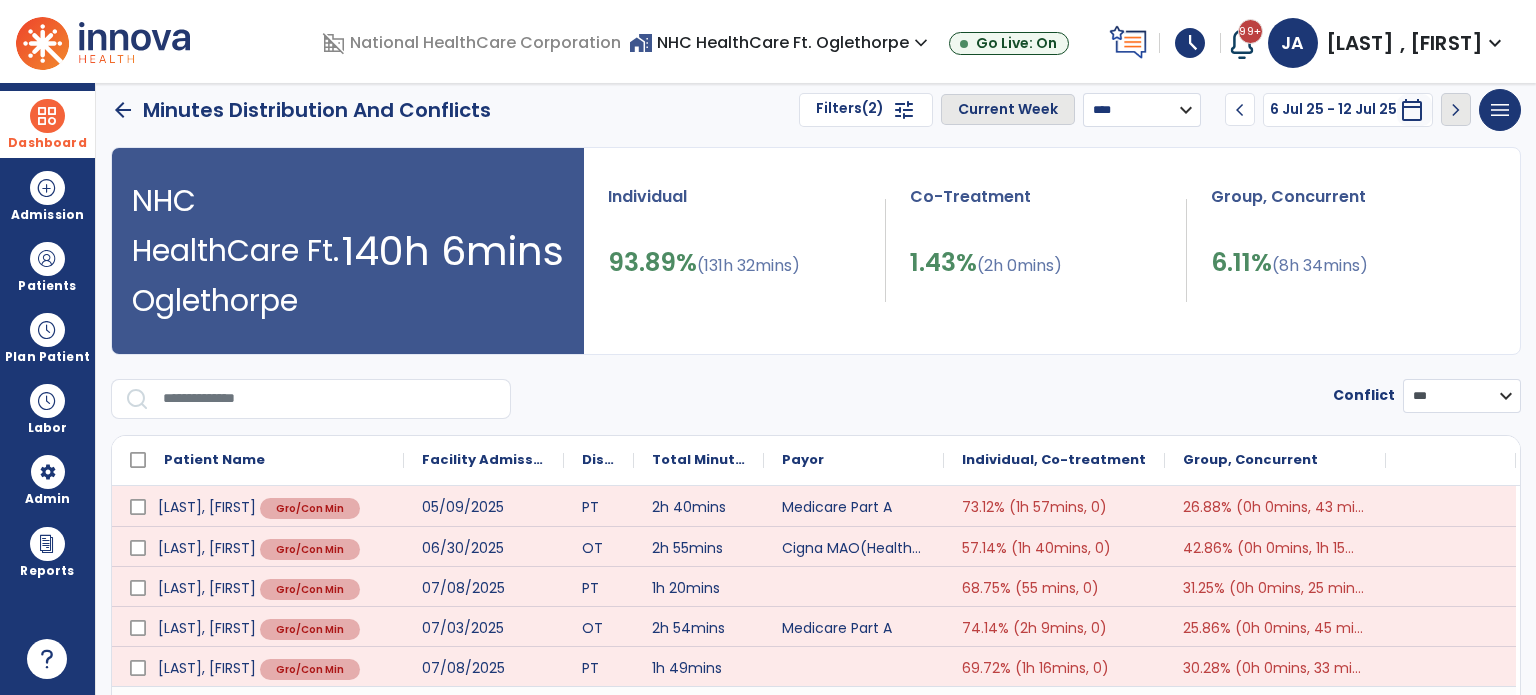 scroll, scrollTop: 0, scrollLeft: 0, axis: both 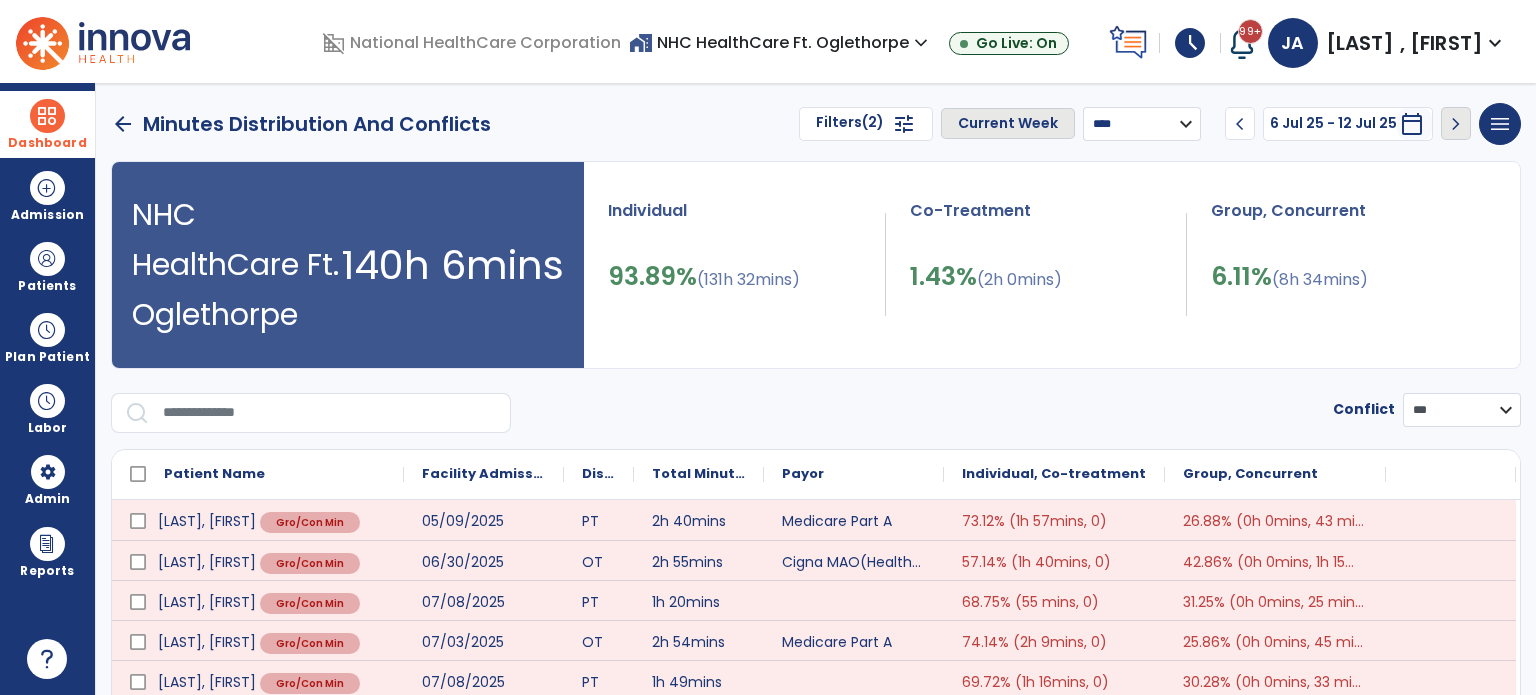drag, startPoint x: 1061, startPoint y: 124, endPoint x: 1081, endPoint y: 137, distance: 23.853722 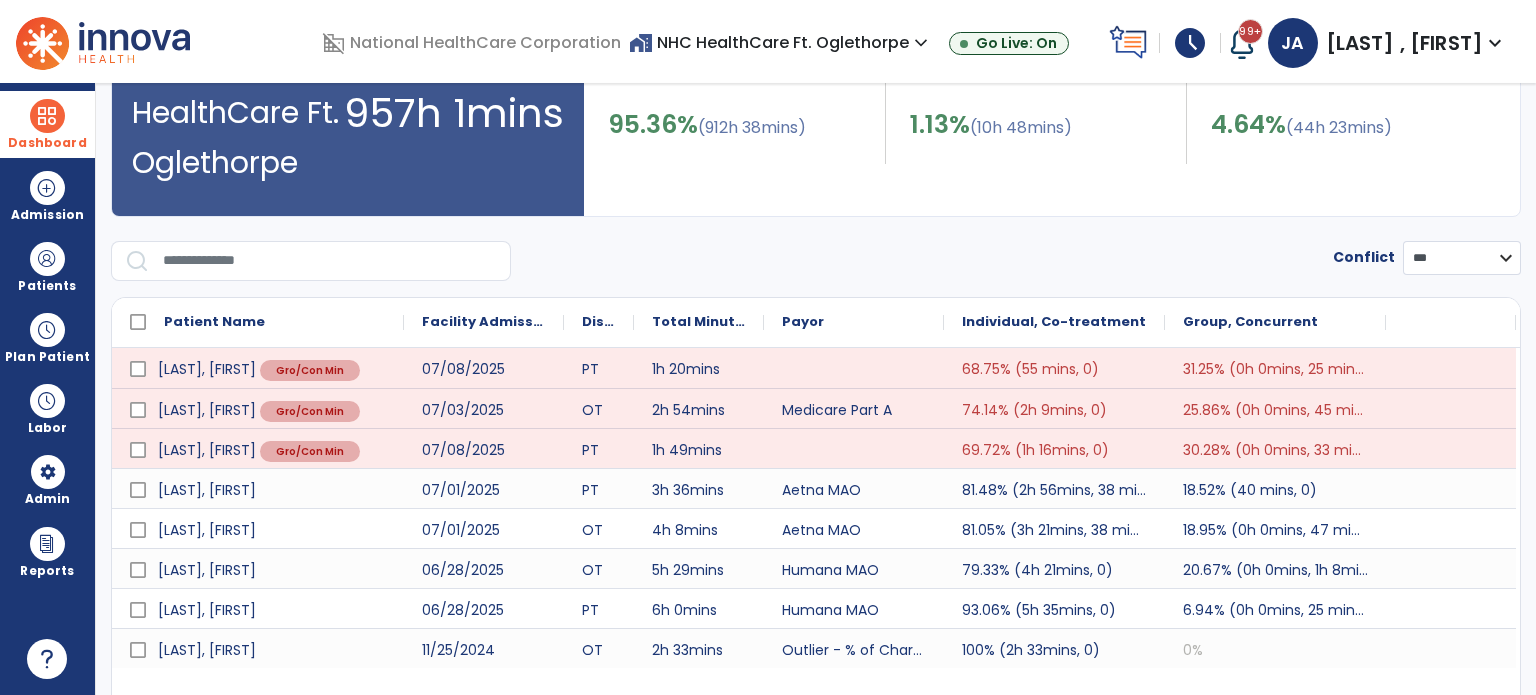 scroll, scrollTop: 204, scrollLeft: 0, axis: vertical 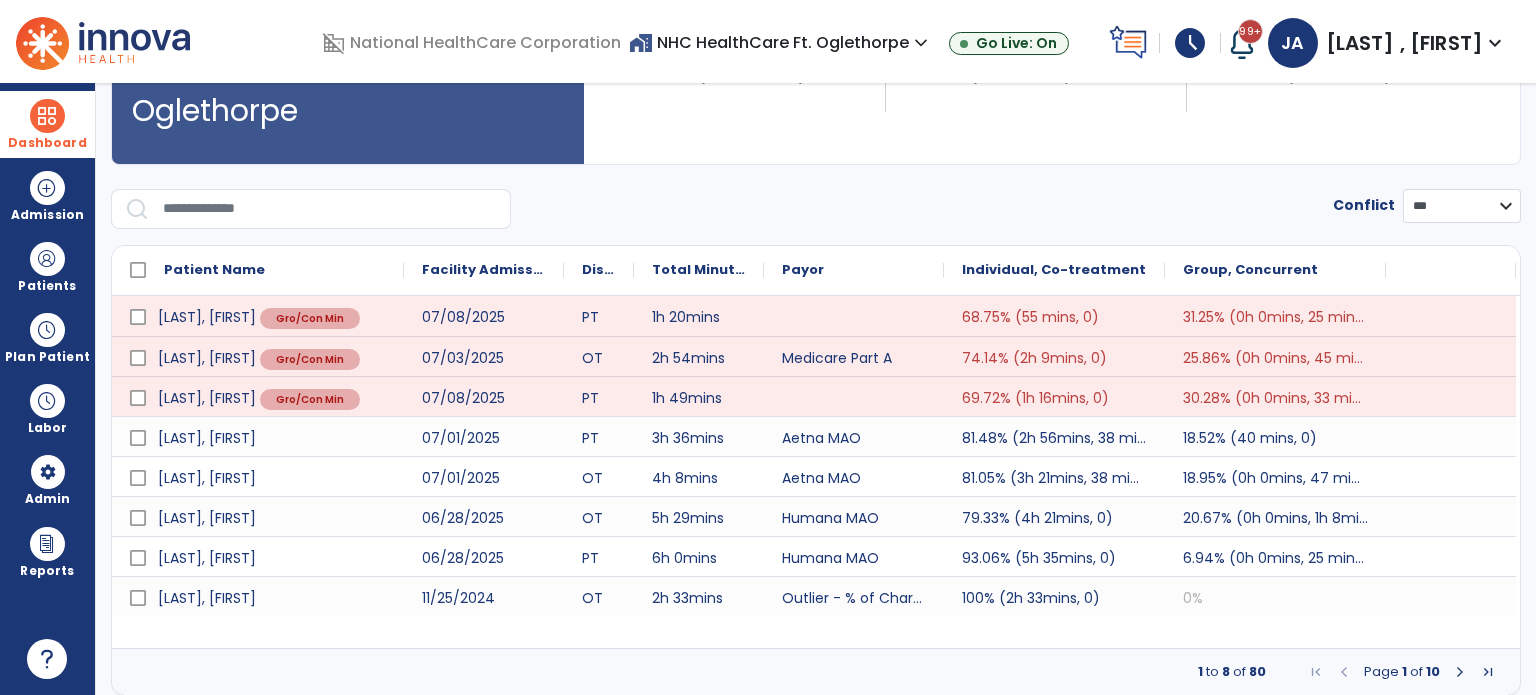 click at bounding box center (1460, 672) 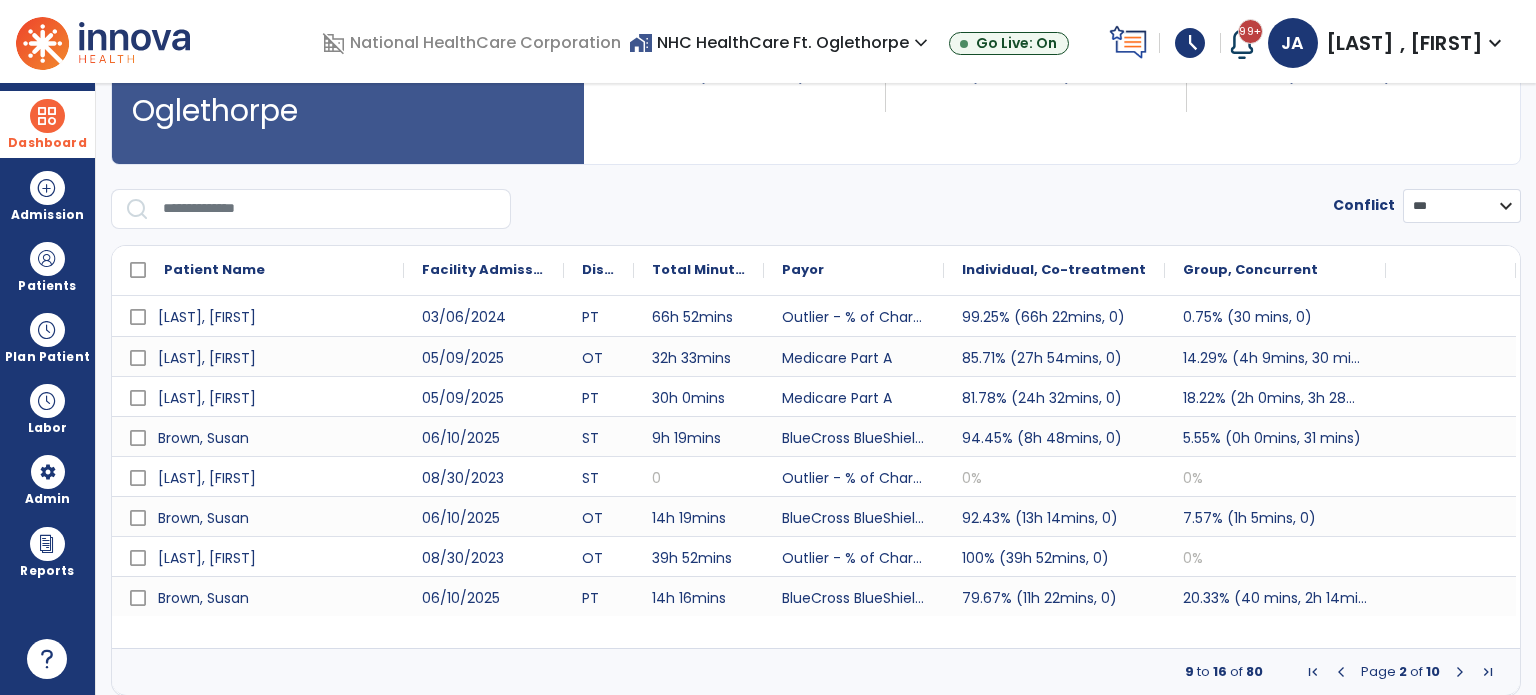 click at bounding box center [1460, 672] 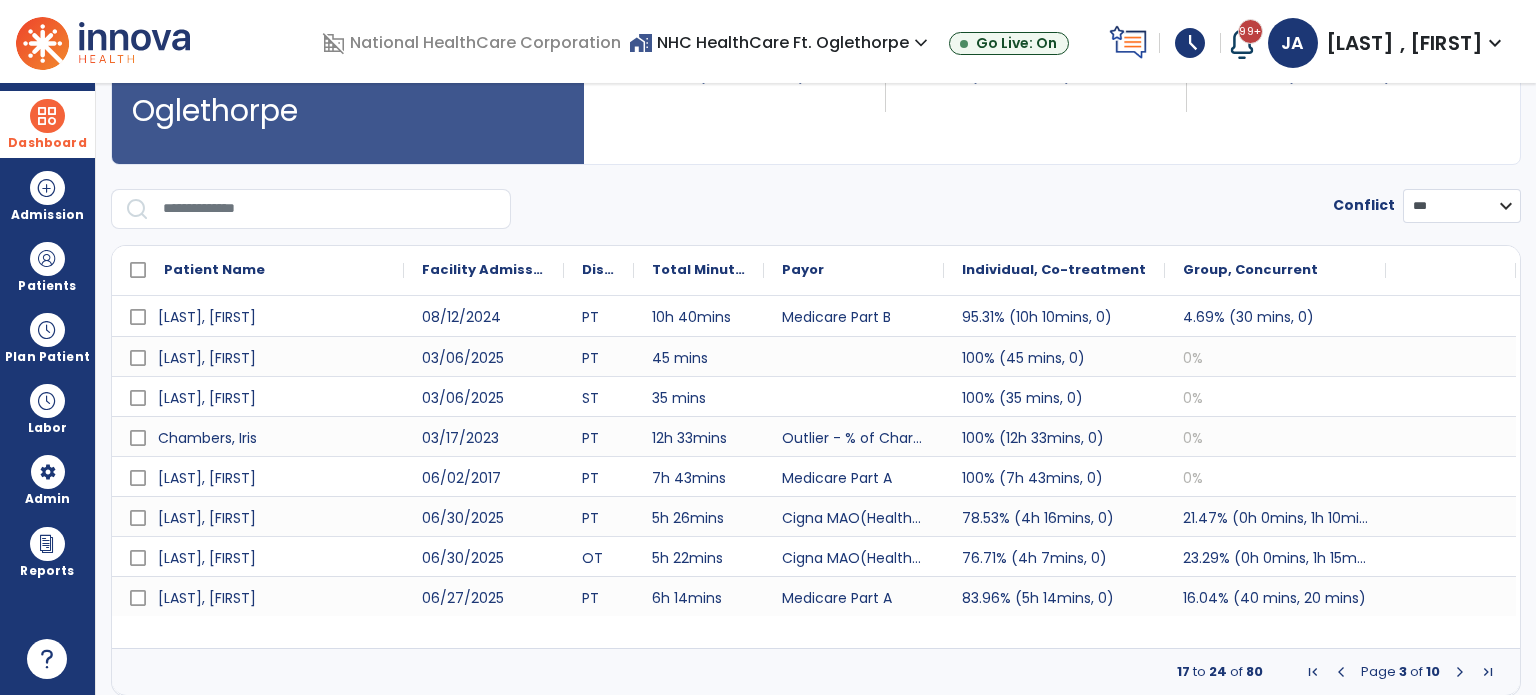 click at bounding box center [1460, 672] 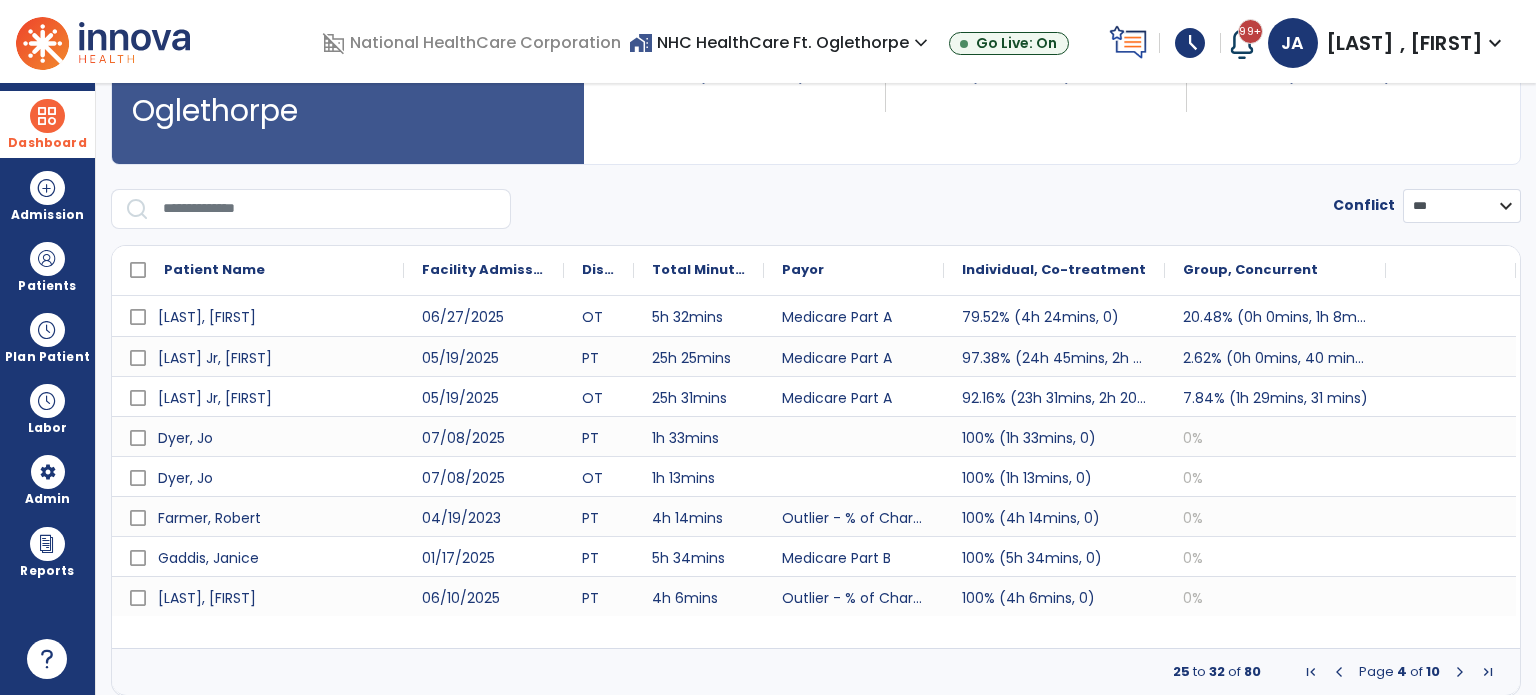 click at bounding box center [1460, 672] 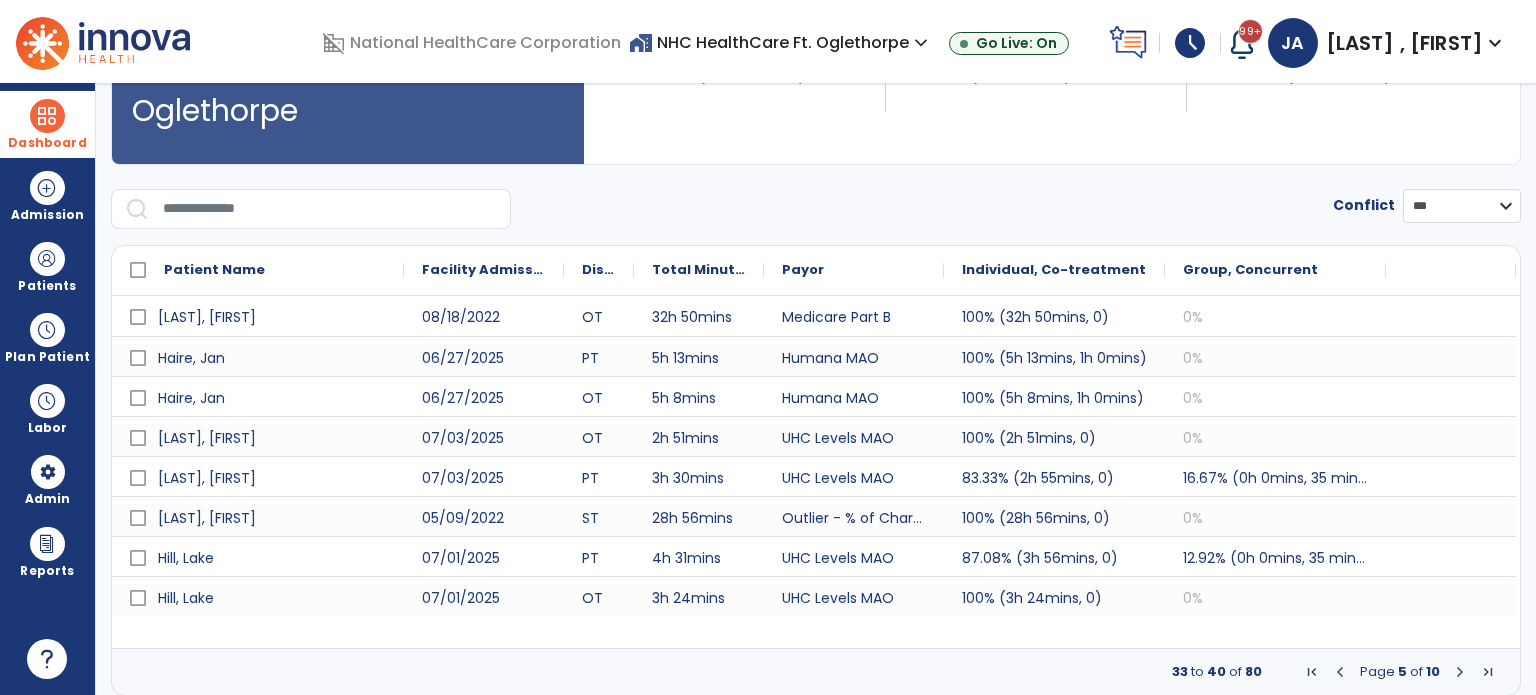 click at bounding box center [1460, 672] 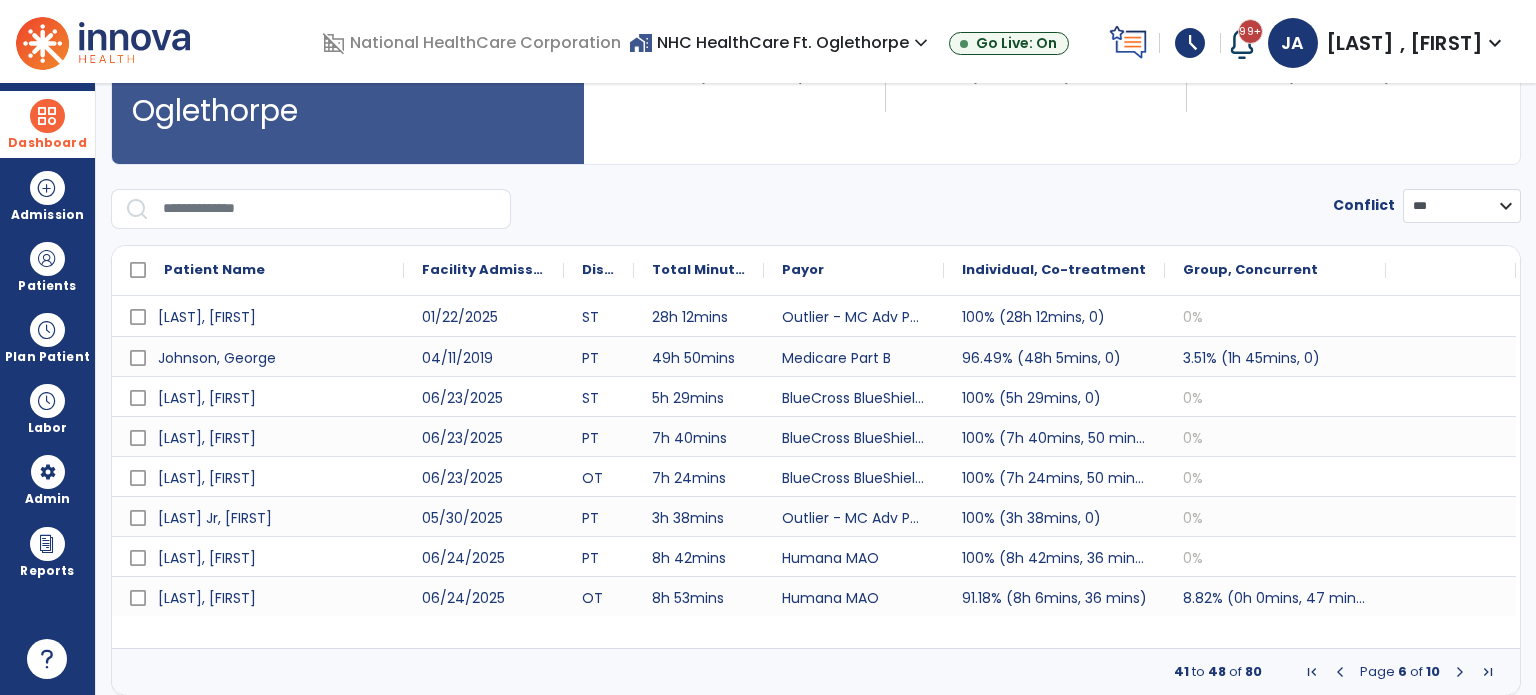 click at bounding box center (1460, 672) 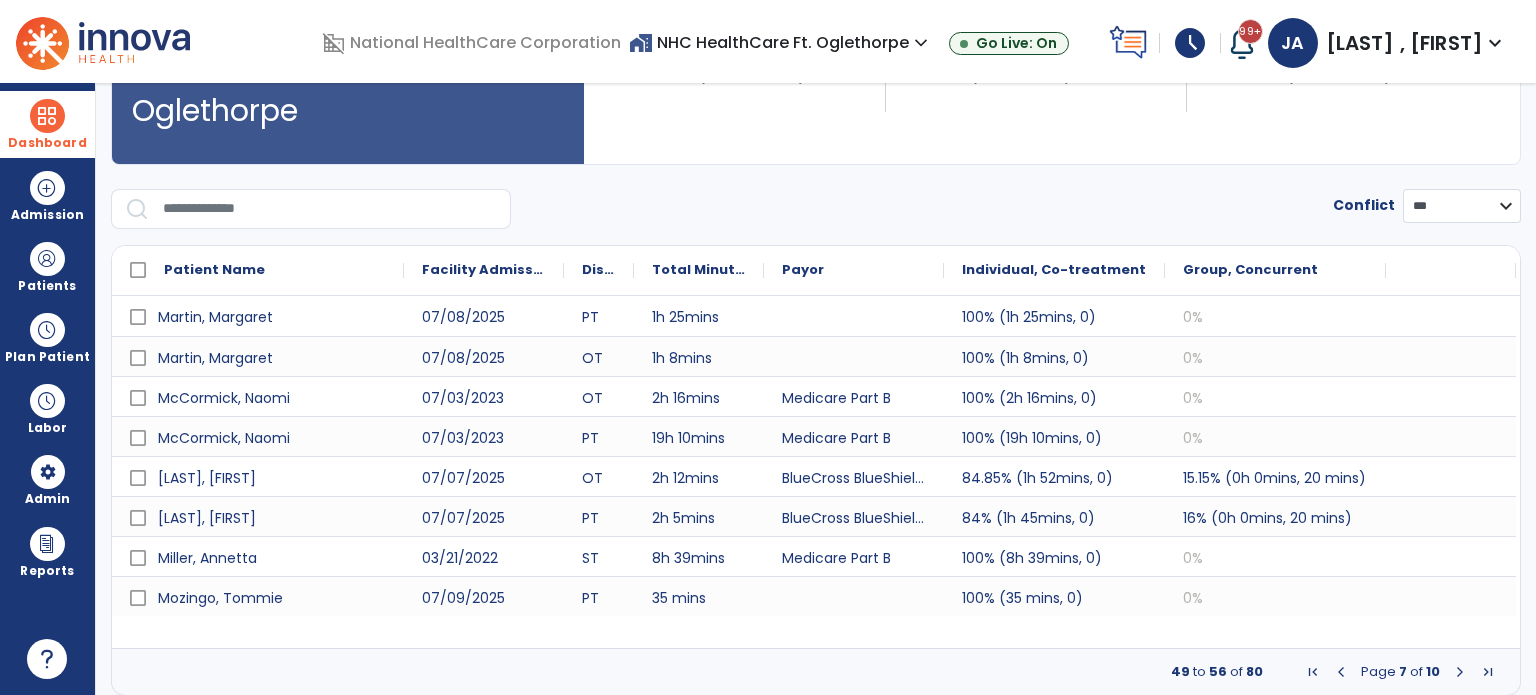 click at bounding box center (1460, 672) 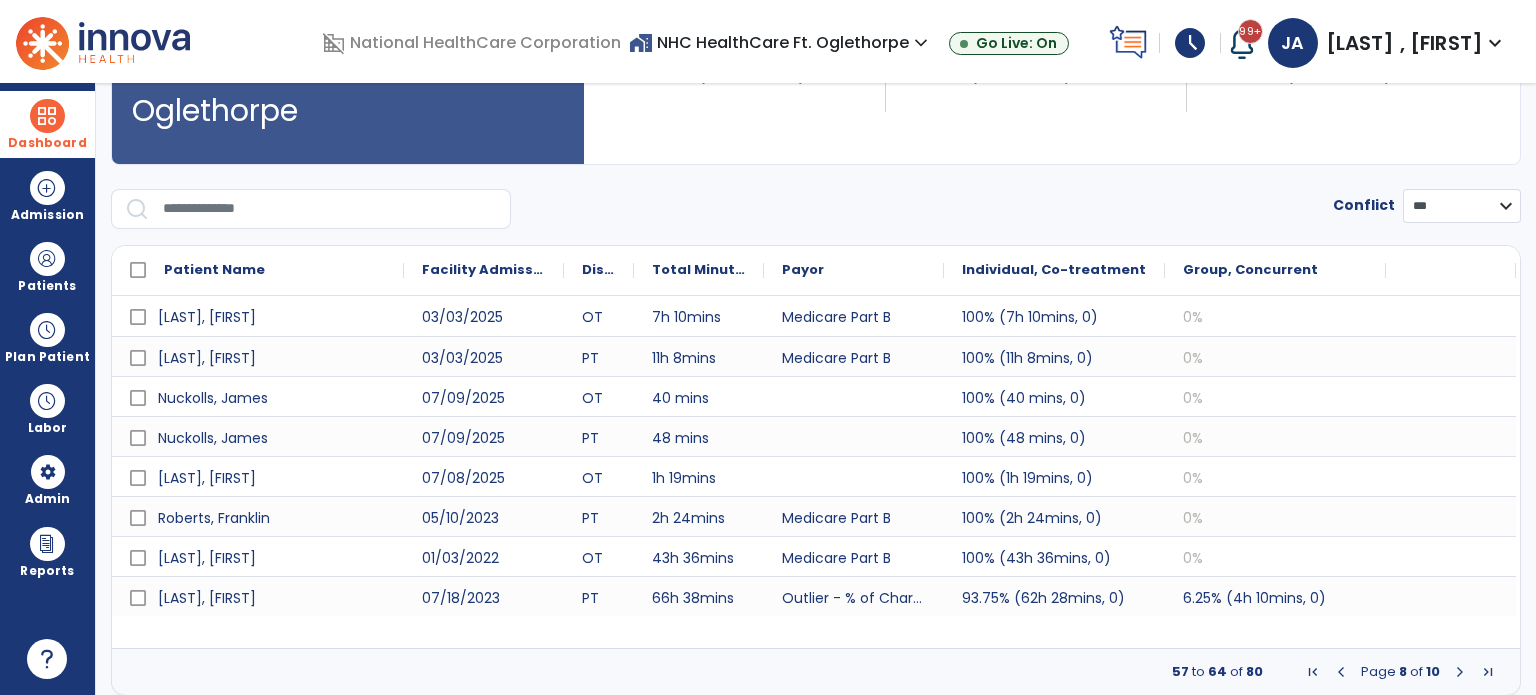 click at bounding box center (1460, 672) 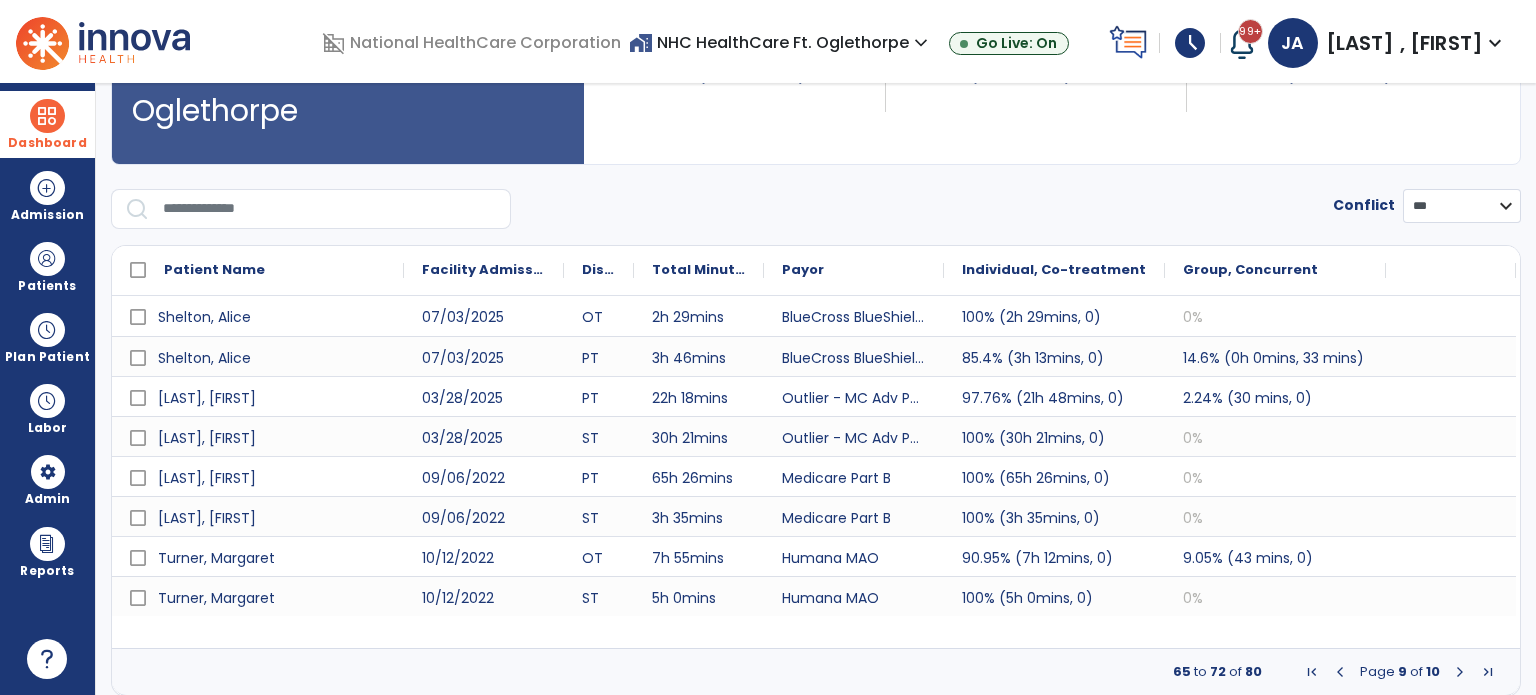 click at bounding box center [1460, 672] 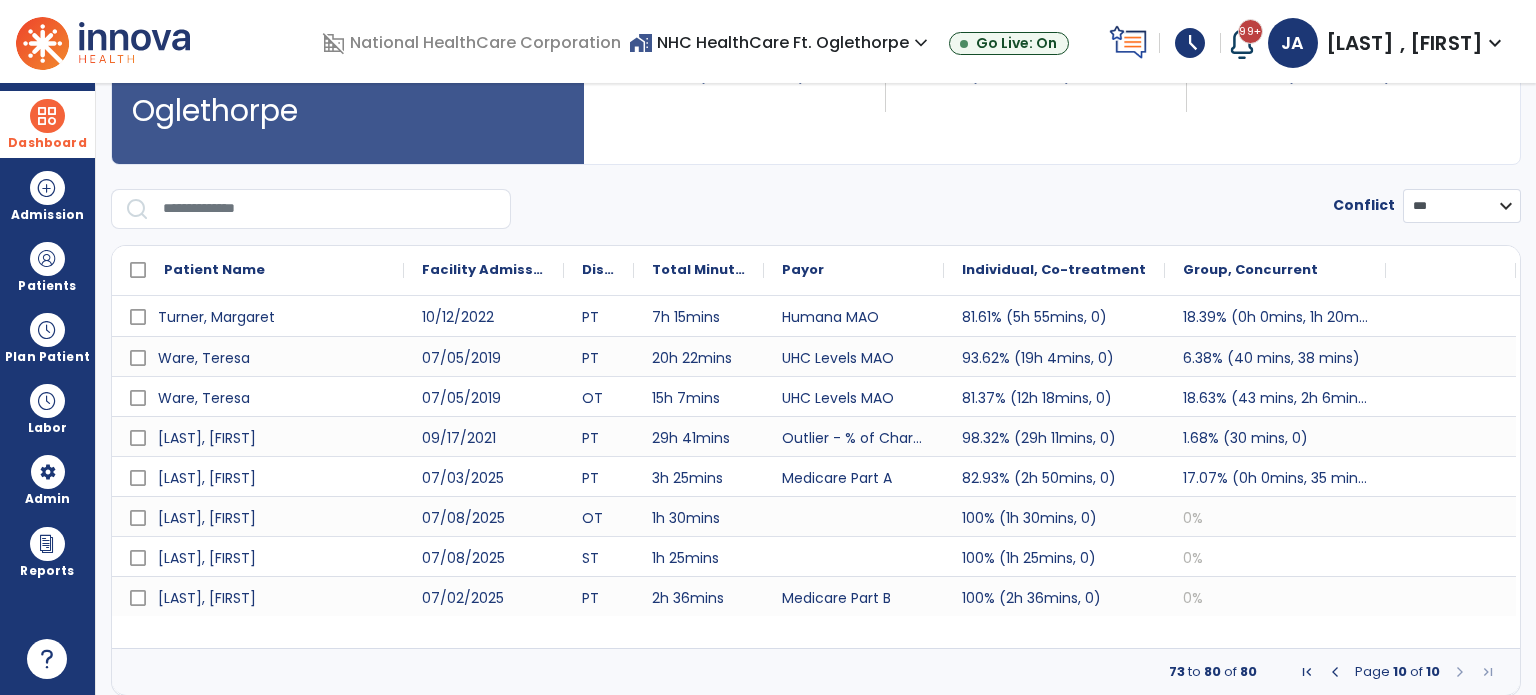 click at bounding box center [1307, 672] 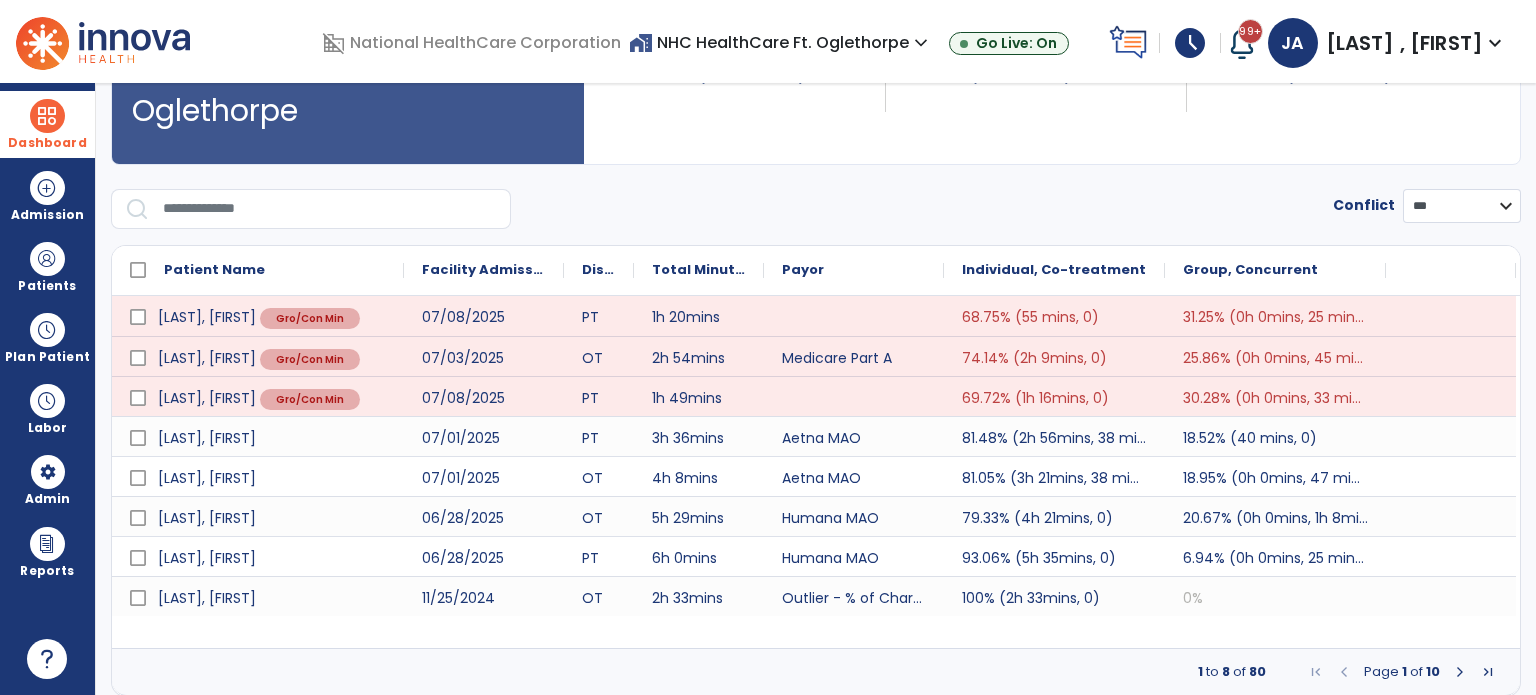 click at bounding box center (1460, 672) 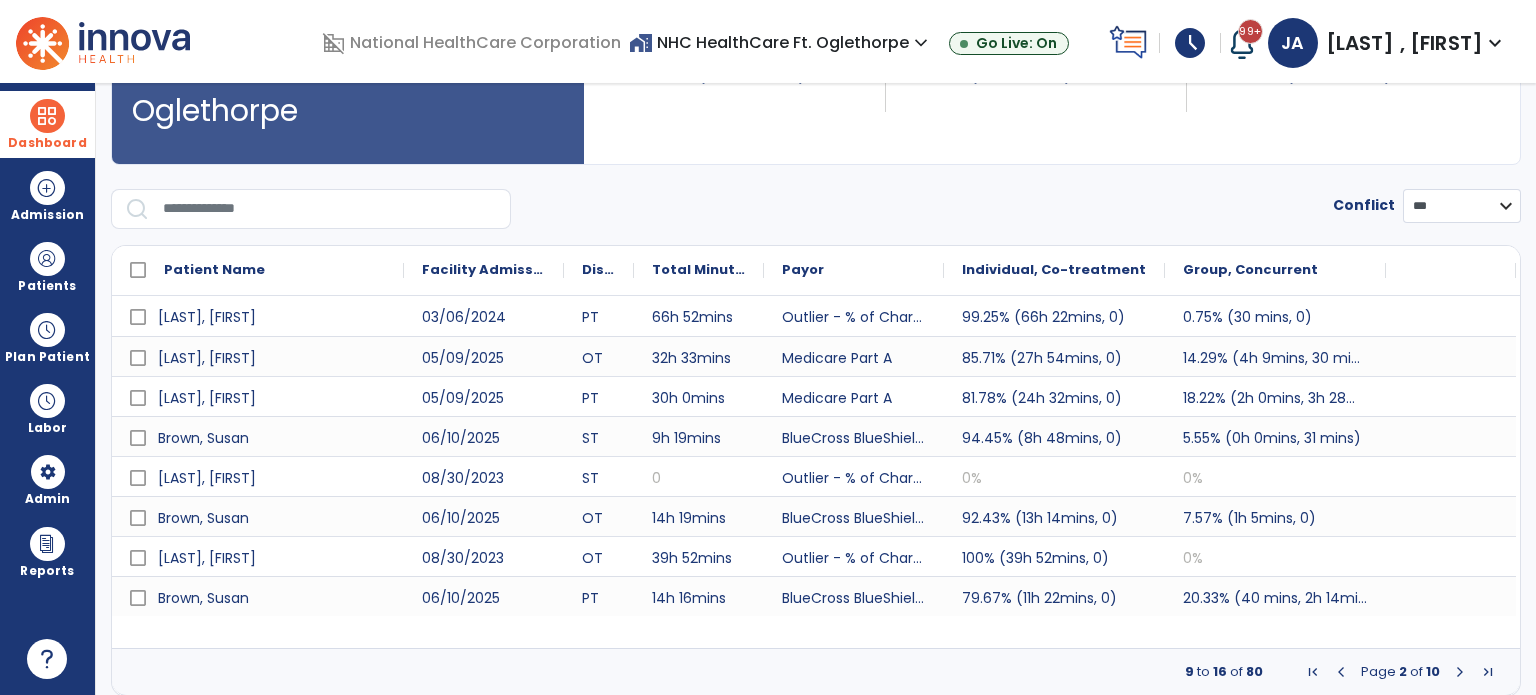click at bounding box center [1460, 672] 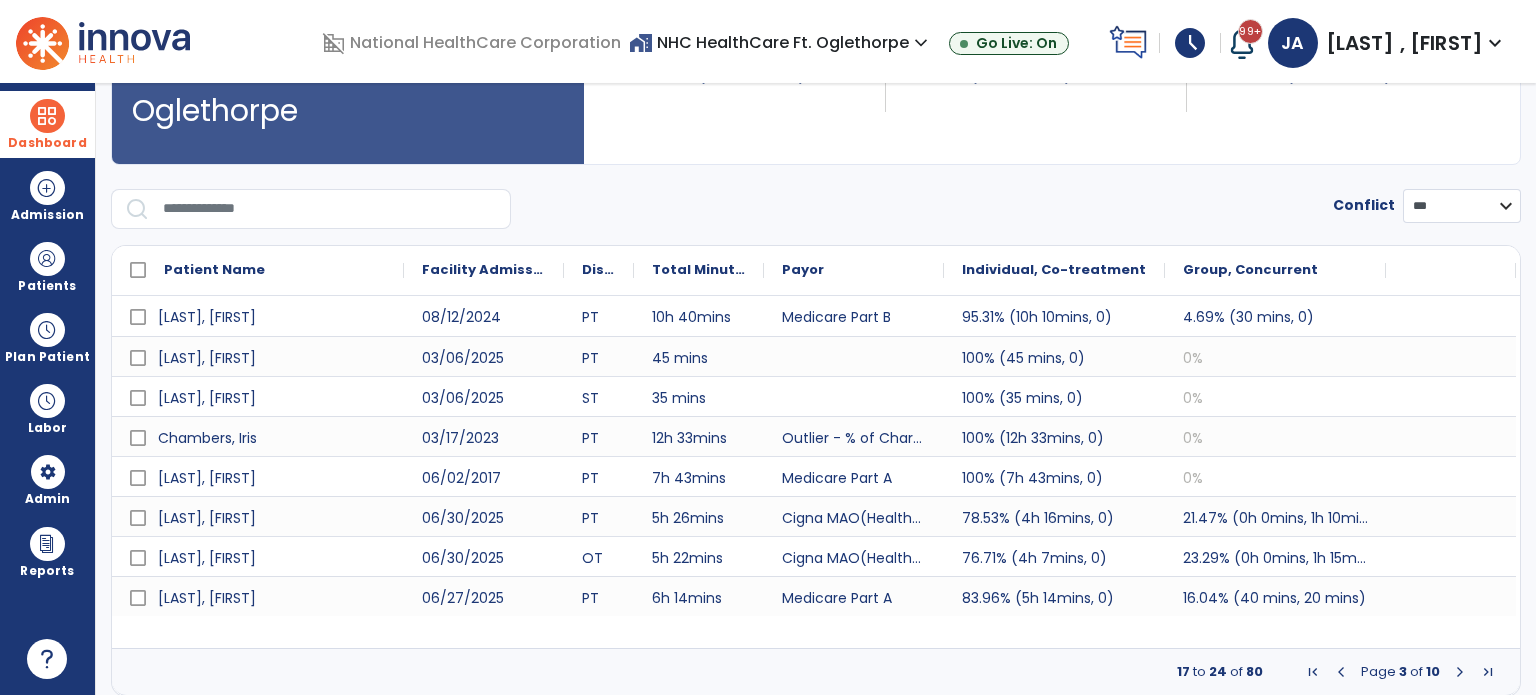 click at bounding box center (1460, 672) 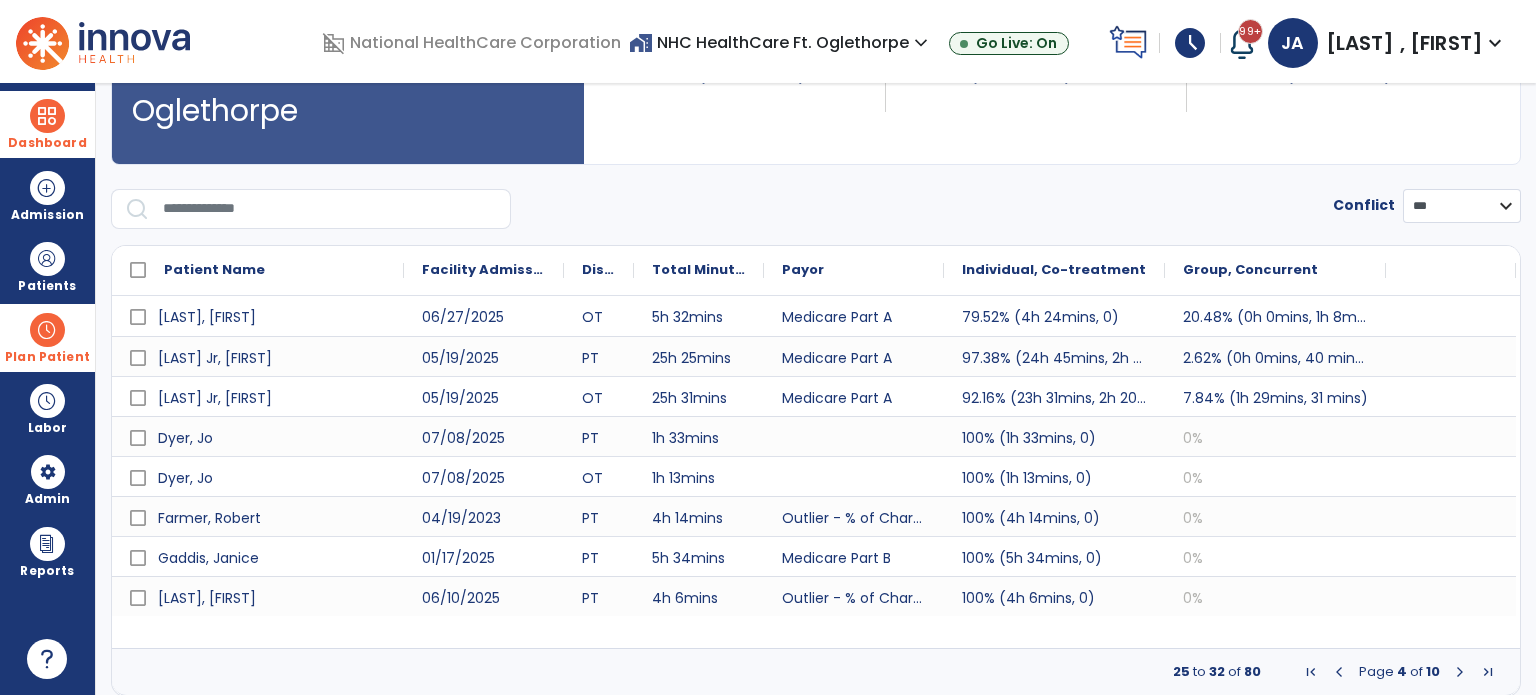 click at bounding box center (47, 330) 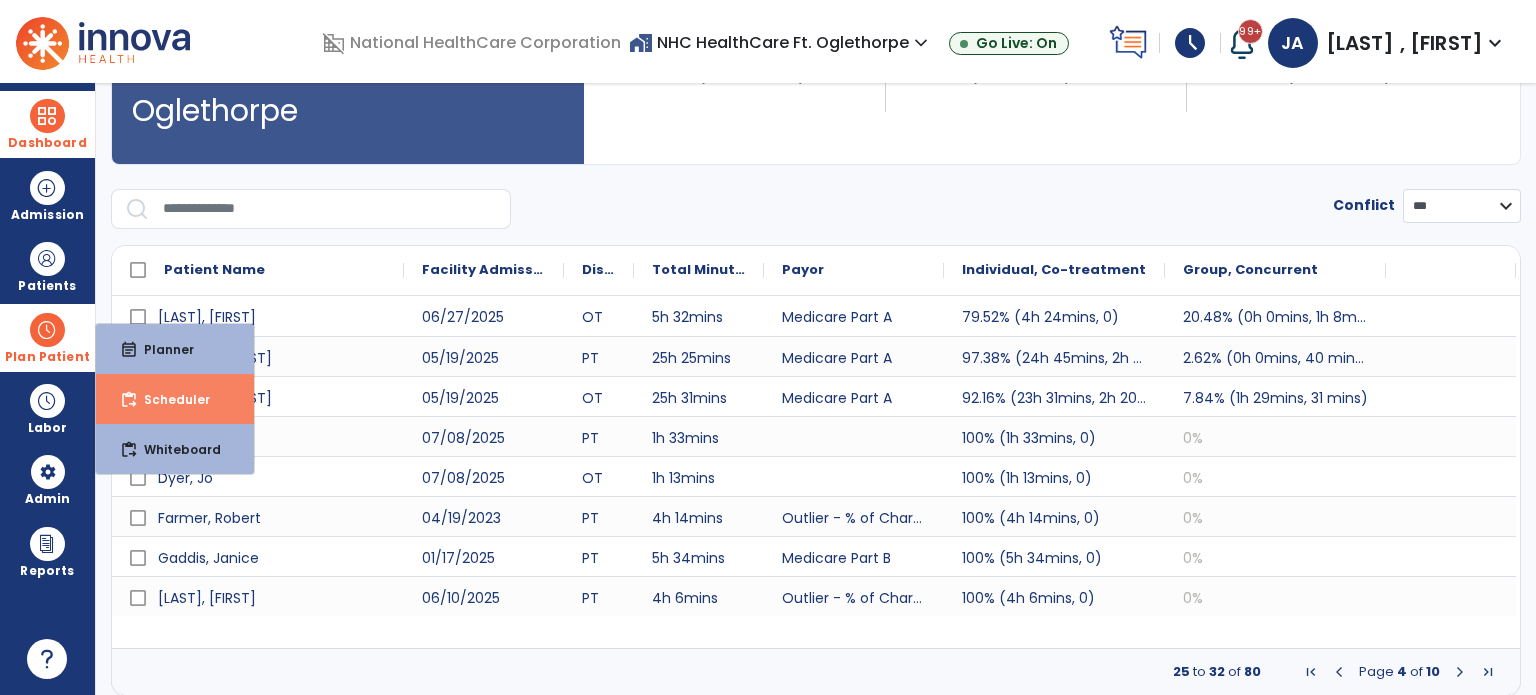 click on "Scheduler" at bounding box center [169, 399] 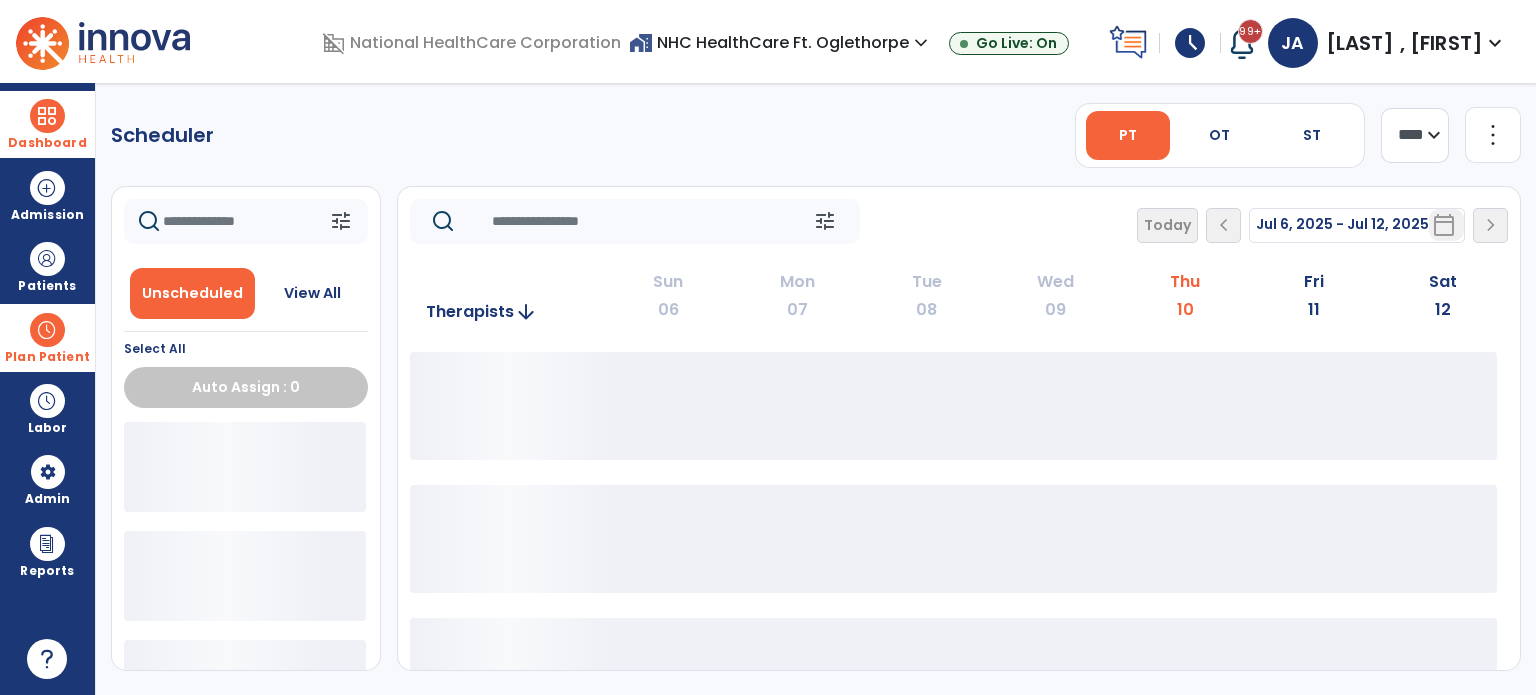 scroll, scrollTop: 0, scrollLeft: 0, axis: both 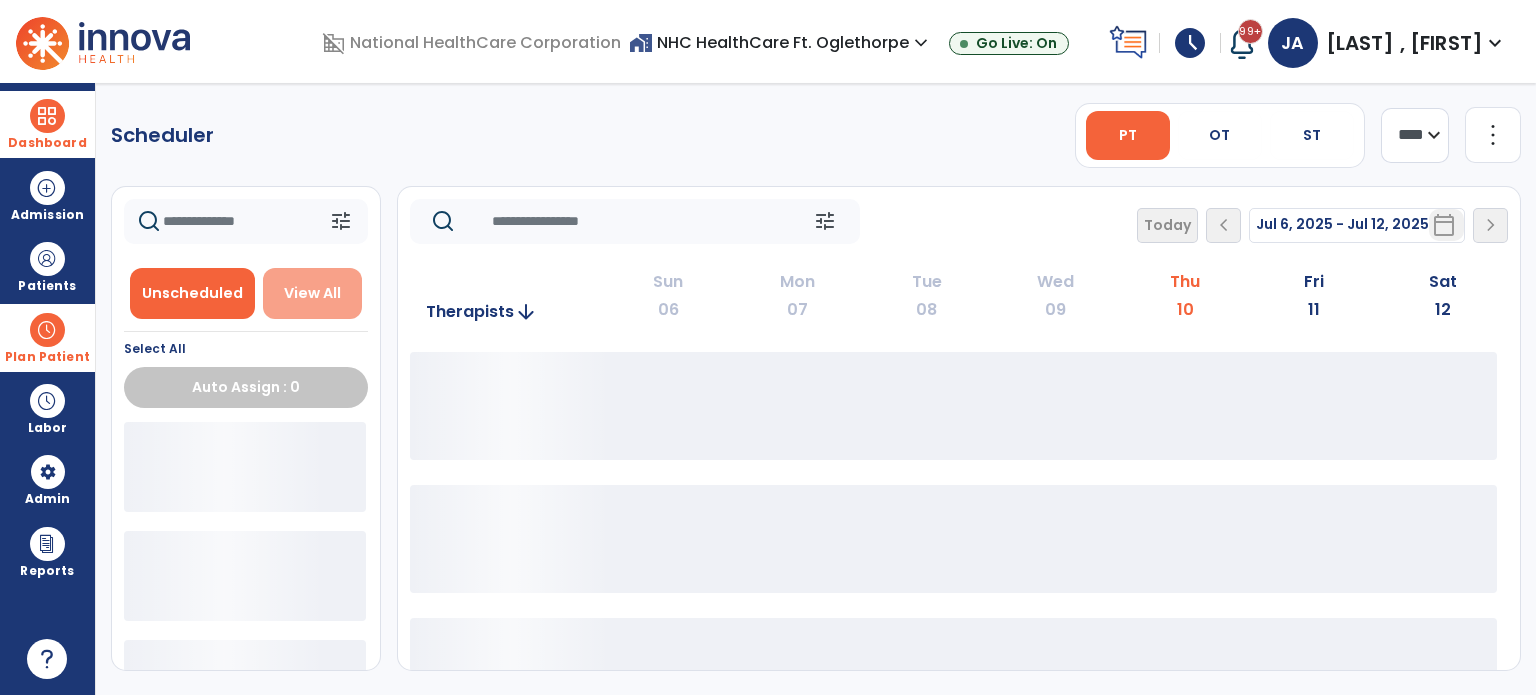 click on "View All" at bounding box center (313, 293) 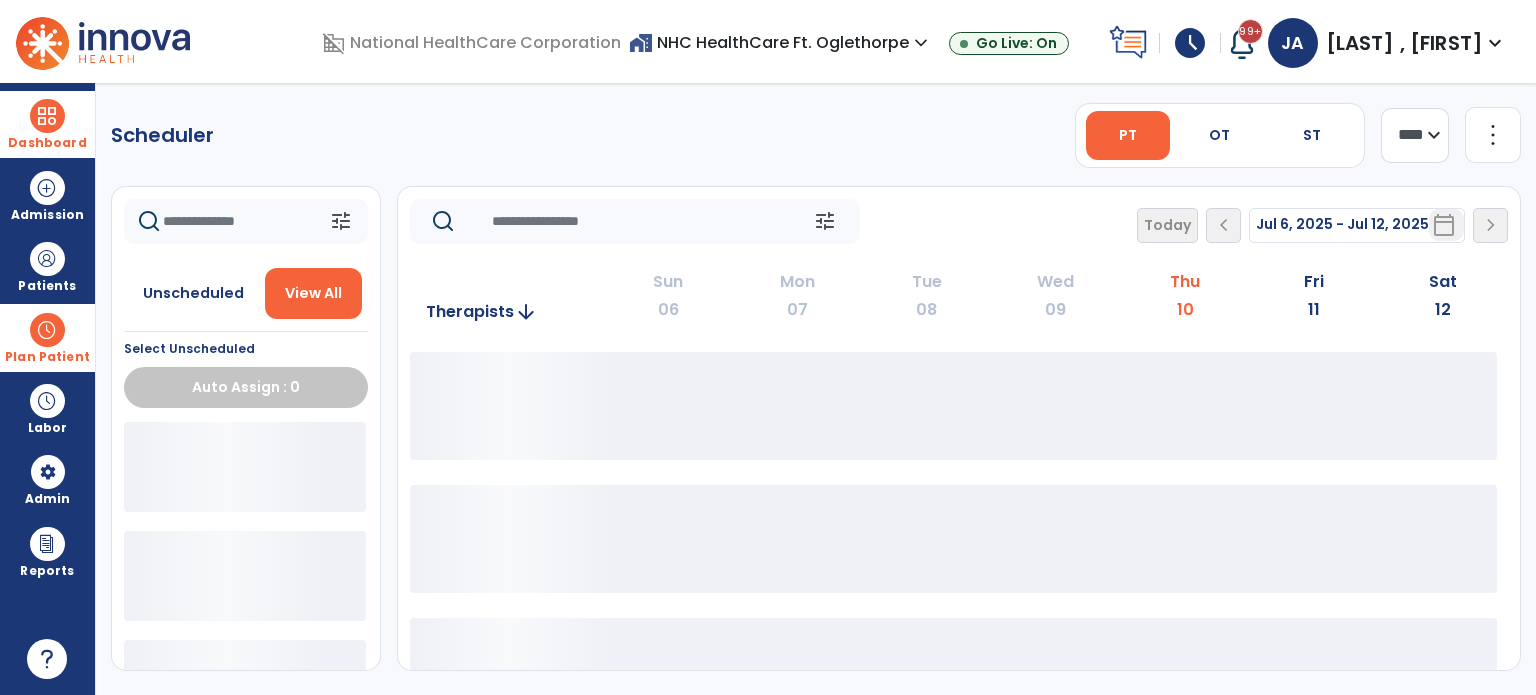 click 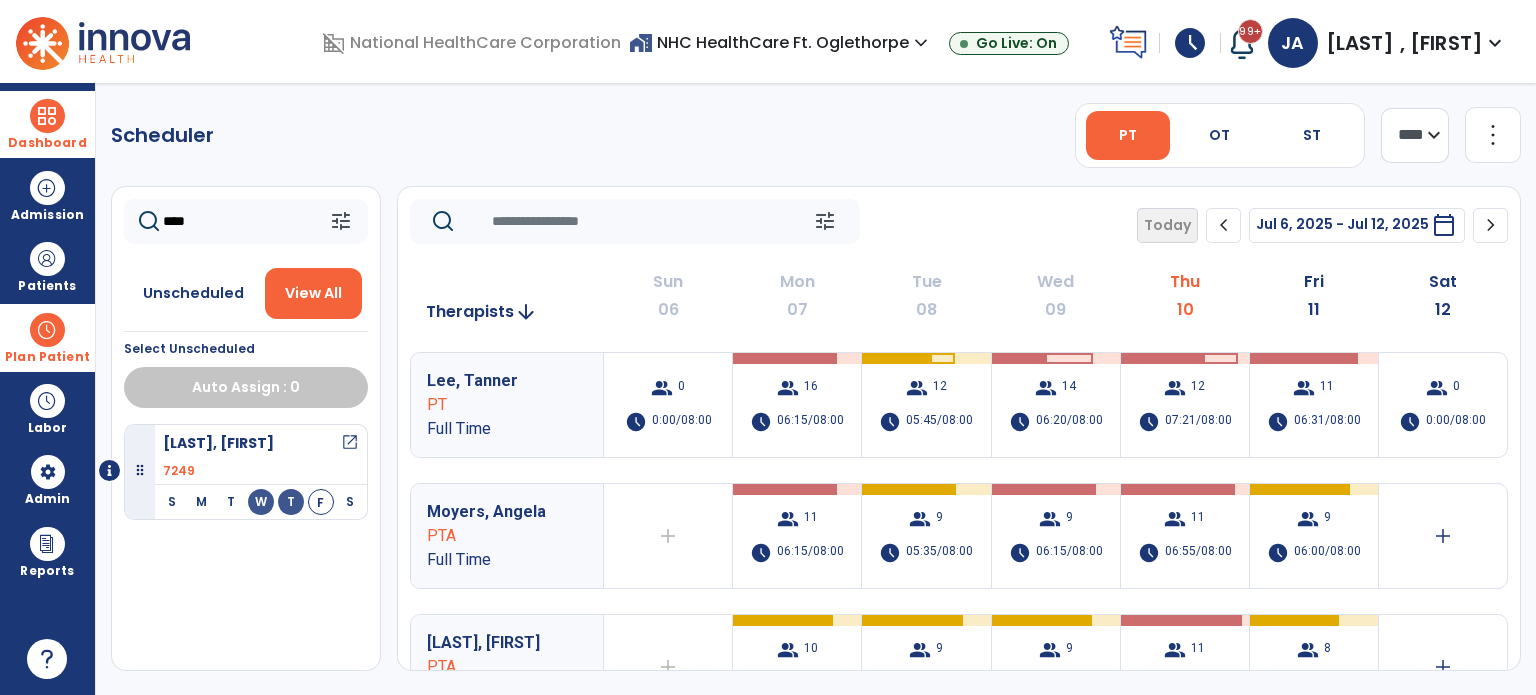 type on "****" 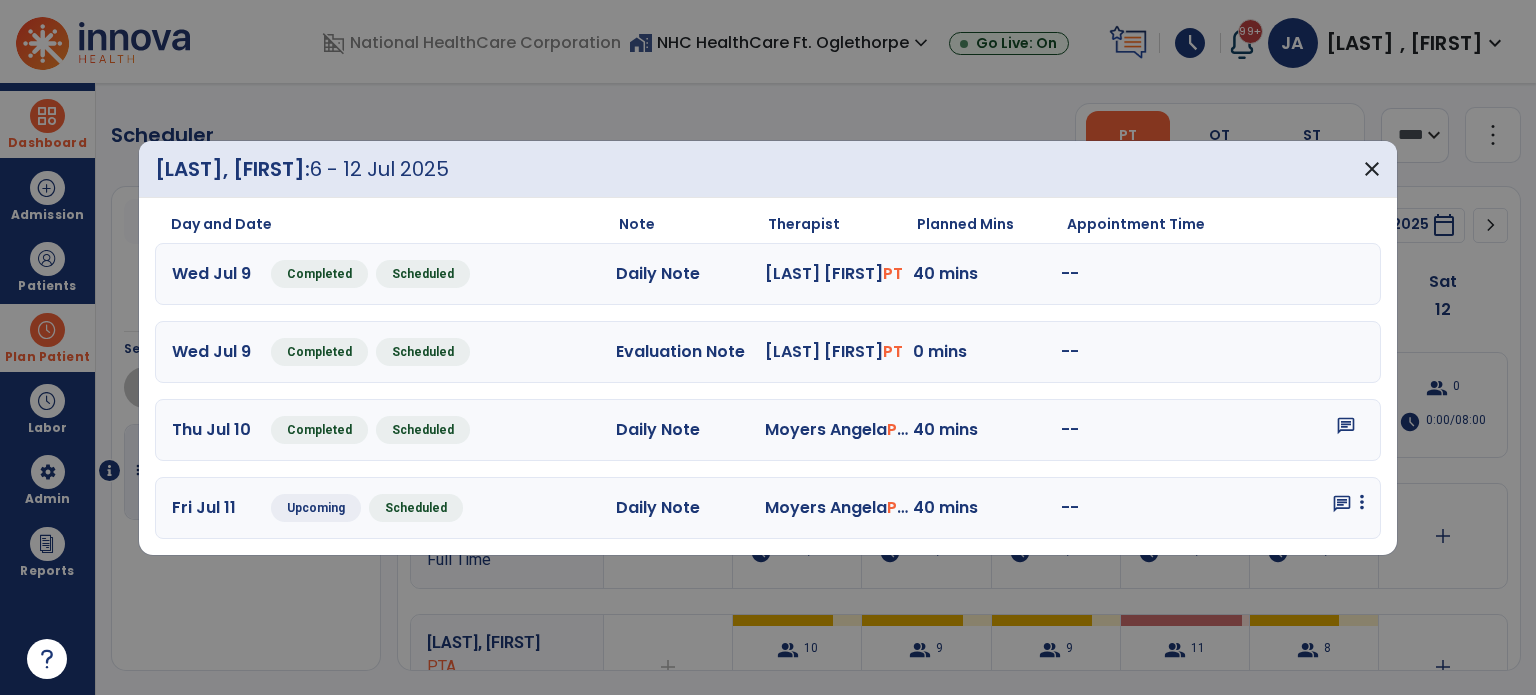 click at bounding box center [1362, 502] 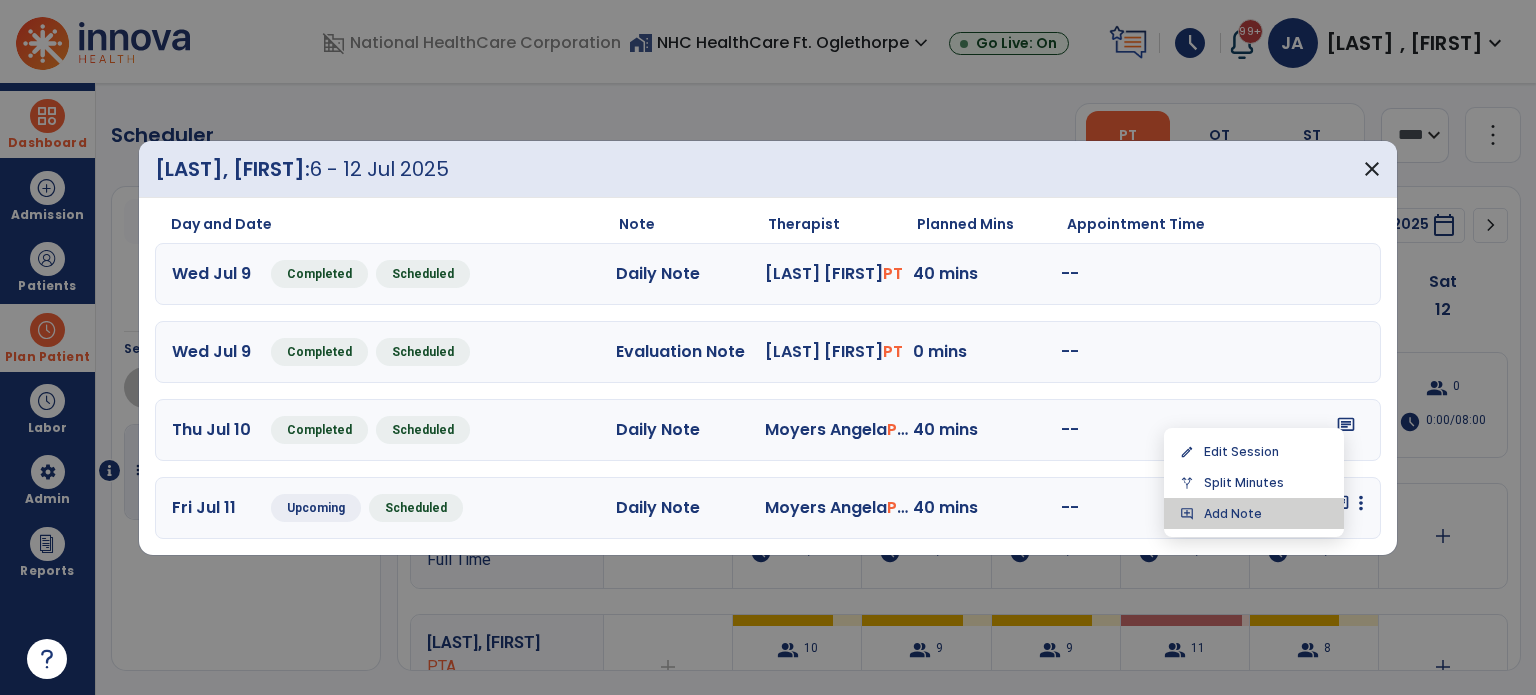 click on "add_comment  Add Note" at bounding box center [1254, 513] 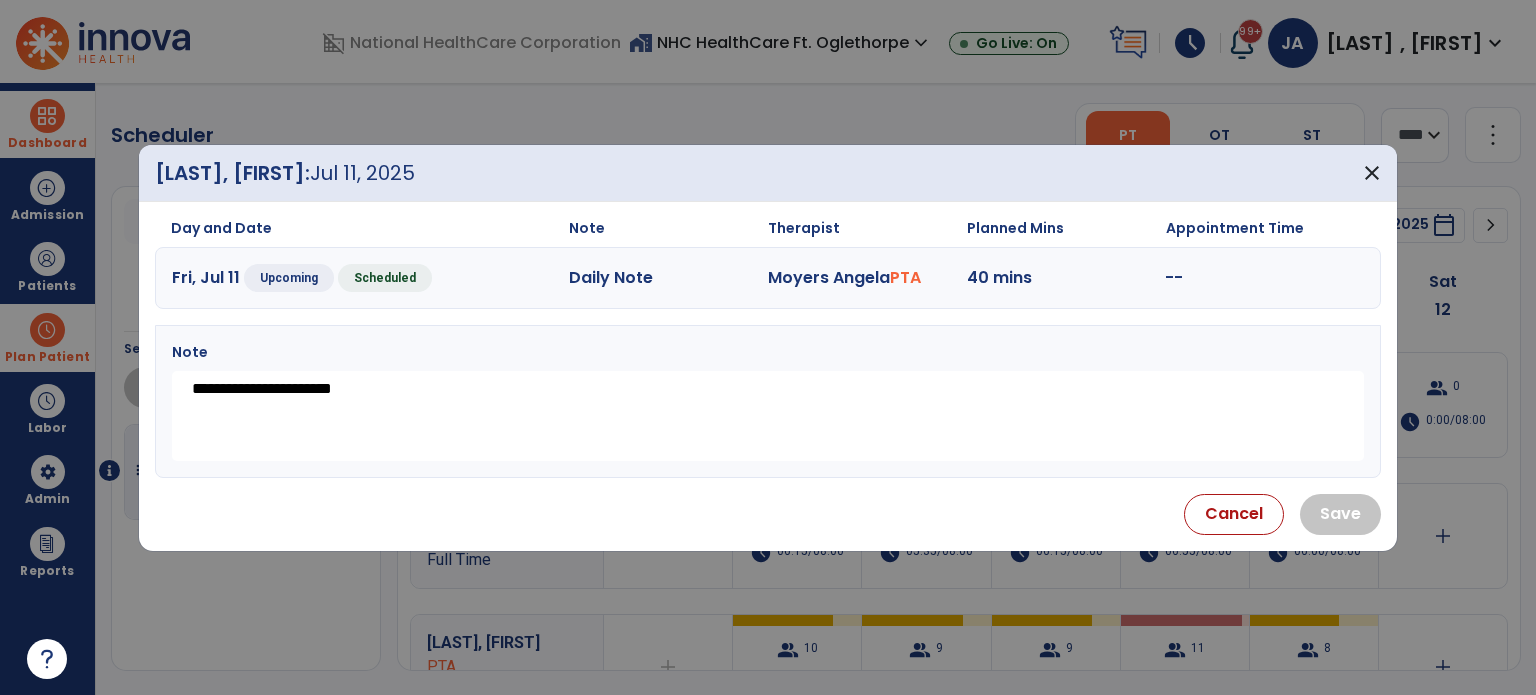 click on "**********" at bounding box center [768, 416] 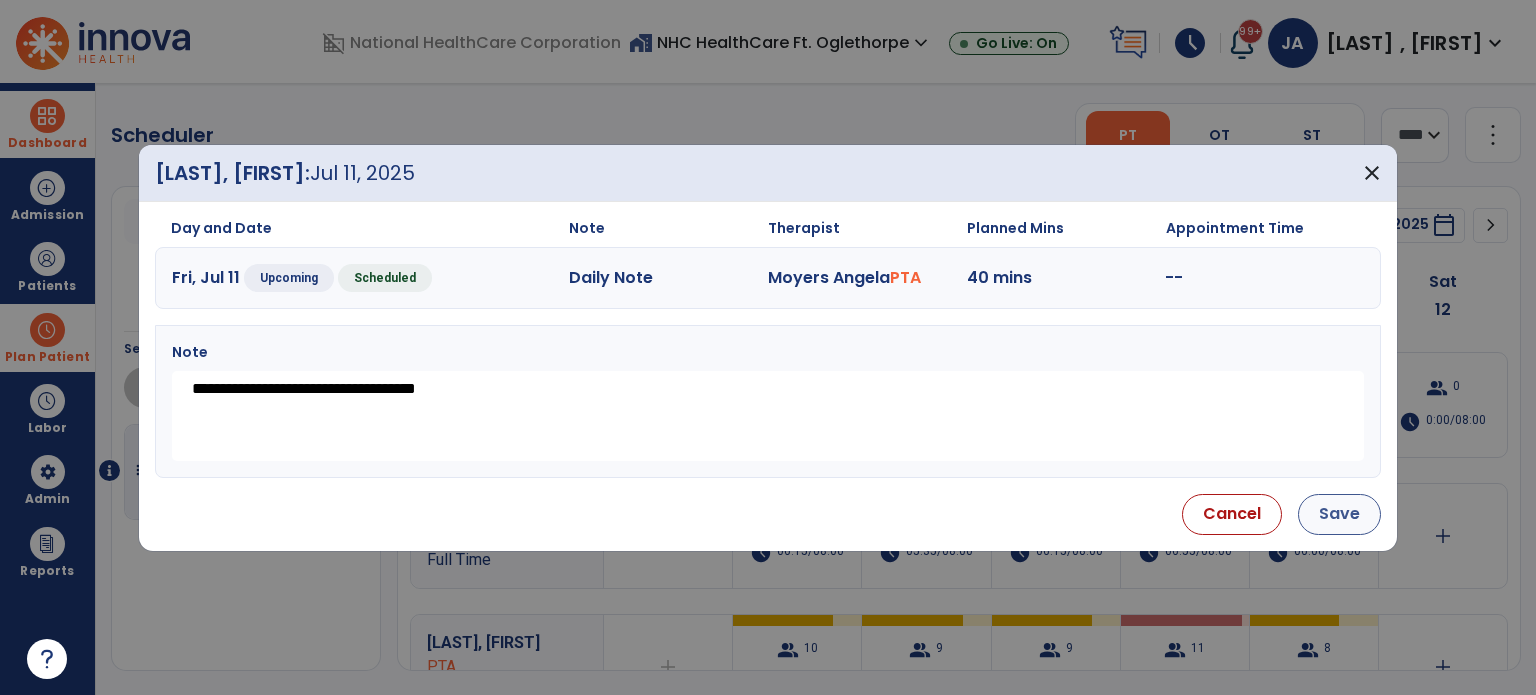 type on "**********" 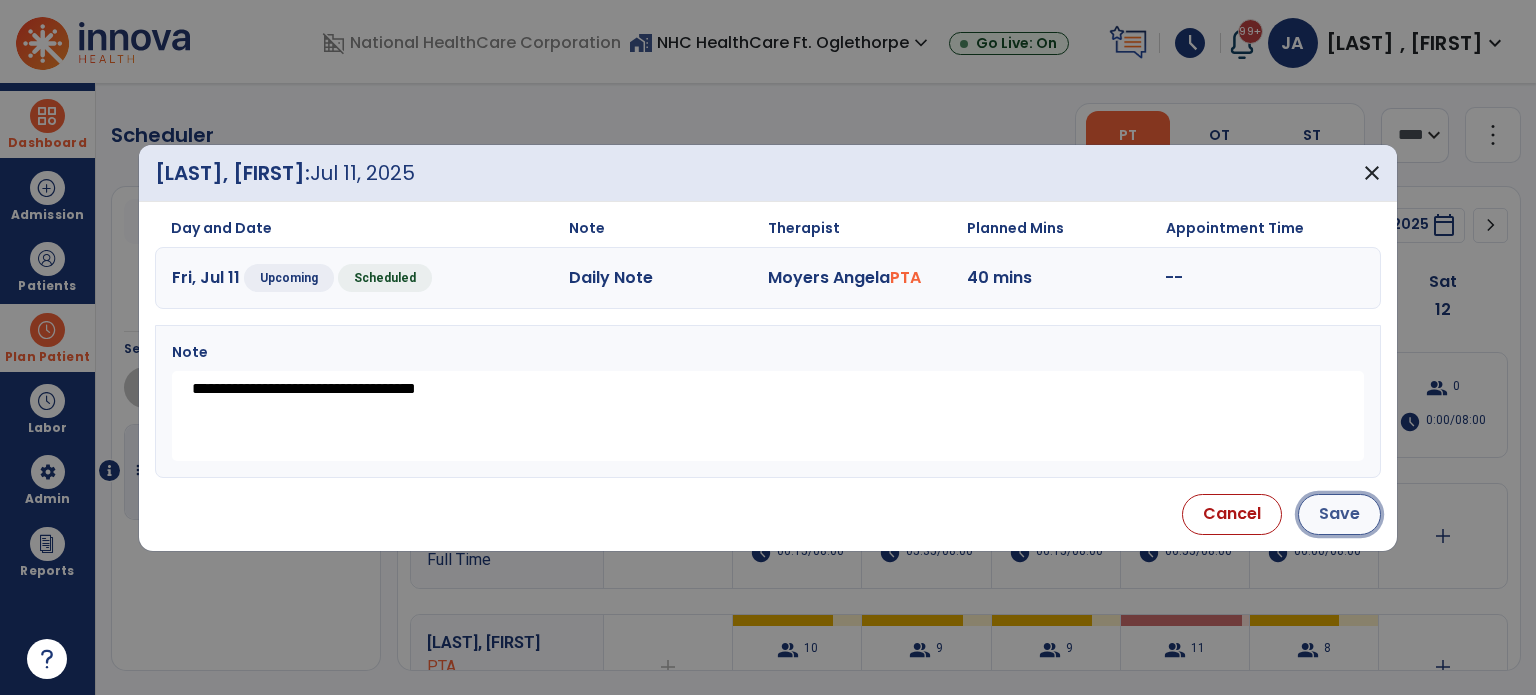 click on "Save" at bounding box center [1339, 514] 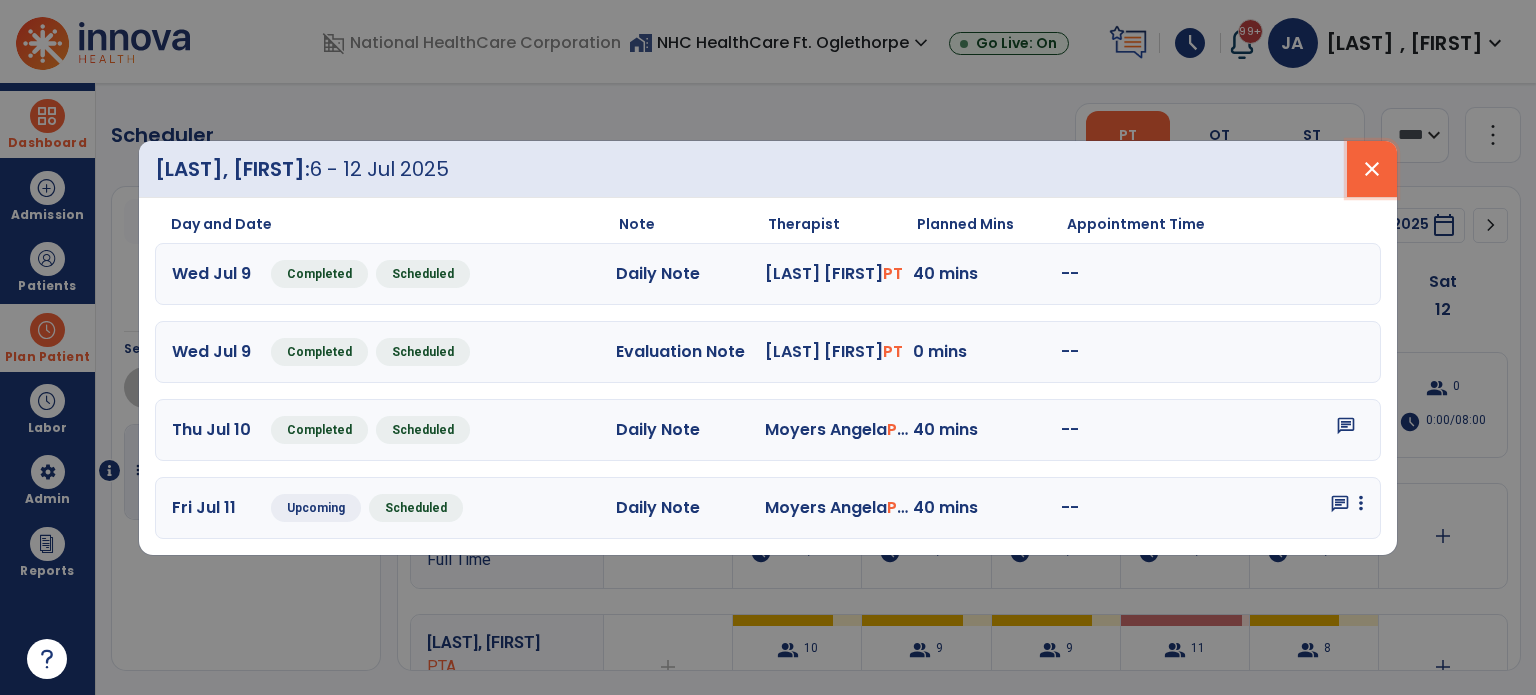 click on "close" at bounding box center [1372, 169] 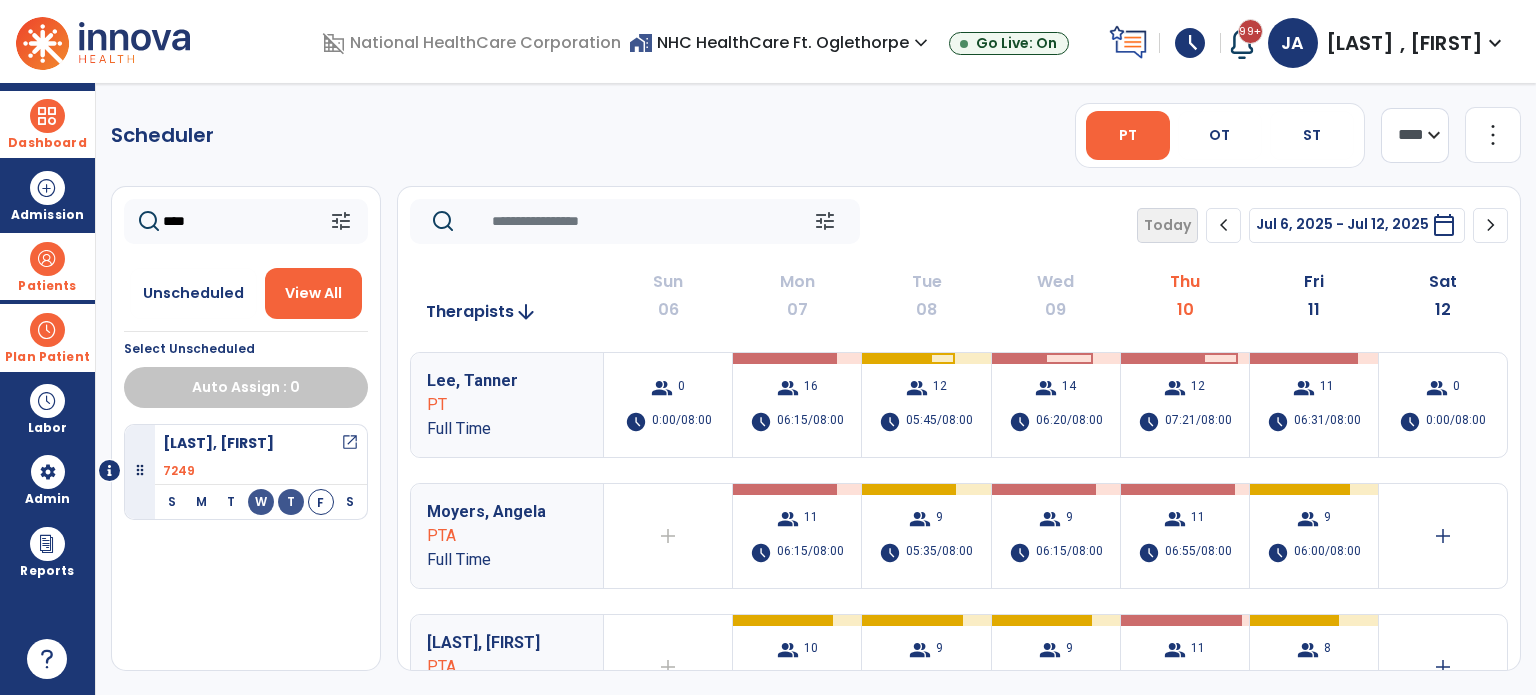 drag, startPoint x: 240, startPoint y: 227, endPoint x: 67, endPoint y: 262, distance: 176.50496 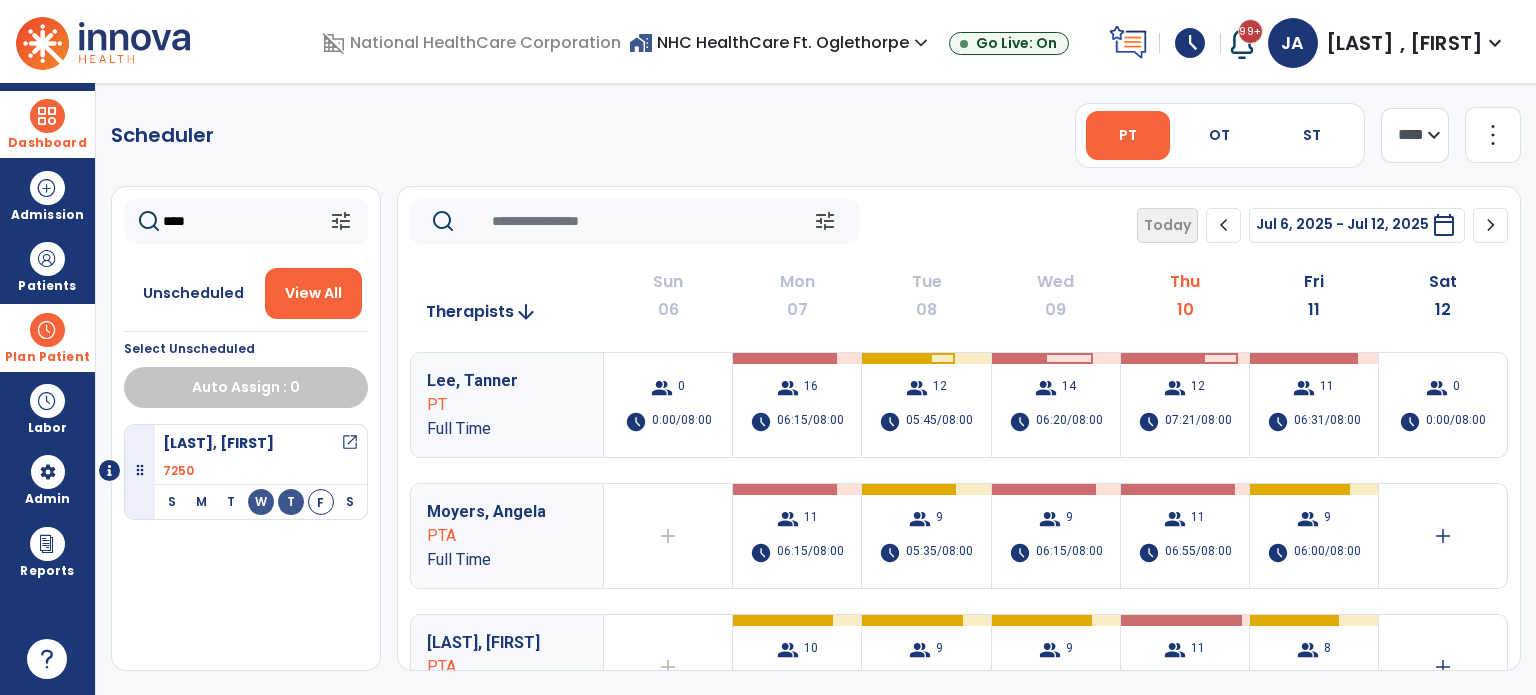 type on "****" 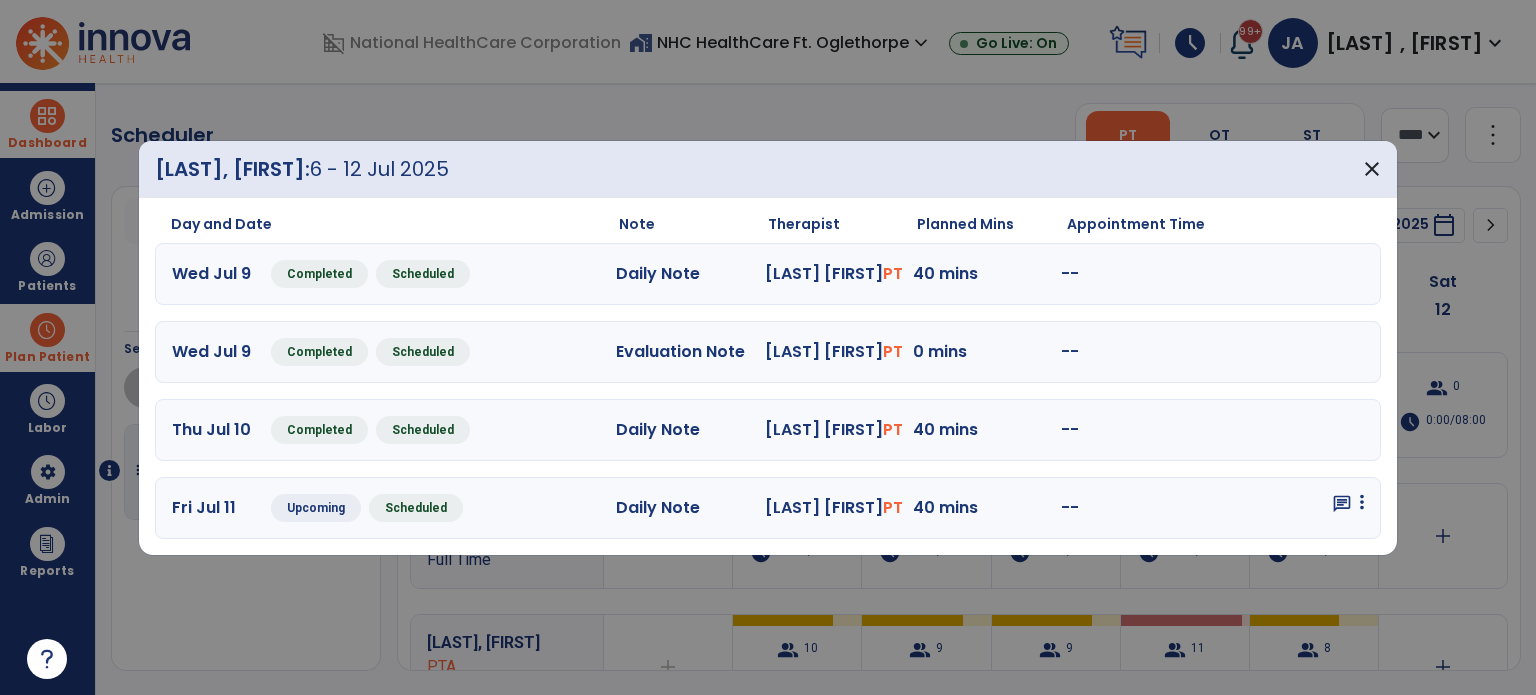 click at bounding box center (1362, 502) 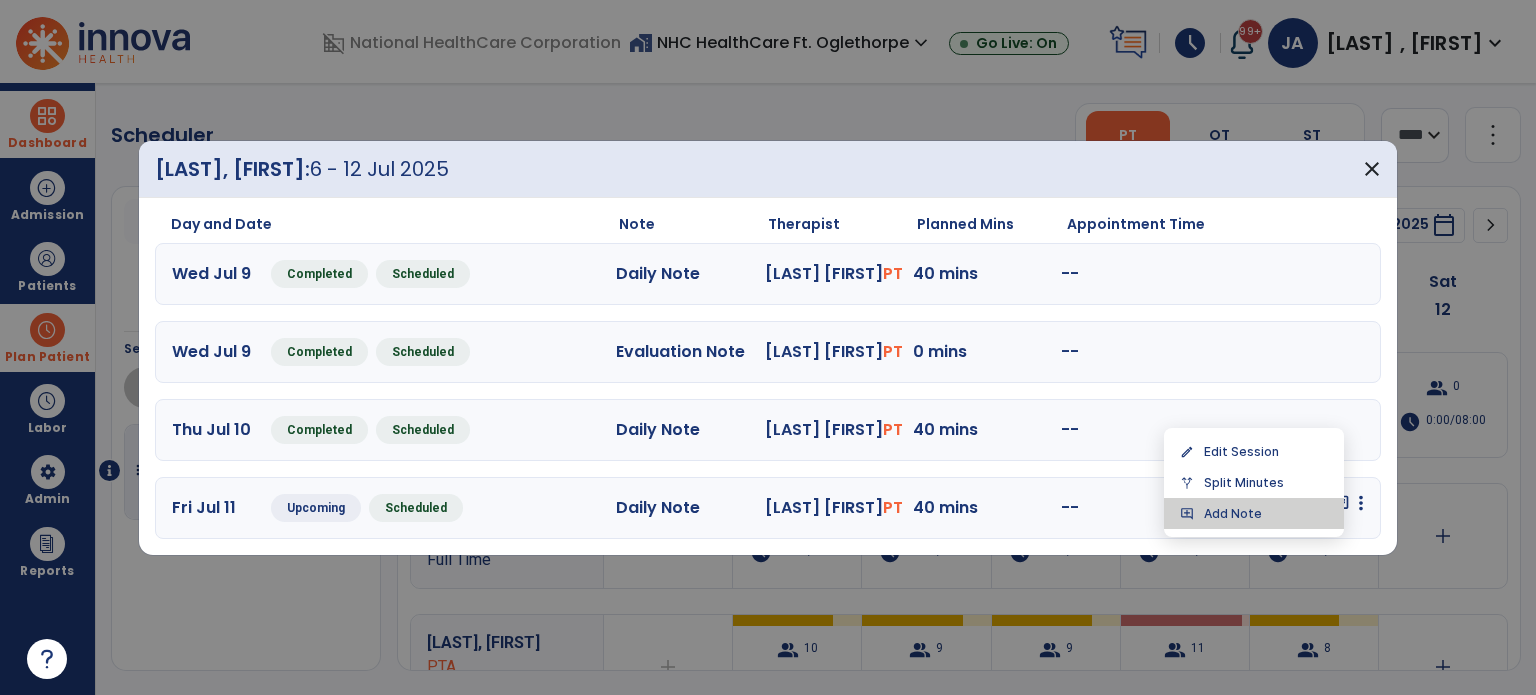 click on "add_comment  Add Note" at bounding box center (1254, 513) 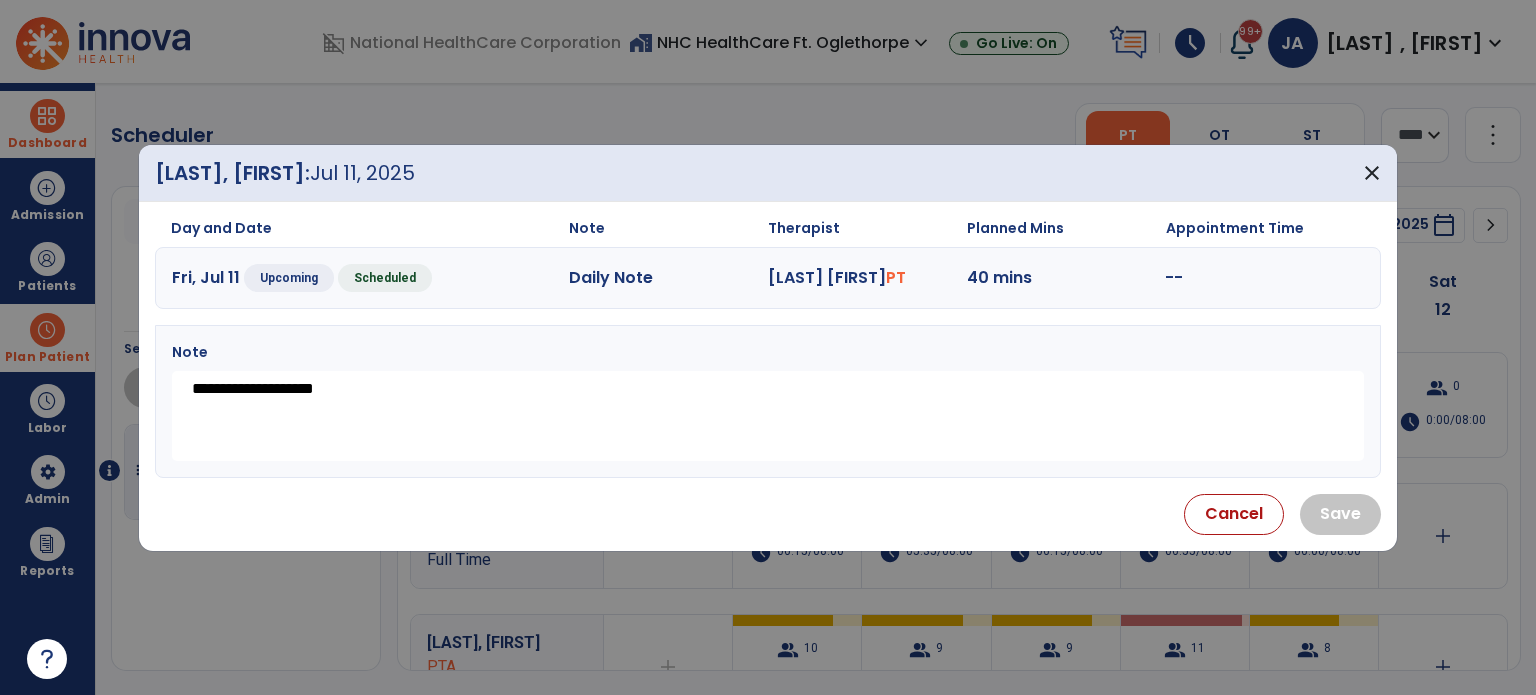 click on "**********" at bounding box center (768, 416) 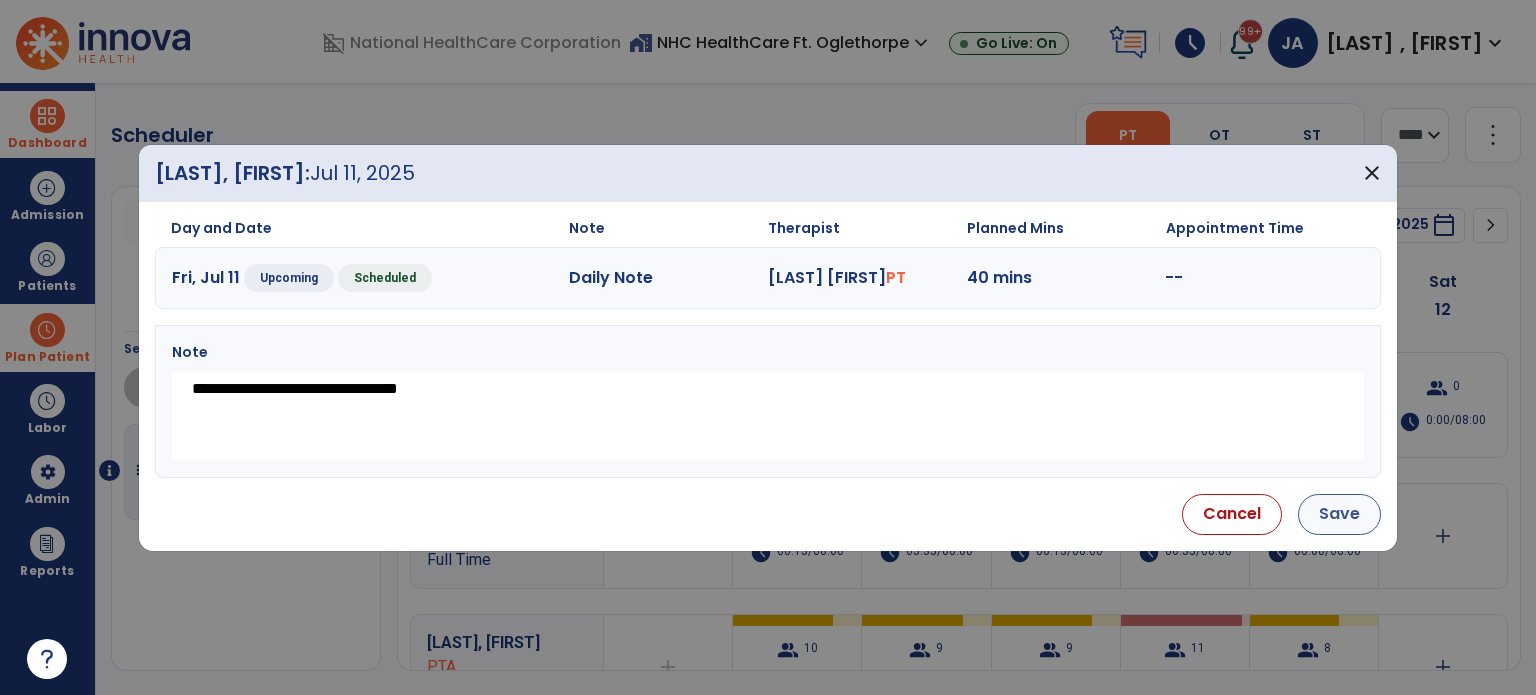 type on "**********" 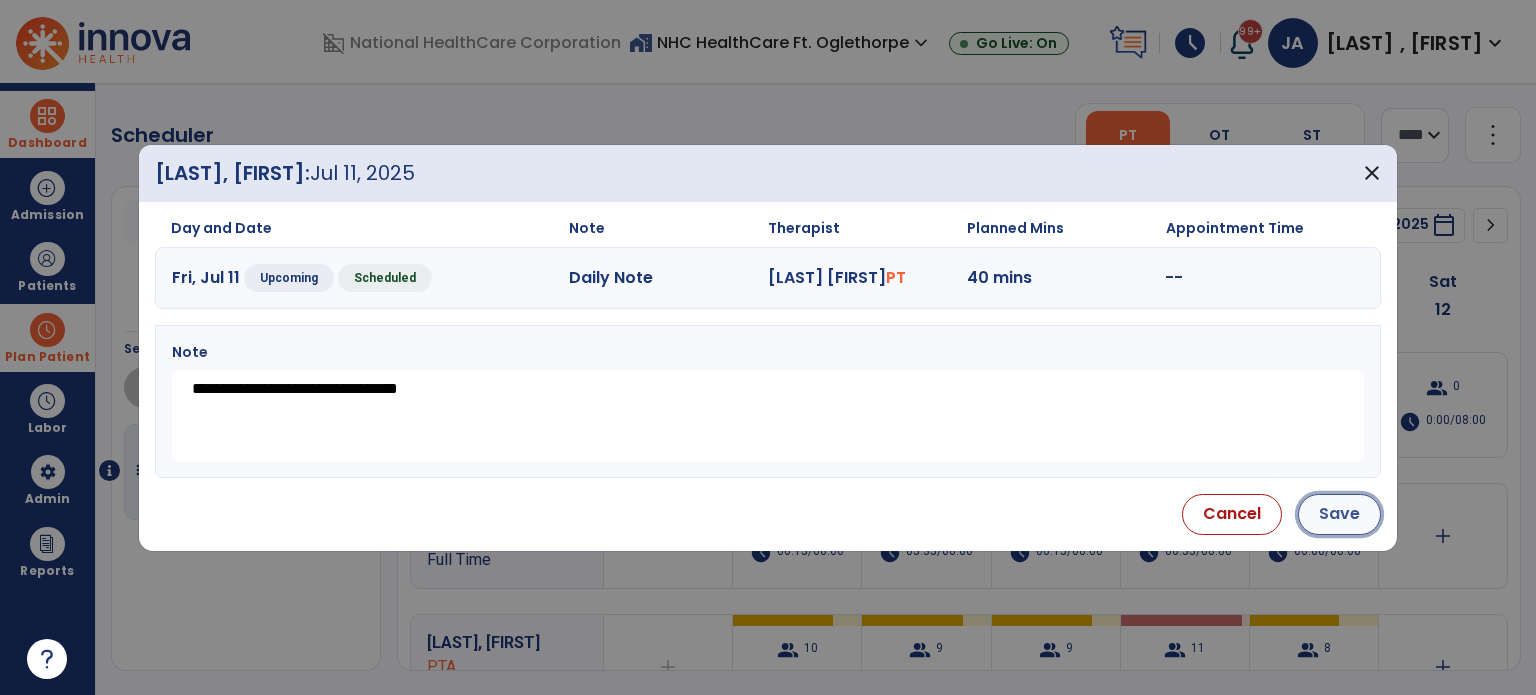 click on "Save" at bounding box center (1339, 514) 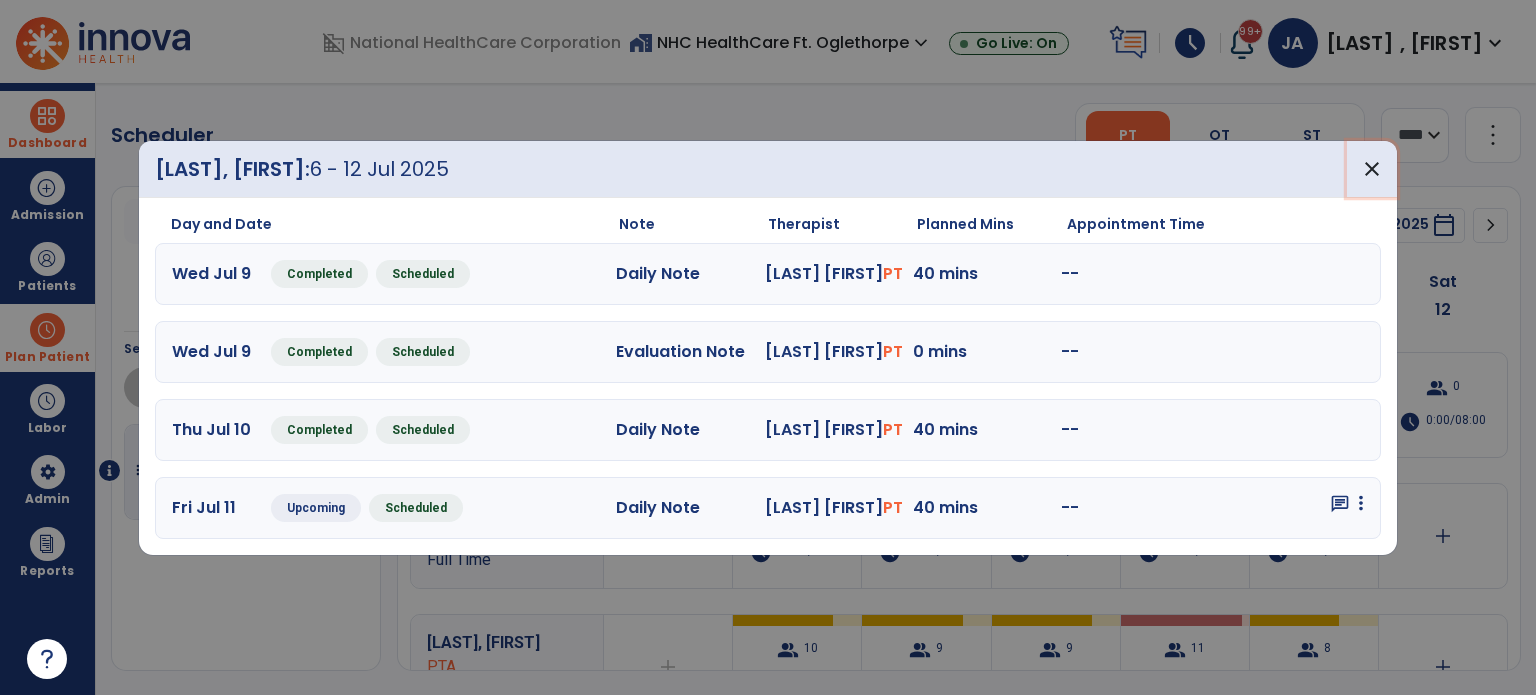 click on "close" at bounding box center (1372, 169) 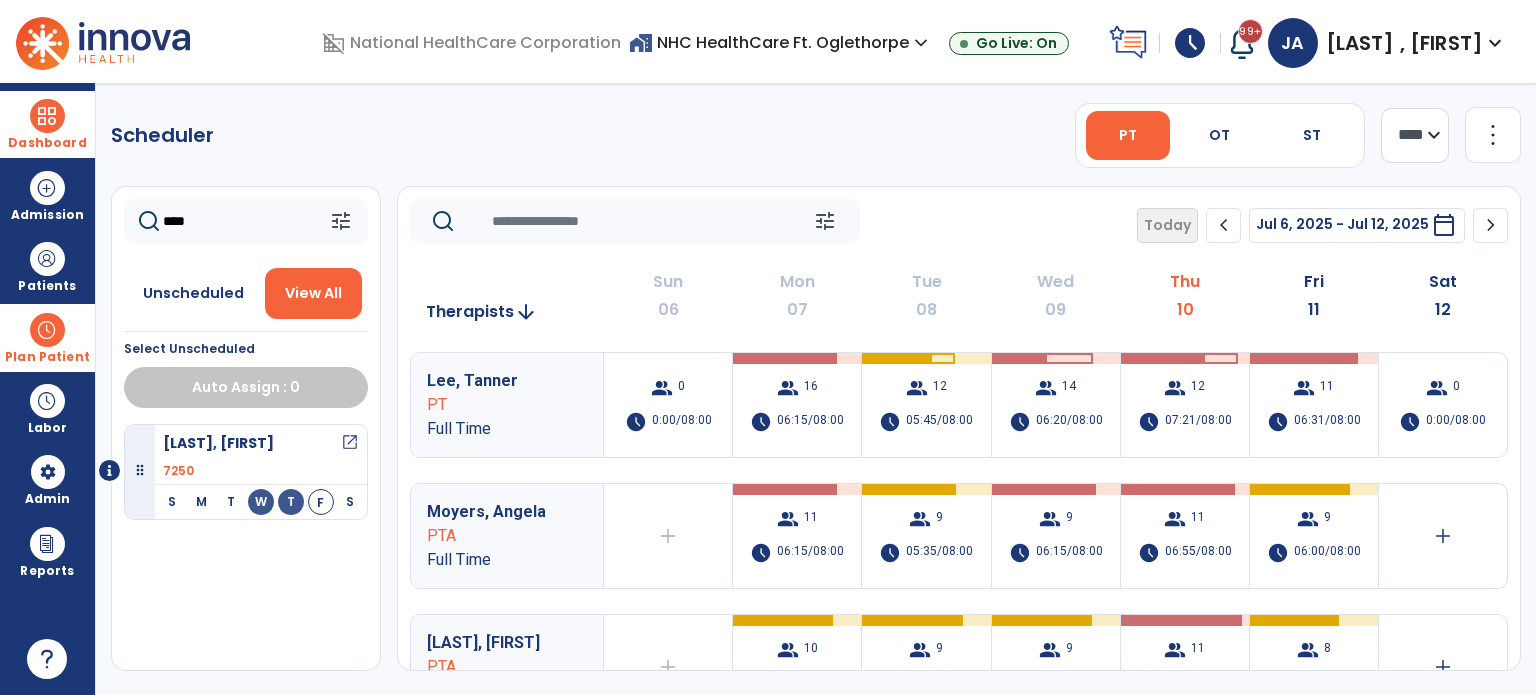 drag, startPoint x: 239, startPoint y: 220, endPoint x: 147, endPoint y: 231, distance: 92.65527 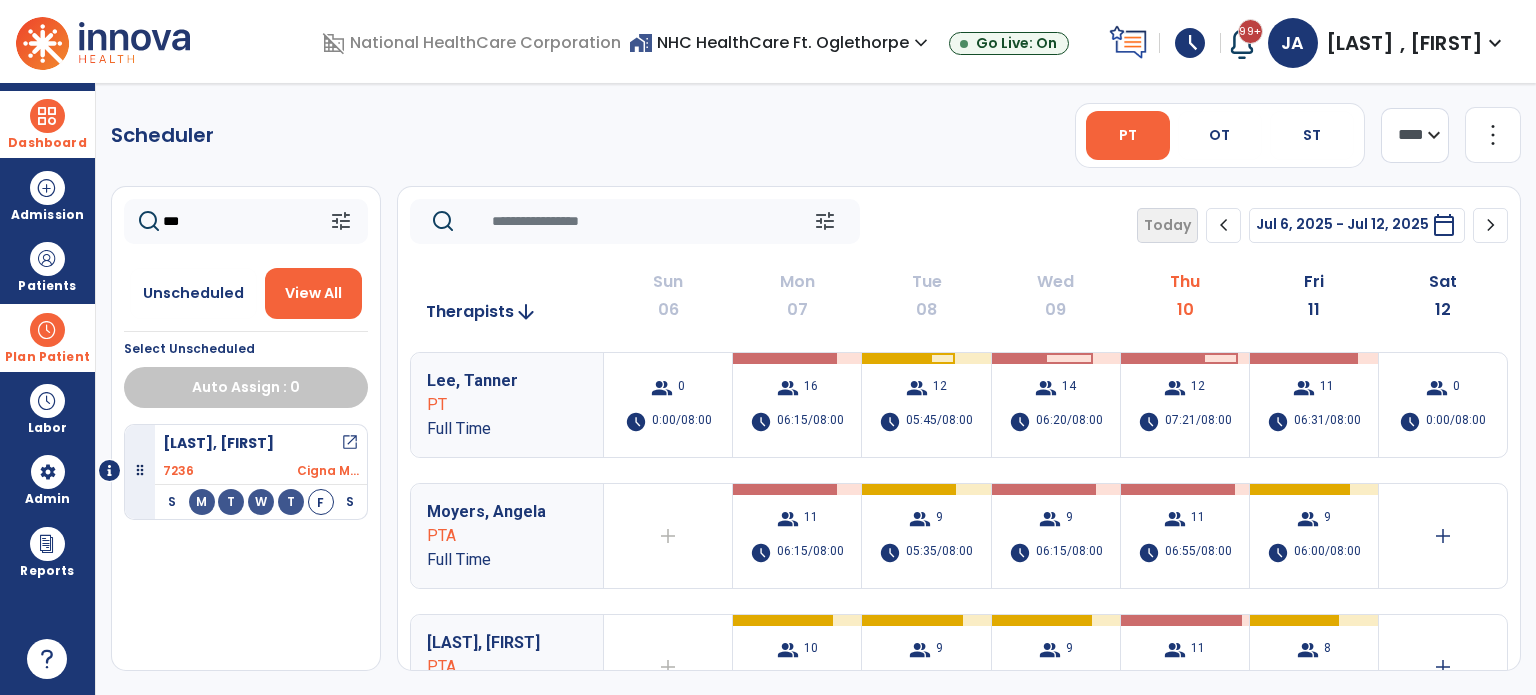 type on "***" 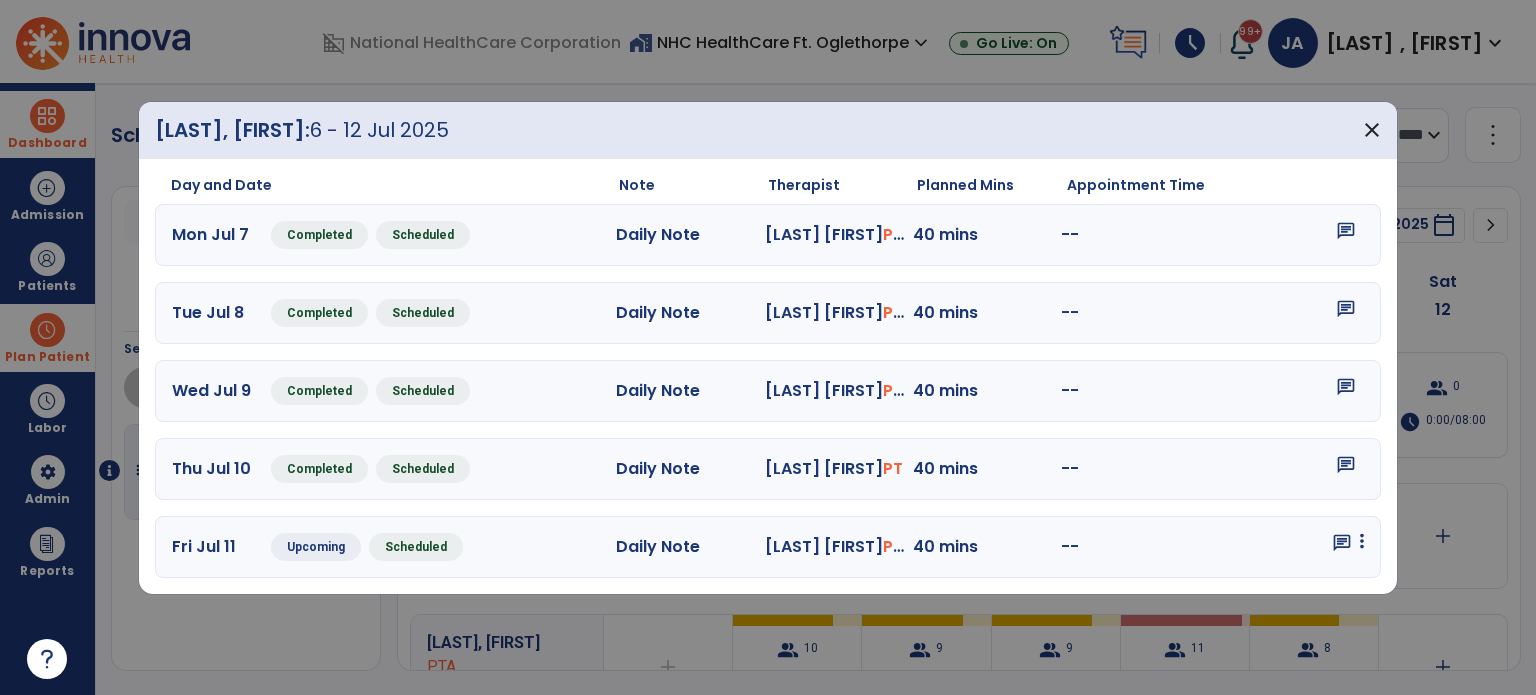 click at bounding box center (1362, 541) 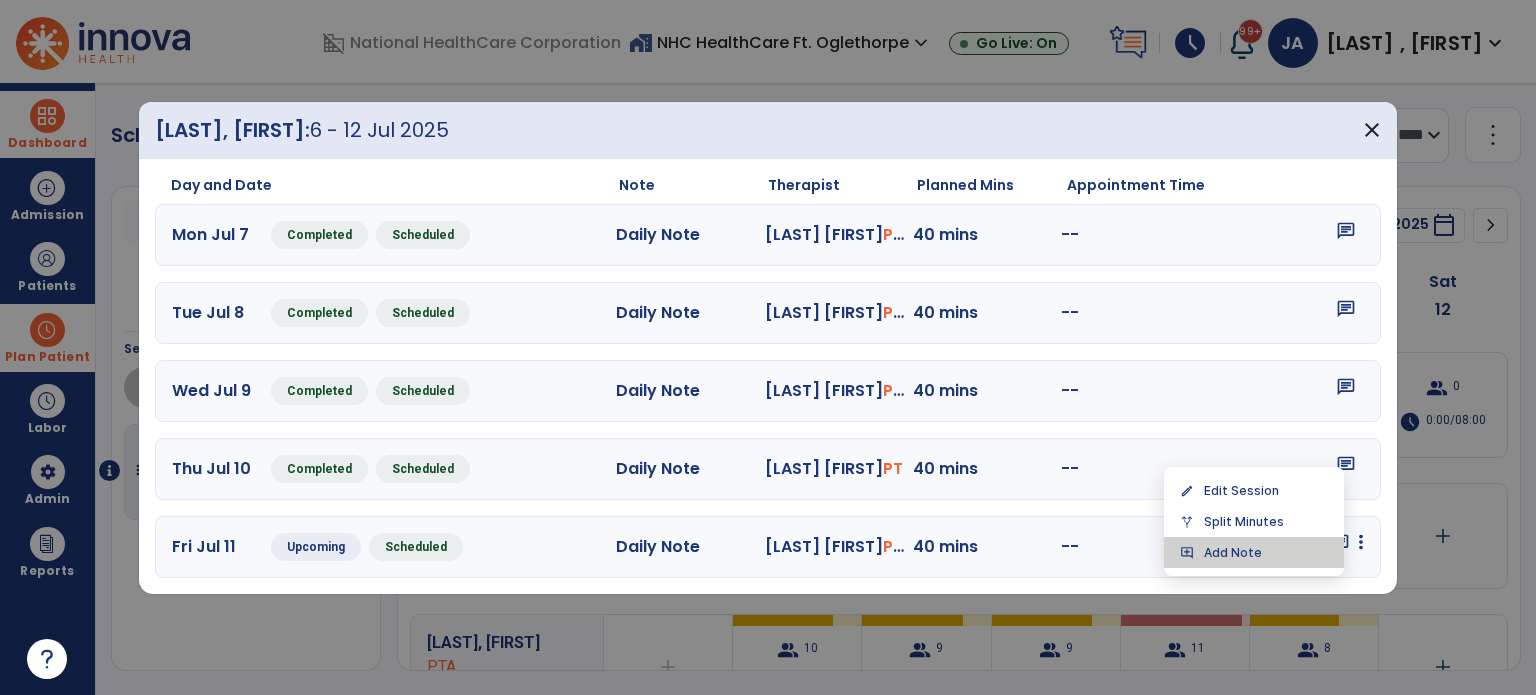 click on "add_comment  Add Note" at bounding box center [1254, 552] 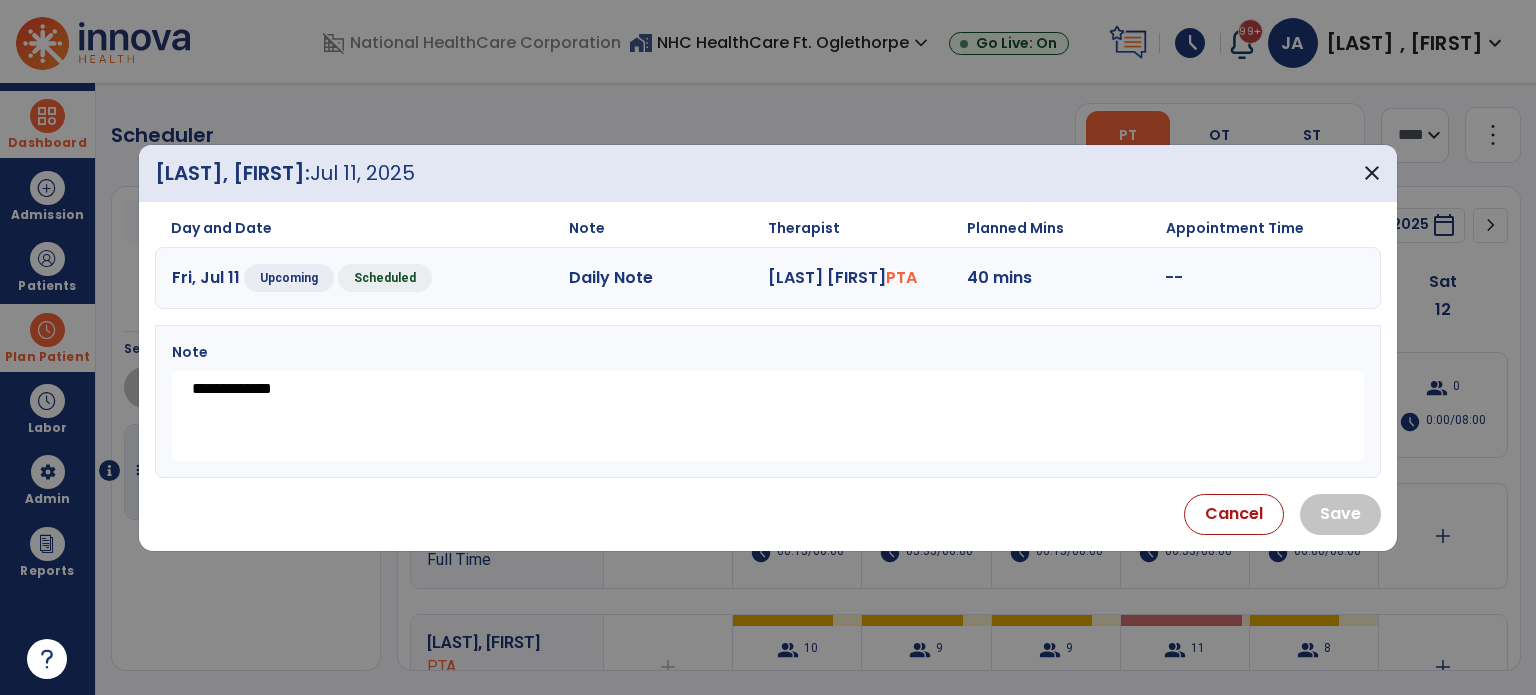 click on "**********" at bounding box center (768, 416) 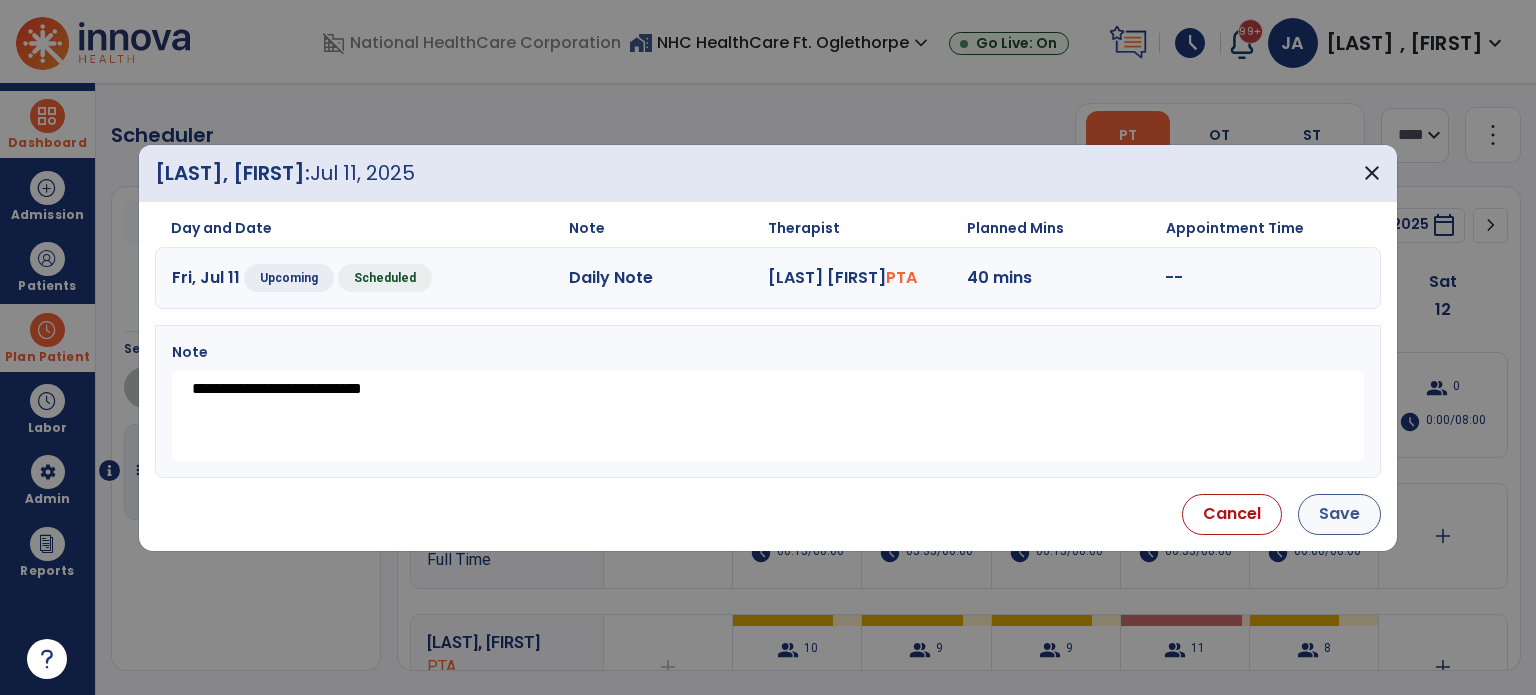 type on "**********" 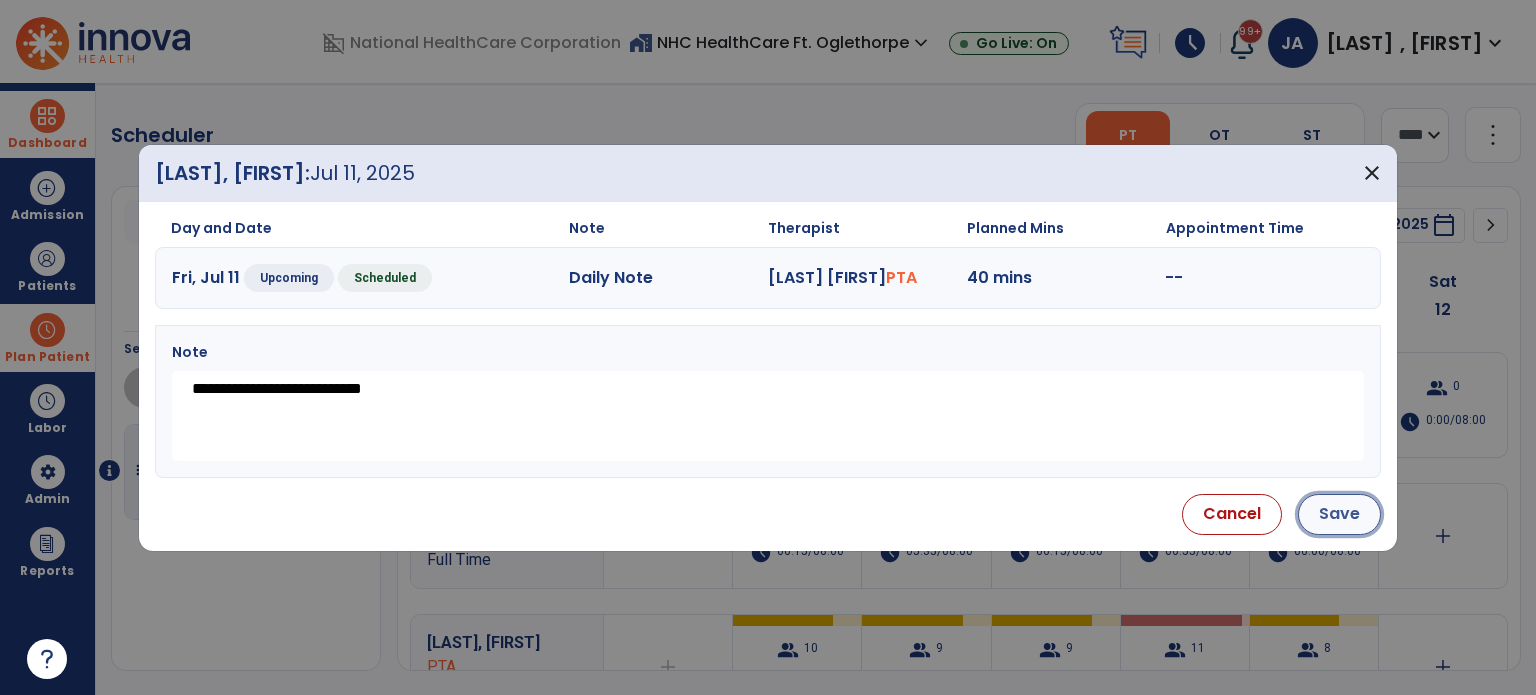 click on "Save" at bounding box center (1339, 514) 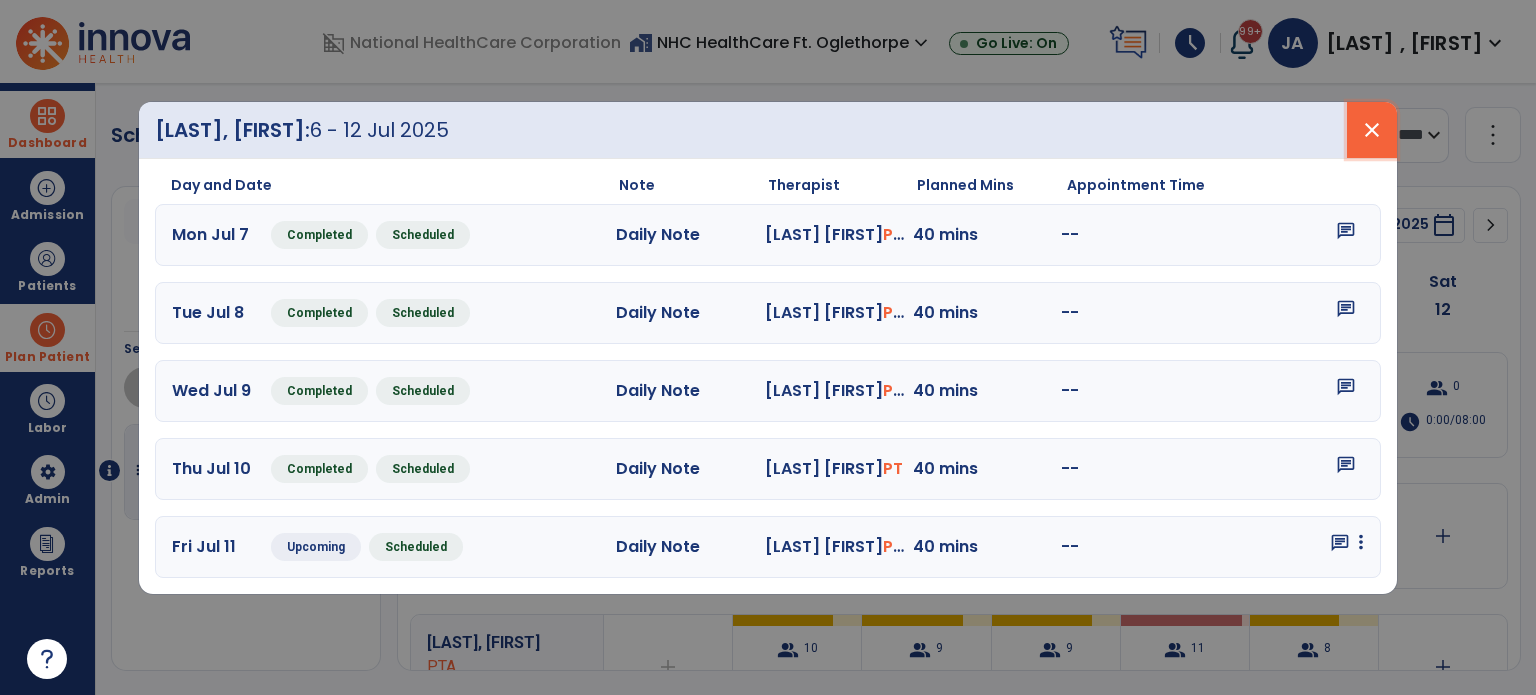 click on "close" at bounding box center [1372, 130] 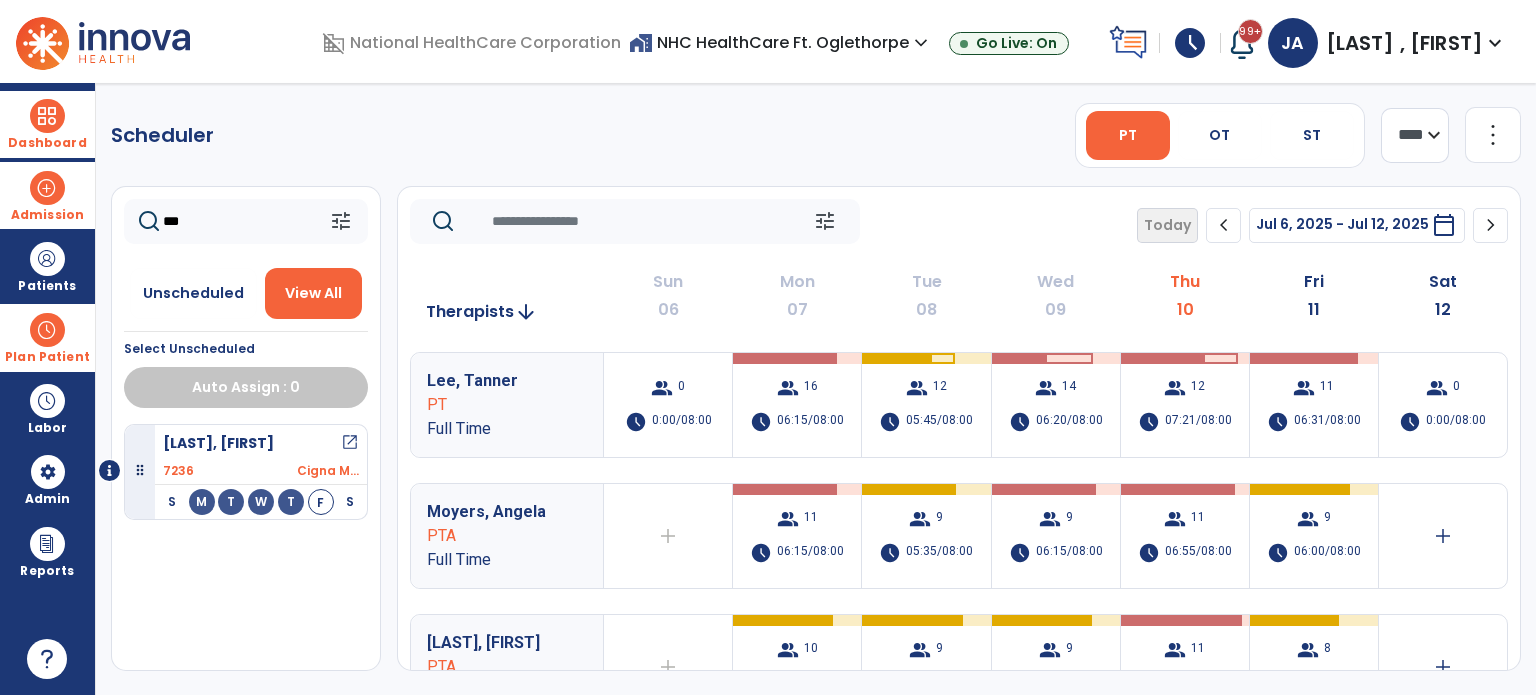 drag, startPoint x: 223, startPoint y: 212, endPoint x: 85, endPoint y: 224, distance: 138.52075 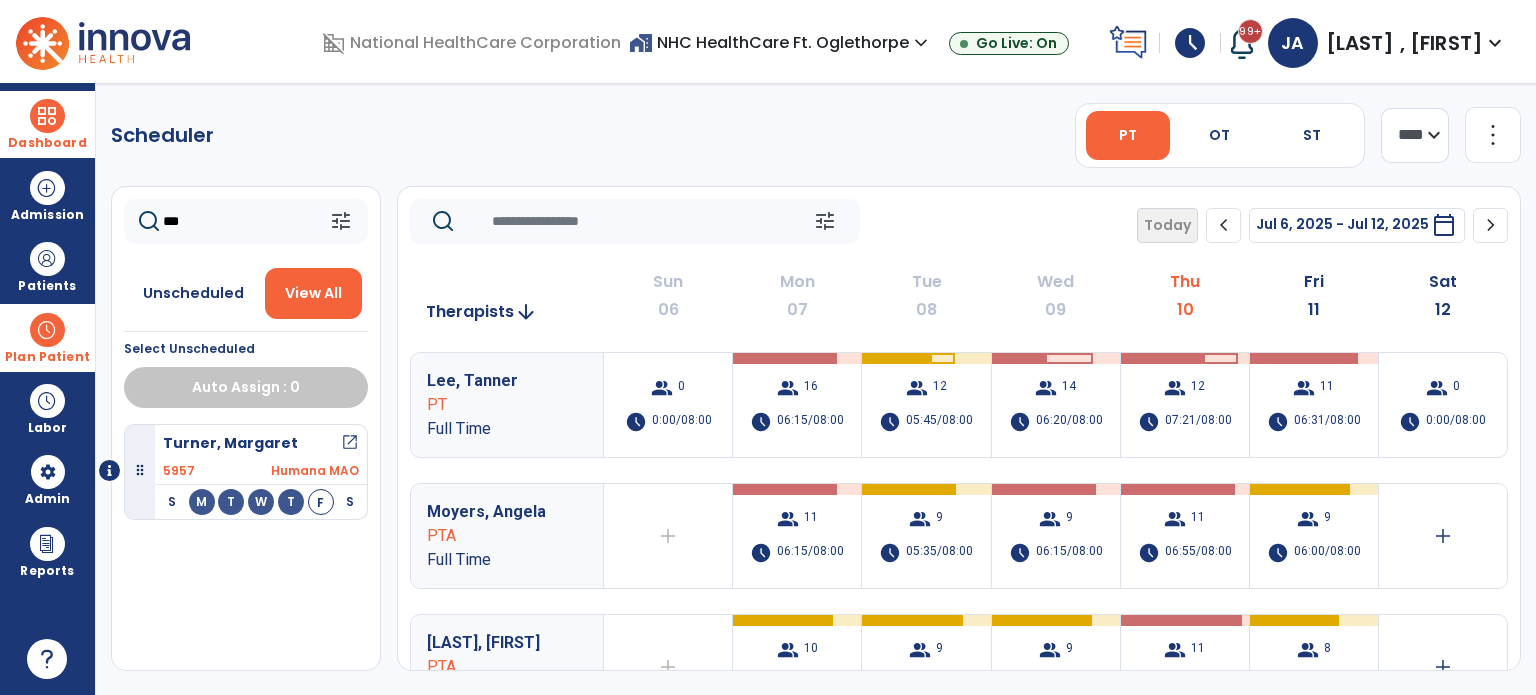 type on "***" 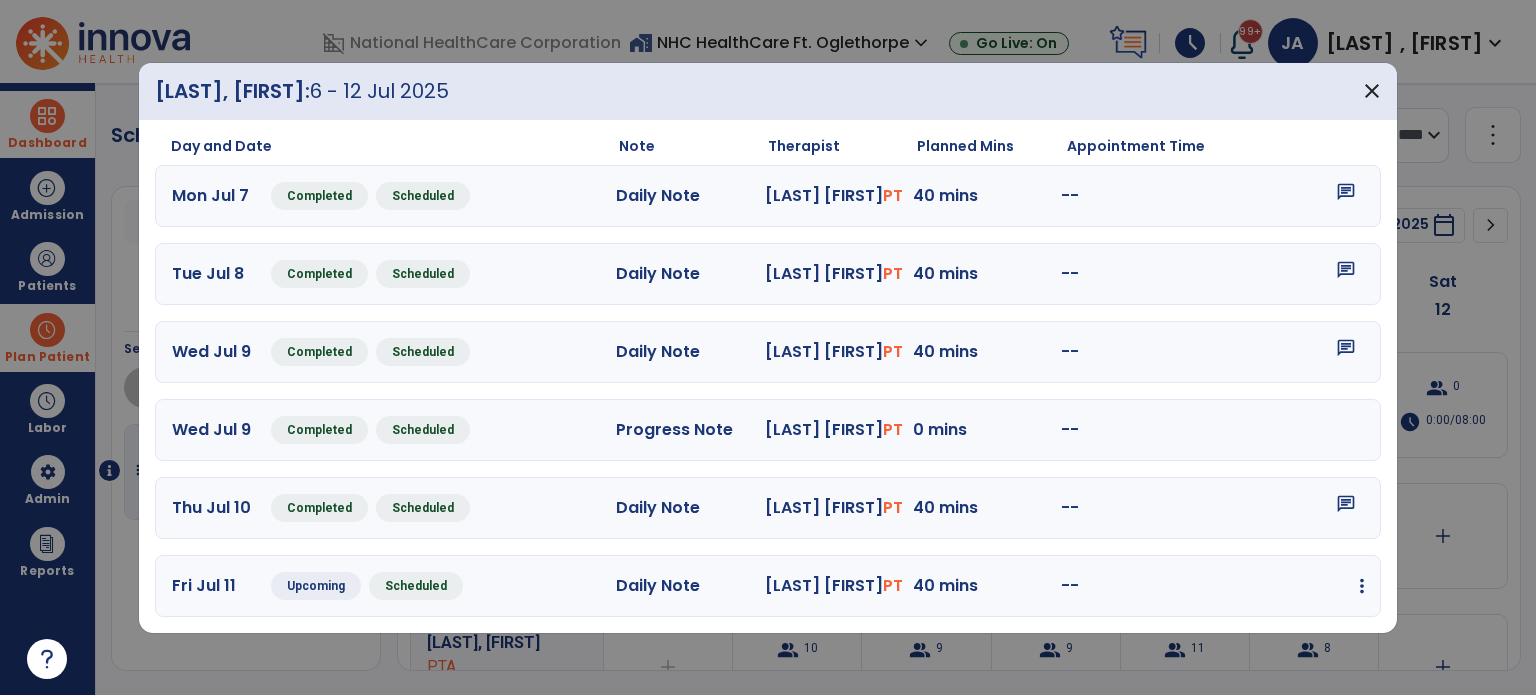 click at bounding box center (1362, 586) 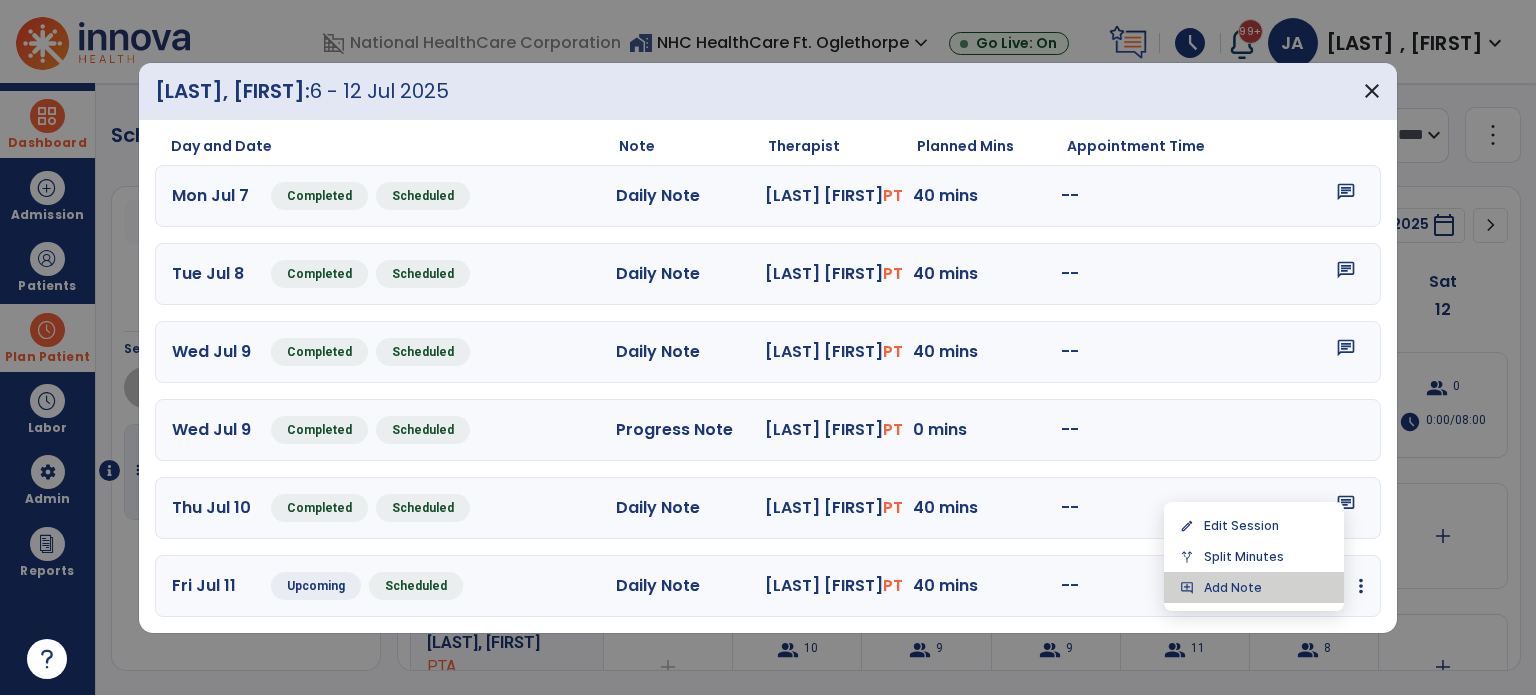 drag, startPoint x: 1288, startPoint y: 585, endPoint x: 1137, endPoint y: 546, distance: 155.95512 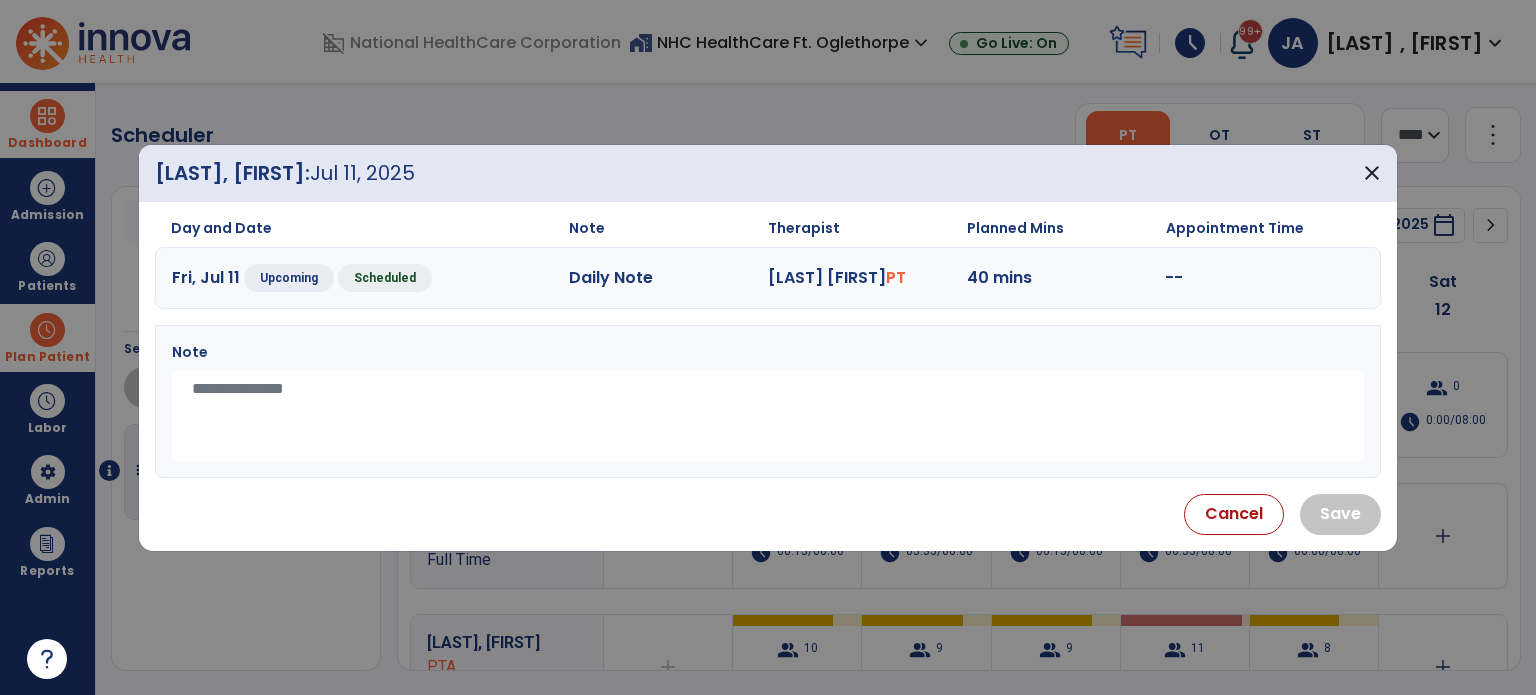 click at bounding box center [768, 416] 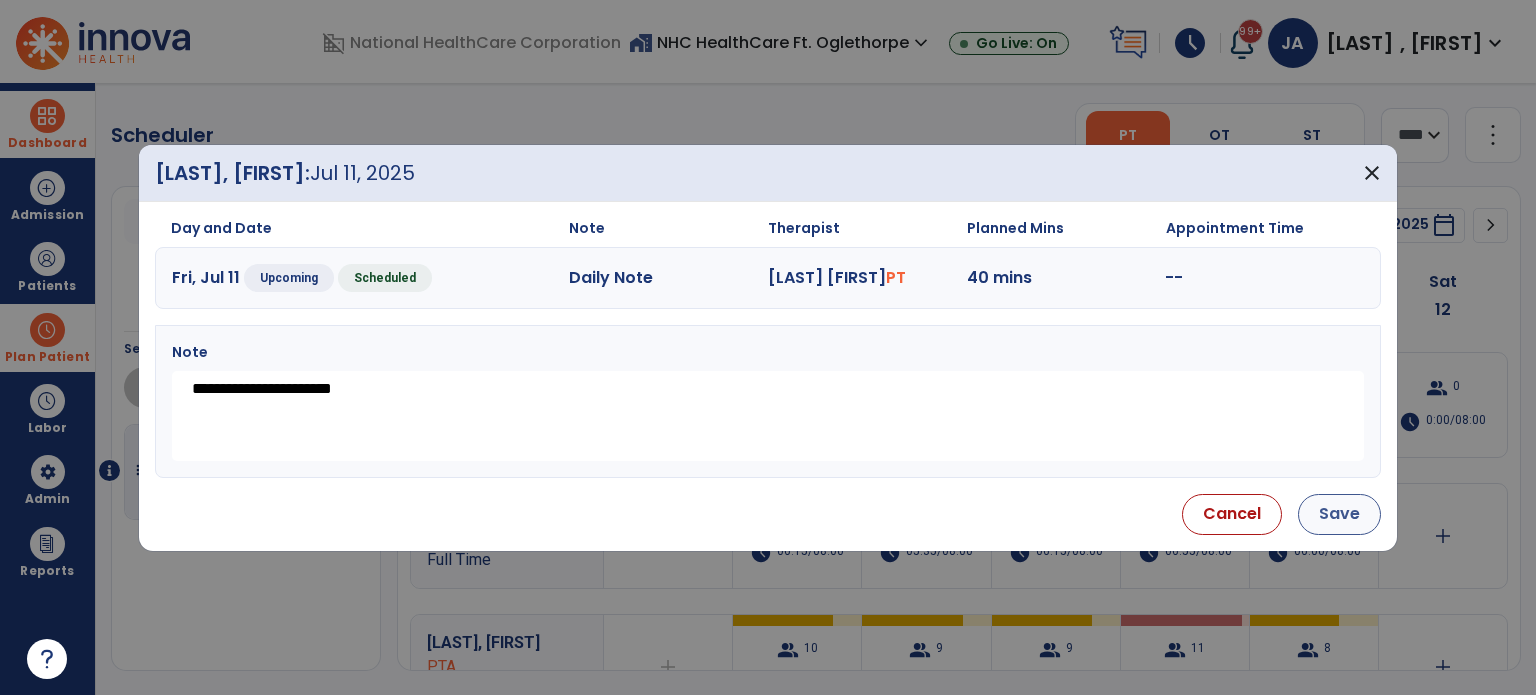 type on "**********" 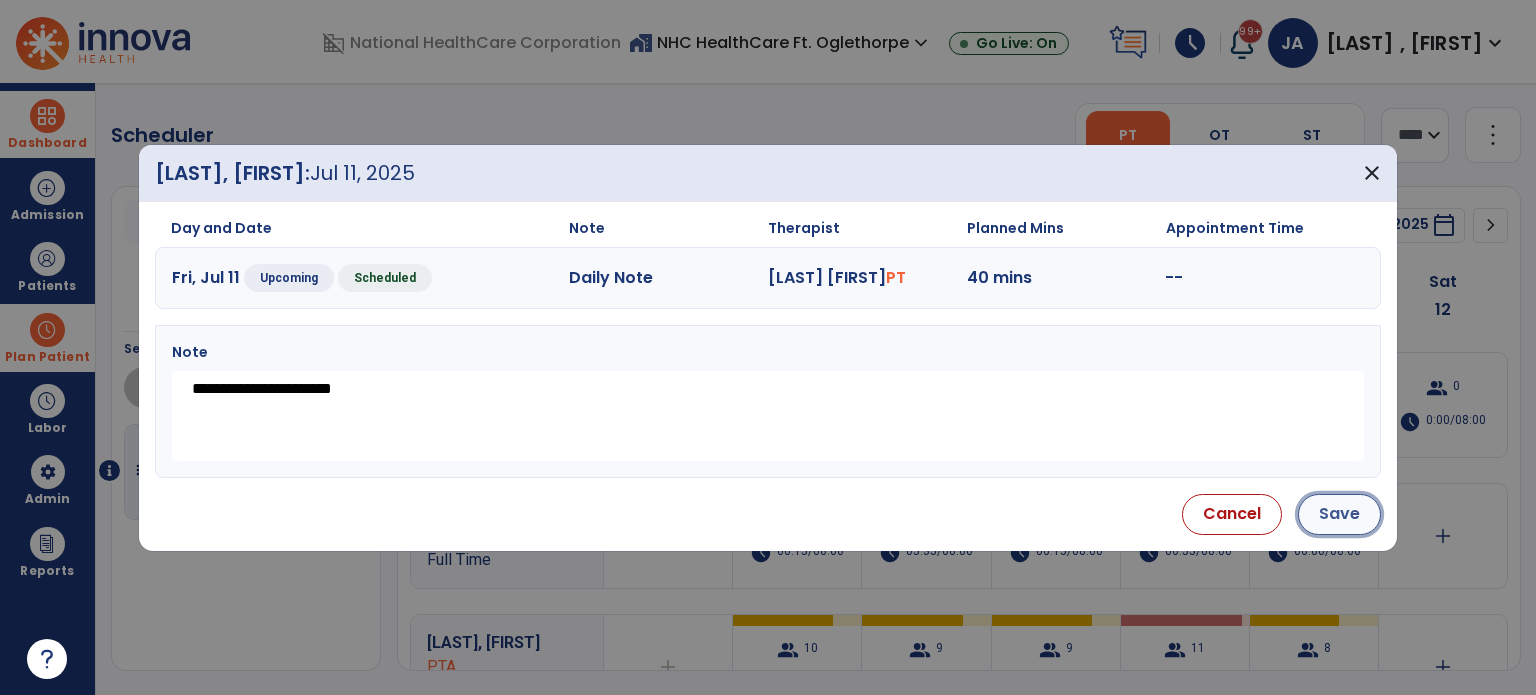 click on "Save" at bounding box center (1339, 514) 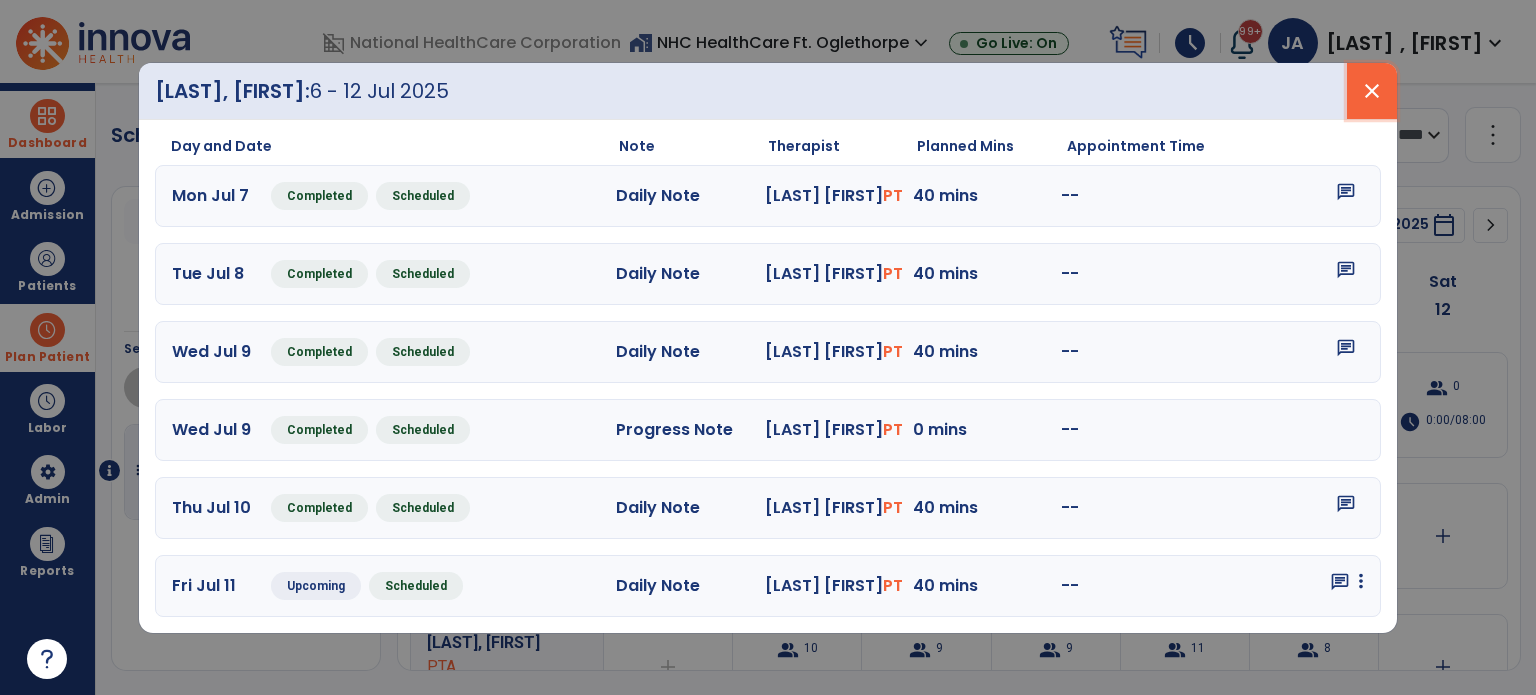 click on "close" at bounding box center (1372, 91) 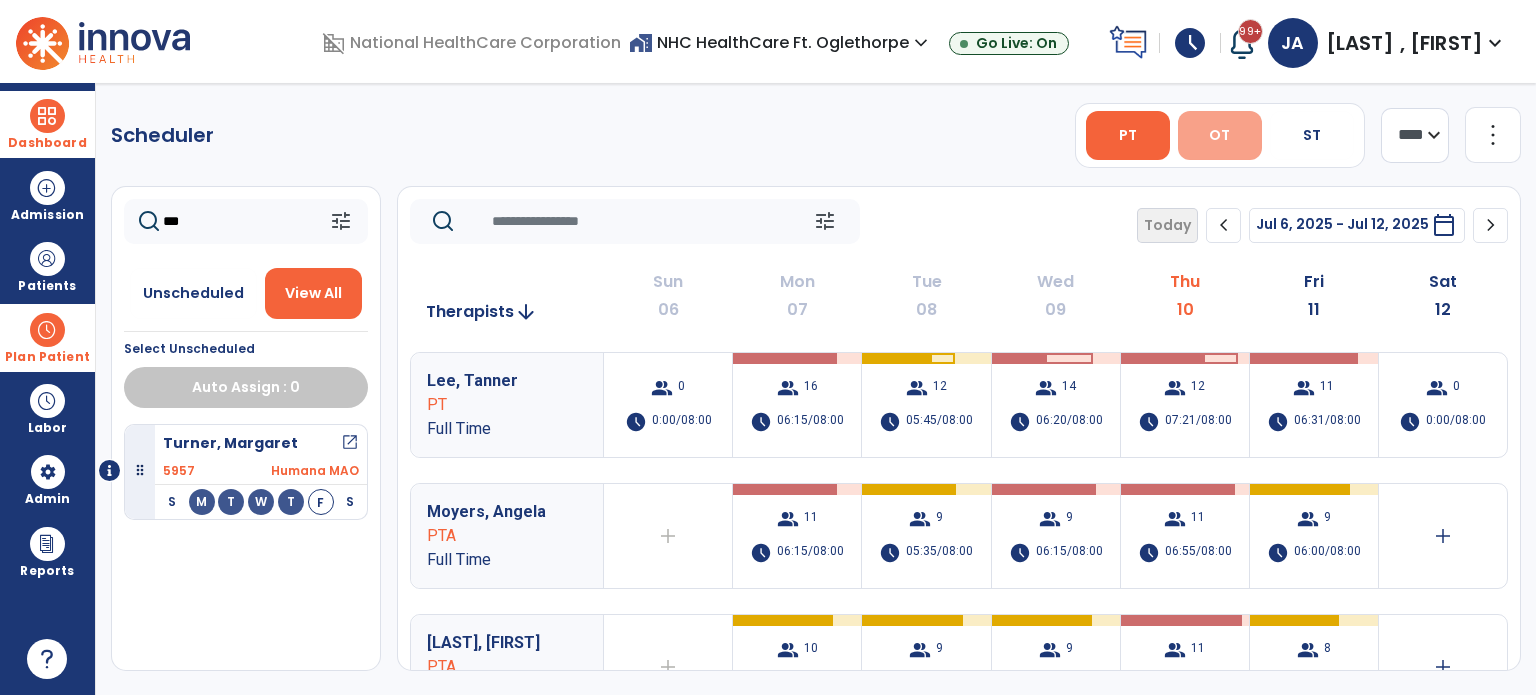 click on "OT" at bounding box center (1220, 135) 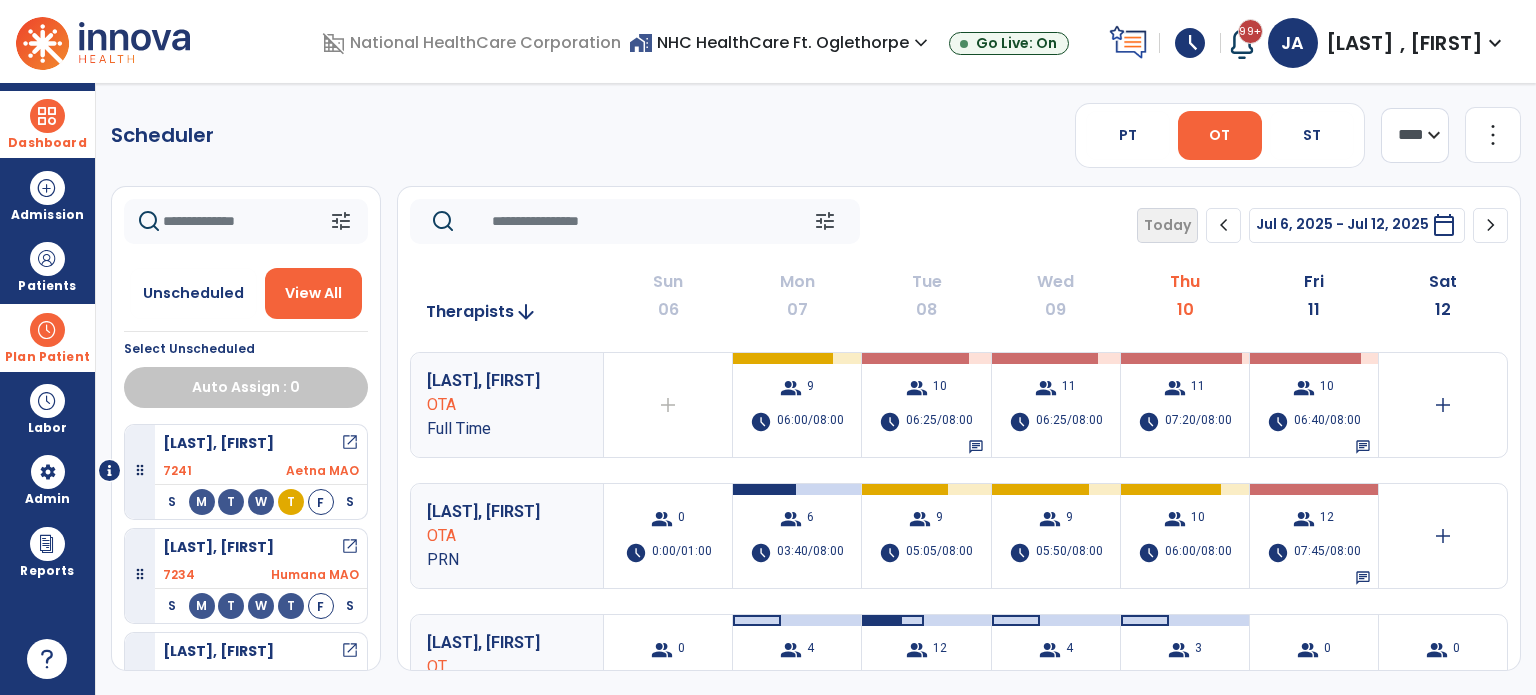 click 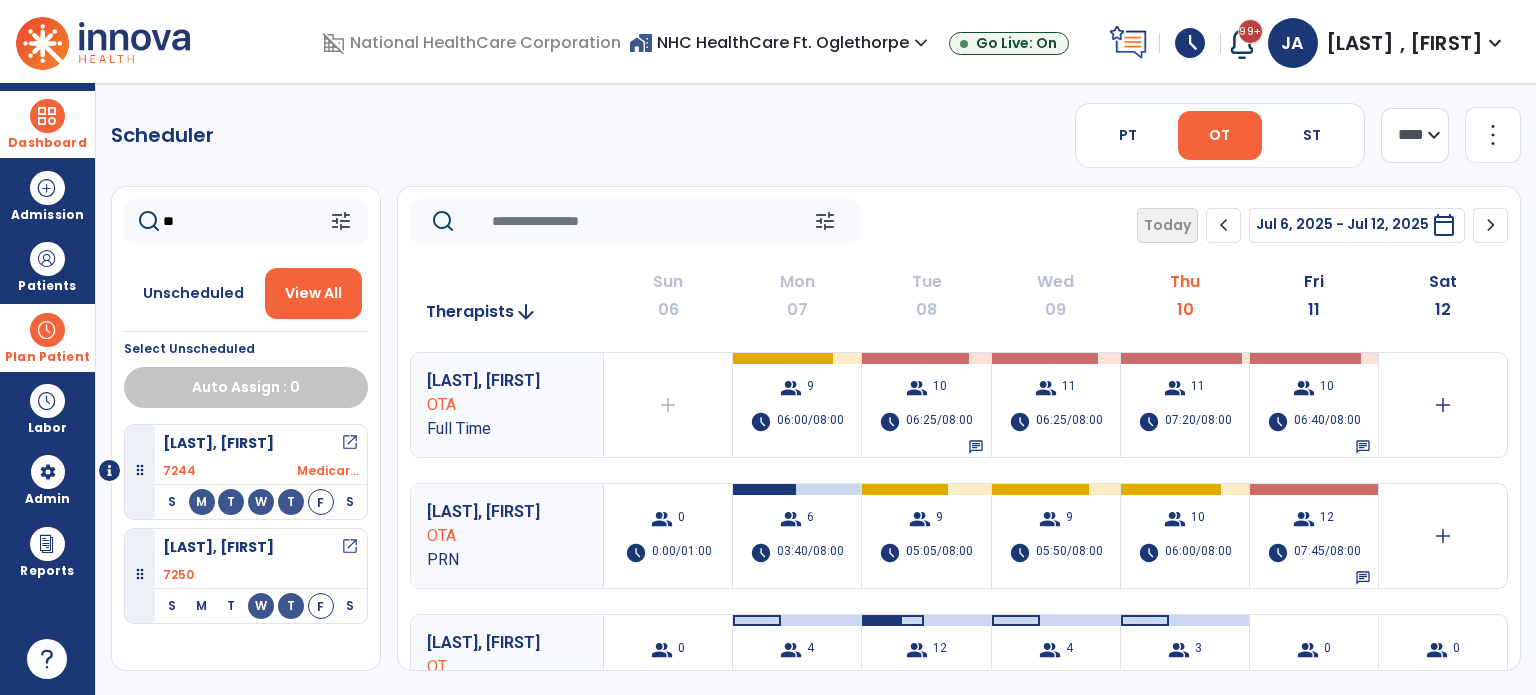 drag, startPoint x: 191, startPoint y: 223, endPoint x: 123, endPoint y: 237, distance: 69.426216 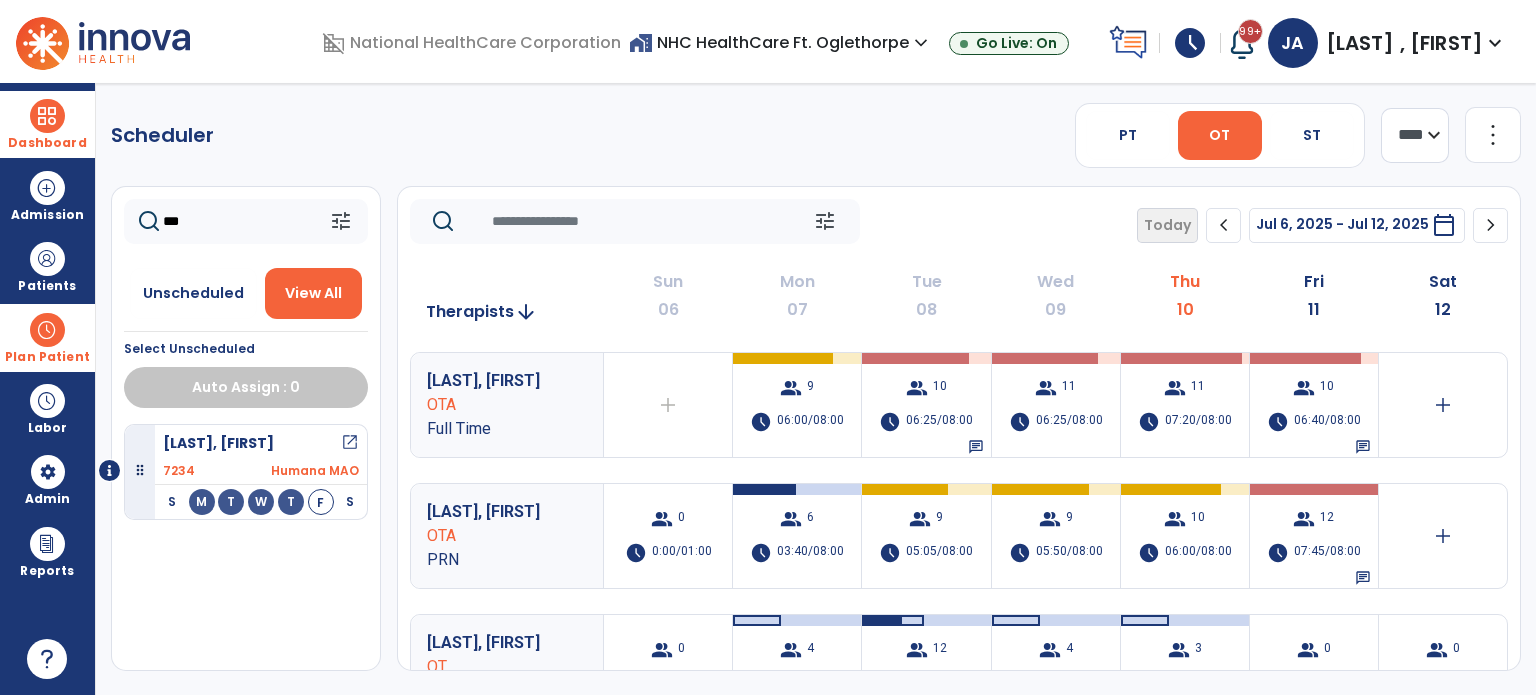 type on "***" 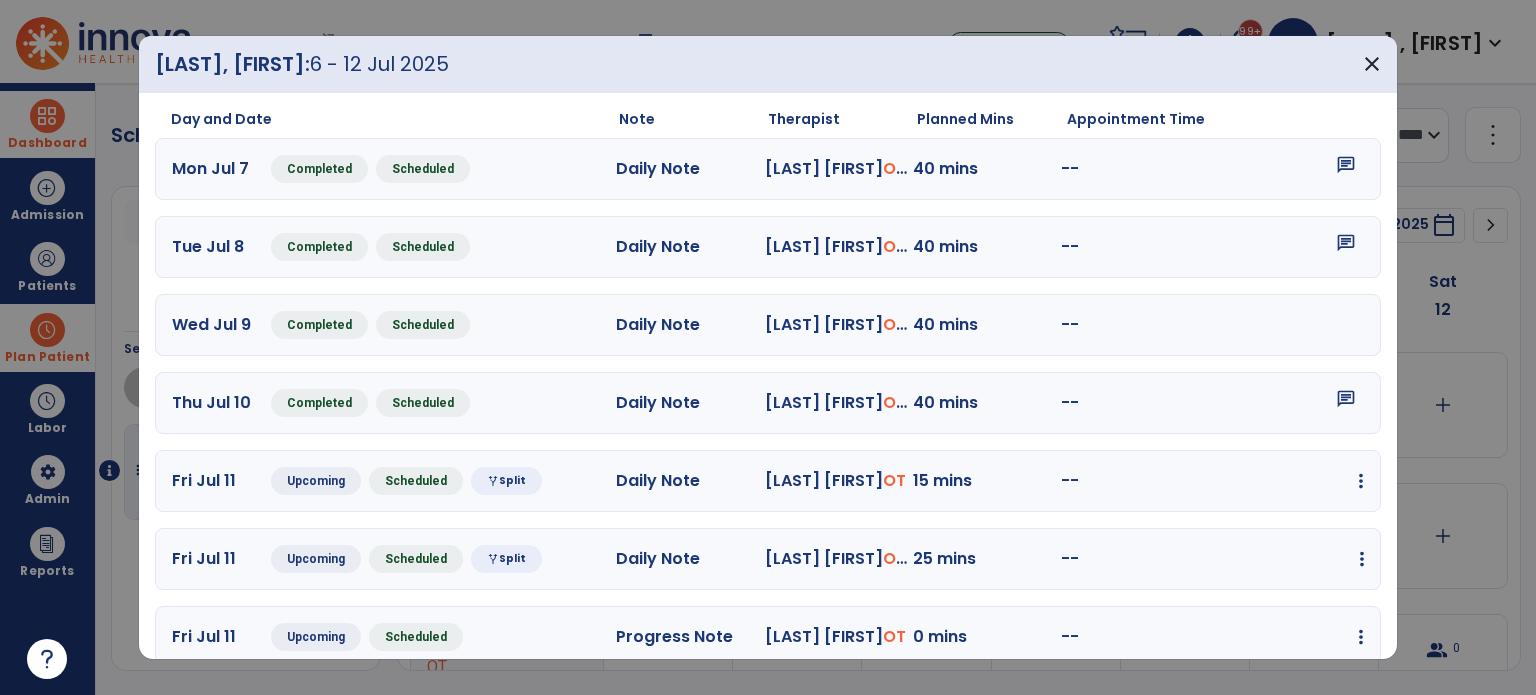 click at bounding box center [1361, 481] 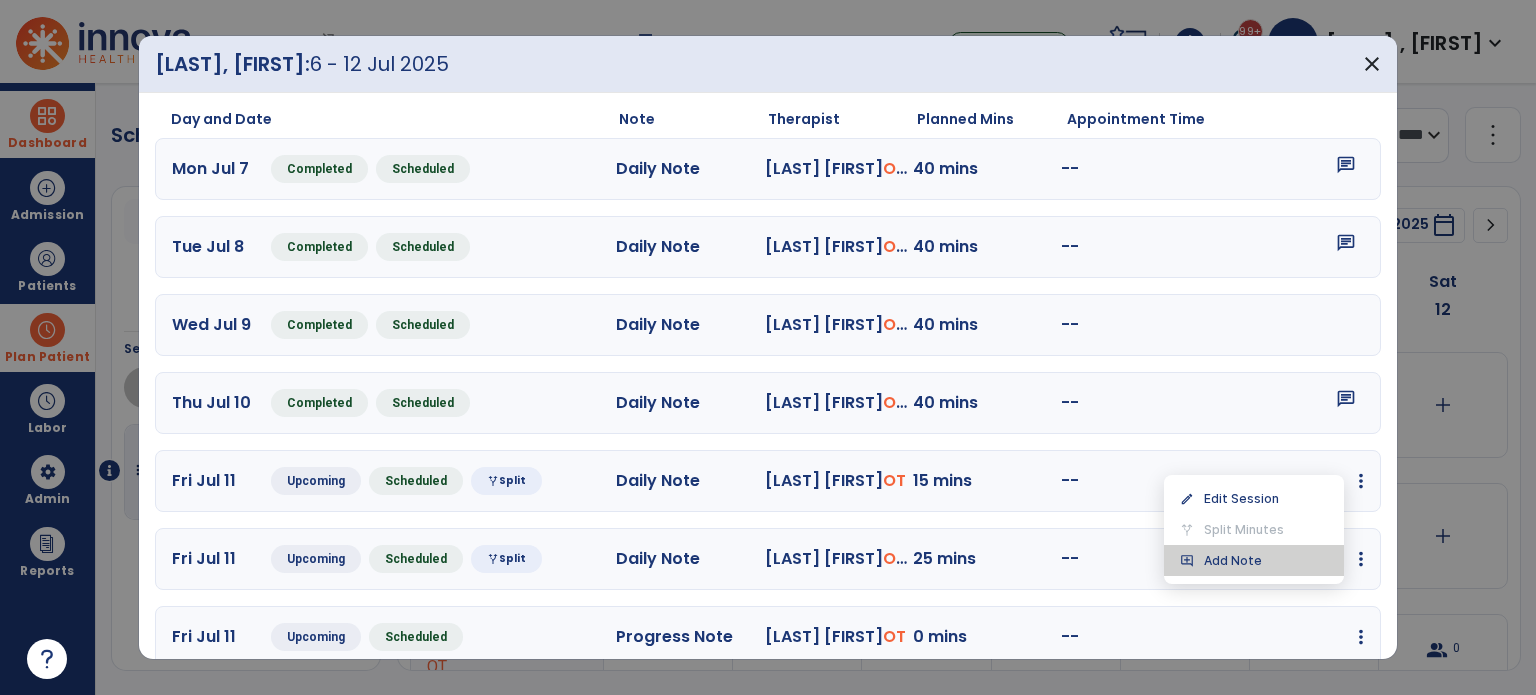 click on "add_comment  Add Note" at bounding box center [1254, 560] 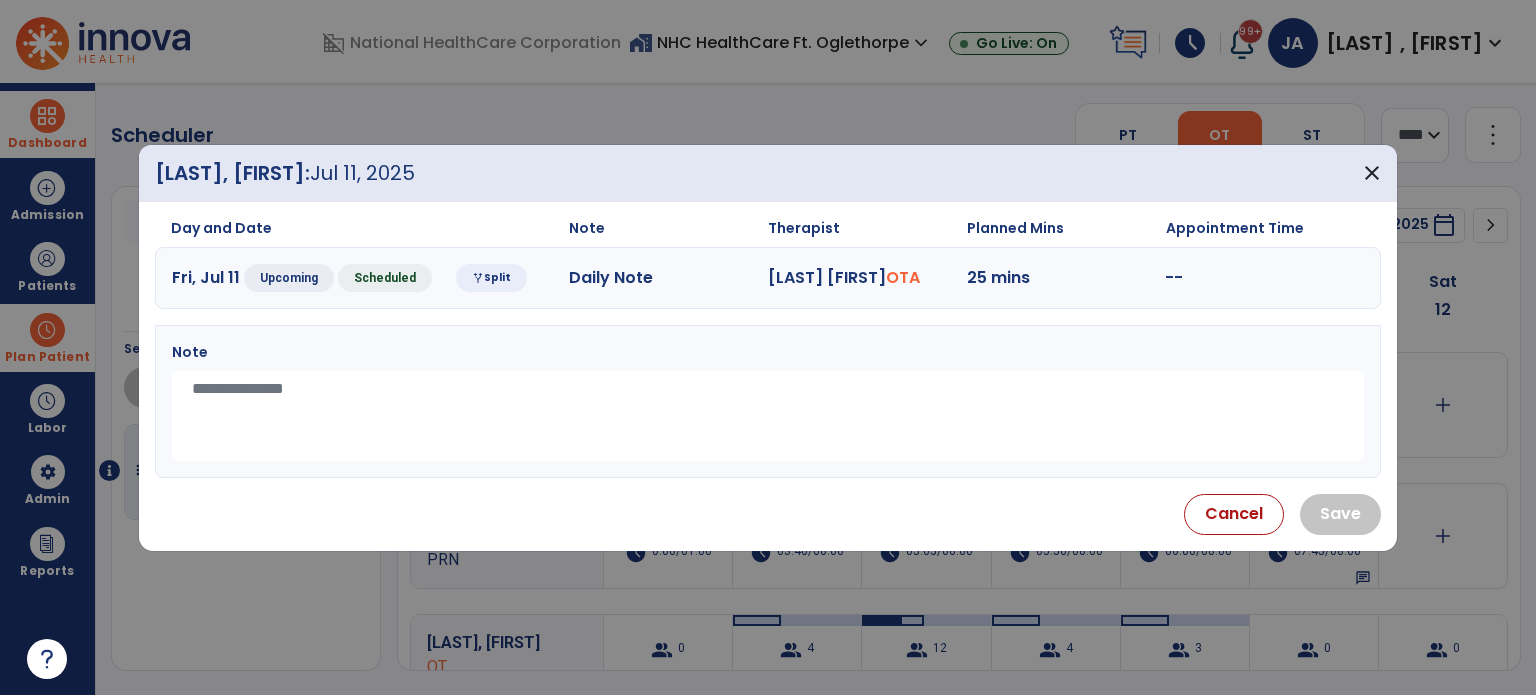 click at bounding box center (768, 416) 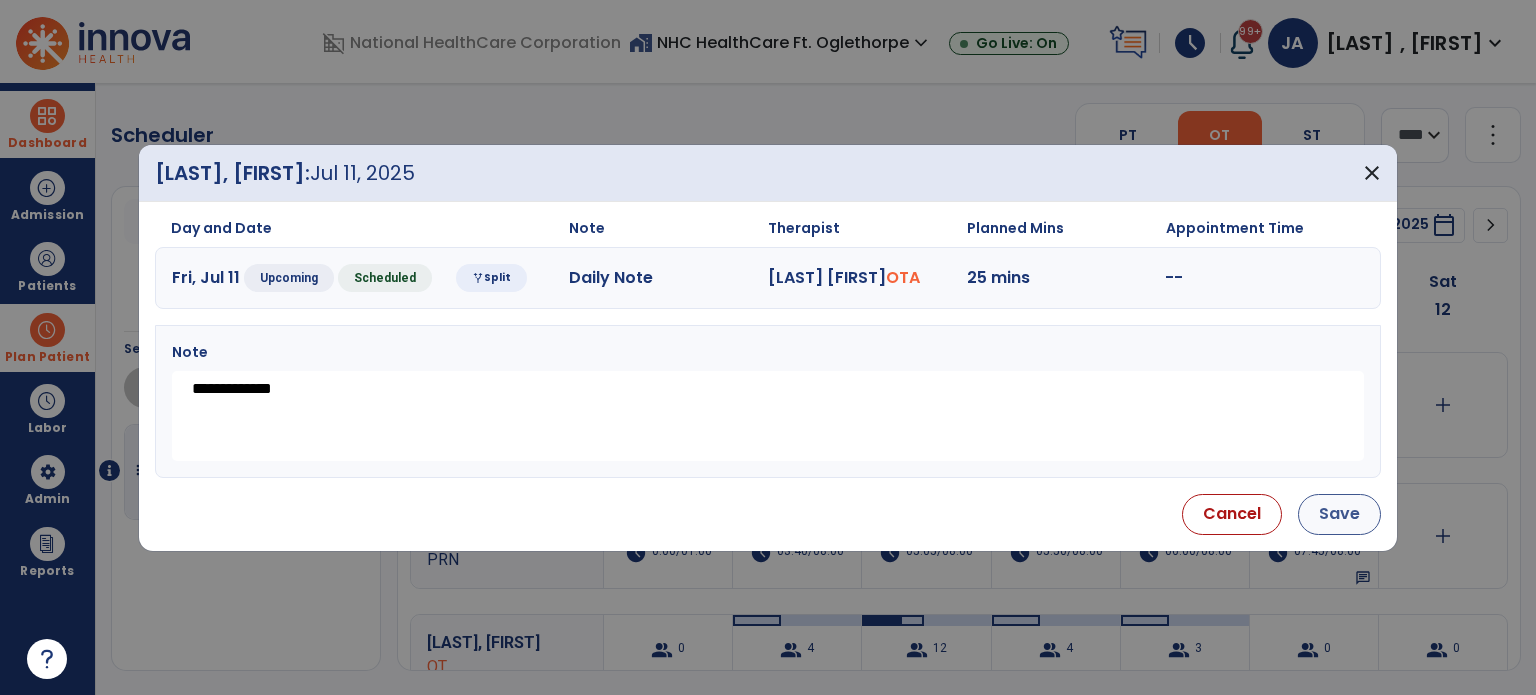 type on "**********" 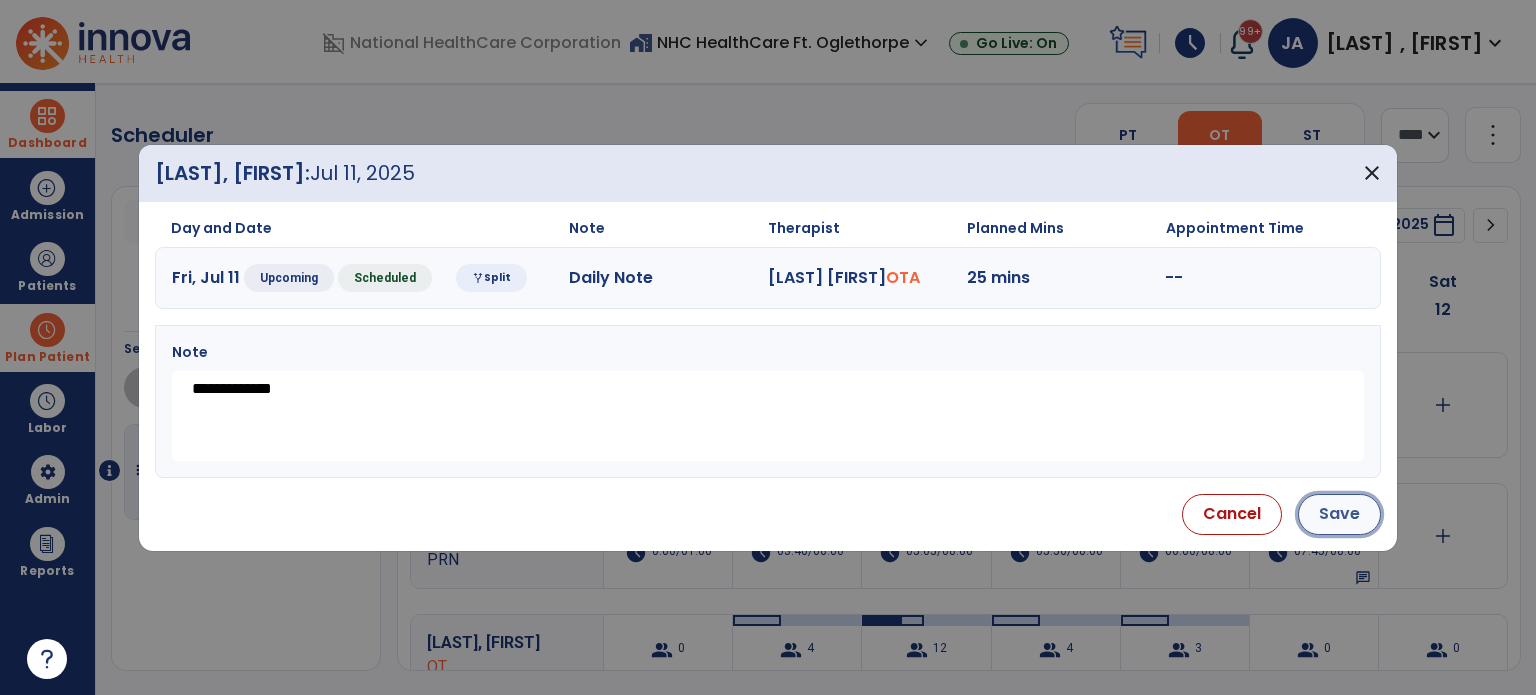 click on "Save" at bounding box center [1339, 514] 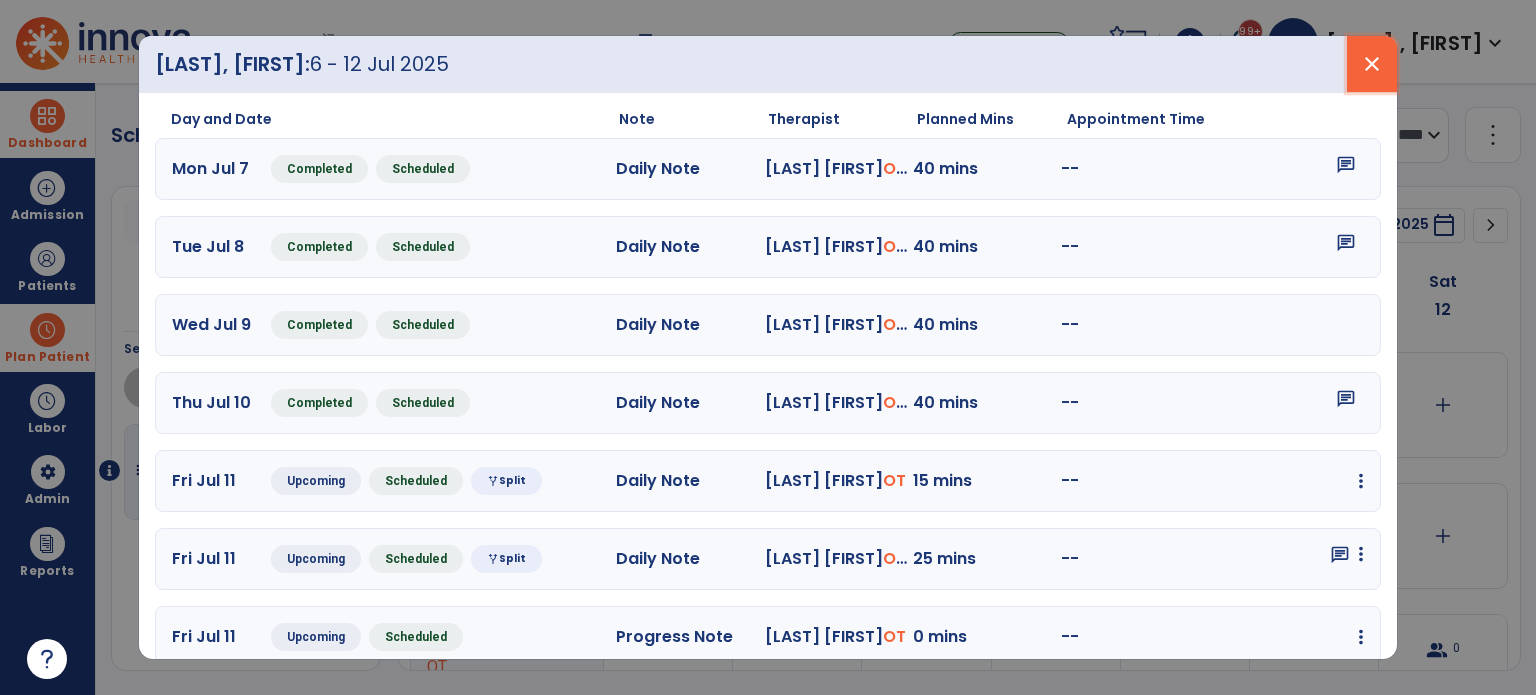 click on "close" at bounding box center (1372, 64) 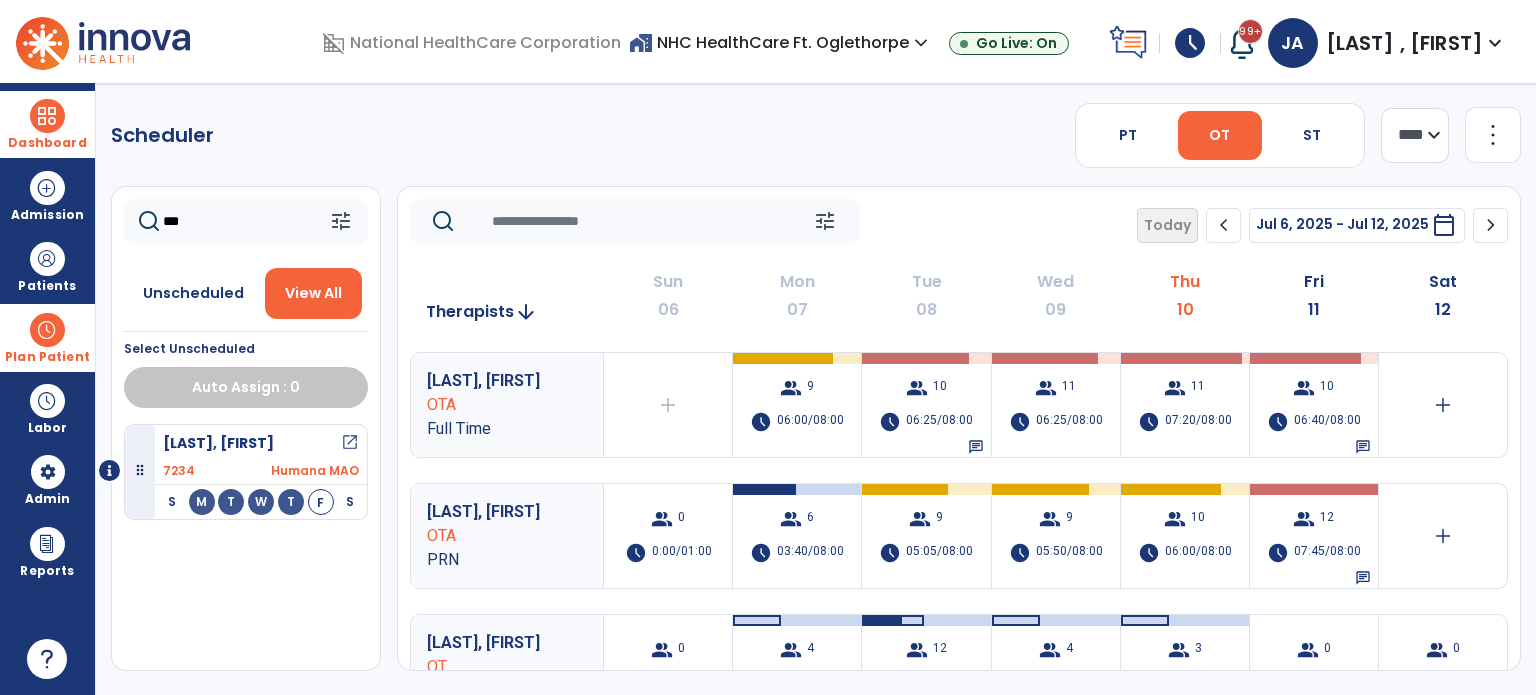 drag, startPoint x: 178, startPoint y: 234, endPoint x: 152, endPoint y: 240, distance: 26.683329 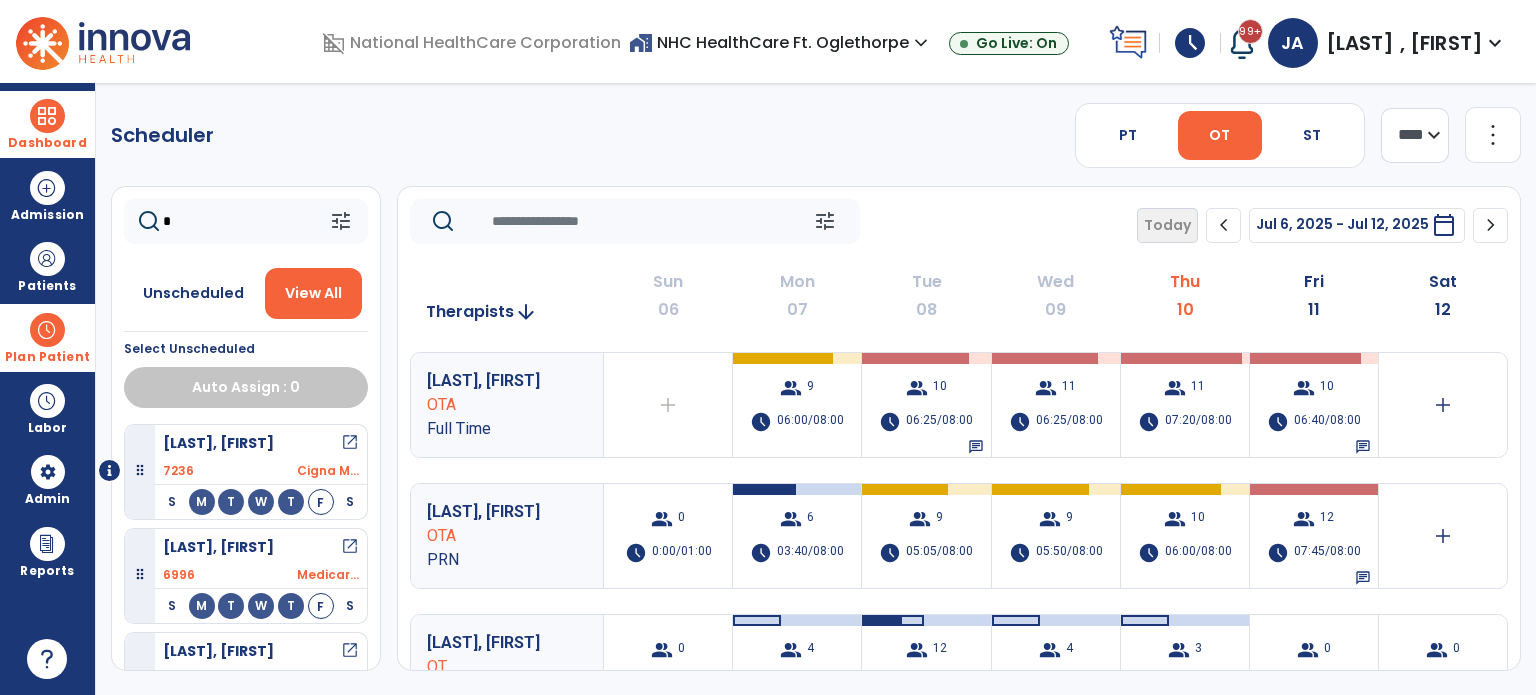 type on "*" 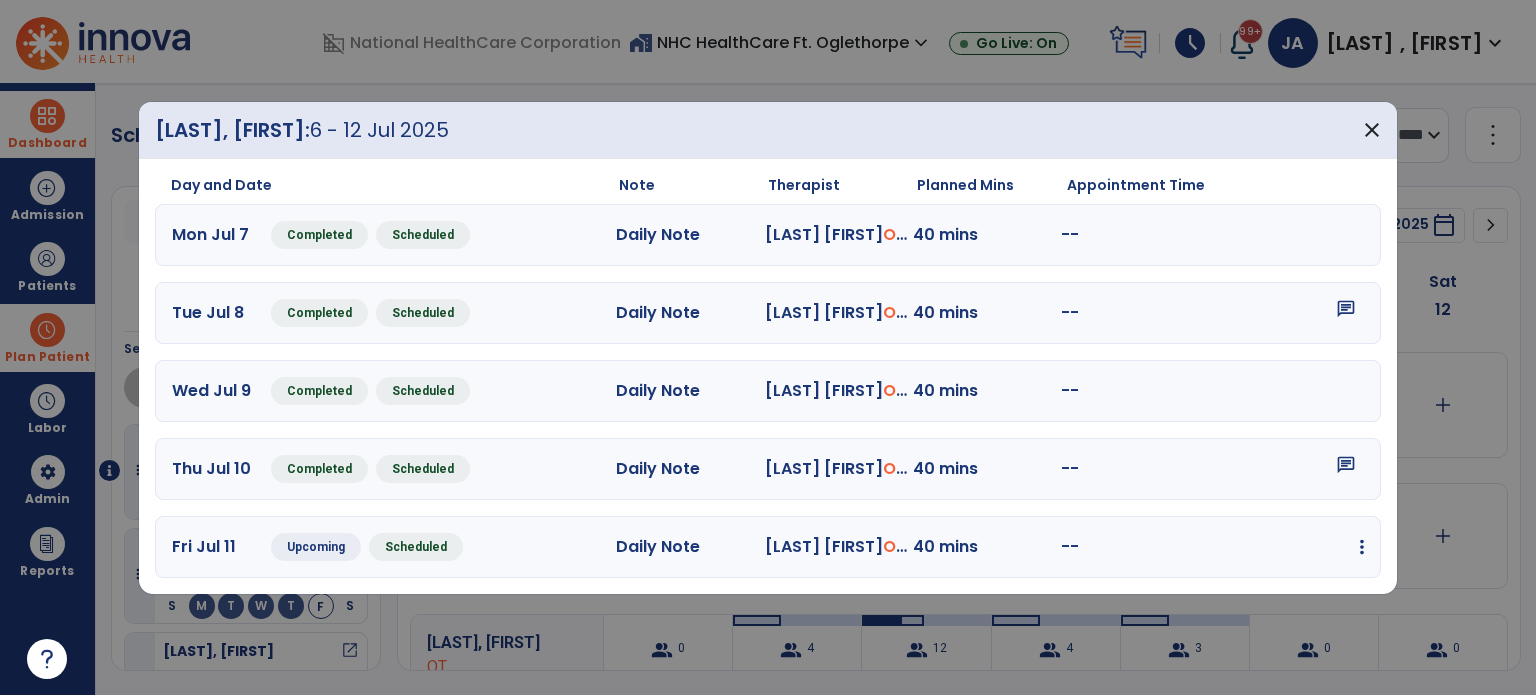 drag, startPoint x: 1363, startPoint y: 543, endPoint x: 1350, endPoint y: 541, distance: 13.152946 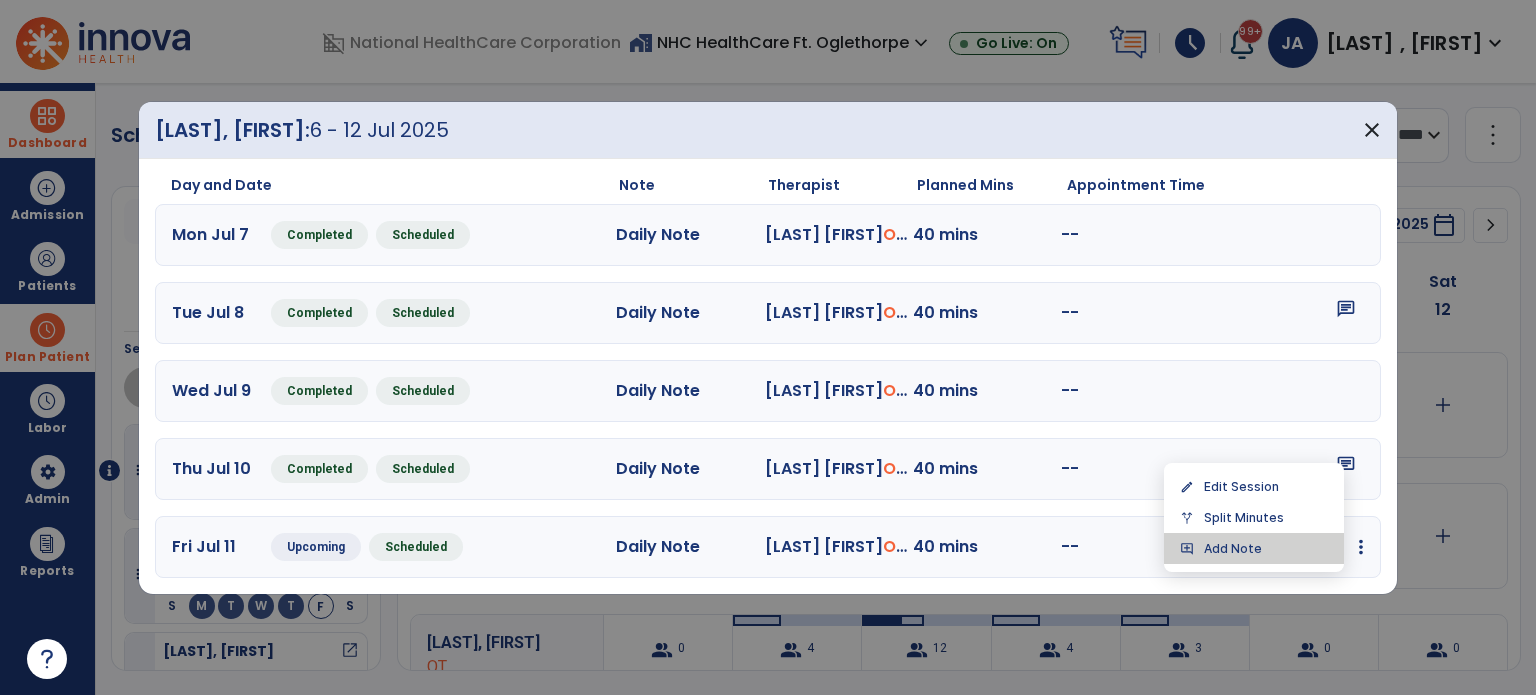 click on "add_comment  Add Note" at bounding box center [1254, 548] 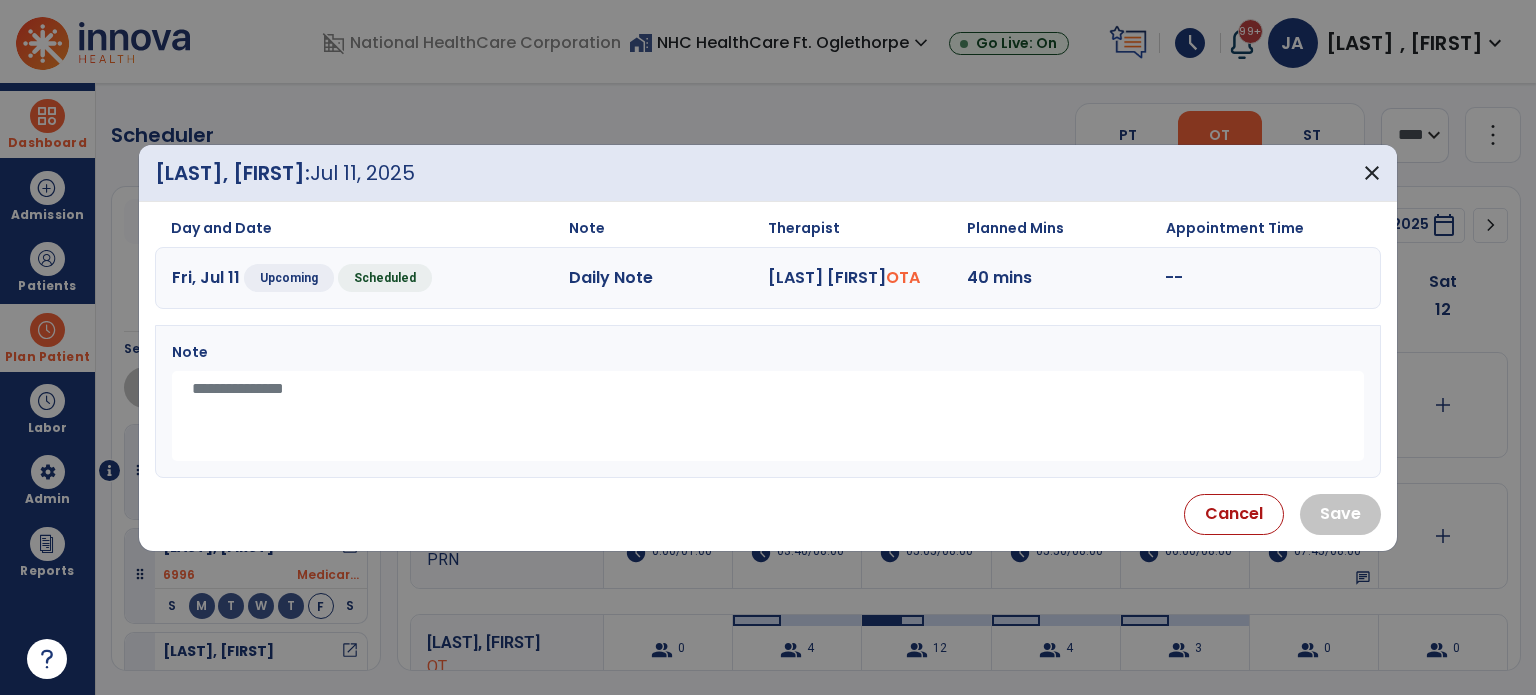 click at bounding box center (768, 416) 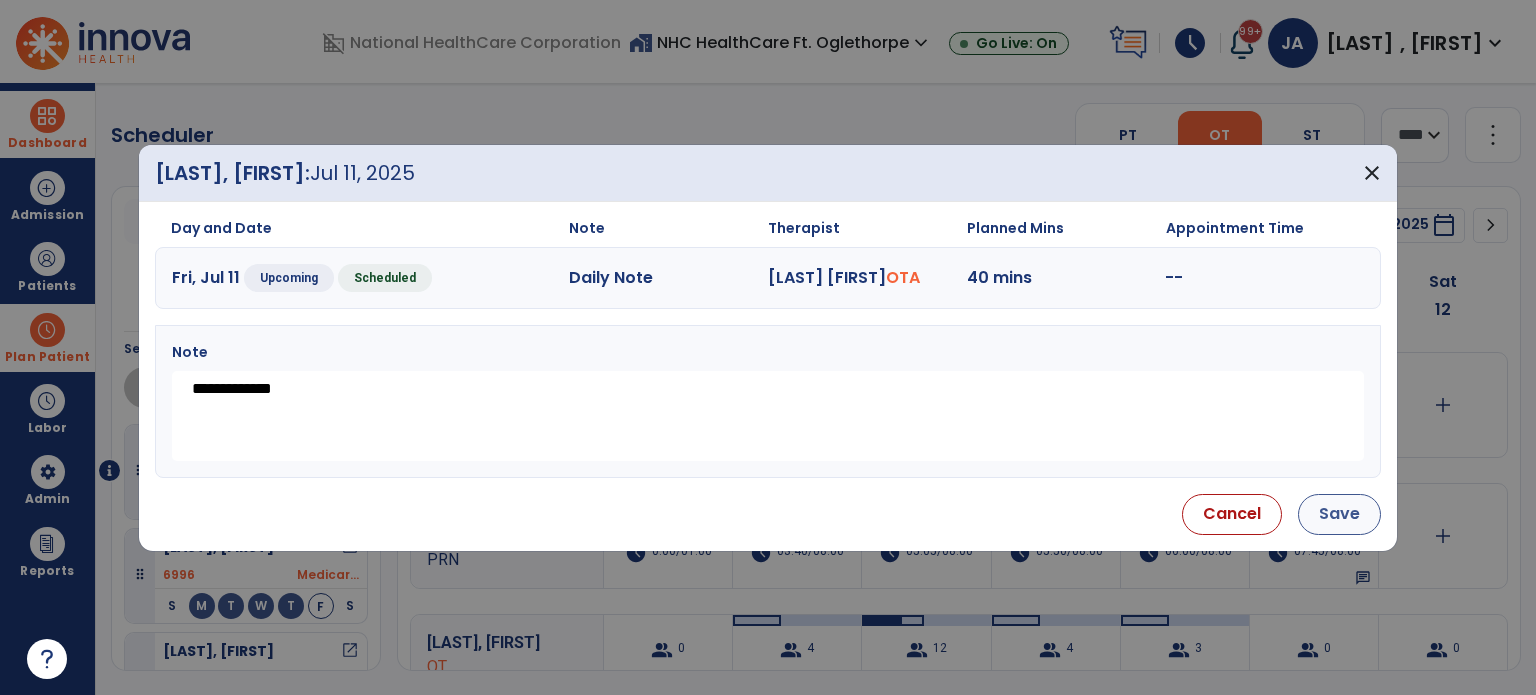 type on "**********" 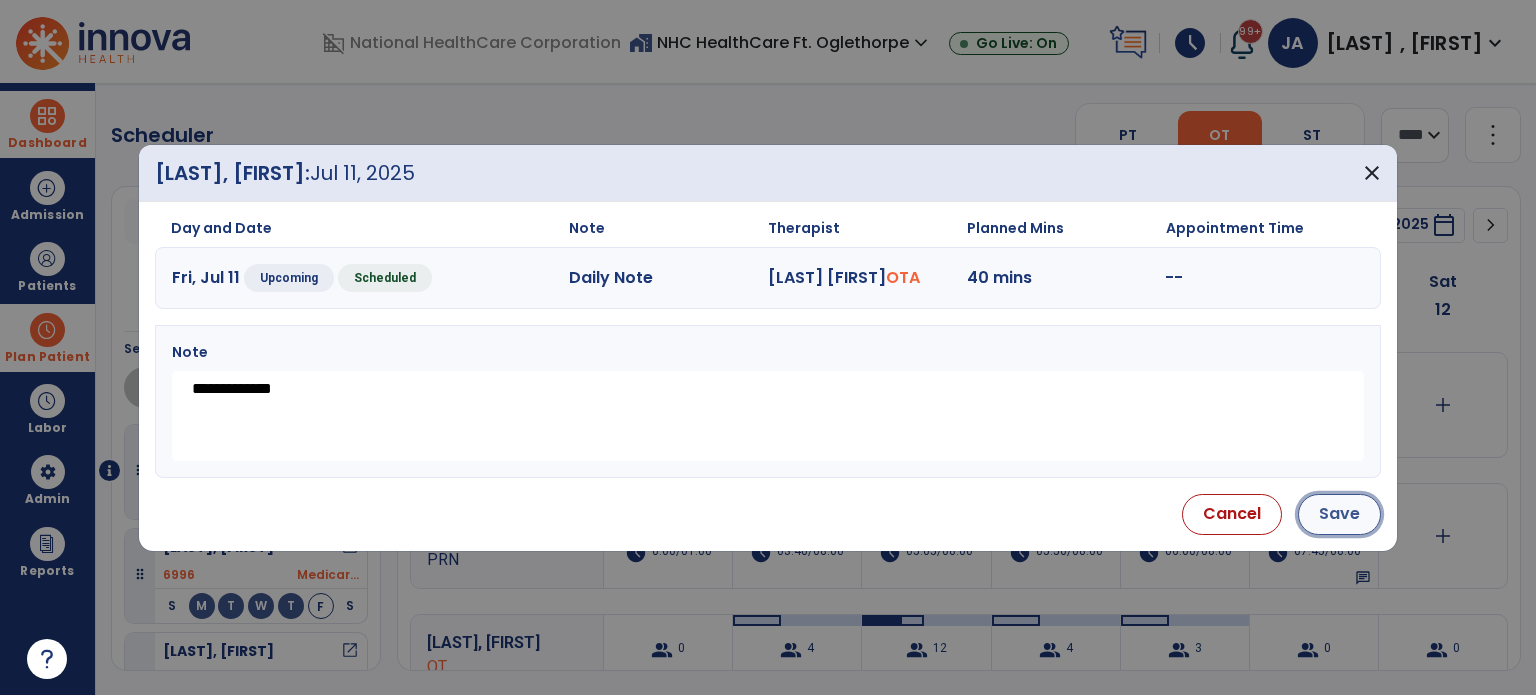 click on "Save" at bounding box center (1339, 514) 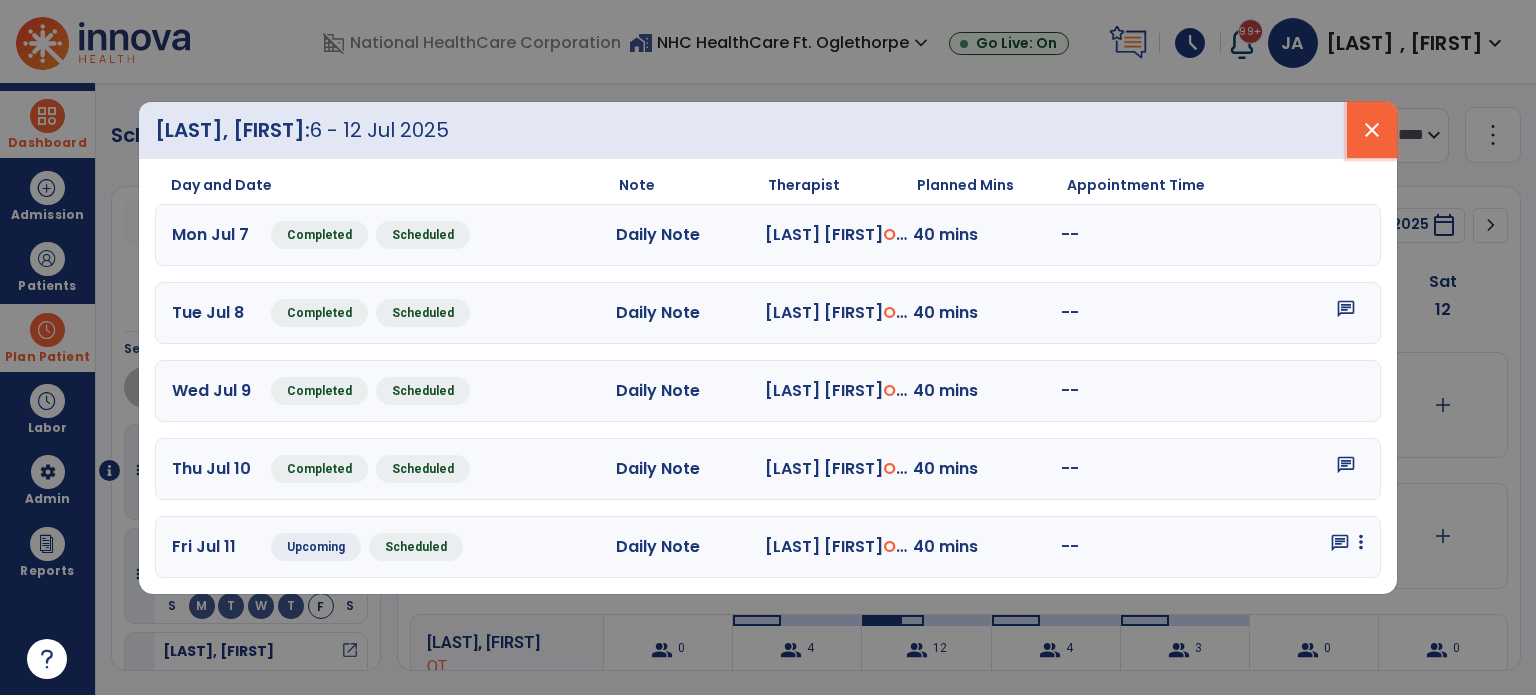click on "close" at bounding box center [1372, 130] 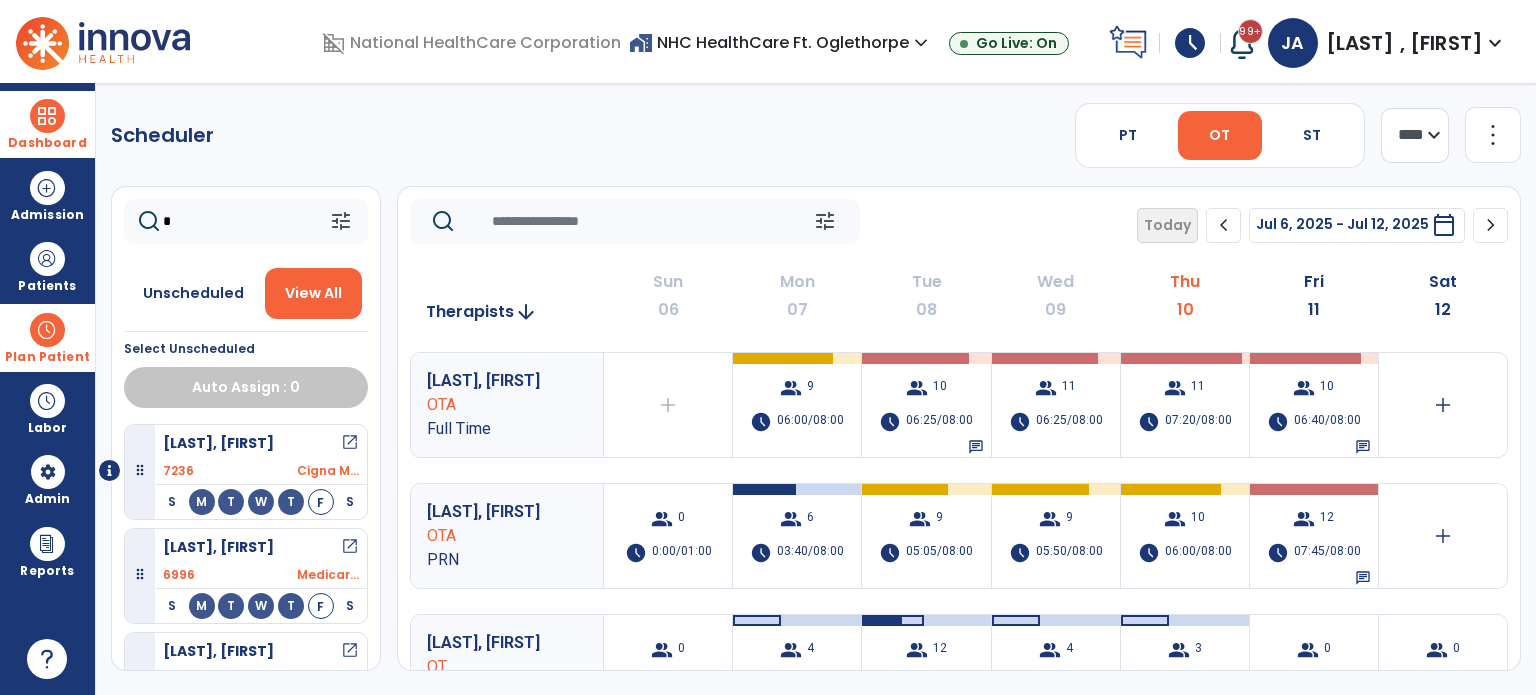 drag, startPoint x: 1096, startPoint y: 151, endPoint x: 848, endPoint y: 275, distance: 277.27243 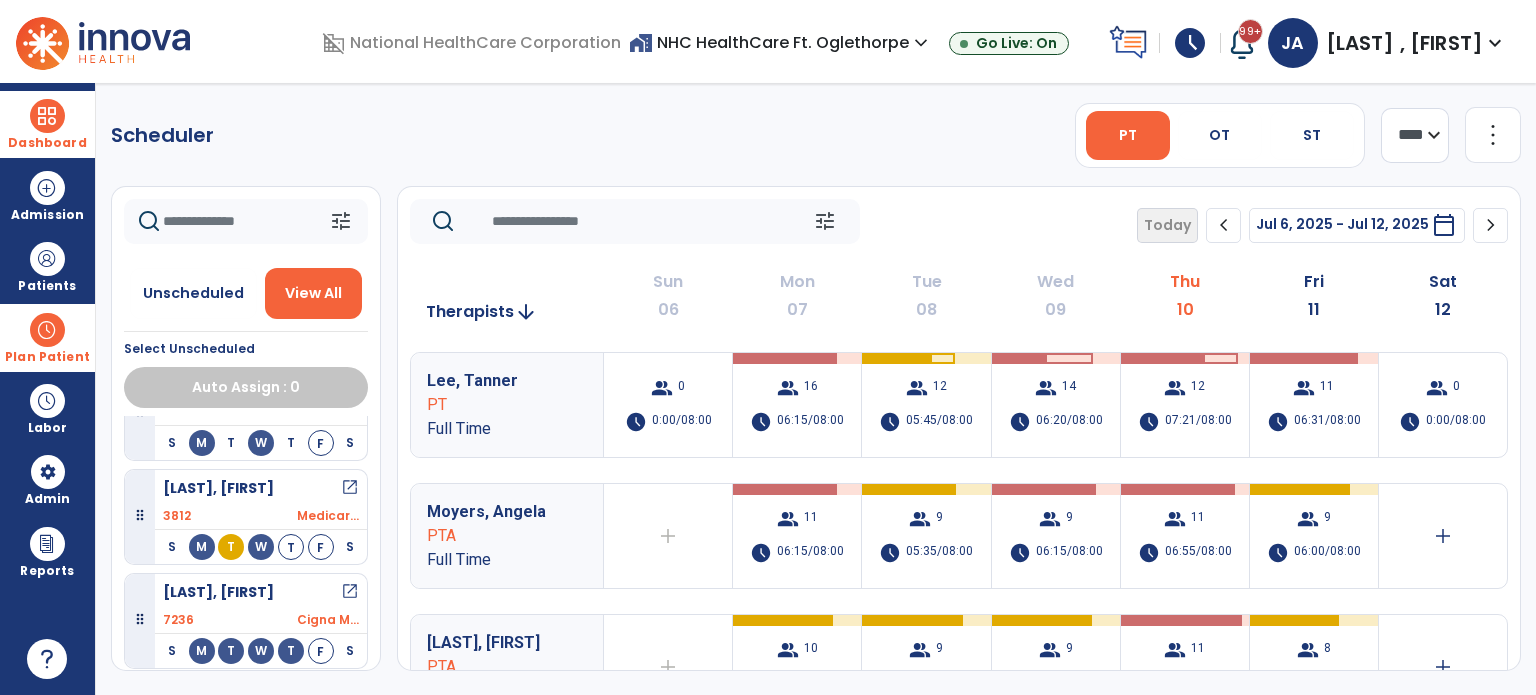 scroll, scrollTop: 800, scrollLeft: 0, axis: vertical 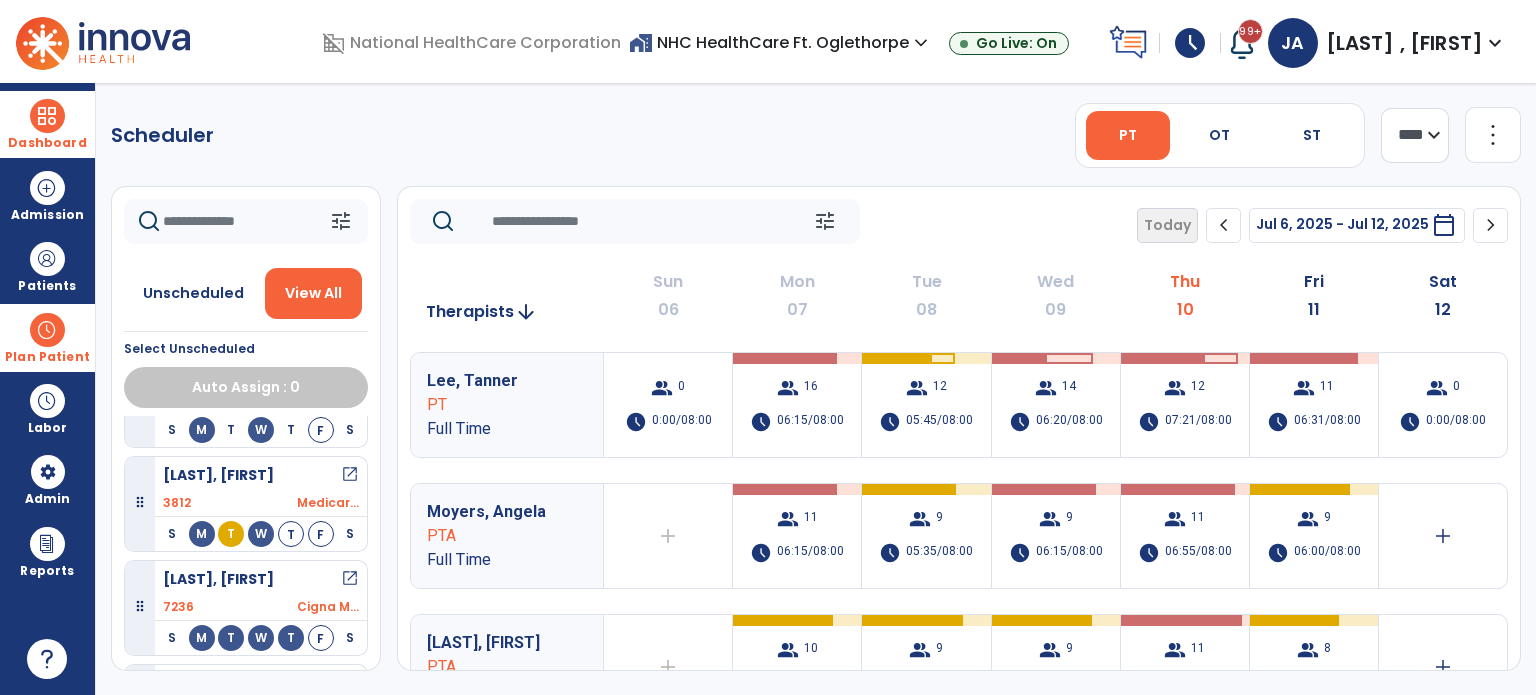 click on "open_in_new" at bounding box center (350, 579) 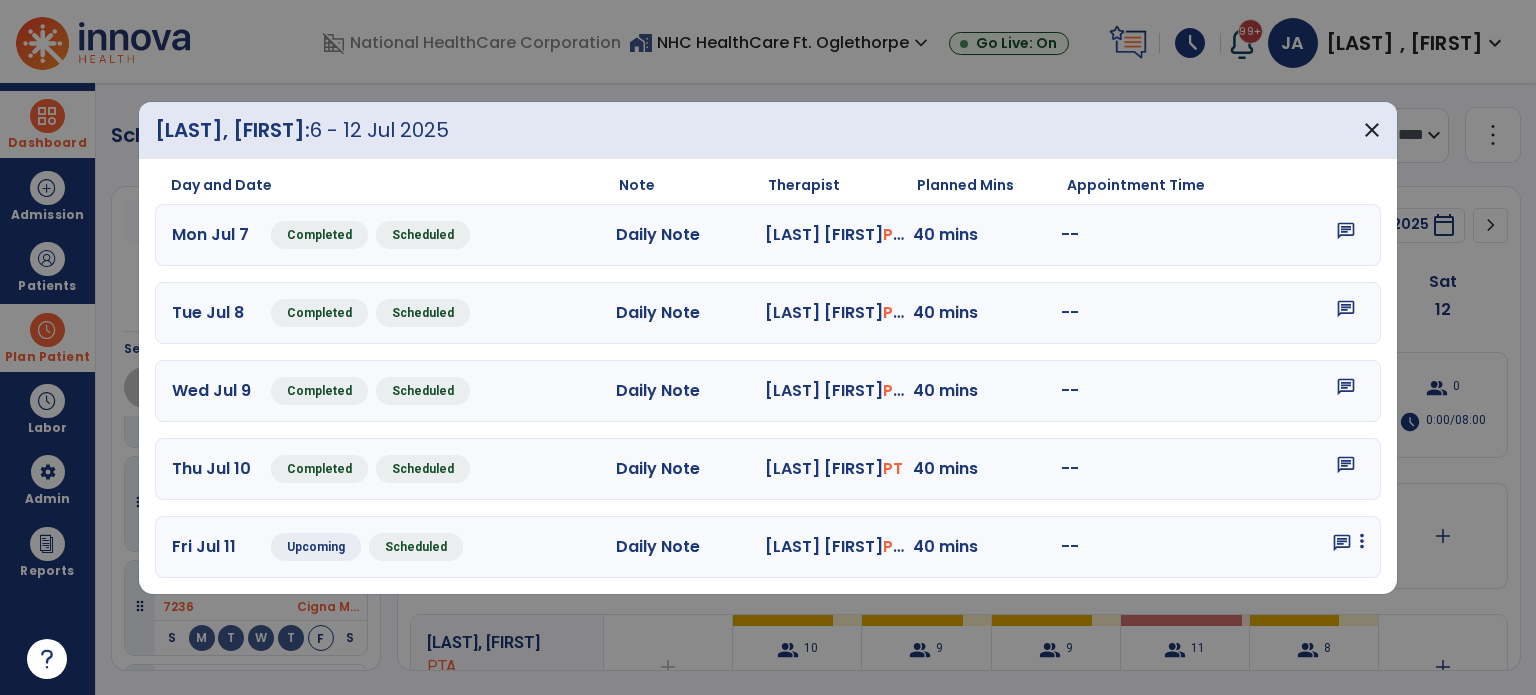 click on "chat  edit   Edit Session   alt_route   Split Minutes  add_comment  Add Note" at bounding box center [1290, 546] 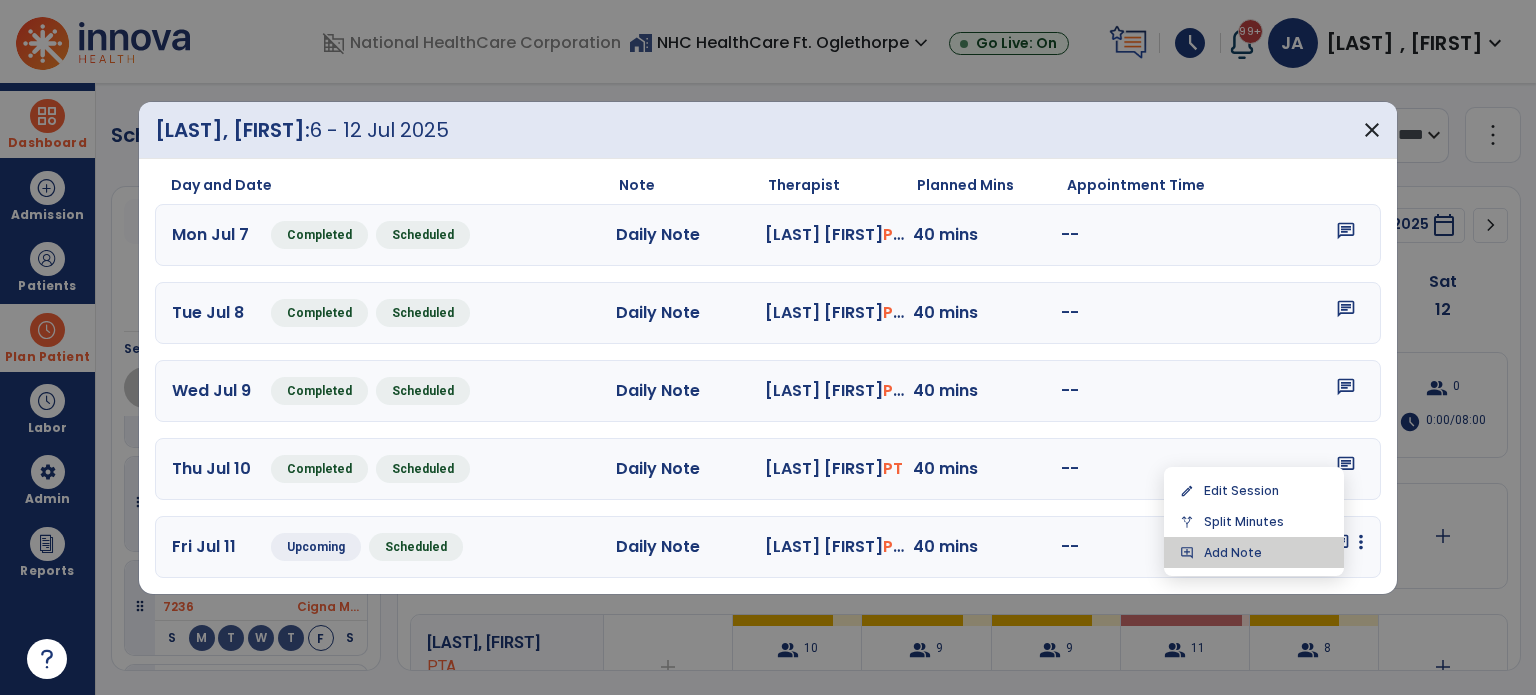 click on "add_comment  Add Note" at bounding box center [1254, 552] 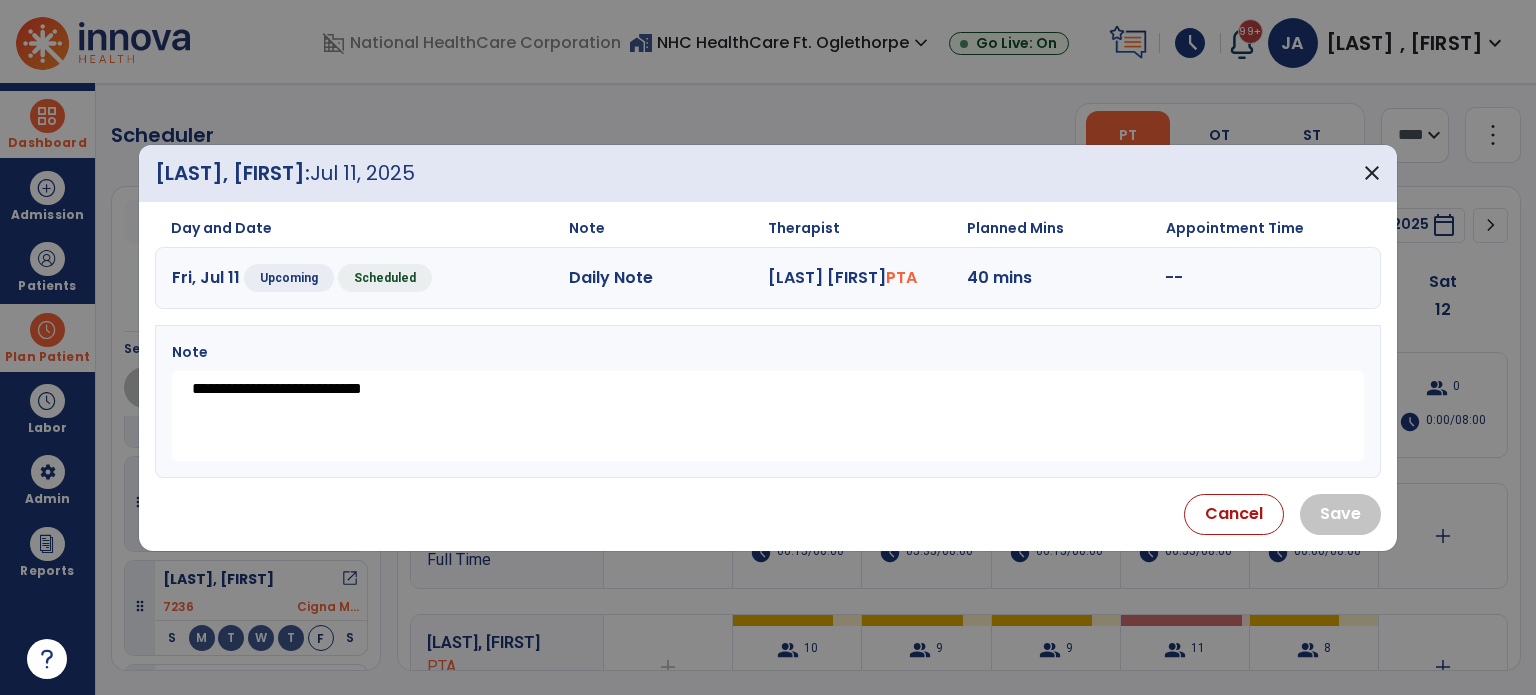 drag, startPoint x: 322, startPoint y: 390, endPoint x: 484, endPoint y: 395, distance: 162.07715 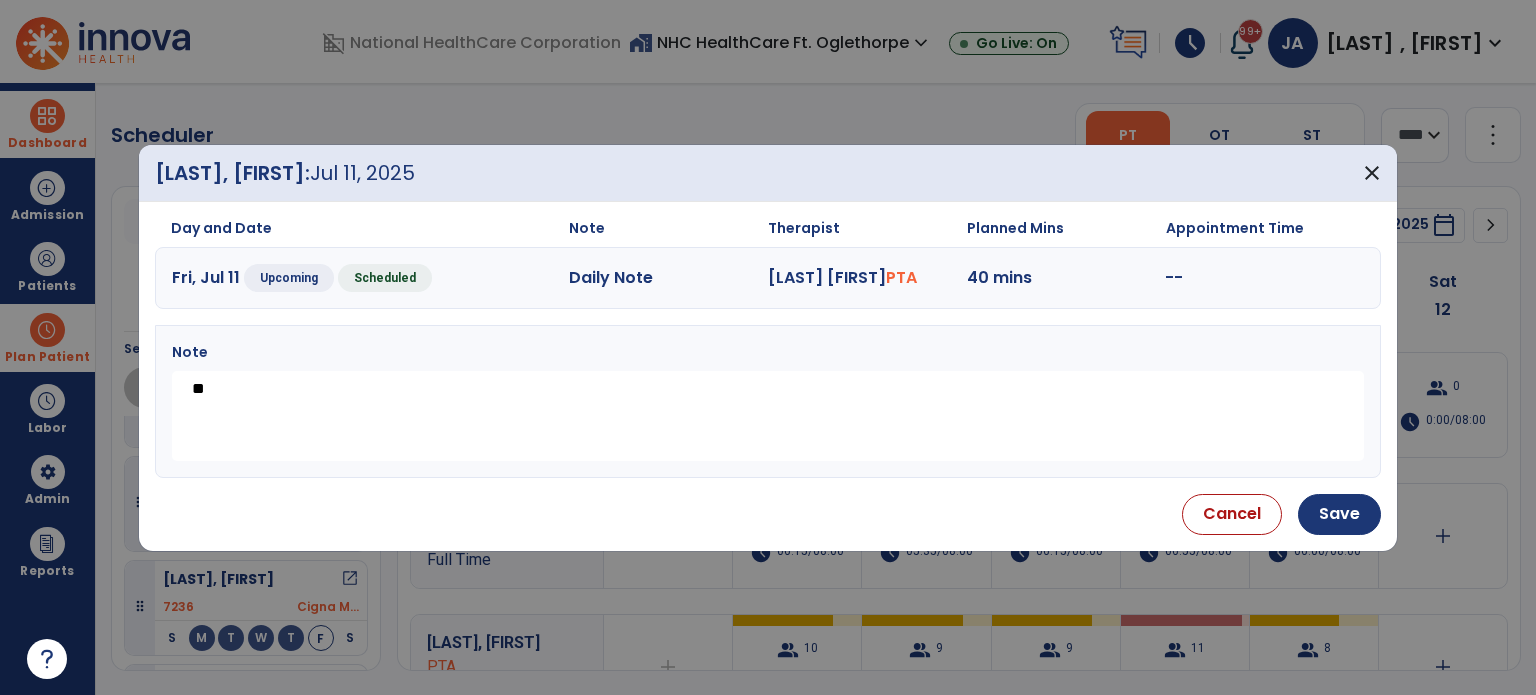 type on "*" 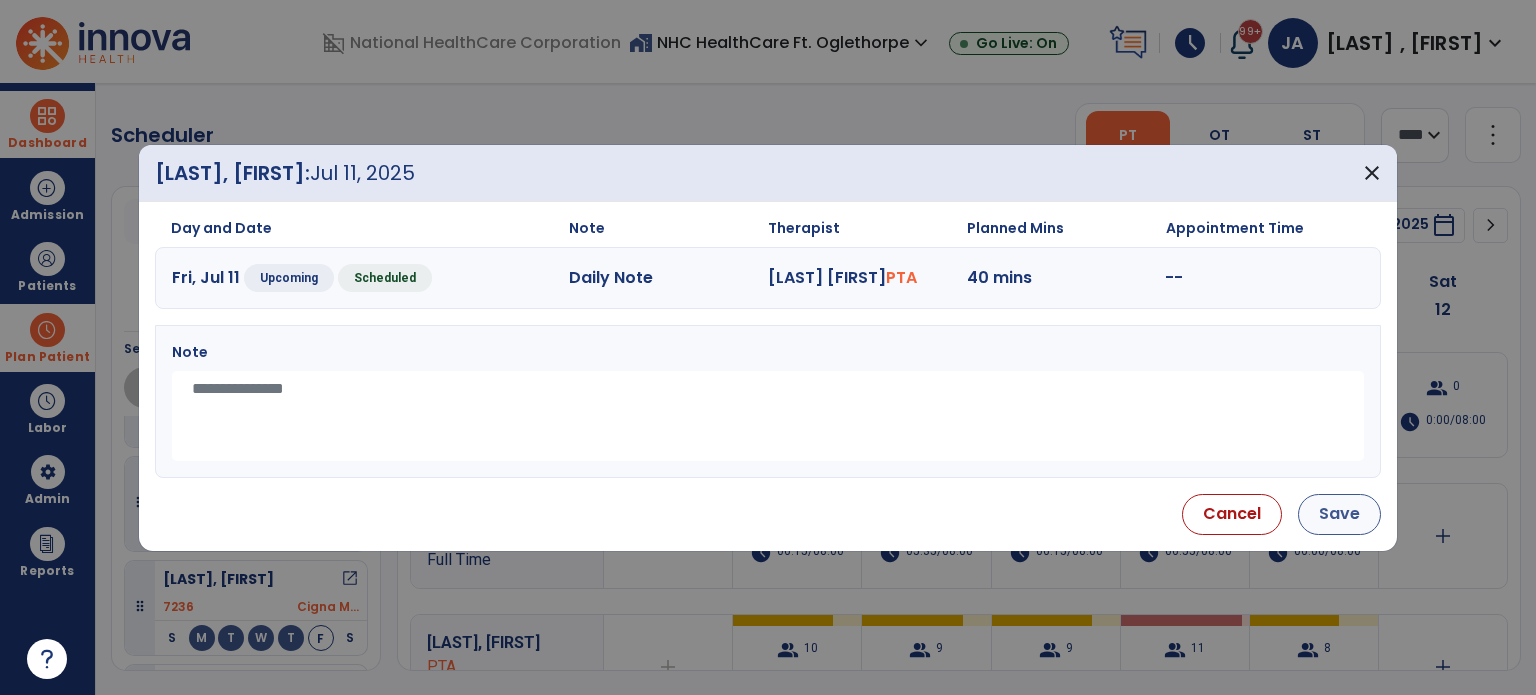 type 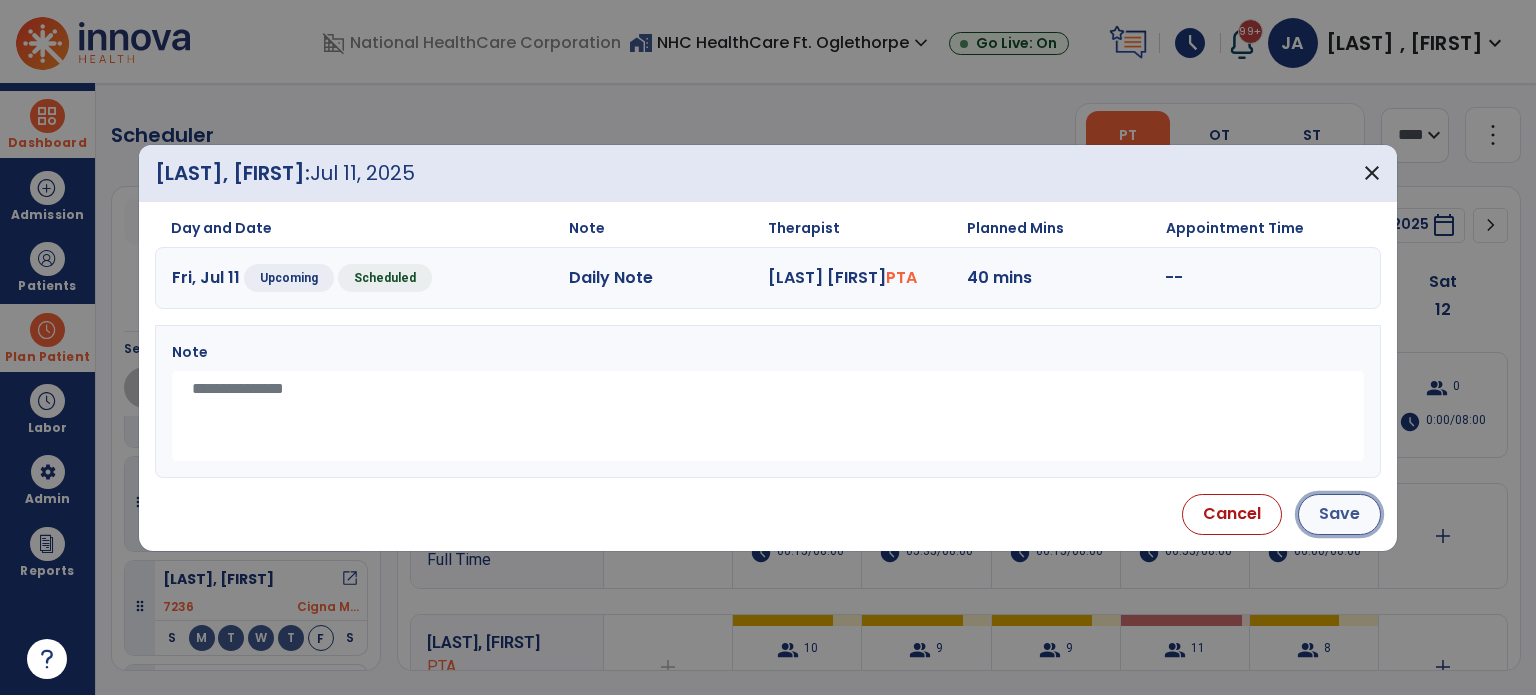 click on "Save" at bounding box center [1339, 514] 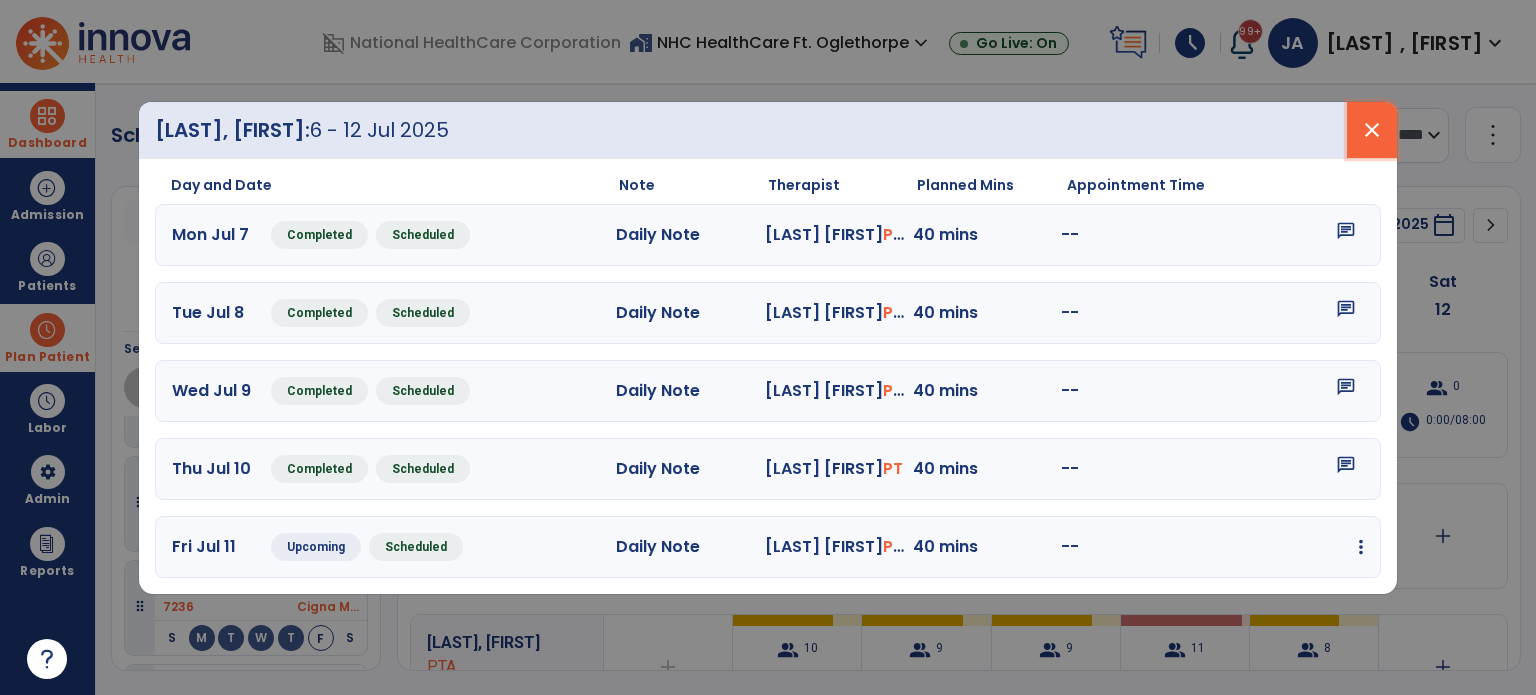 click on "close" at bounding box center [1372, 130] 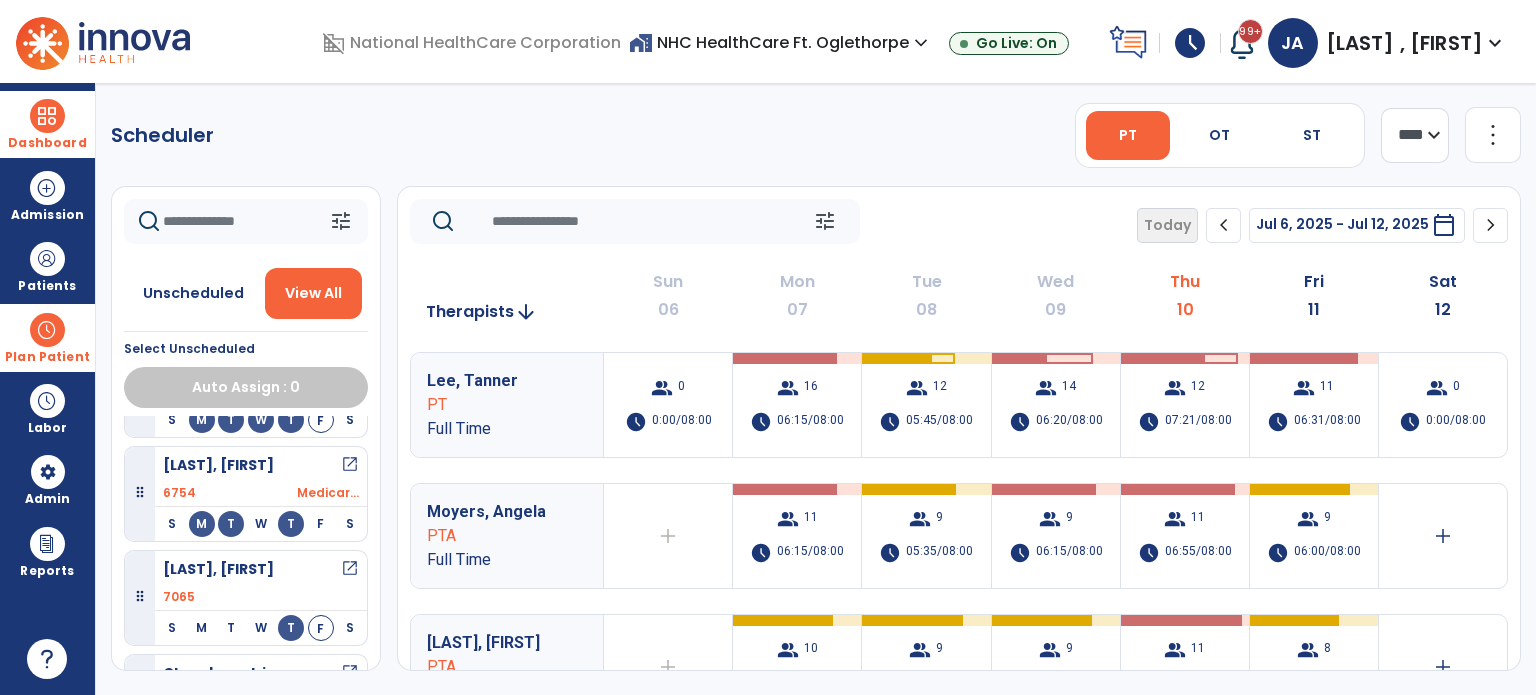 scroll, scrollTop: 400, scrollLeft: 0, axis: vertical 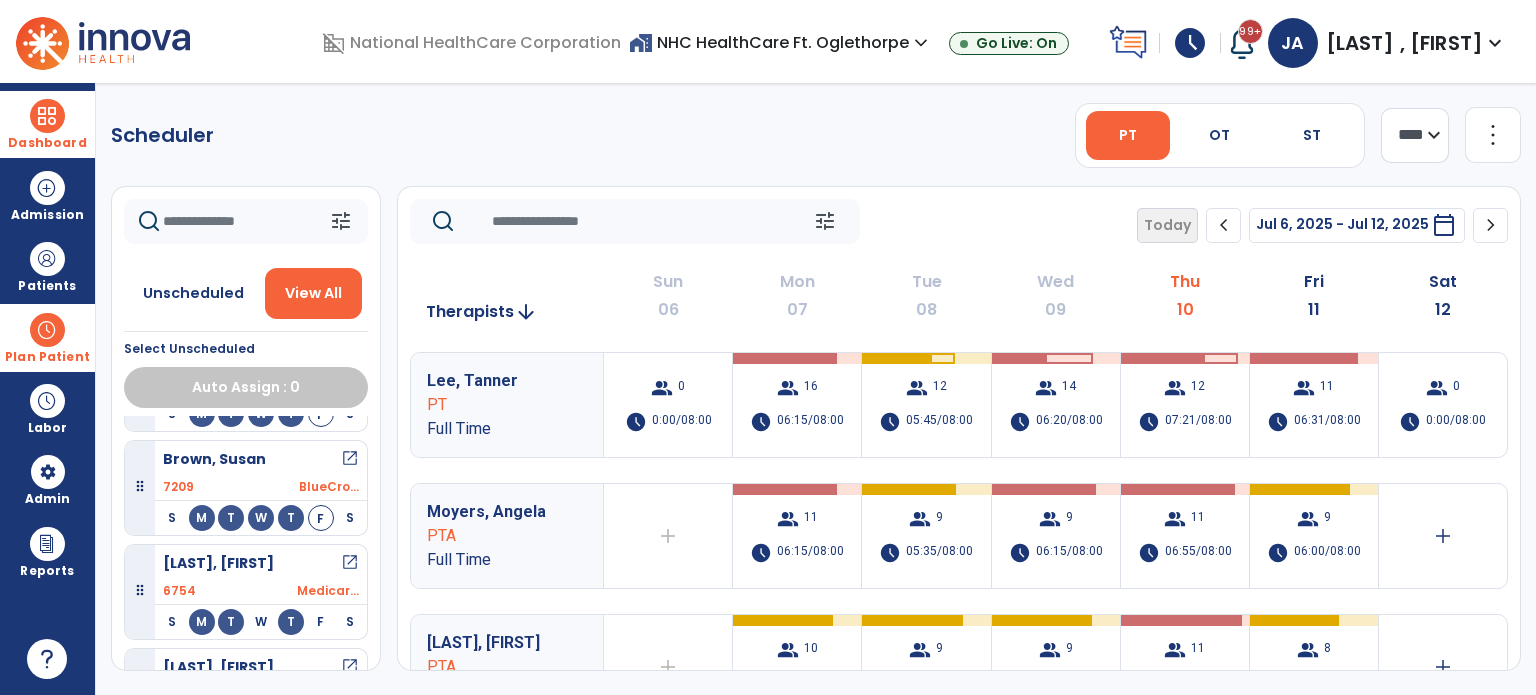 click on "open_in_new" at bounding box center (350, 459) 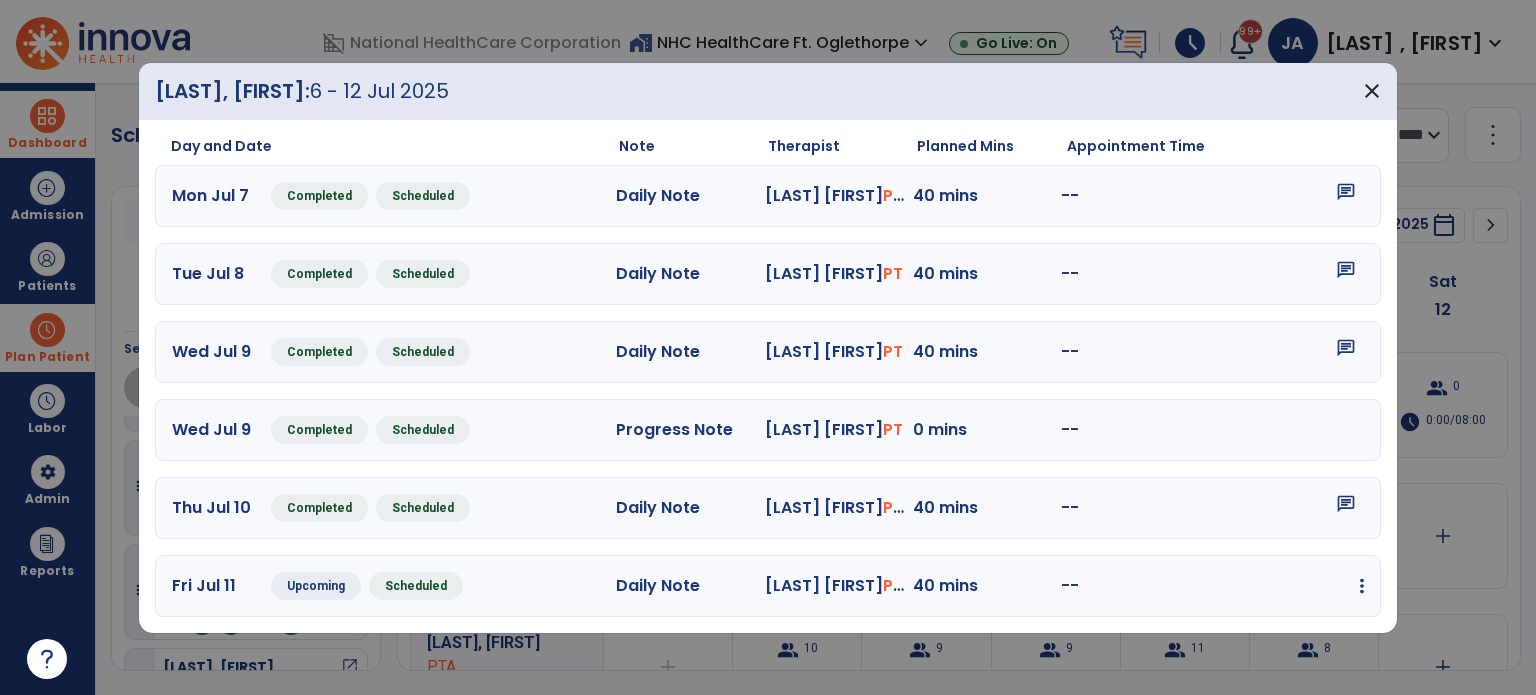 click at bounding box center (1362, 586) 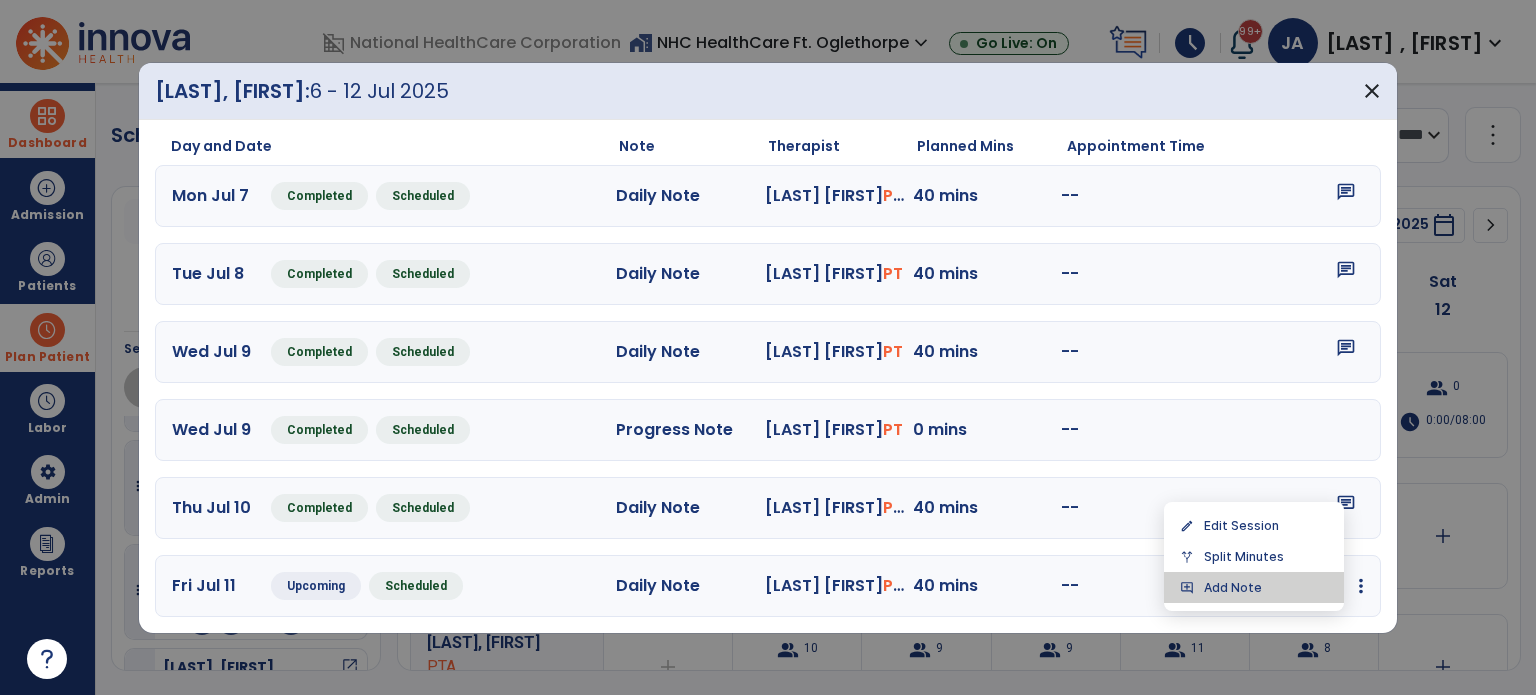 click on "add_comment  Add Note" at bounding box center [1254, 587] 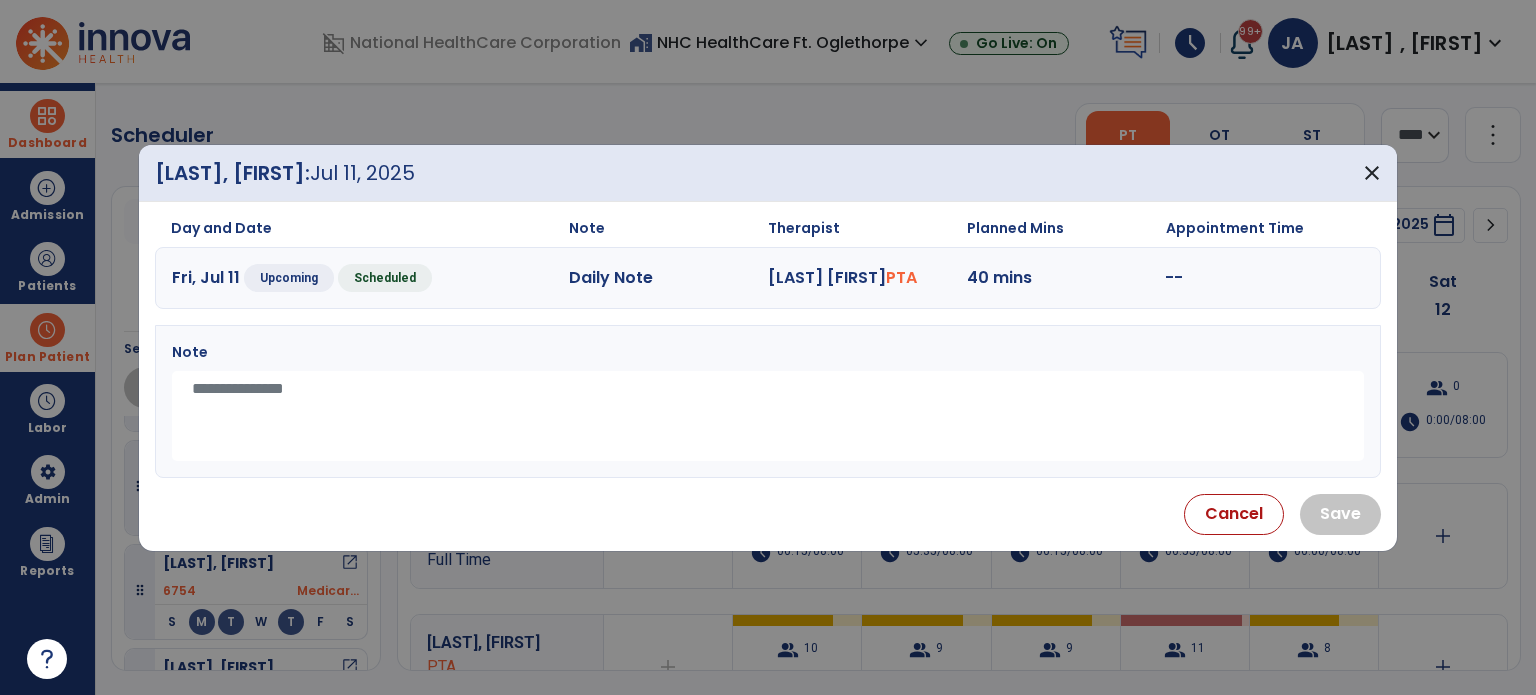 click at bounding box center [768, 416] 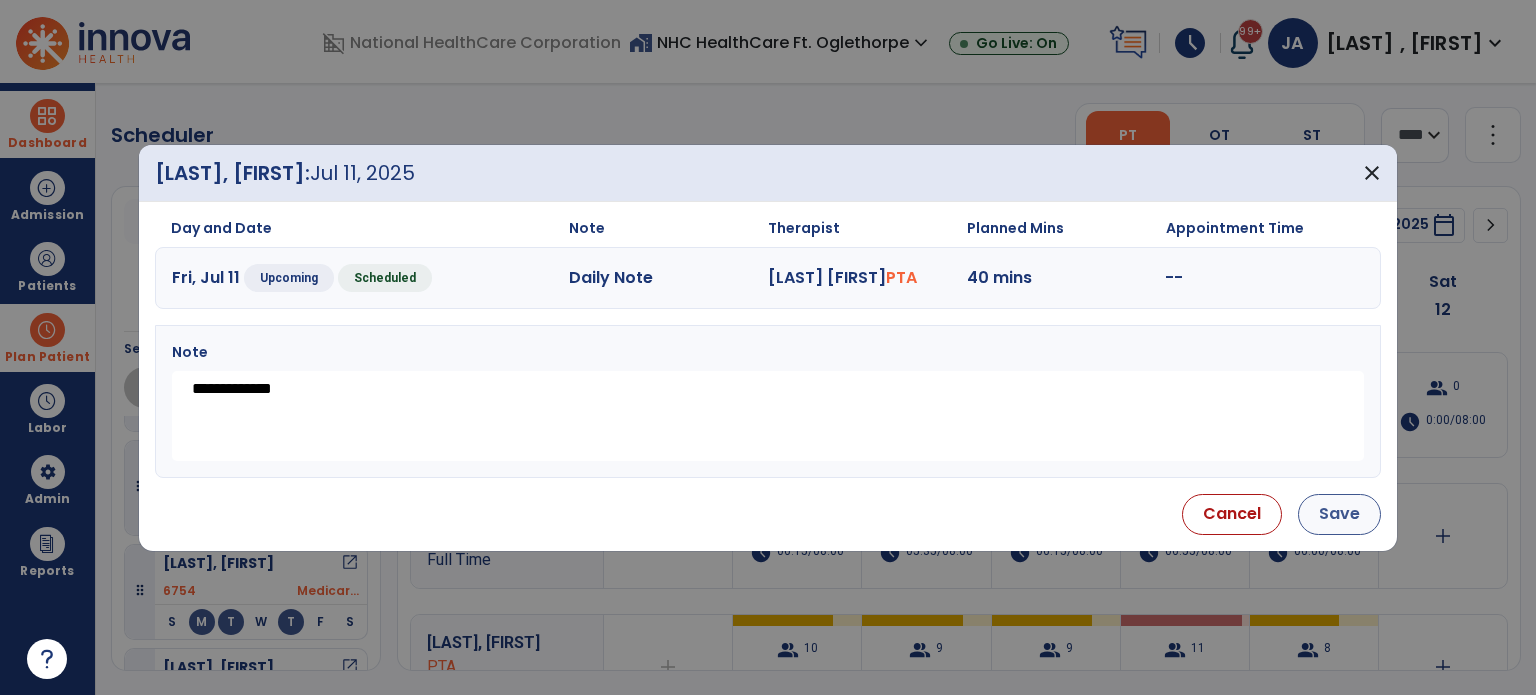type on "**********" 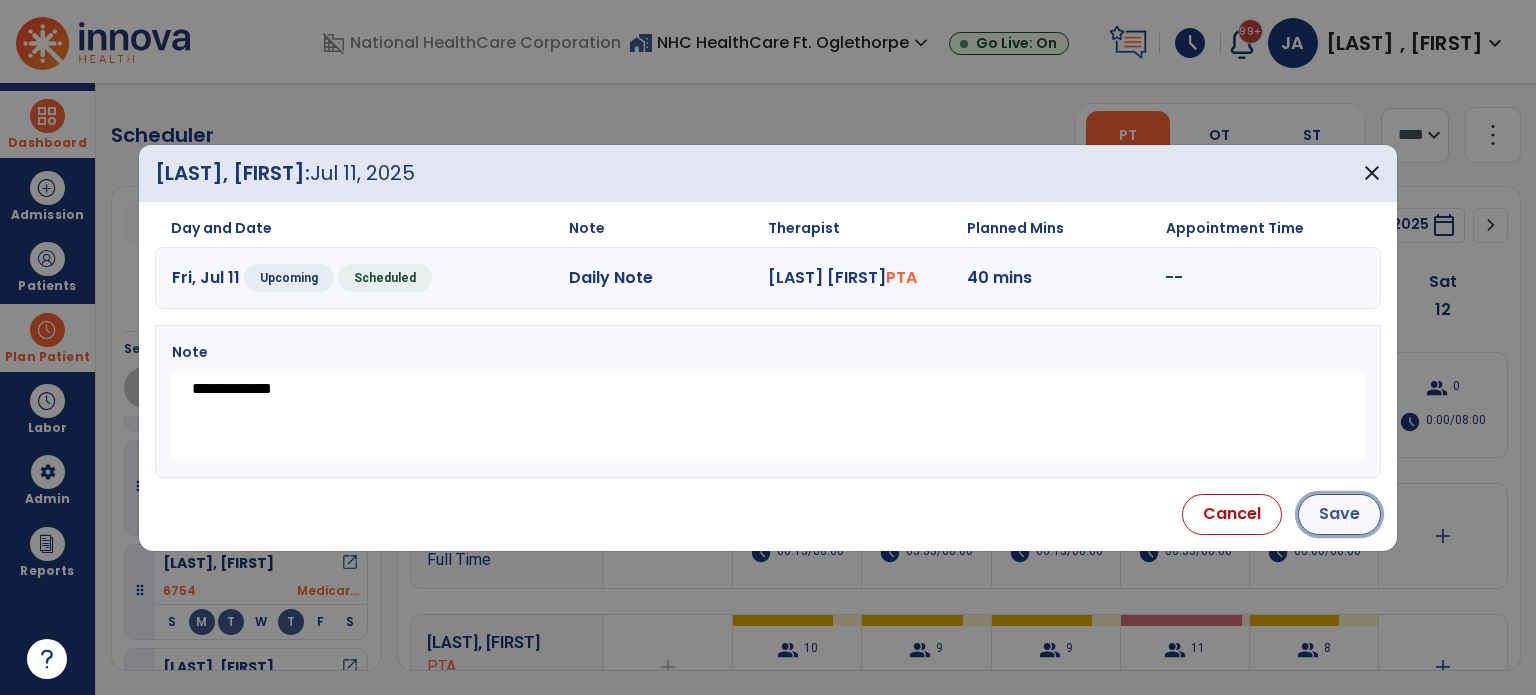click on "Save" at bounding box center [1339, 514] 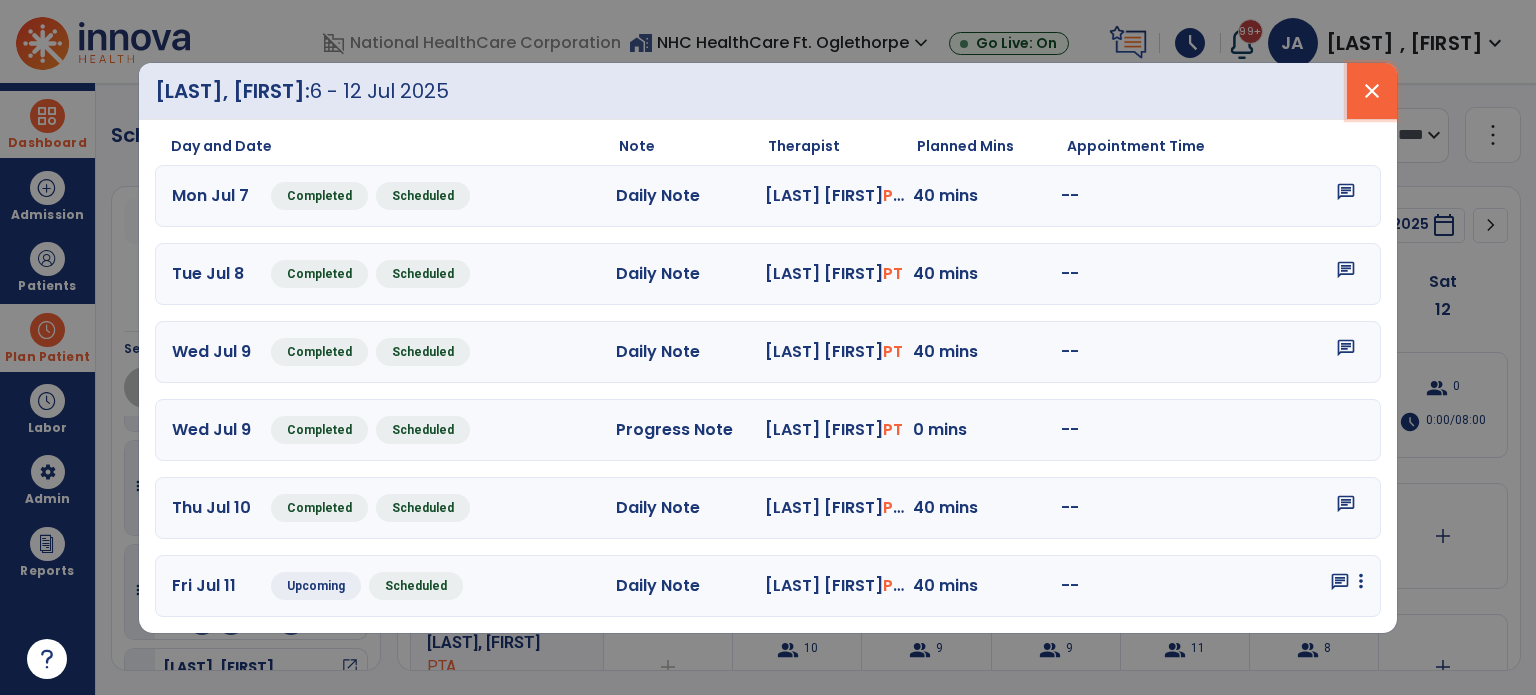 click on "close" at bounding box center (1372, 91) 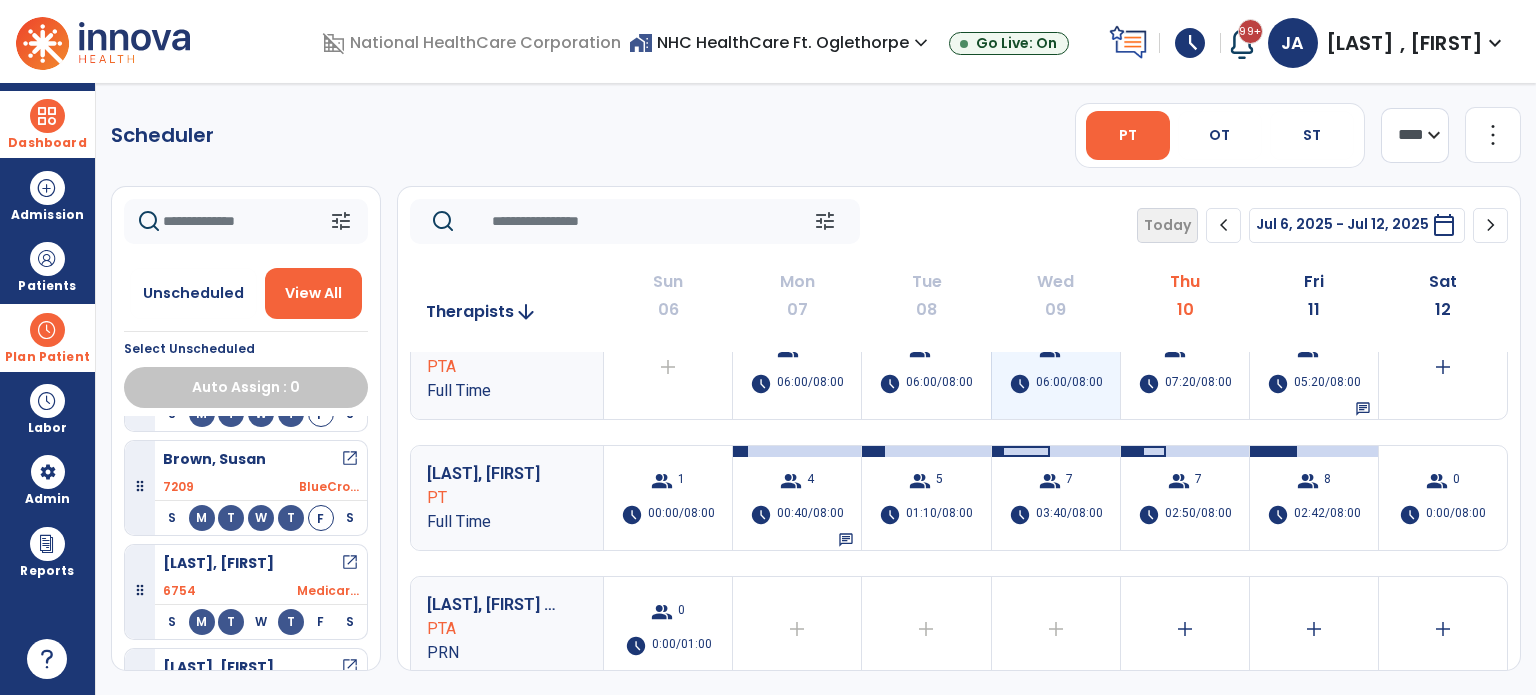scroll, scrollTop: 100, scrollLeft: 0, axis: vertical 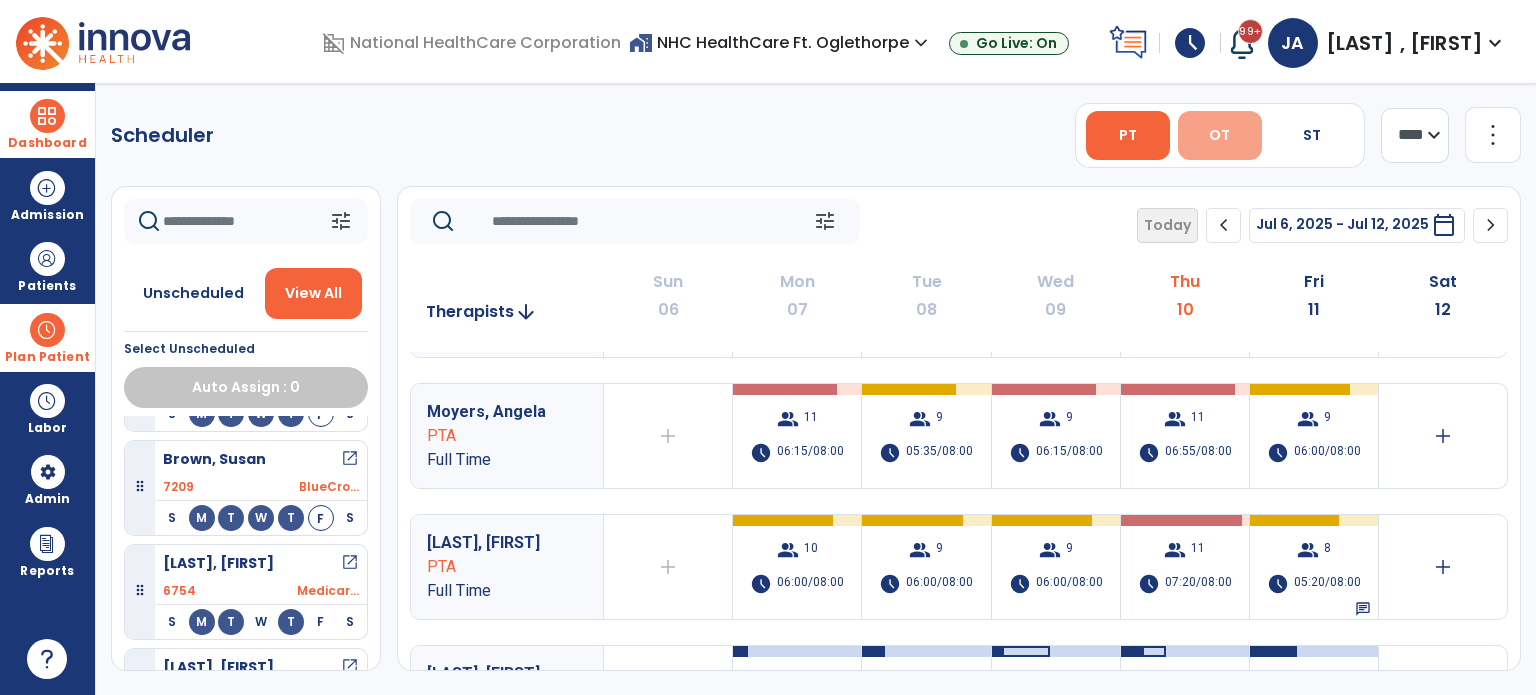 click on "OT" at bounding box center [1220, 135] 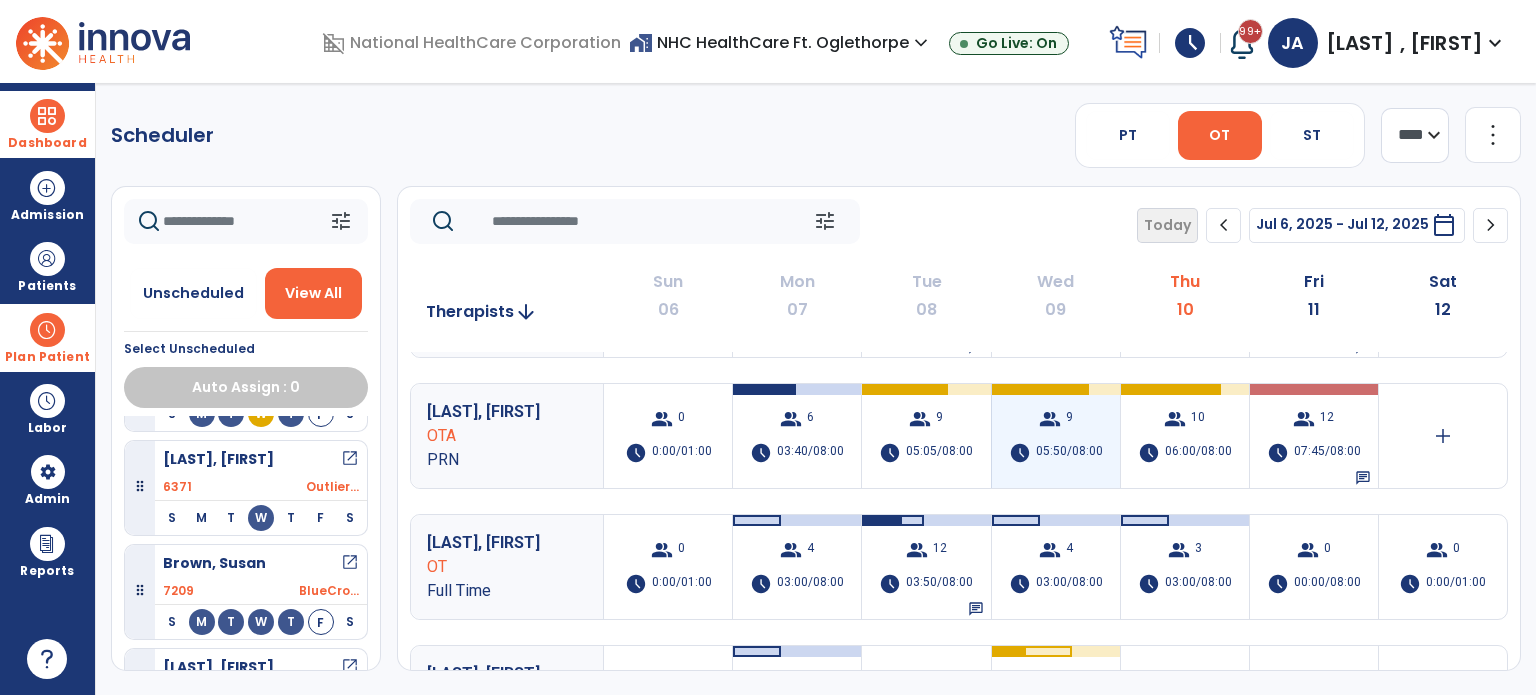 scroll, scrollTop: 0, scrollLeft: 0, axis: both 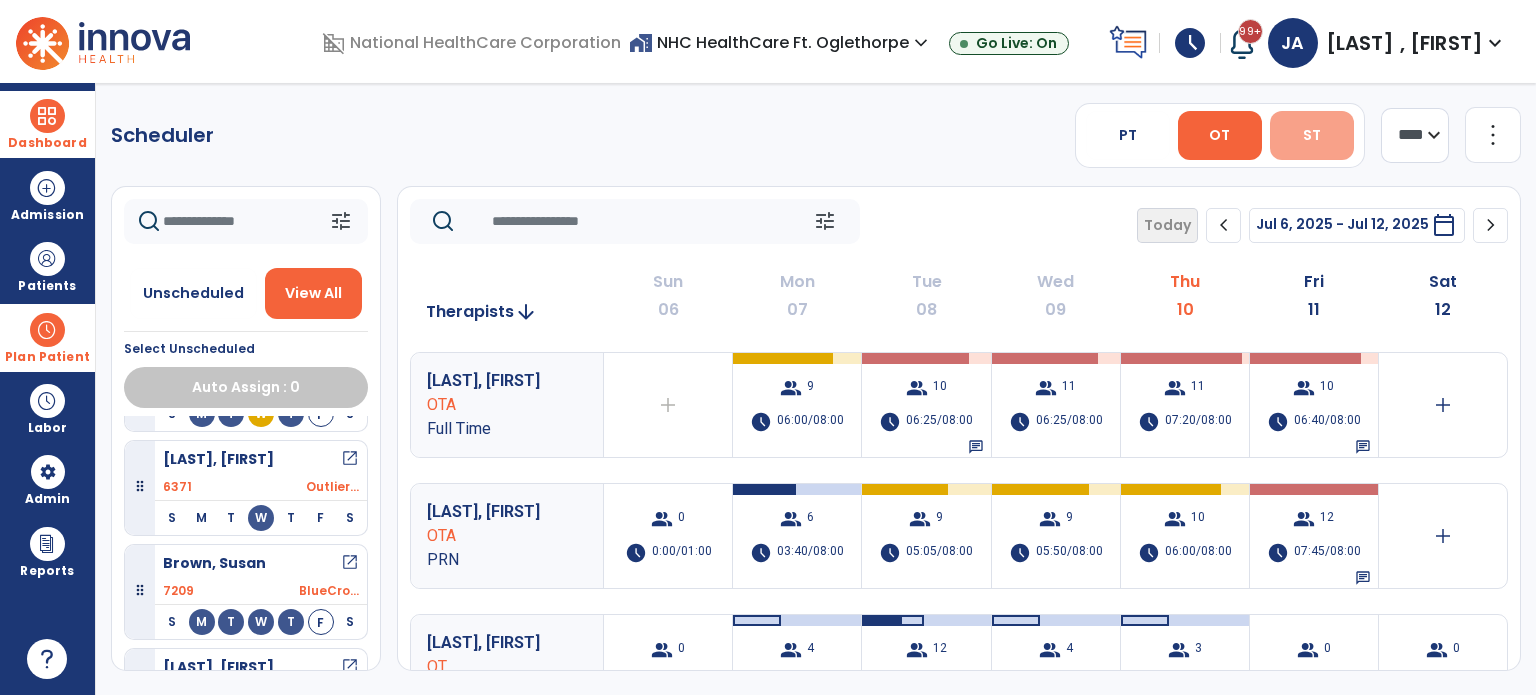 click on "ST" at bounding box center (1312, 135) 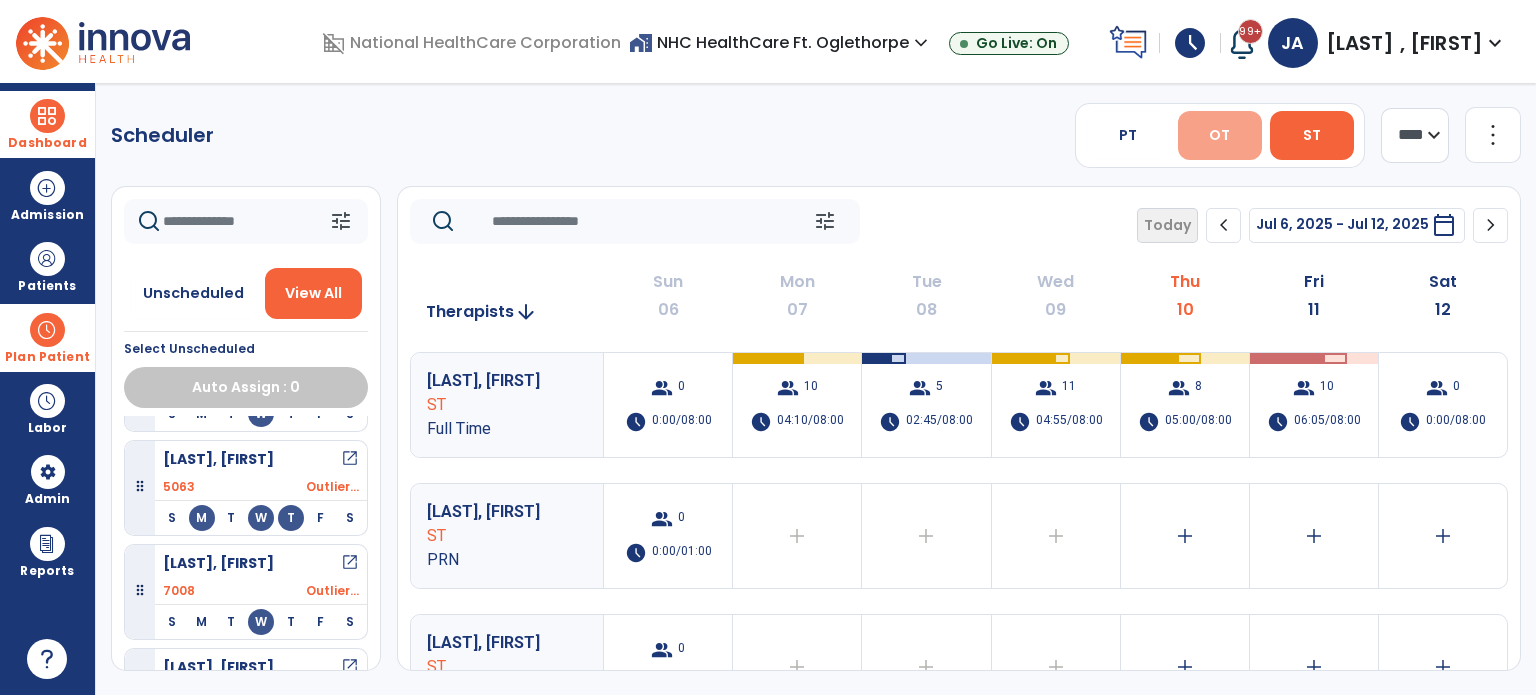 click on "OT" at bounding box center [1219, 135] 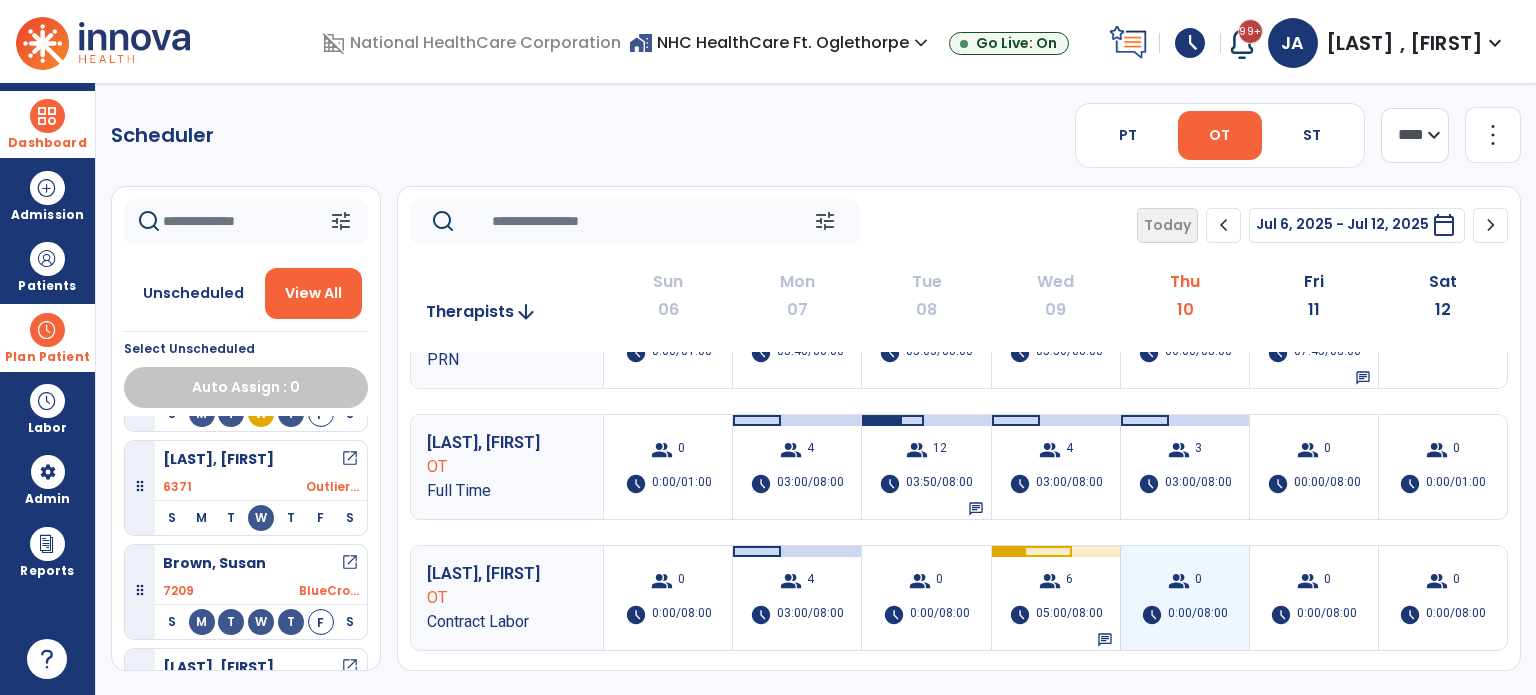 scroll, scrollTop: 500, scrollLeft: 0, axis: vertical 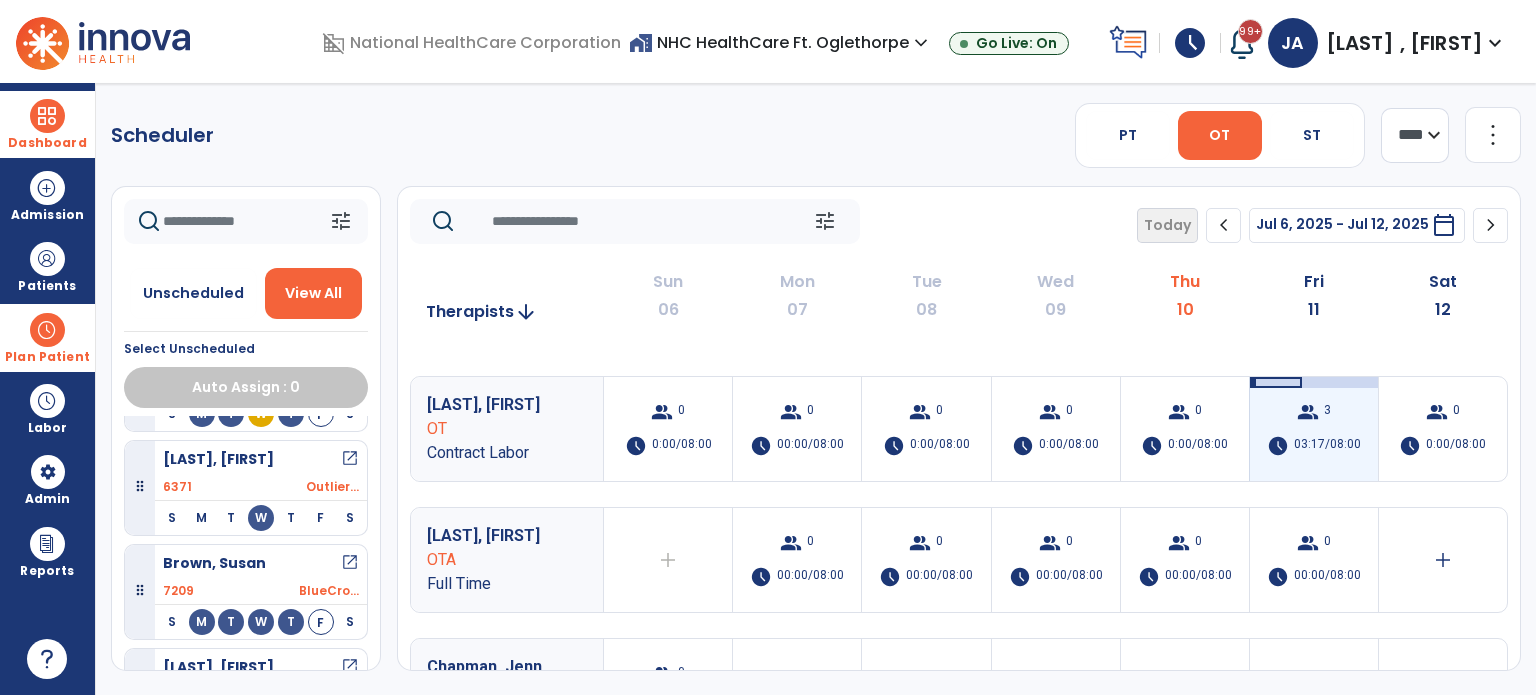 click on "03:17/08:00" at bounding box center (1327, 446) 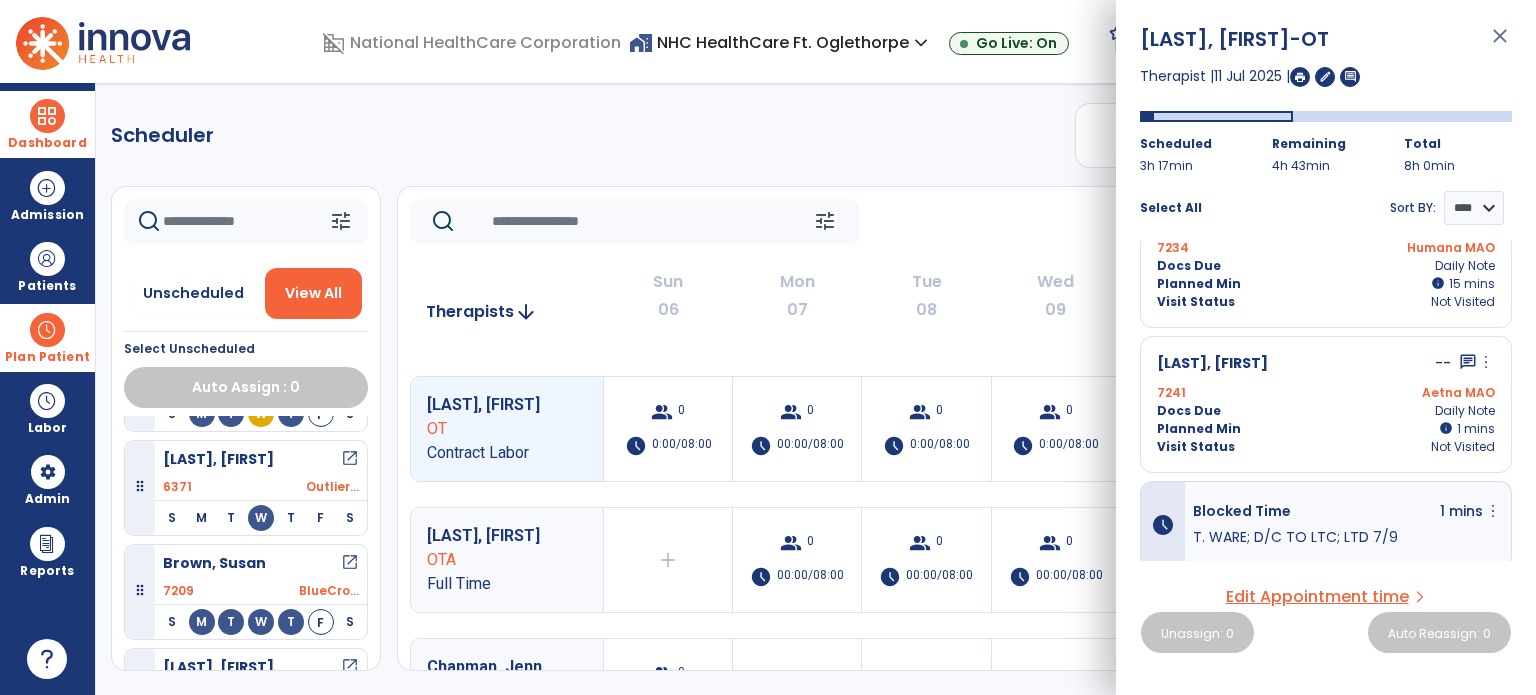 scroll, scrollTop: 0, scrollLeft: 0, axis: both 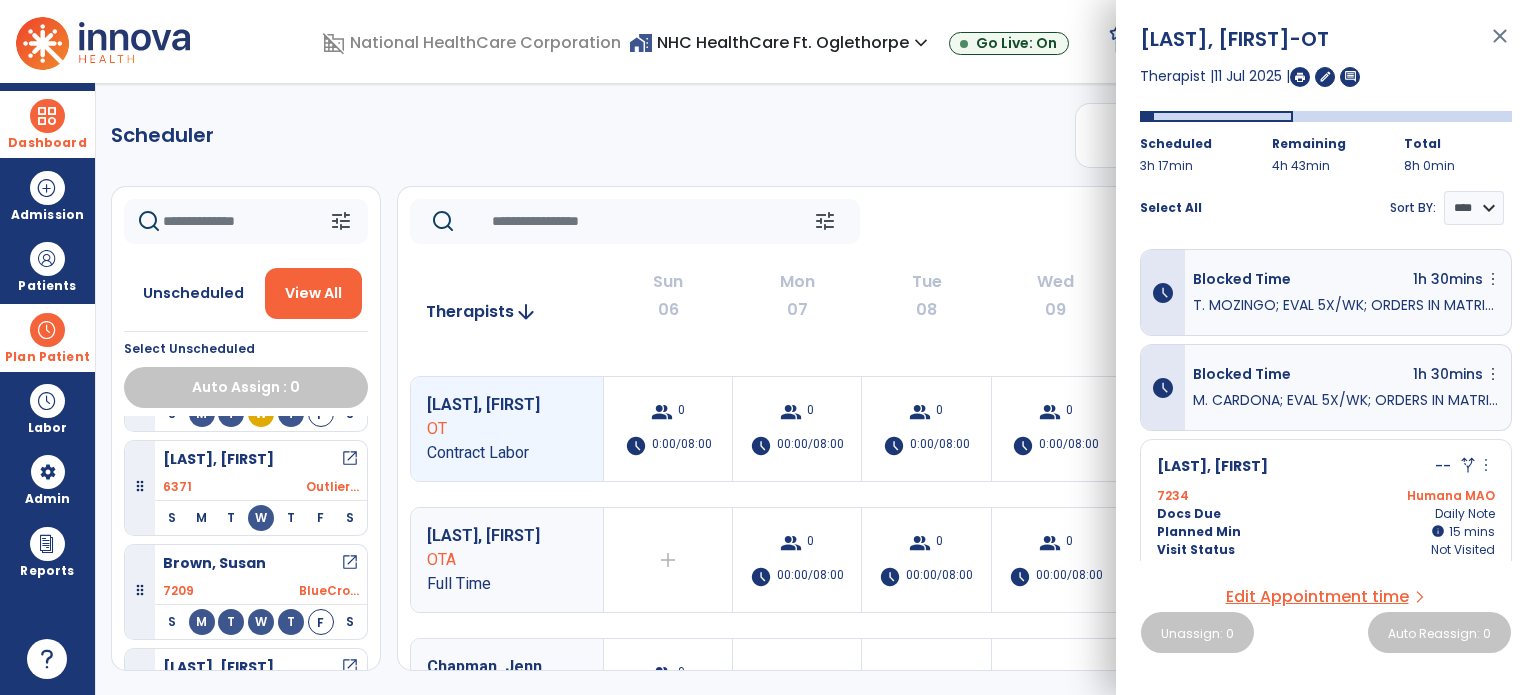 click on "tune  Filters  Today  chevron_left Jul 6, 2025 - Jul 12, 2025  *********  calendar_today  chevron_right" 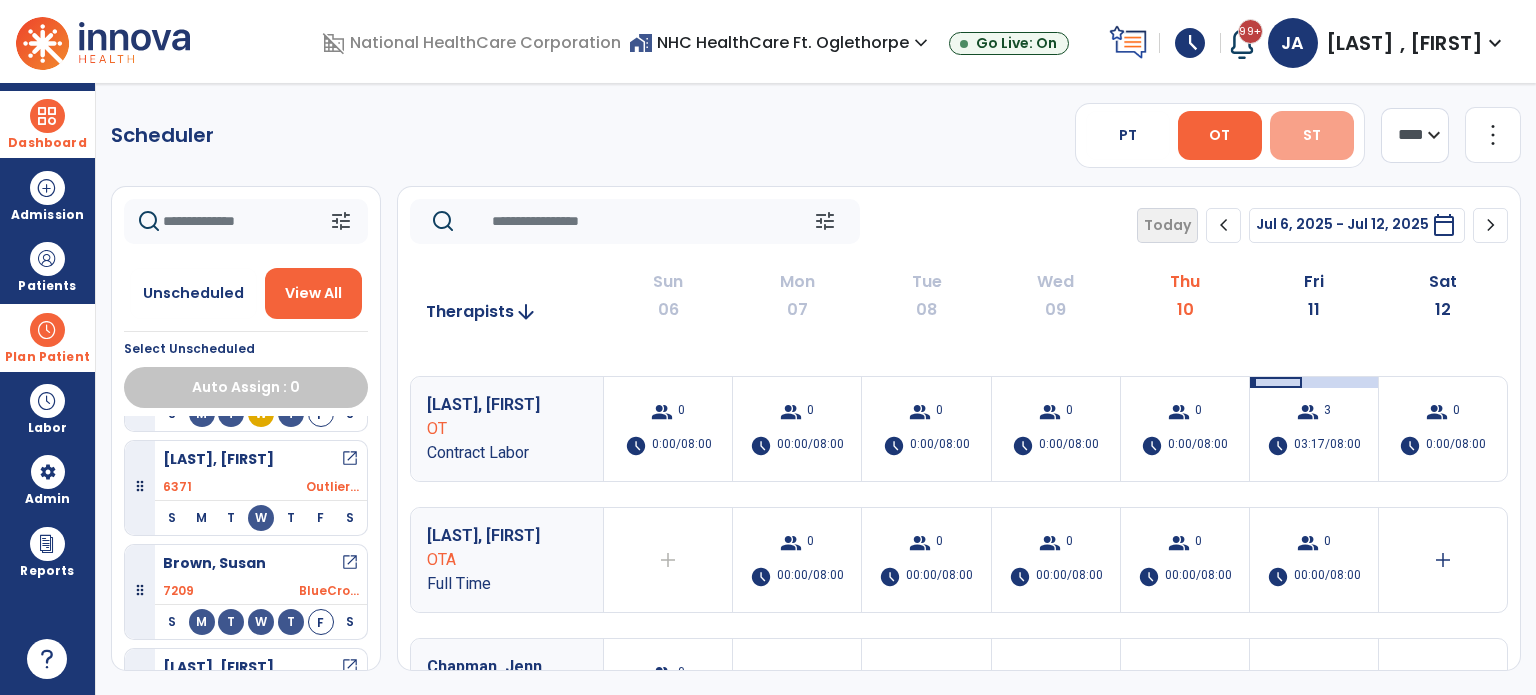 click on "ST" at bounding box center [1312, 135] 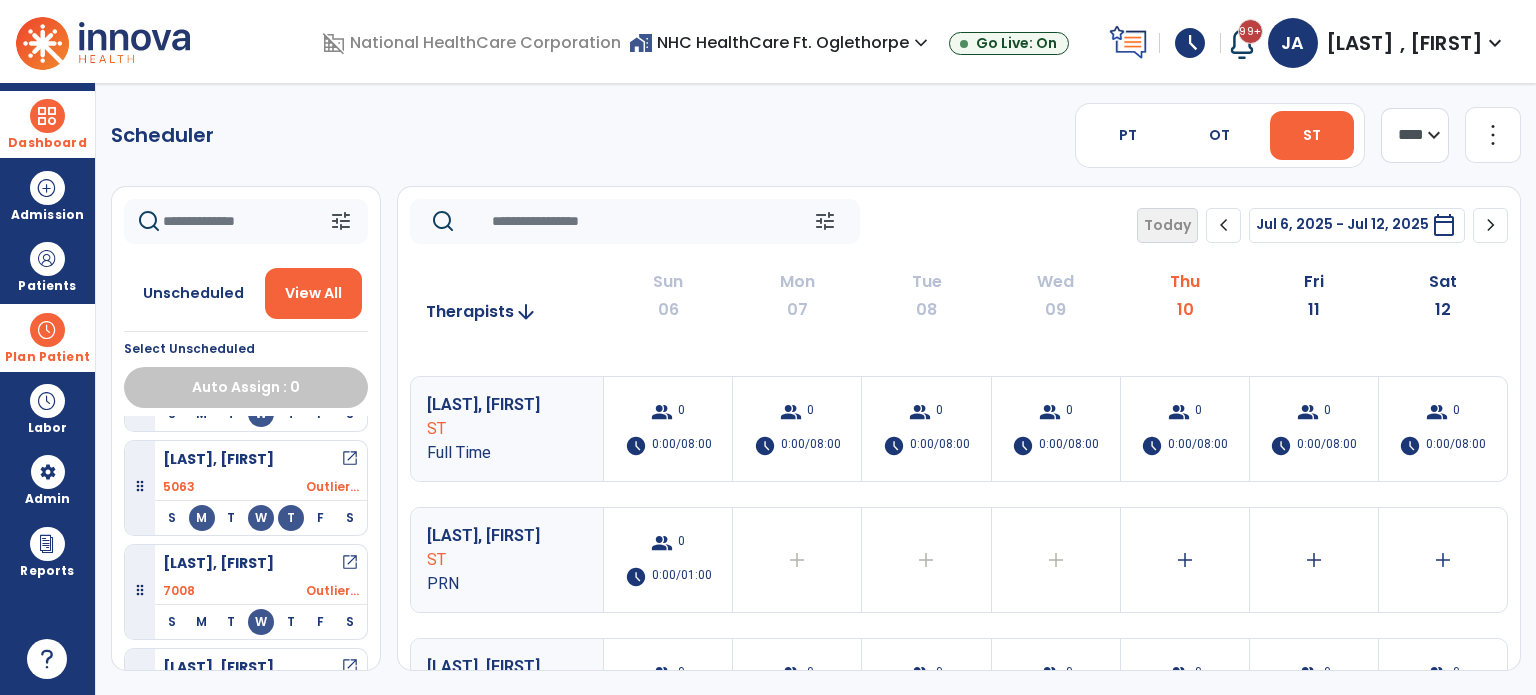 scroll, scrollTop: 0, scrollLeft: 0, axis: both 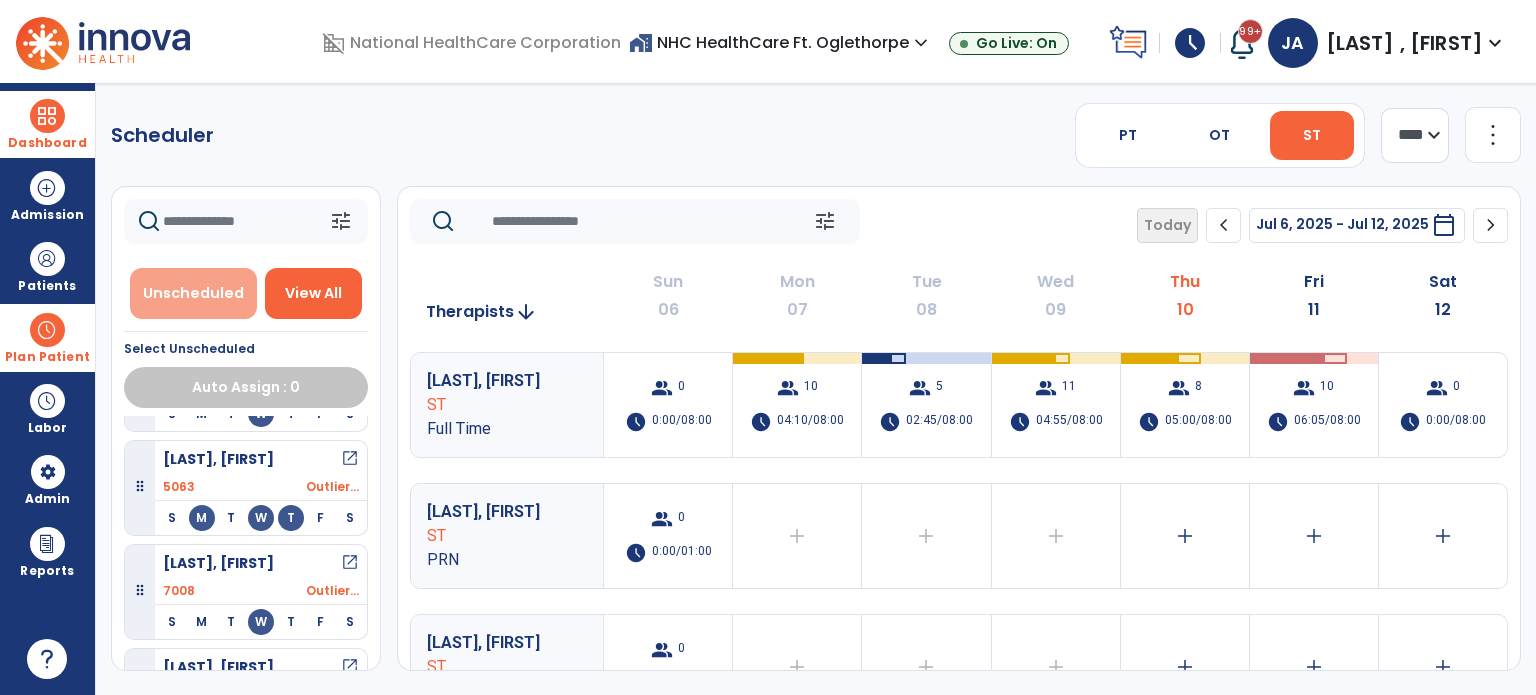 click on "Unscheduled" at bounding box center [193, 293] 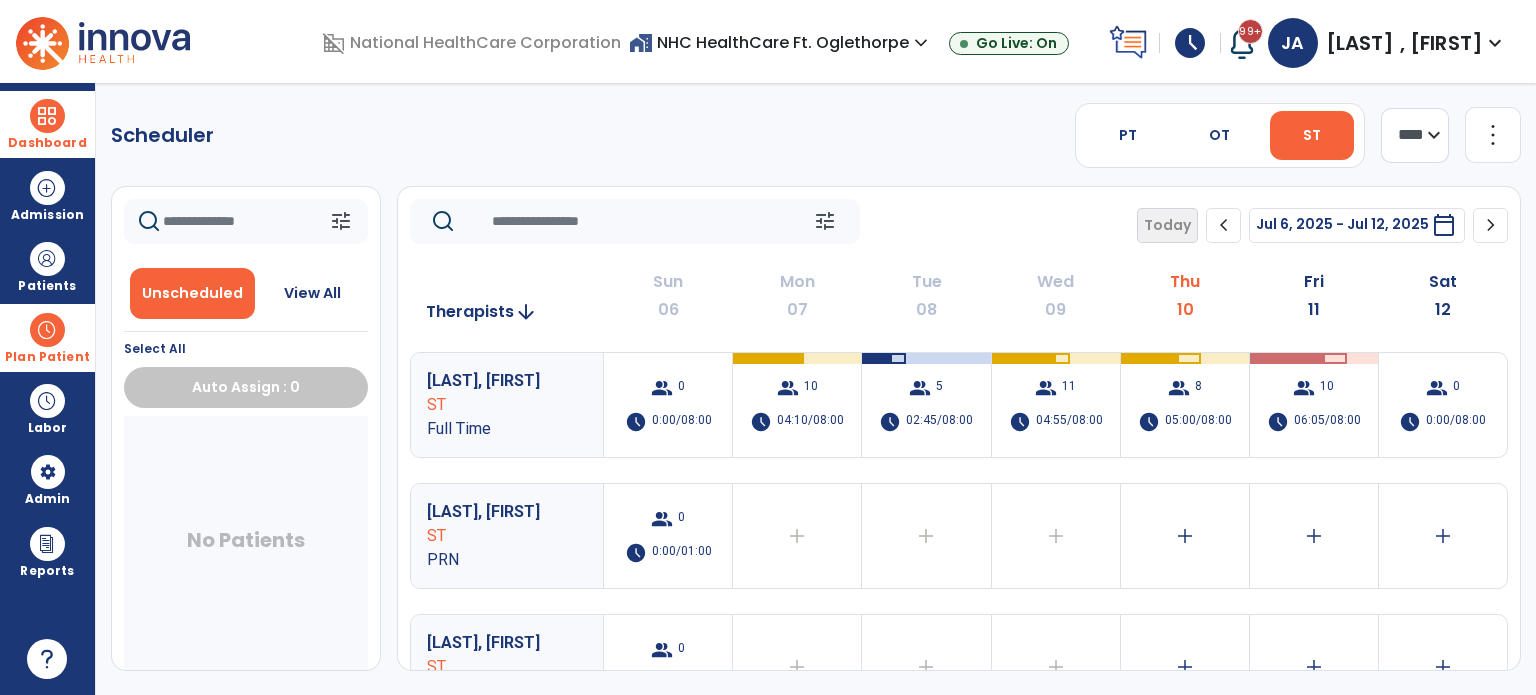 scroll, scrollTop: 0, scrollLeft: 0, axis: both 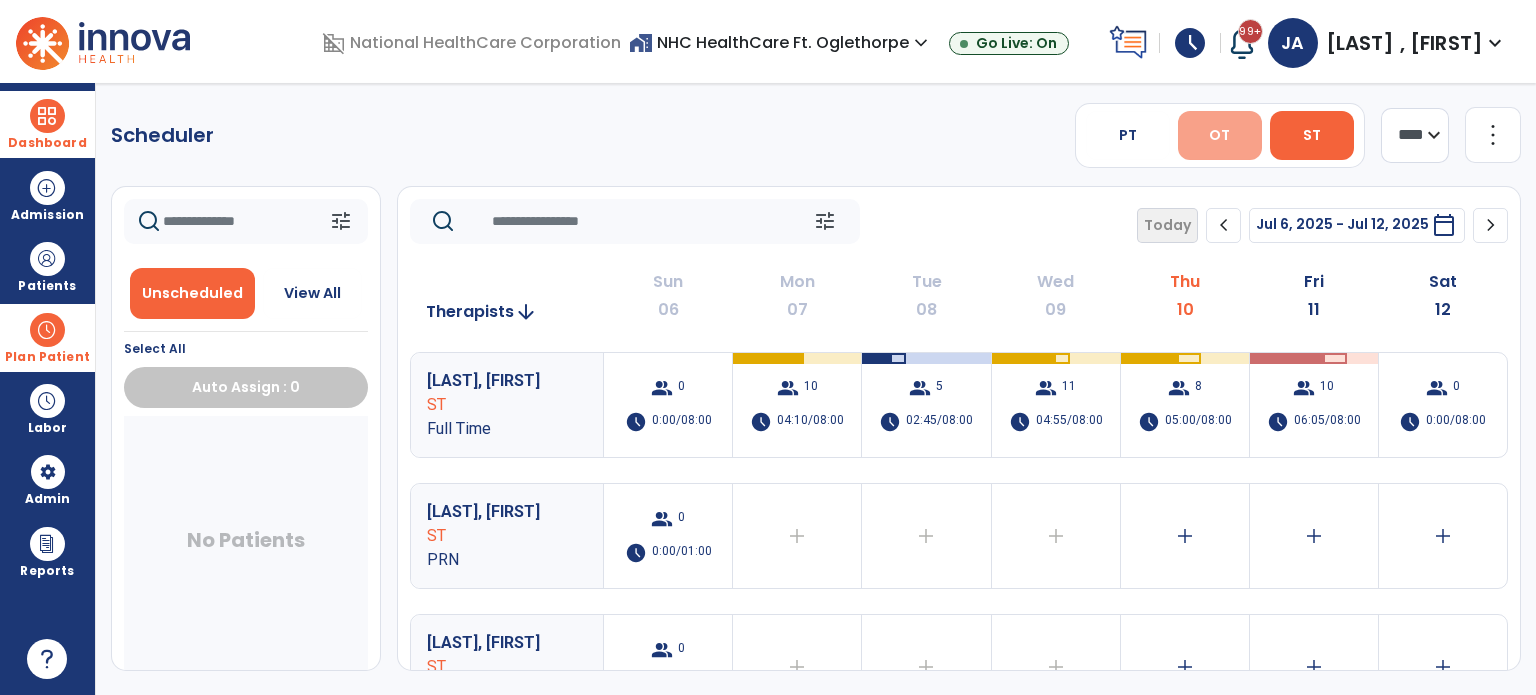 click on "OT" at bounding box center (1220, 135) 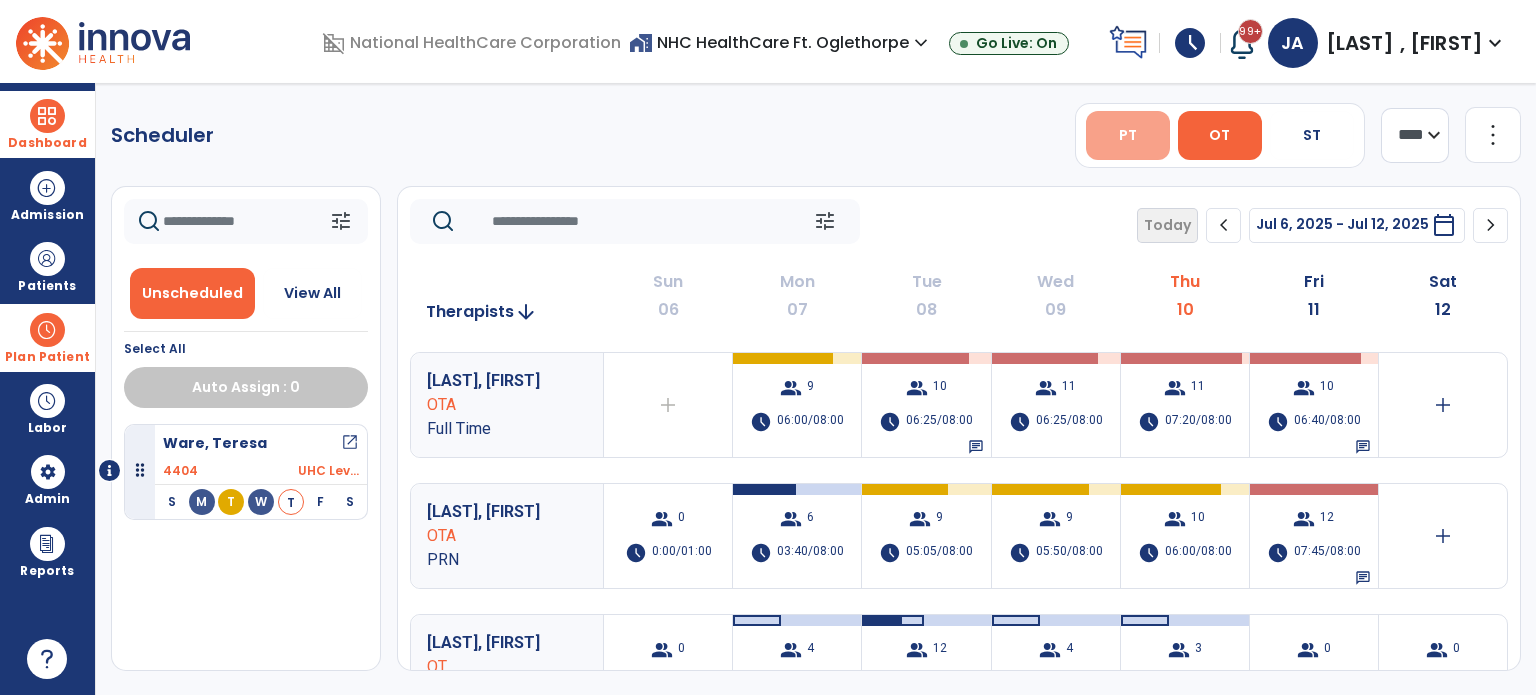click on "PT" at bounding box center [1128, 135] 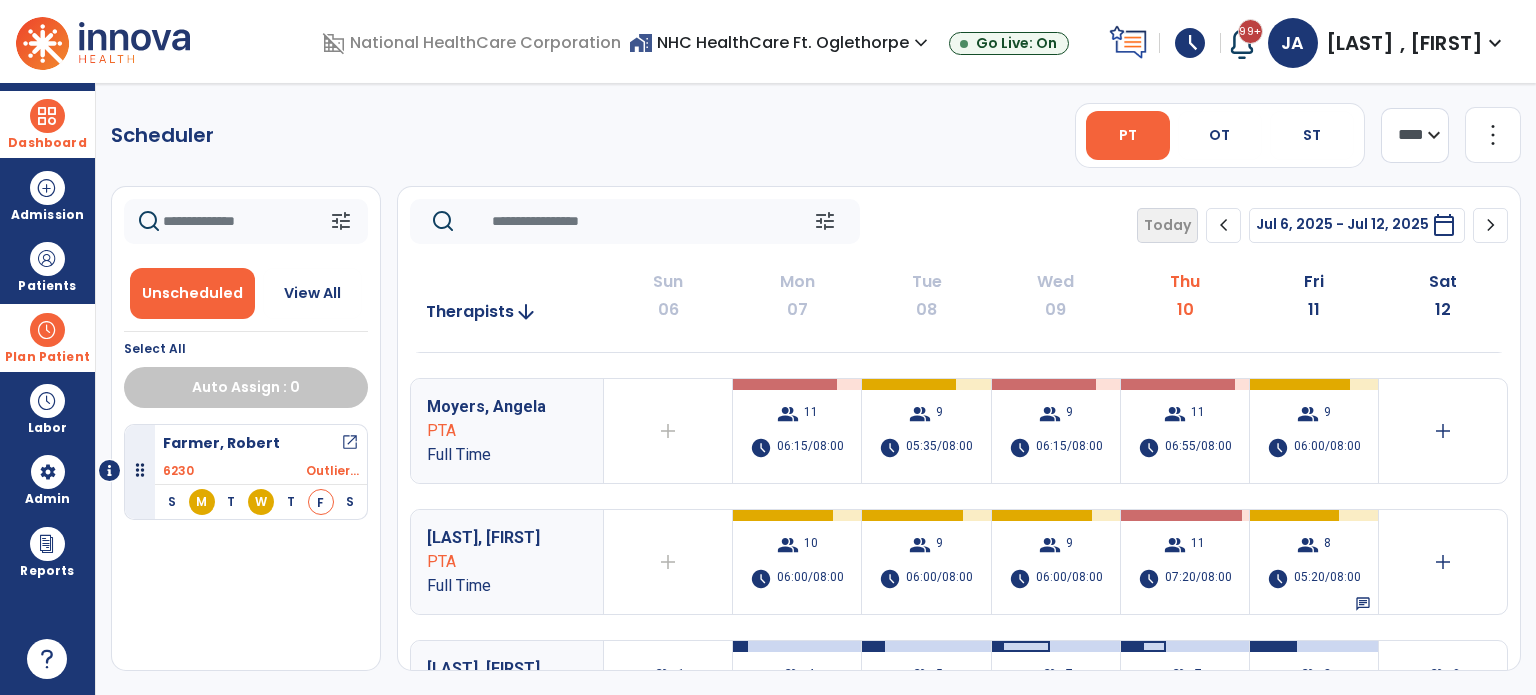 scroll, scrollTop: 200, scrollLeft: 0, axis: vertical 